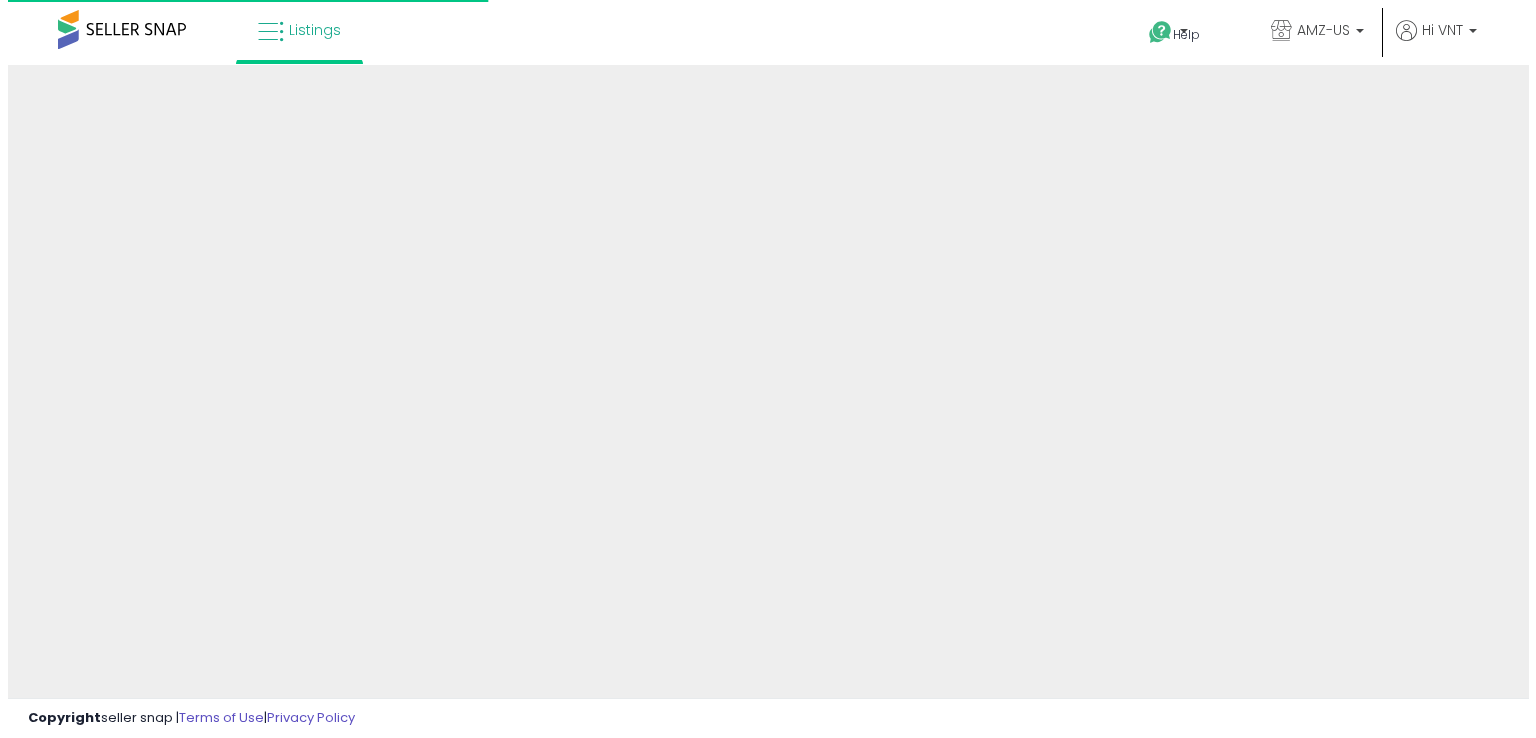 scroll, scrollTop: 0, scrollLeft: 0, axis: both 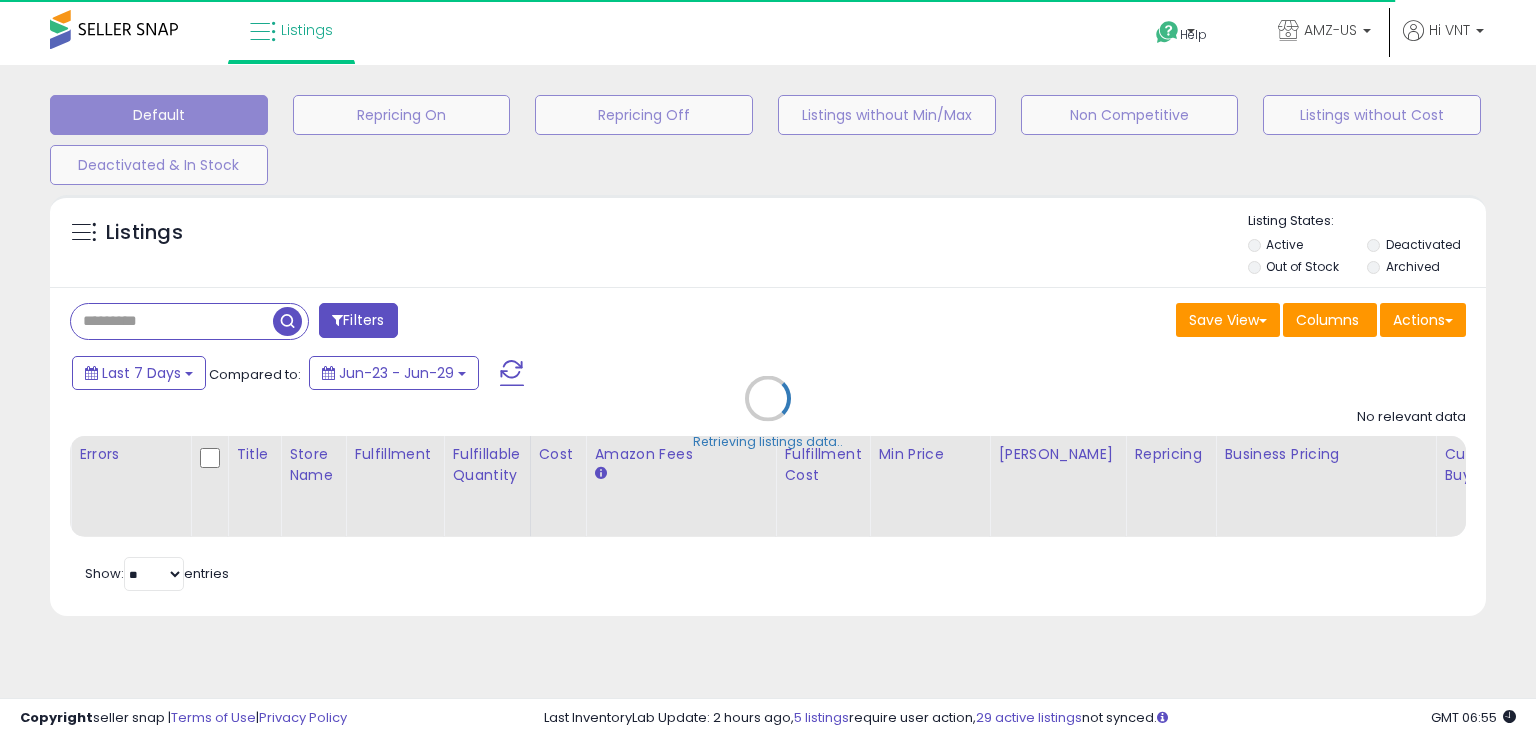 type on "**********" 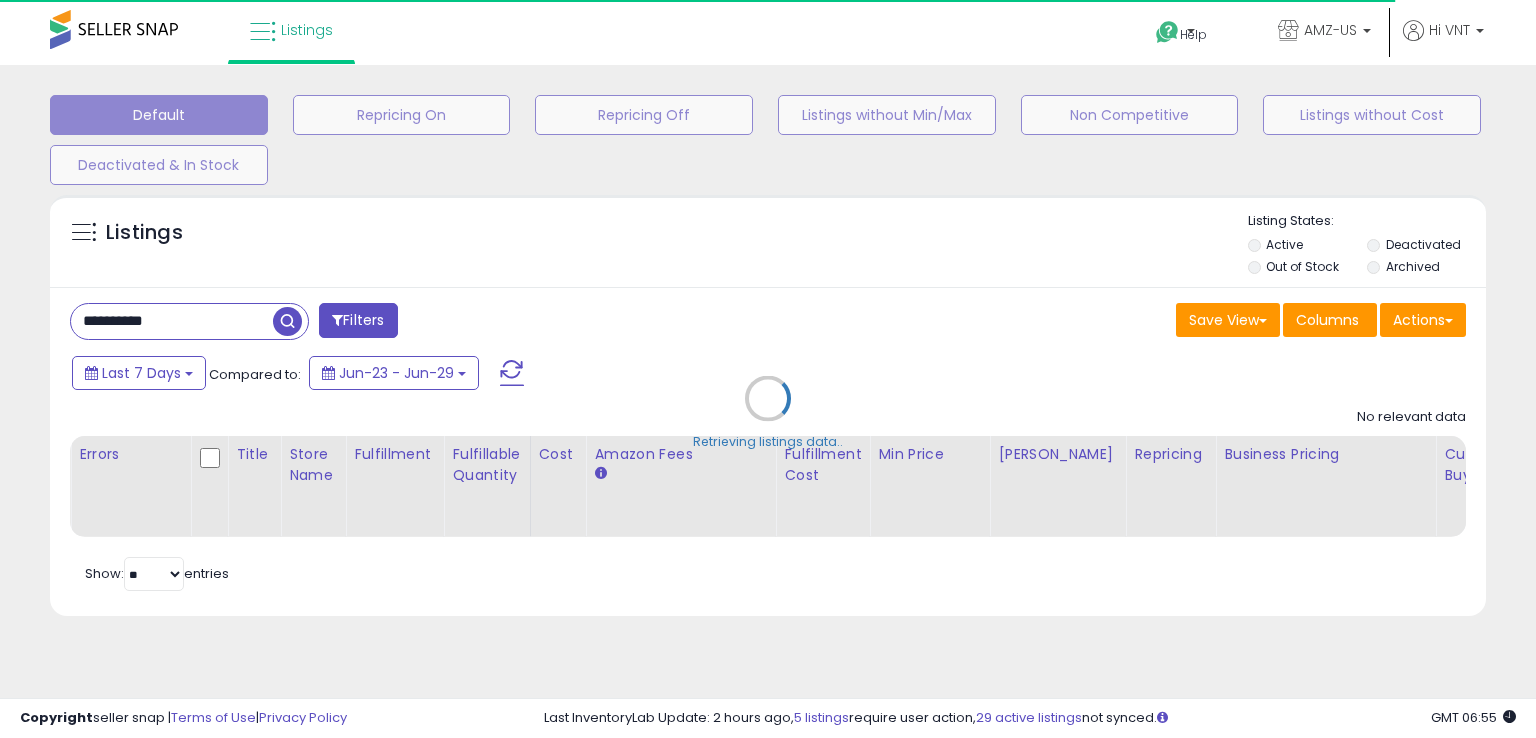 select on "*" 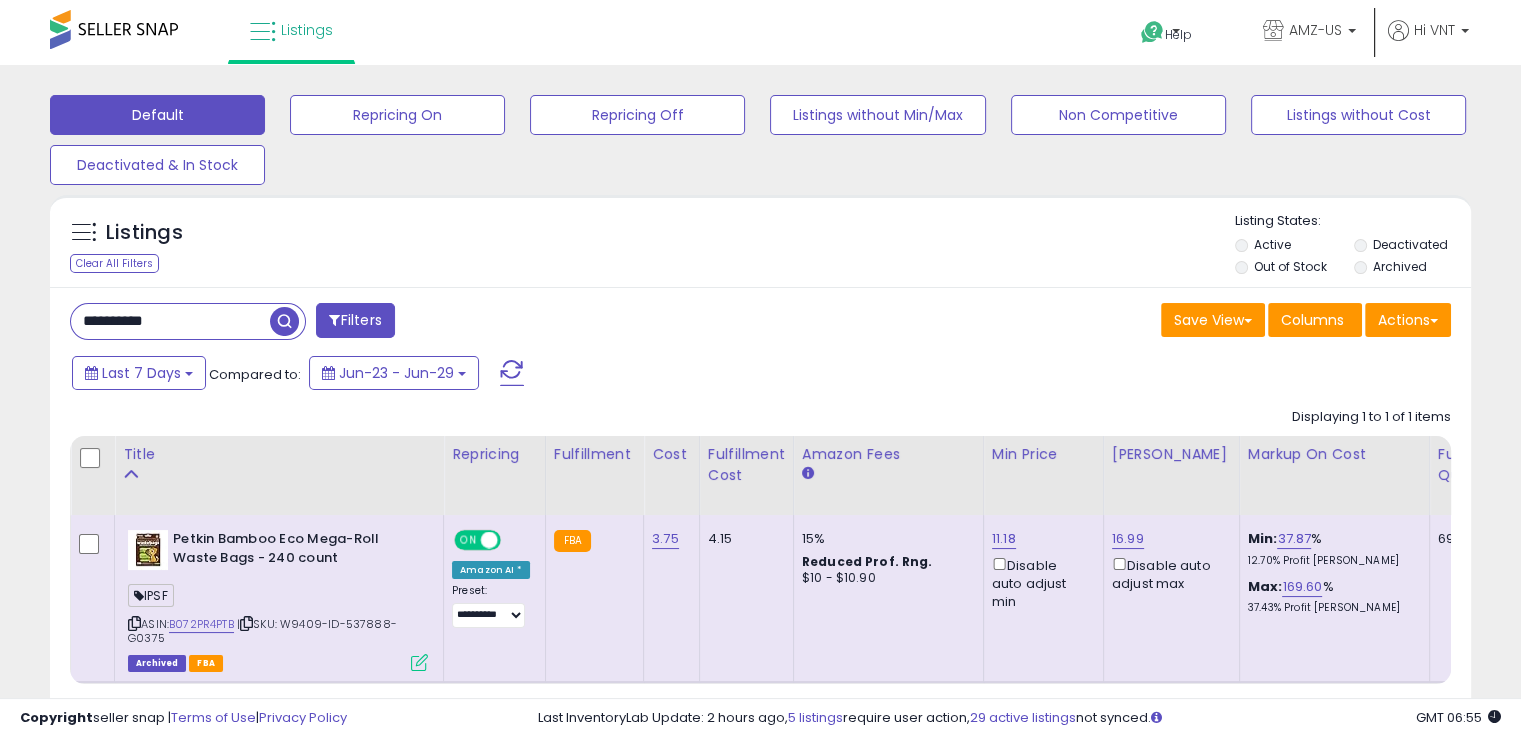 click at bounding box center [334, 320] 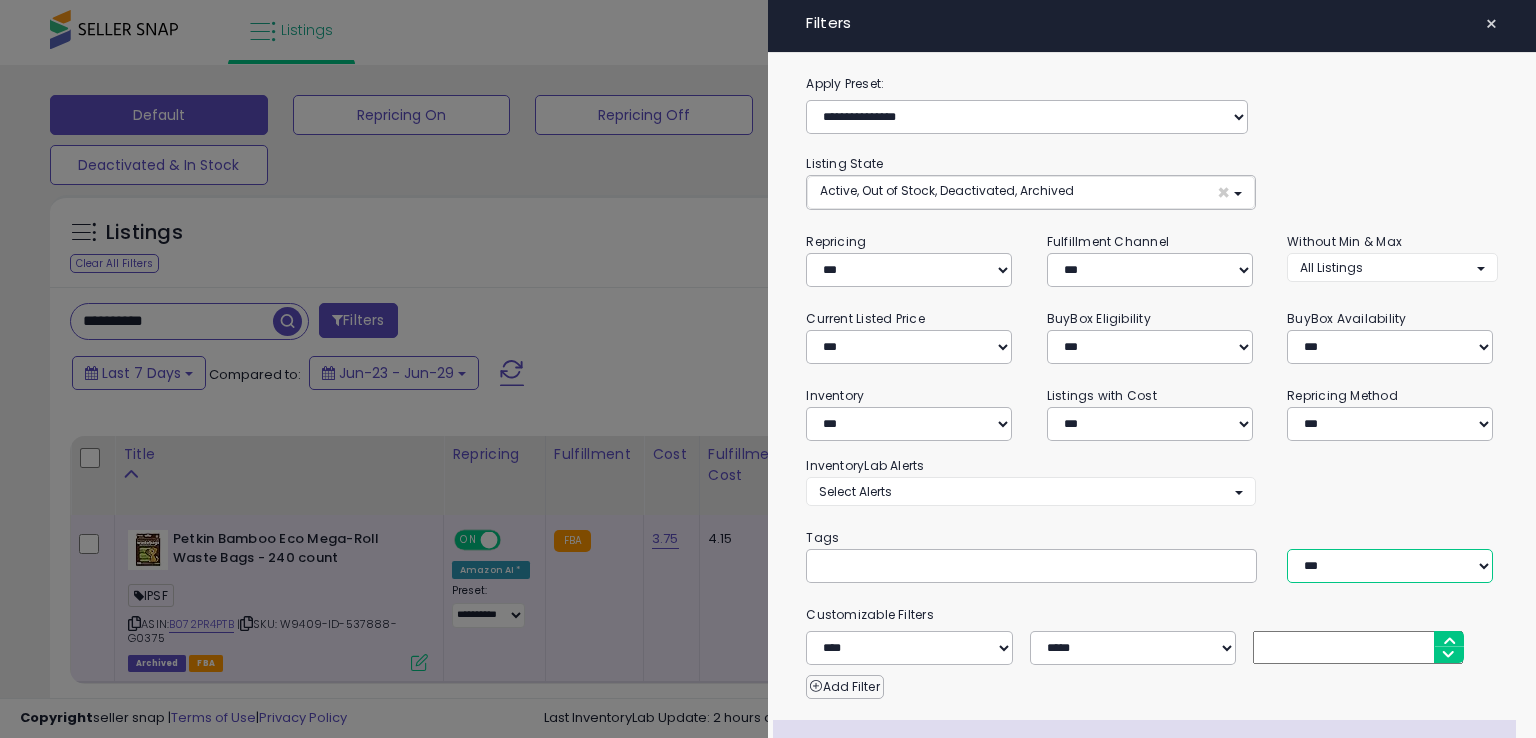 click on "***
***
****" at bounding box center (1390, 566) 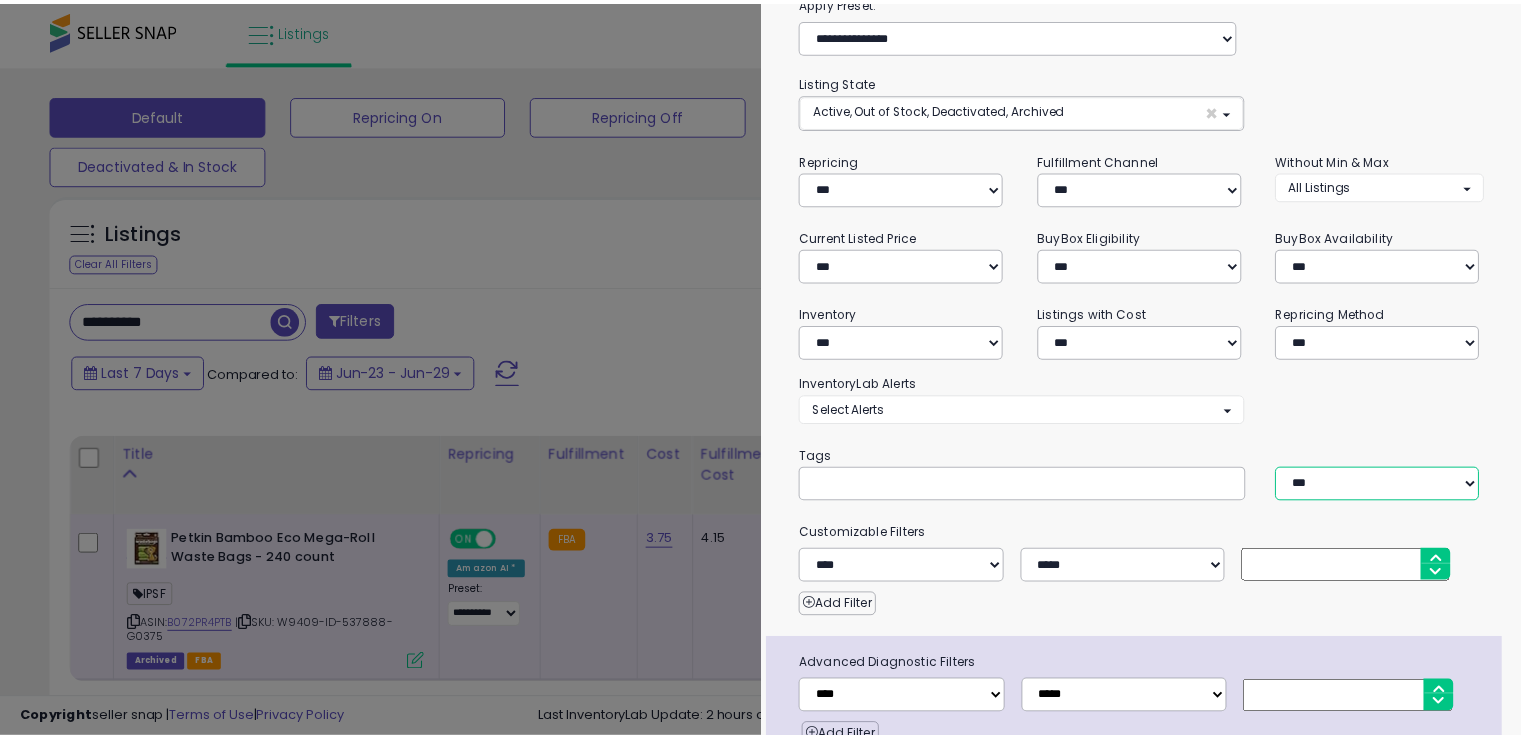 scroll, scrollTop: 176, scrollLeft: 0, axis: vertical 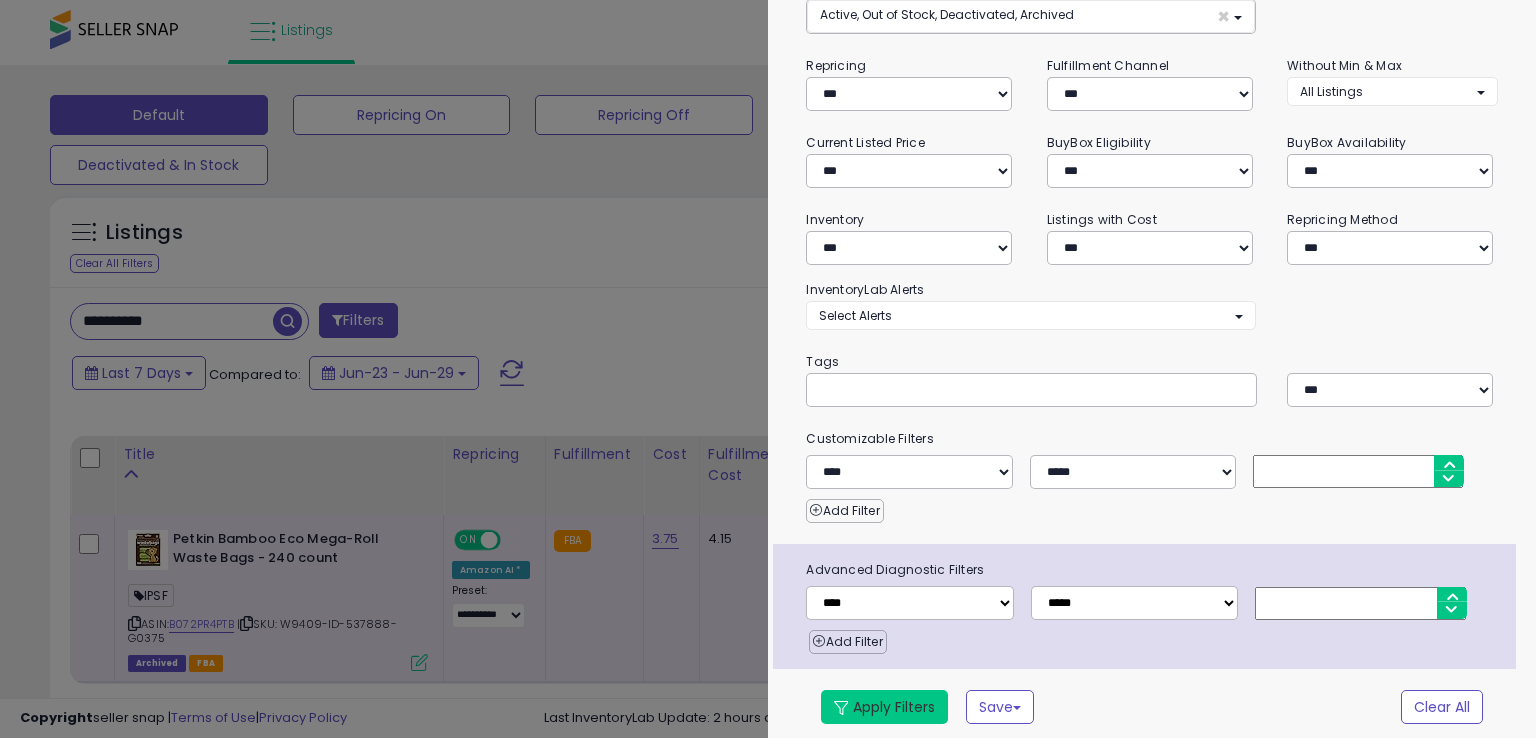 click on "Apply Filters" at bounding box center [884, 707] 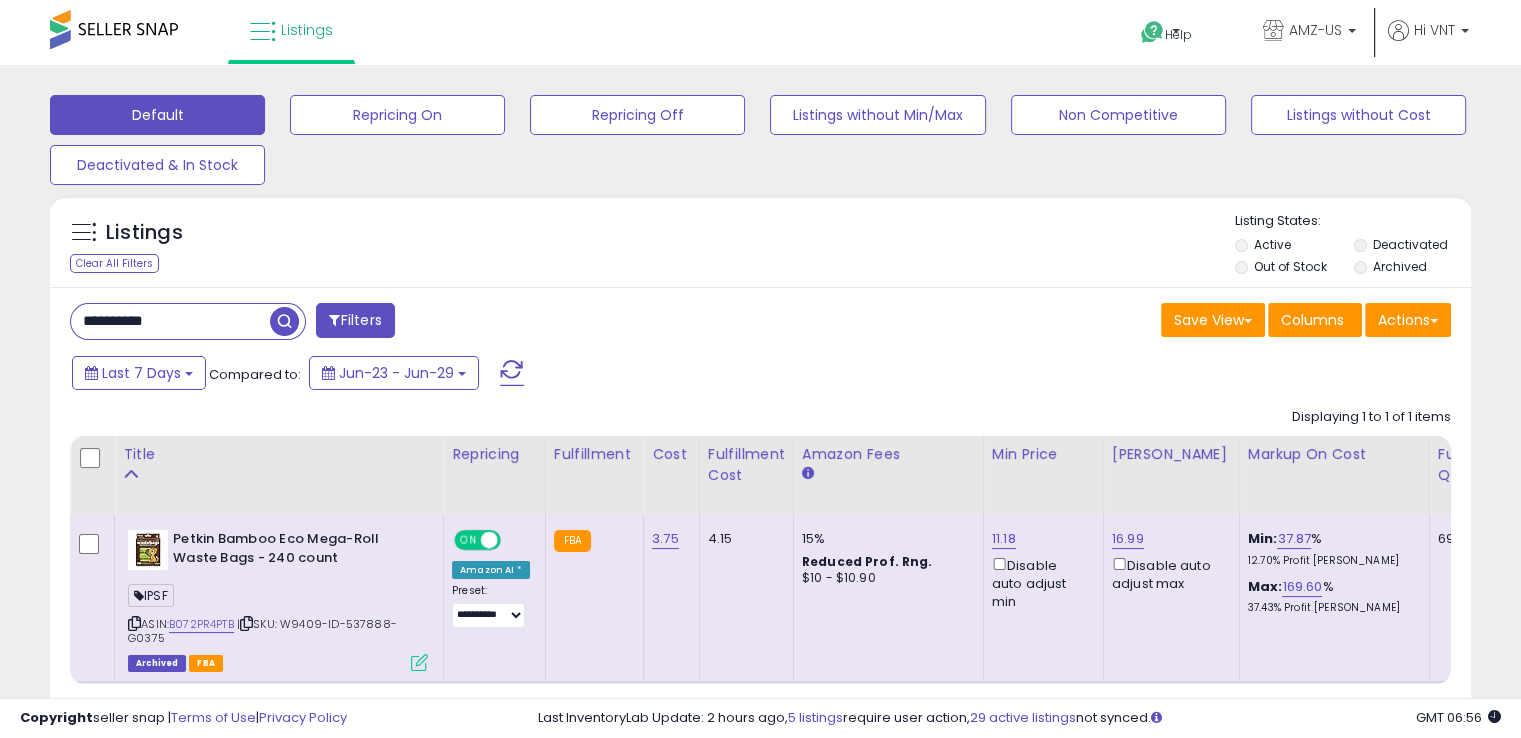 click on "**********" at bounding box center [170, 321] 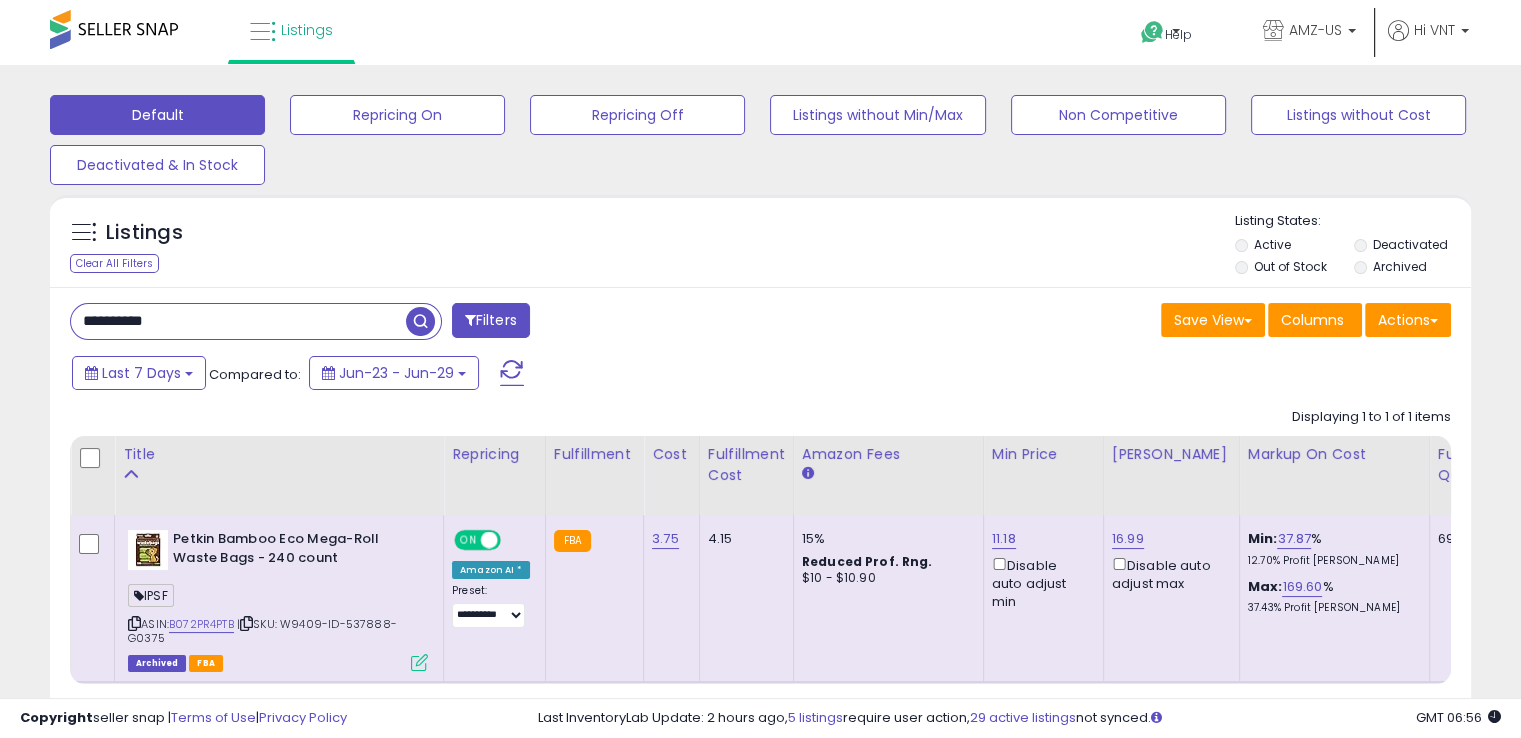 paste 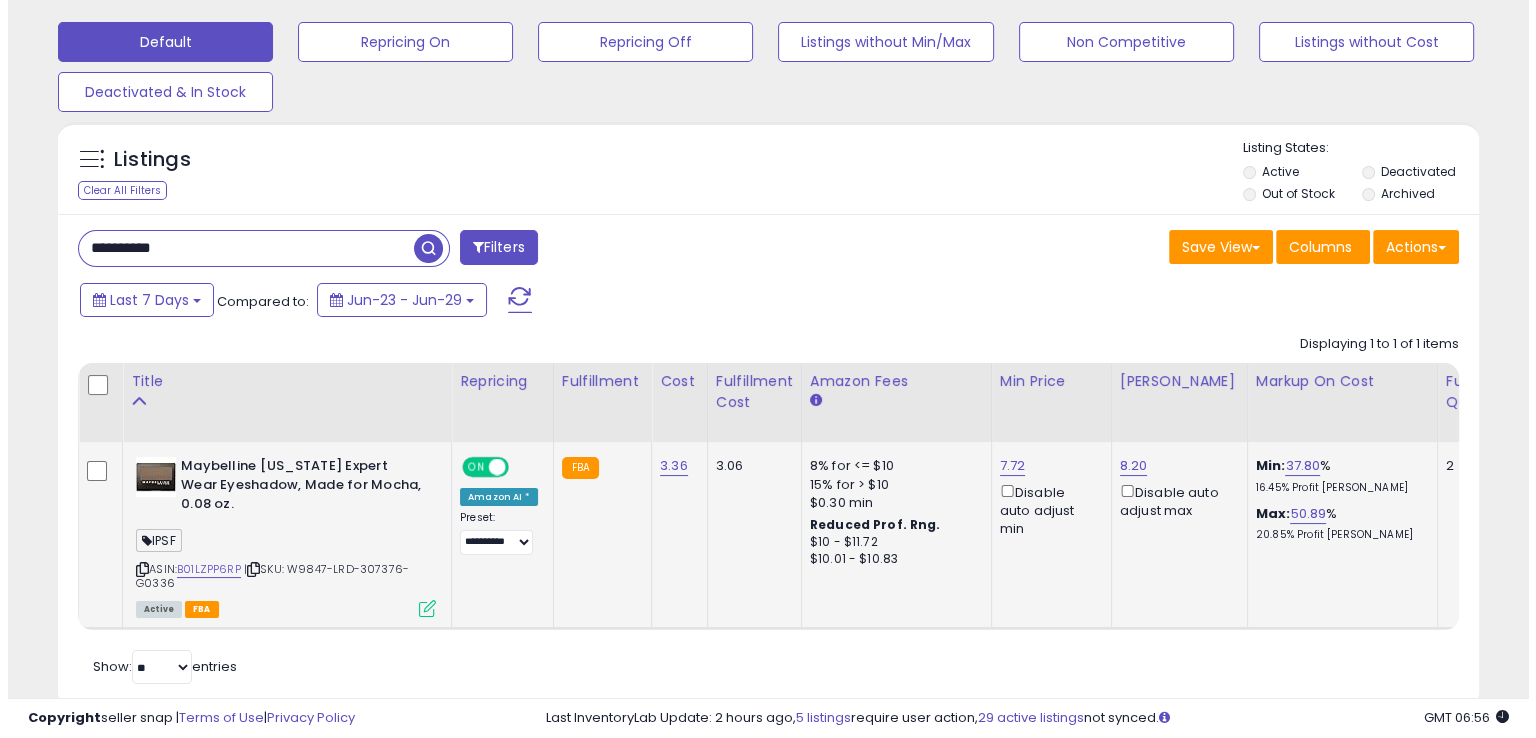 scroll, scrollTop: 157, scrollLeft: 0, axis: vertical 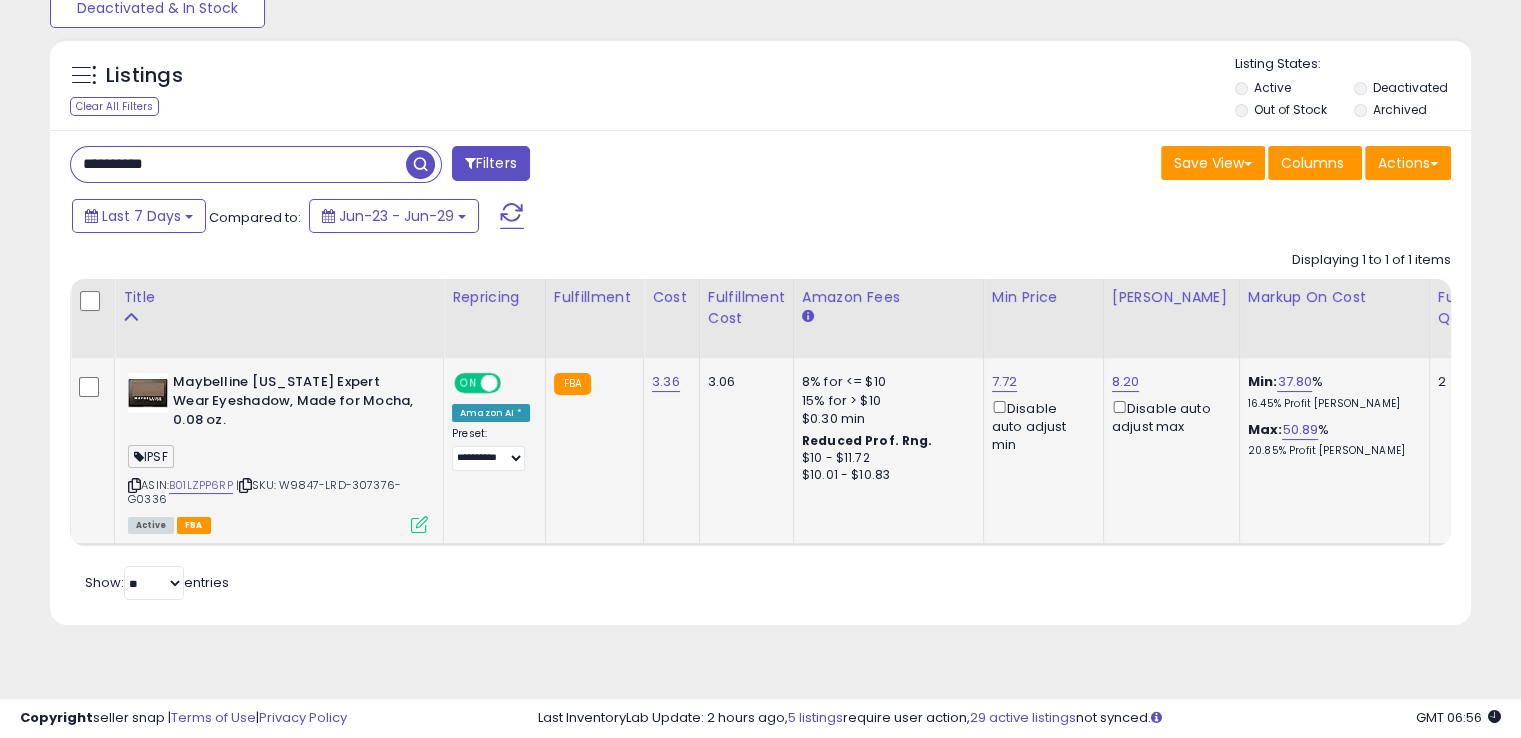 click at bounding box center (245, 485) 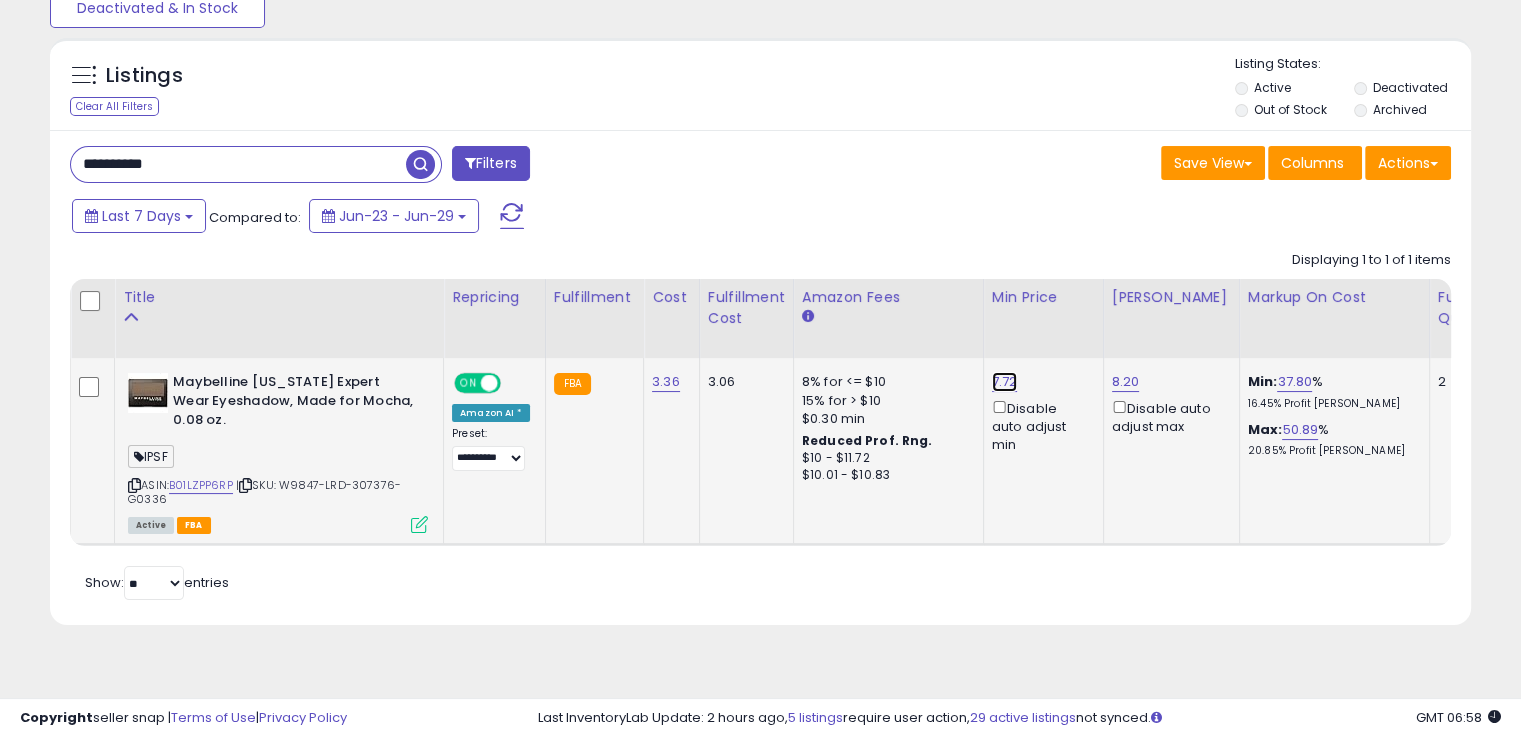 click on "7.72" at bounding box center (1005, 382) 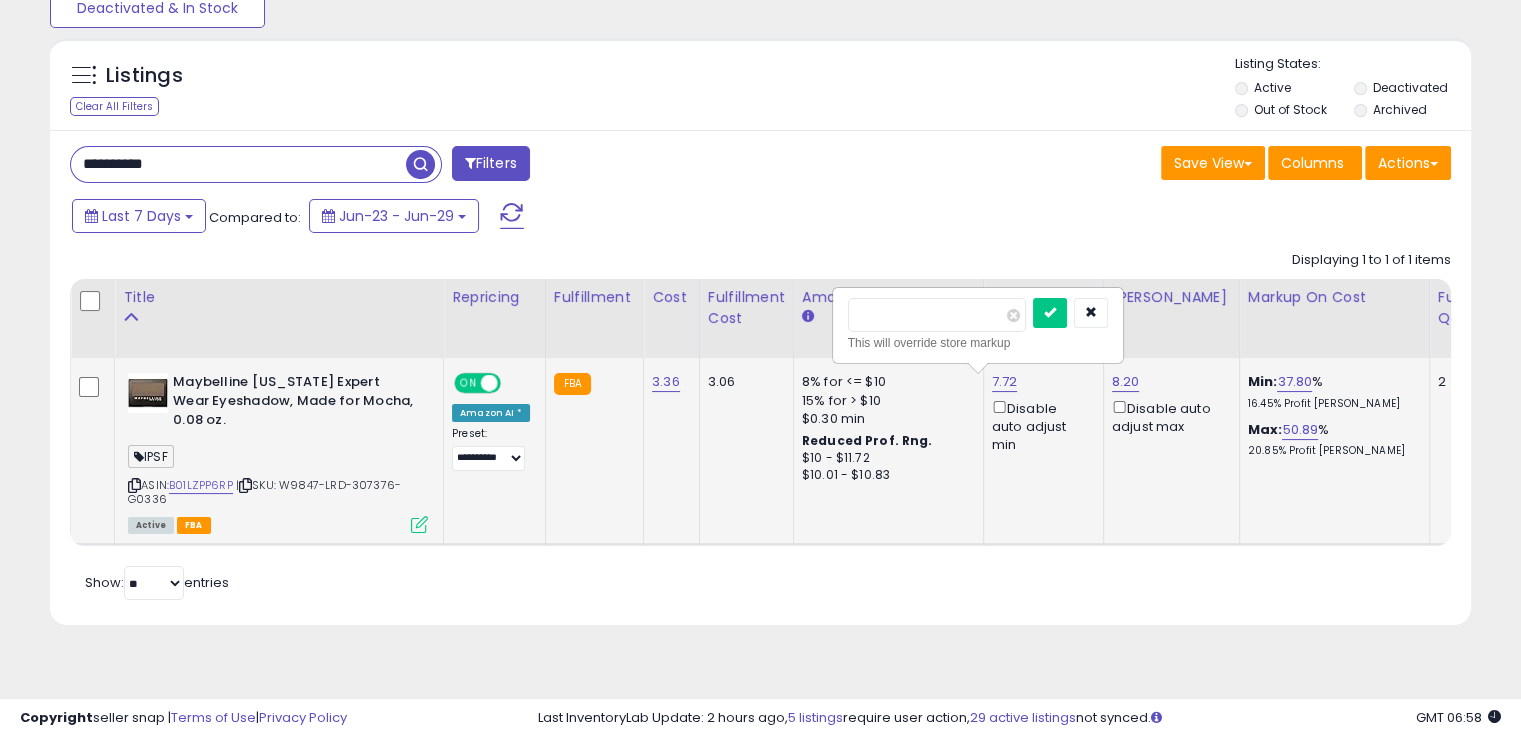 drag, startPoint x: 921, startPoint y: 320, endPoint x: 846, endPoint y: 317, distance: 75.059975 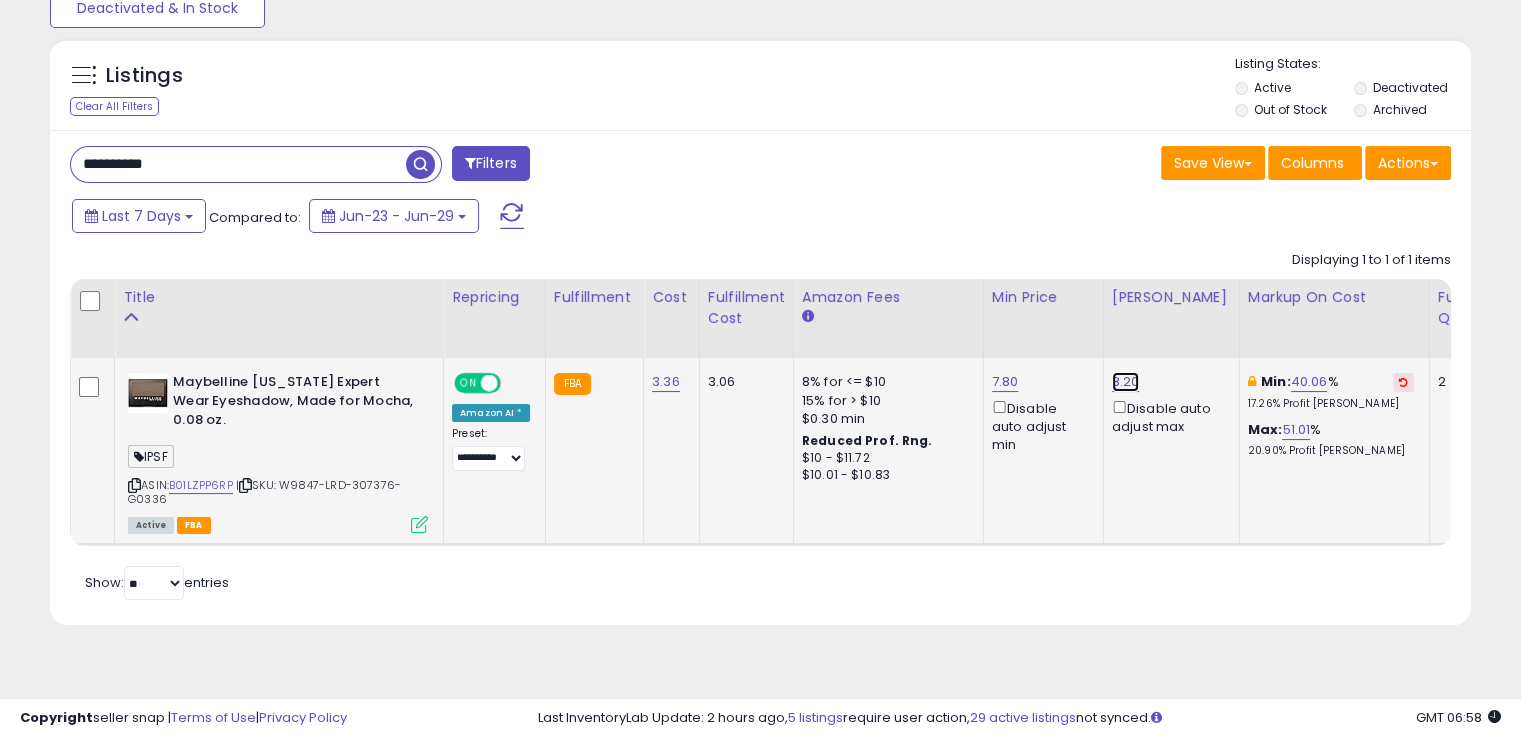 click on "8.20" at bounding box center (1126, 382) 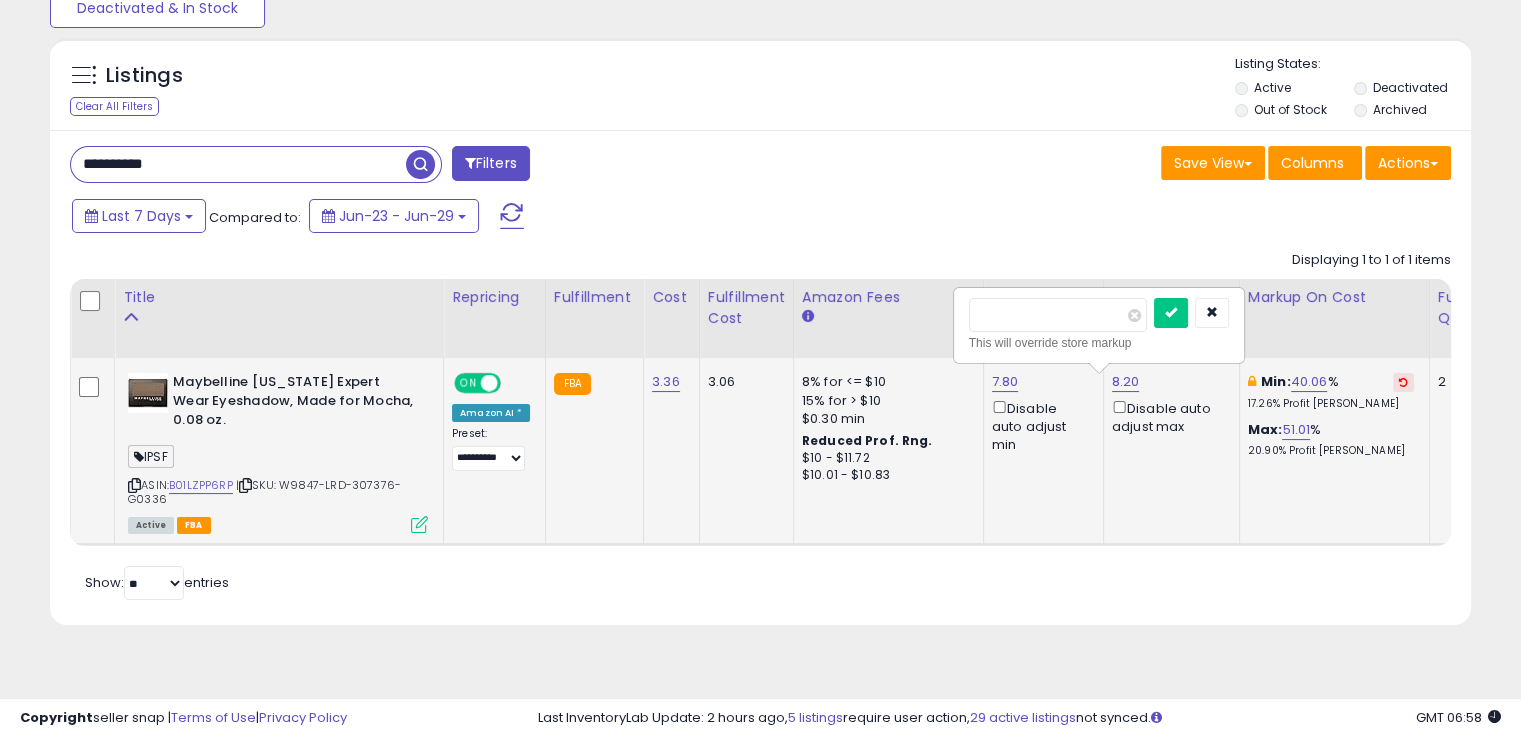 drag, startPoint x: 1000, startPoint y: 314, endPoint x: 962, endPoint y: 317, distance: 38.118237 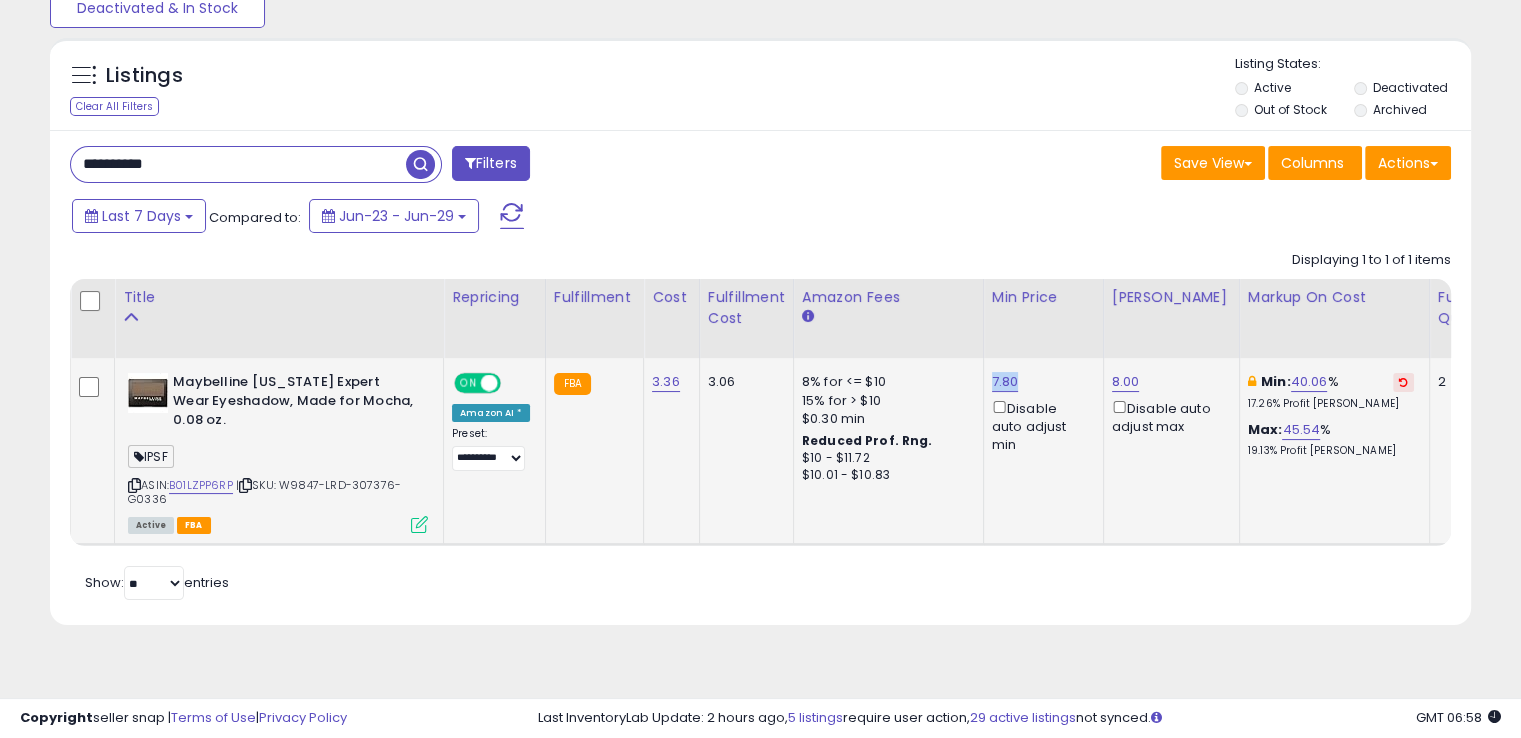 drag, startPoint x: 1009, startPoint y: 376, endPoint x: 980, endPoint y: 368, distance: 30.083218 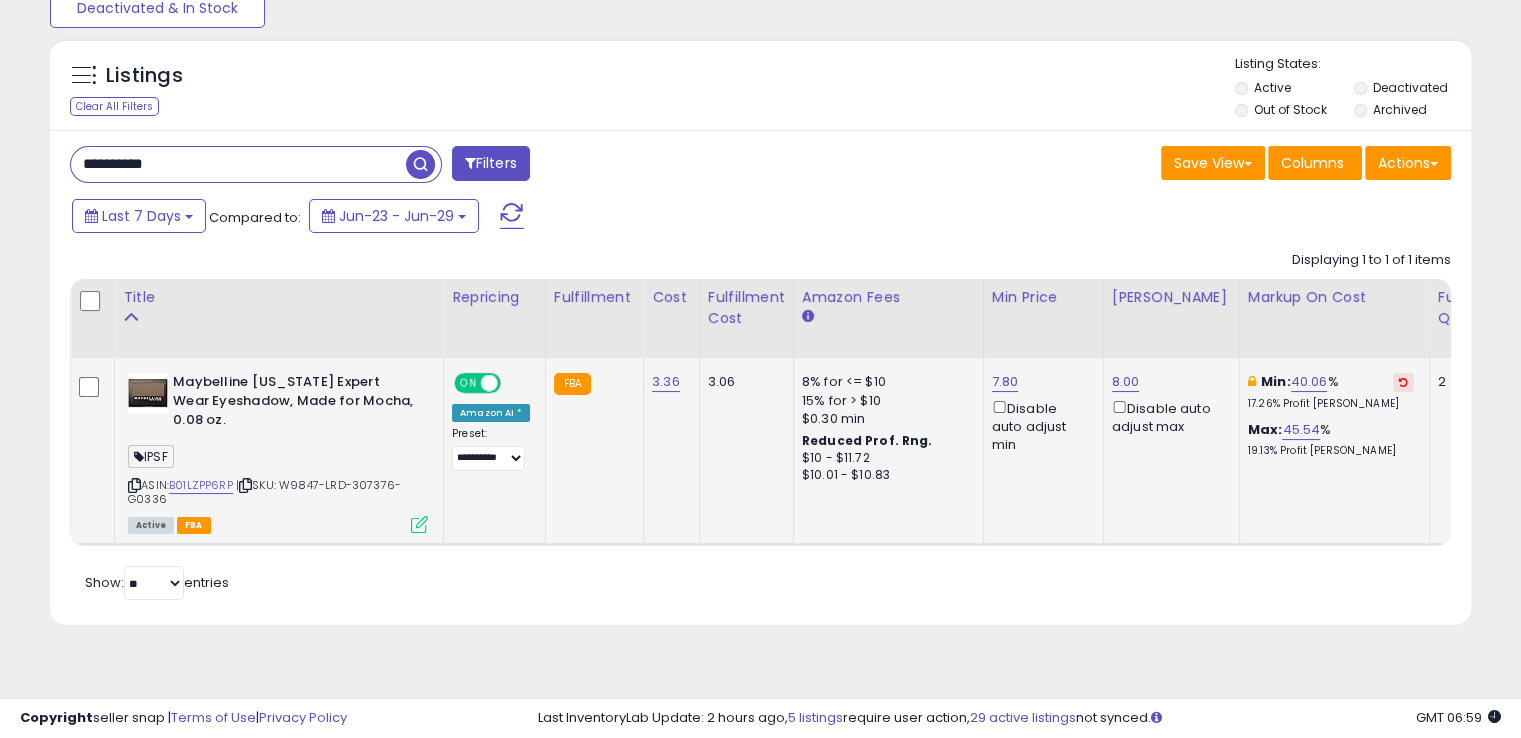 click at bounding box center [419, 524] 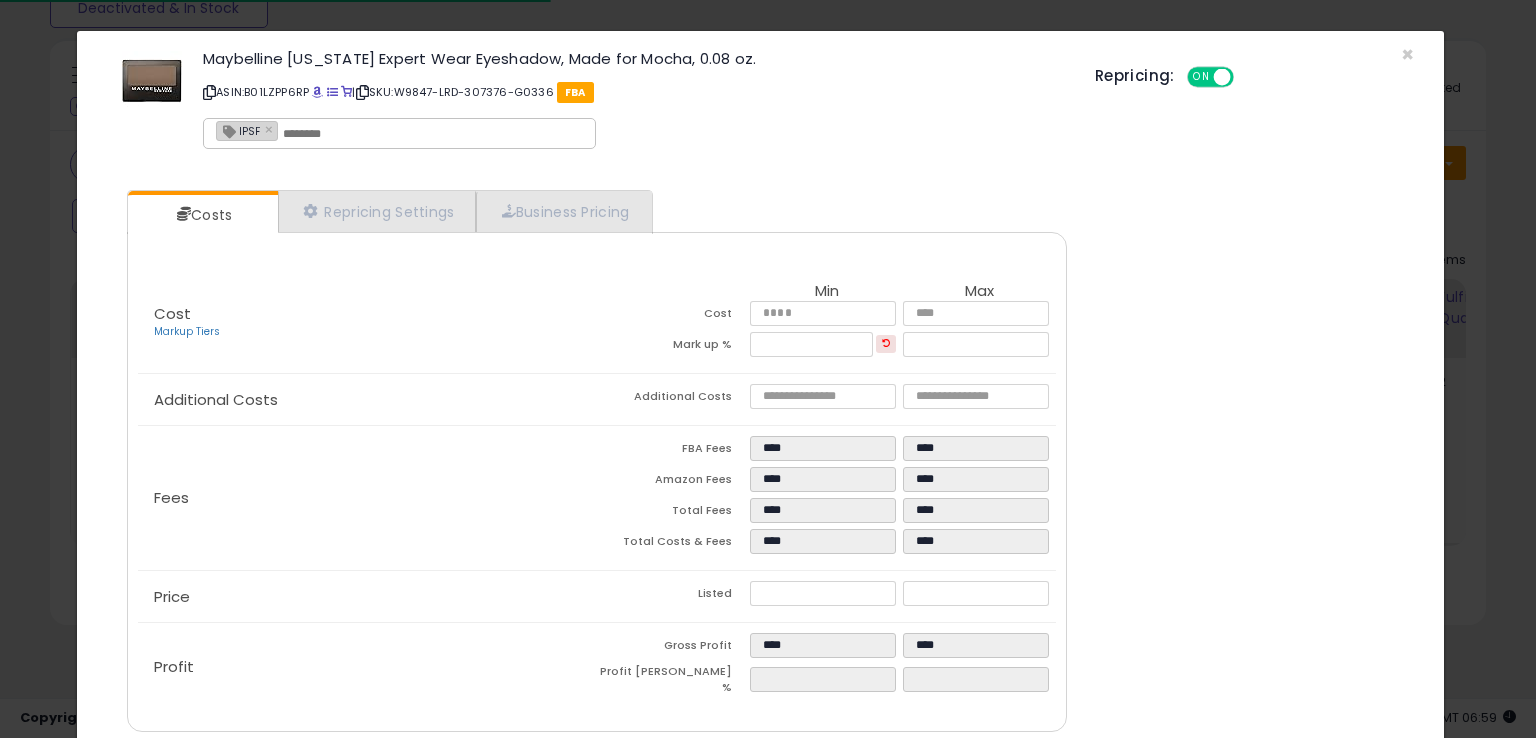 click at bounding box center [433, 134] 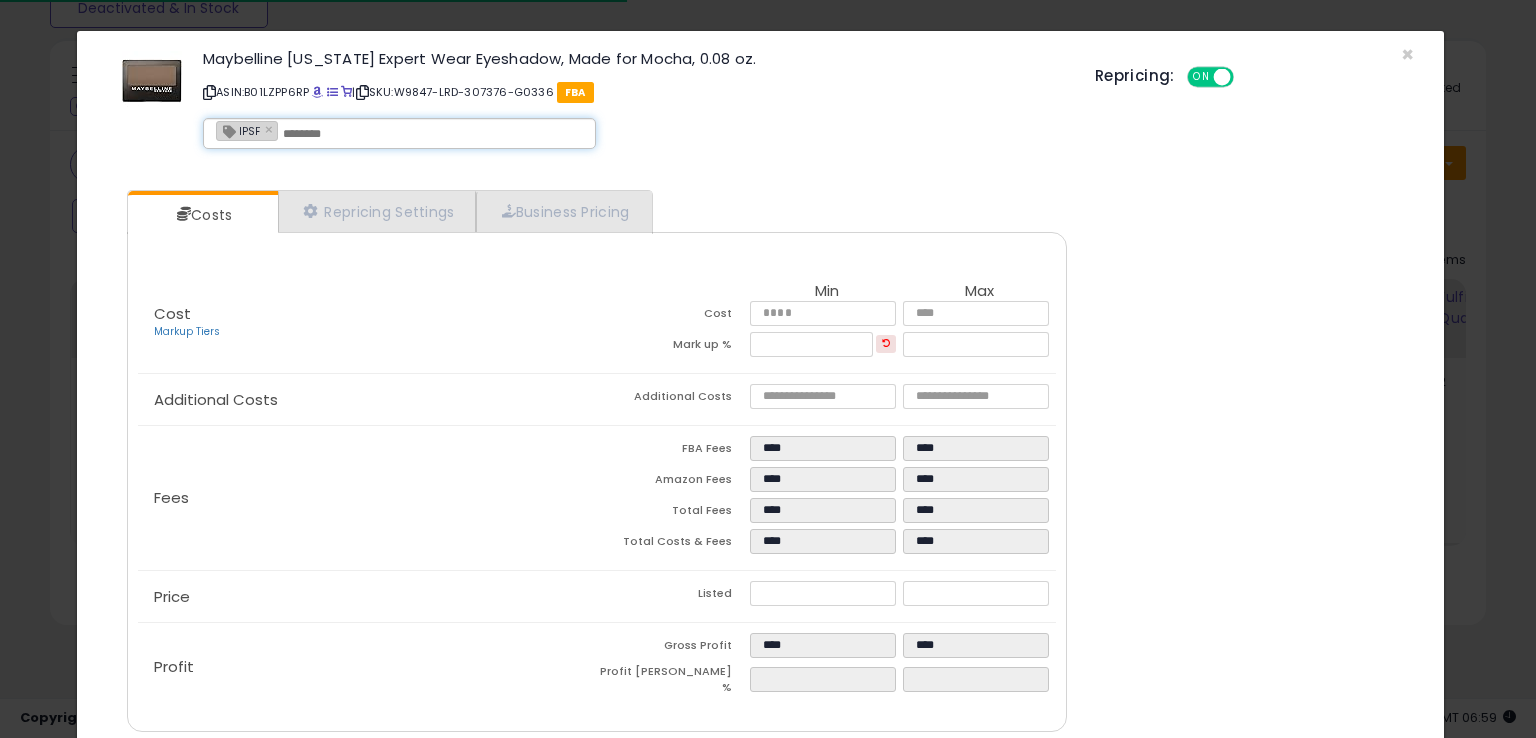 paste on "**********" 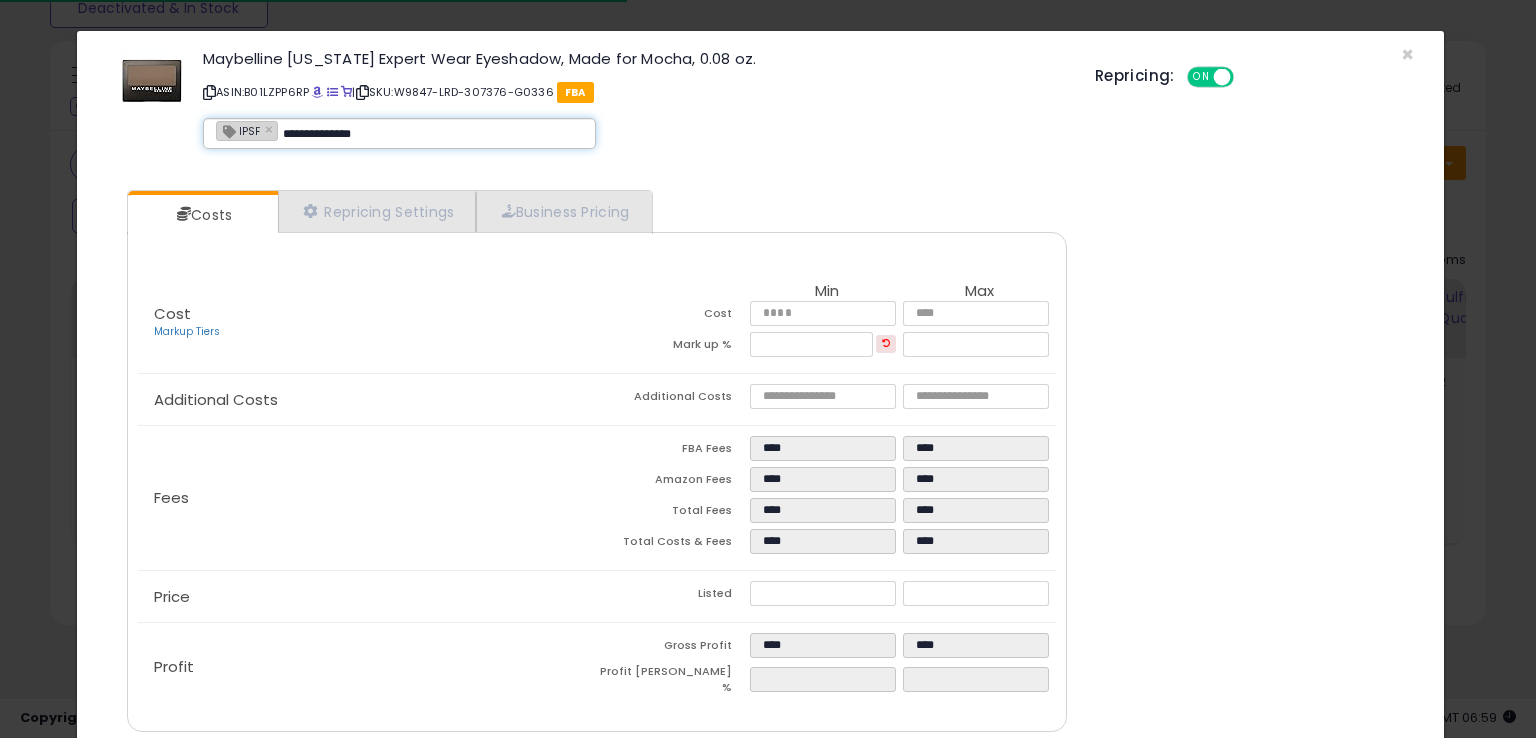type on "**********" 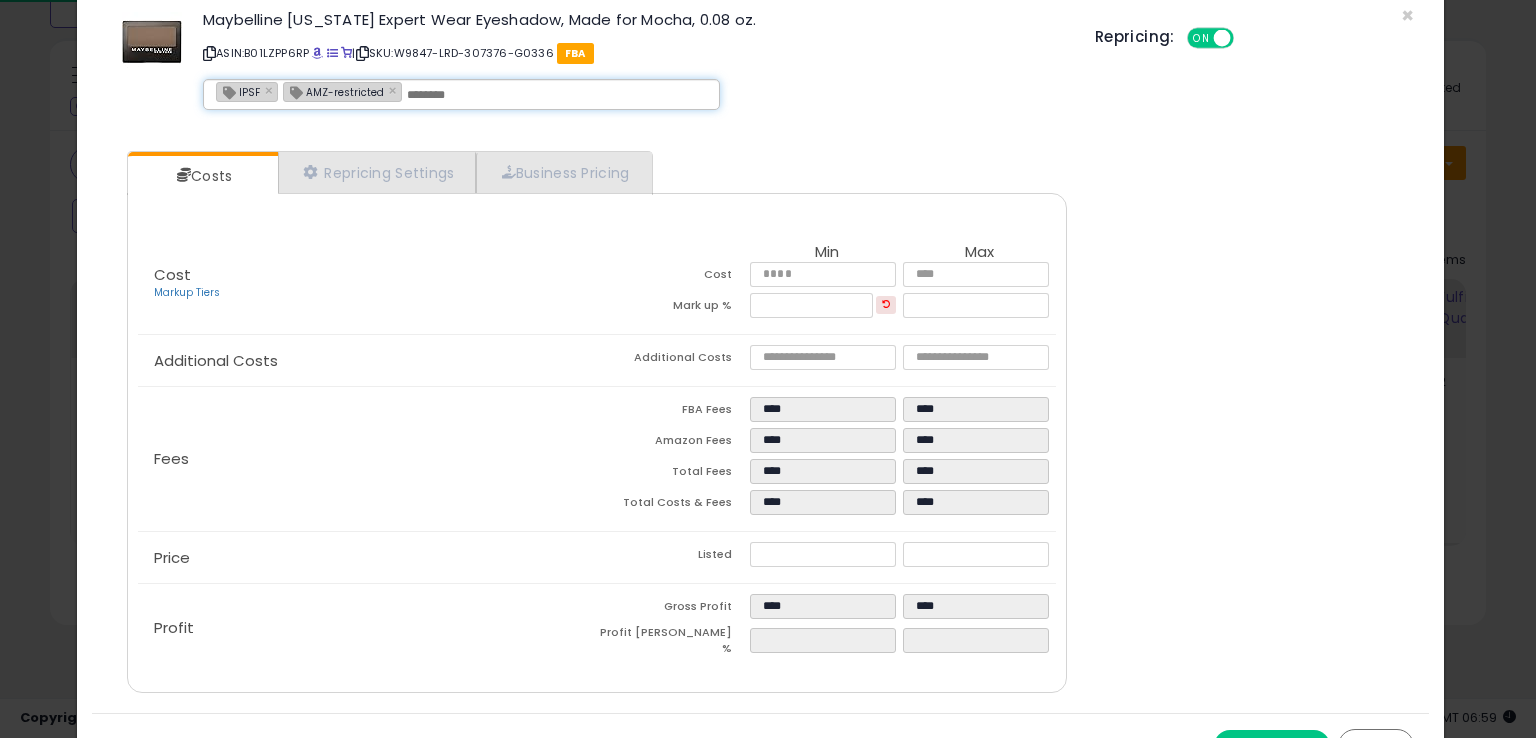 scroll, scrollTop: 71, scrollLeft: 0, axis: vertical 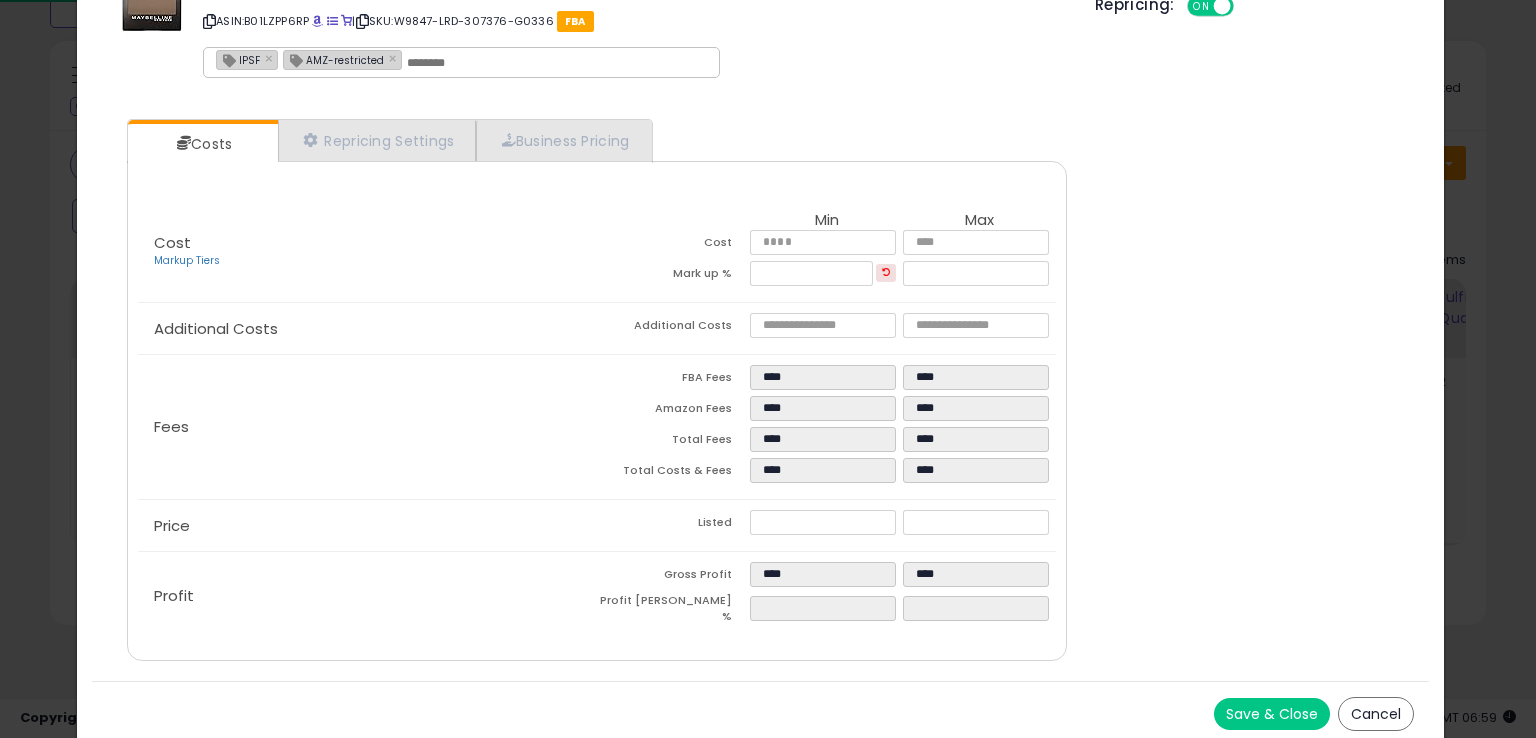 click on "Save & Close" at bounding box center (1272, 714) 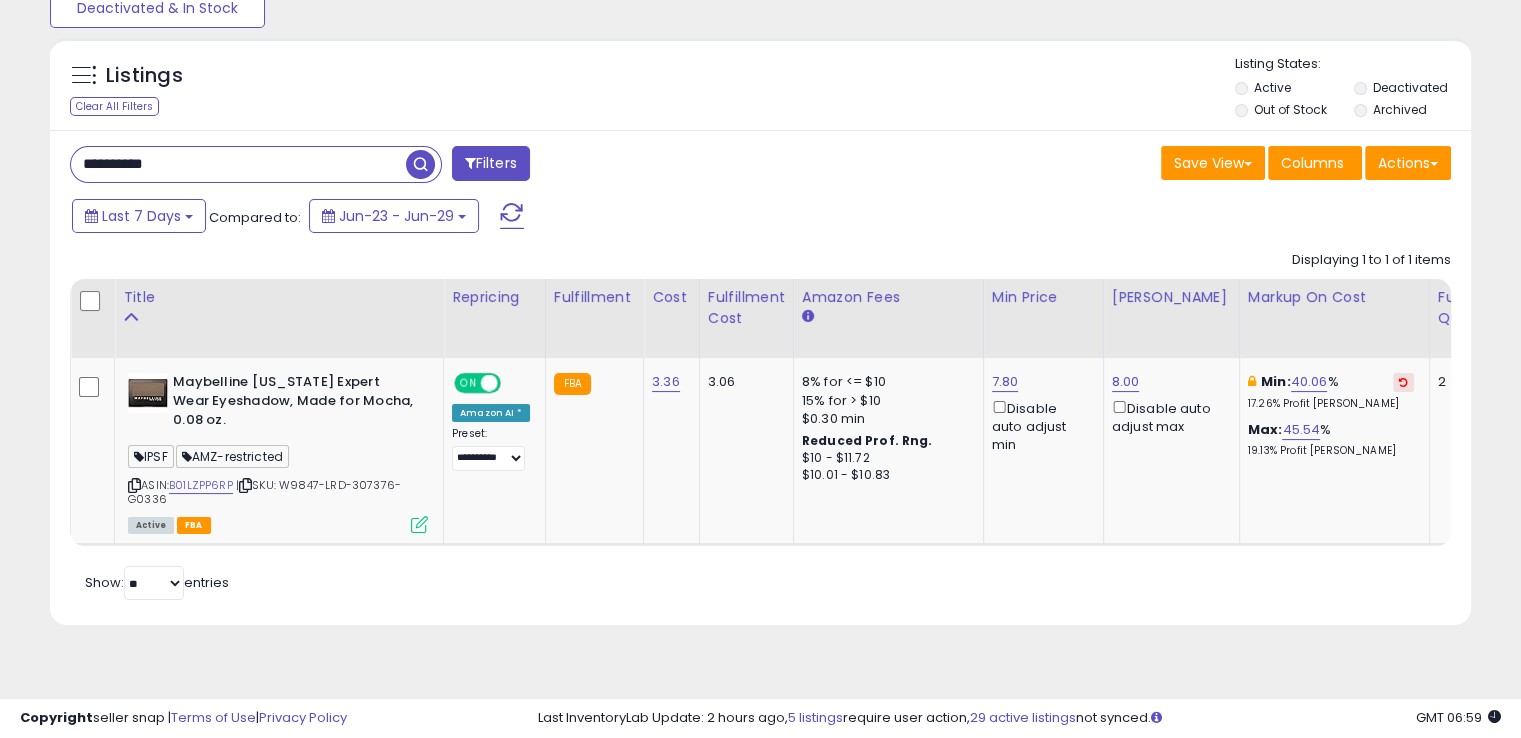 click on "**********" at bounding box center [256, 164] 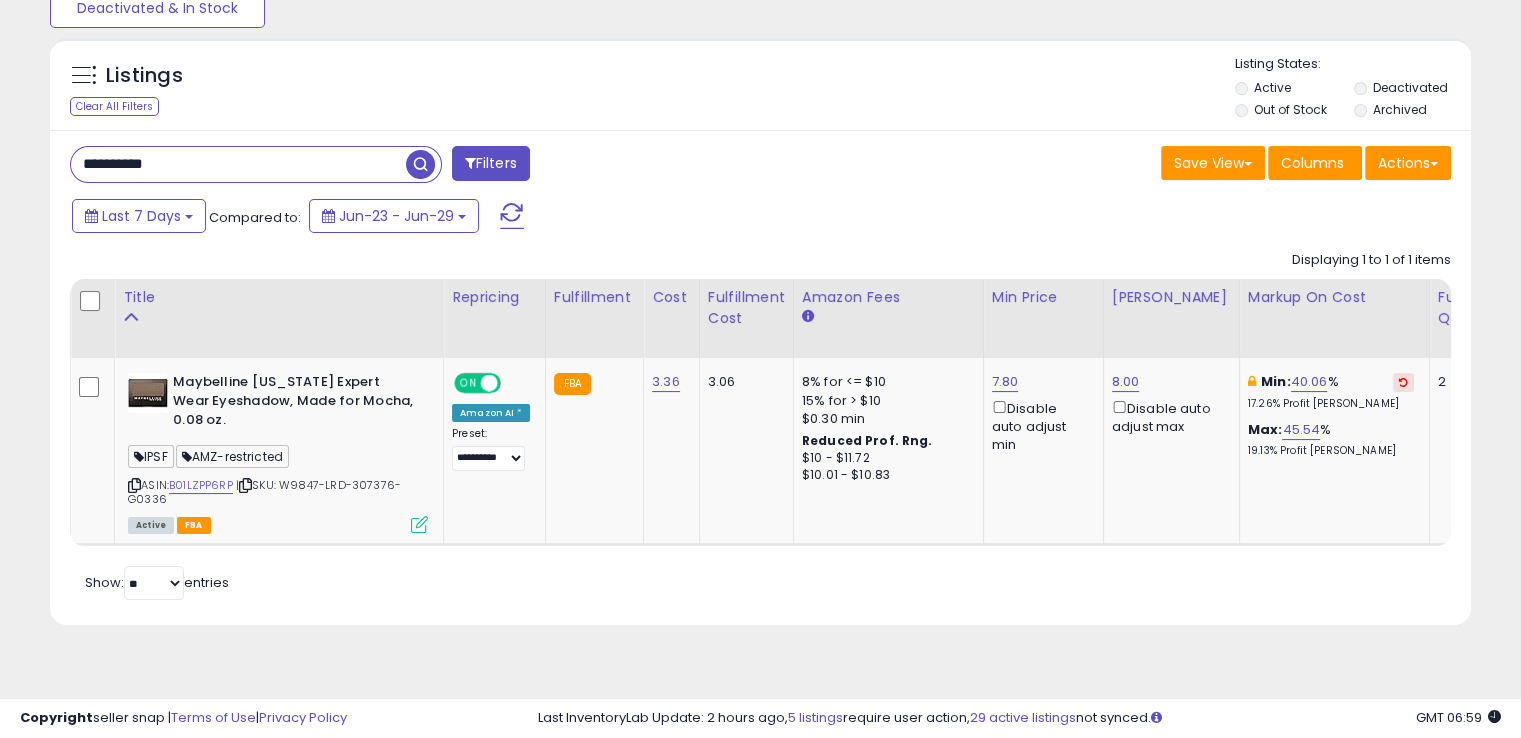 click on "**********" at bounding box center [238, 164] 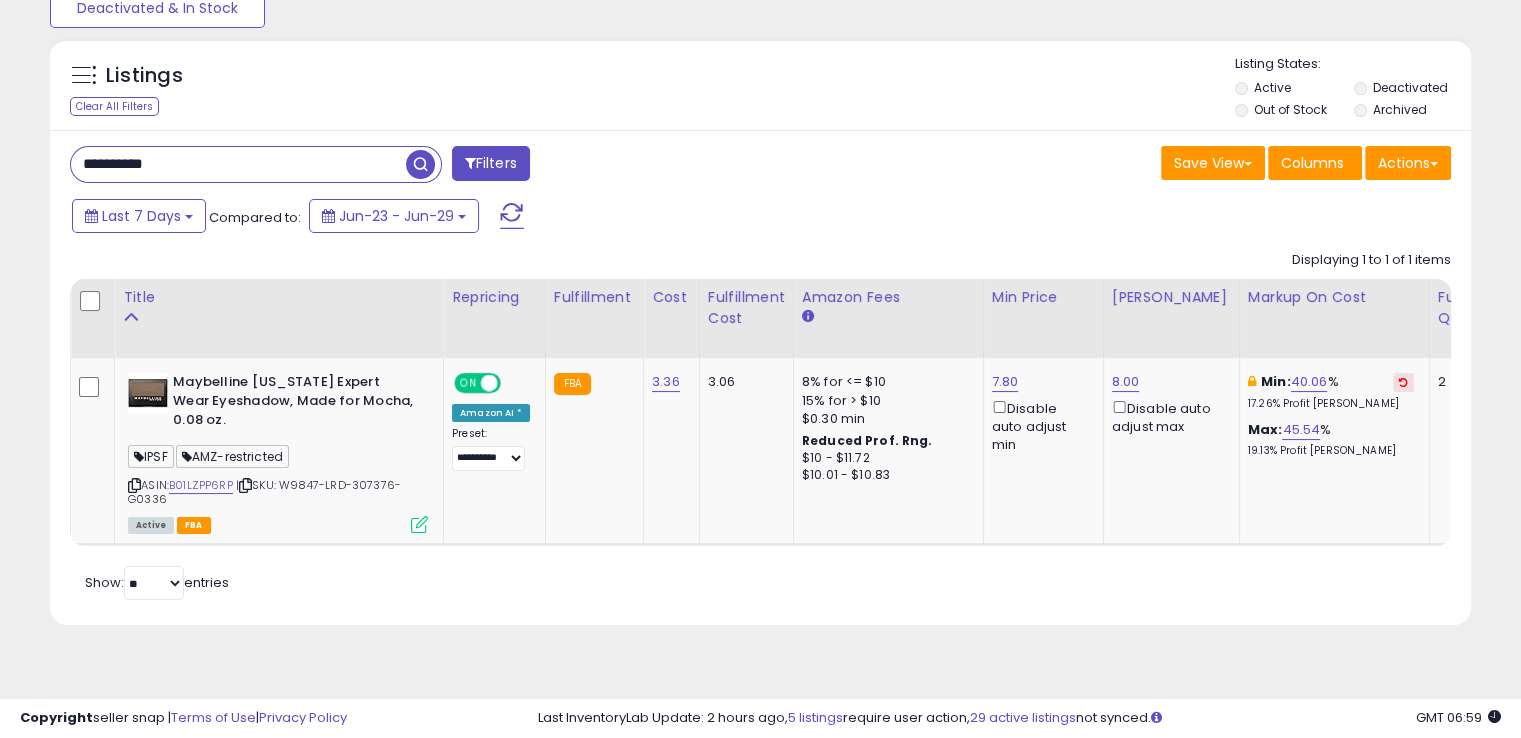 paste 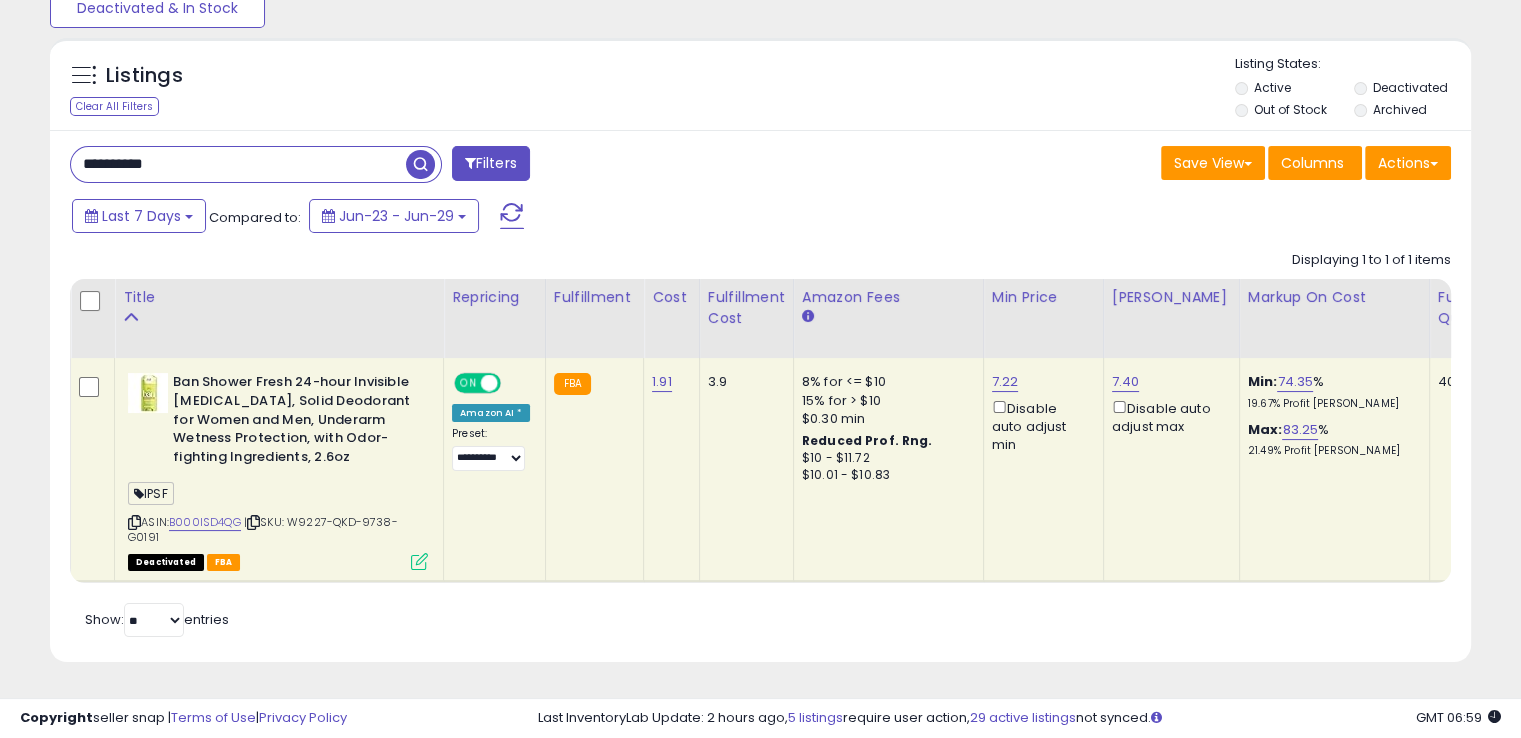 click at bounding box center (253, 522) 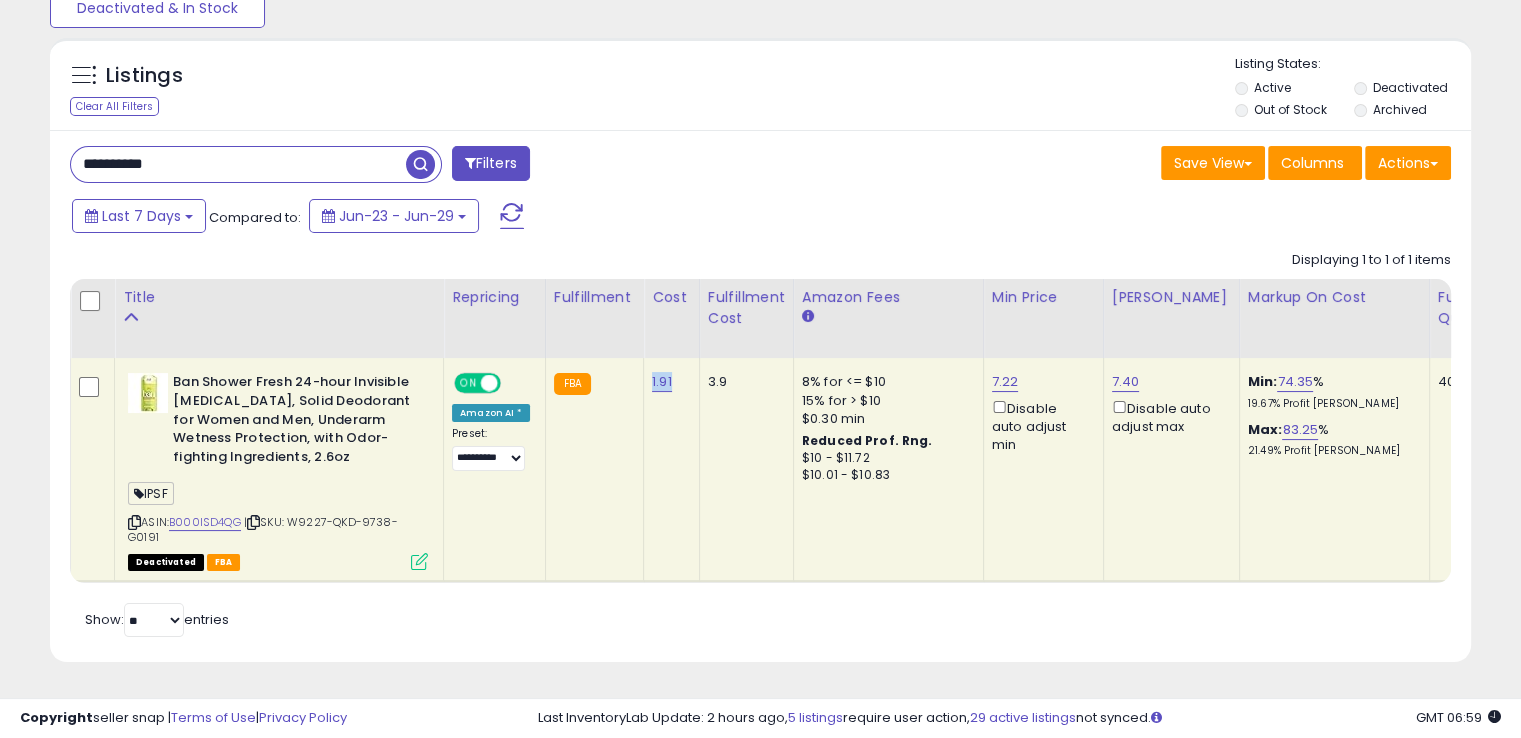 drag, startPoint x: 680, startPoint y: 377, endPoint x: 641, endPoint y: 371, distance: 39.45884 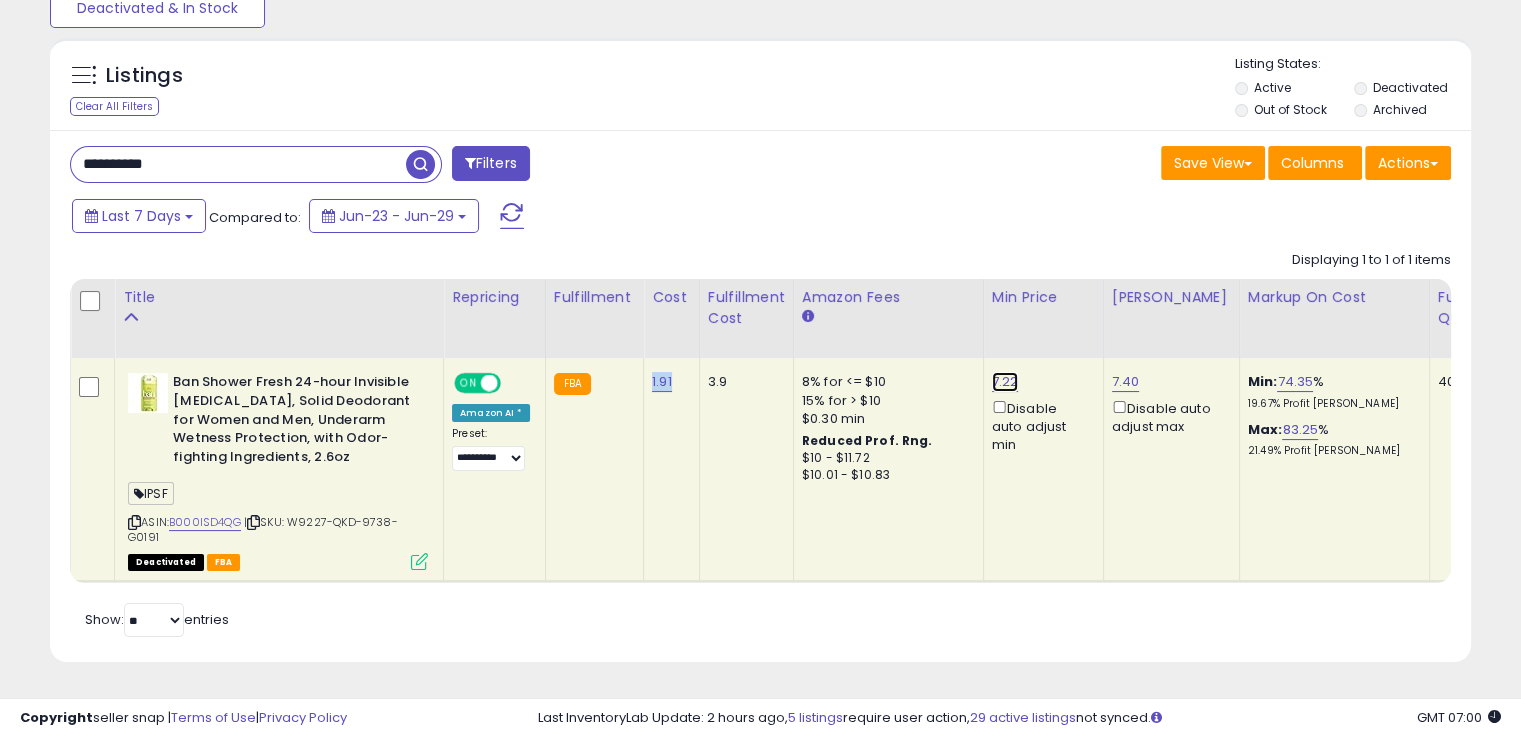 click on "7.22" at bounding box center (1005, 382) 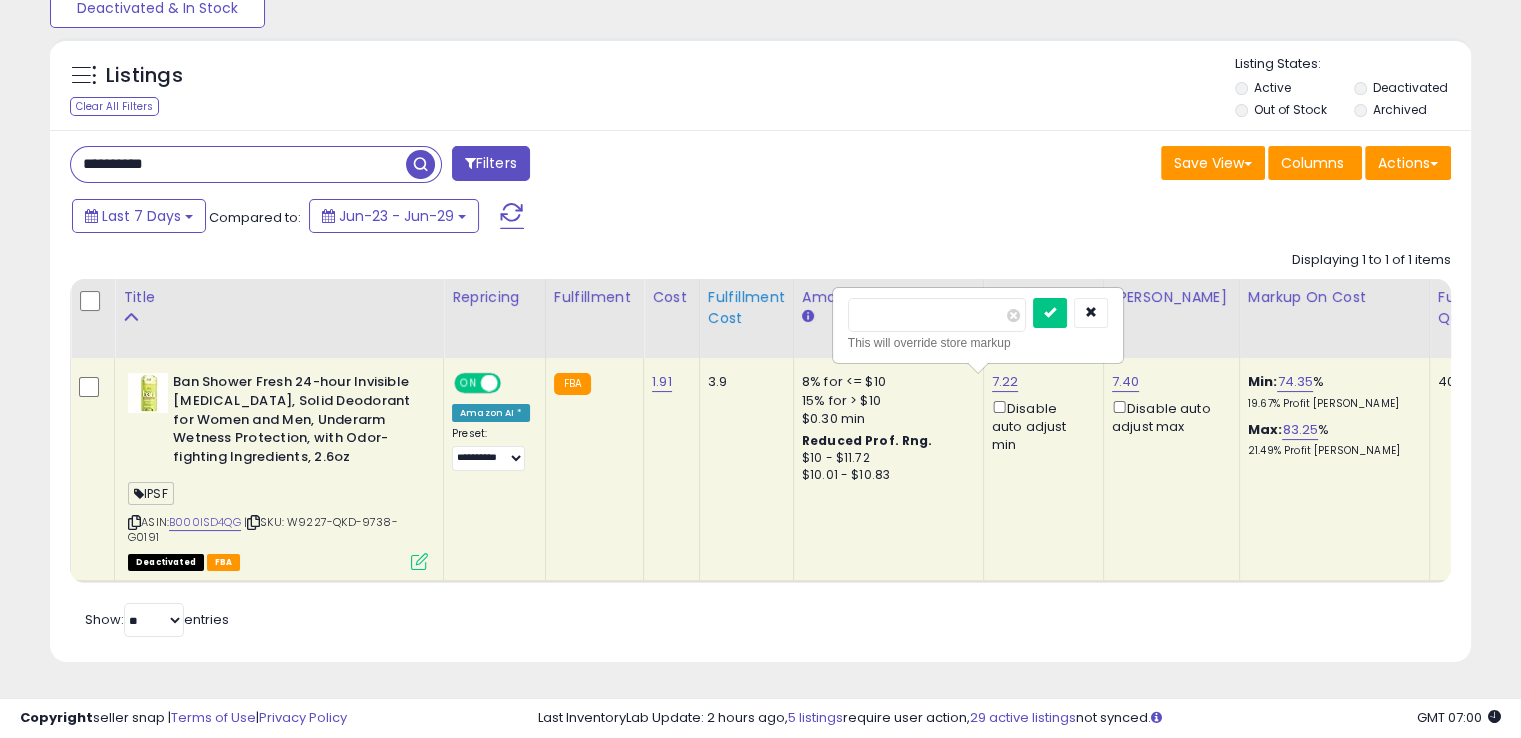 drag, startPoint x: 932, startPoint y: 317, endPoint x: 761, endPoint y: 319, distance: 171.01169 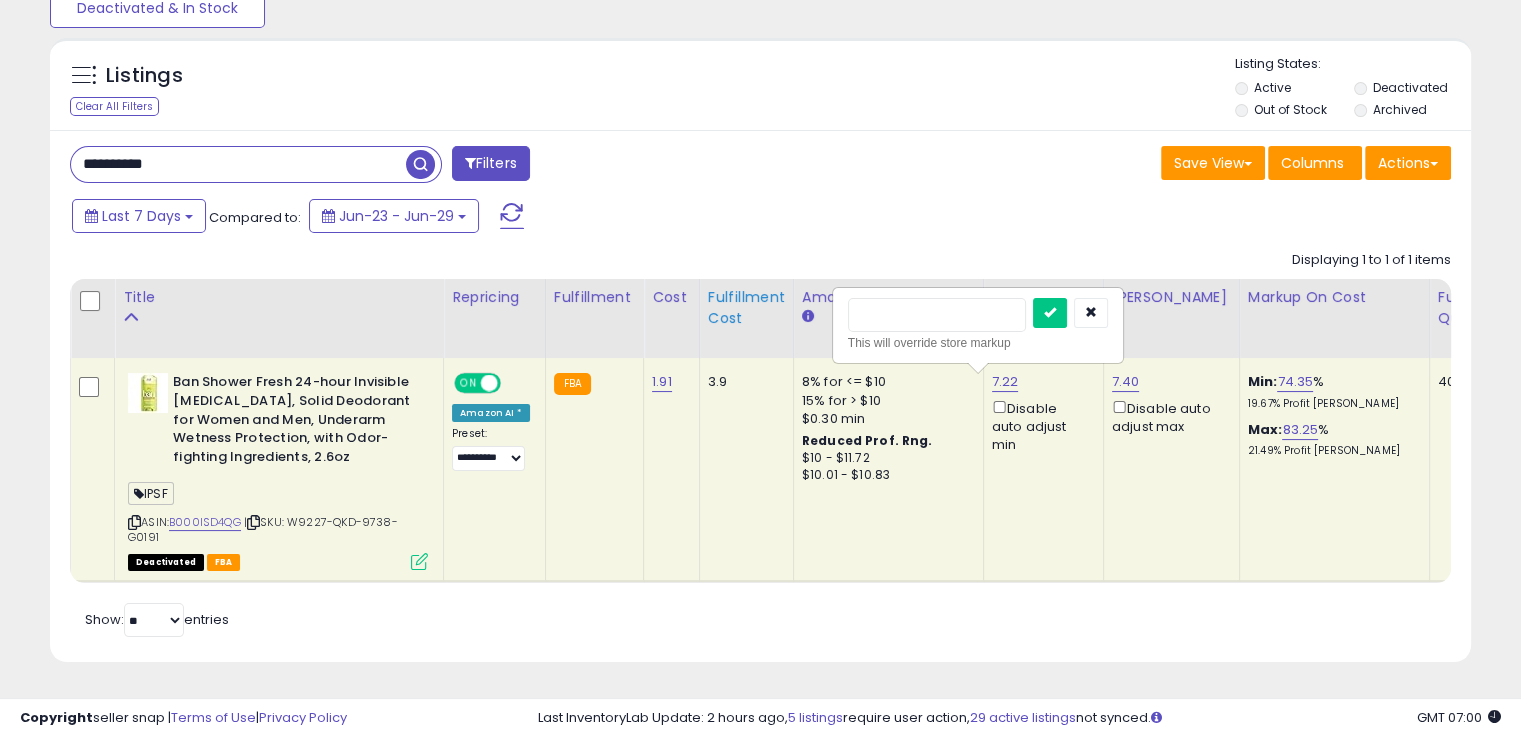 type on "***" 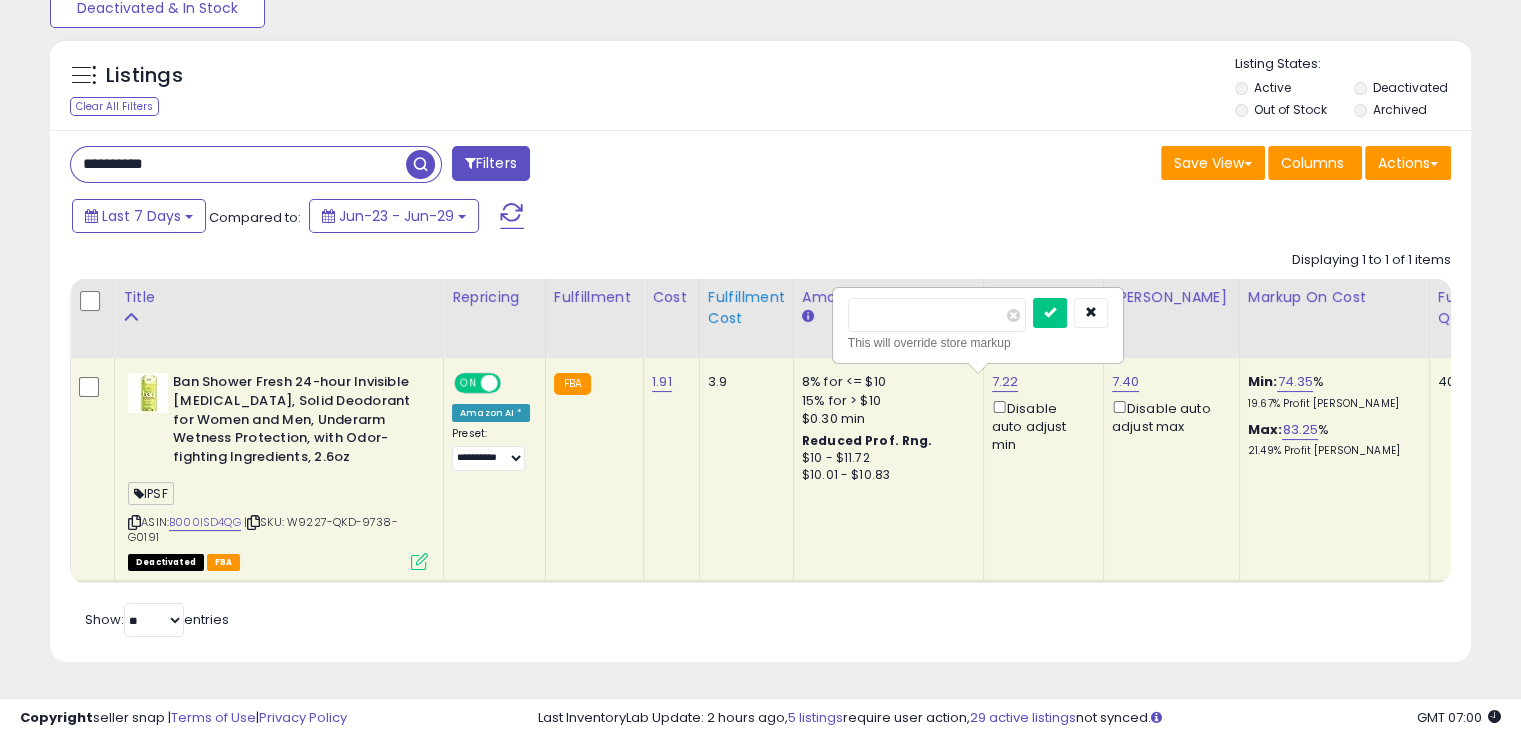 click at bounding box center [1050, 313] 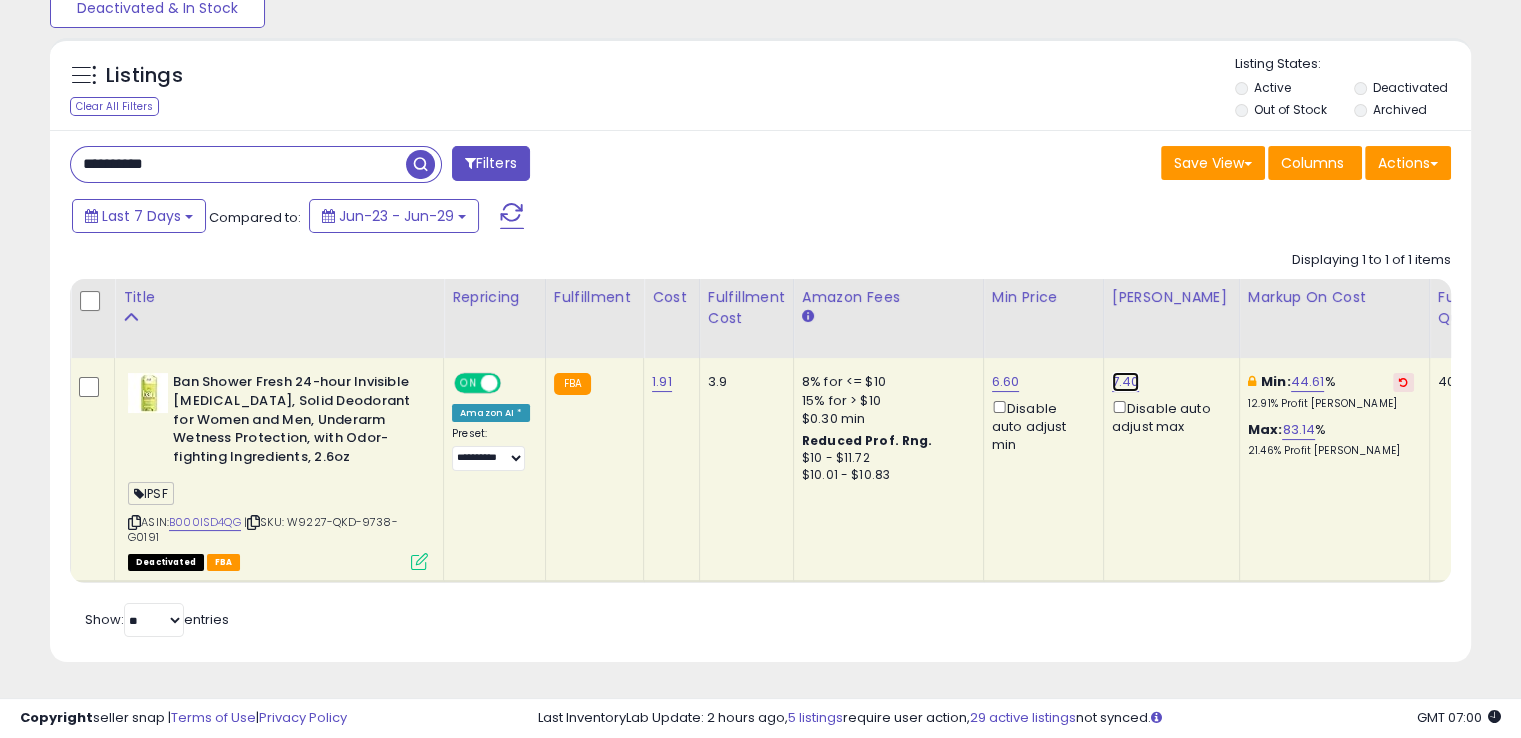 click on "7.40" at bounding box center (1126, 382) 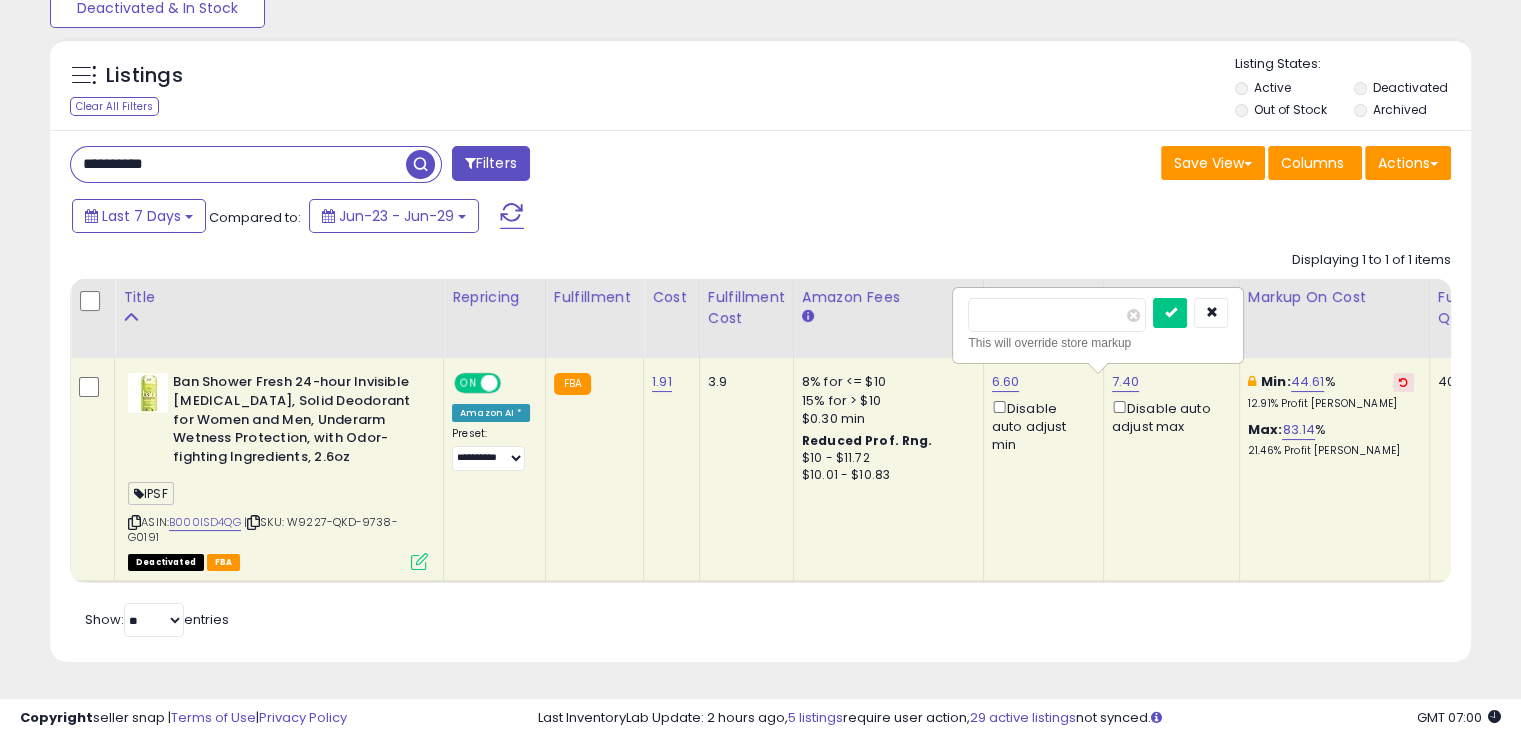 drag, startPoint x: 1043, startPoint y: 329, endPoint x: 920, endPoint y: 337, distance: 123.25989 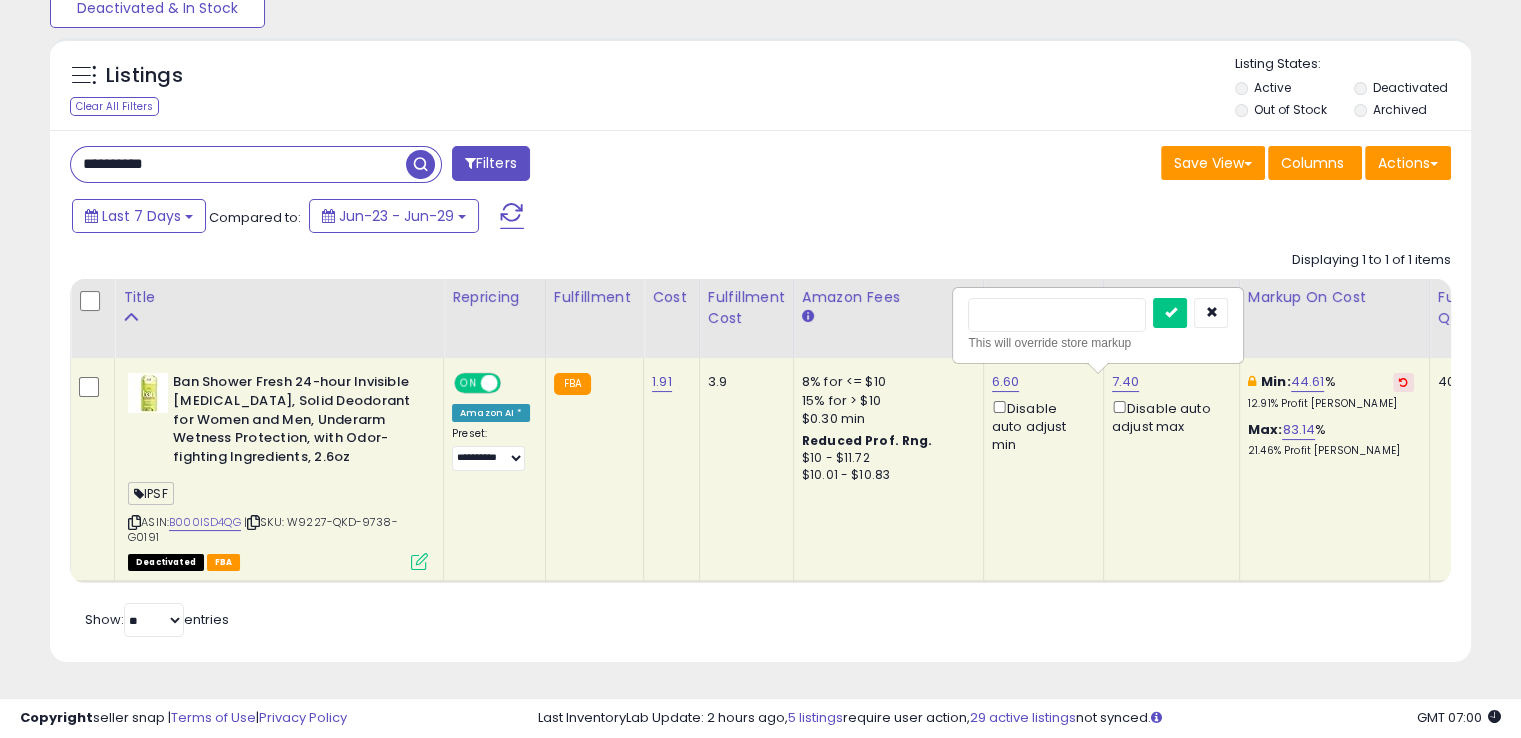 type on "***" 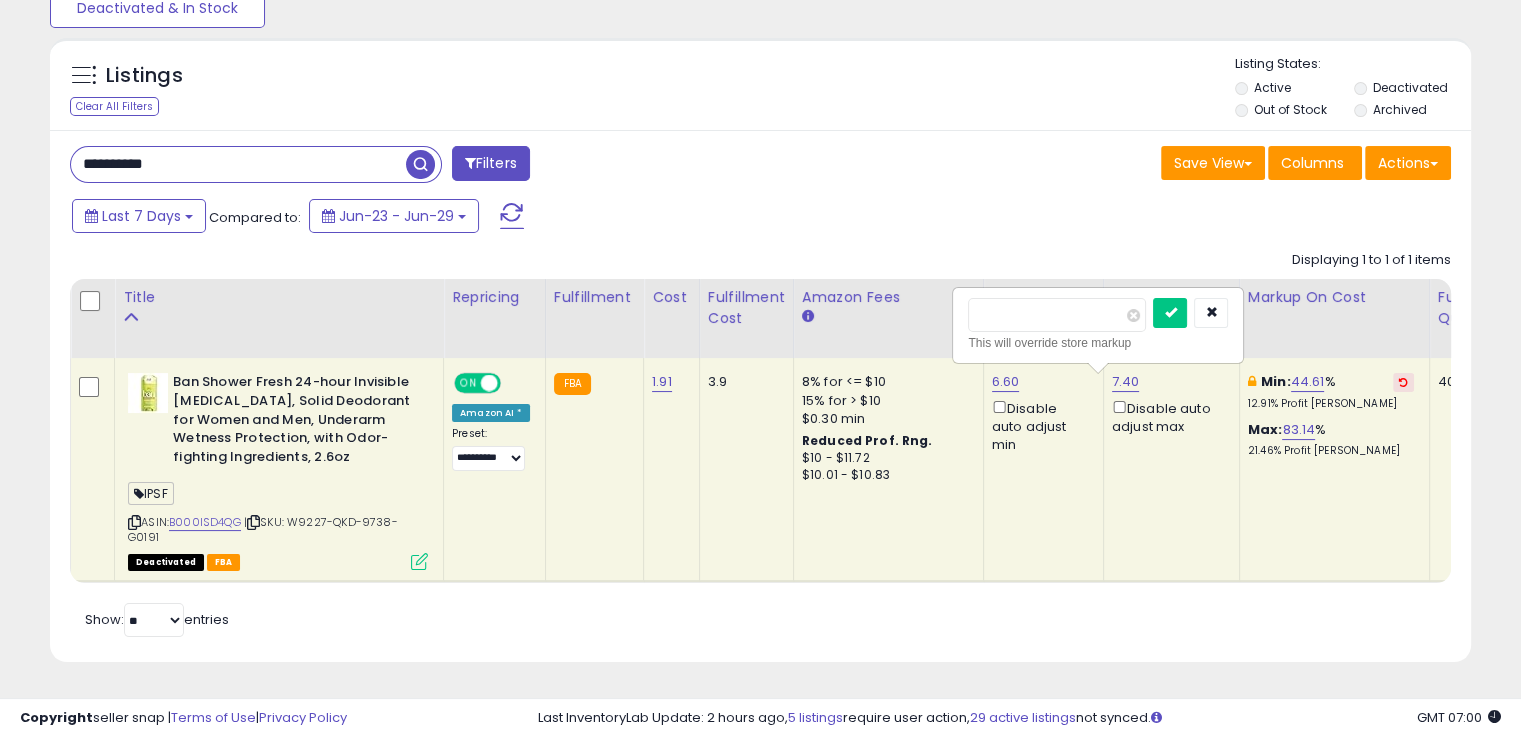 type on "***" 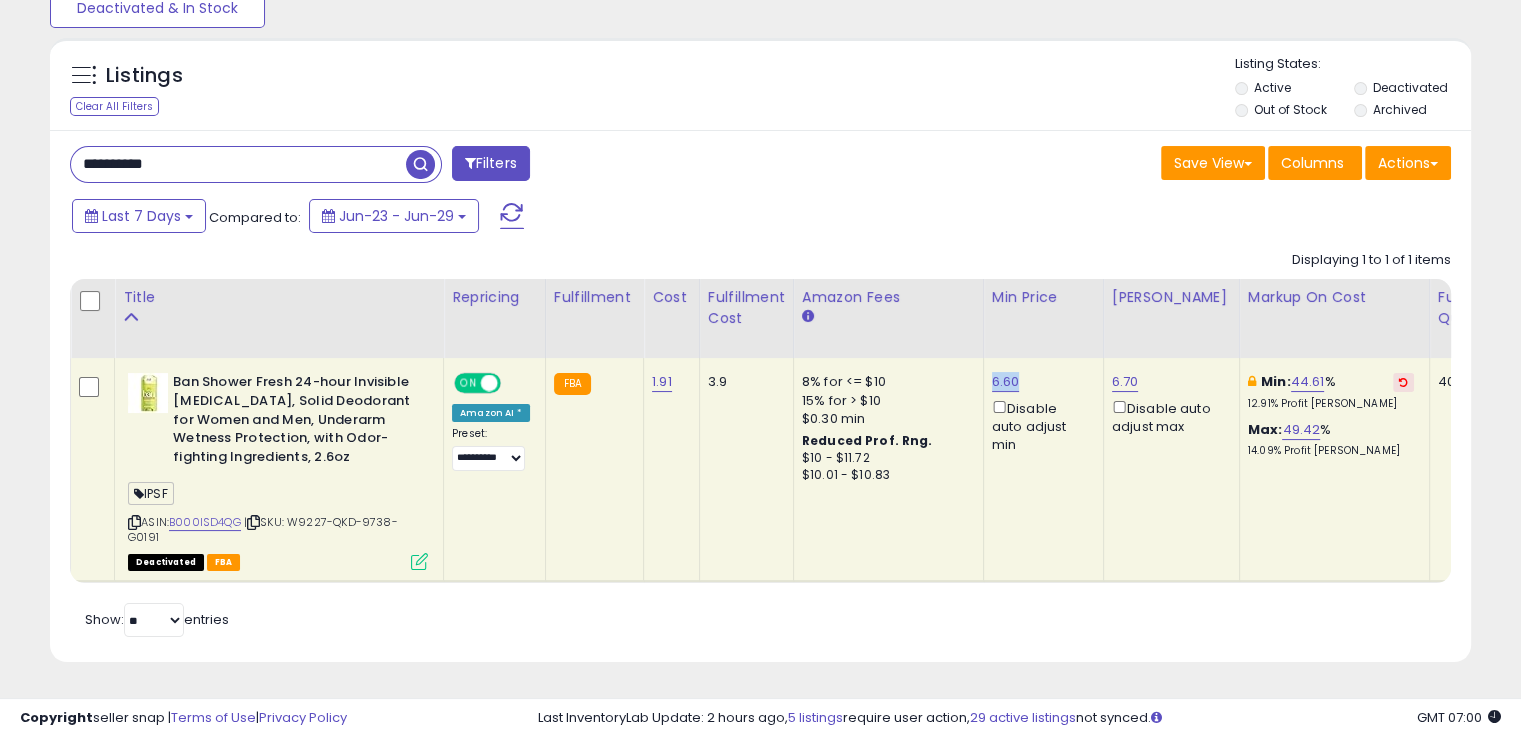 drag, startPoint x: 1025, startPoint y: 381, endPoint x: 977, endPoint y: 376, distance: 48.259712 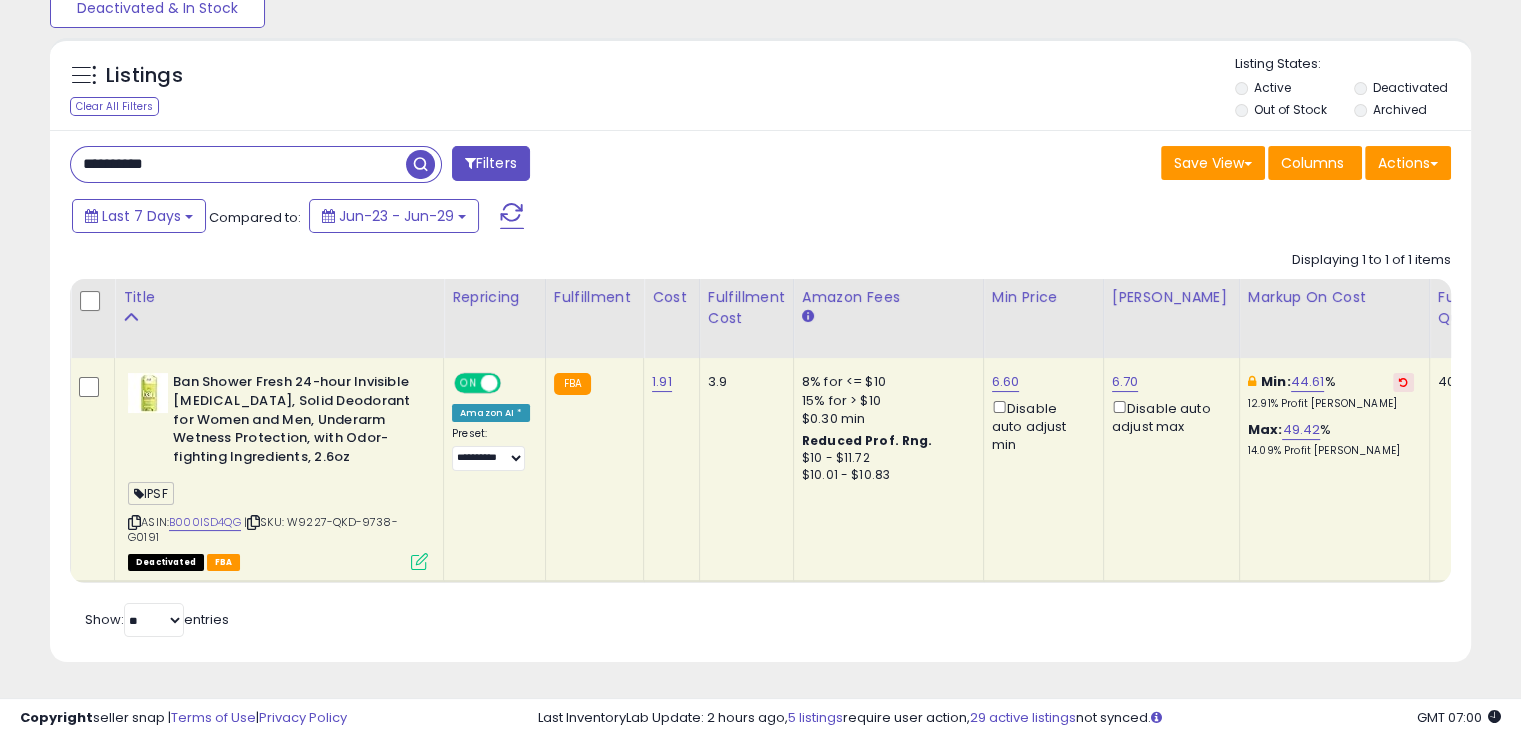 click at bounding box center (419, 561) 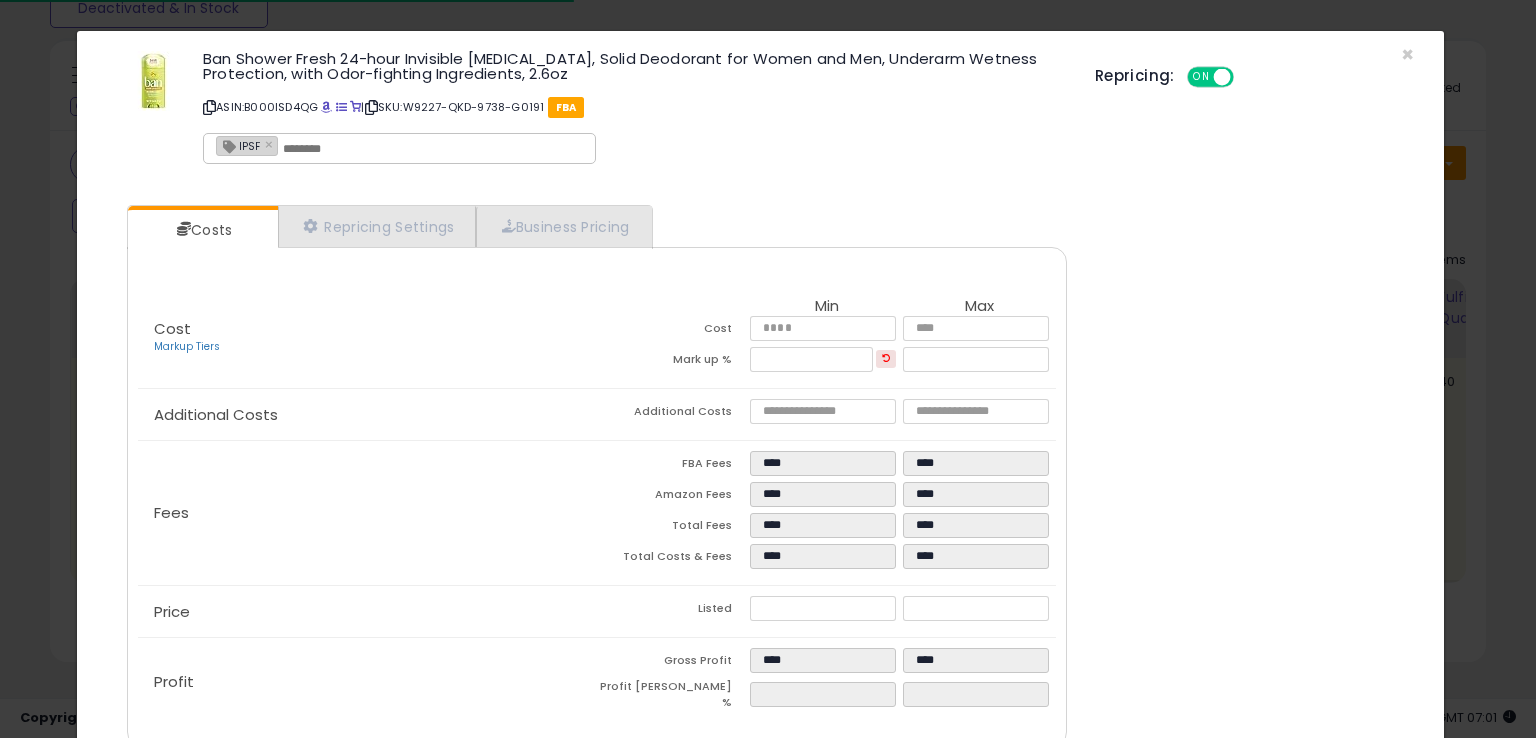 click at bounding box center [433, 149] 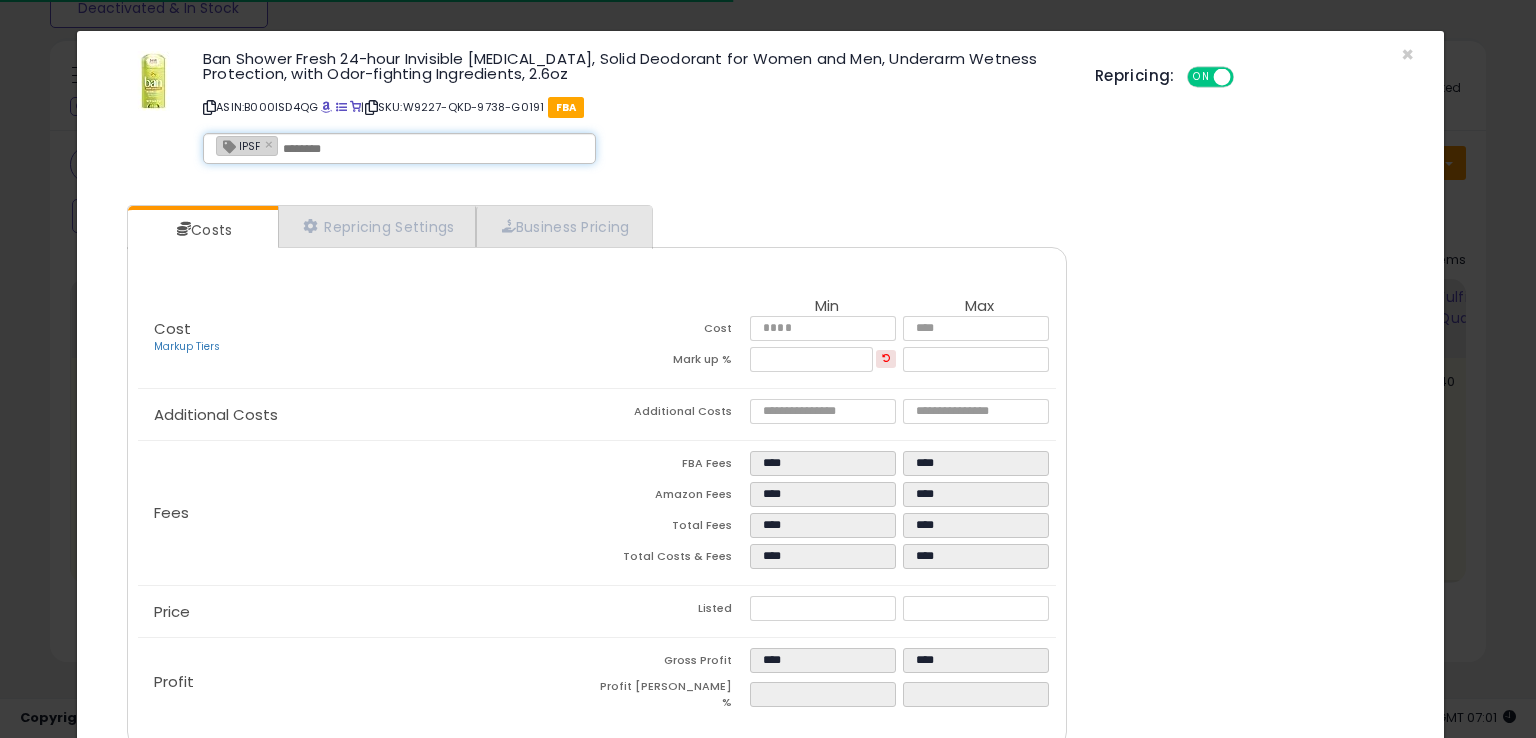 paste on "**********" 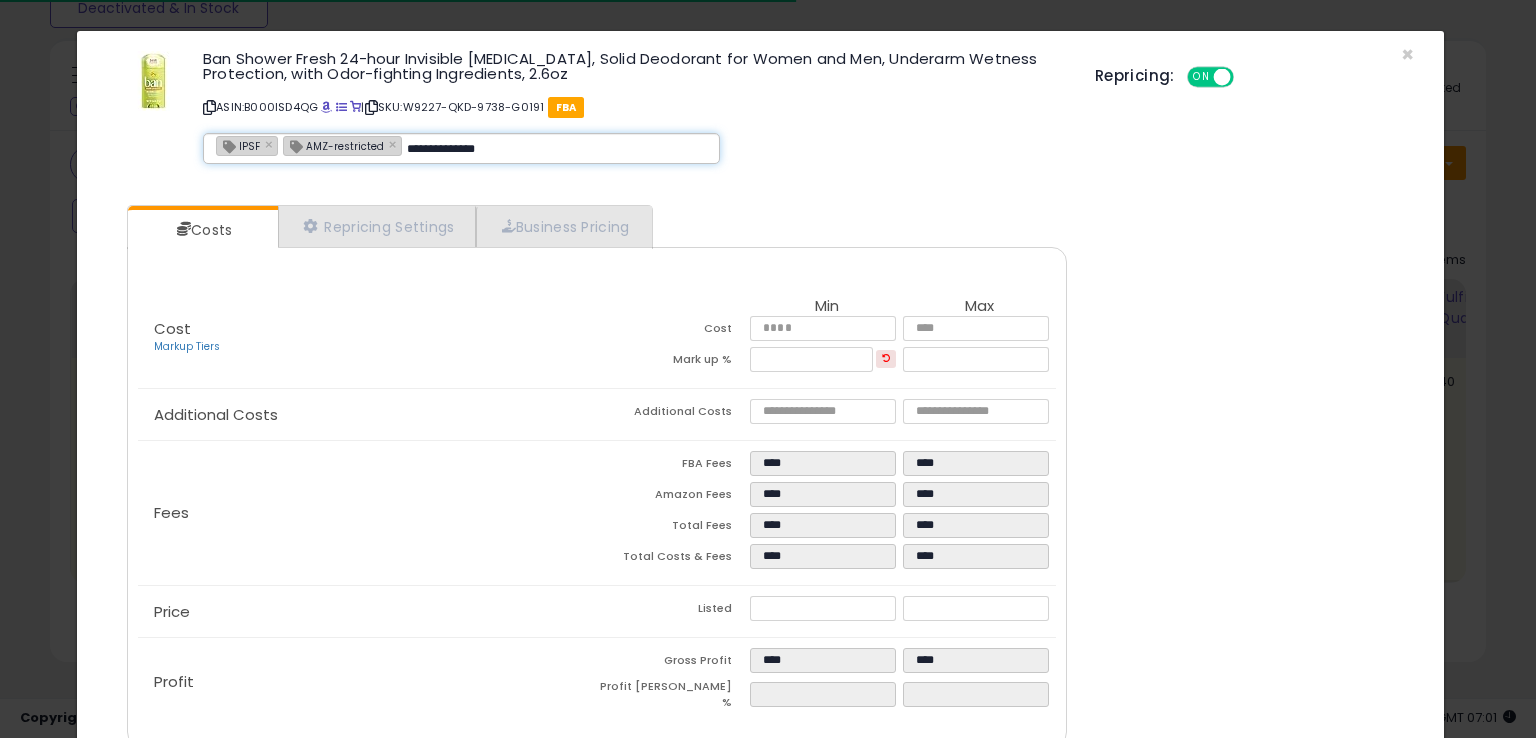 type on "**********" 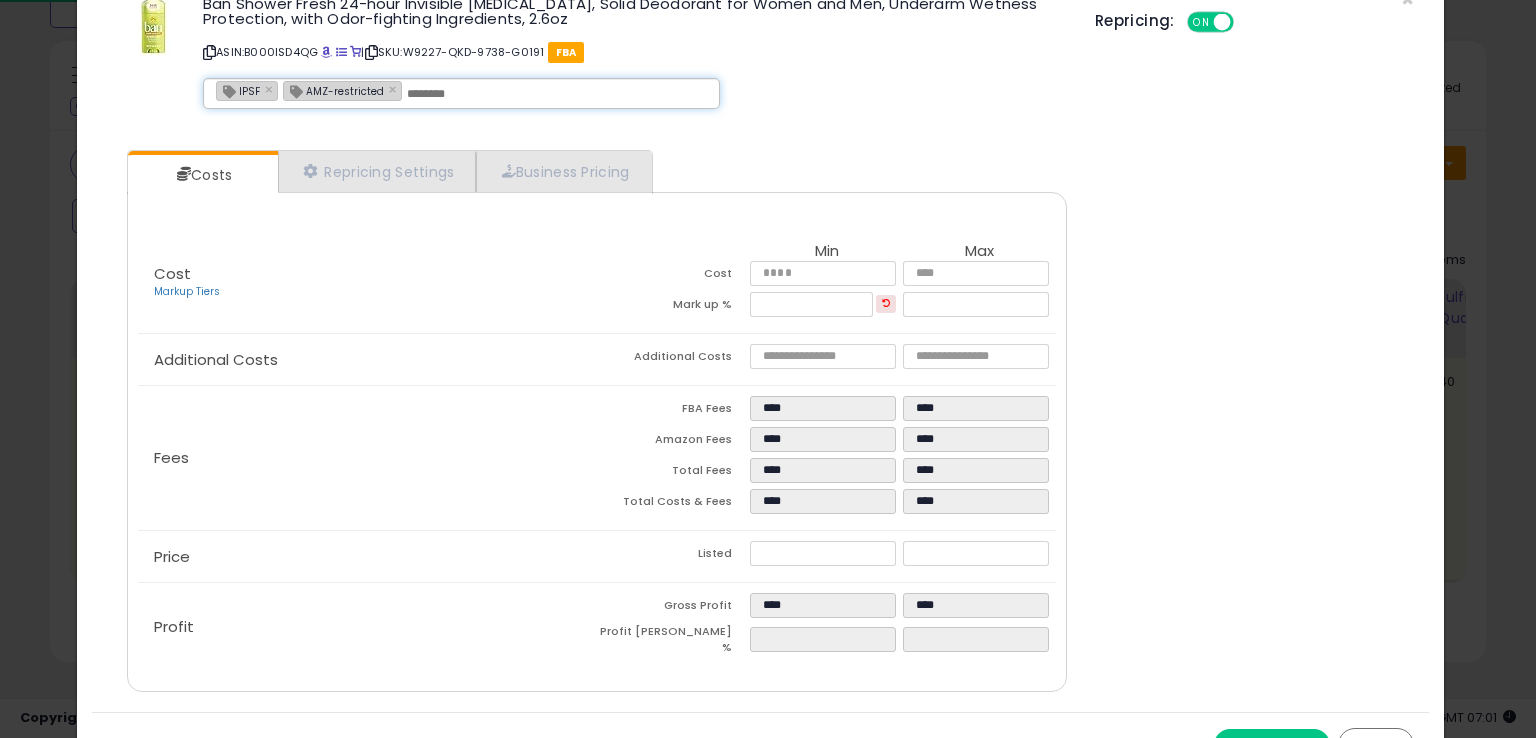 scroll, scrollTop: 86, scrollLeft: 0, axis: vertical 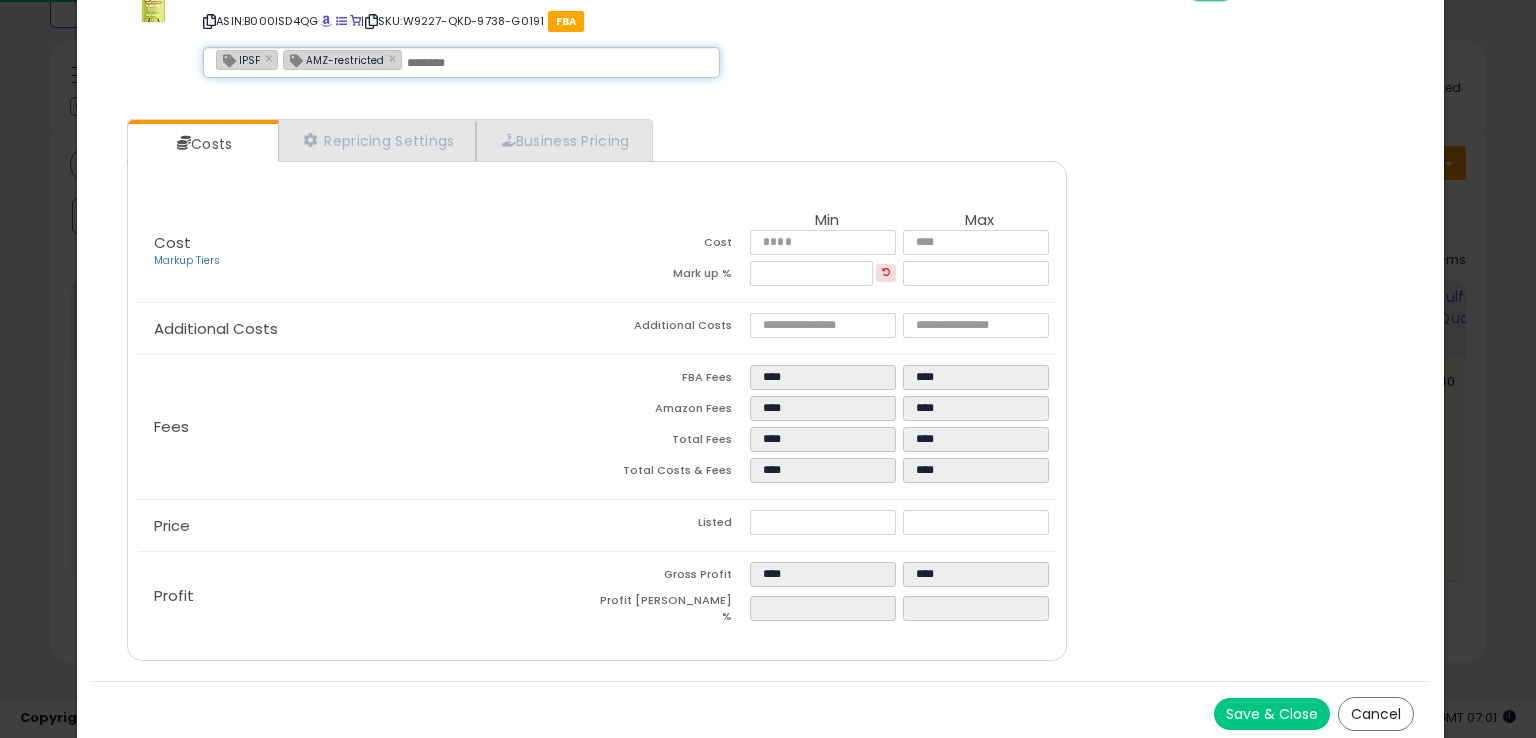 click on "Save & Close" at bounding box center (1272, 714) 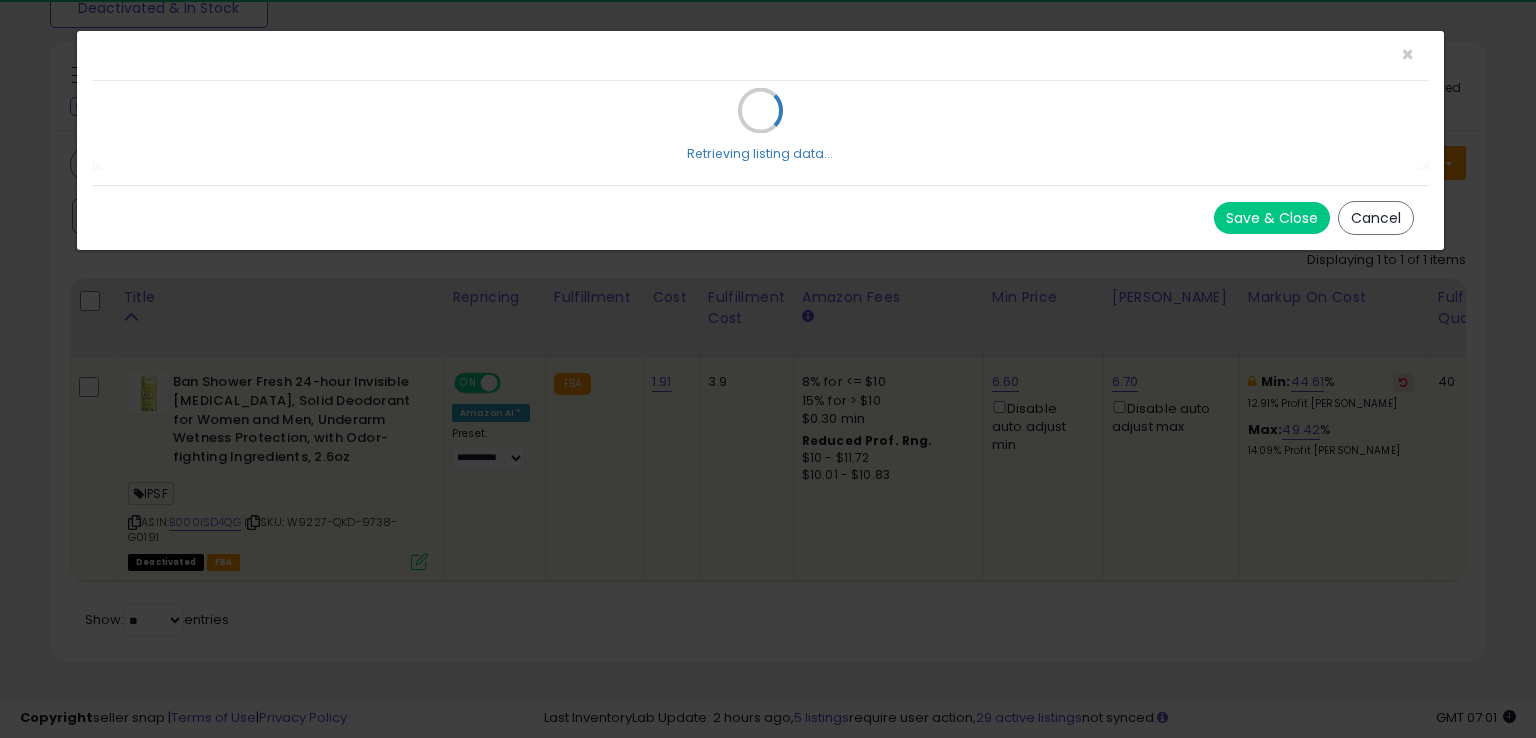 scroll, scrollTop: 0, scrollLeft: 0, axis: both 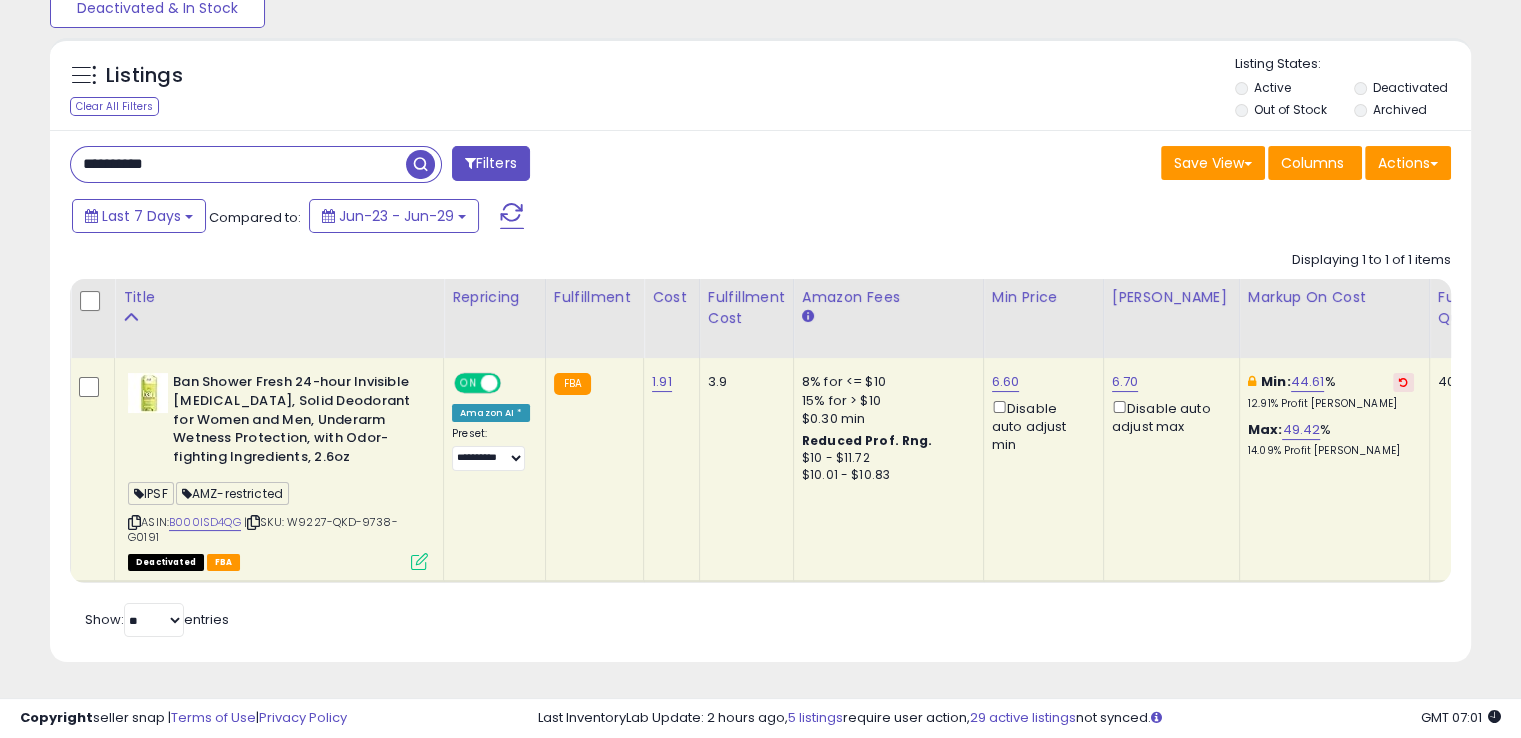 click on "**********" at bounding box center [238, 164] 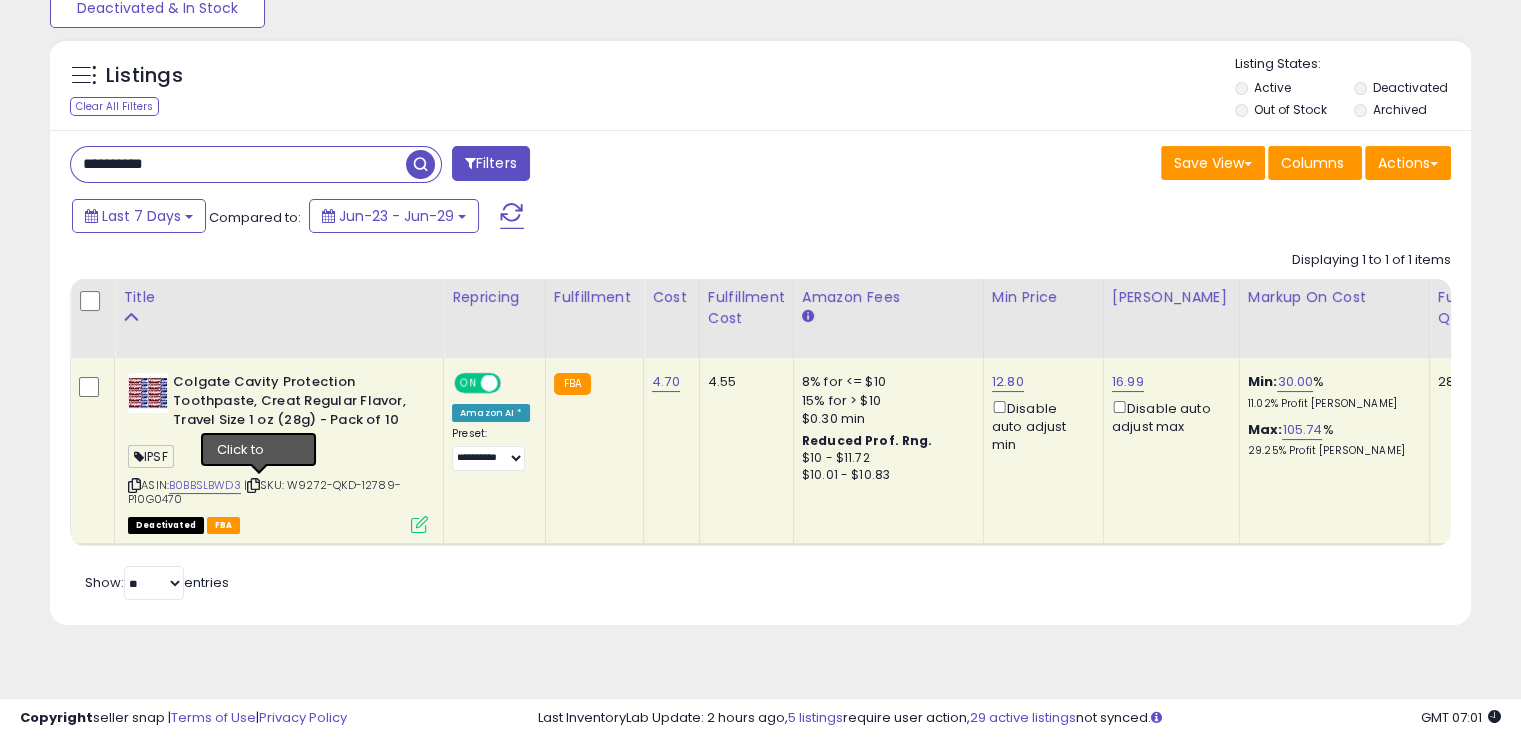 click at bounding box center (253, 485) 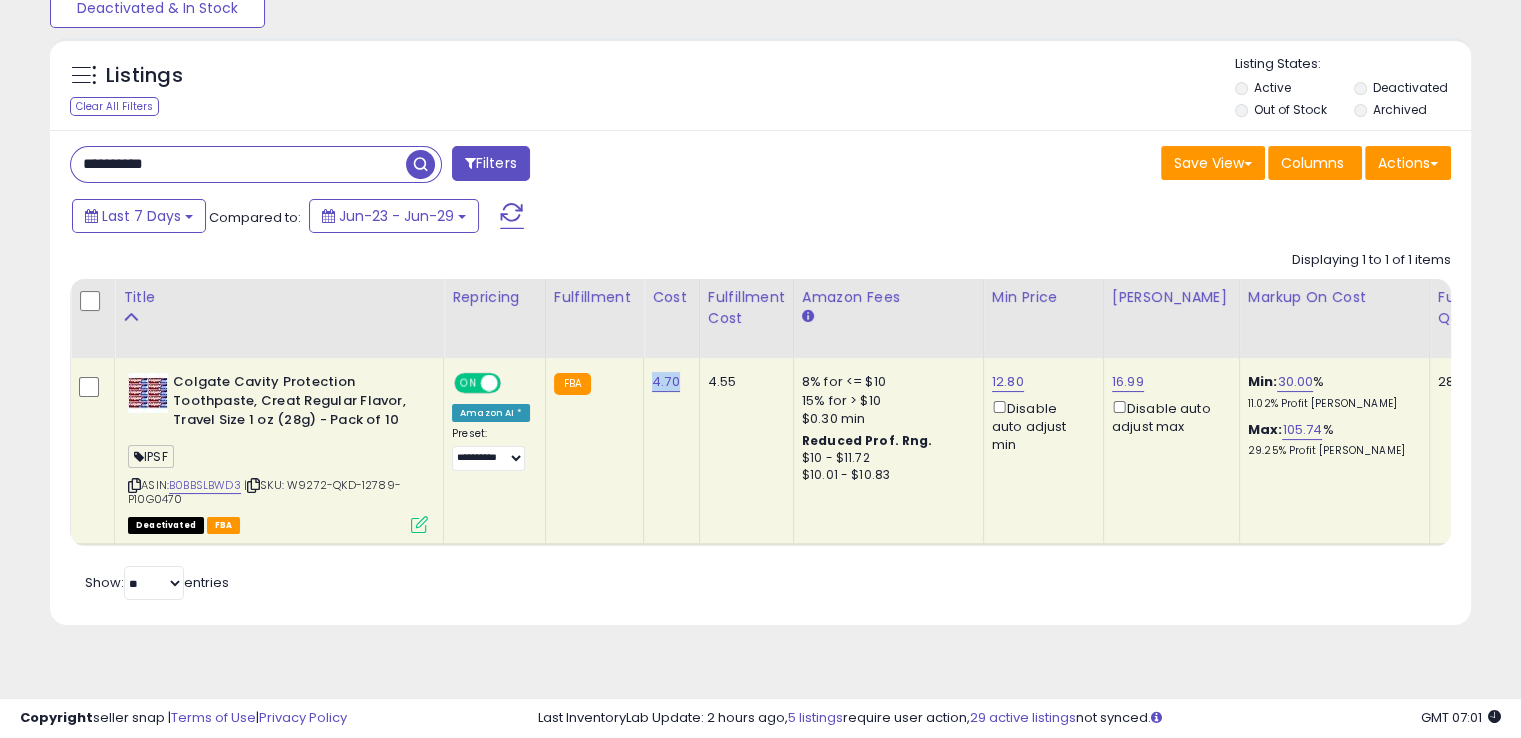 drag, startPoint x: 683, startPoint y: 384, endPoint x: 636, endPoint y: 371, distance: 48.76474 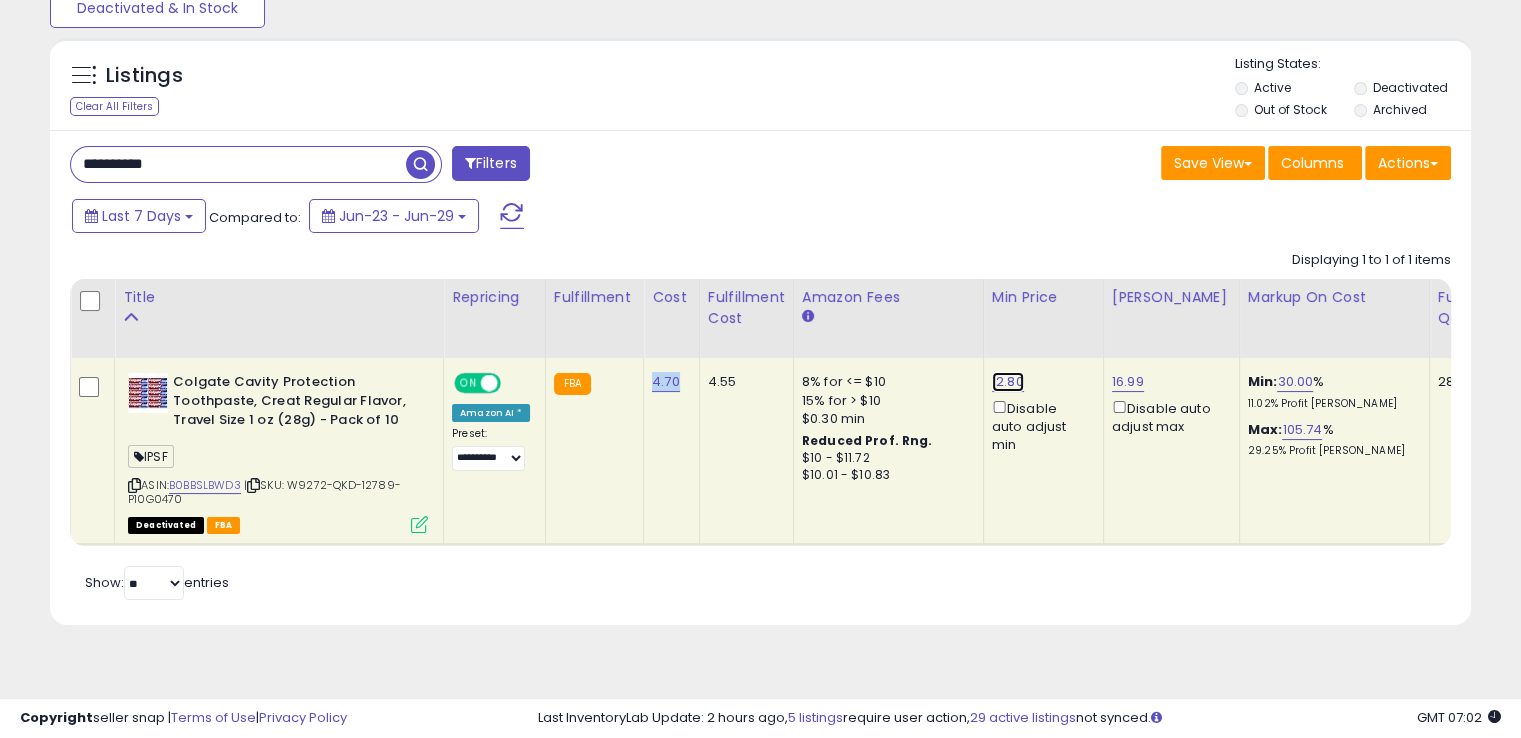 click on "12.80" at bounding box center (1008, 382) 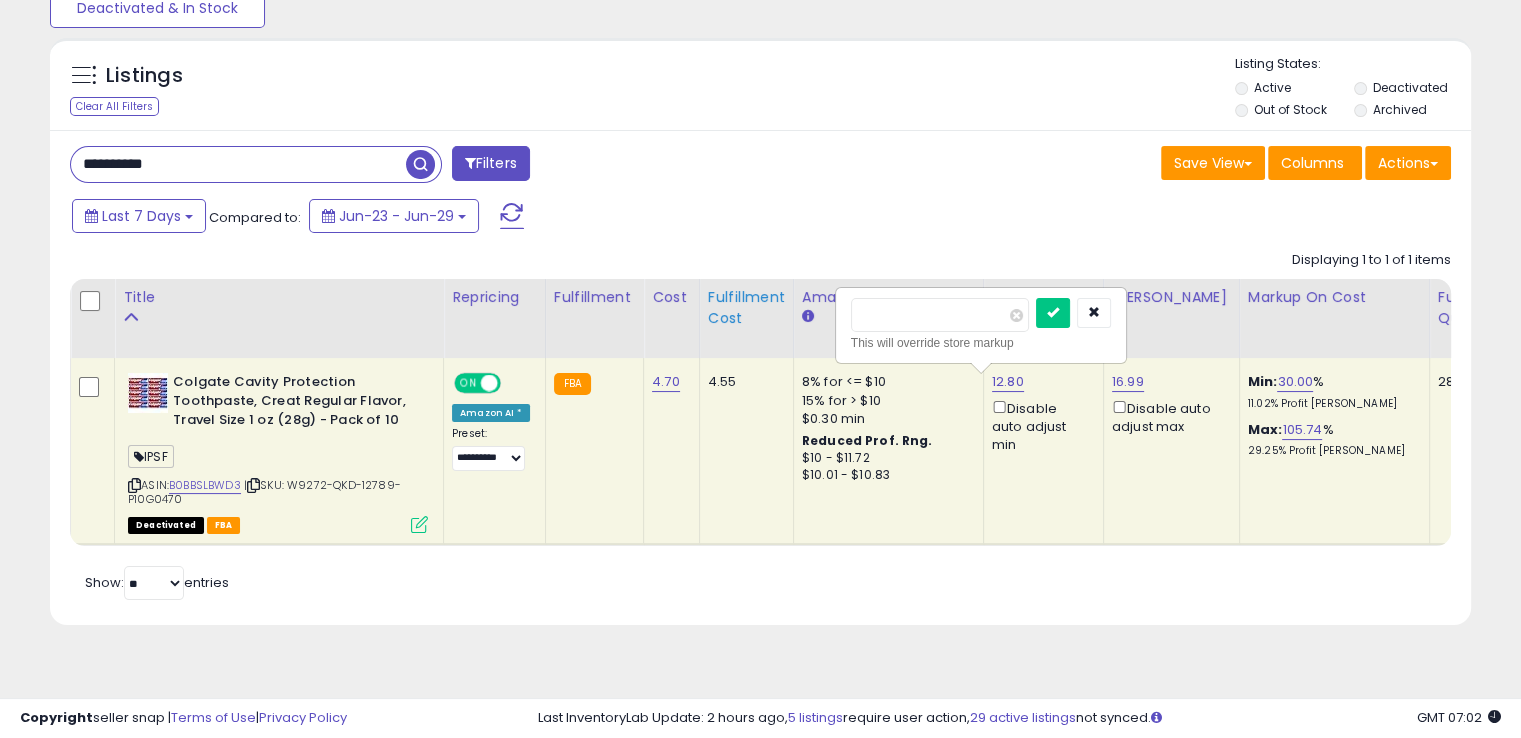 drag, startPoint x: 940, startPoint y: 319, endPoint x: 776, endPoint y: 311, distance: 164.195 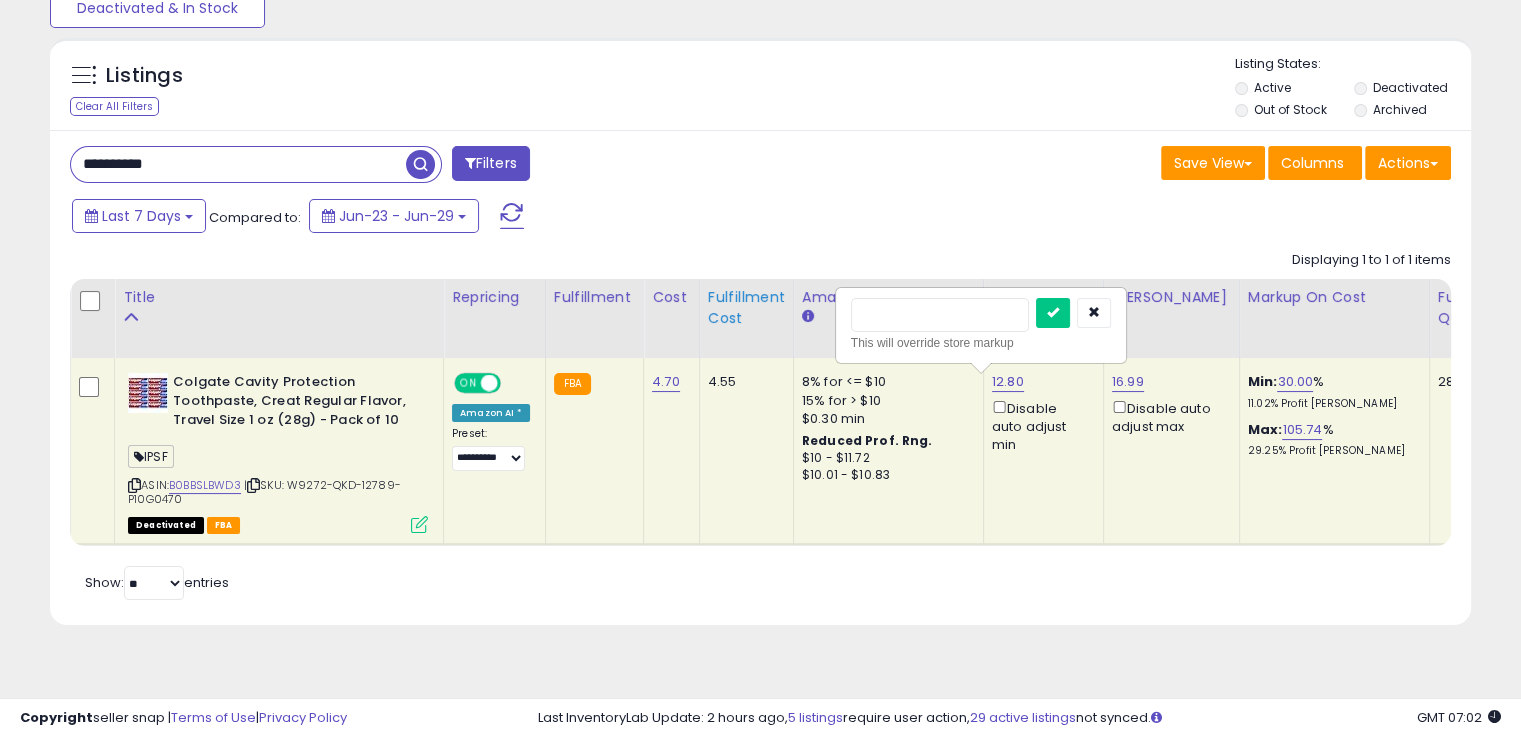 type on "****" 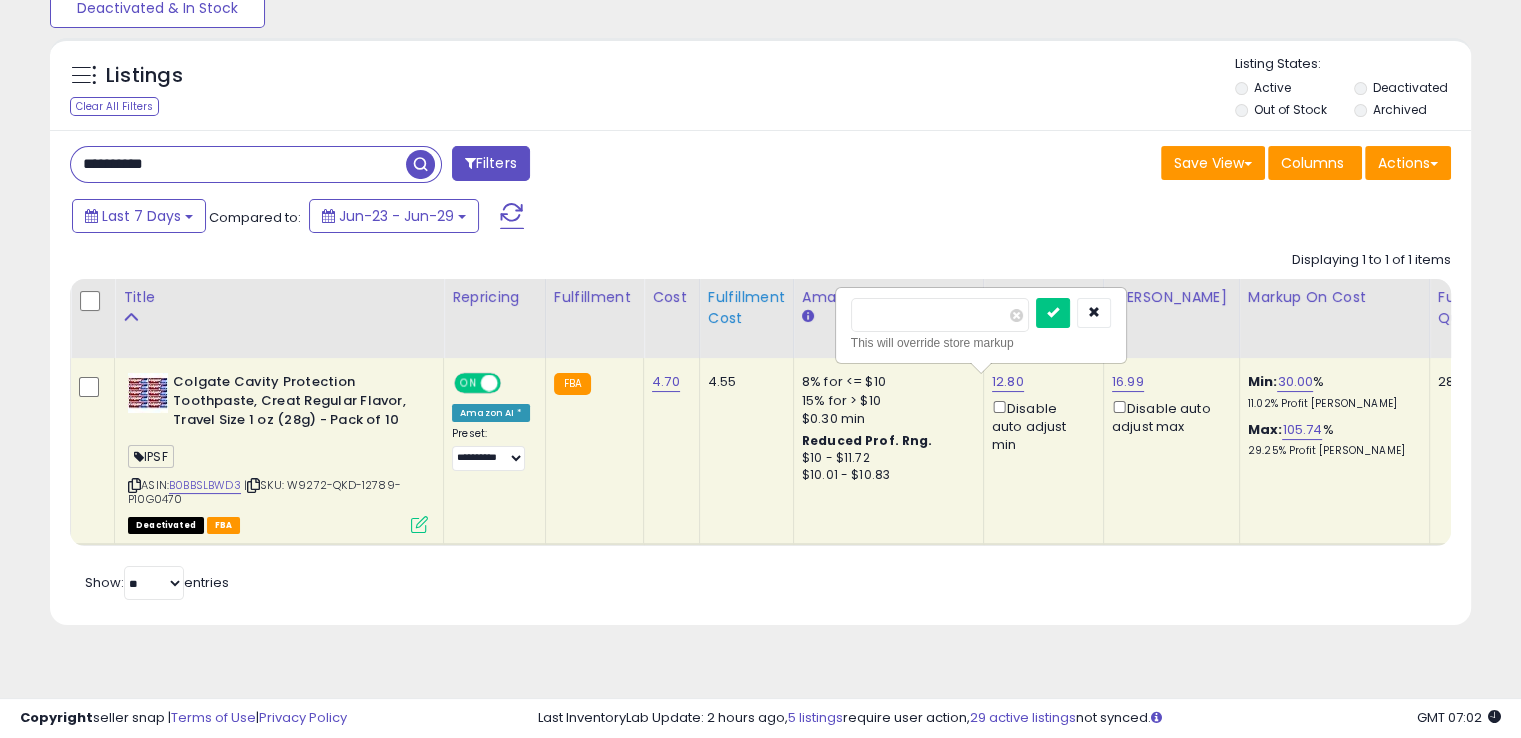 click at bounding box center [1053, 313] 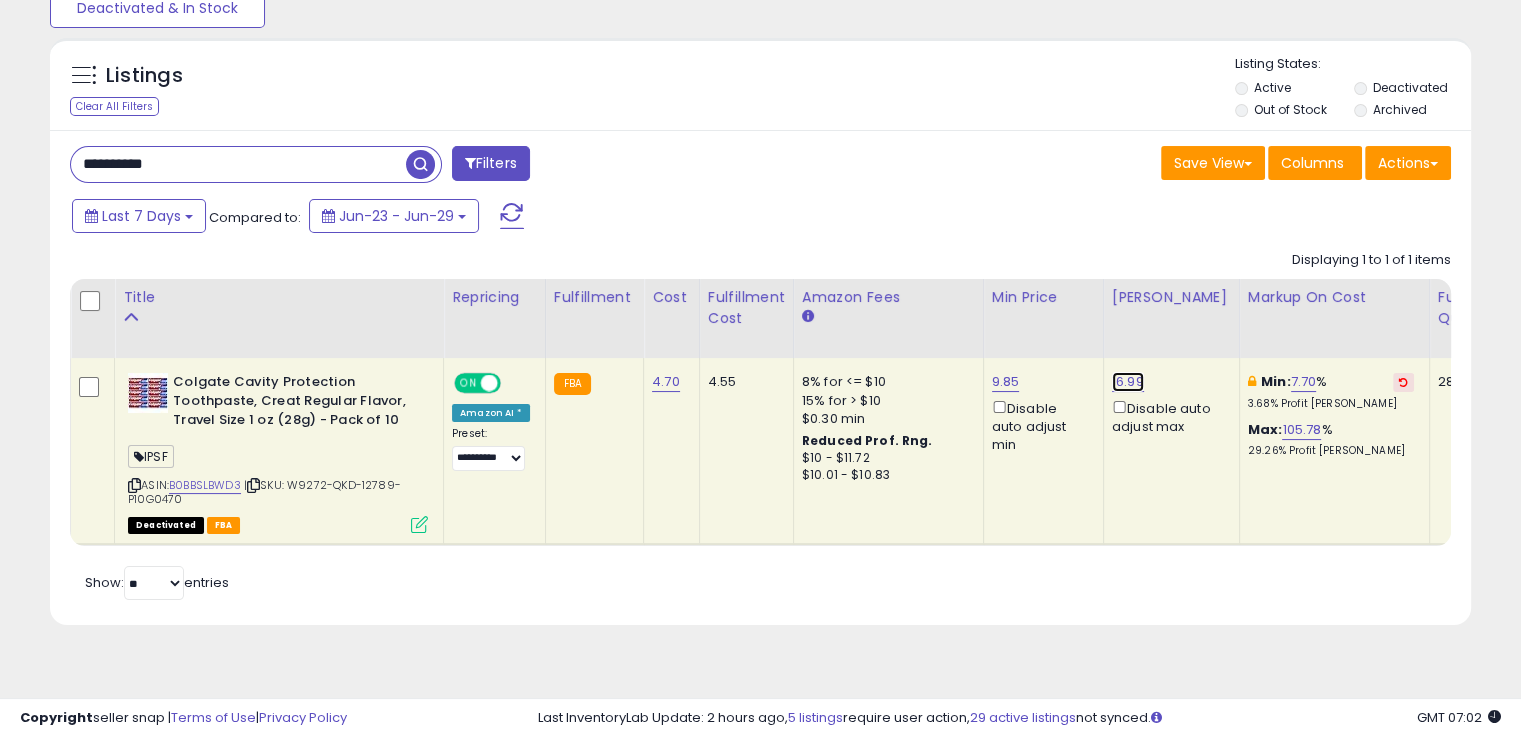 click on "16.99" at bounding box center [1128, 382] 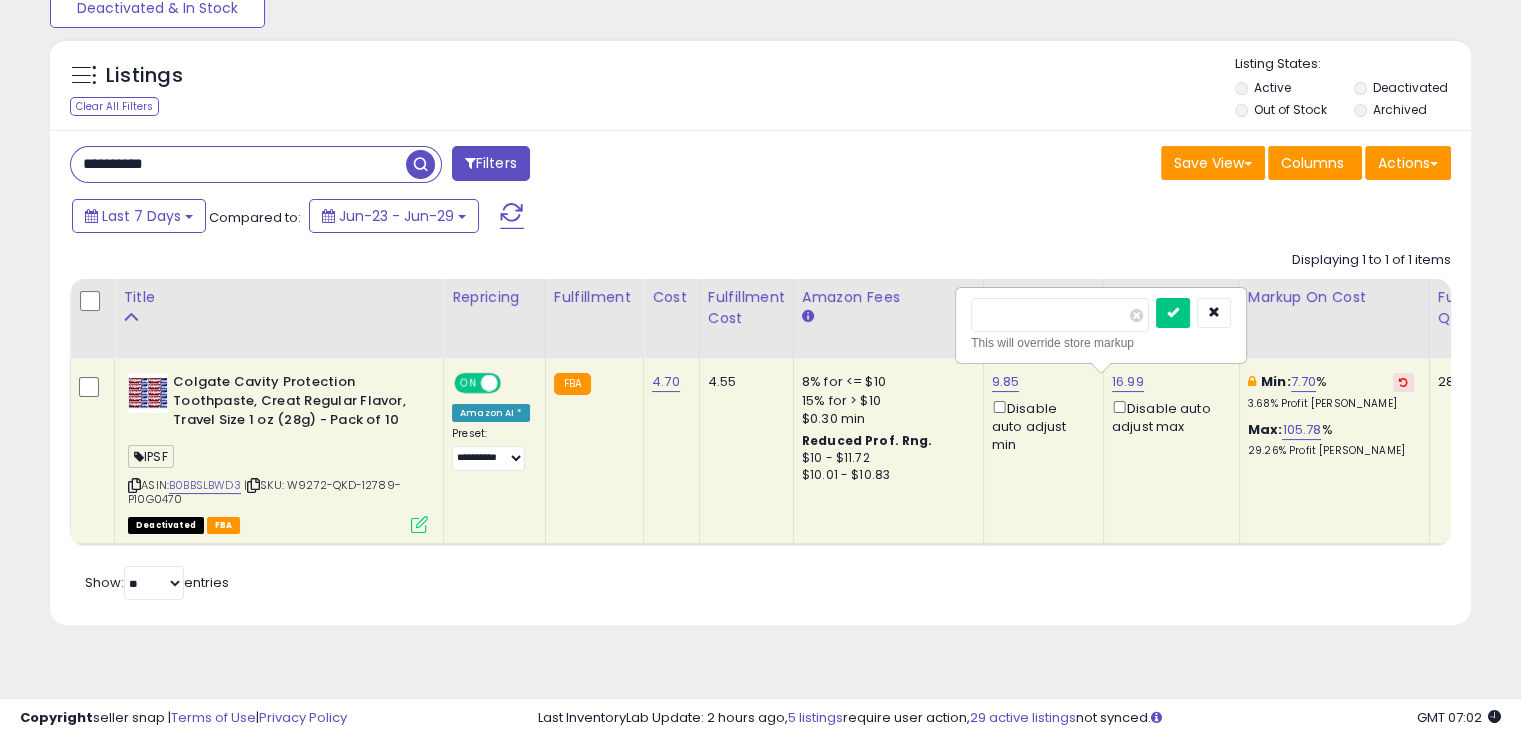 drag, startPoint x: 988, startPoint y: 315, endPoint x: 972, endPoint y: 313, distance: 16.124516 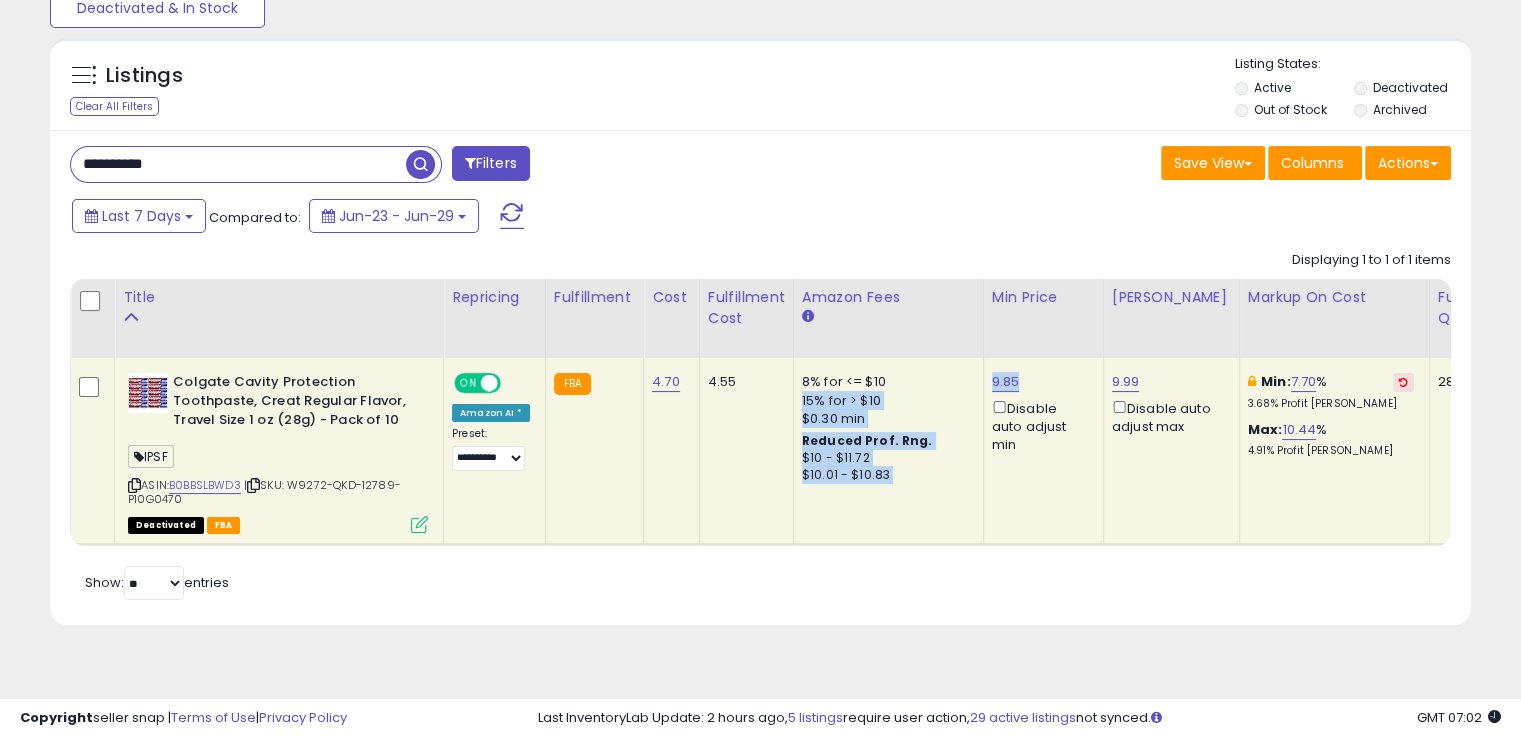 drag, startPoint x: 989, startPoint y: 373, endPoint x: 960, endPoint y: 374, distance: 29.017237 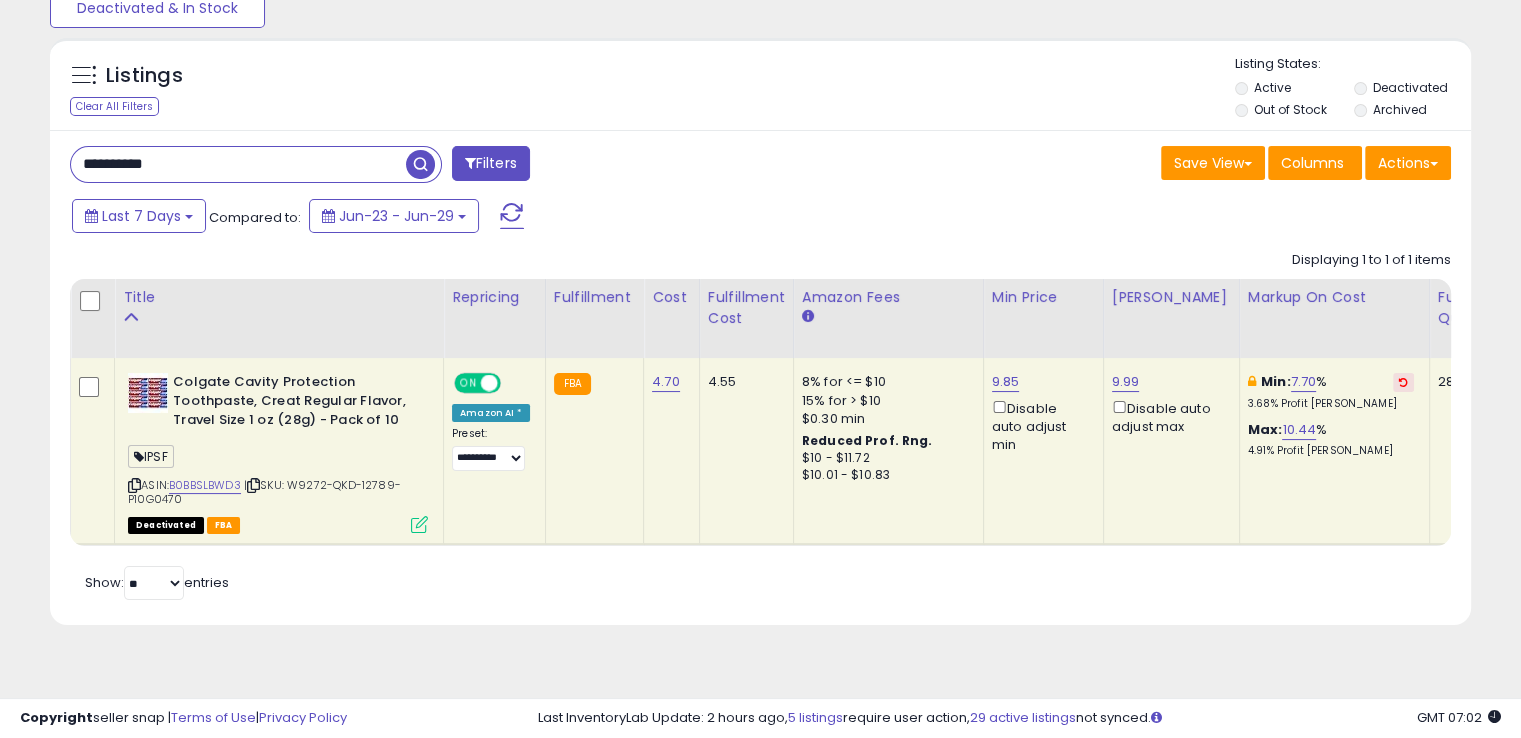 click on "Last 7 Days
Compared to:
Jun-23 - Jun-29" at bounding box center (585, 218) 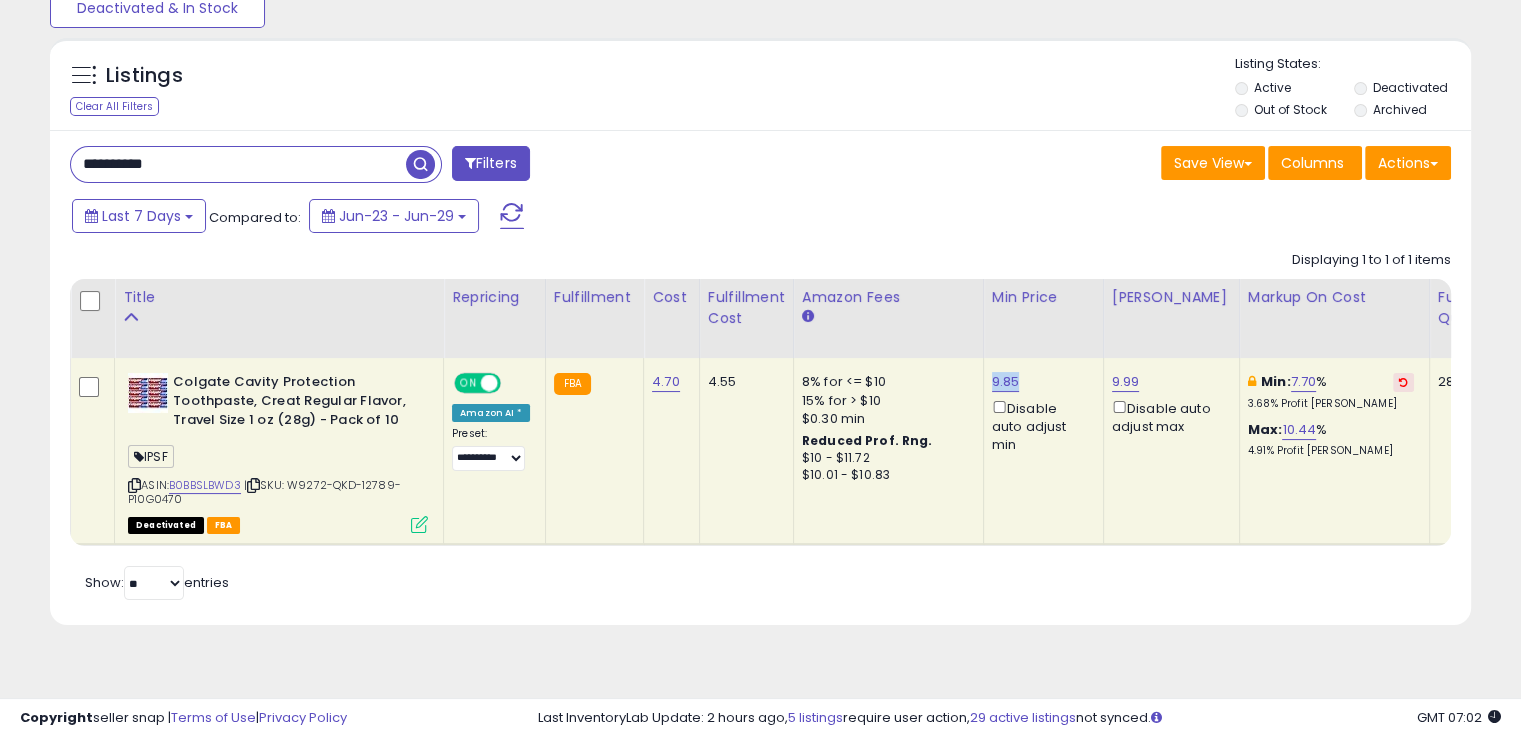 drag, startPoint x: 1015, startPoint y: 377, endPoint x: 974, endPoint y: 377, distance: 41 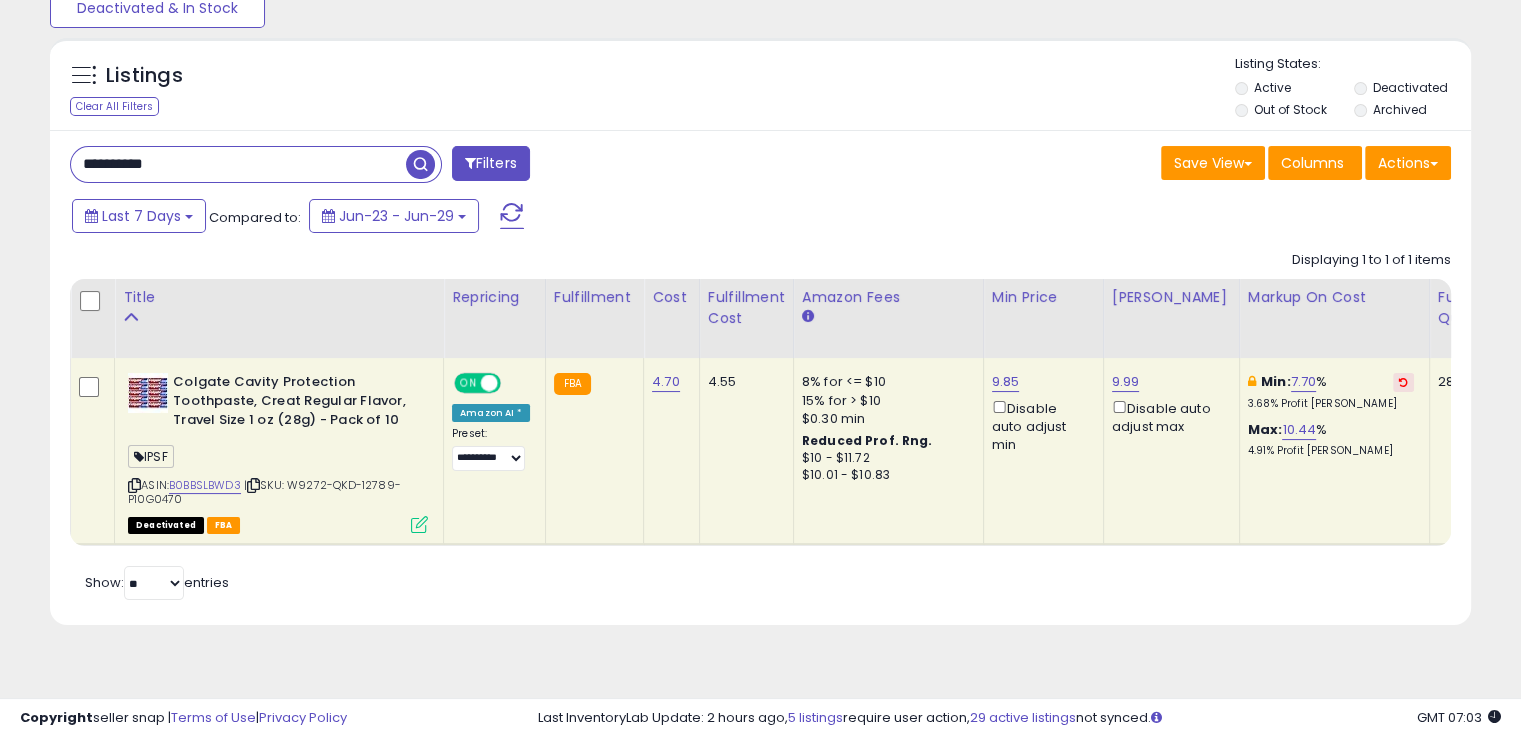 click on "**********" at bounding box center [238, 164] 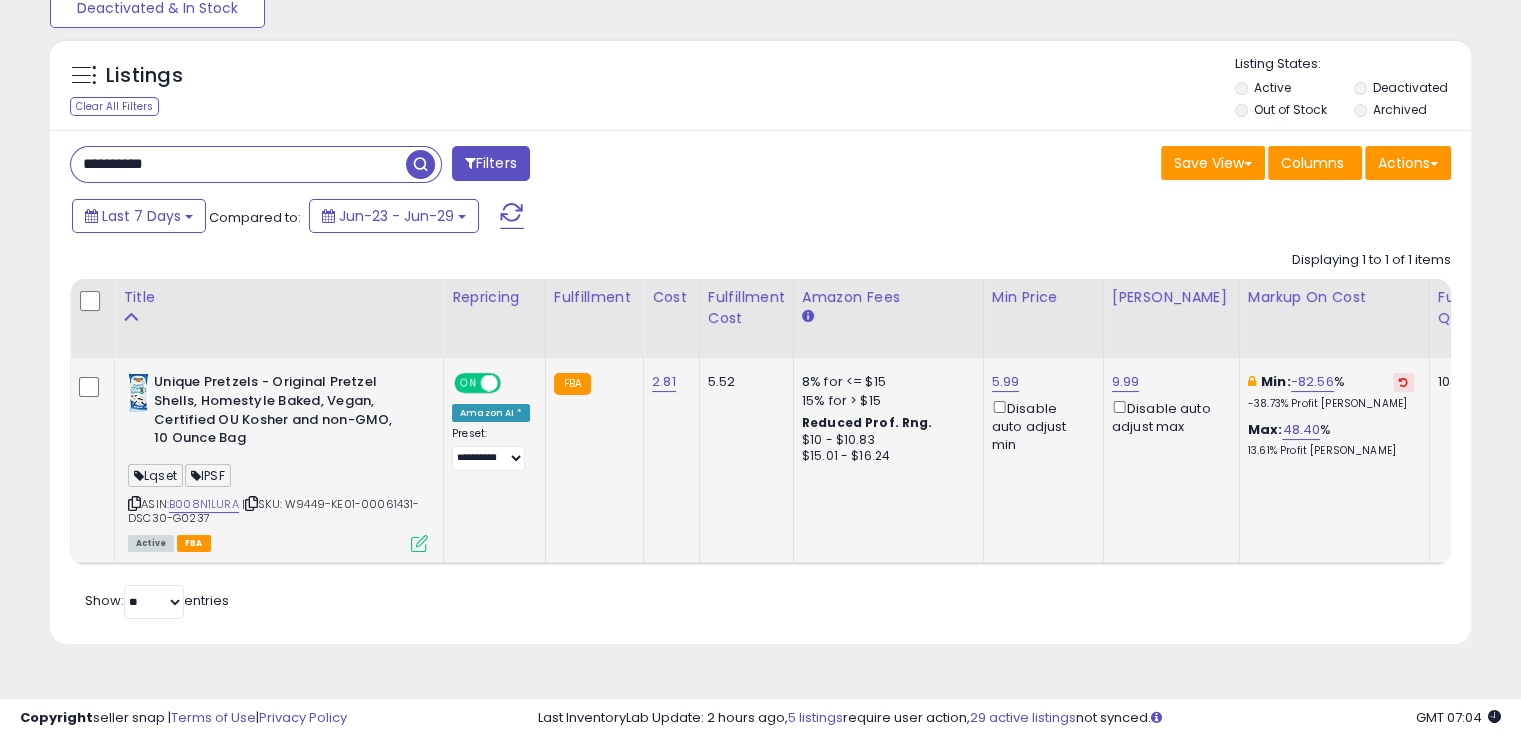 click at bounding box center [251, 503] 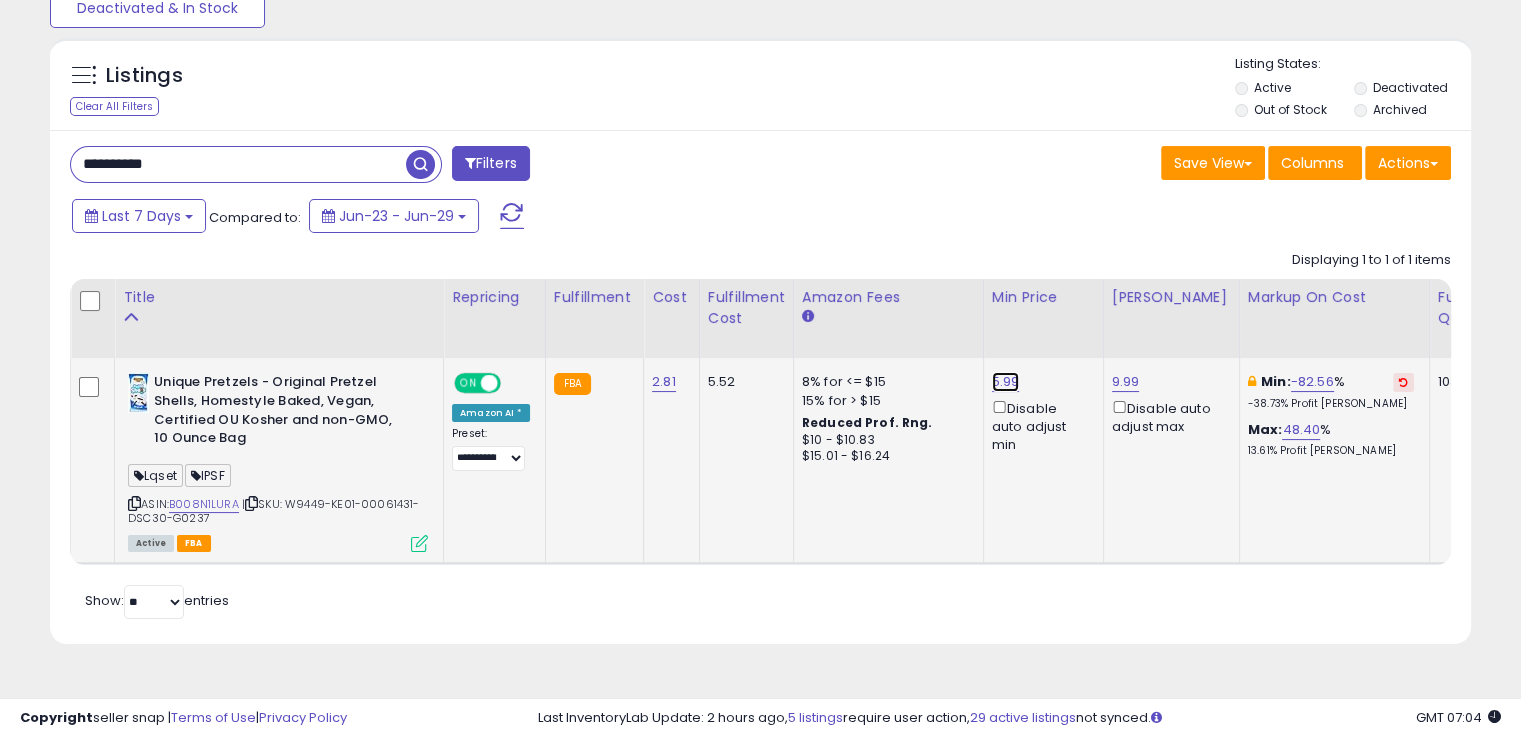 click on "5.99" at bounding box center [1006, 382] 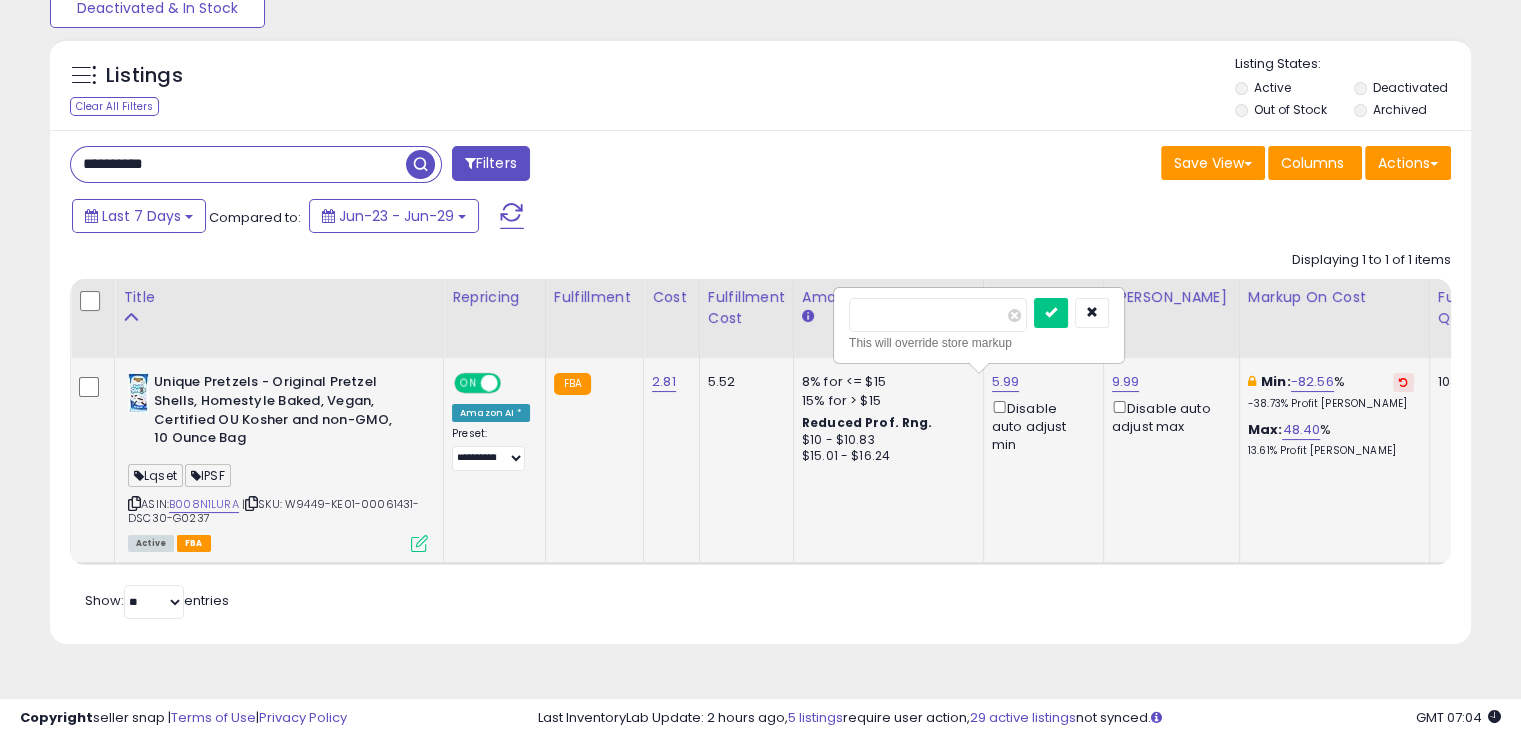 drag, startPoint x: 869, startPoint y: 307, endPoint x: 848, endPoint y: 307, distance: 21 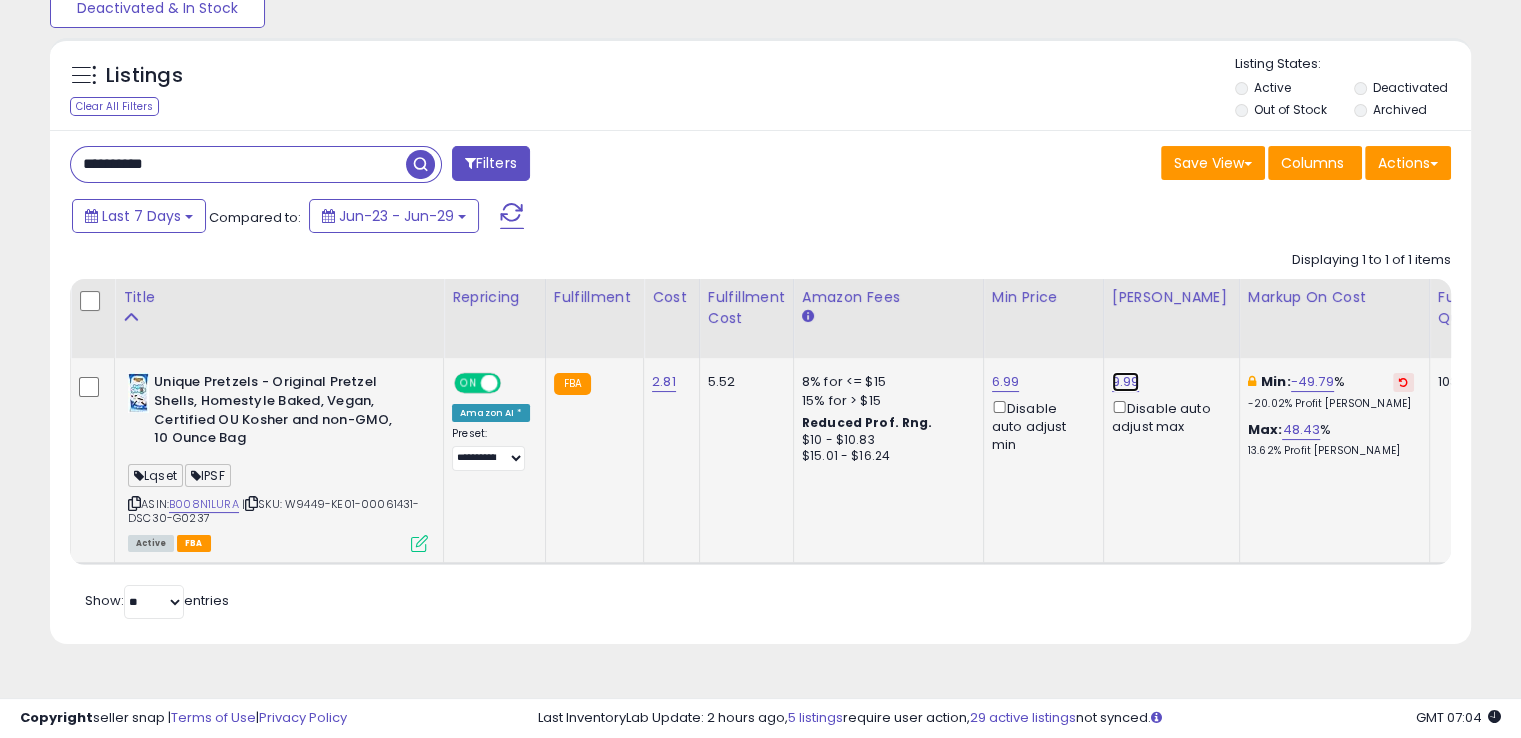 click on "9.99" at bounding box center [1126, 382] 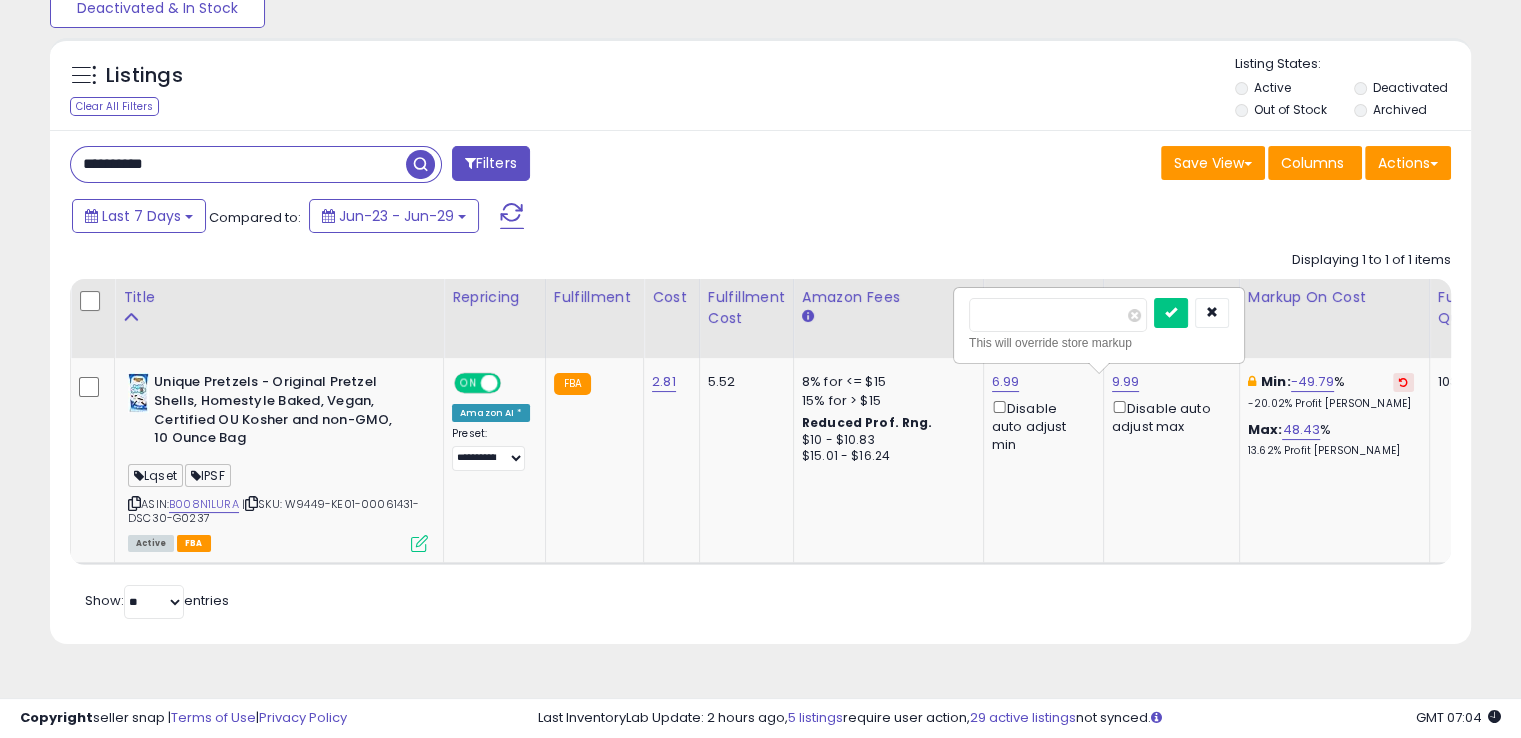 drag, startPoint x: 1029, startPoint y: 307, endPoint x: 924, endPoint y: 311, distance: 105.076164 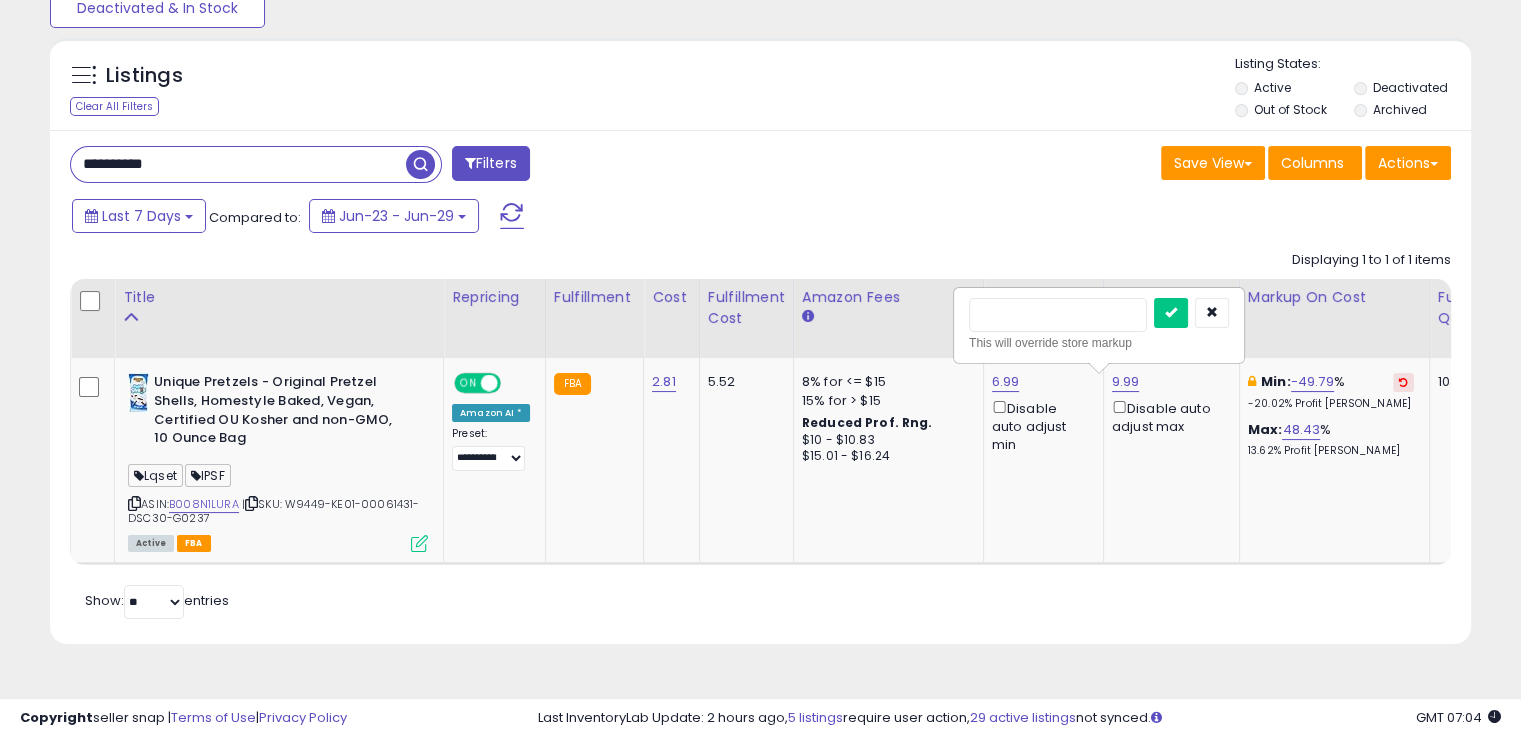 type on "***" 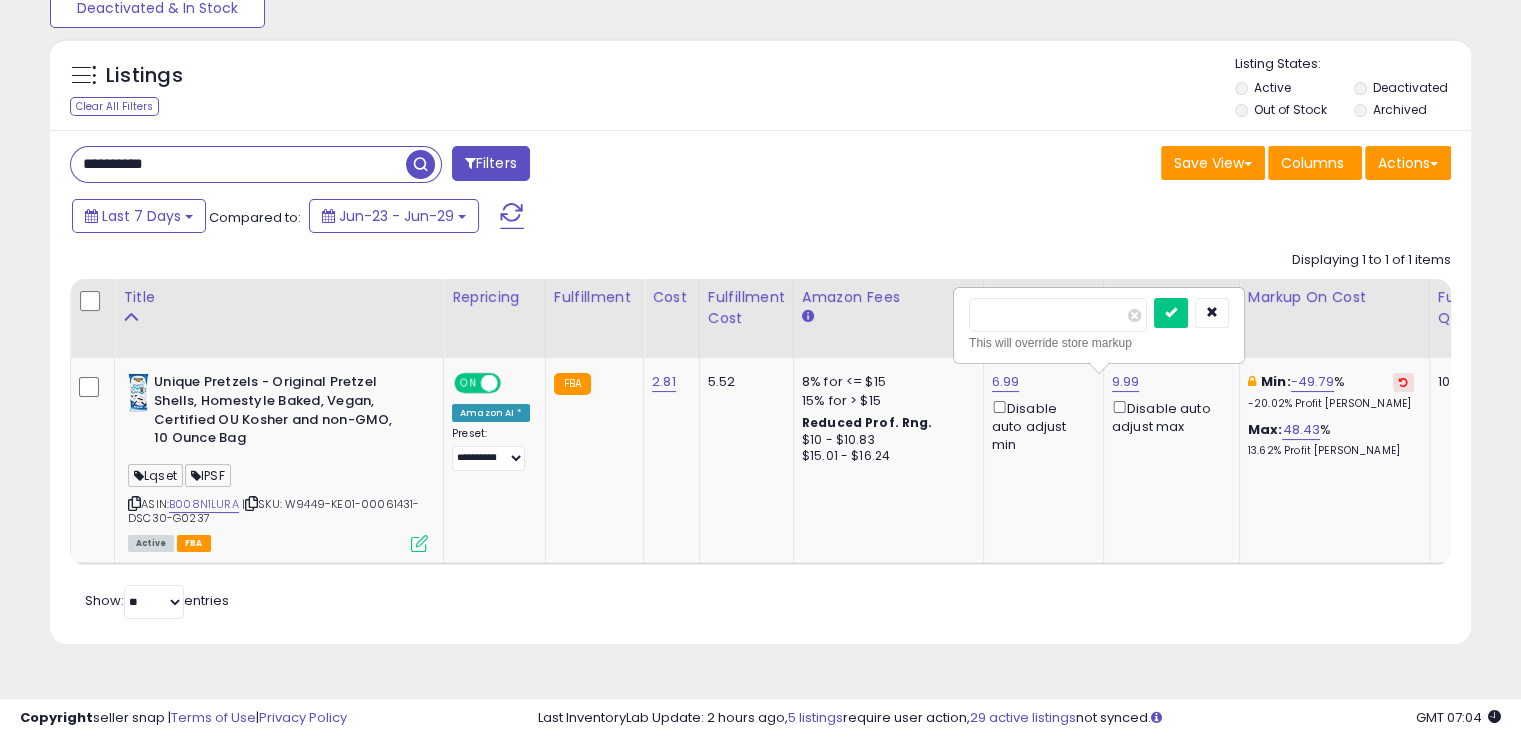 click at bounding box center (1171, 313) 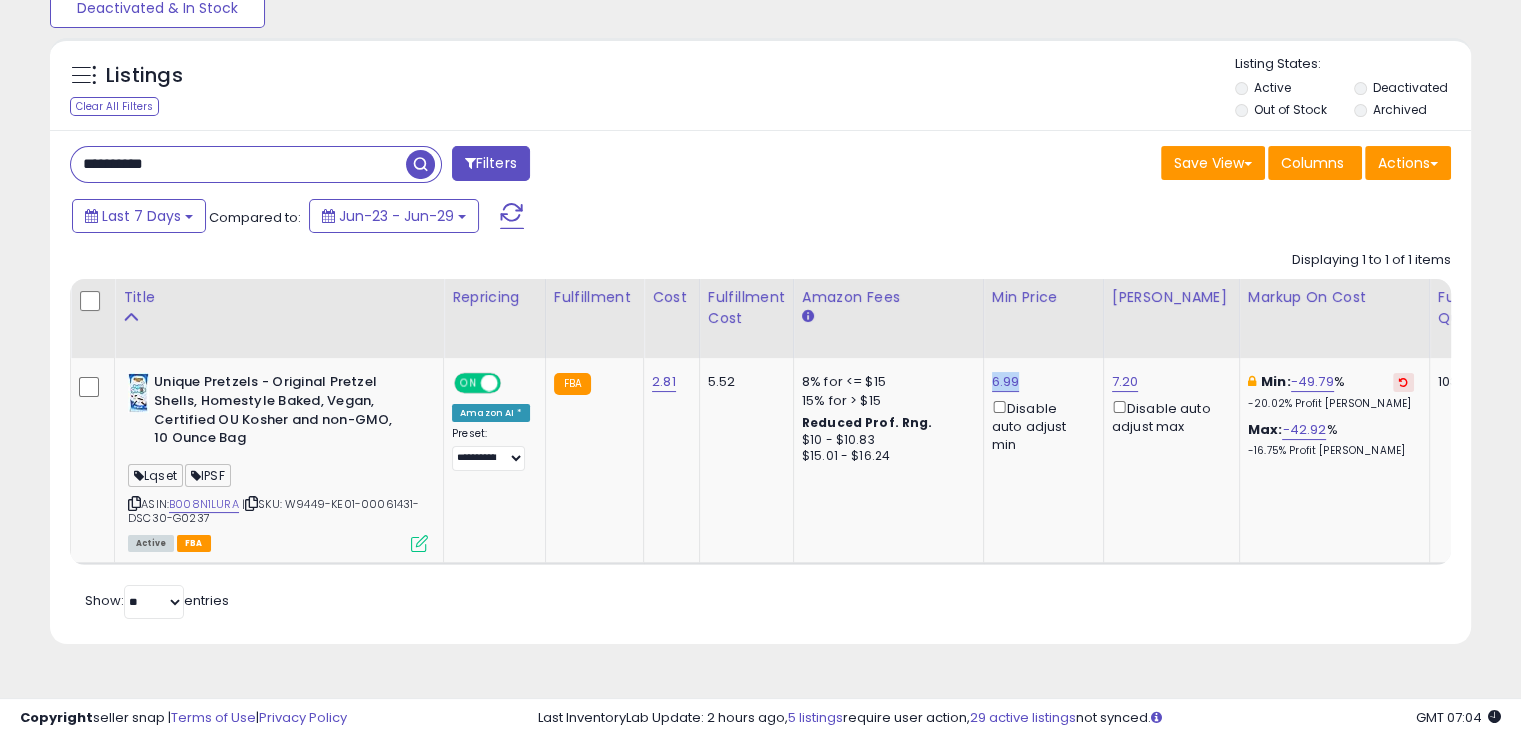 drag, startPoint x: 1026, startPoint y: 372, endPoint x: 977, endPoint y: 380, distance: 49.648766 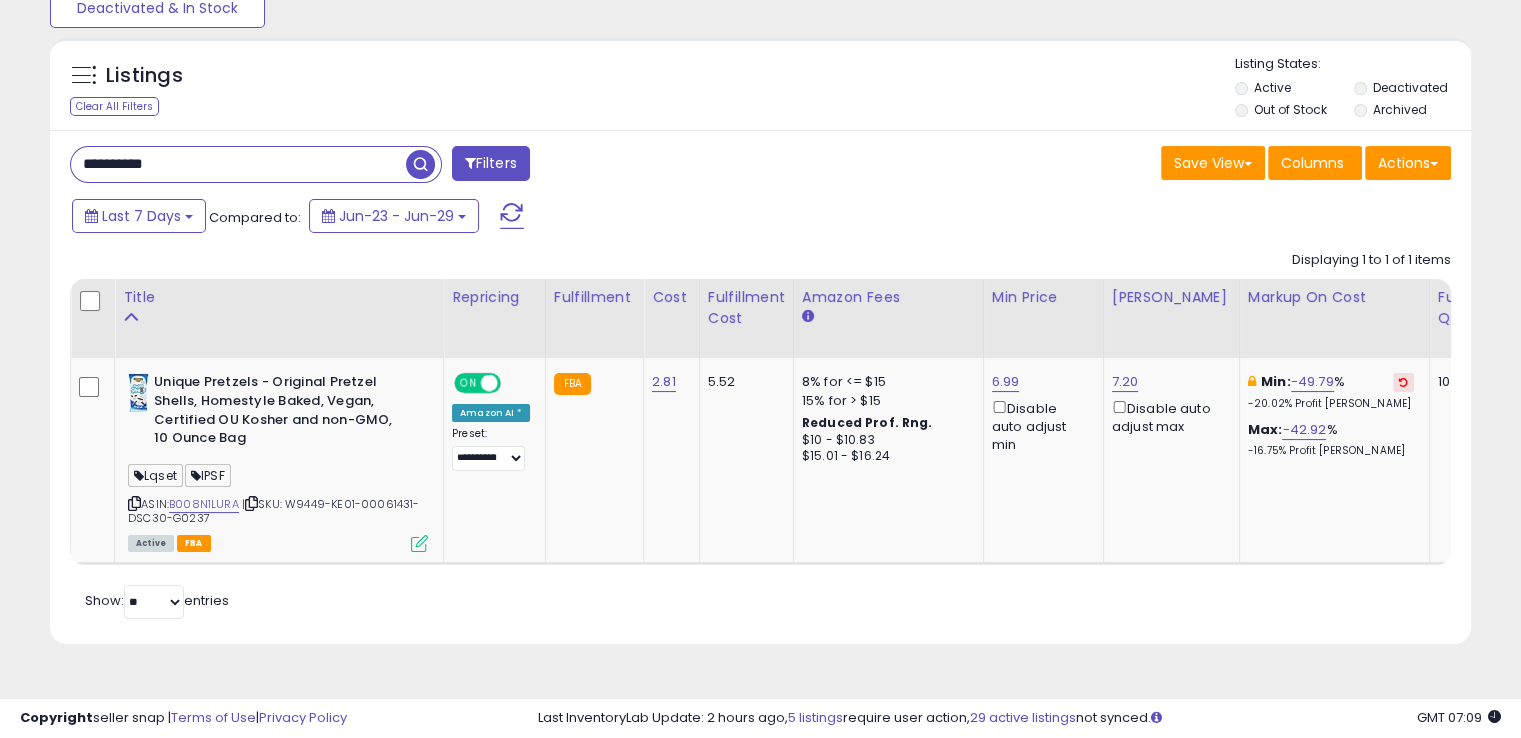 click at bounding box center [419, 543] 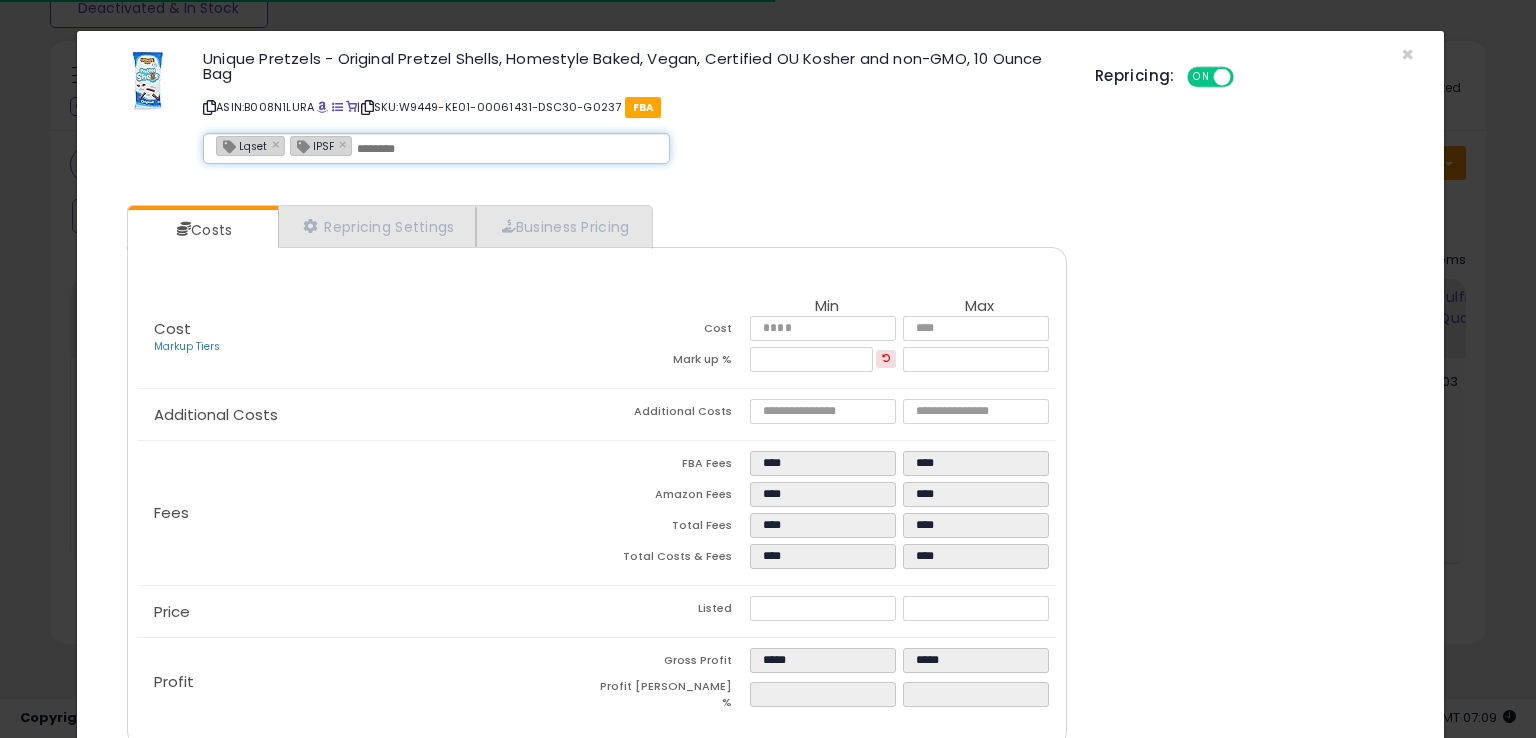 click at bounding box center [507, 149] 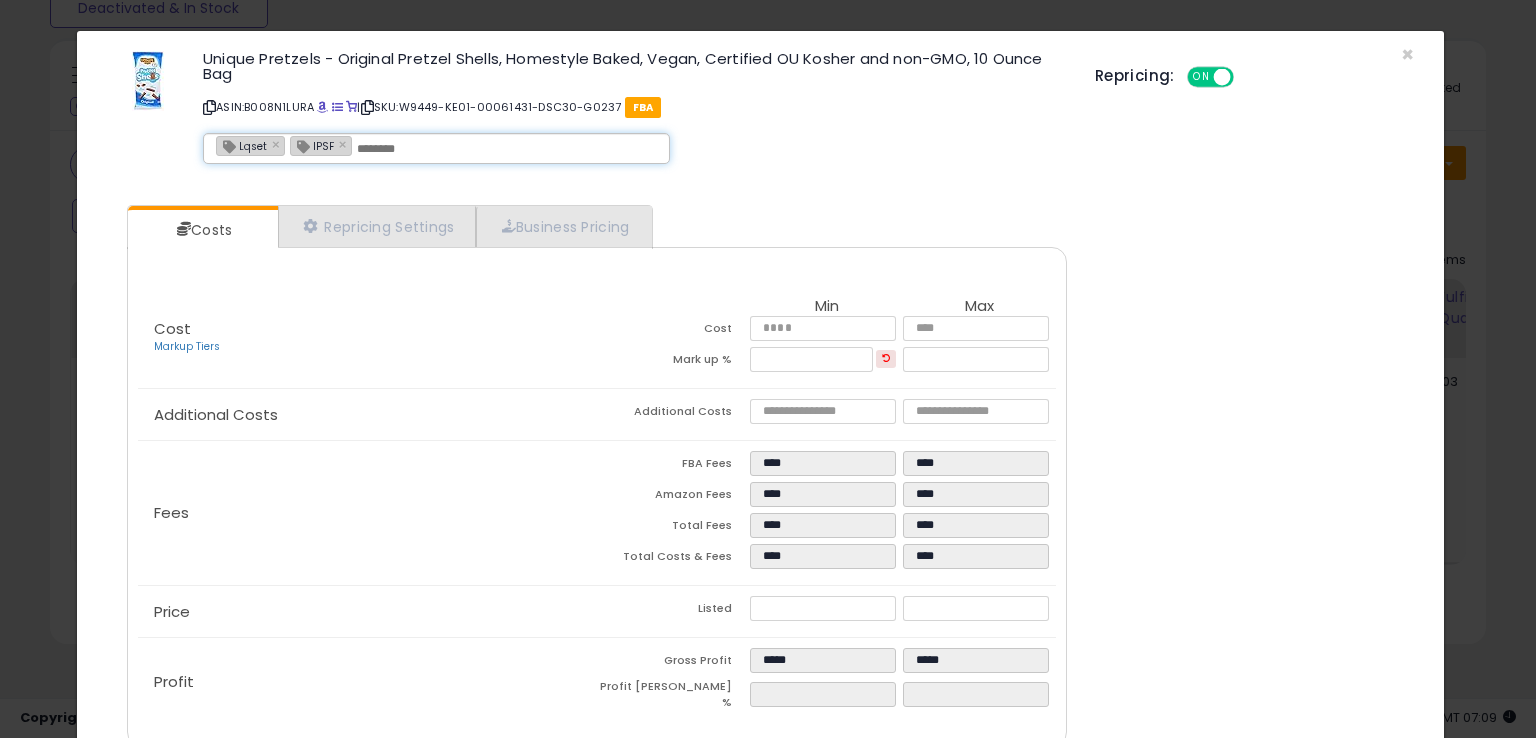 paste on "**********" 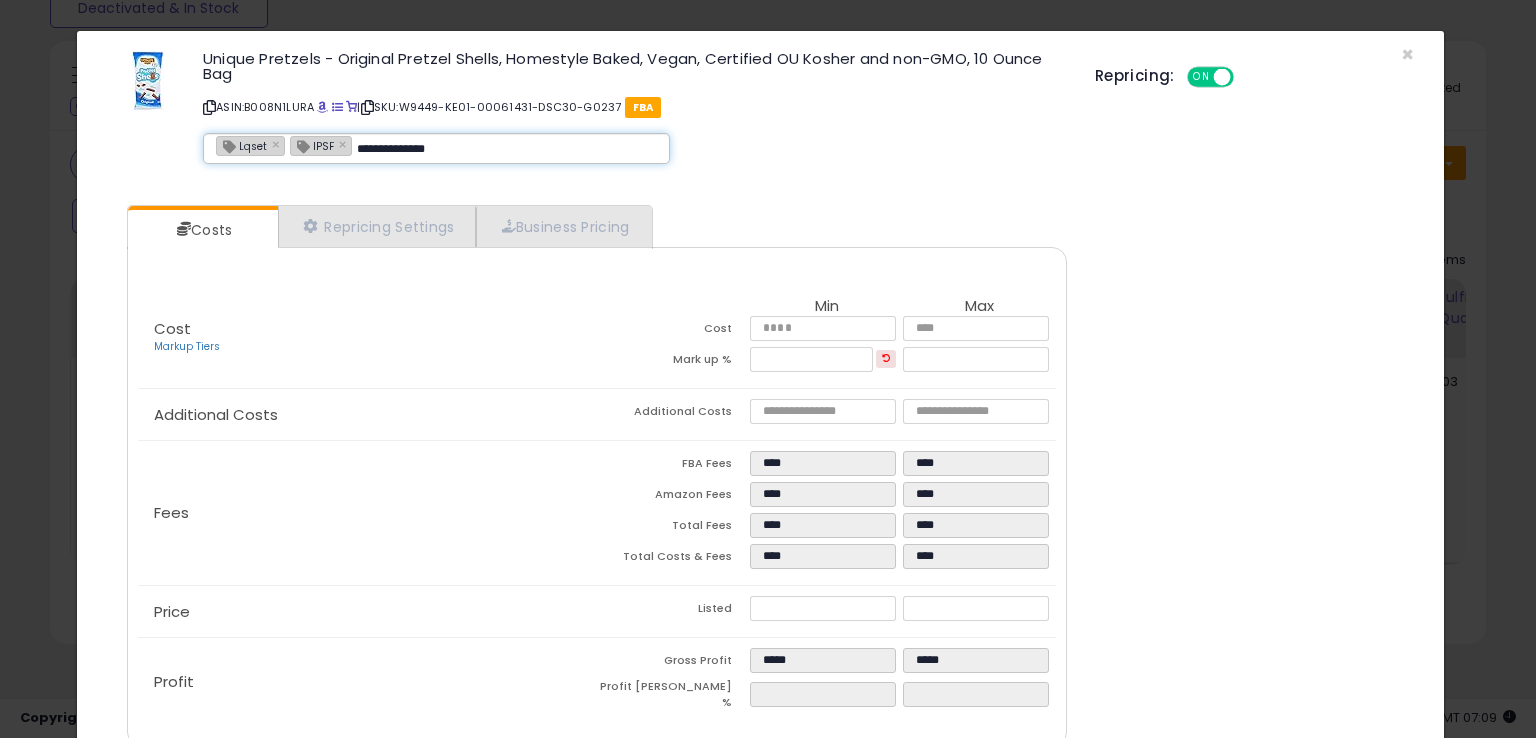 type on "**********" 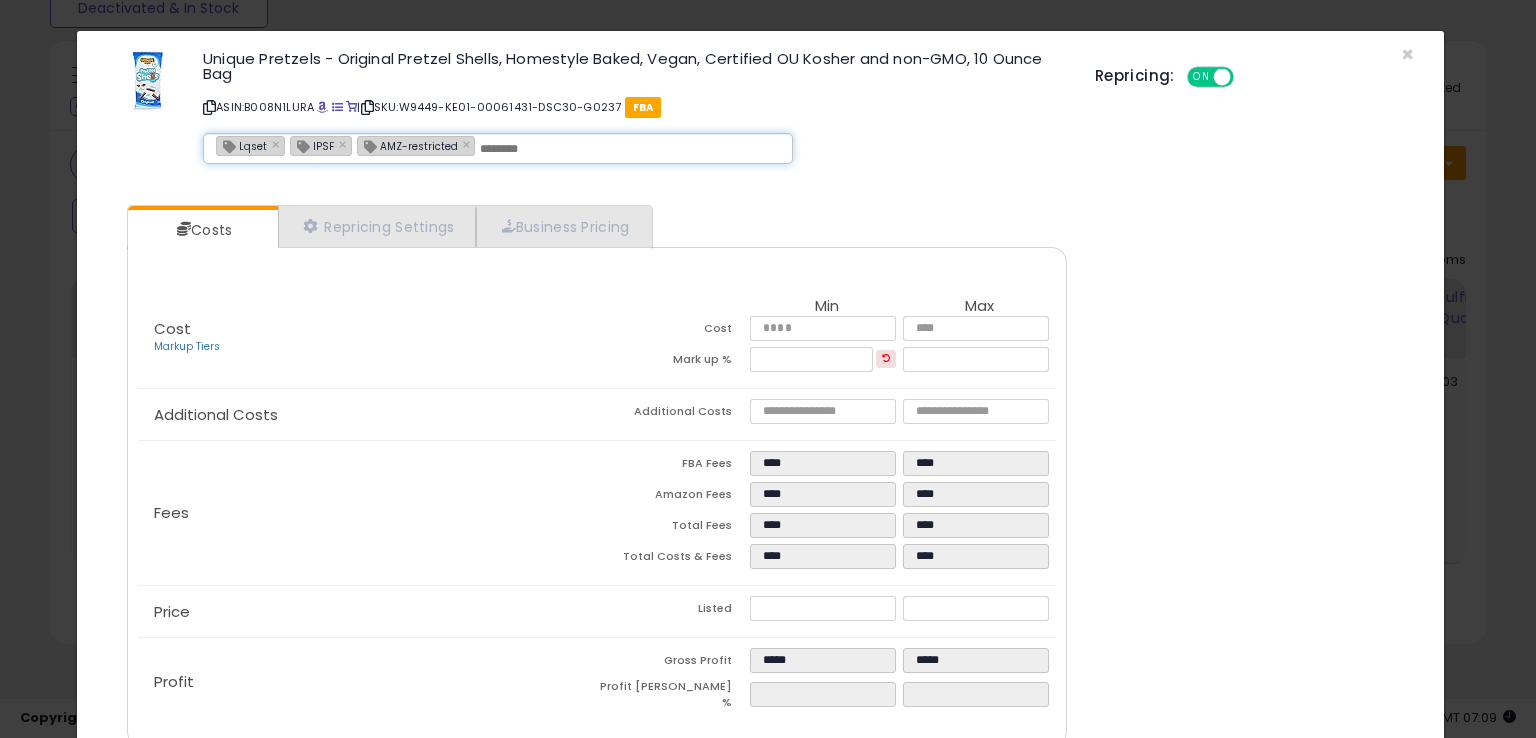 scroll, scrollTop: 86, scrollLeft: 0, axis: vertical 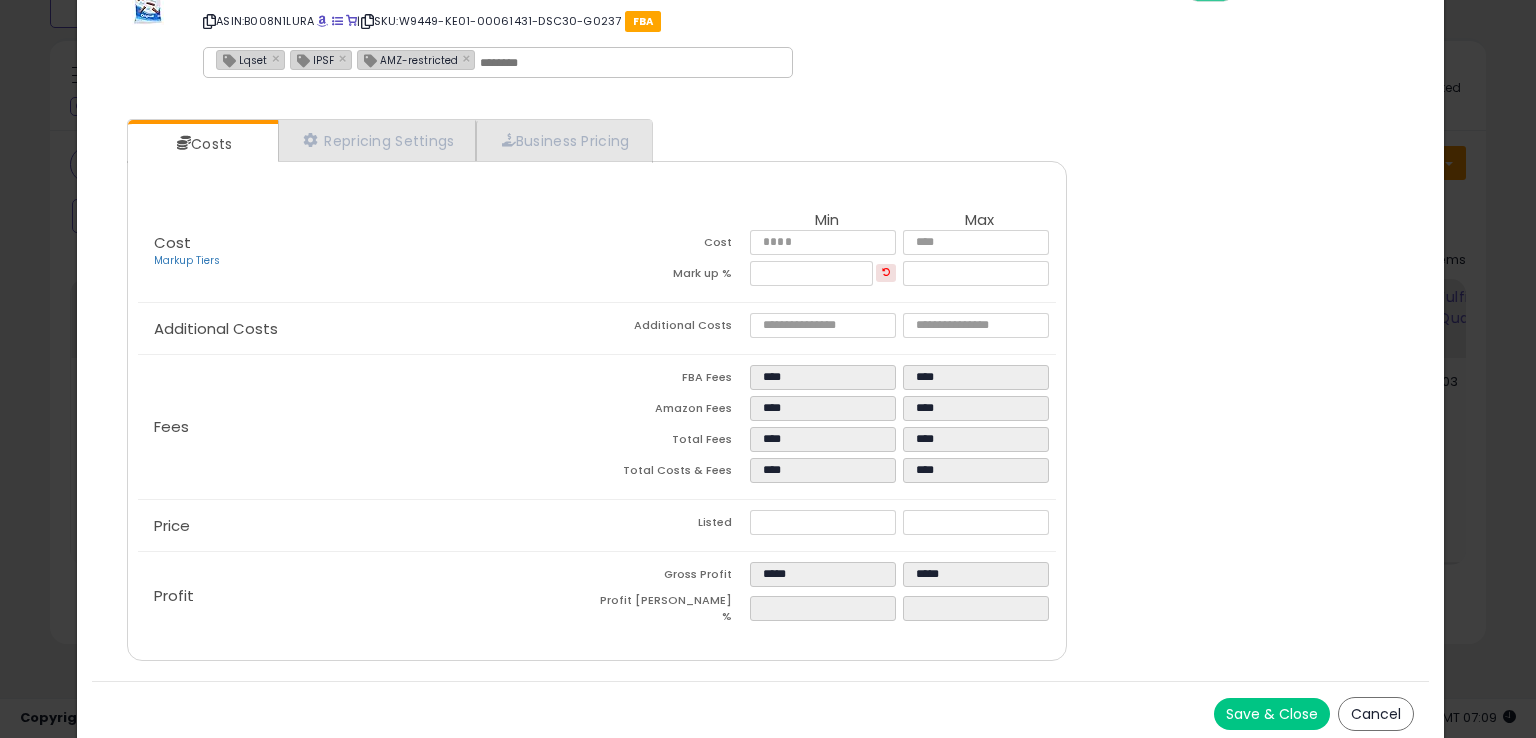 click on "Save & Close" at bounding box center (1272, 714) 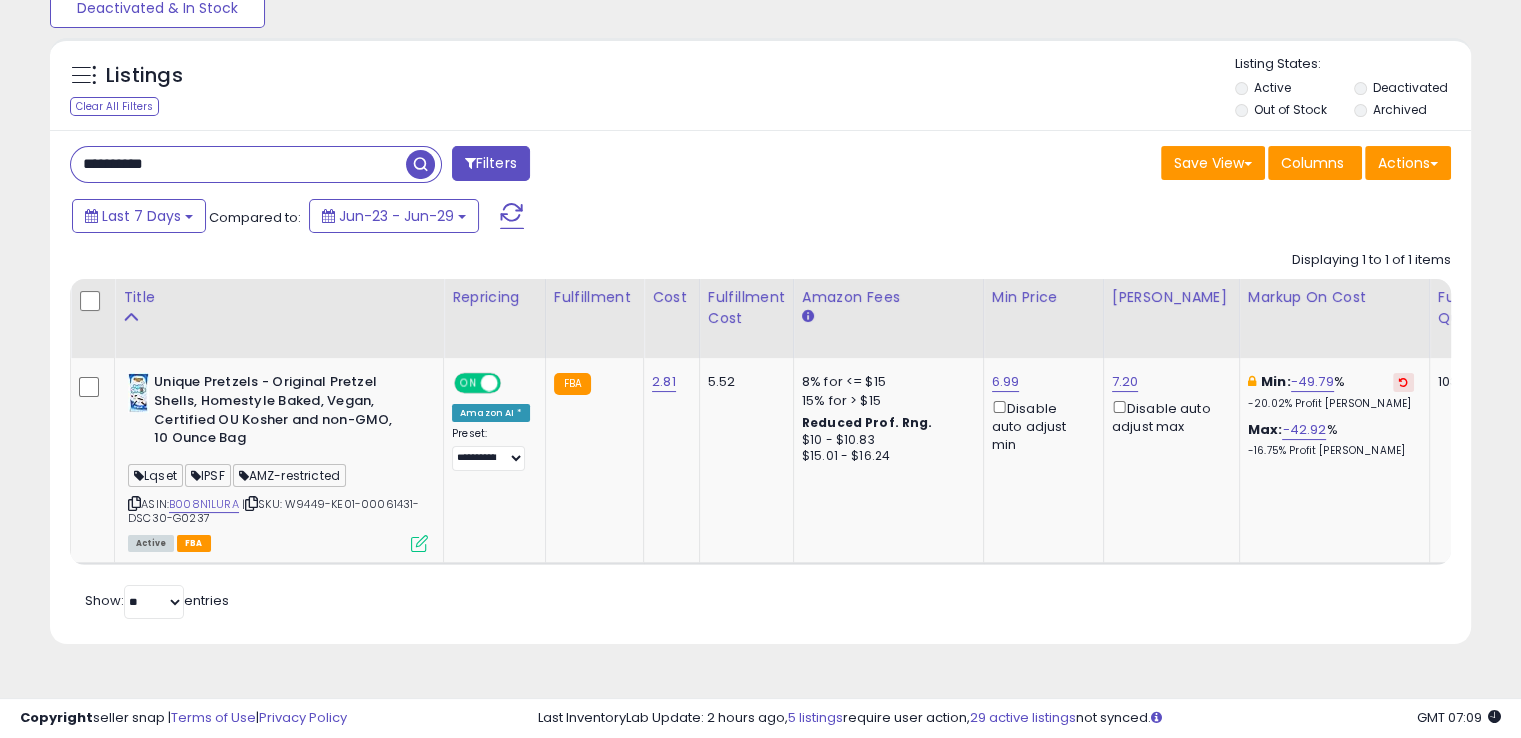 click on "**********" at bounding box center [238, 164] 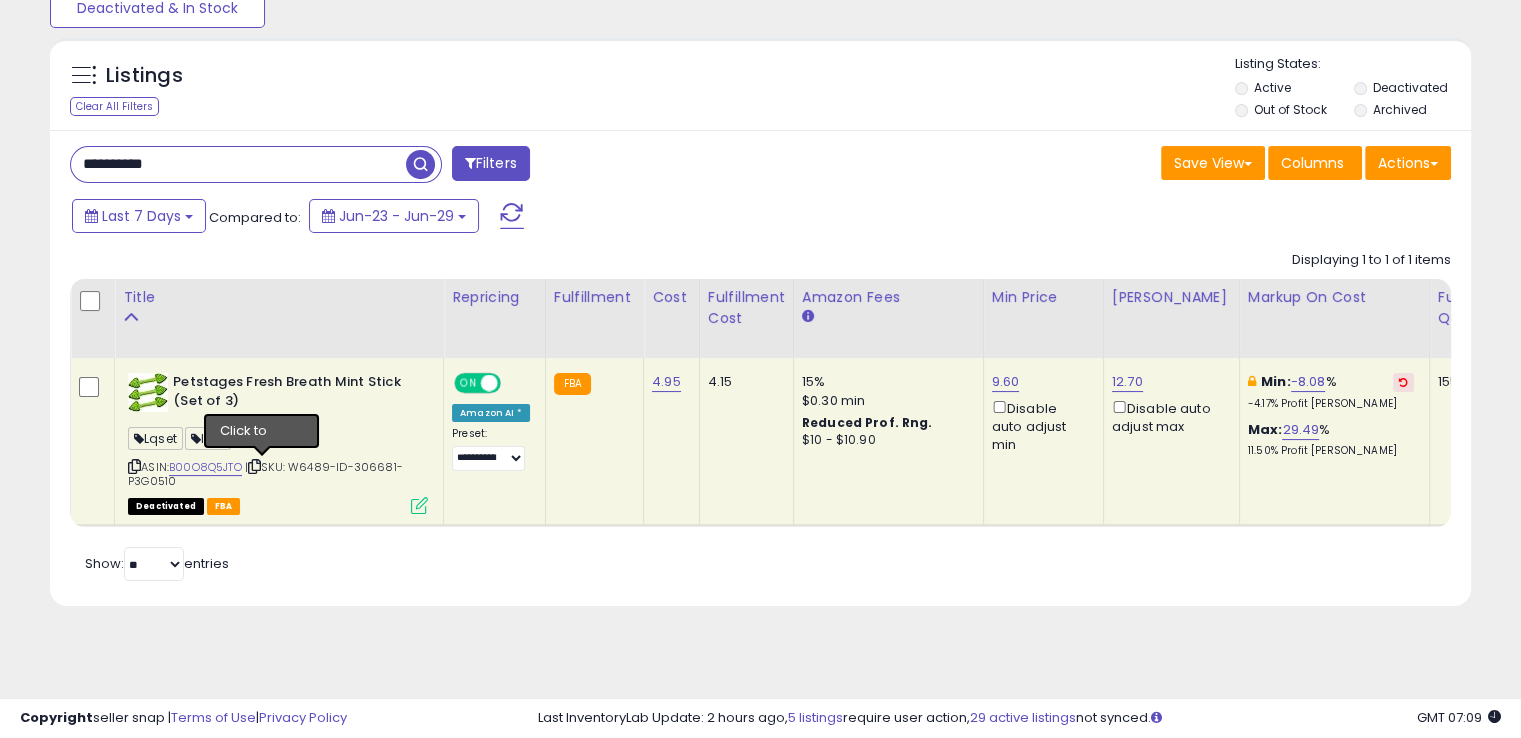 click at bounding box center (254, 466) 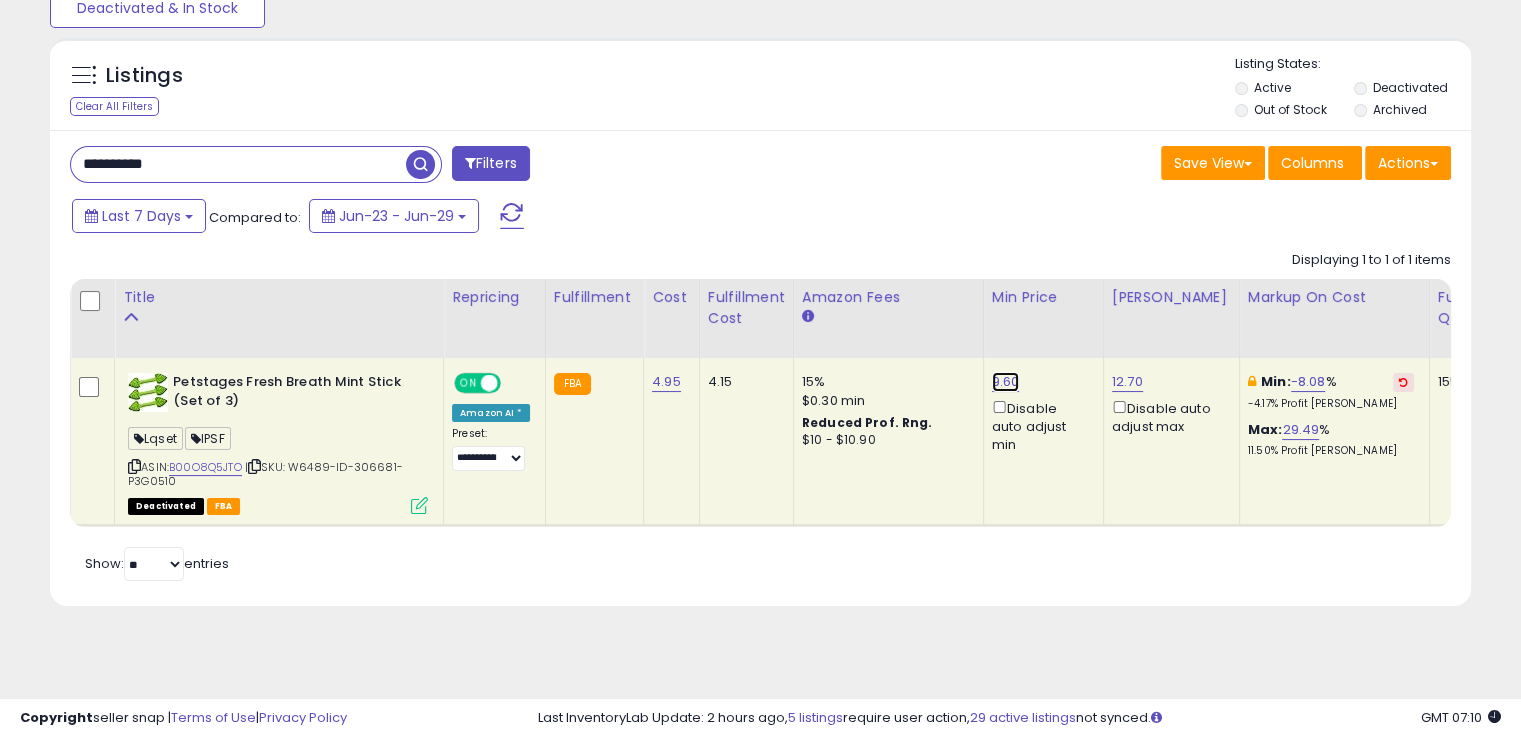 click on "9.60" at bounding box center (1006, 382) 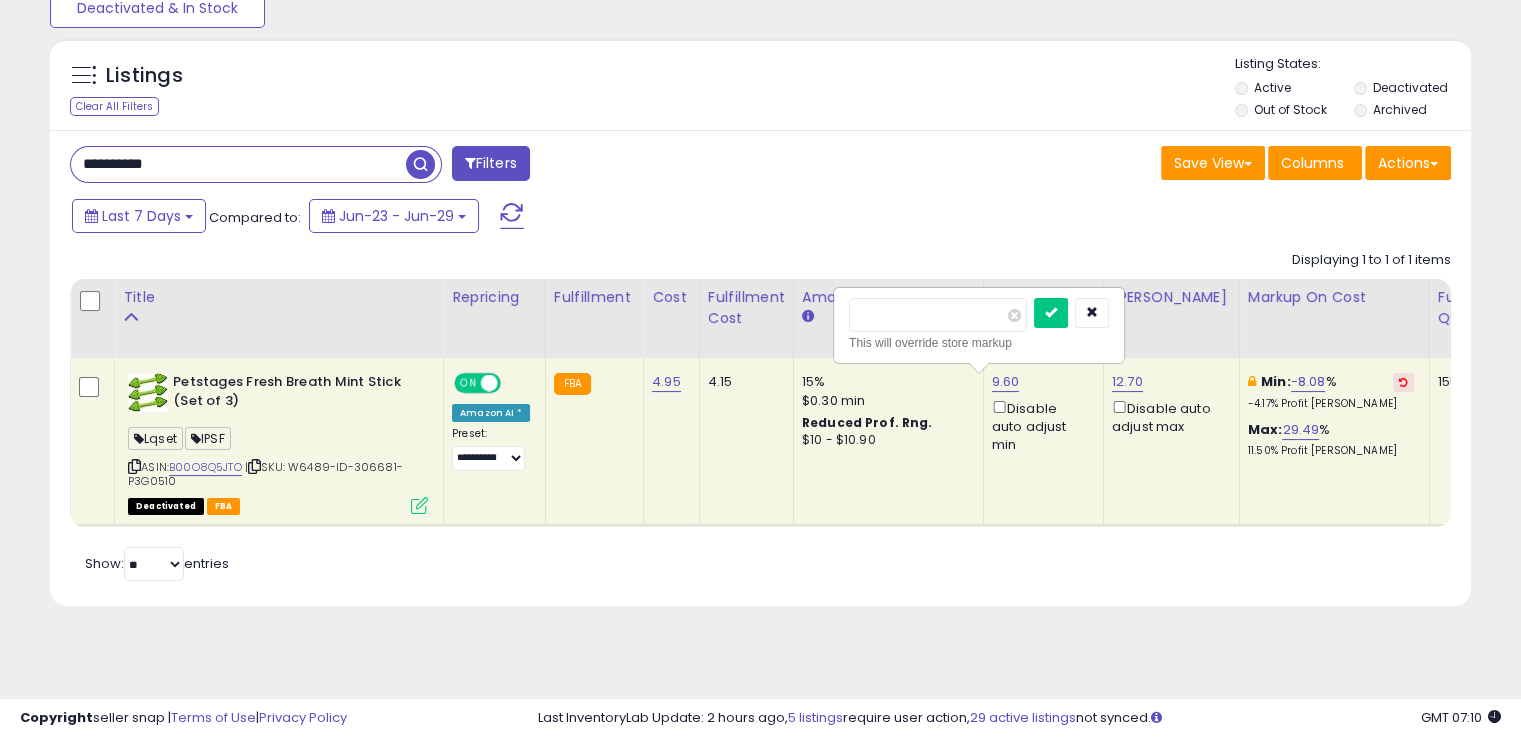 drag, startPoint x: 960, startPoint y: 321, endPoint x: 848, endPoint y: 317, distance: 112.0714 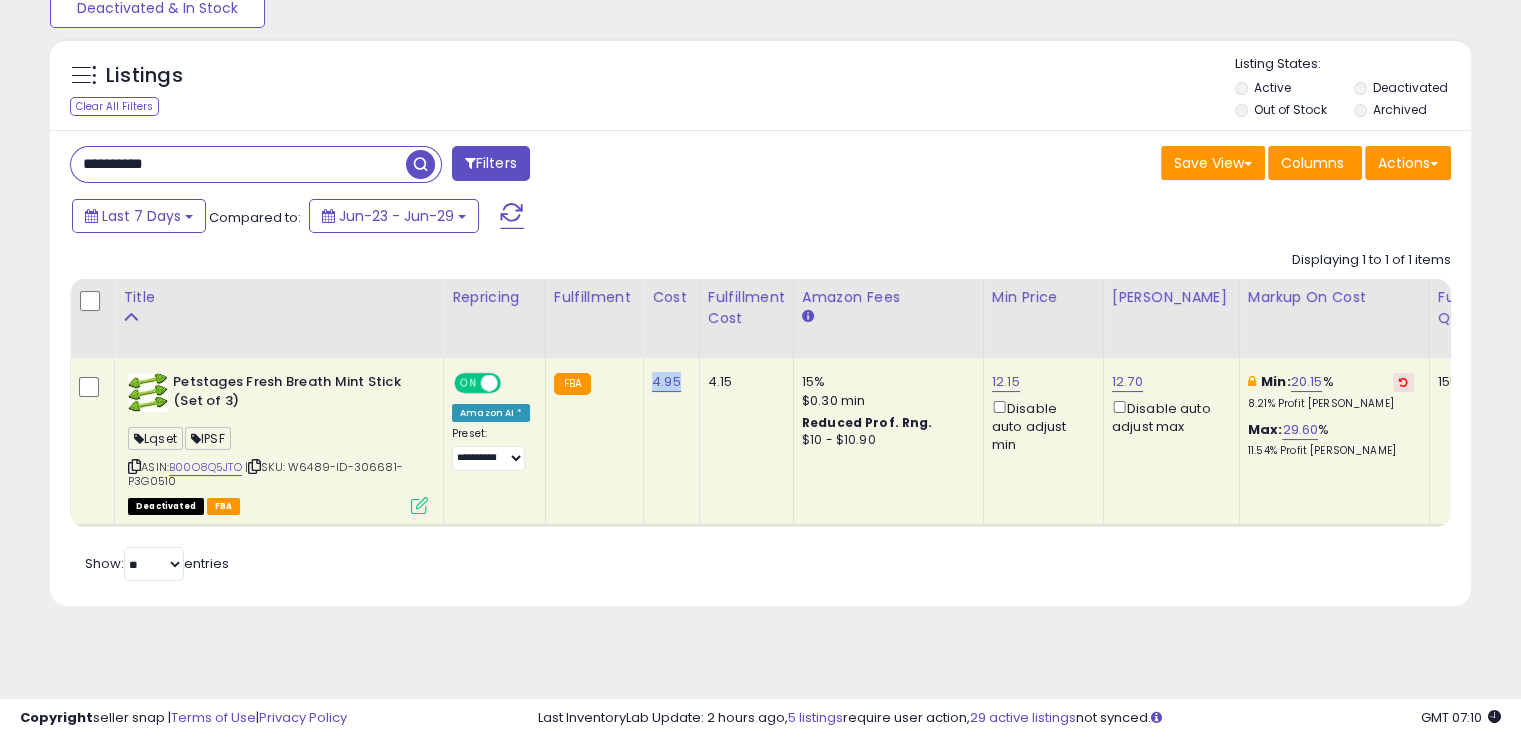 drag, startPoint x: 677, startPoint y: 381, endPoint x: 645, endPoint y: 379, distance: 32.06244 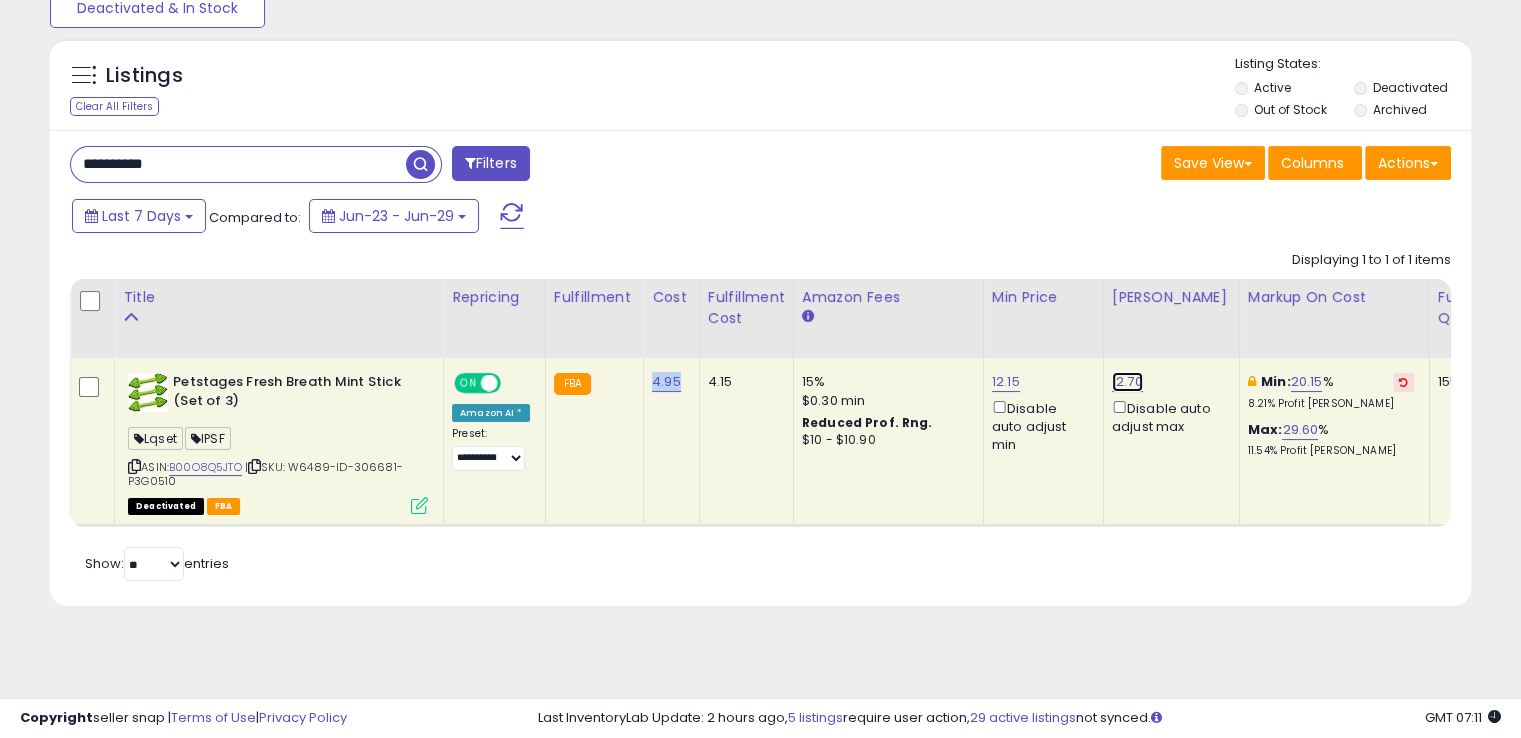 click on "12.70" at bounding box center (1127, 382) 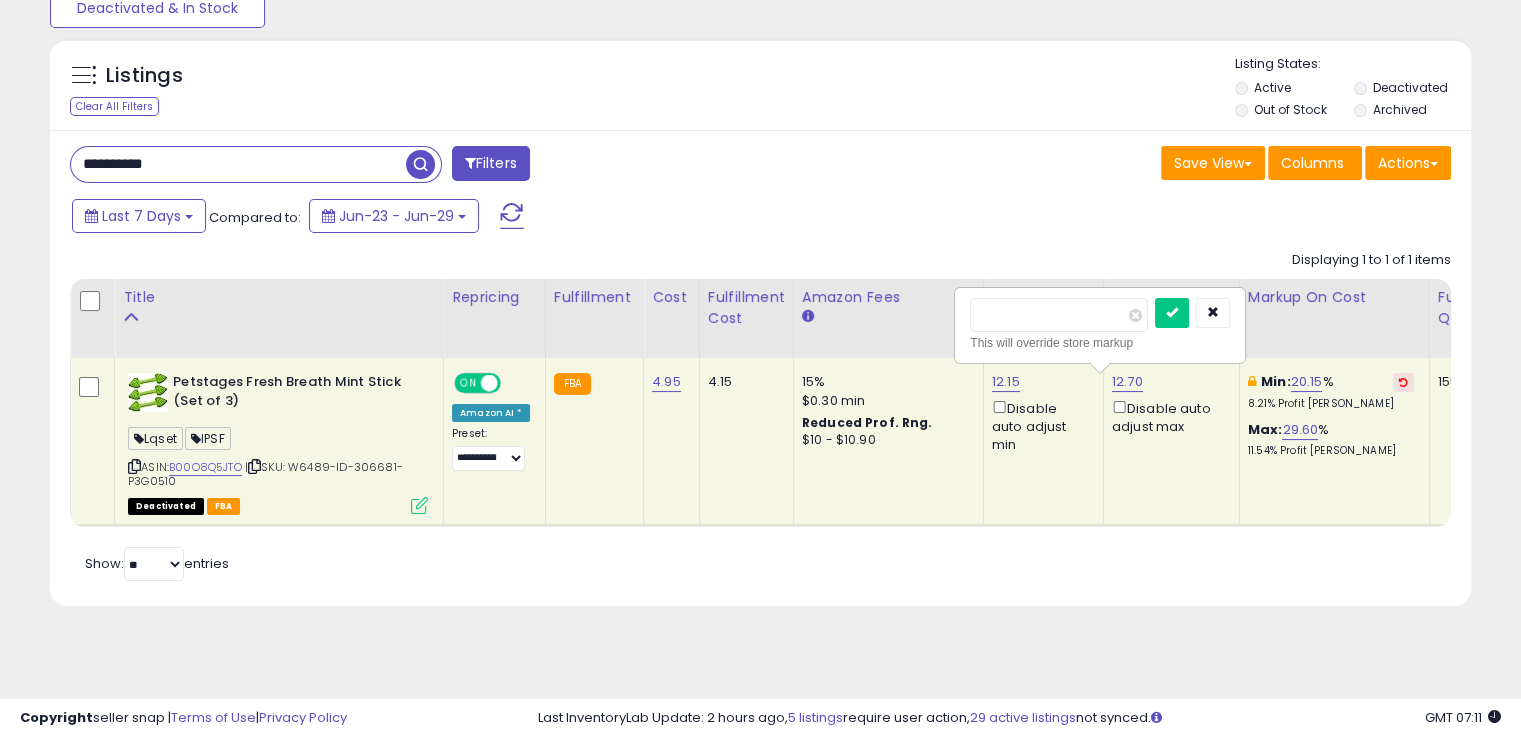 drag, startPoint x: 1087, startPoint y: 327, endPoint x: 919, endPoint y: 313, distance: 168.58232 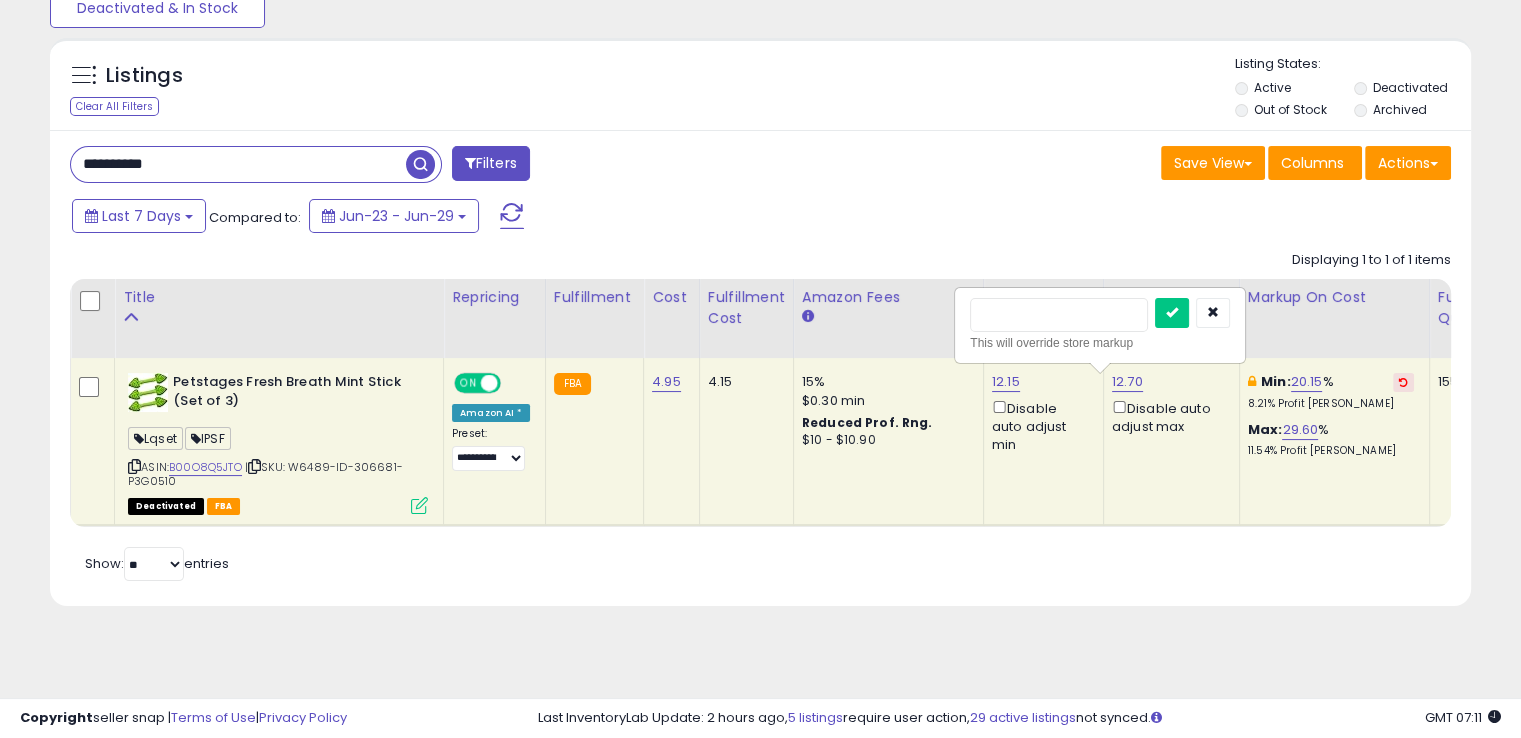 type on "*****" 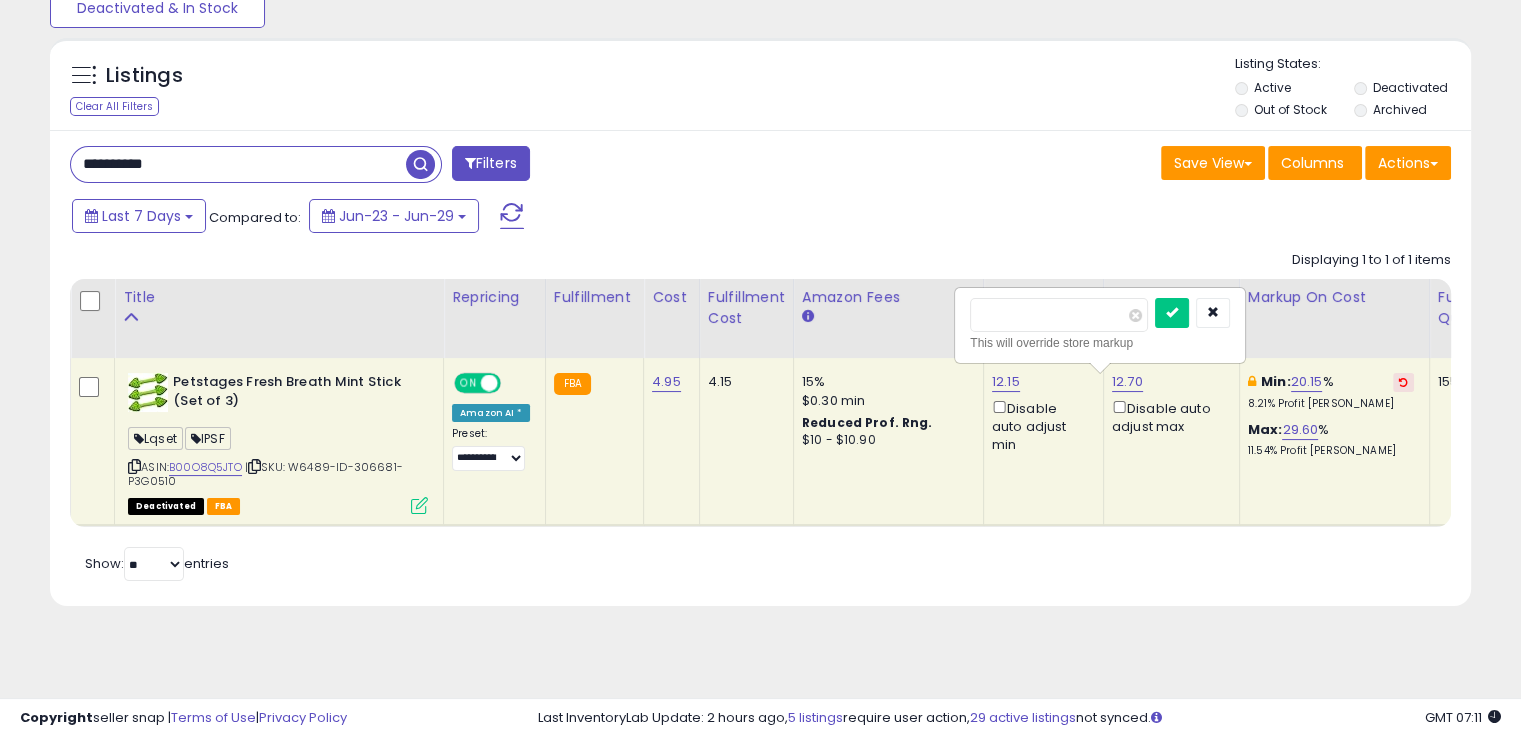 click at bounding box center [1172, 313] 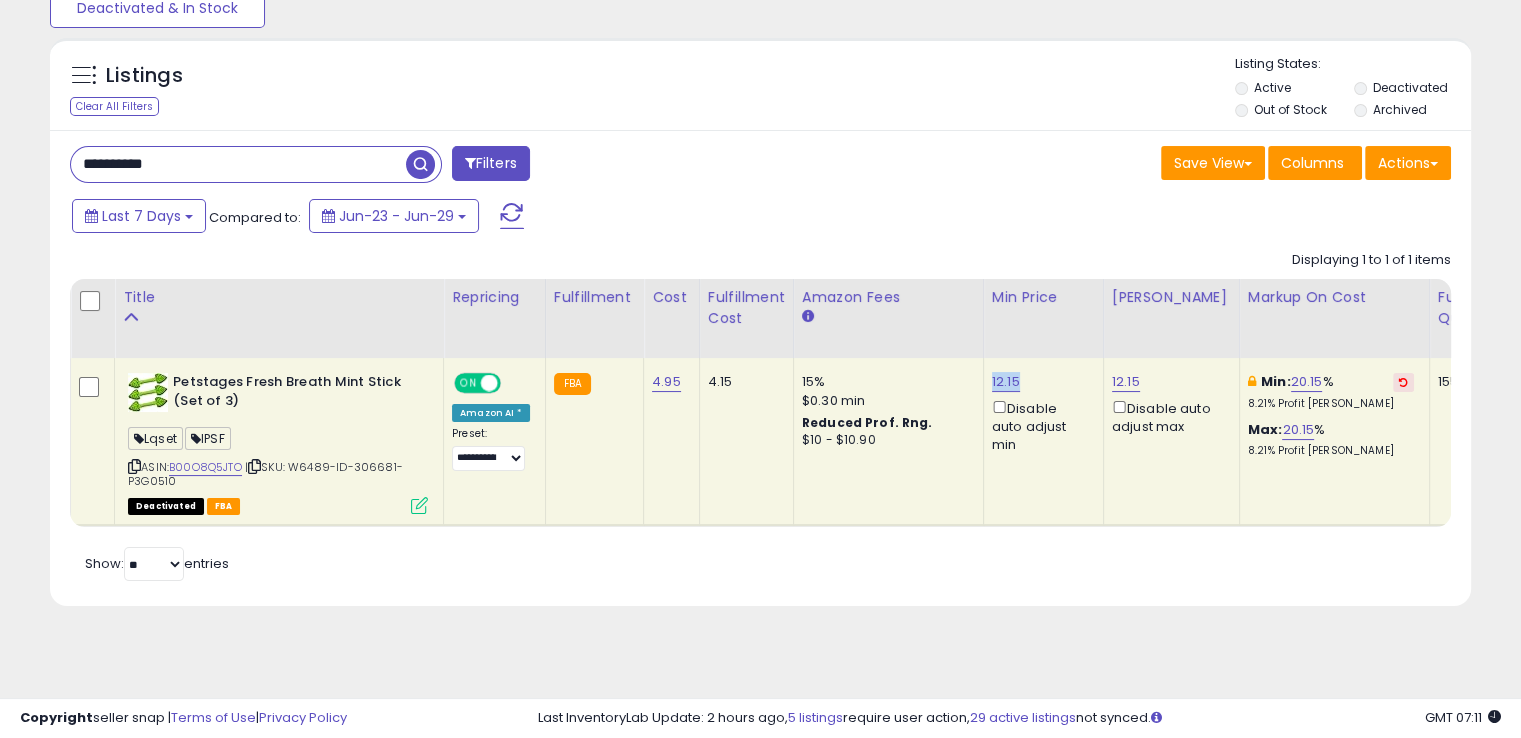 drag, startPoint x: 1016, startPoint y: 377, endPoint x: 982, endPoint y: 369, distance: 34.928497 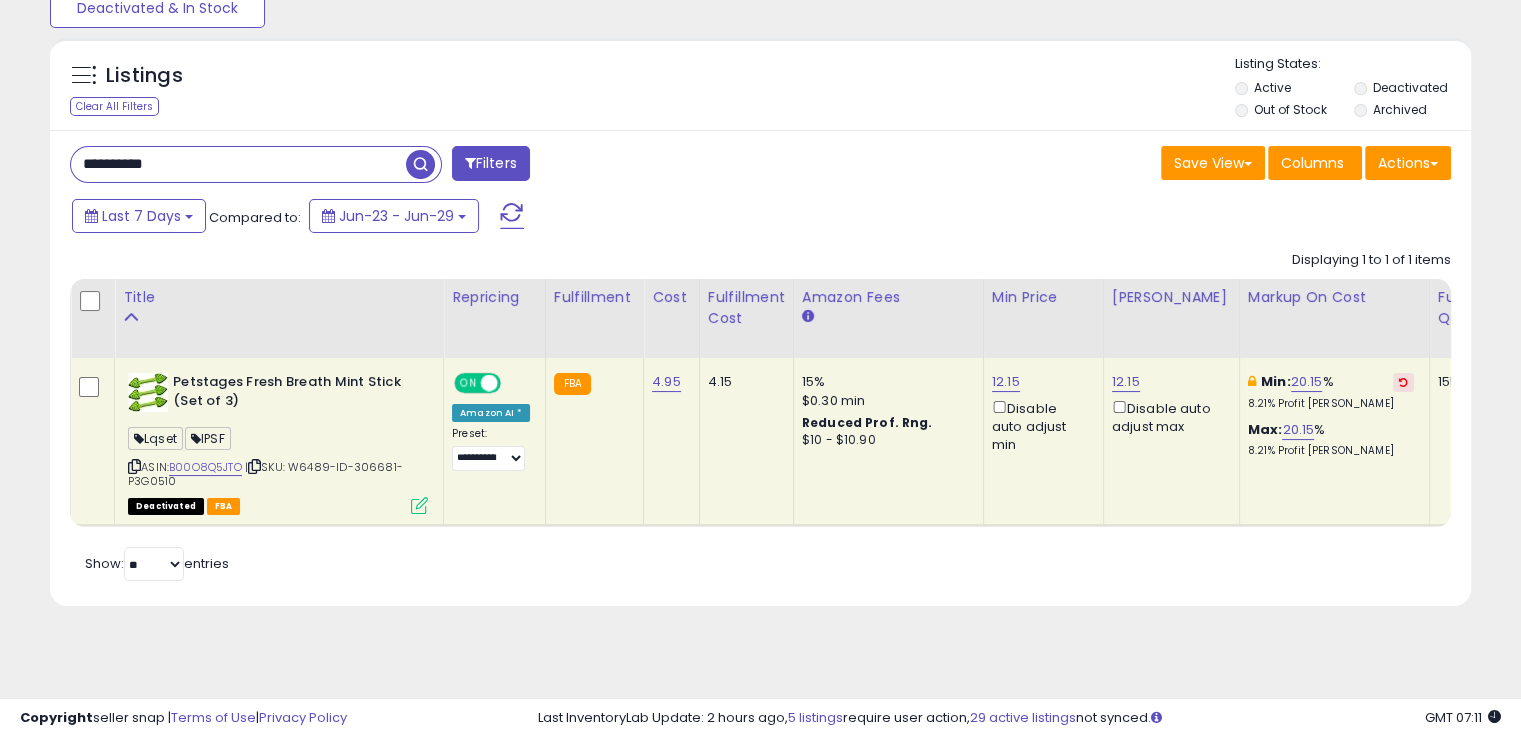 click on "**********" at bounding box center (238, 164) 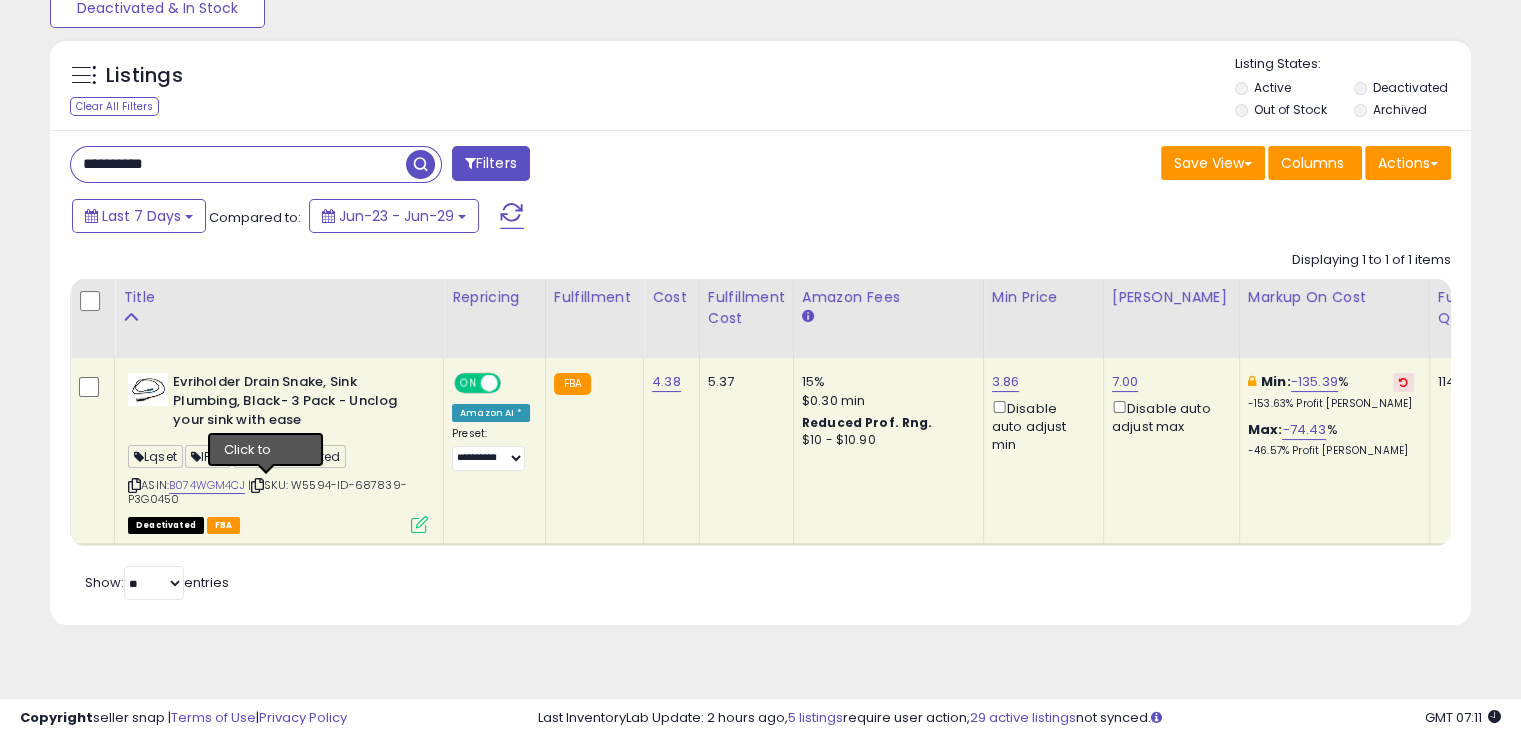 click at bounding box center (257, 485) 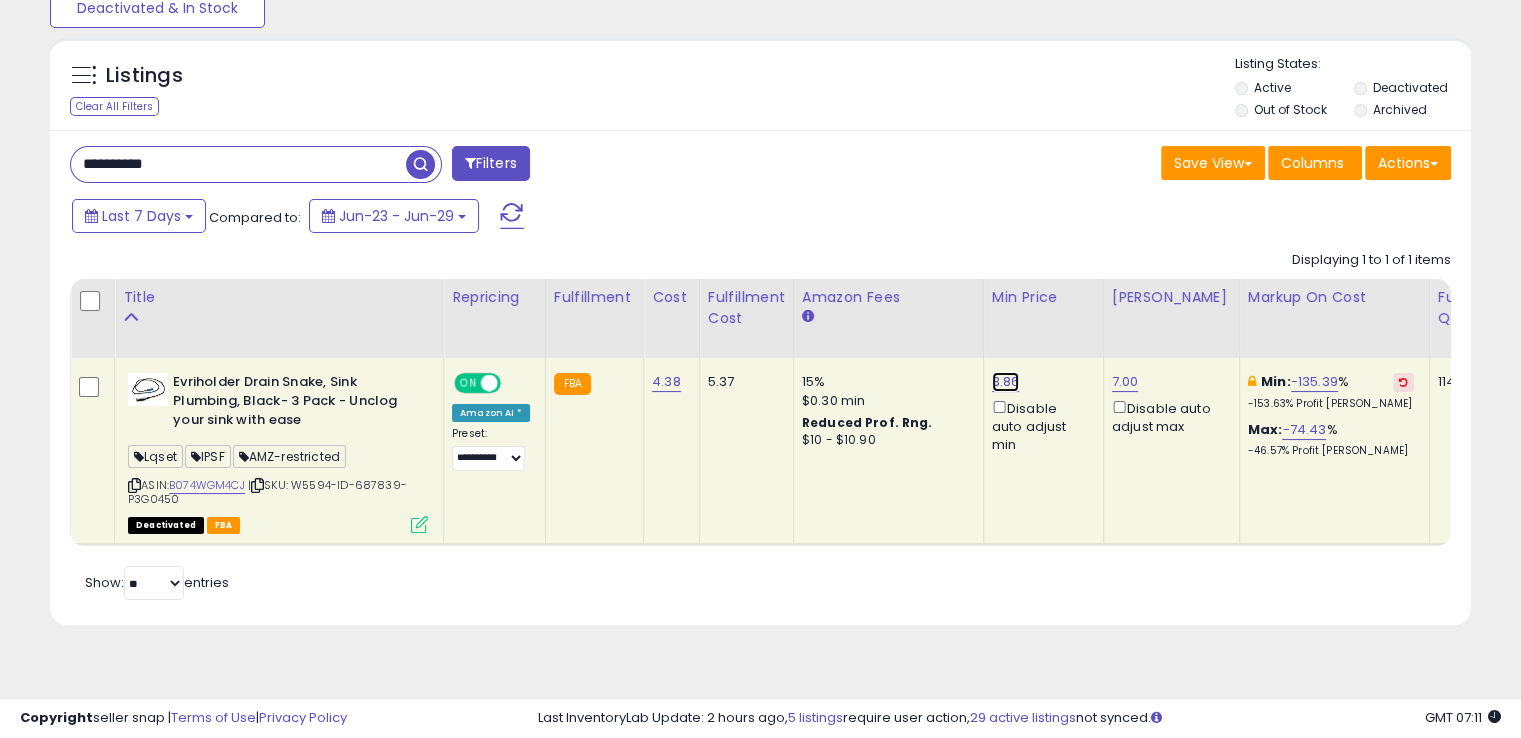 click on "3.86" at bounding box center (1006, 382) 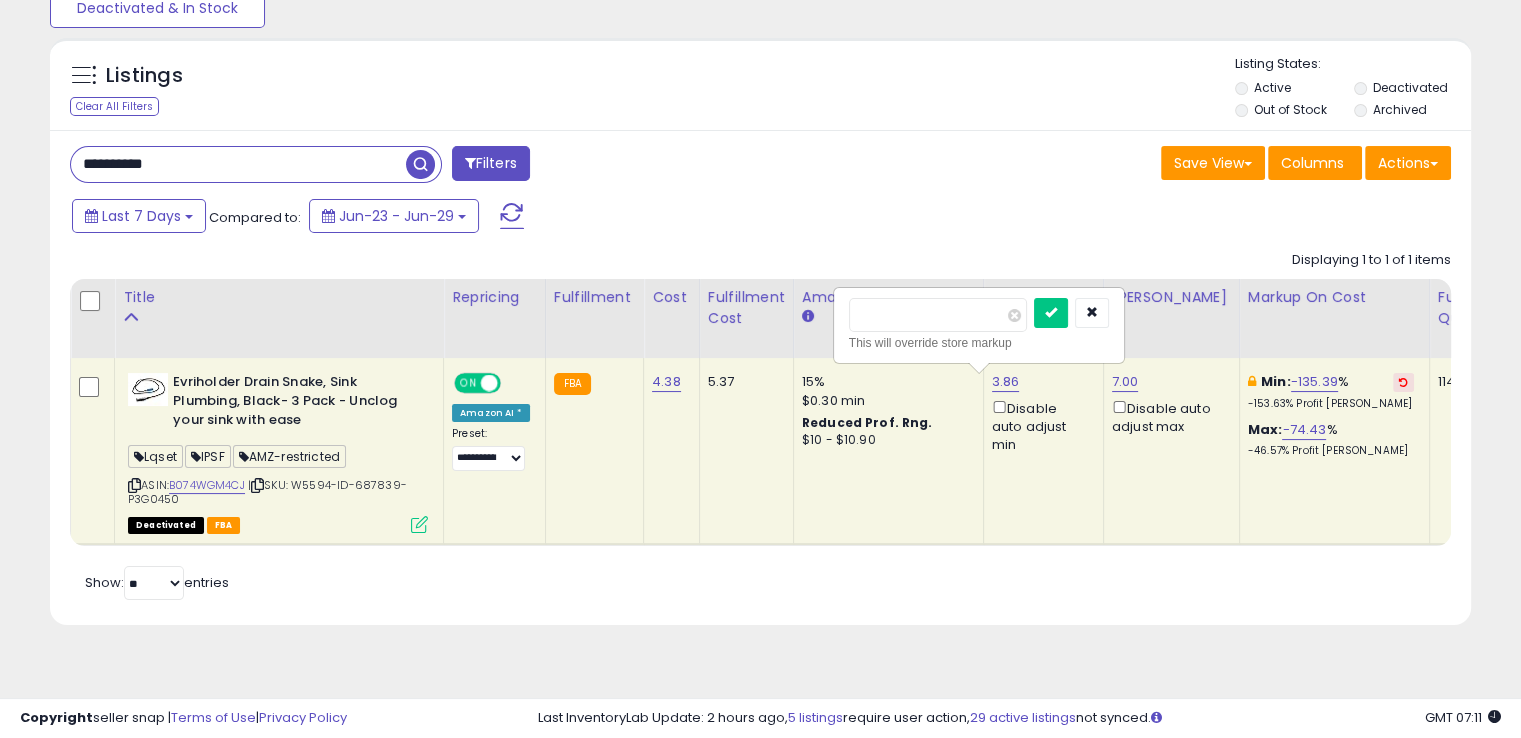 drag, startPoint x: 910, startPoint y: 313, endPoint x: 809, endPoint y: 309, distance: 101.07918 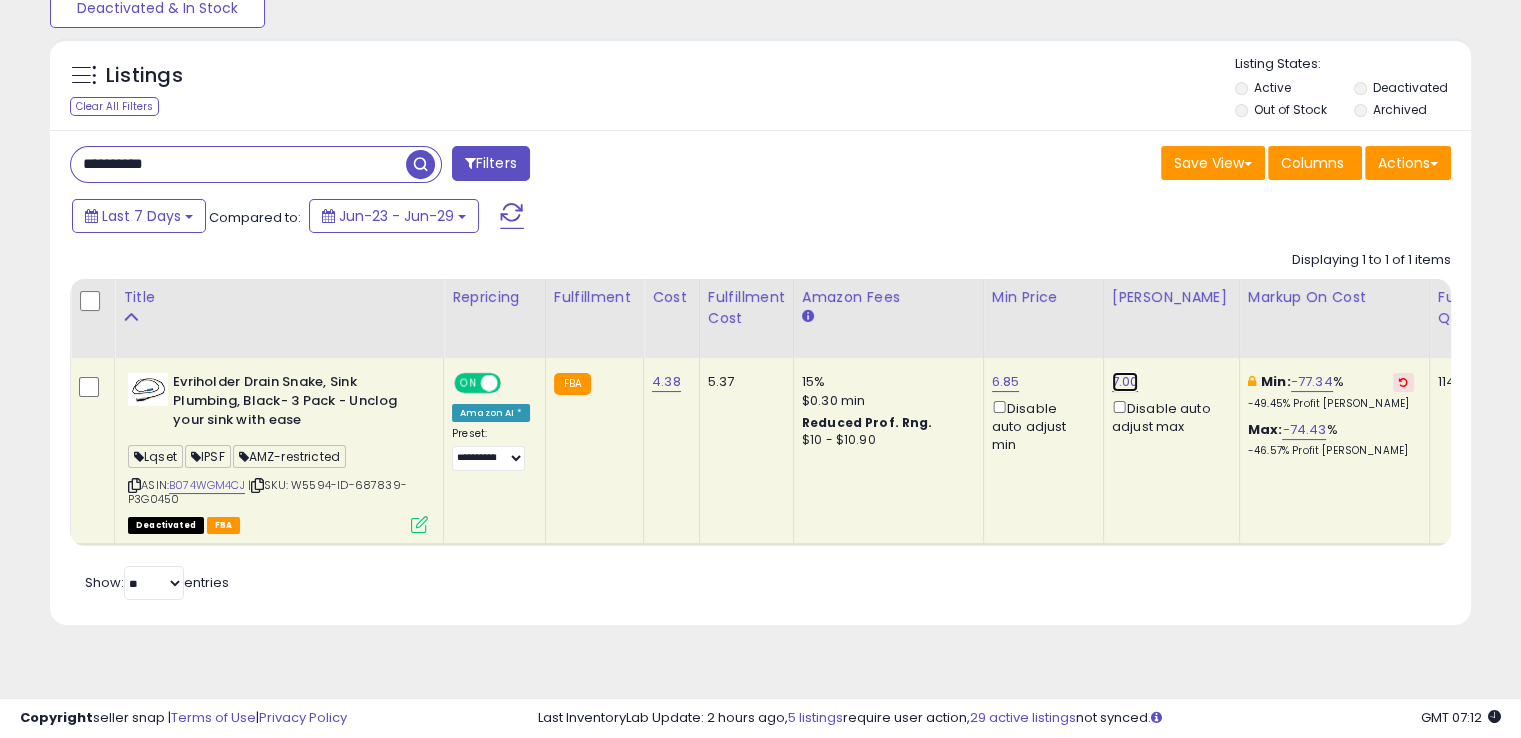 click on "7.00" at bounding box center [1125, 382] 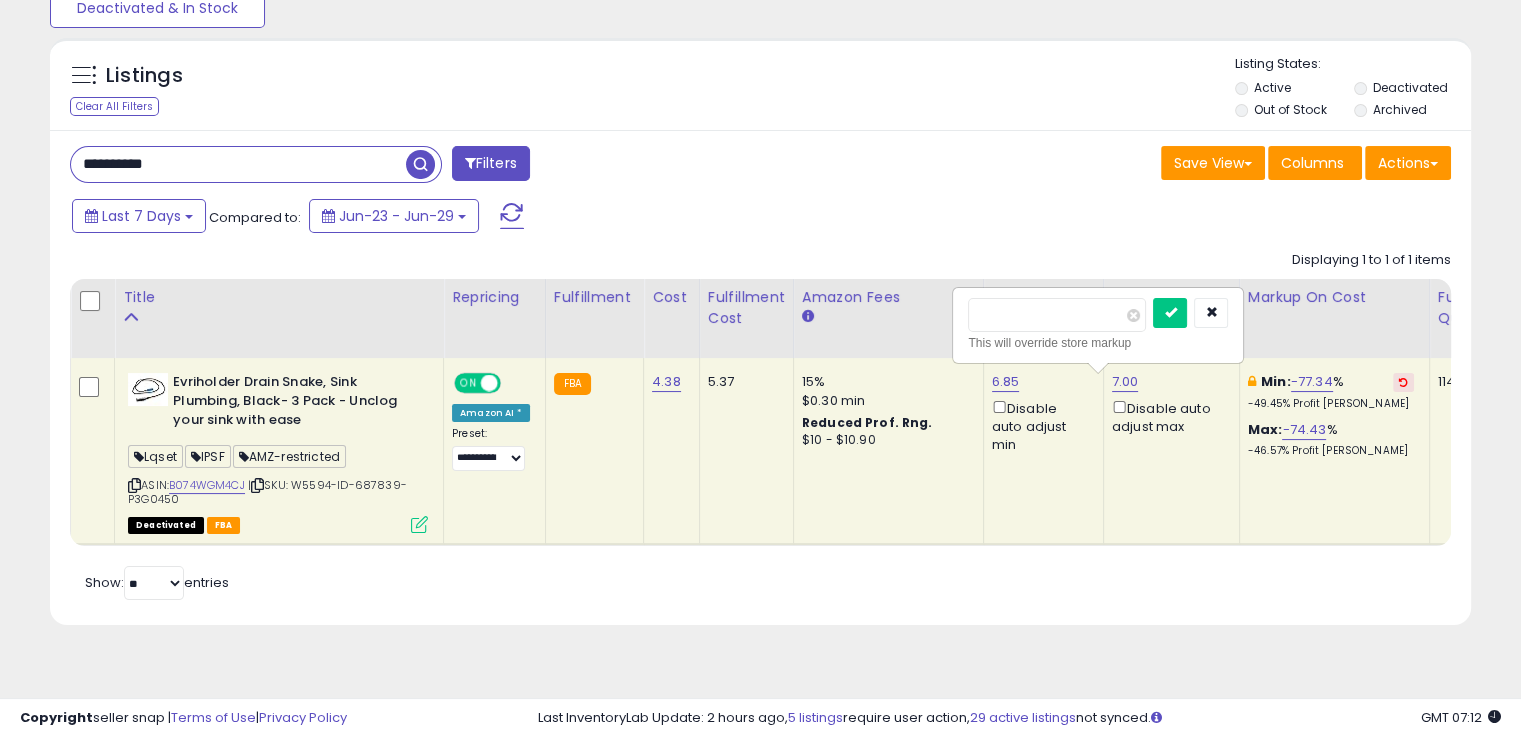 drag, startPoint x: 998, startPoint y: 317, endPoint x: 923, endPoint y: 325, distance: 75.42546 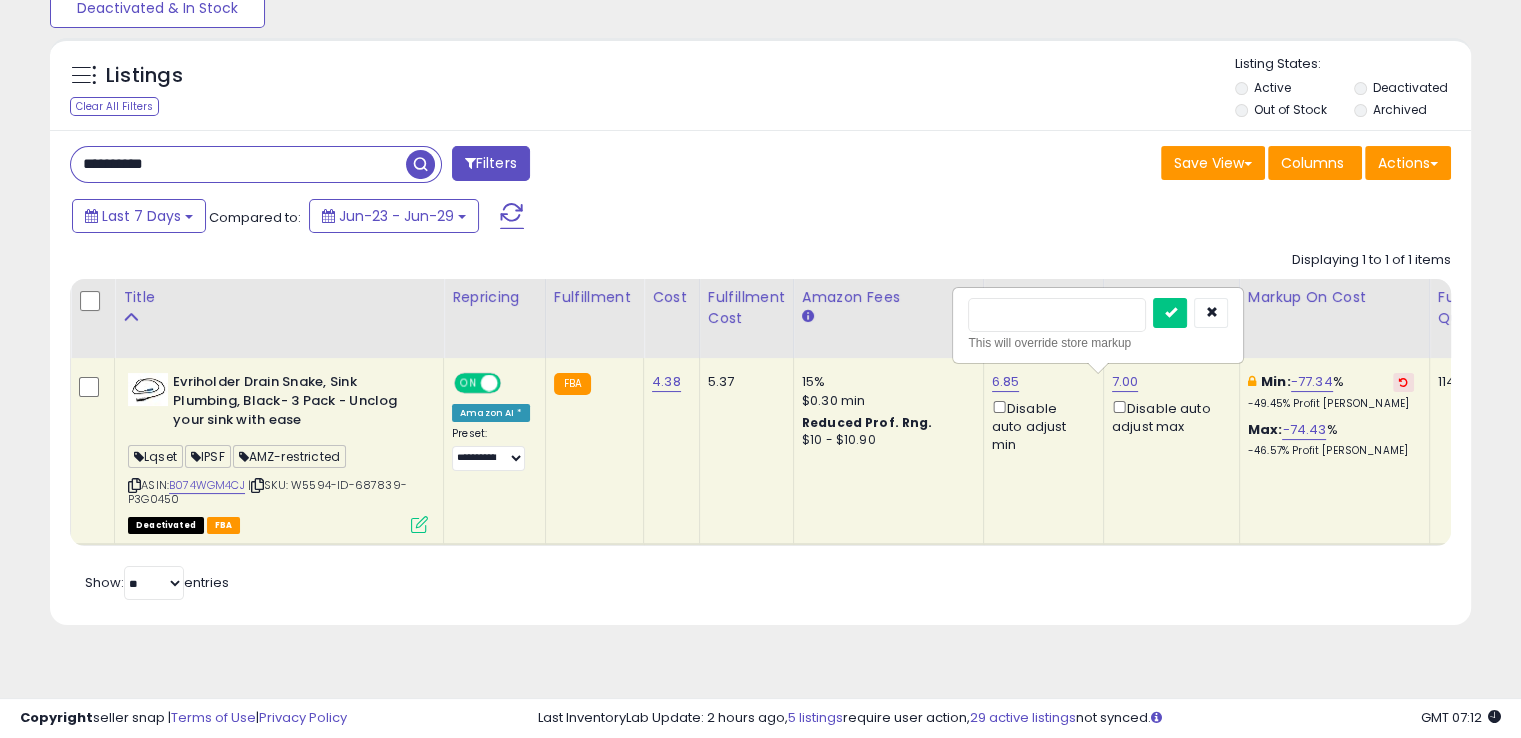type on "****" 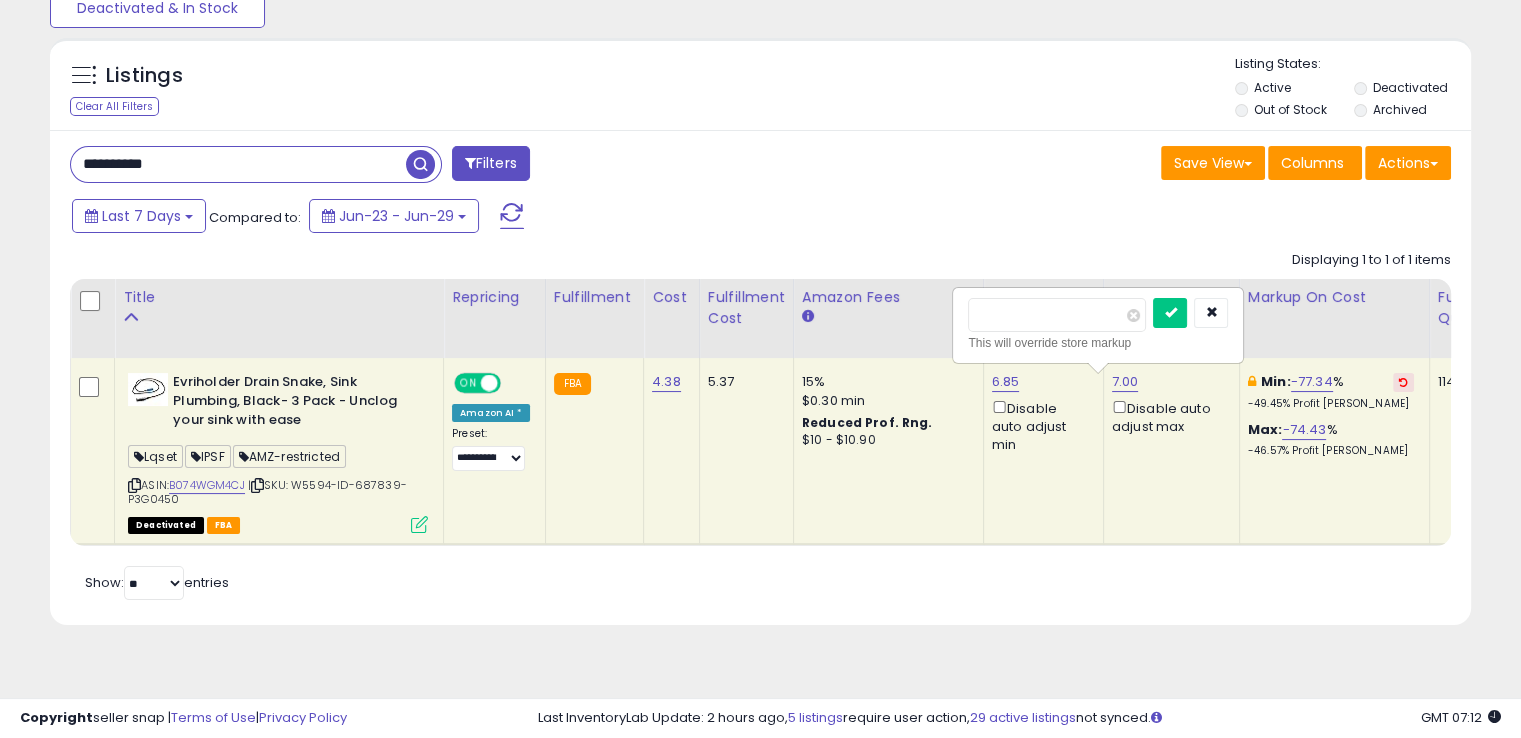 click at bounding box center (1170, 313) 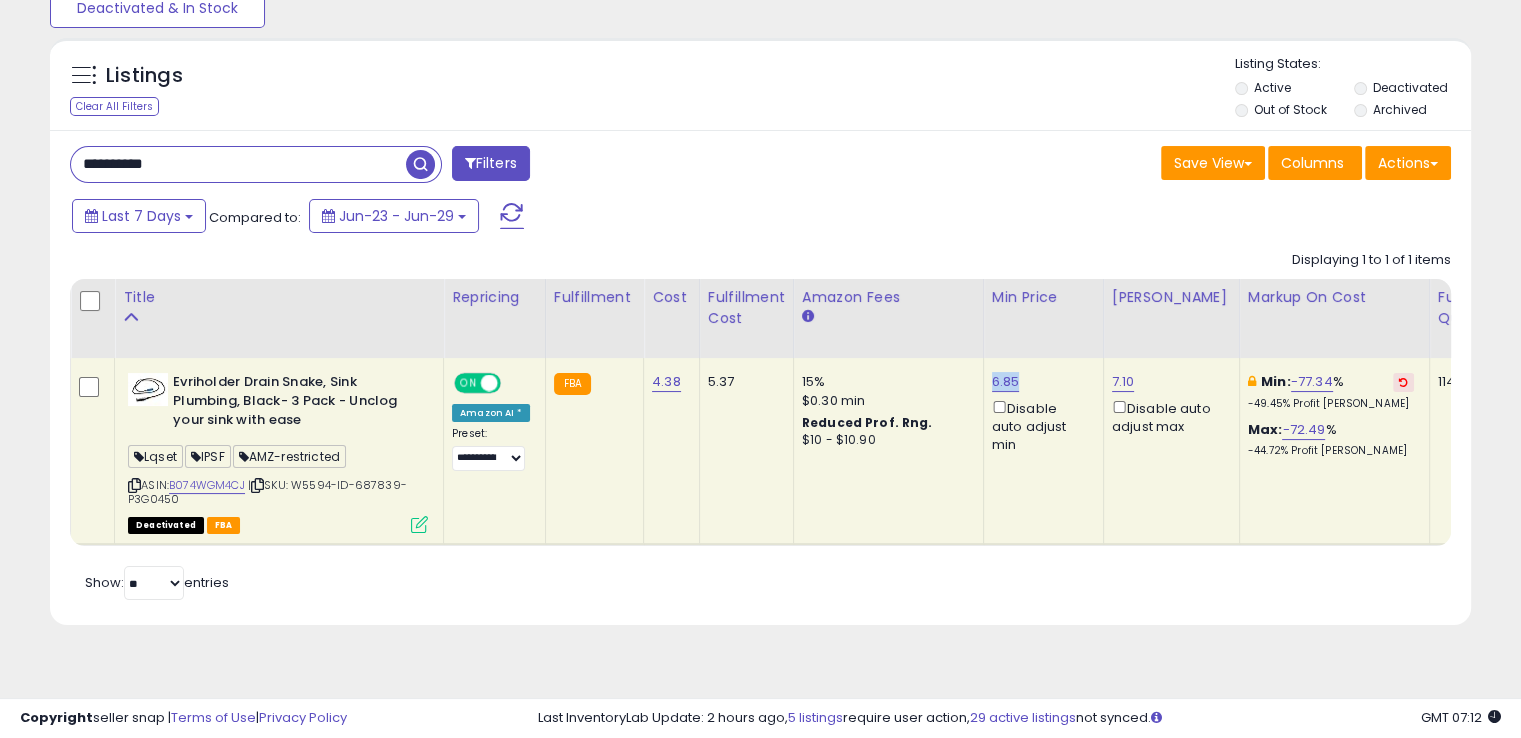 drag, startPoint x: 1017, startPoint y: 381, endPoint x: 973, endPoint y: 385, distance: 44.181442 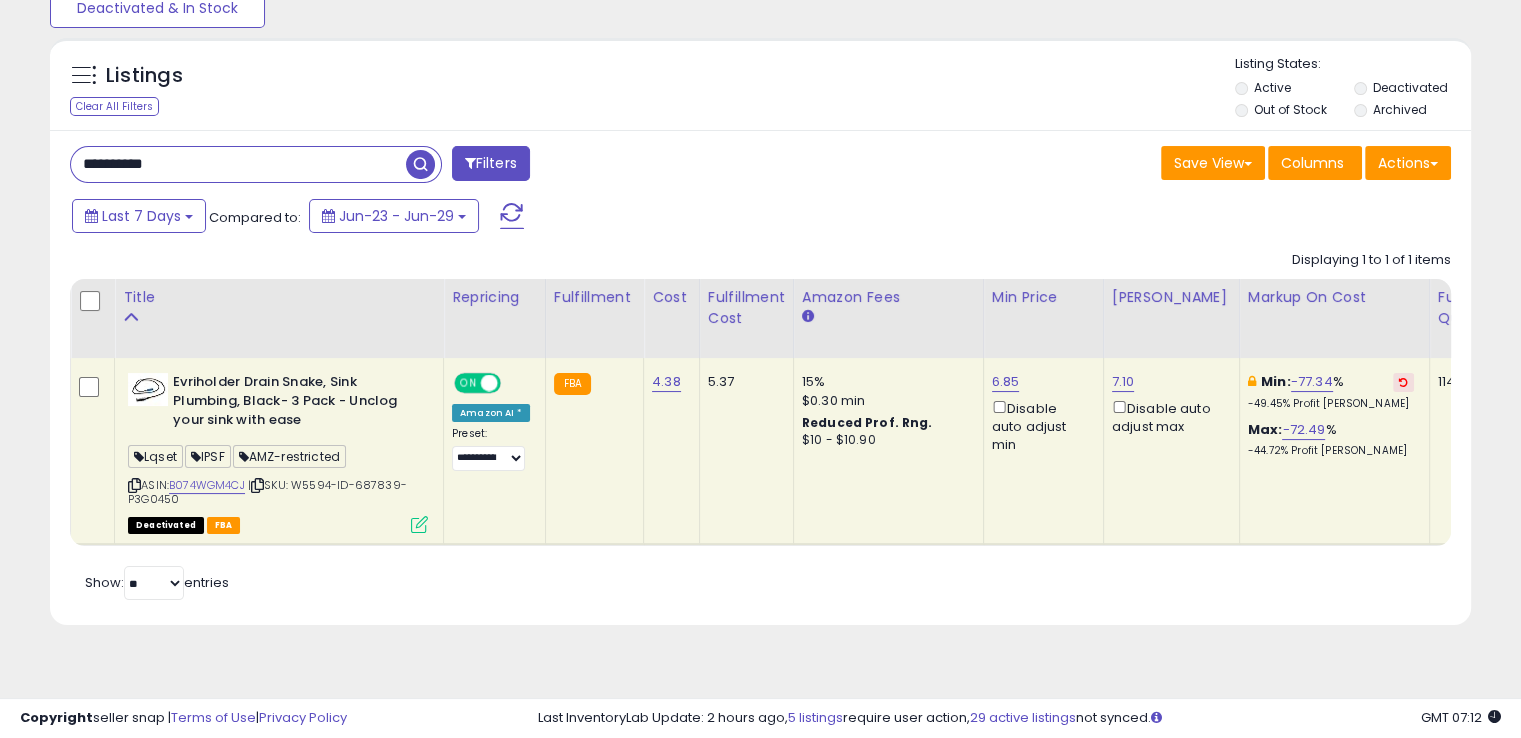 click on "**********" at bounding box center [238, 164] 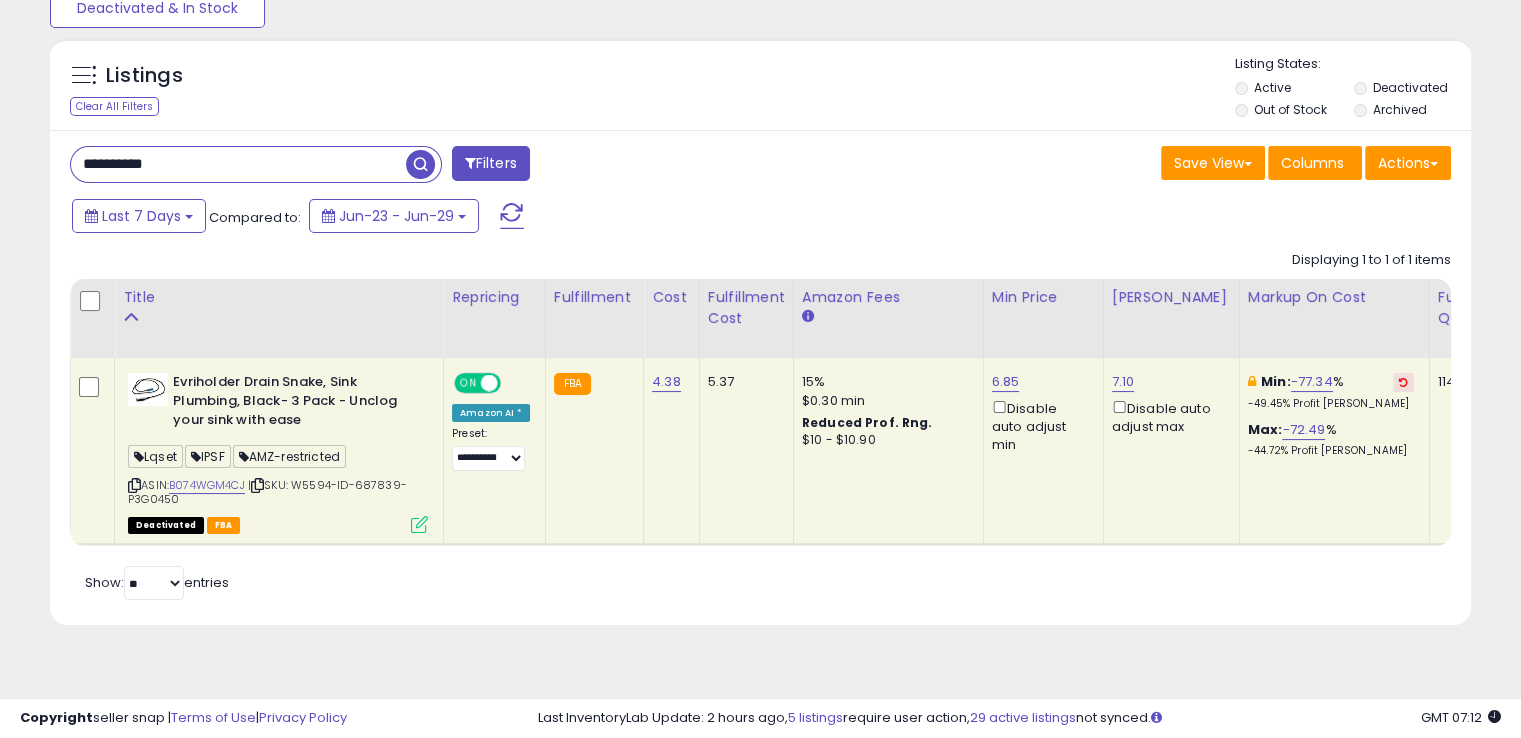 paste 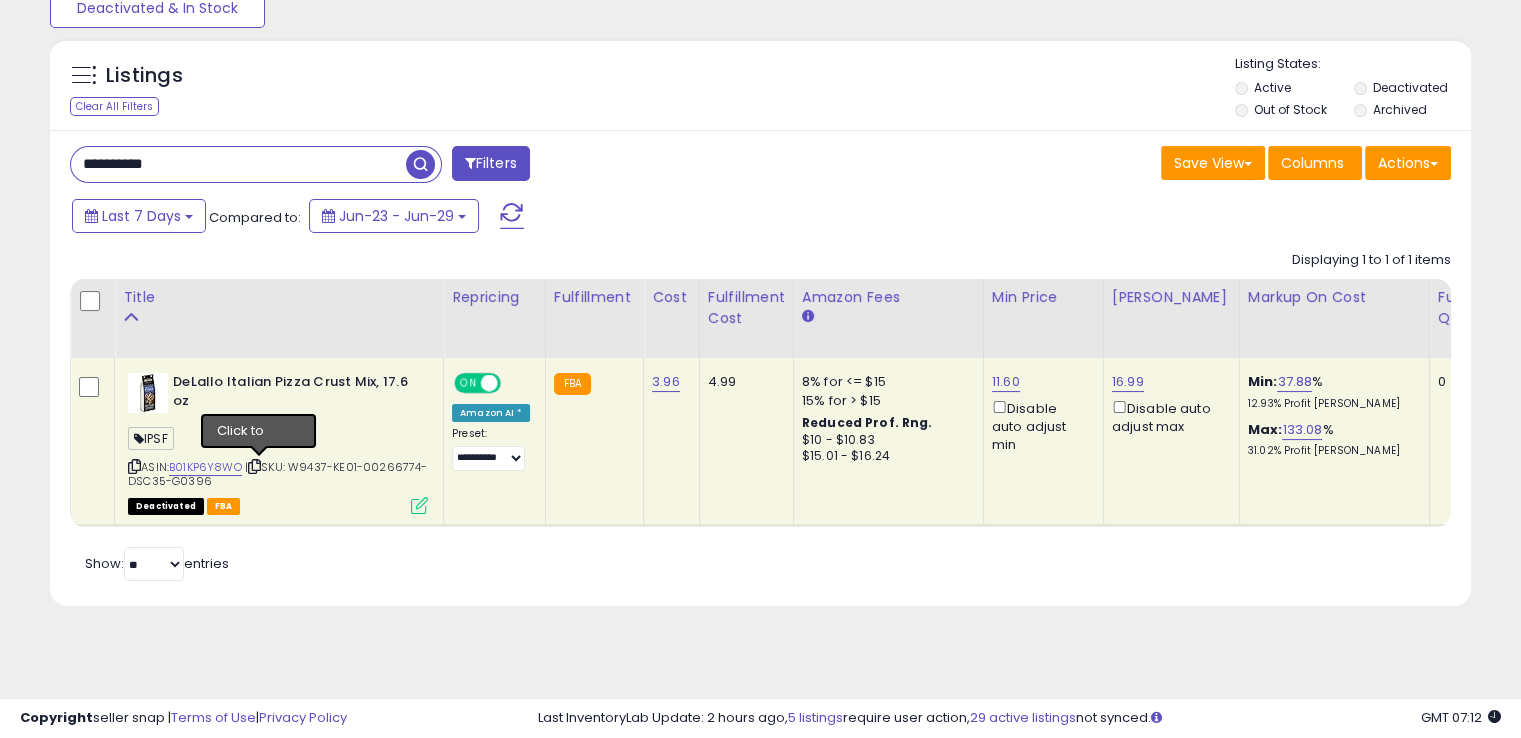 click at bounding box center (254, 466) 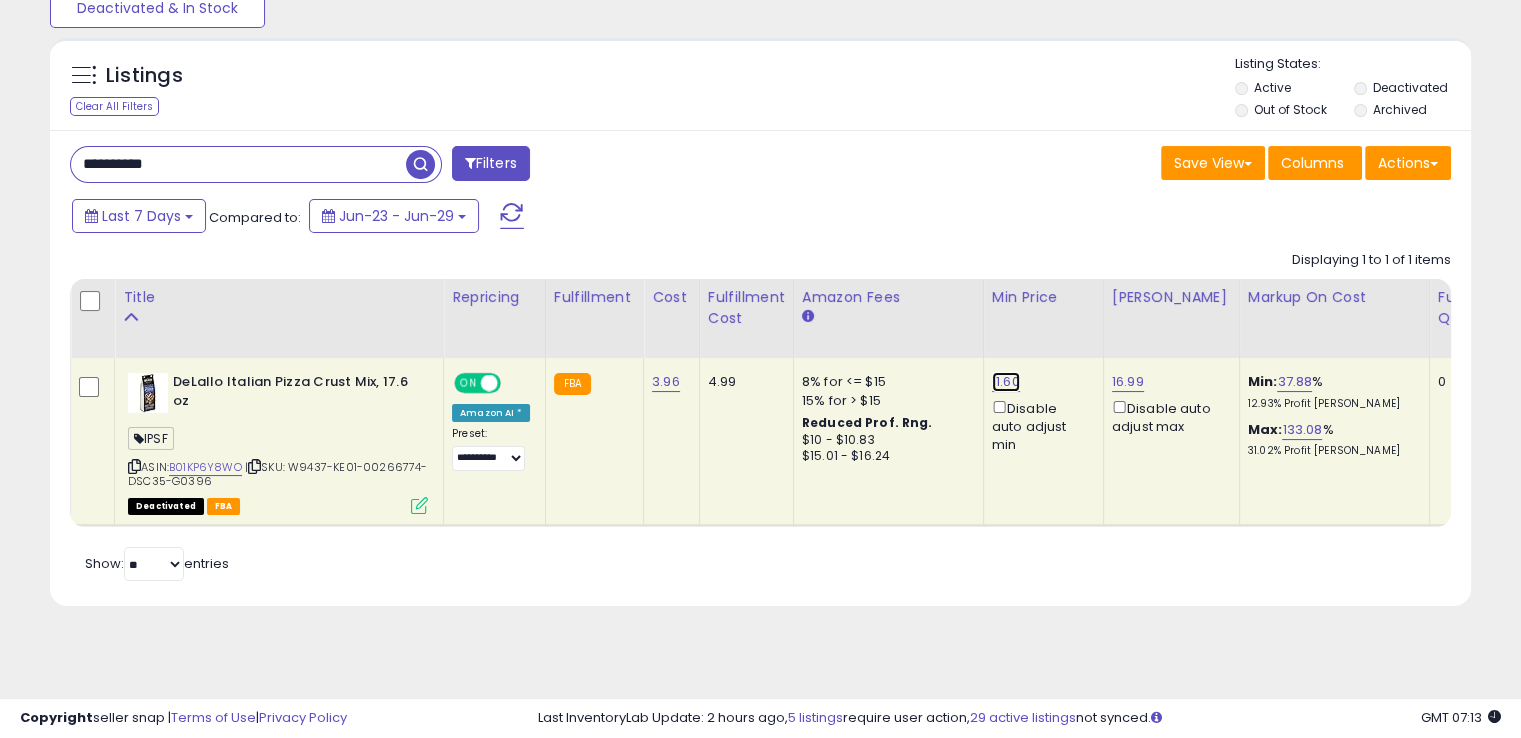 click on "11.60" at bounding box center [1006, 382] 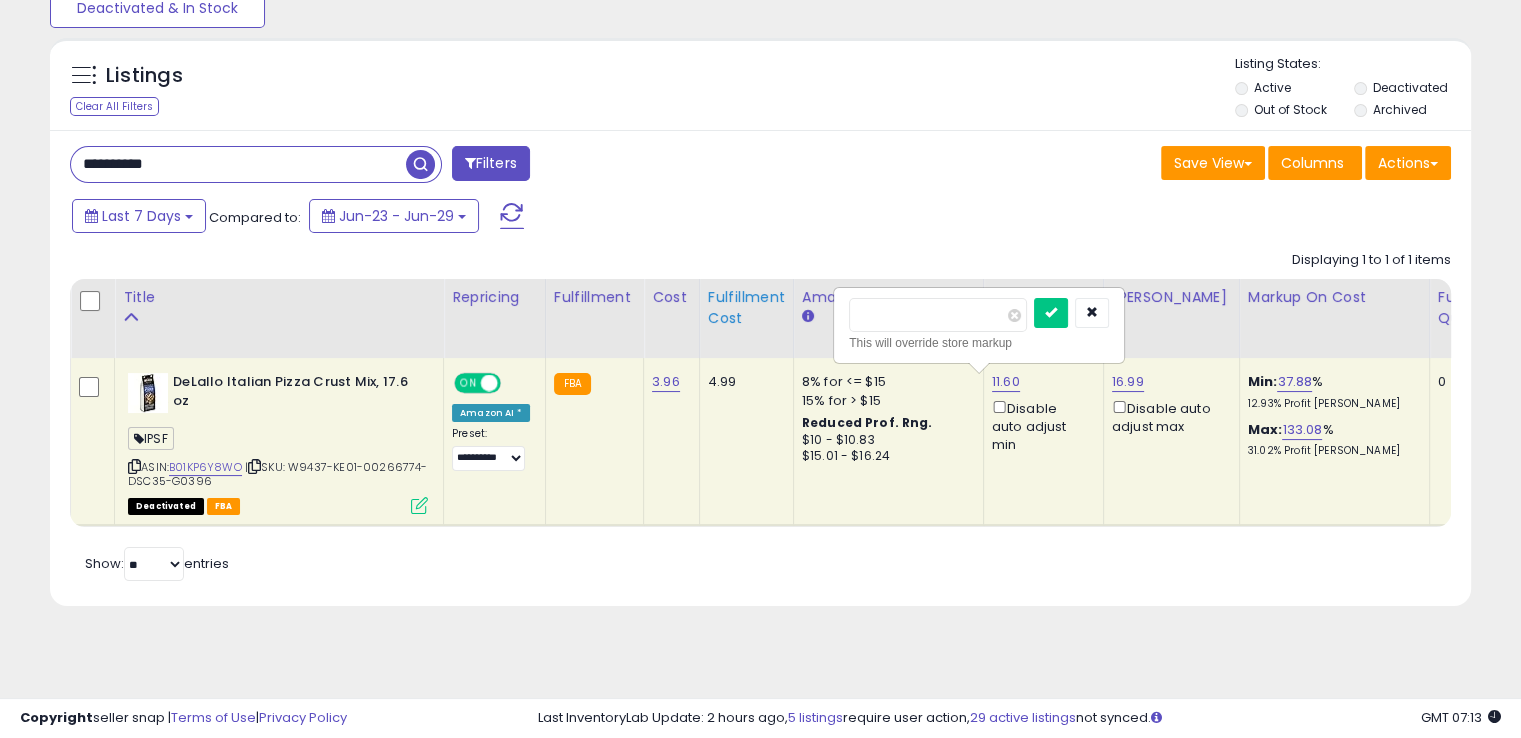 drag, startPoint x: 931, startPoint y: 321, endPoint x: 770, endPoint y: 323, distance: 161.01242 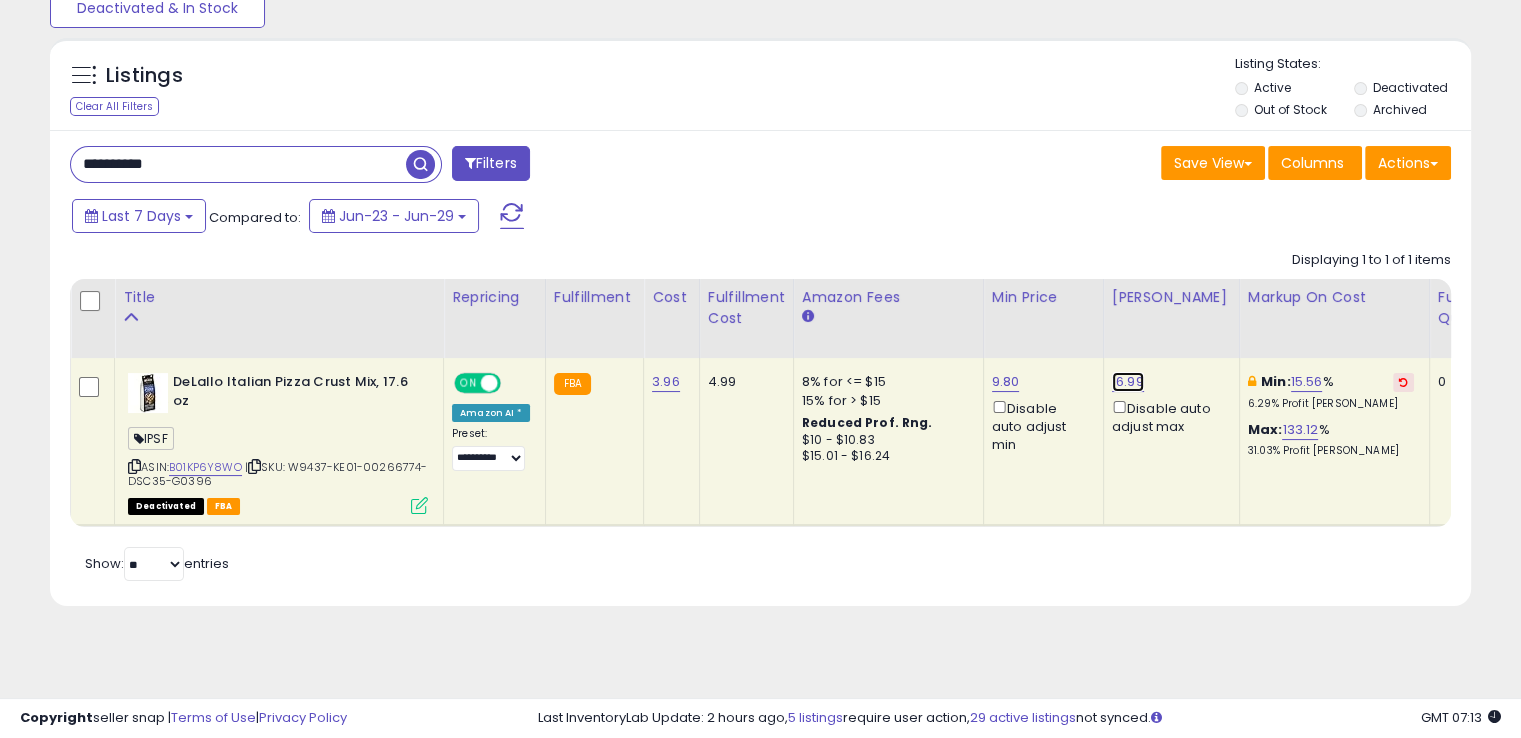 click on "16.99" at bounding box center [1128, 382] 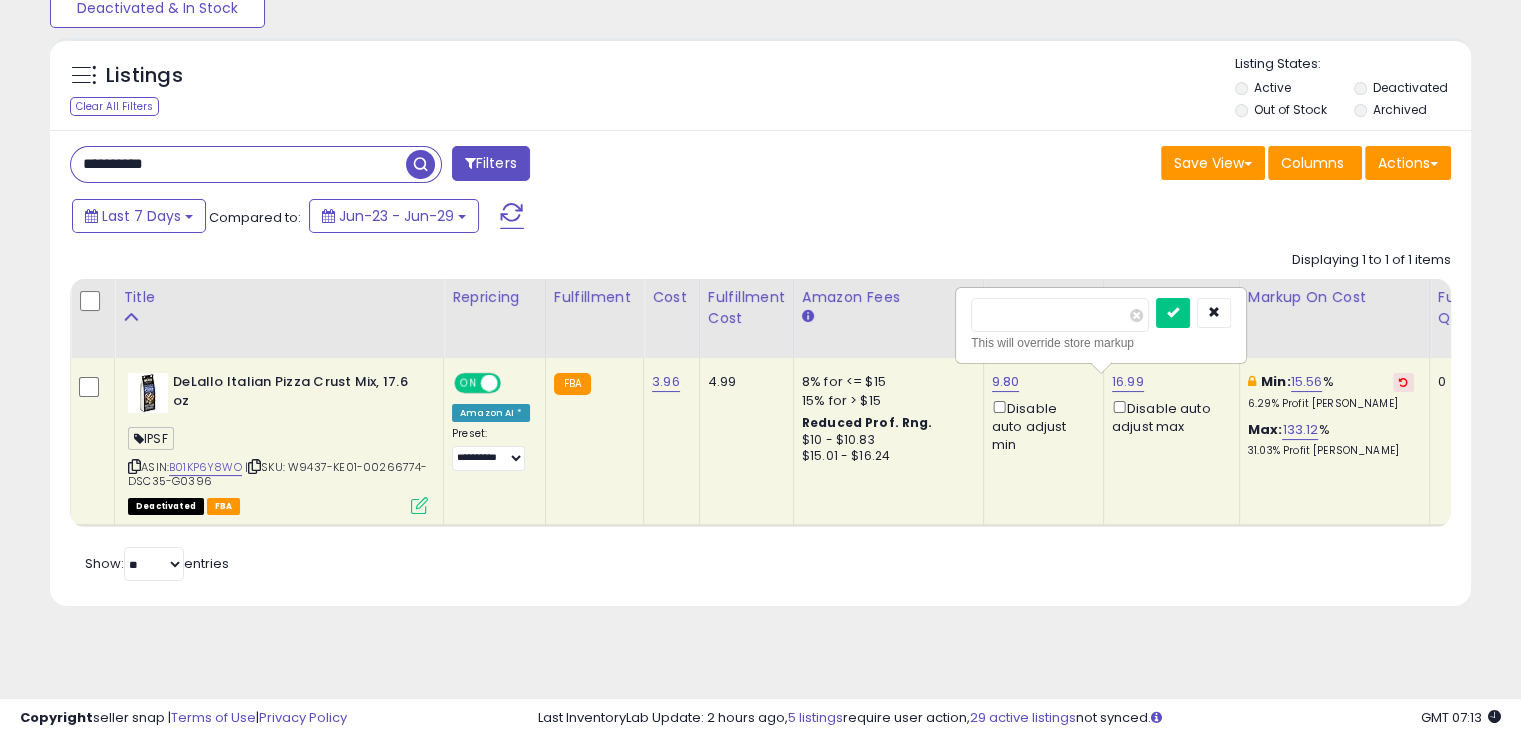 drag, startPoint x: 1044, startPoint y: 308, endPoint x: 927, endPoint y: 302, distance: 117.15375 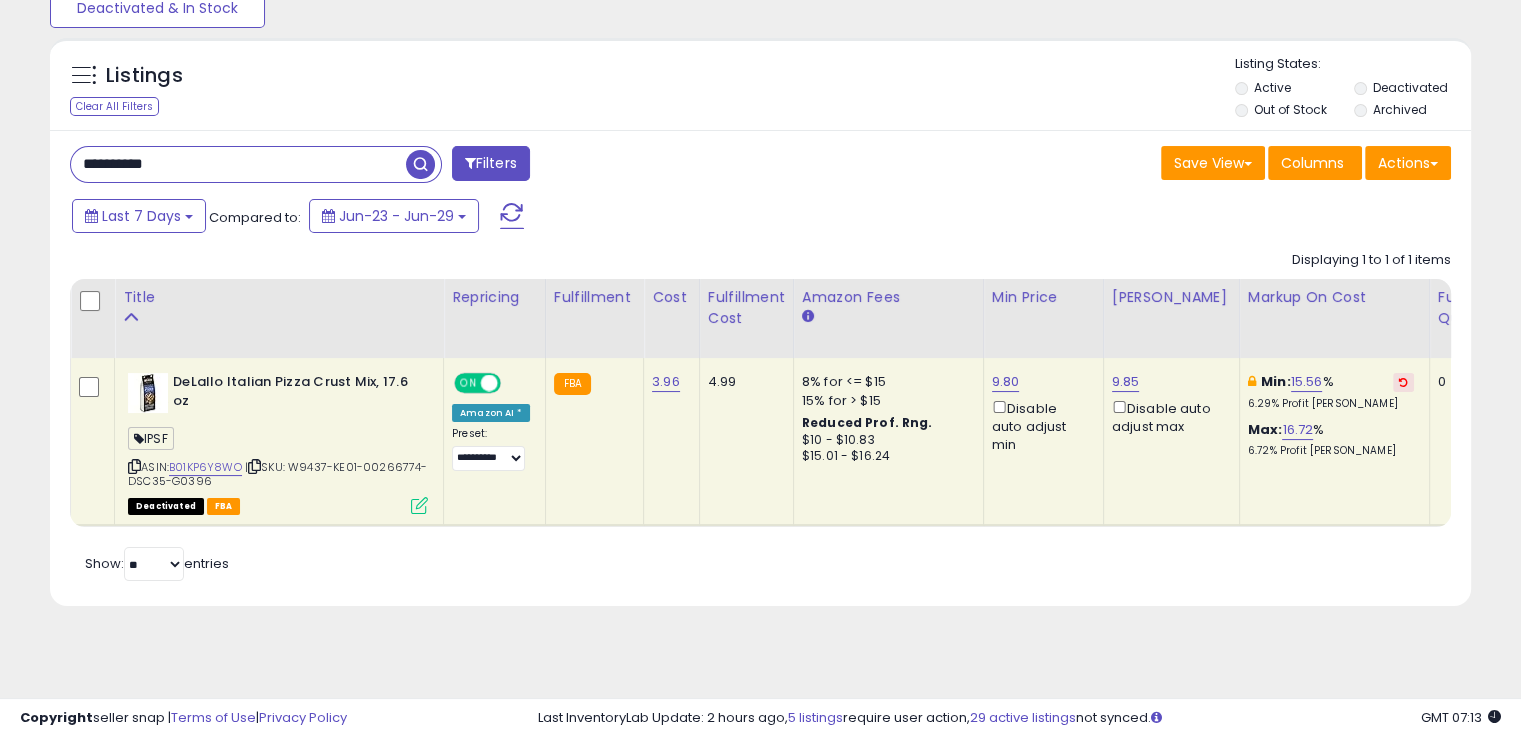 click on "ON" at bounding box center [468, 383] 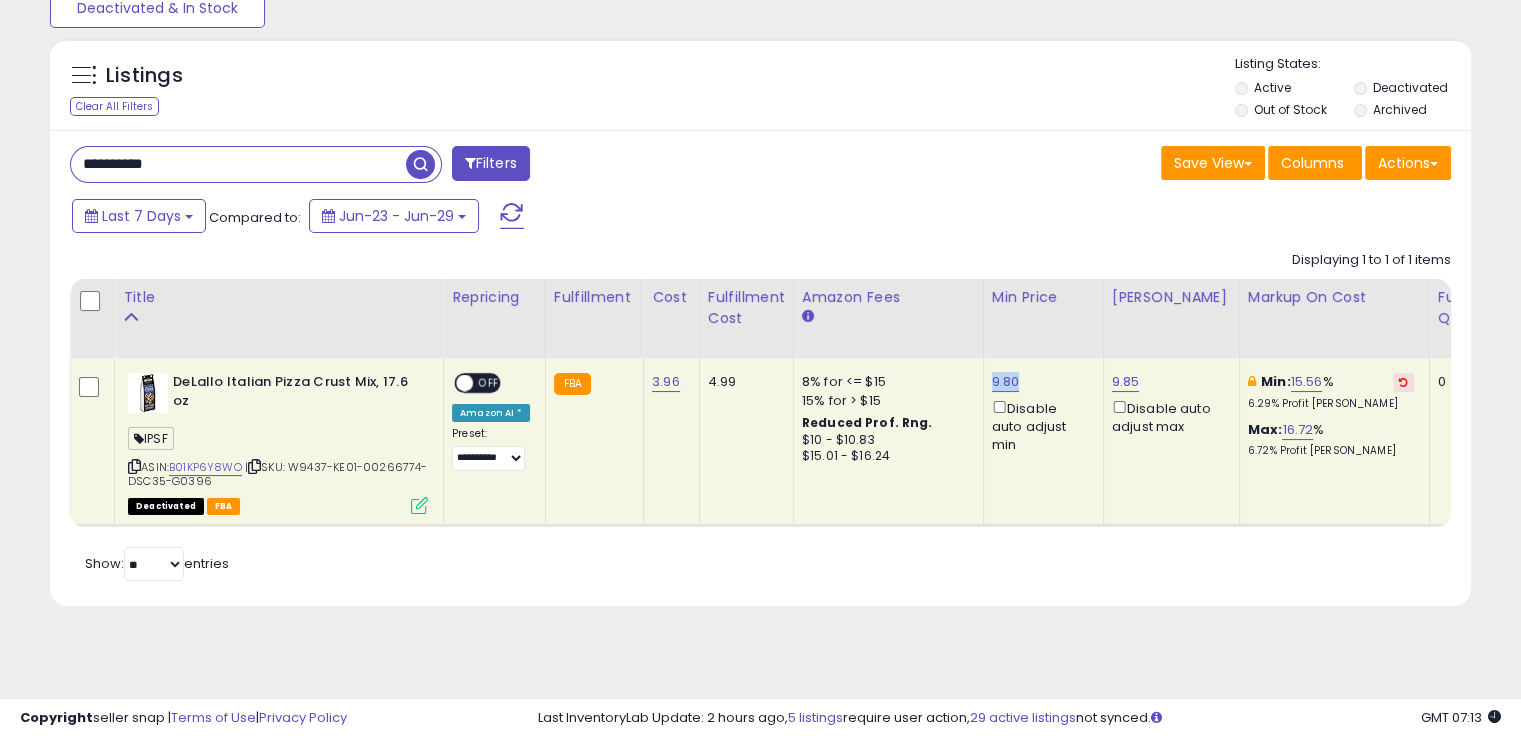 drag, startPoint x: 1013, startPoint y: 371, endPoint x: 979, endPoint y: 372, distance: 34.0147 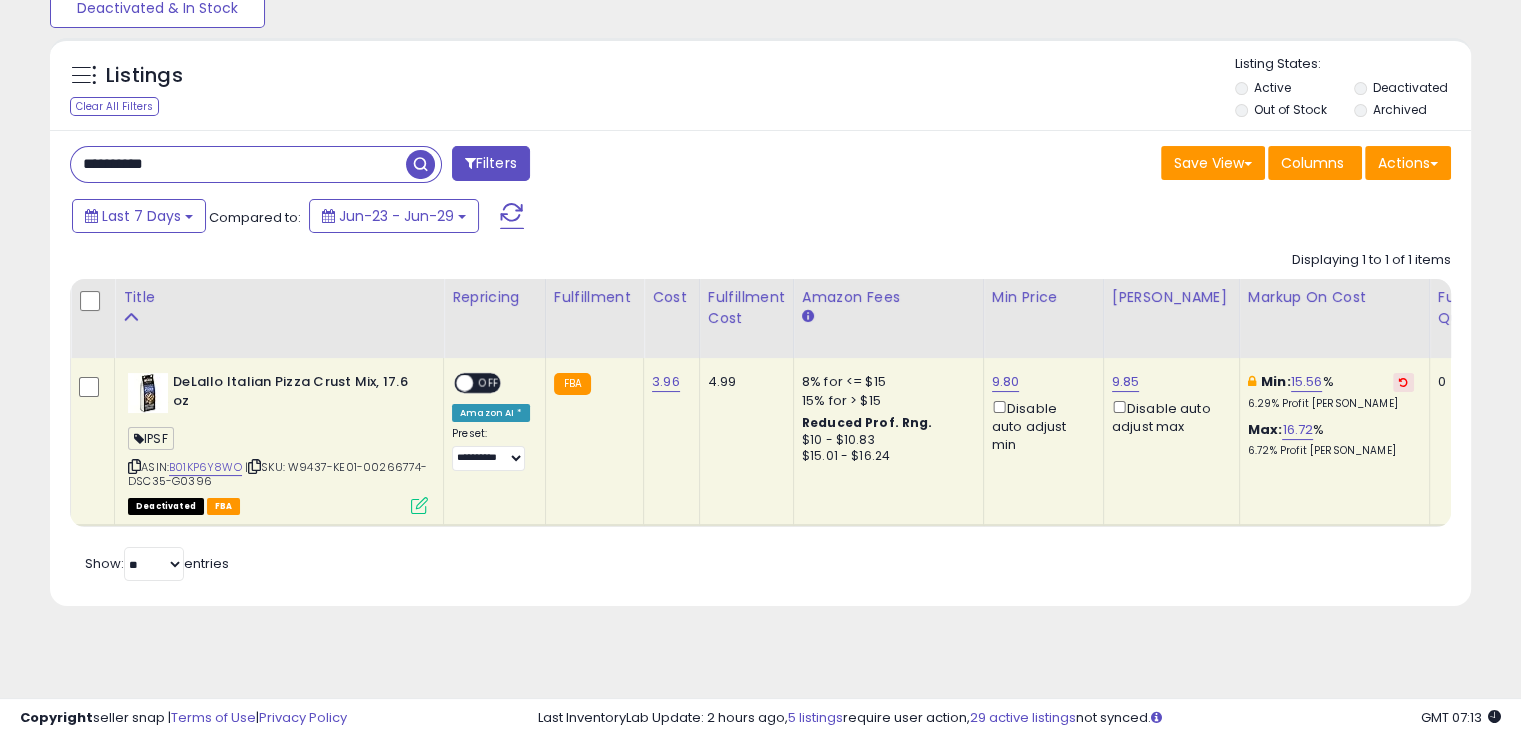 click at bounding box center [419, 505] 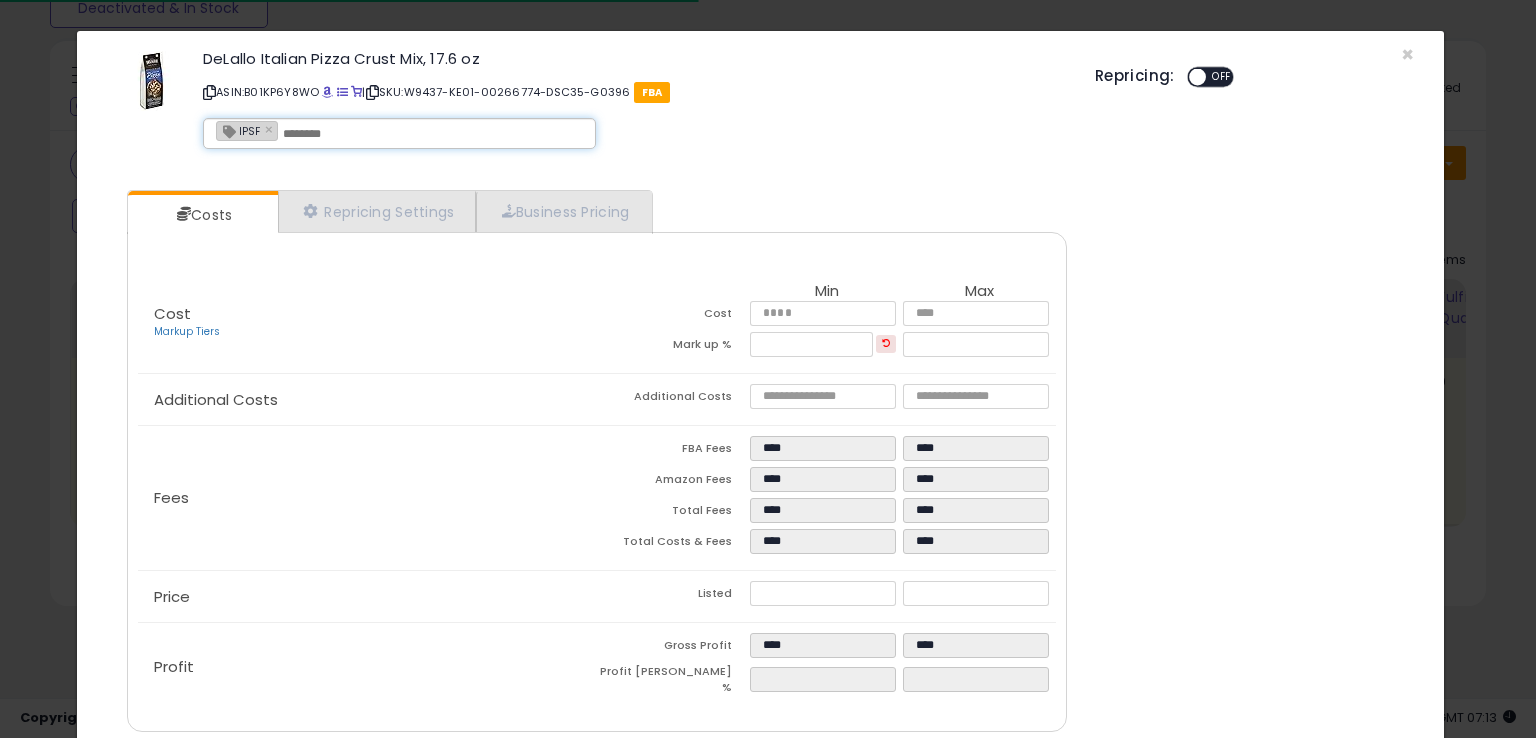 click at bounding box center [433, 134] 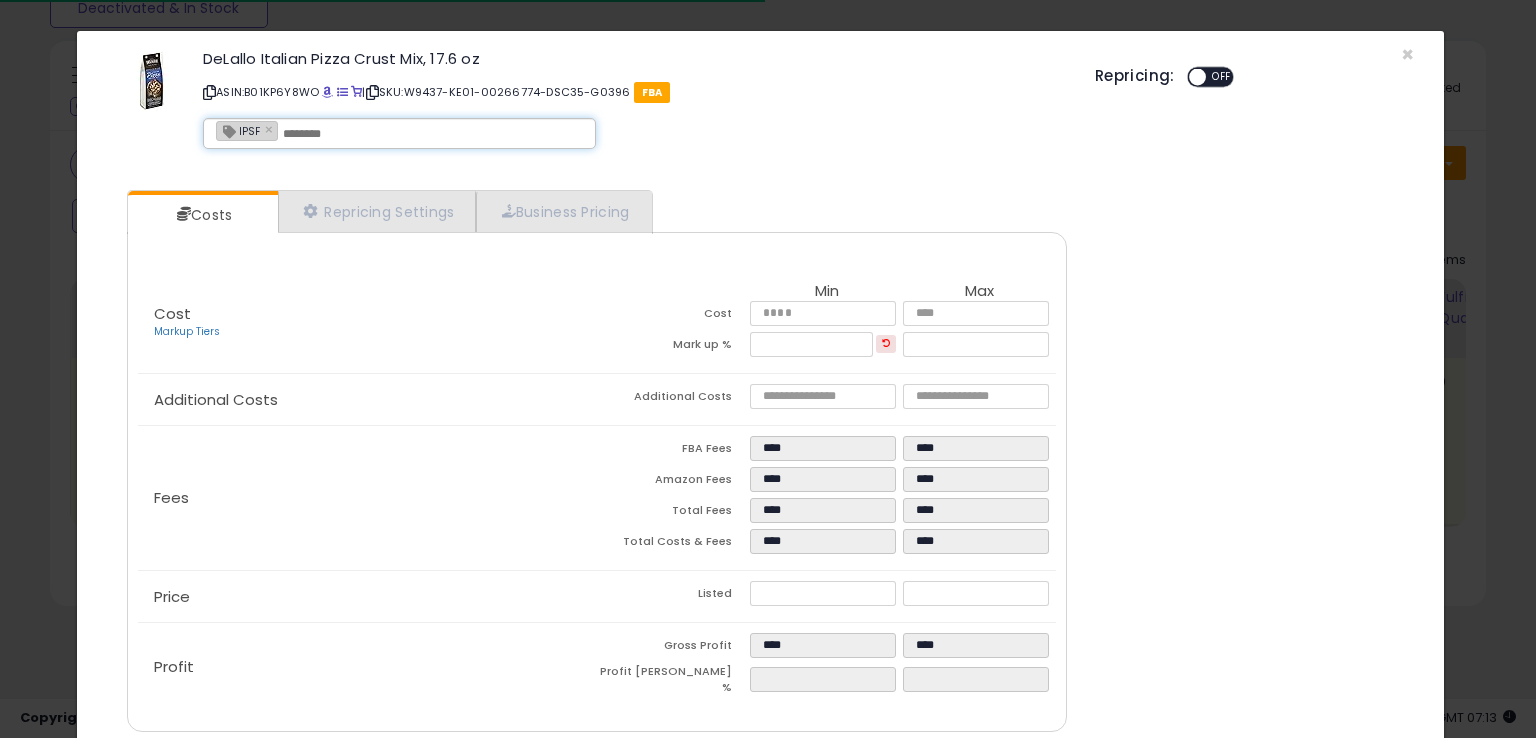 paste on "**********" 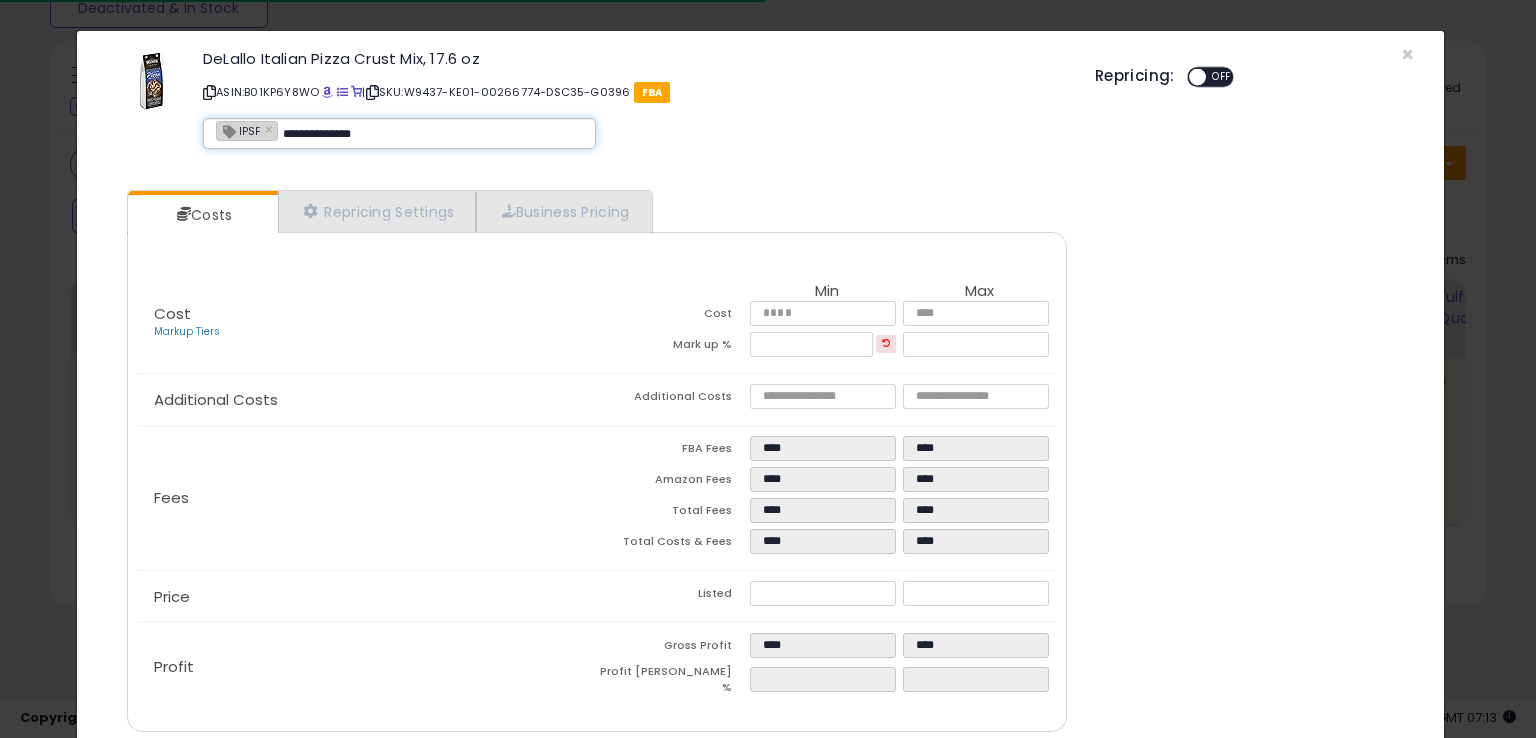 type on "**********" 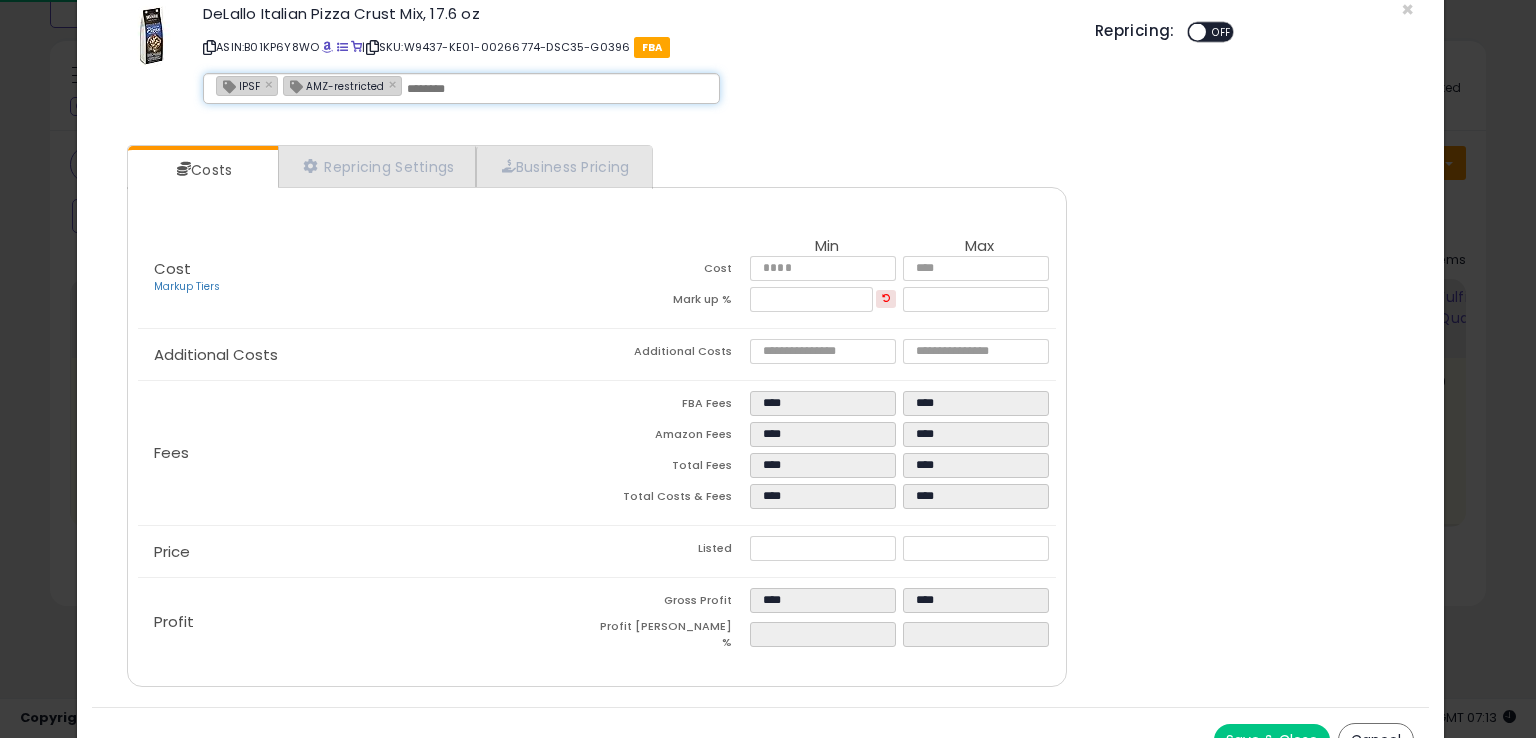 scroll, scrollTop: 71, scrollLeft: 0, axis: vertical 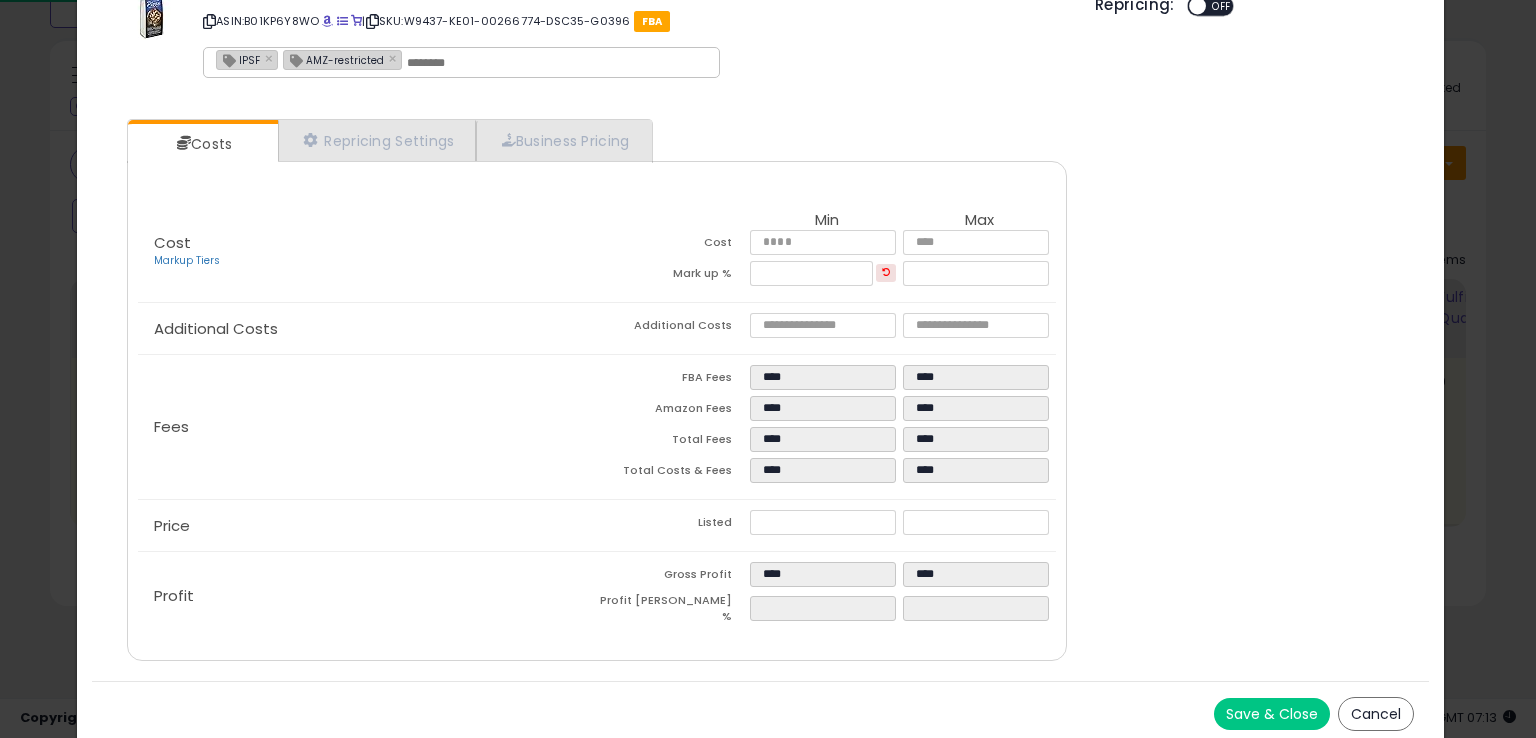 click on "Save & Close" at bounding box center [1272, 714] 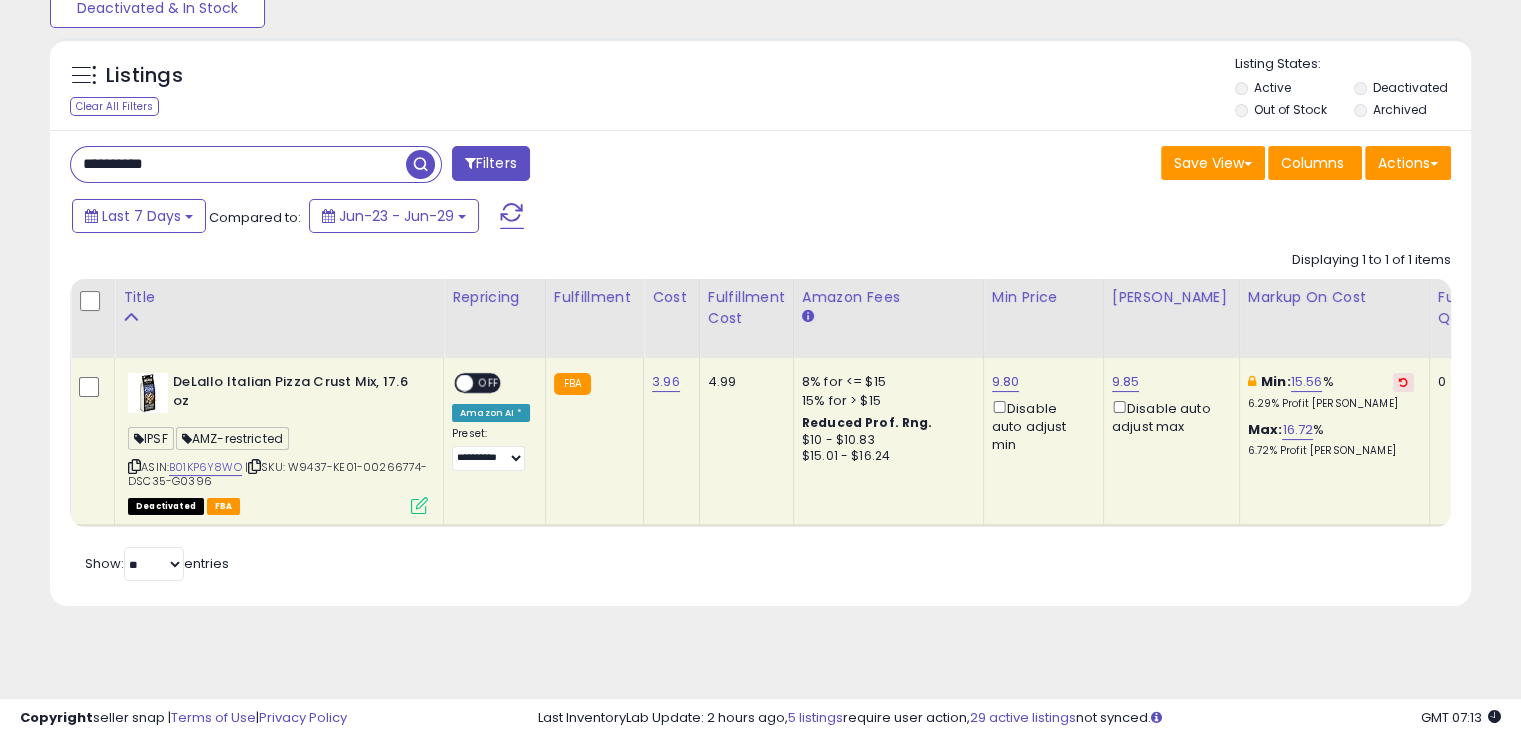 click on "**********" at bounding box center [238, 164] 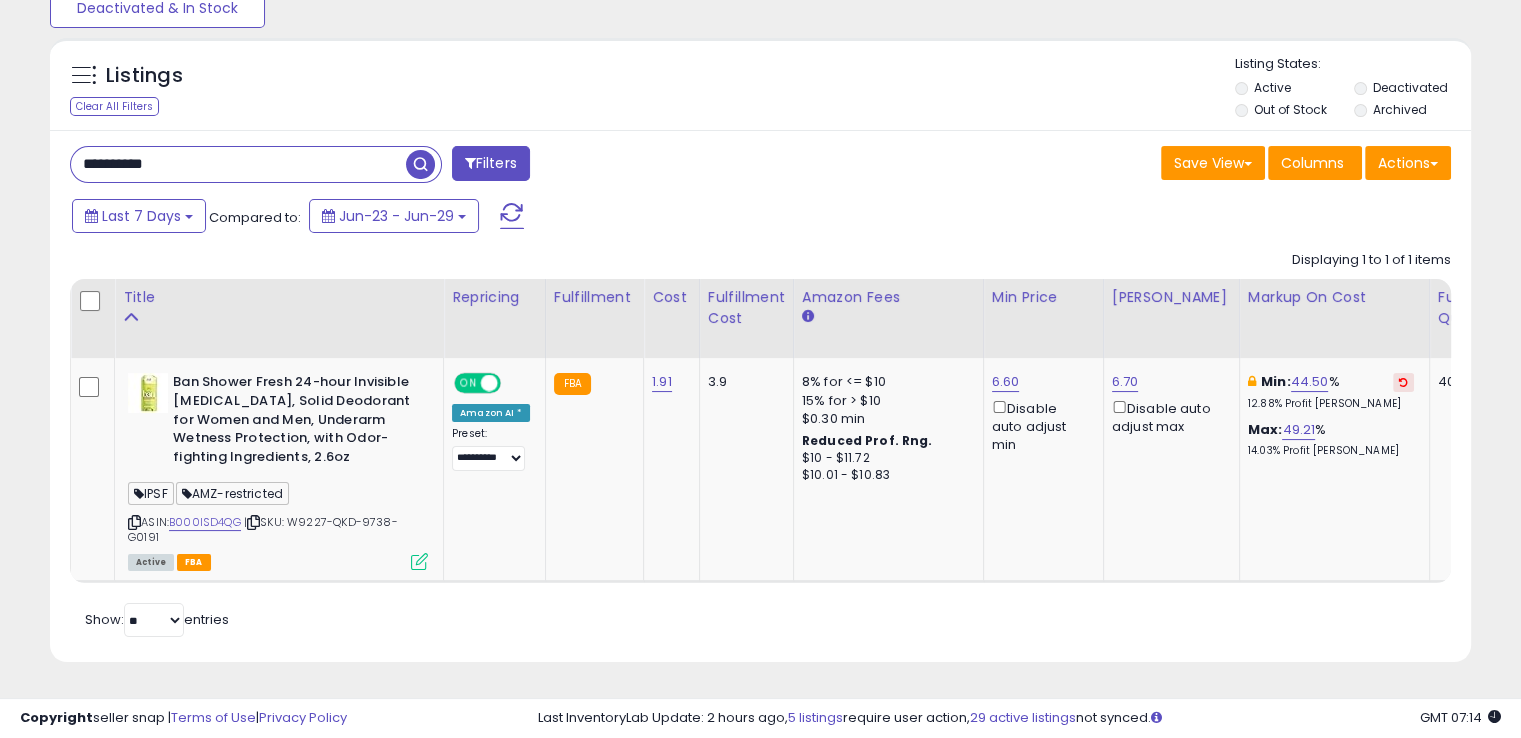 paste 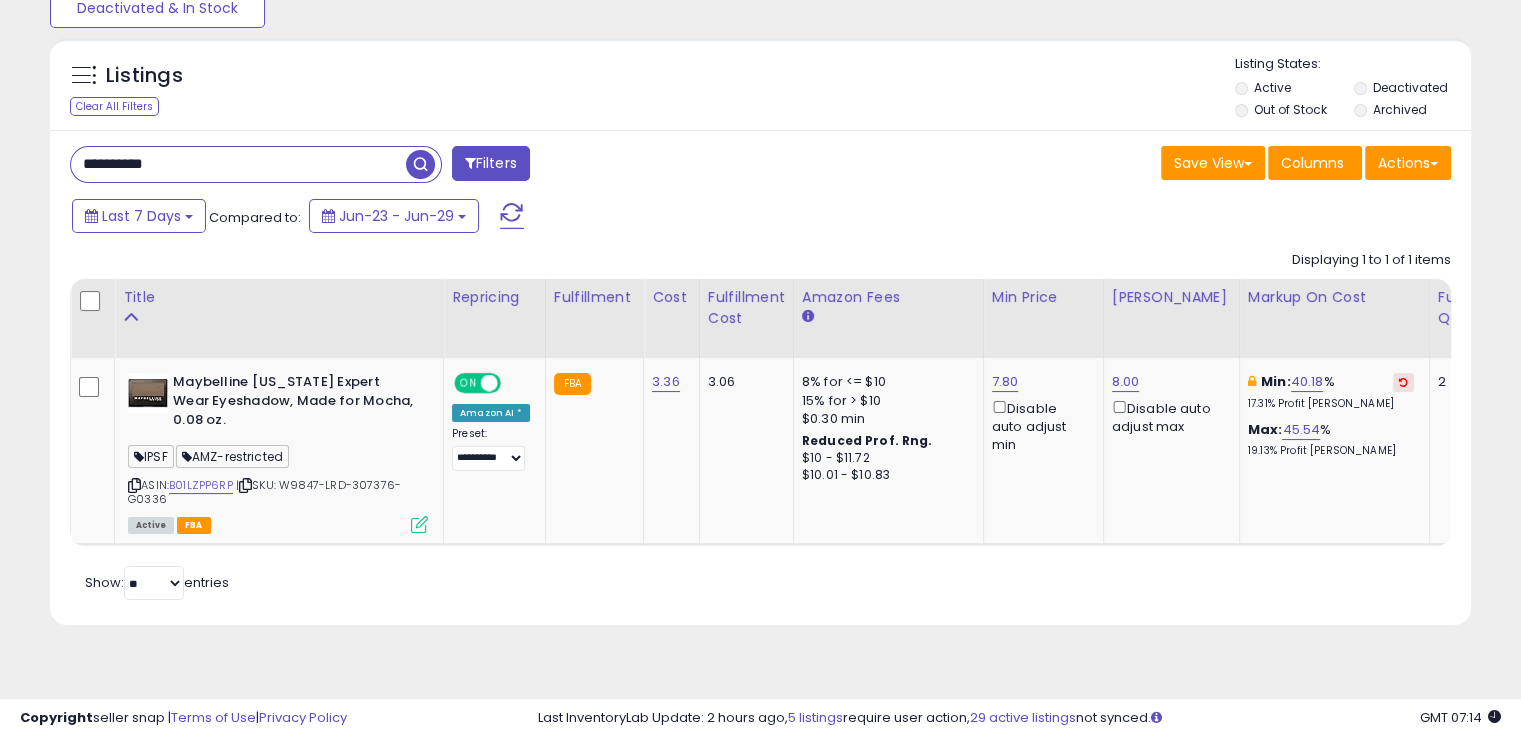 click on "**********" at bounding box center (238, 164) 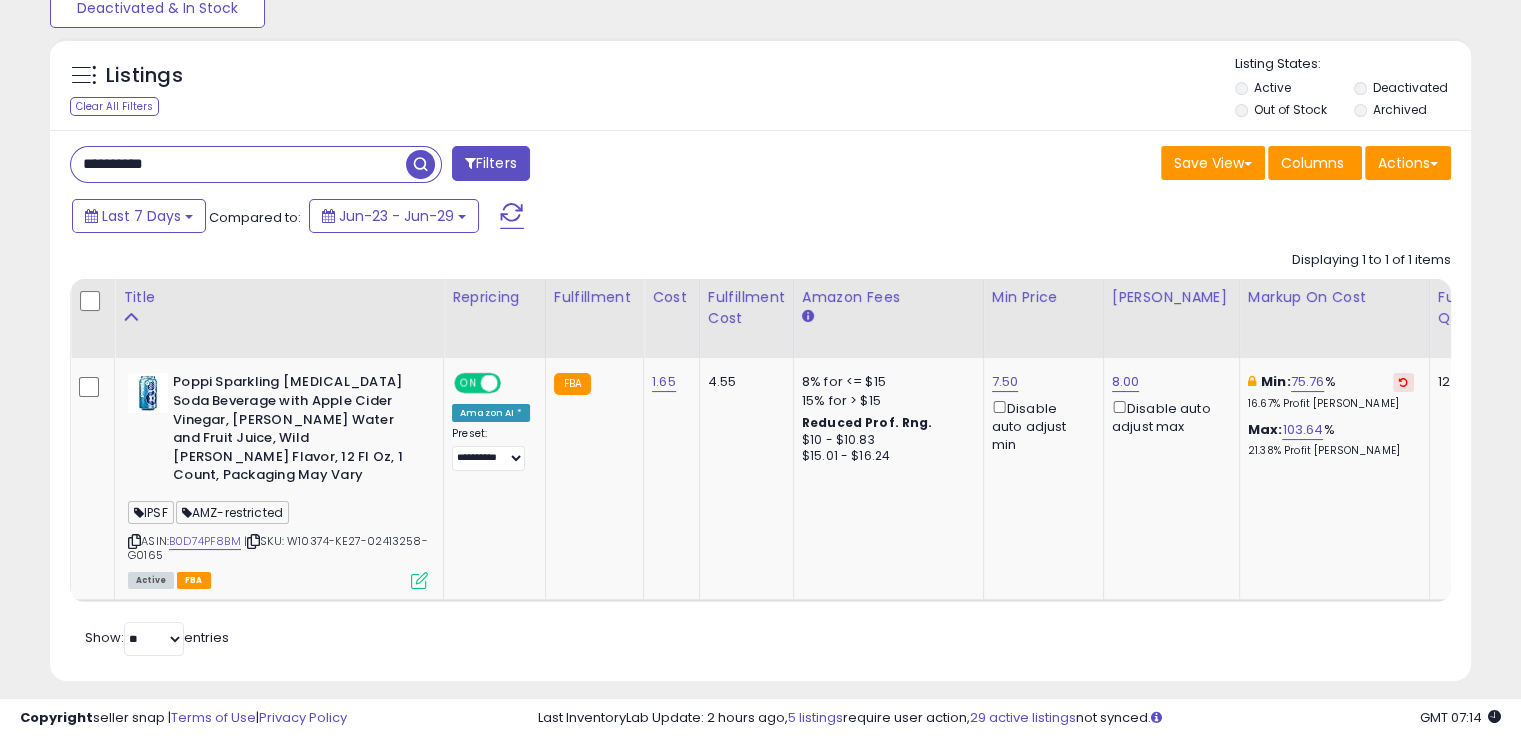 click on "**********" at bounding box center (238, 164) 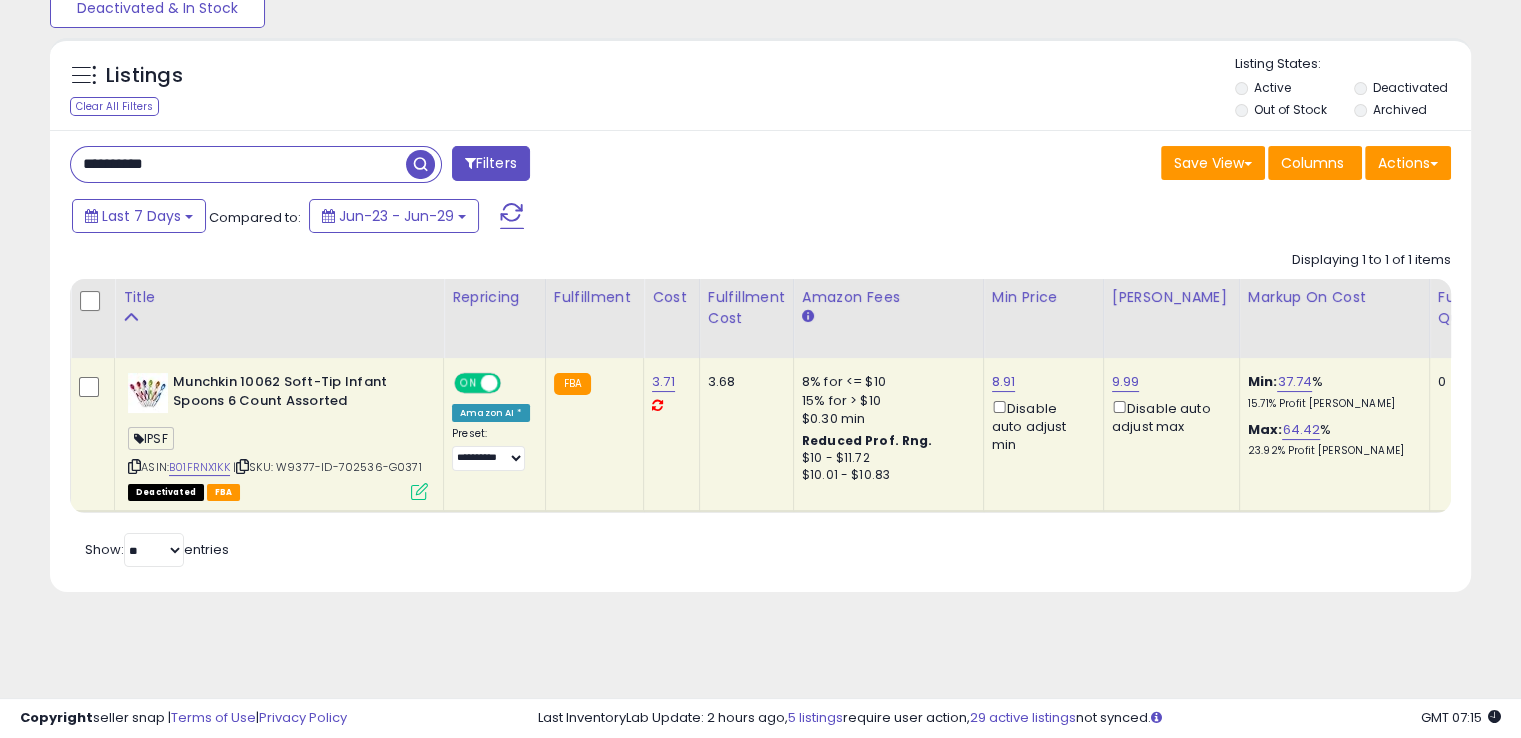 click at bounding box center [242, 466] 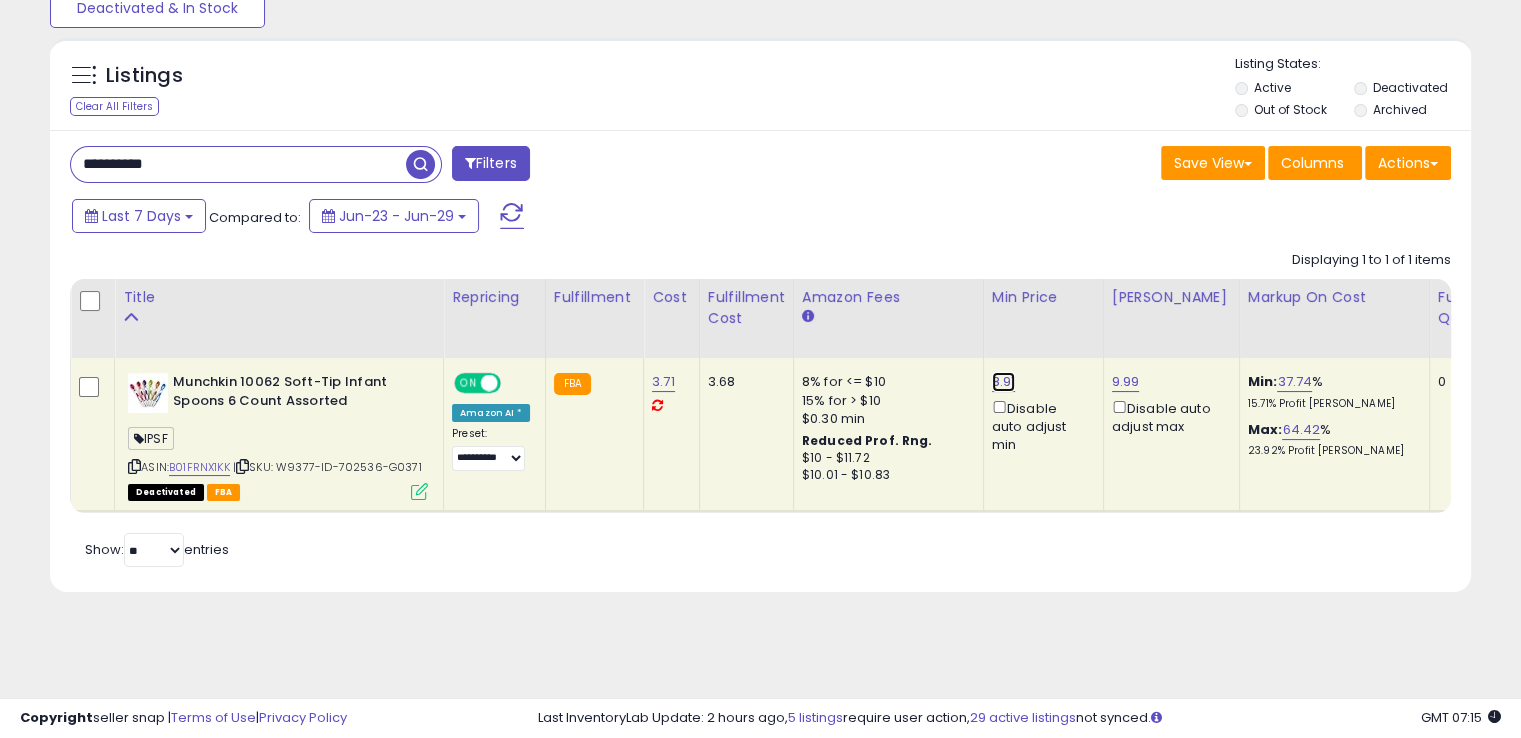 click on "8.91" at bounding box center (1004, 382) 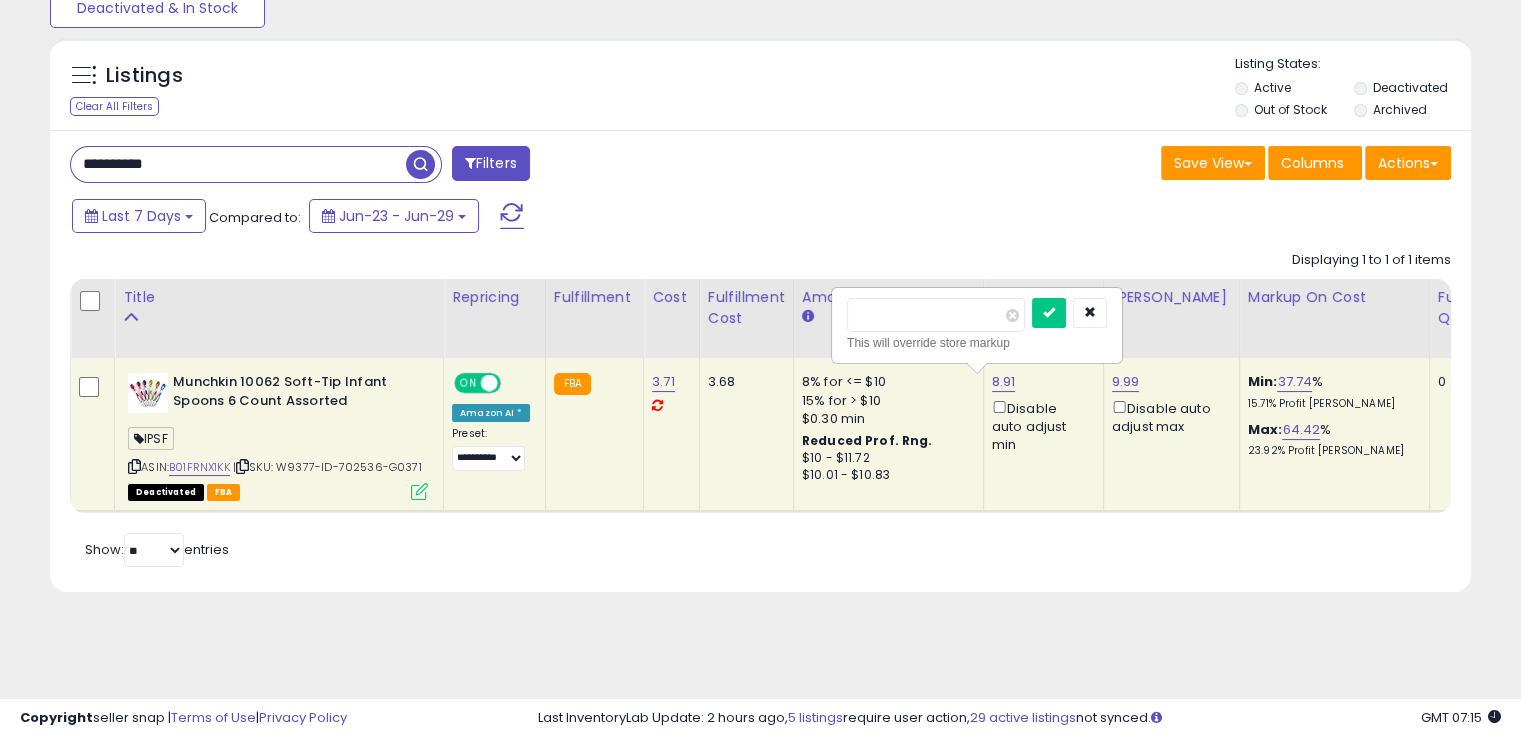 drag, startPoint x: 906, startPoint y: 314, endPoint x: 812, endPoint y: 333, distance: 95.90099 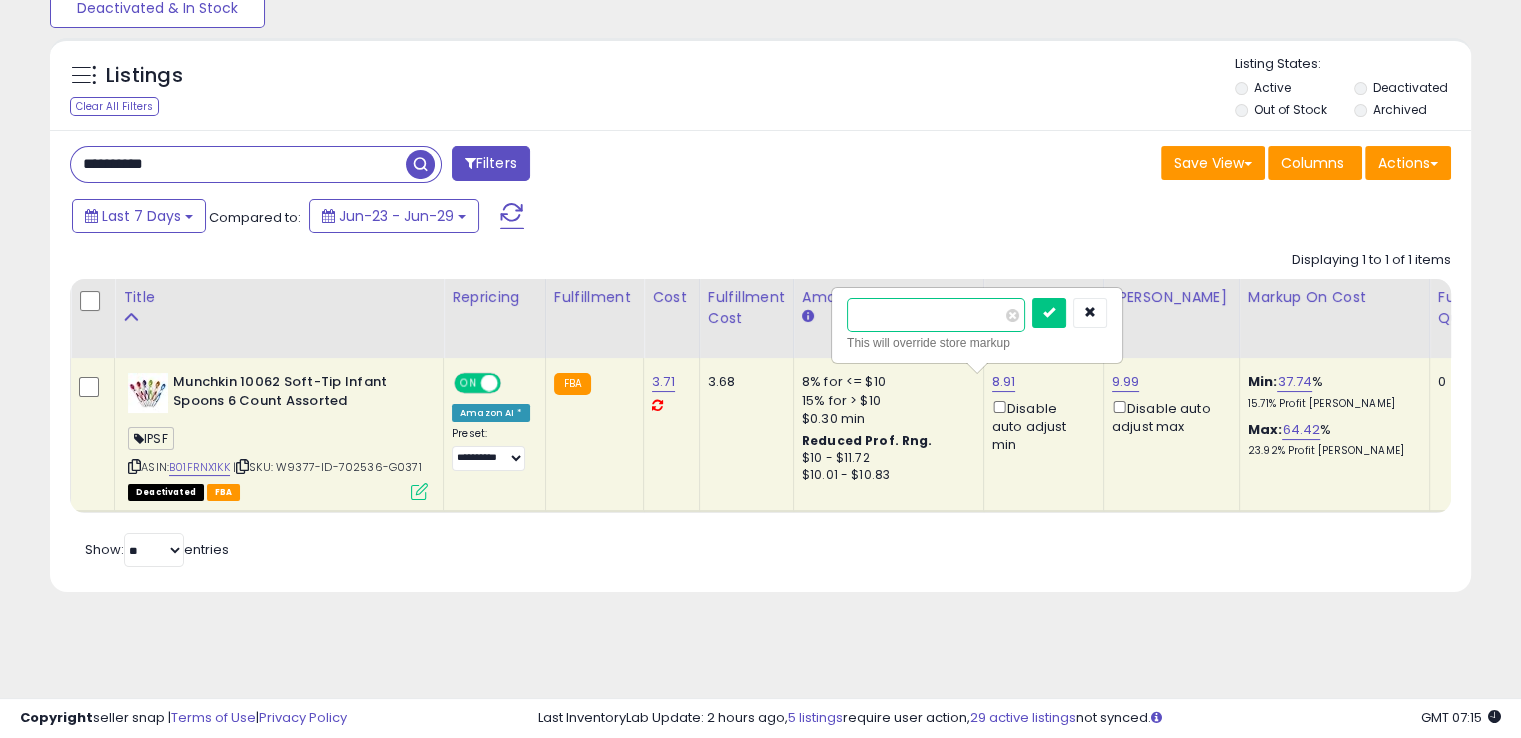 click at bounding box center (1049, 313) 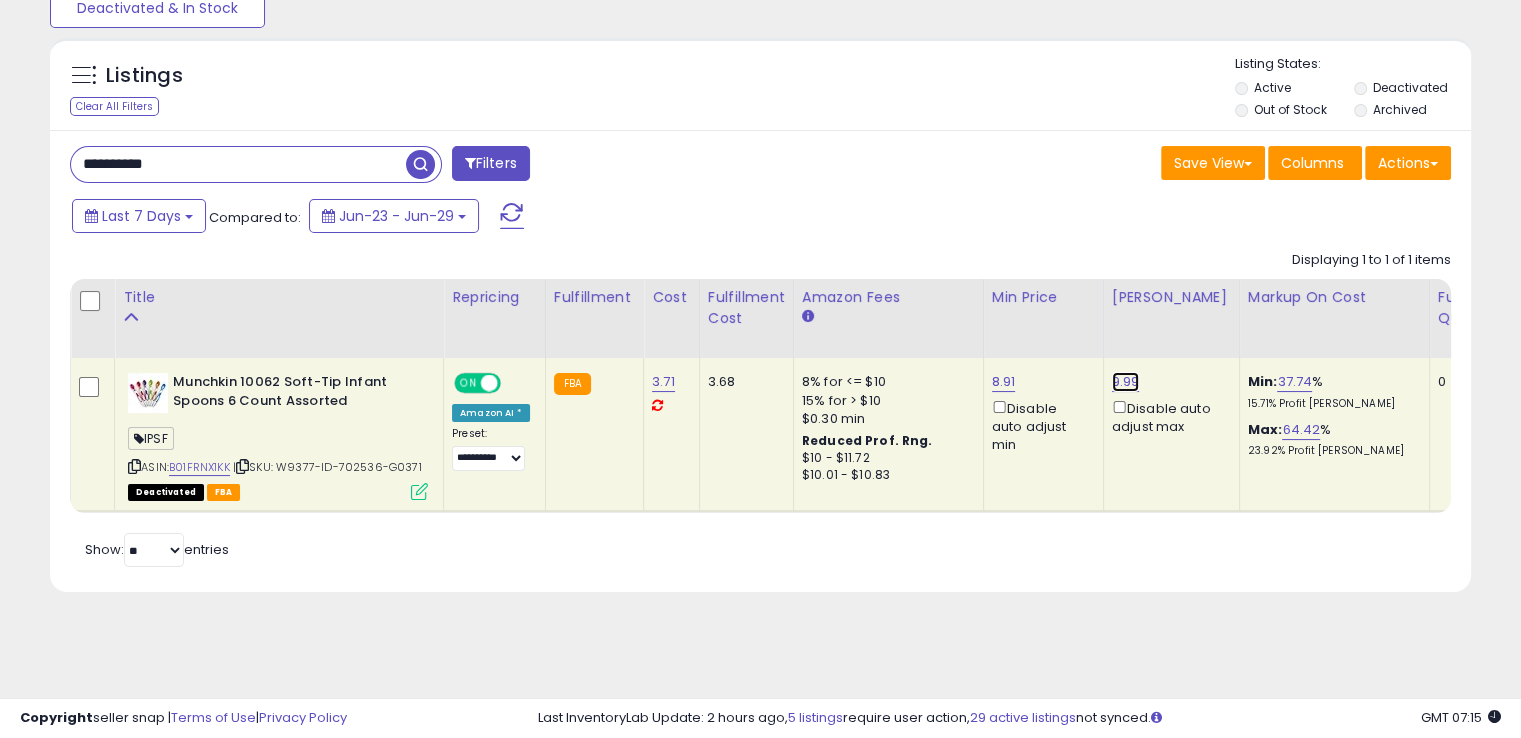 click on "9.99" at bounding box center [1126, 382] 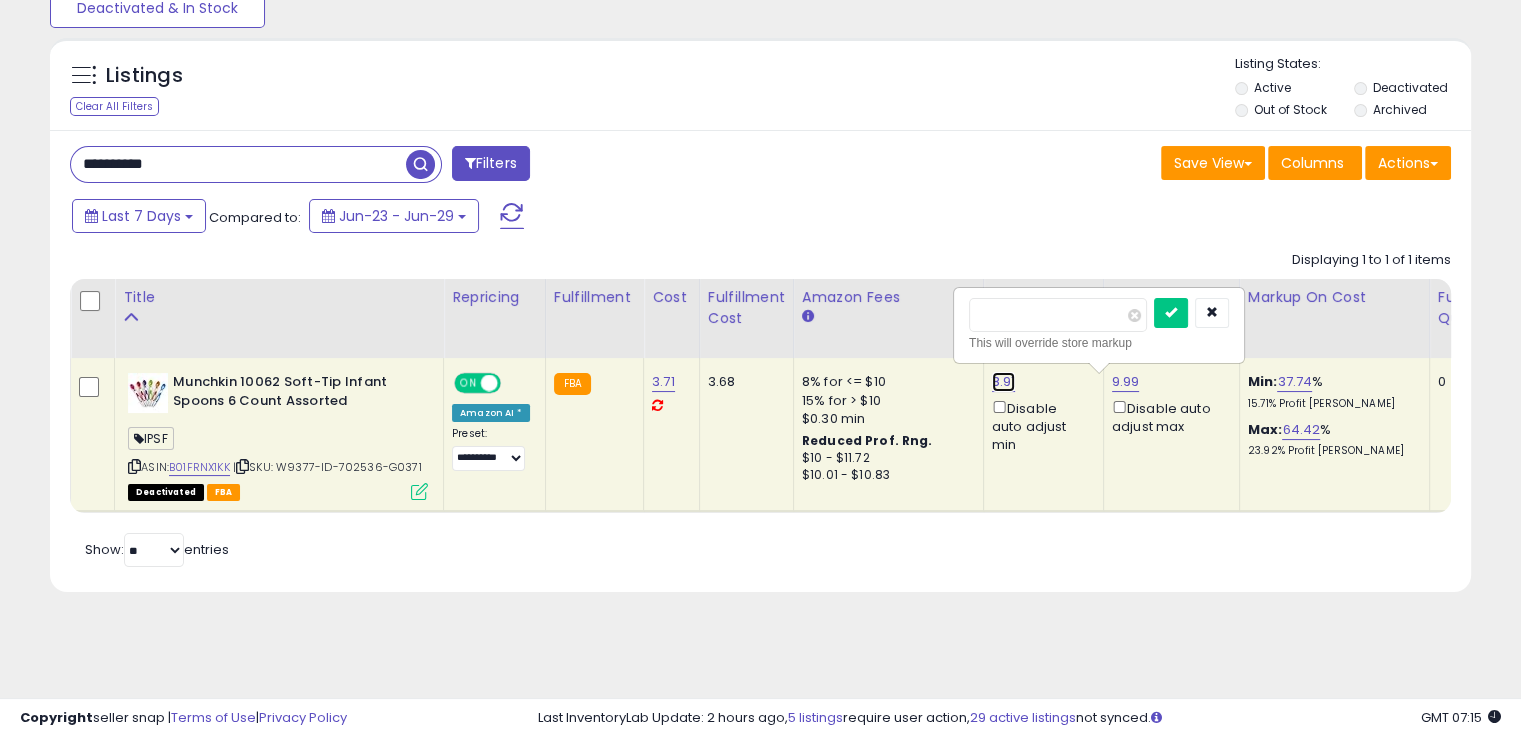 click on "8.91" at bounding box center [1004, 382] 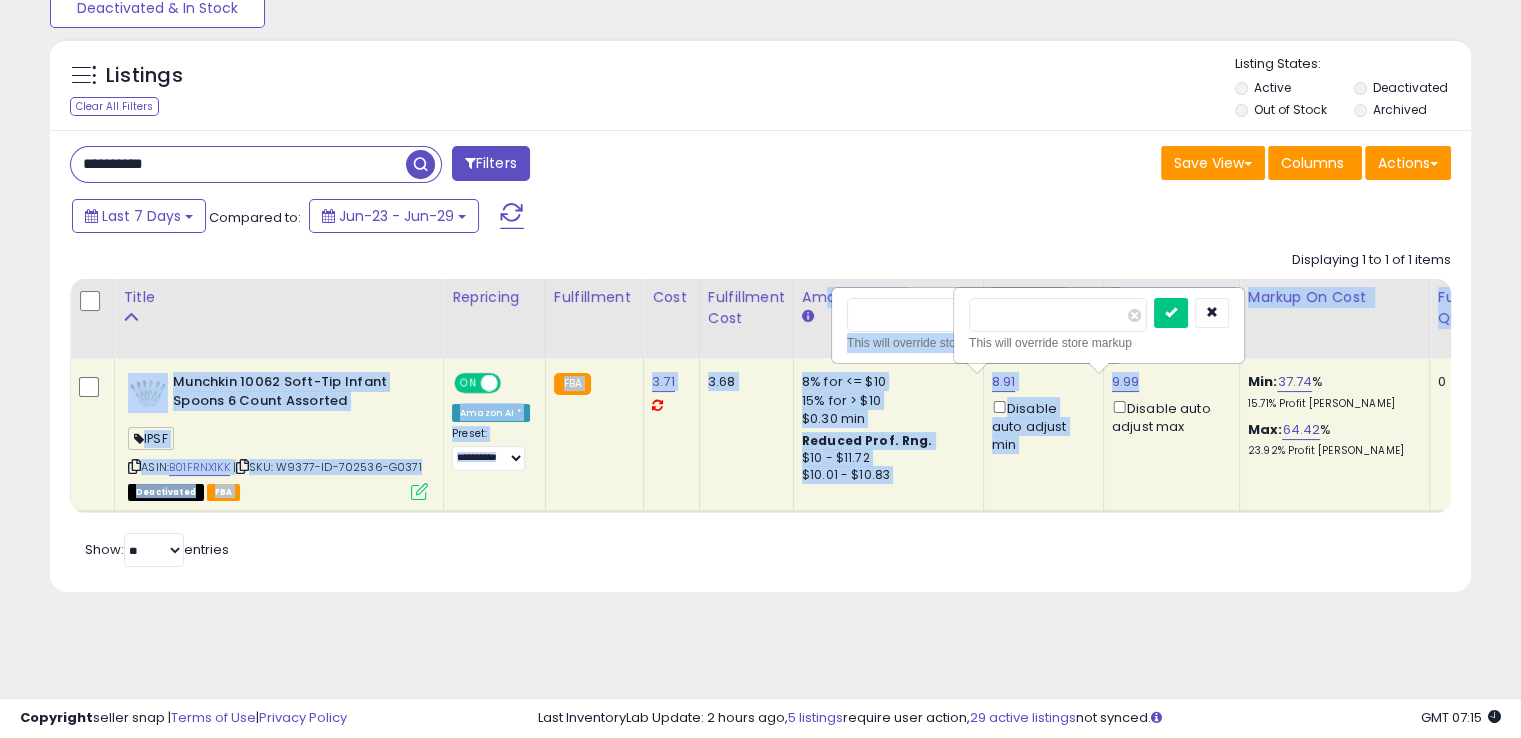 drag, startPoint x: 832, startPoint y: 312, endPoint x: 809, endPoint y: 315, distance: 23.194826 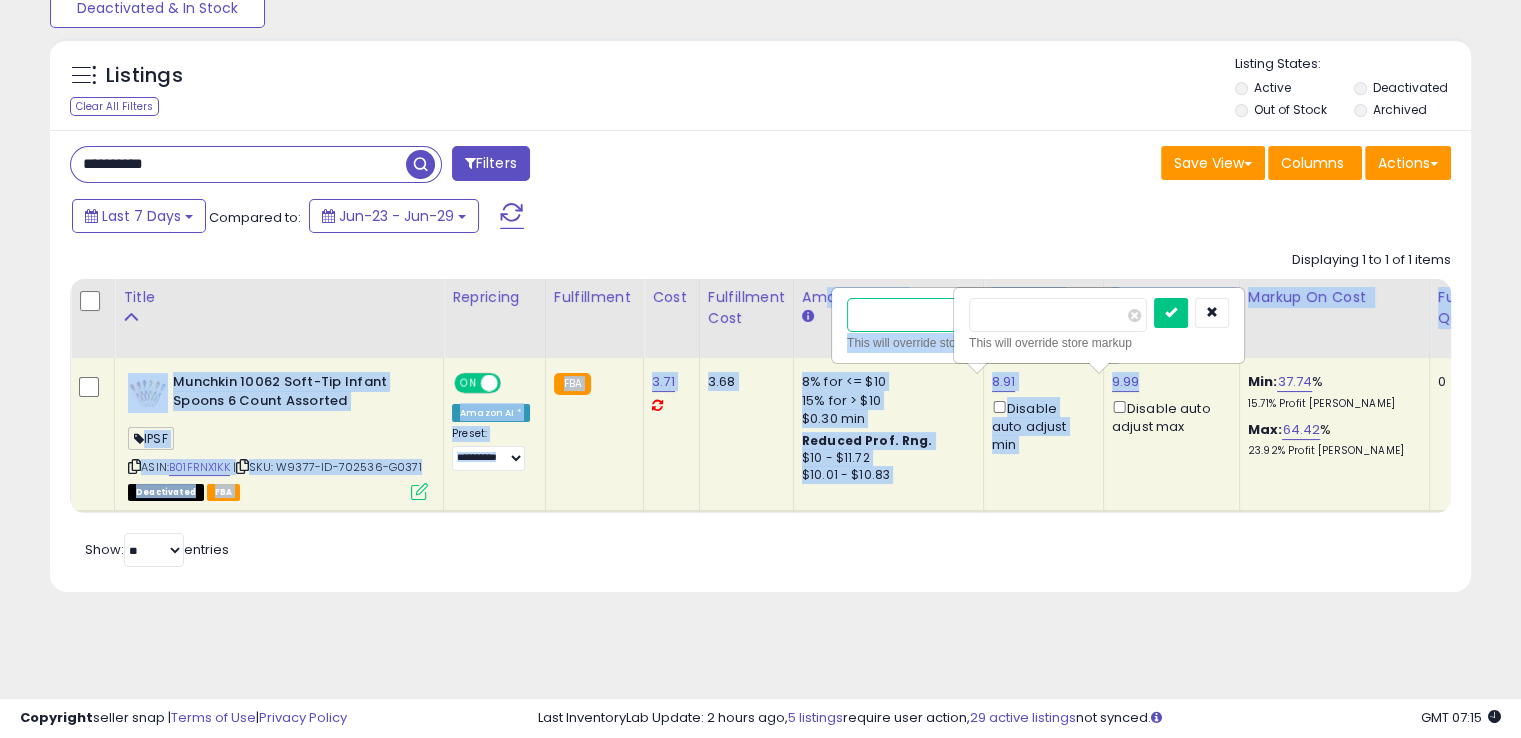 click on "****" at bounding box center (936, 315) 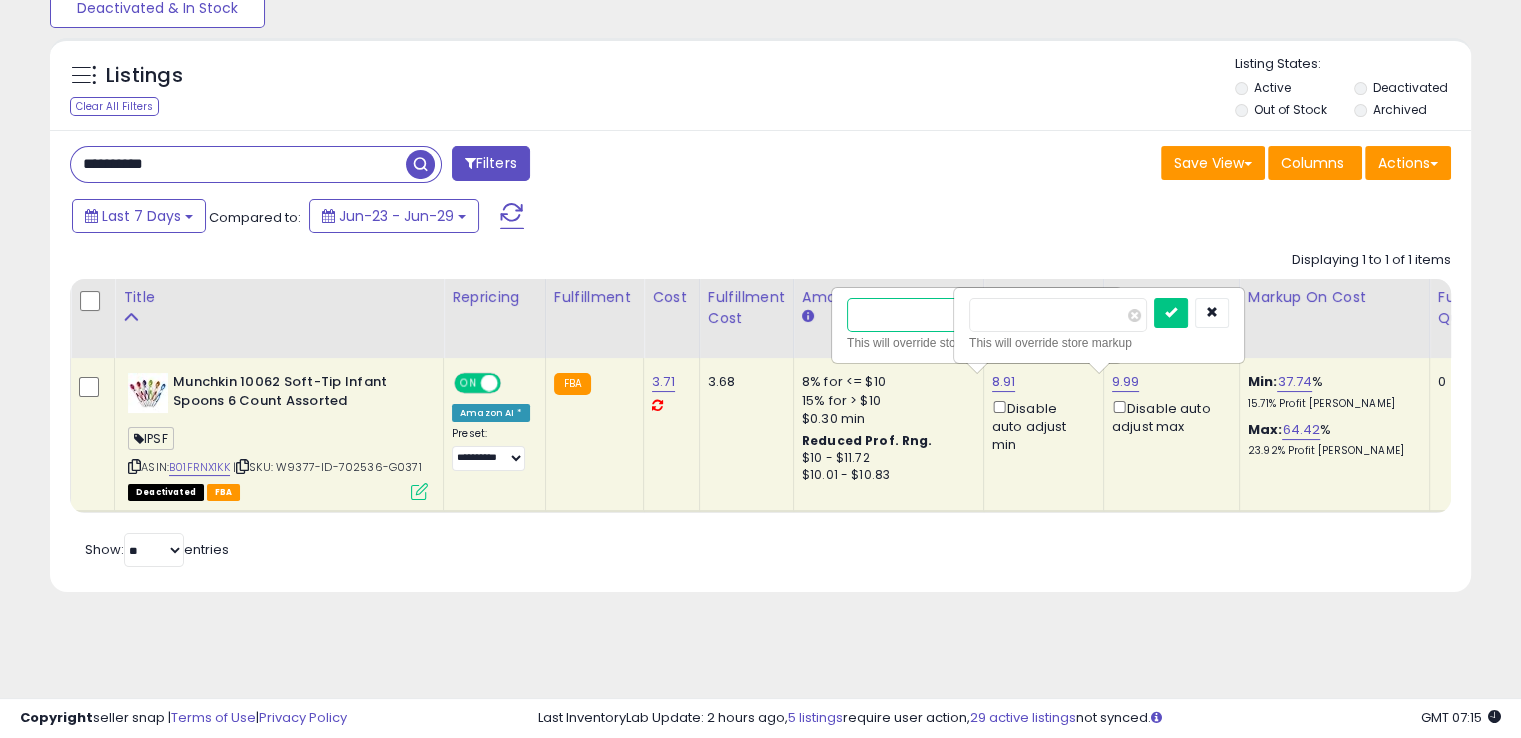 drag, startPoint x: 900, startPoint y: 317, endPoint x: 824, endPoint y: 331, distance: 77.27872 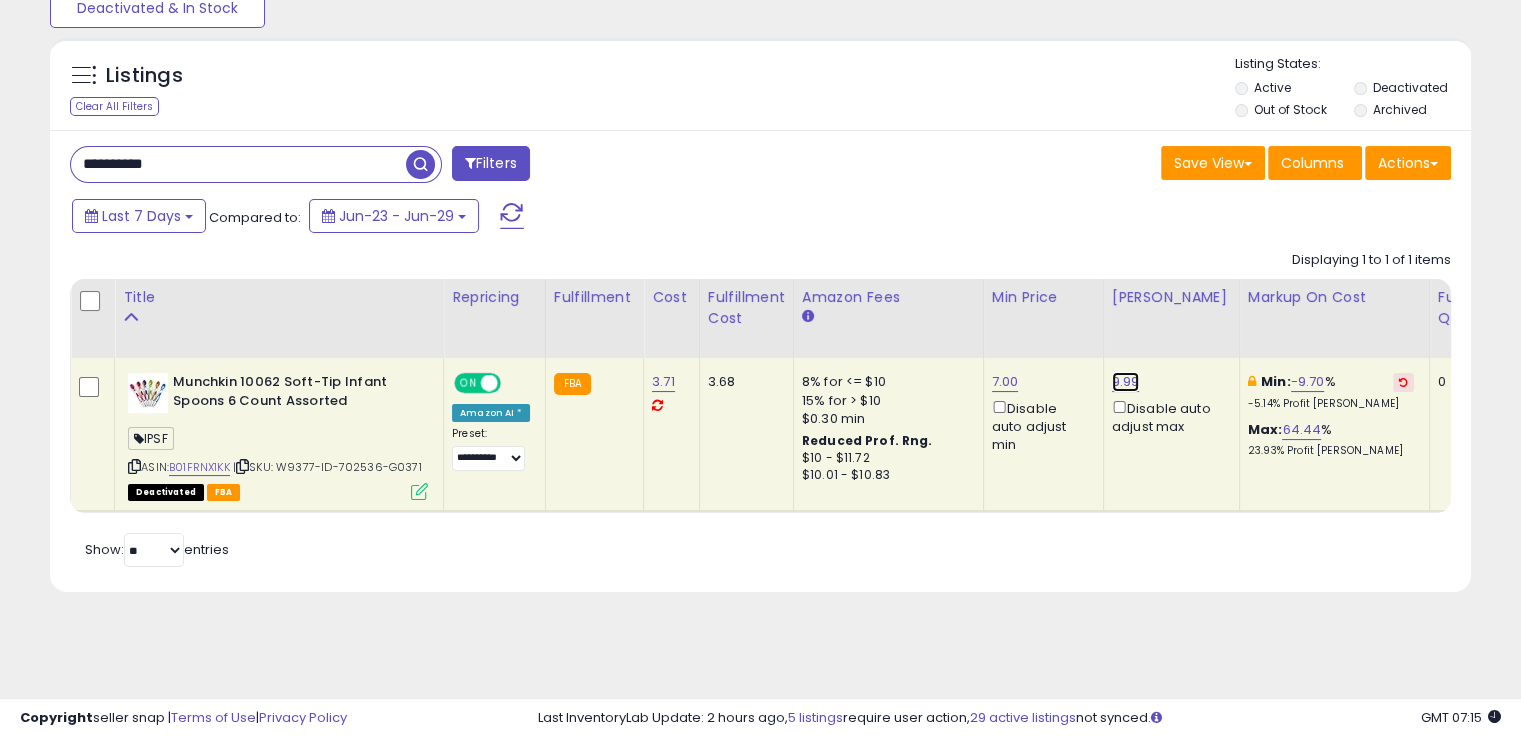 click on "9.99" at bounding box center [1126, 382] 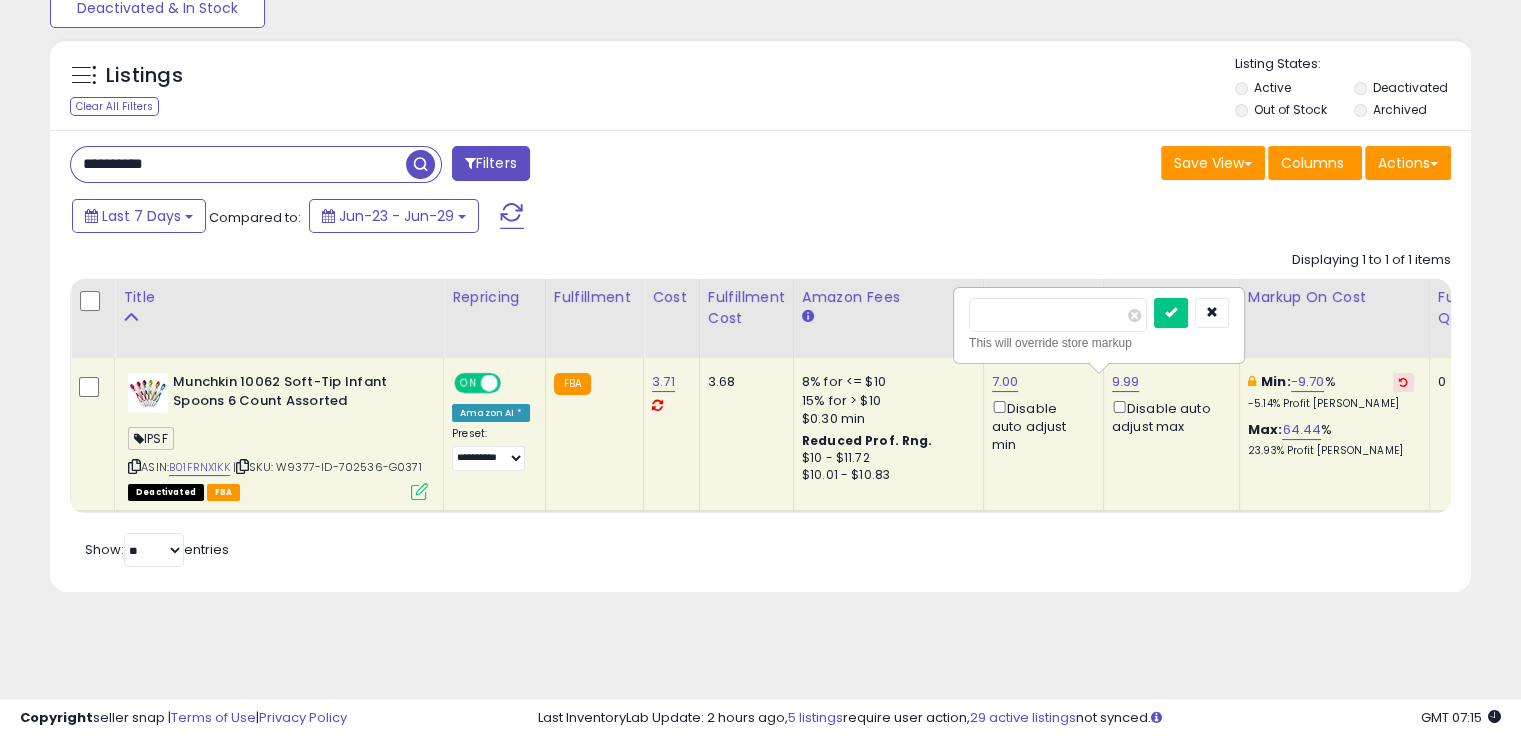 drag, startPoint x: 1000, startPoint y: 328, endPoint x: 832, endPoint y: 340, distance: 168.42802 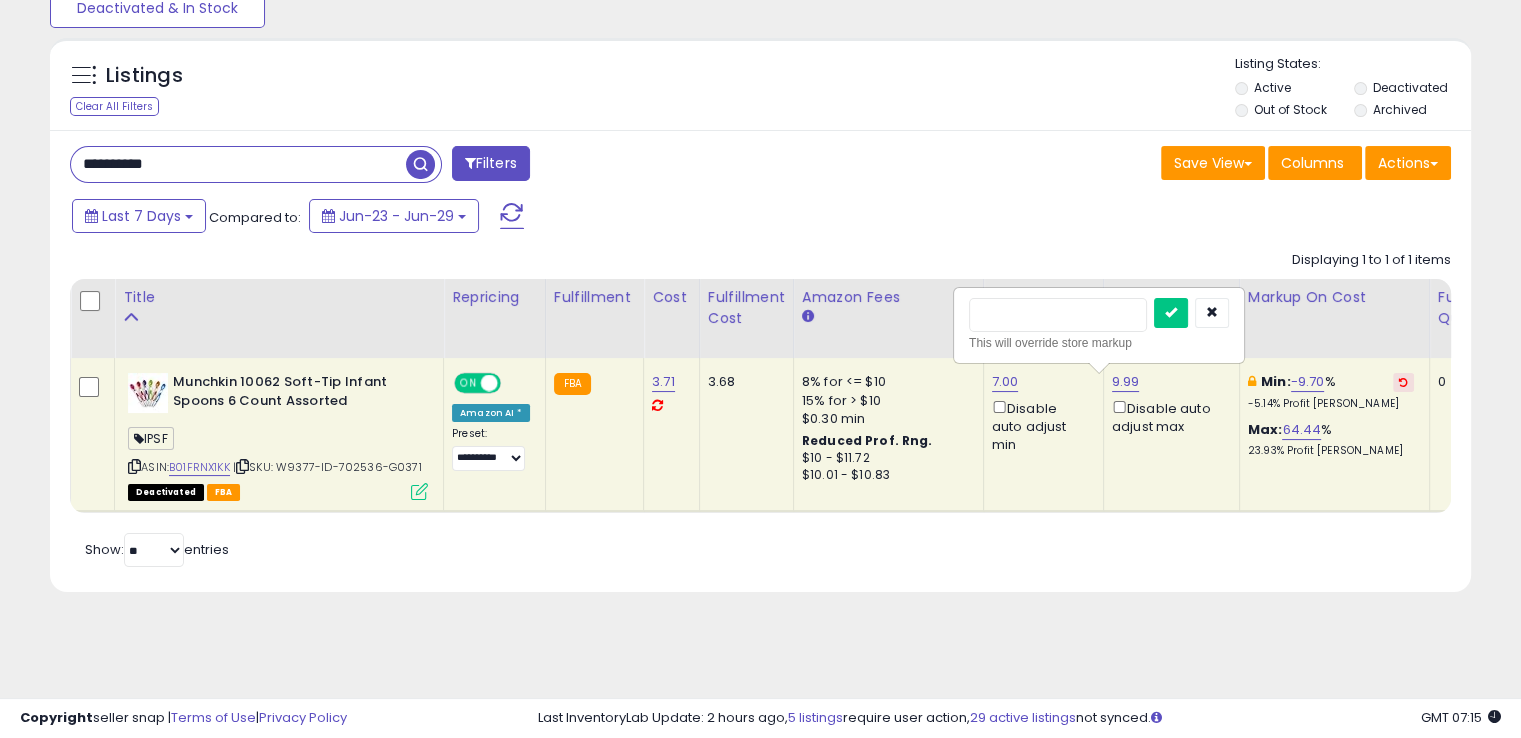type on "***" 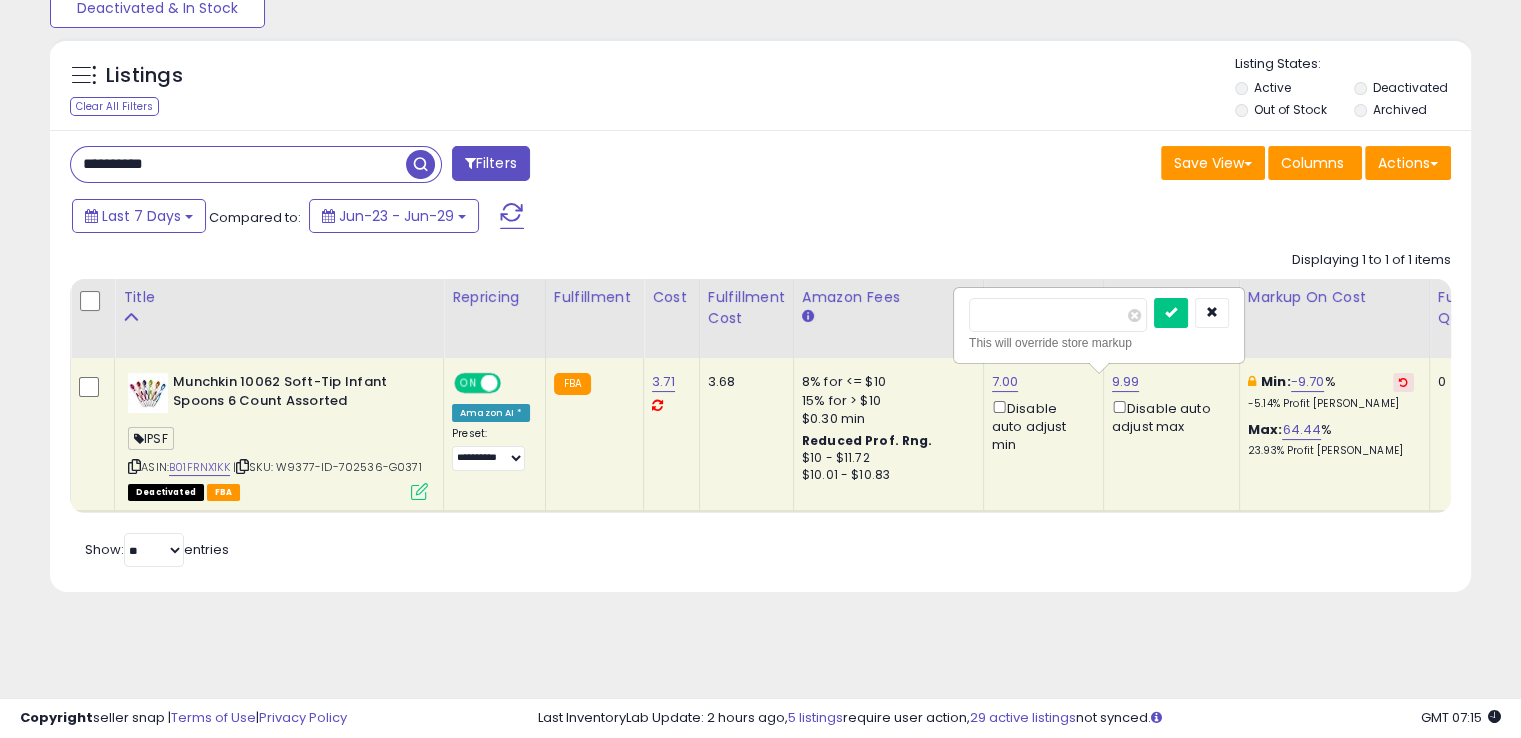 click at bounding box center [1171, 313] 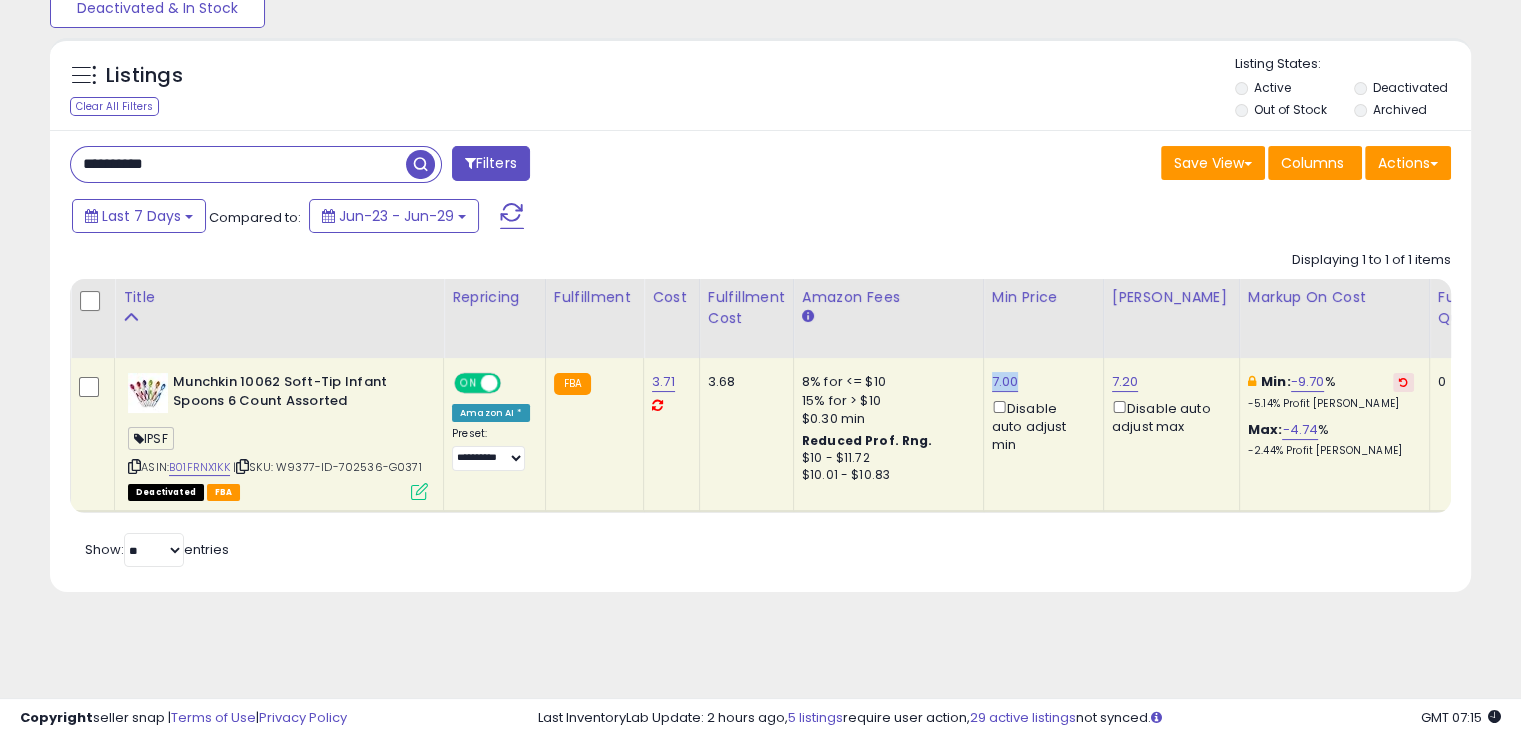 drag, startPoint x: 1040, startPoint y: 373, endPoint x: 974, endPoint y: 382, distance: 66.61081 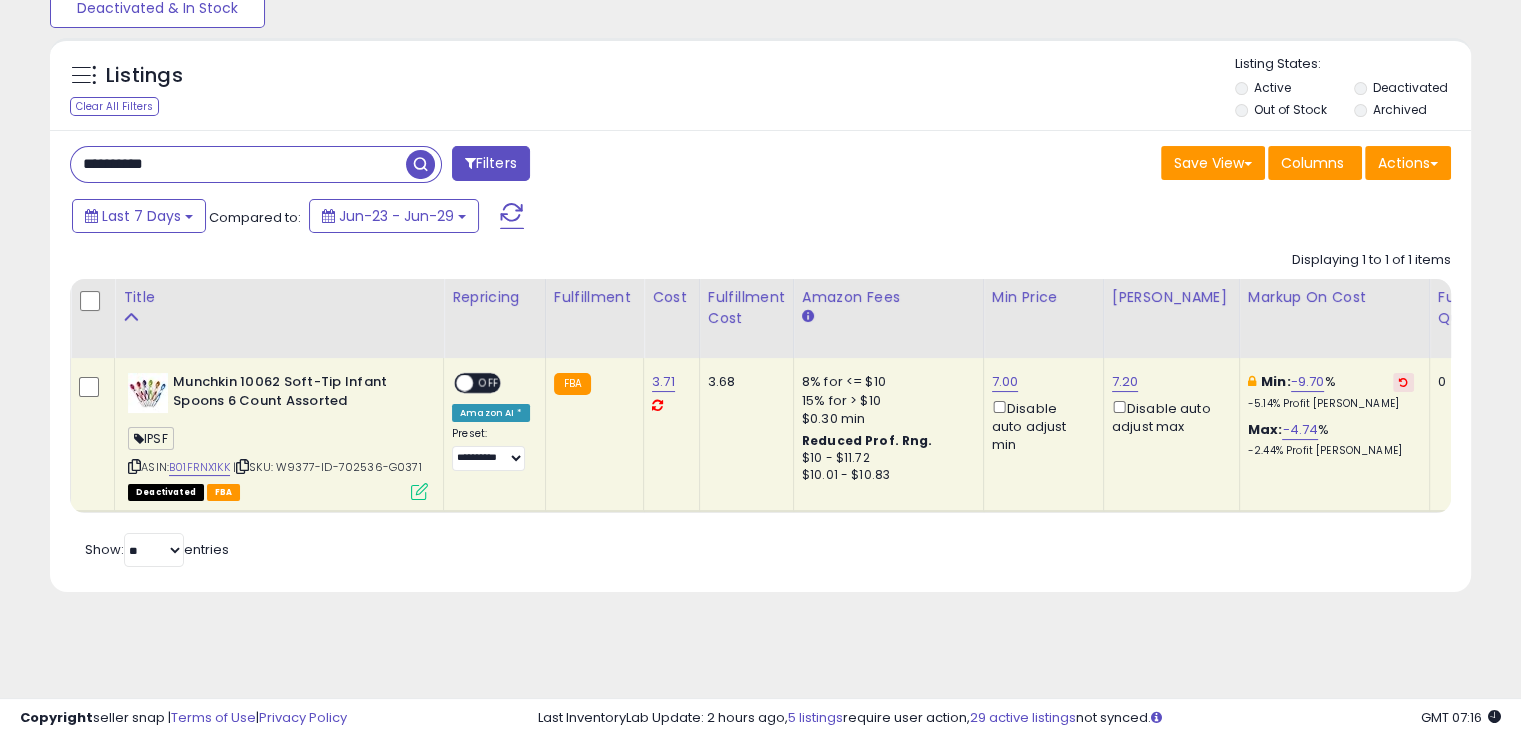 click at bounding box center (419, 491) 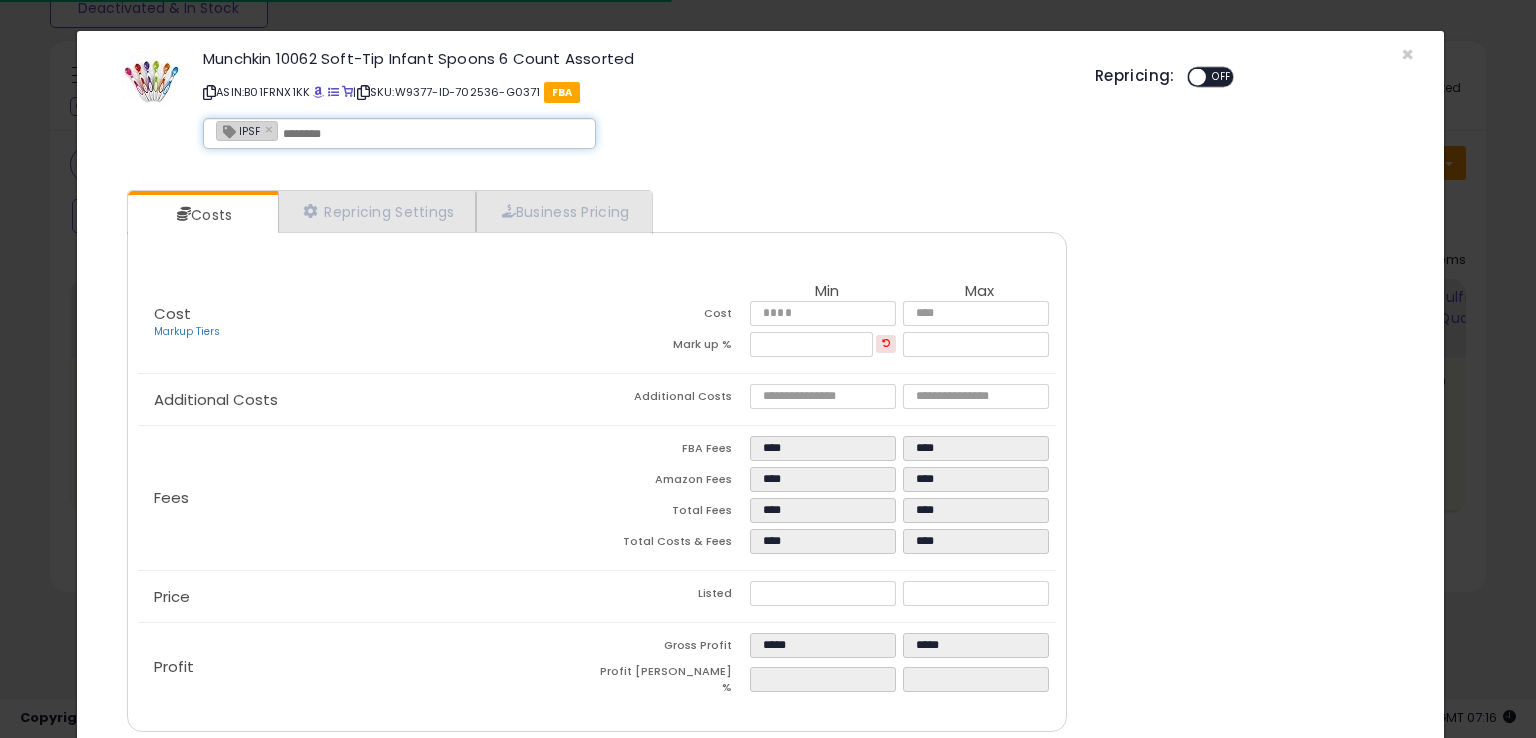 click at bounding box center (433, 134) 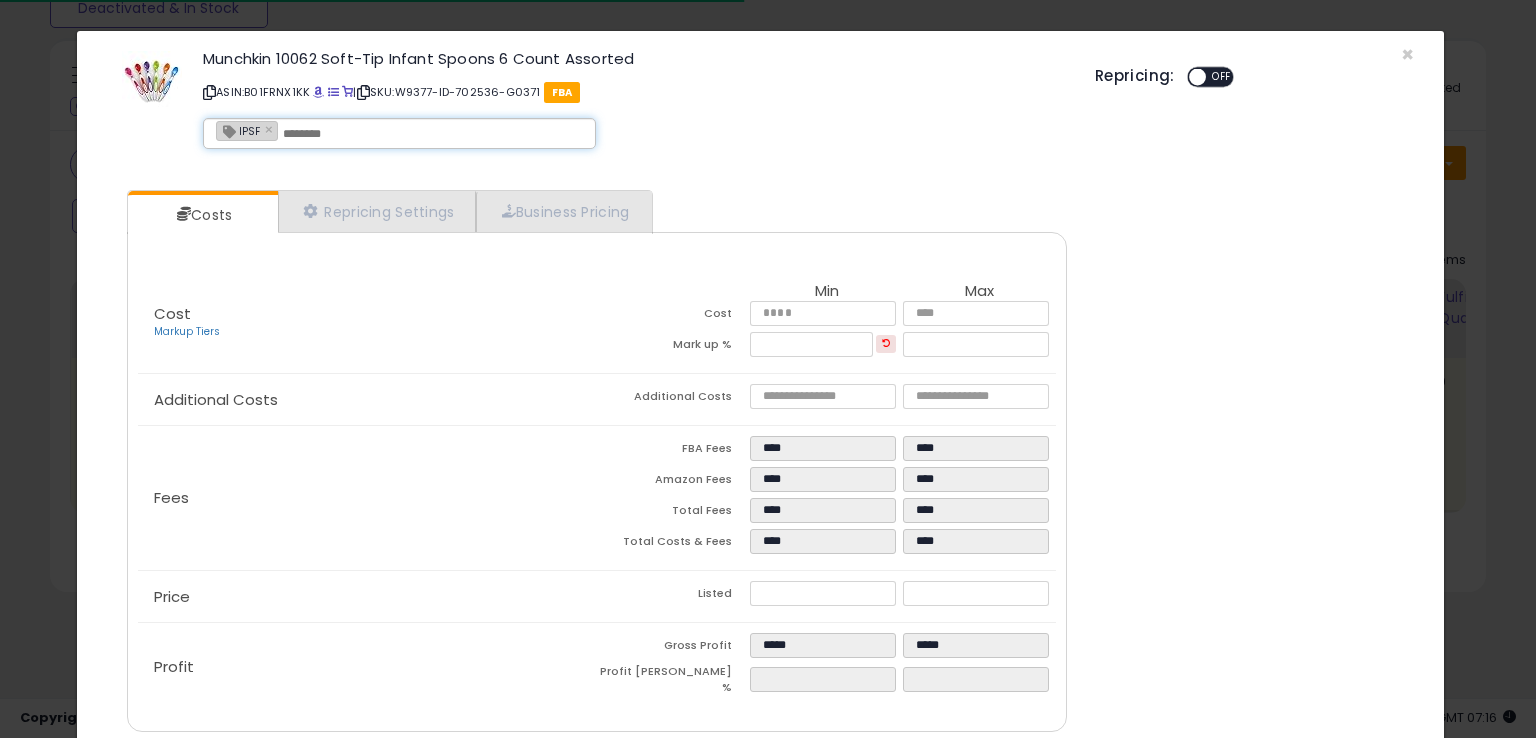 paste on "**********" 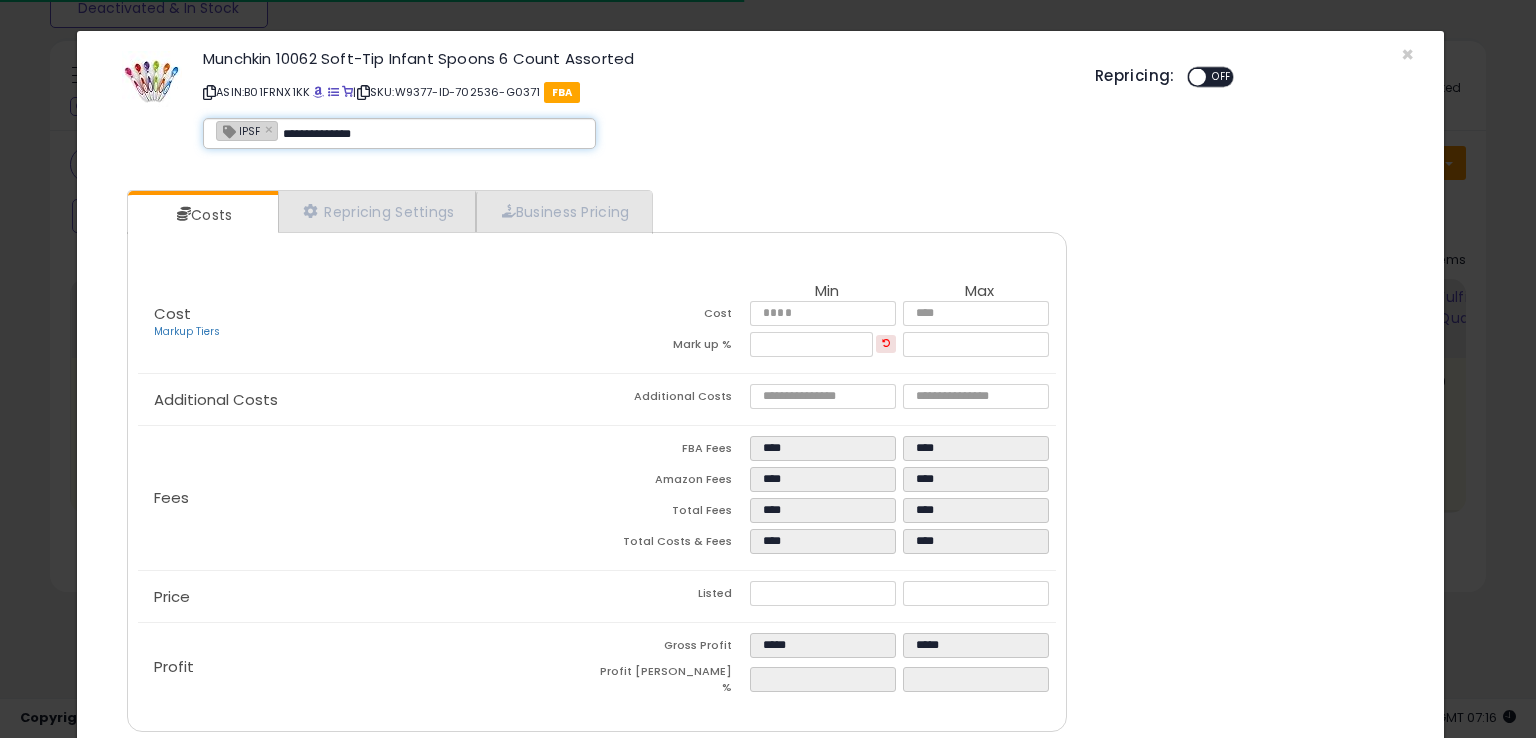 type on "**********" 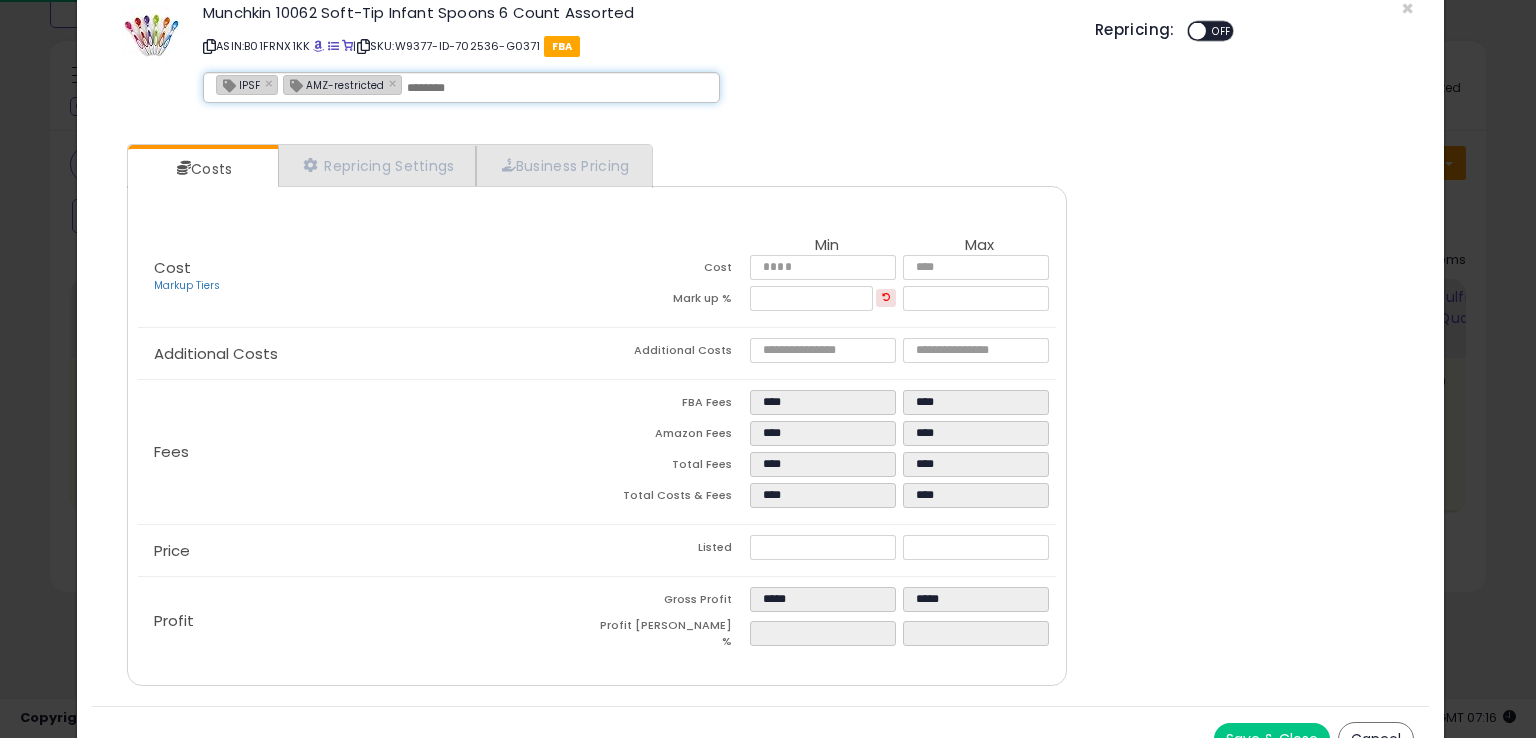scroll, scrollTop: 71, scrollLeft: 0, axis: vertical 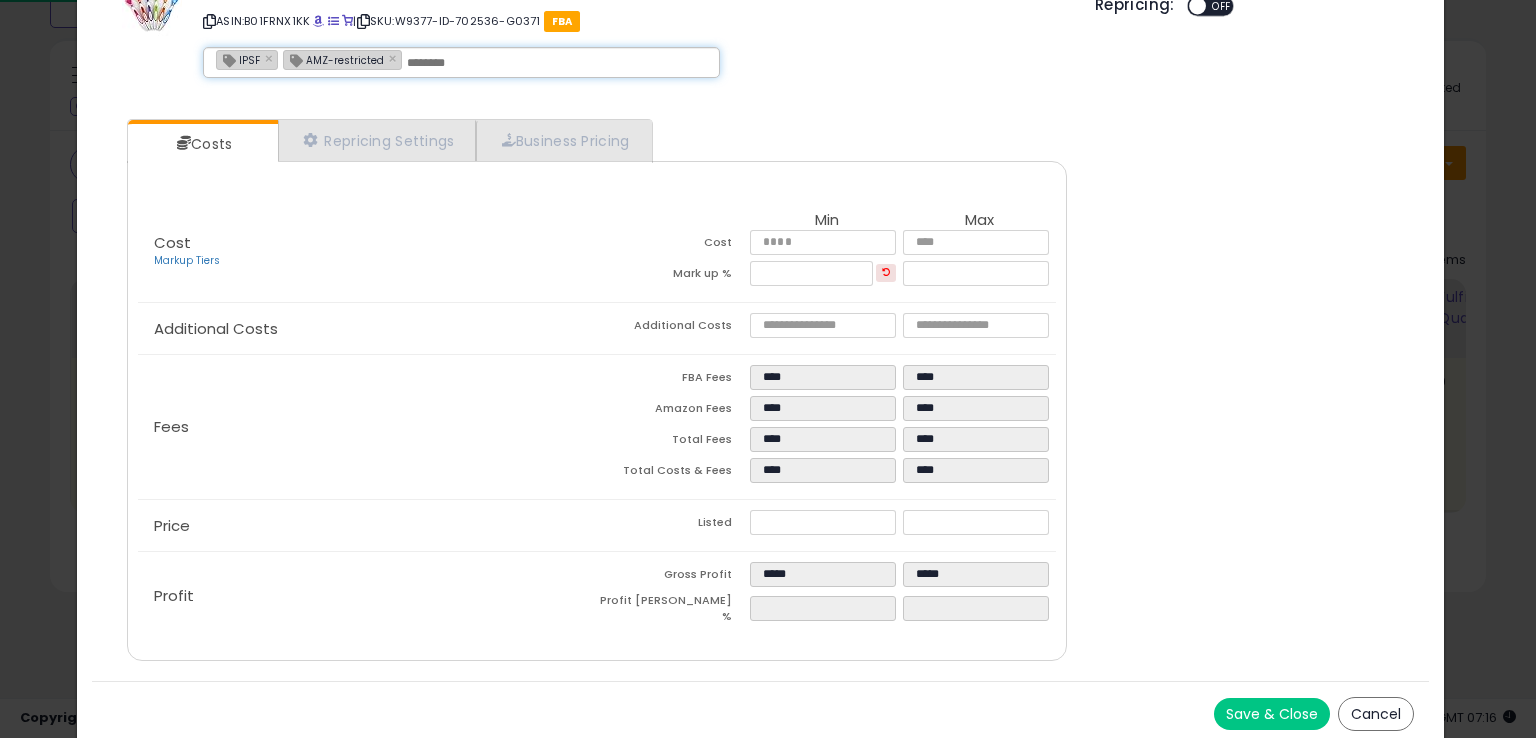 click on "Save & Close" at bounding box center [1272, 714] 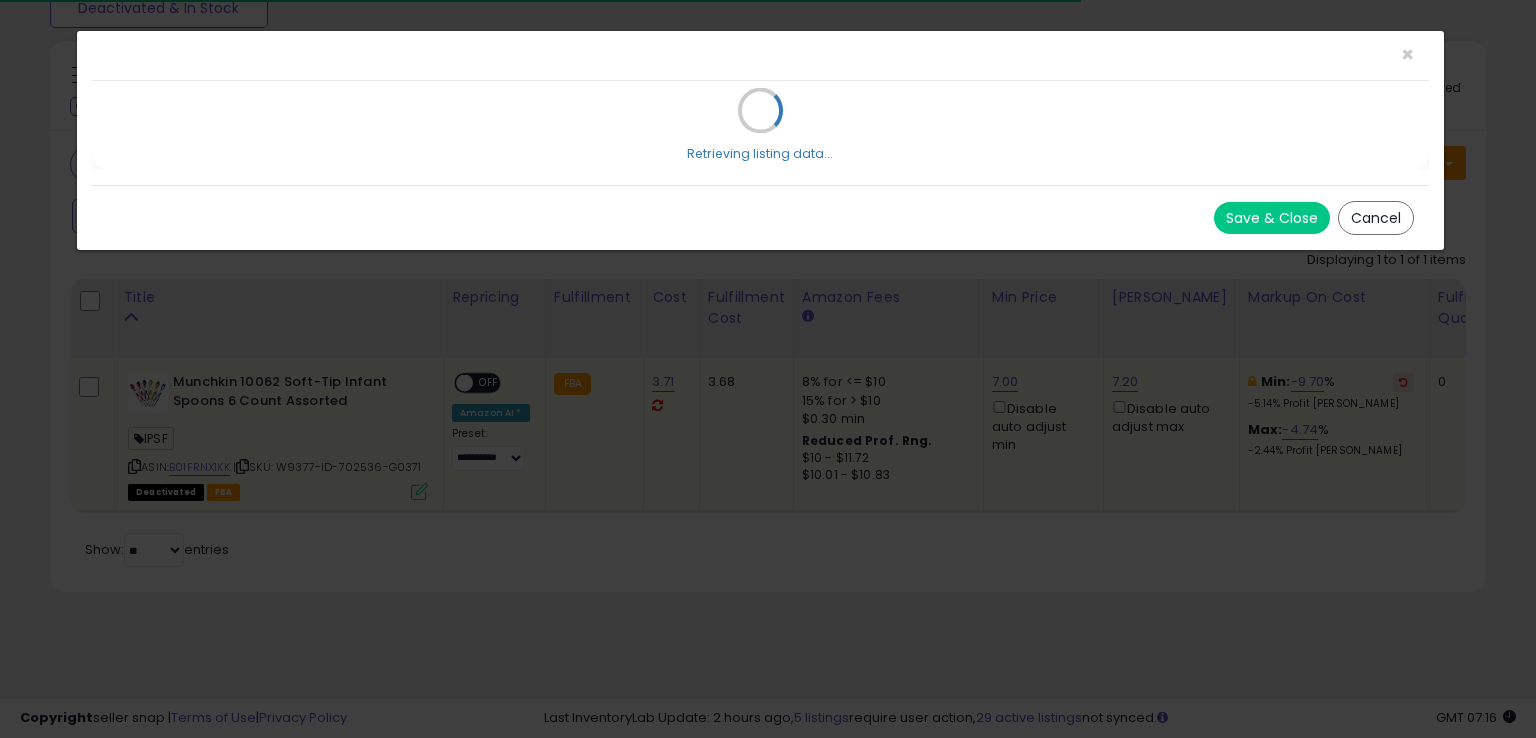 scroll, scrollTop: 0, scrollLeft: 0, axis: both 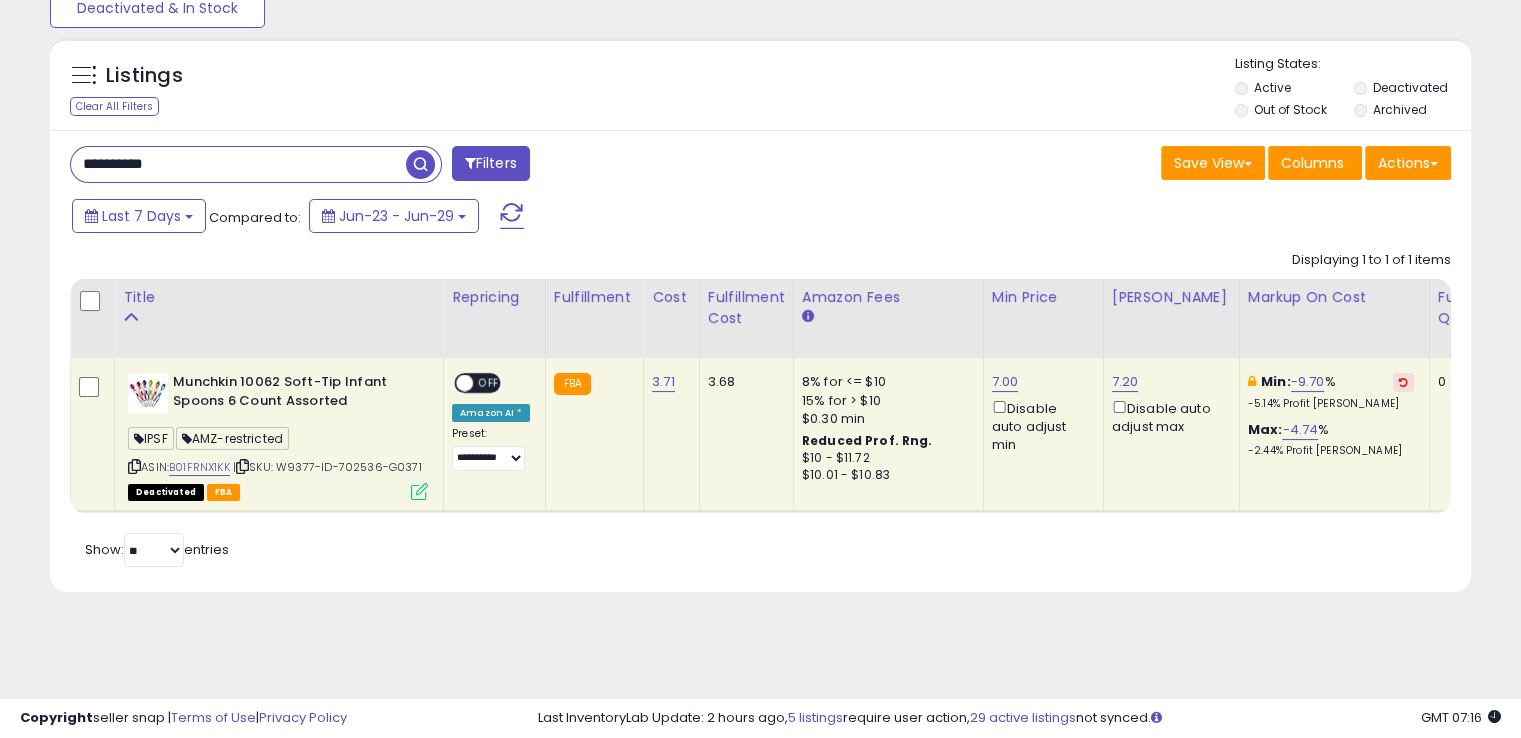 click on "**********" at bounding box center (238, 164) 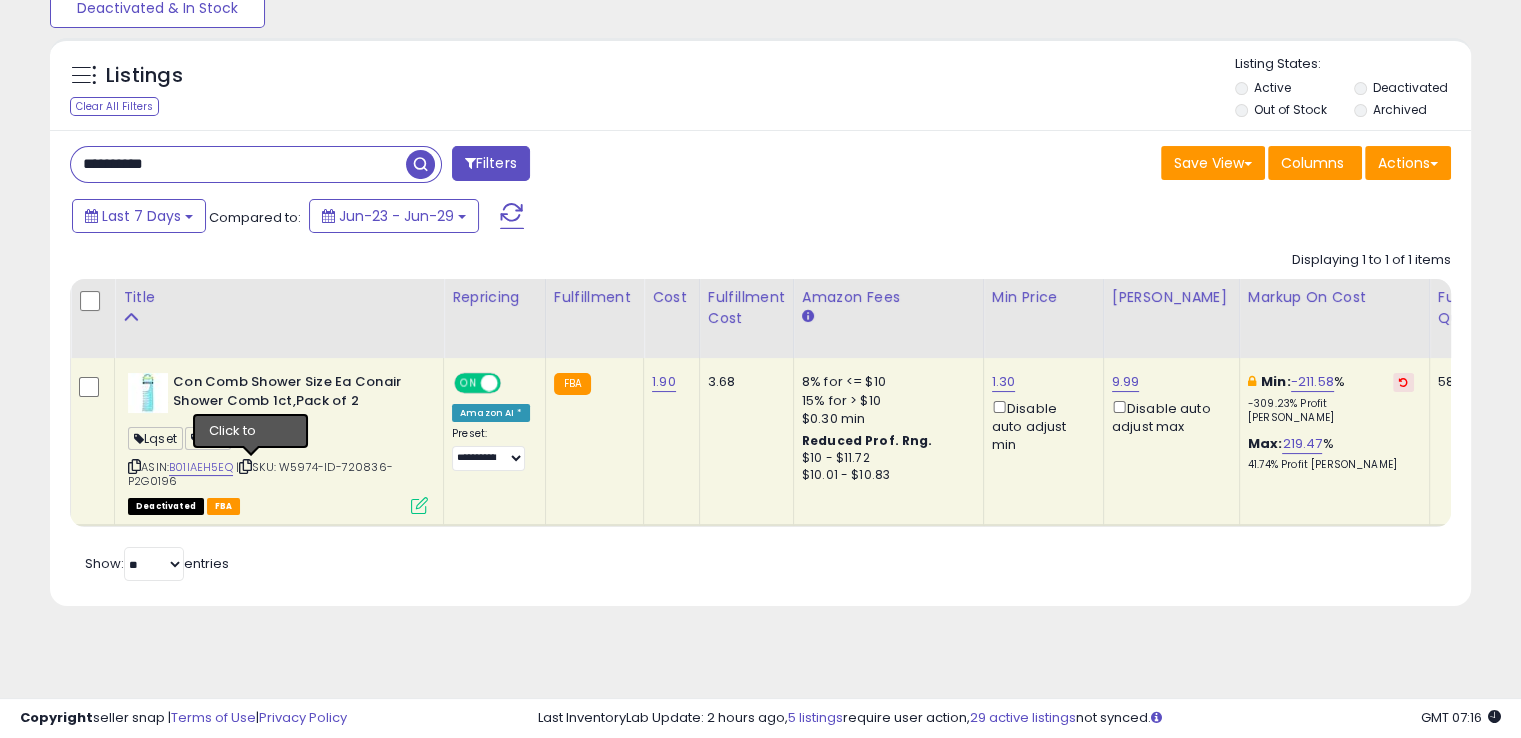 click at bounding box center [245, 466] 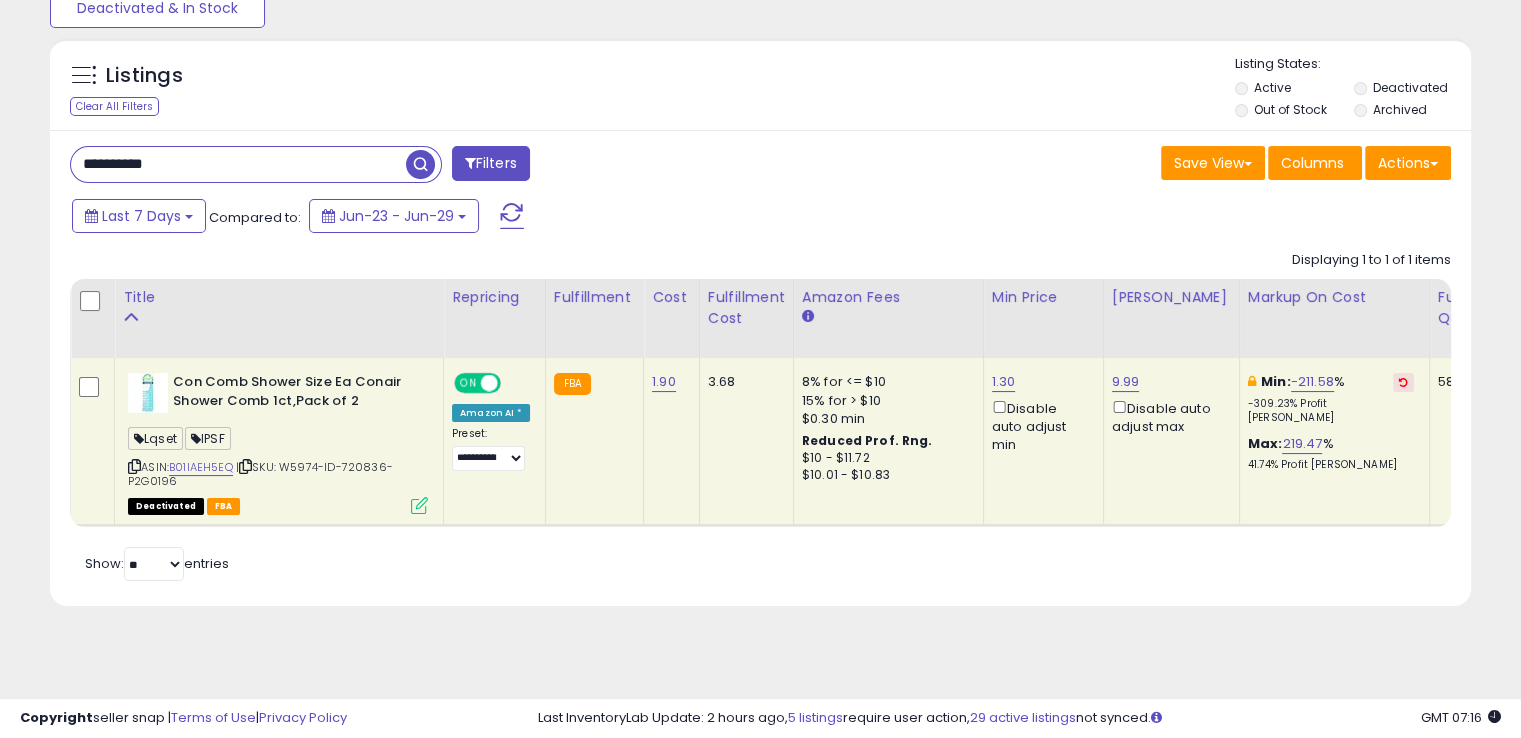 click on "1.90" at bounding box center (668, 382) 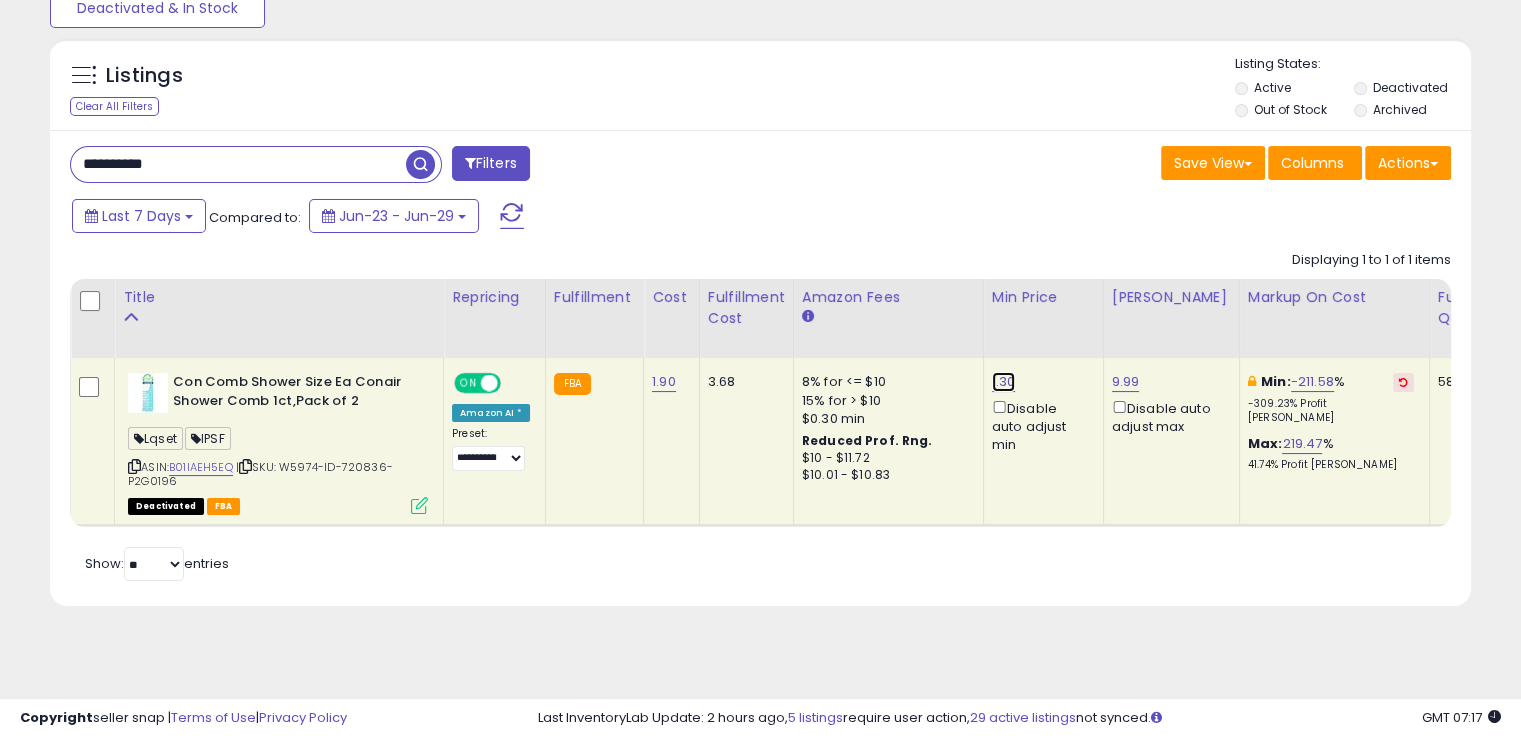 click on "1.30" at bounding box center [1004, 382] 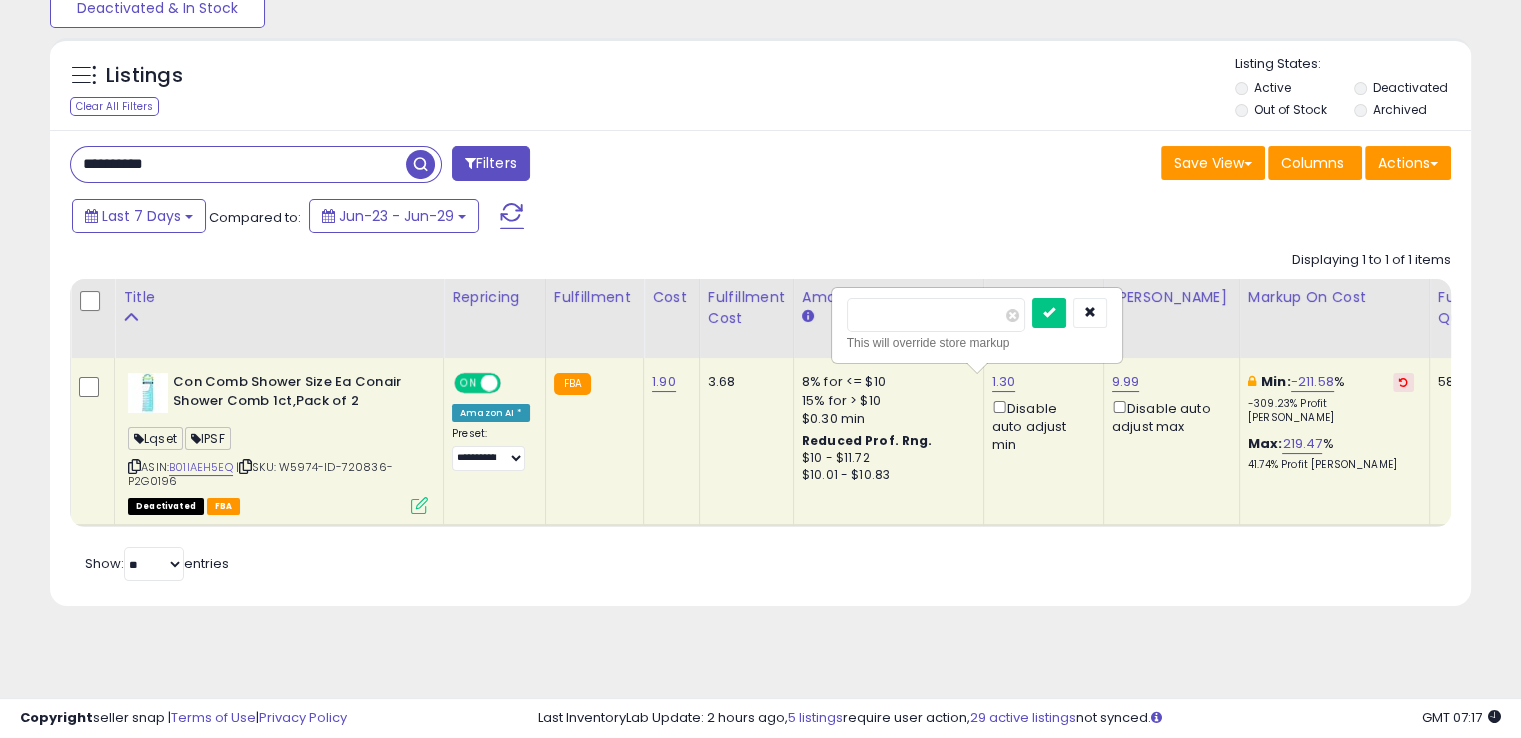 click on "****" at bounding box center [936, 315] 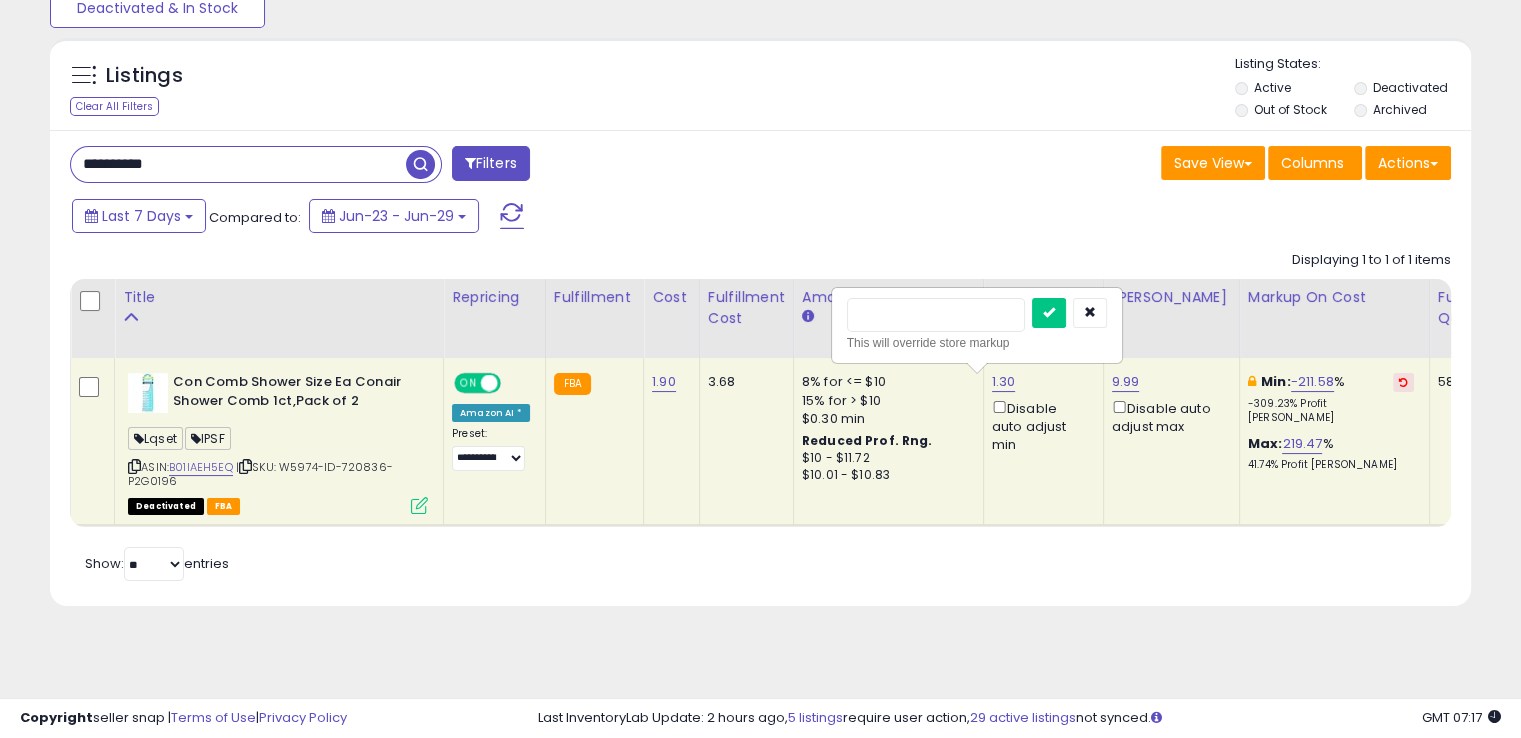 type on "****" 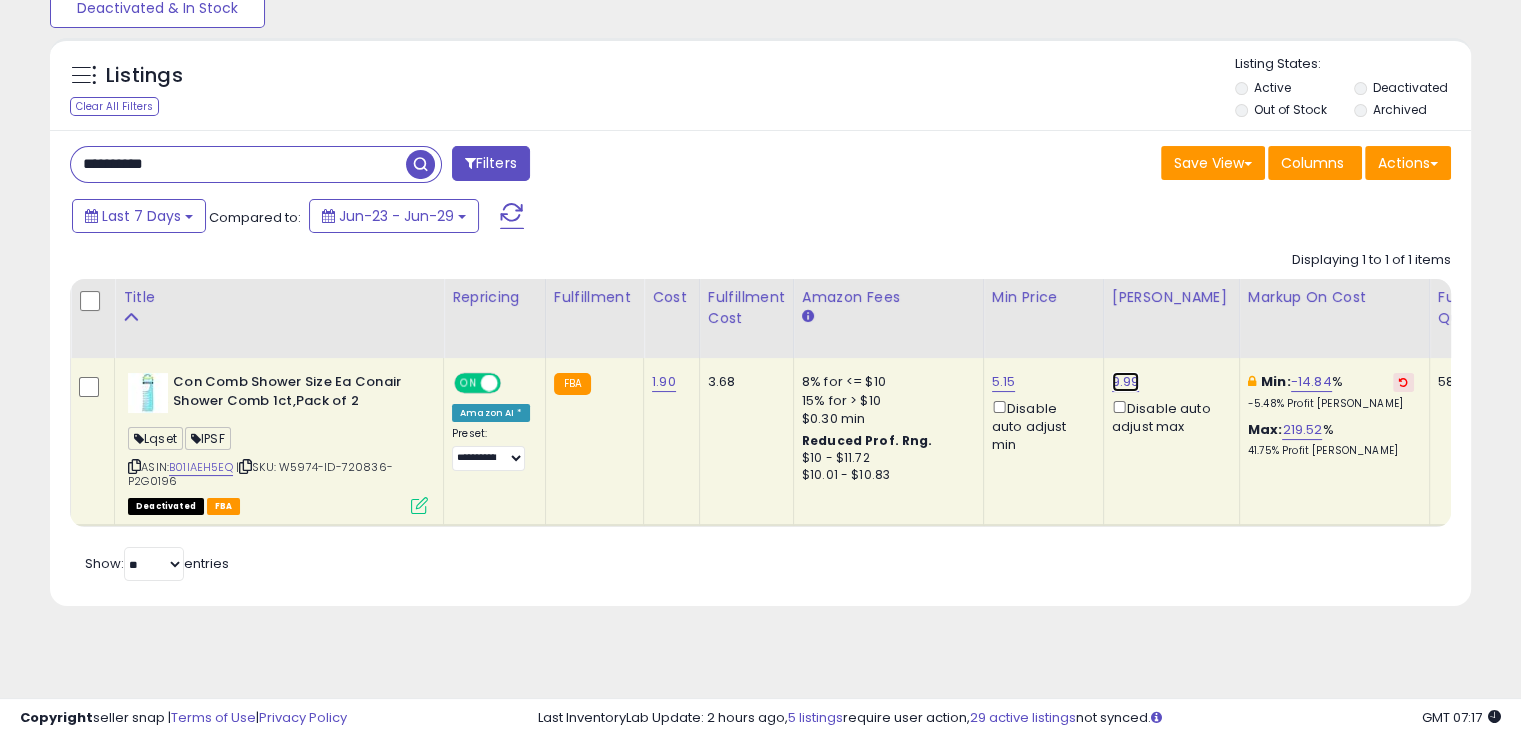 click on "9.99" at bounding box center (1126, 382) 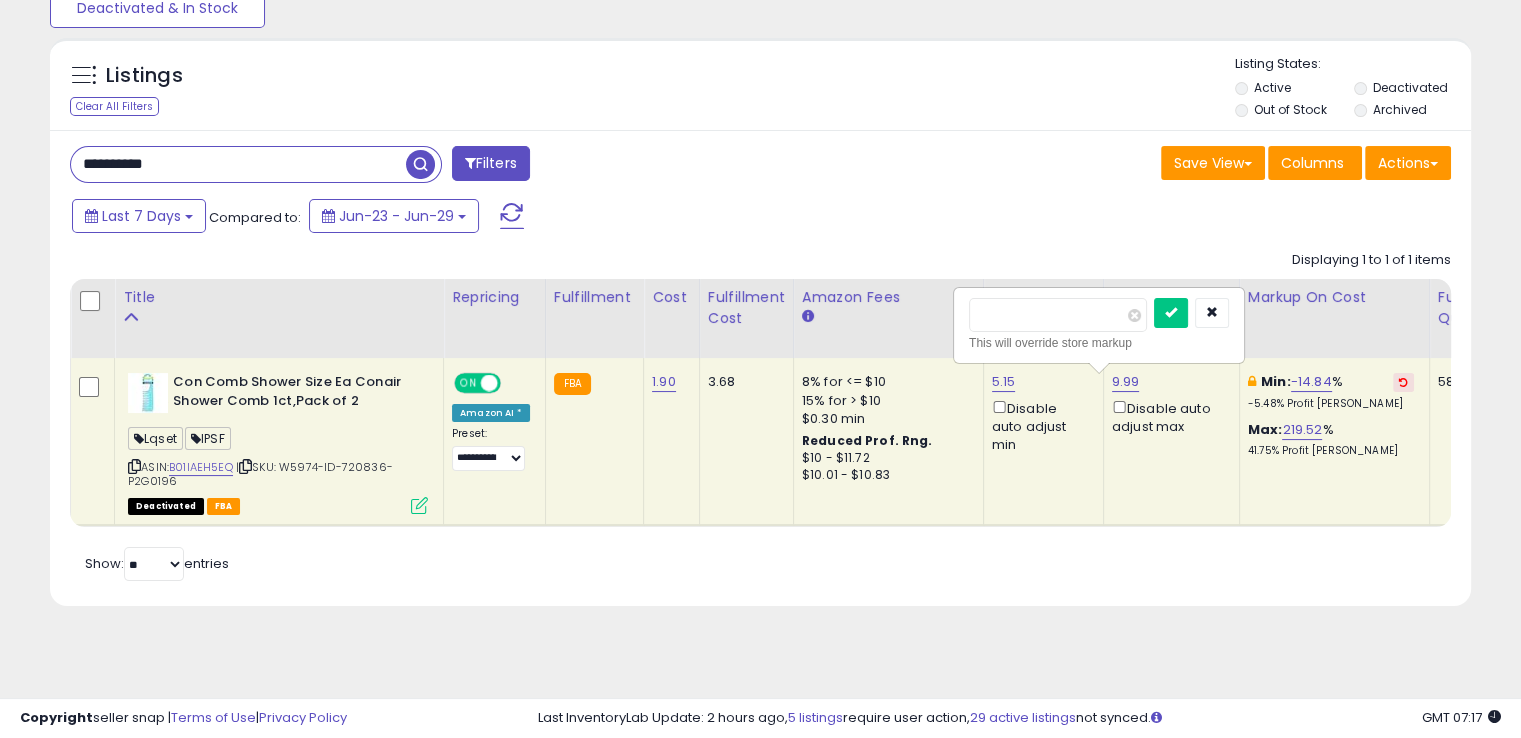 drag, startPoint x: 1030, startPoint y: 309, endPoint x: 952, endPoint y: 308, distance: 78.00641 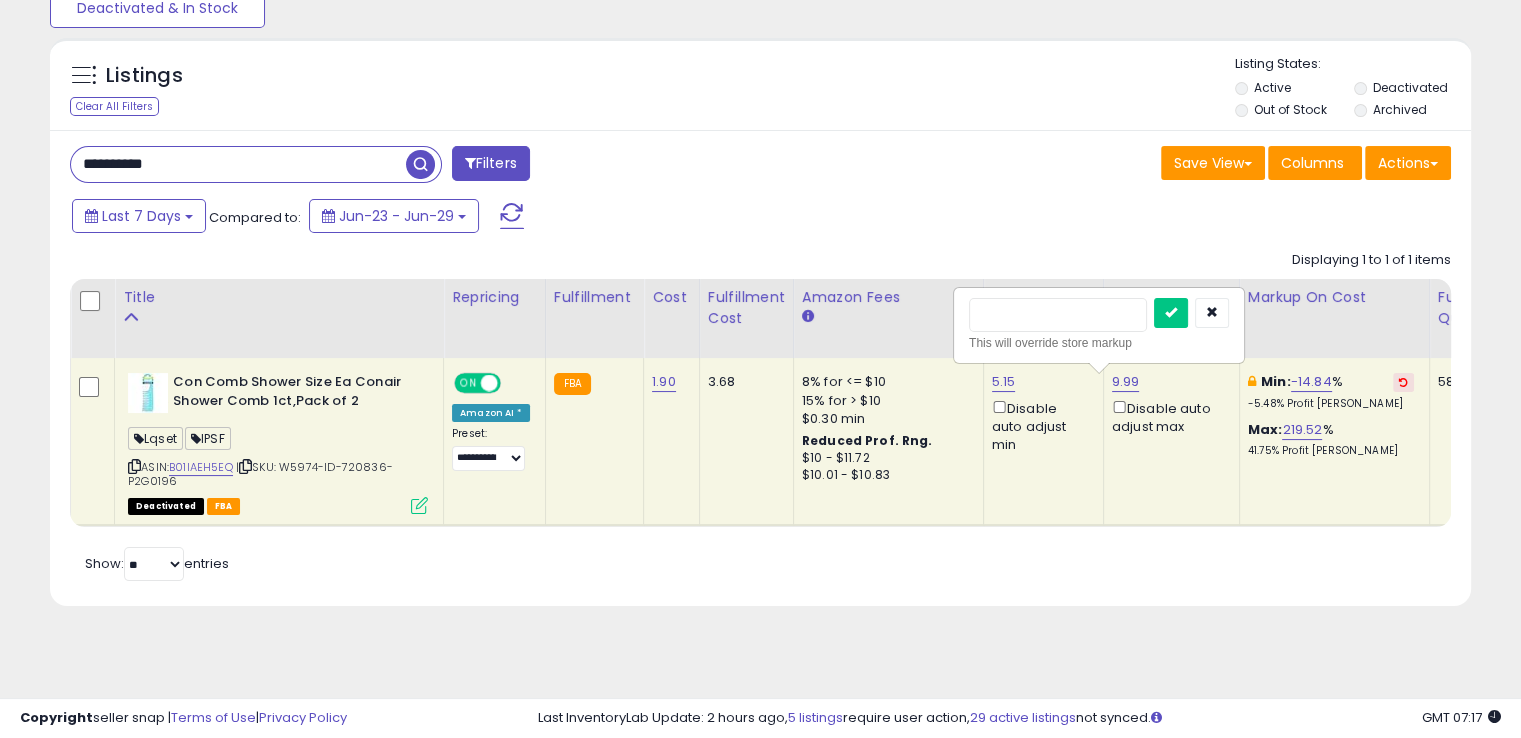 type on "****" 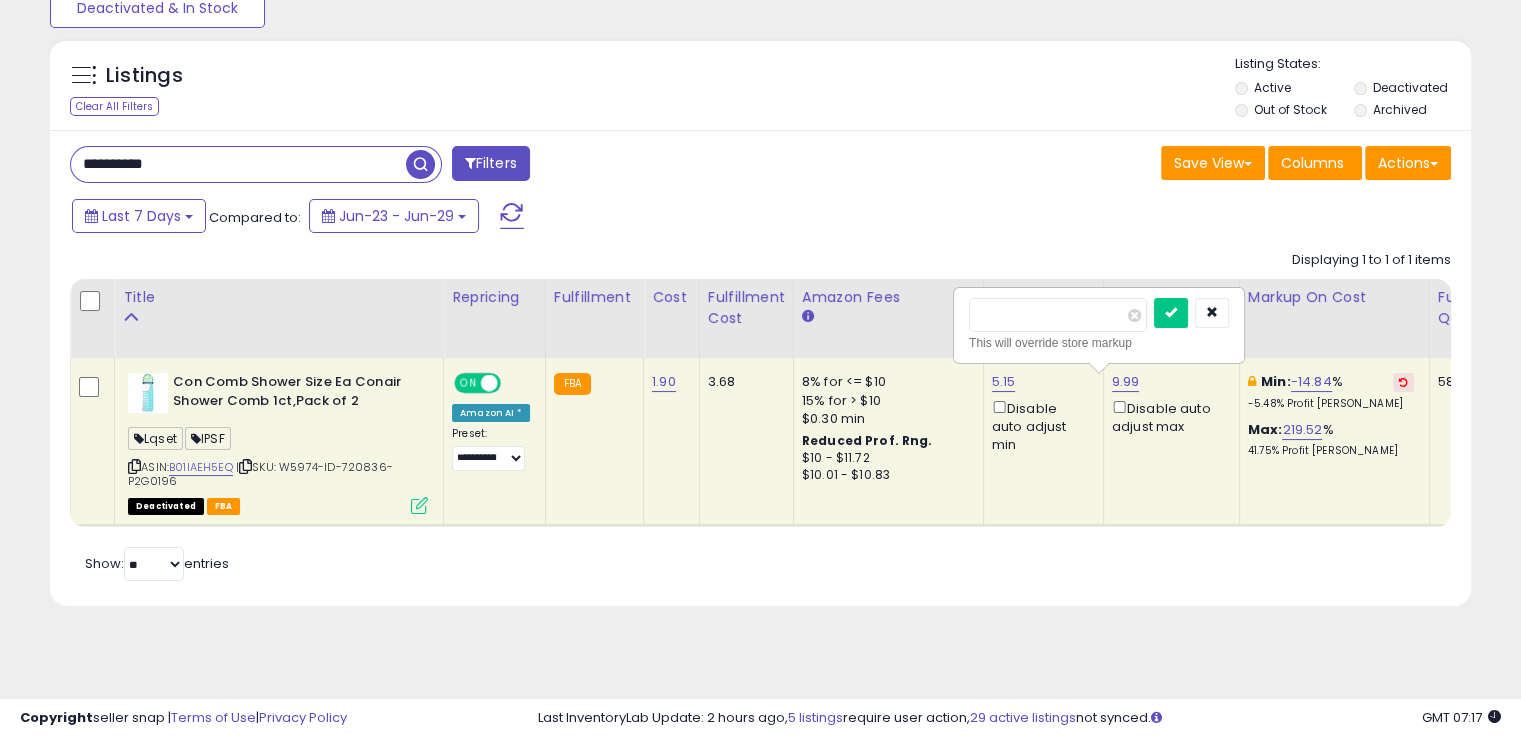click at bounding box center (1171, 313) 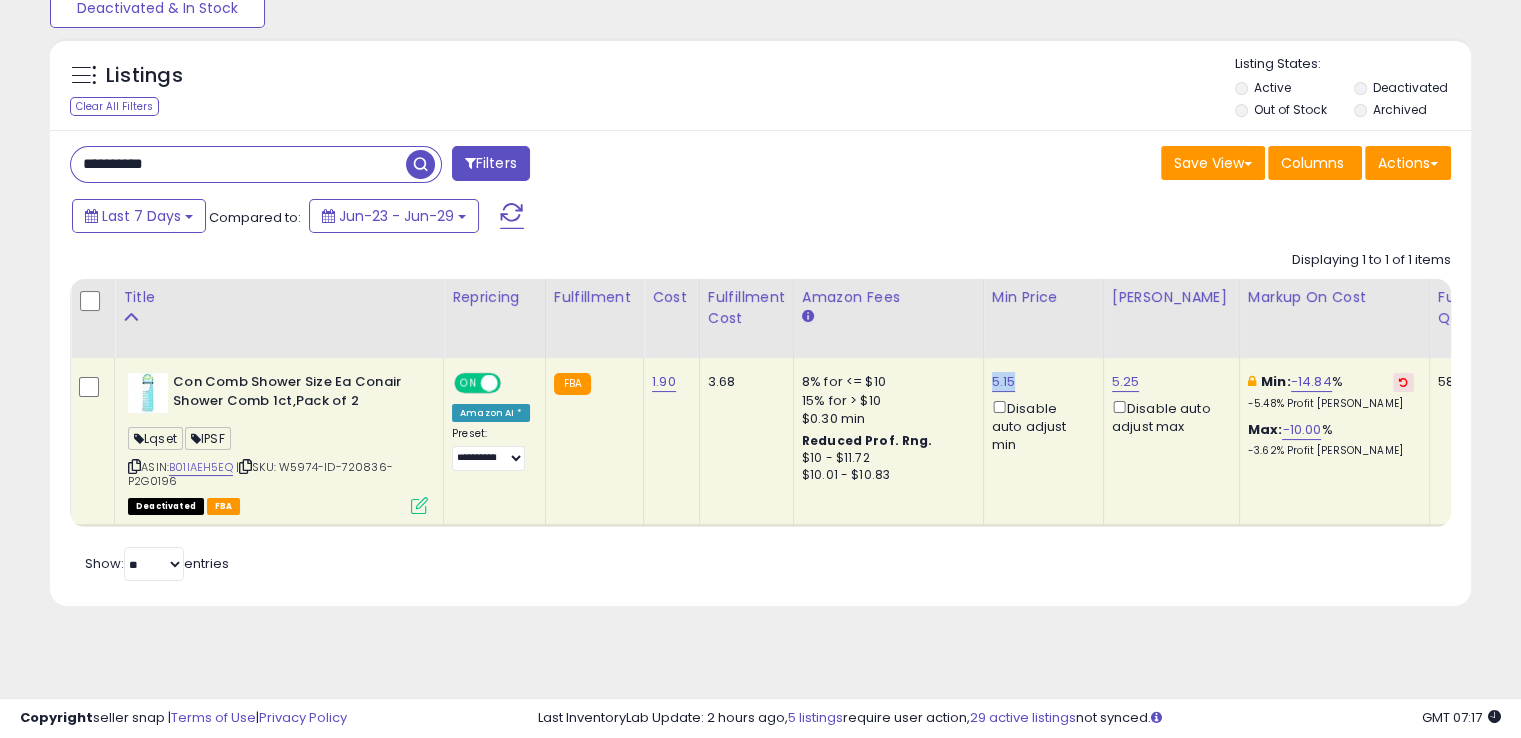 drag, startPoint x: 1019, startPoint y: 374, endPoint x: 980, endPoint y: 385, distance: 40.5216 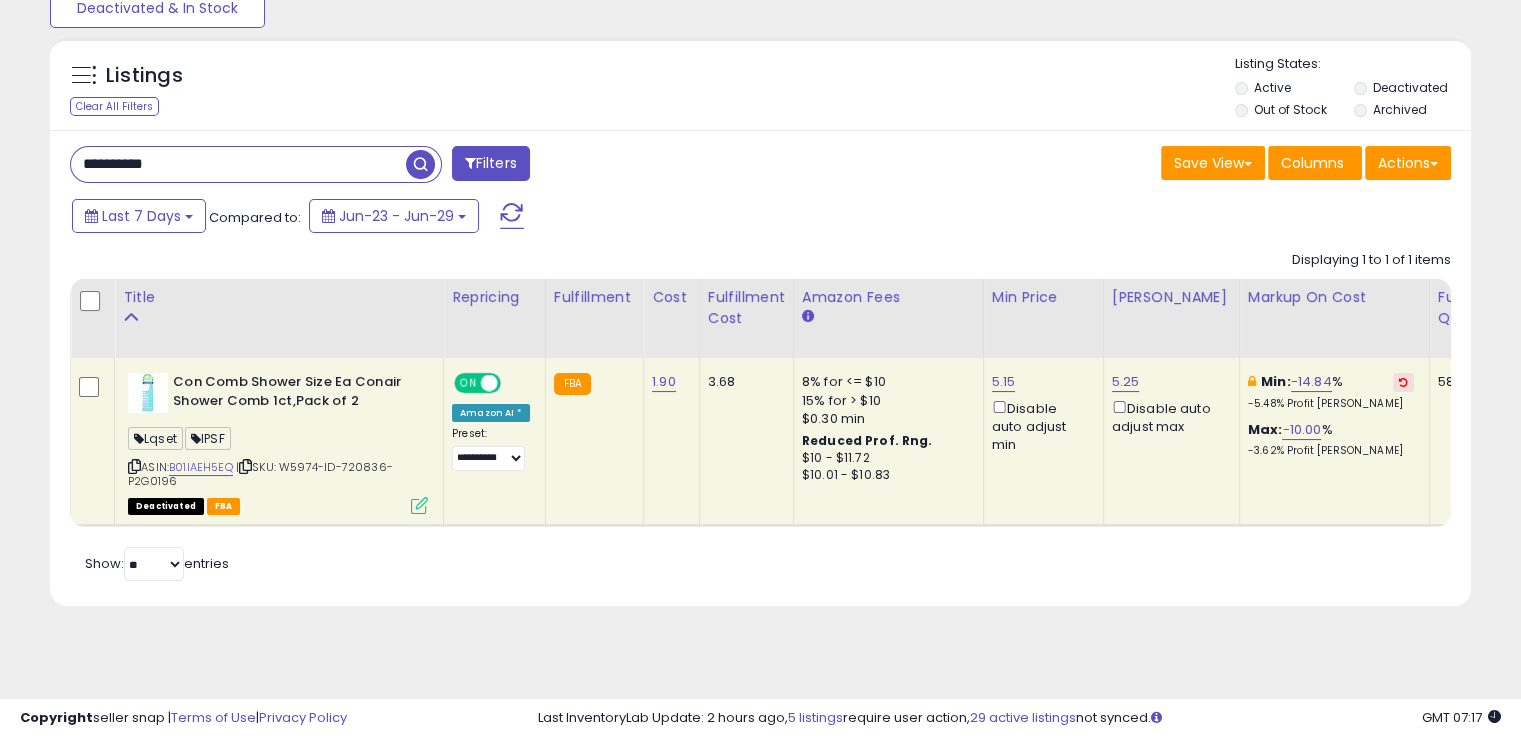 click at bounding box center (419, 505) 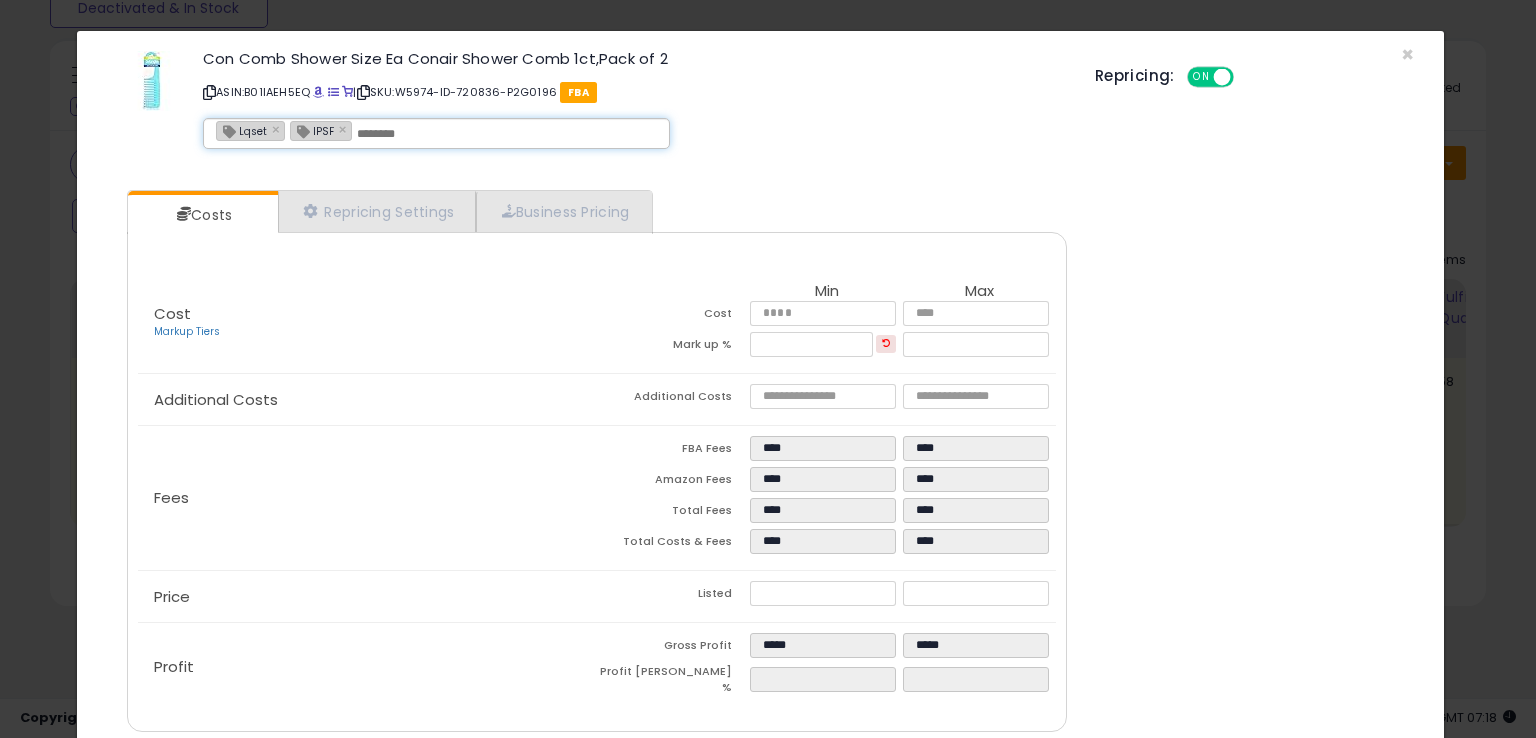 click at bounding box center (507, 134) 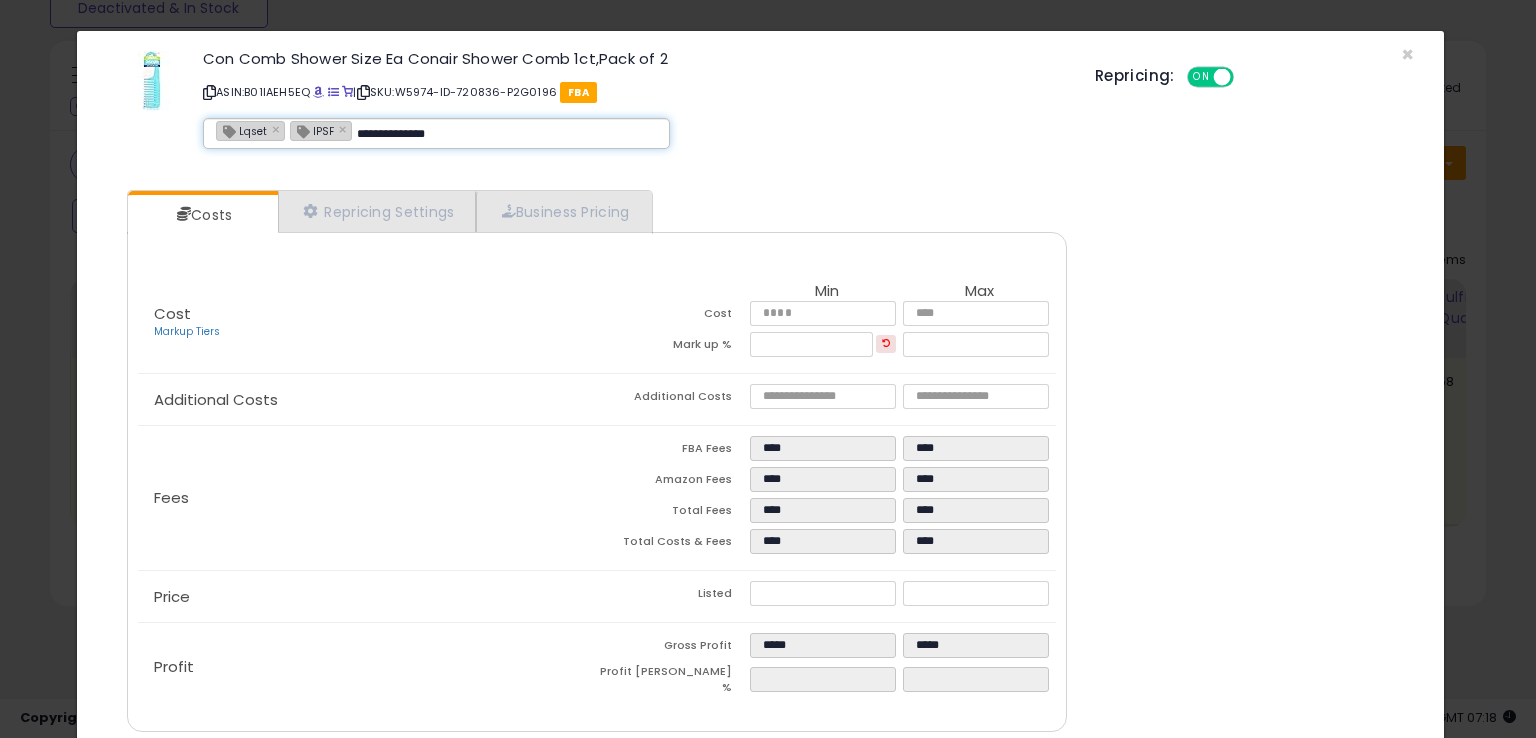 type on "**********" 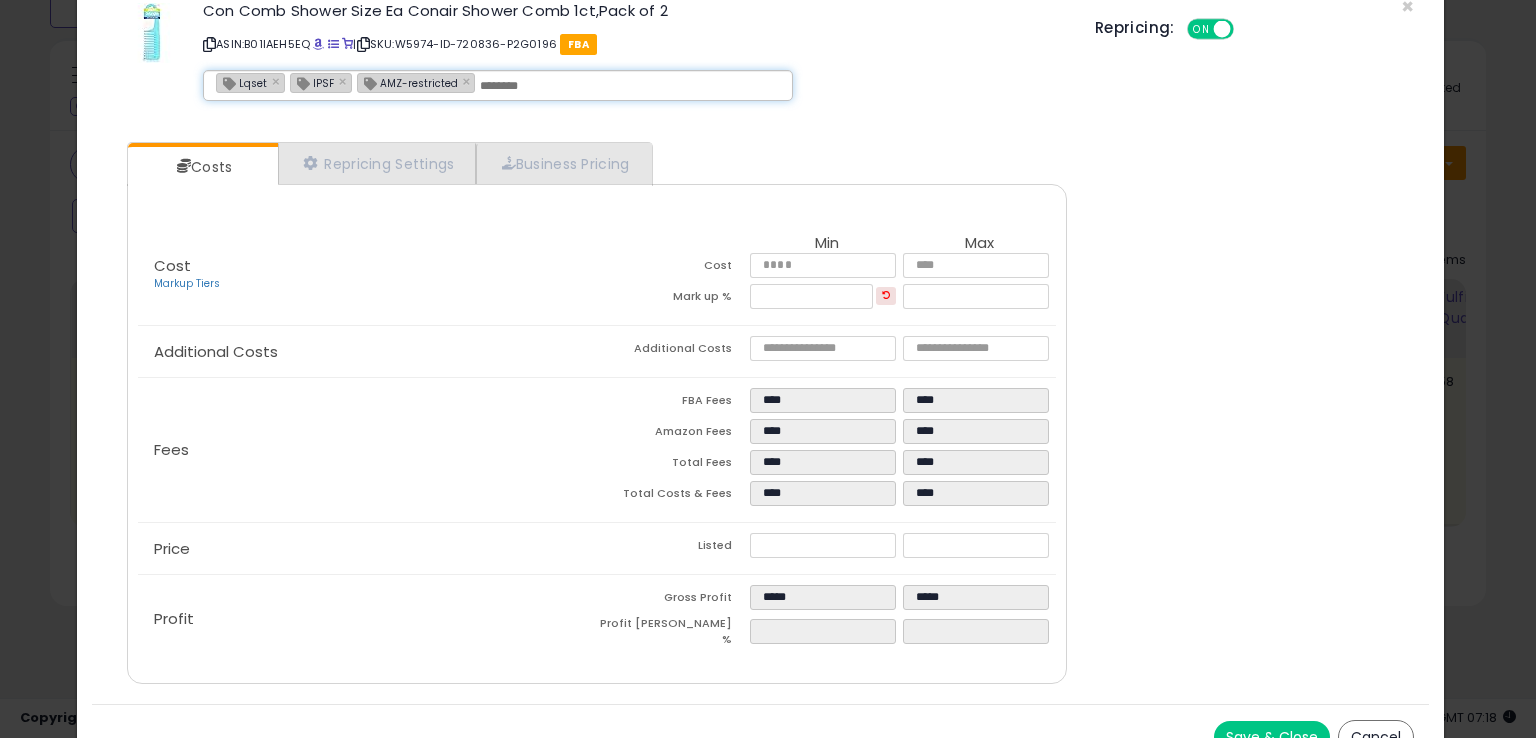 scroll, scrollTop: 71, scrollLeft: 0, axis: vertical 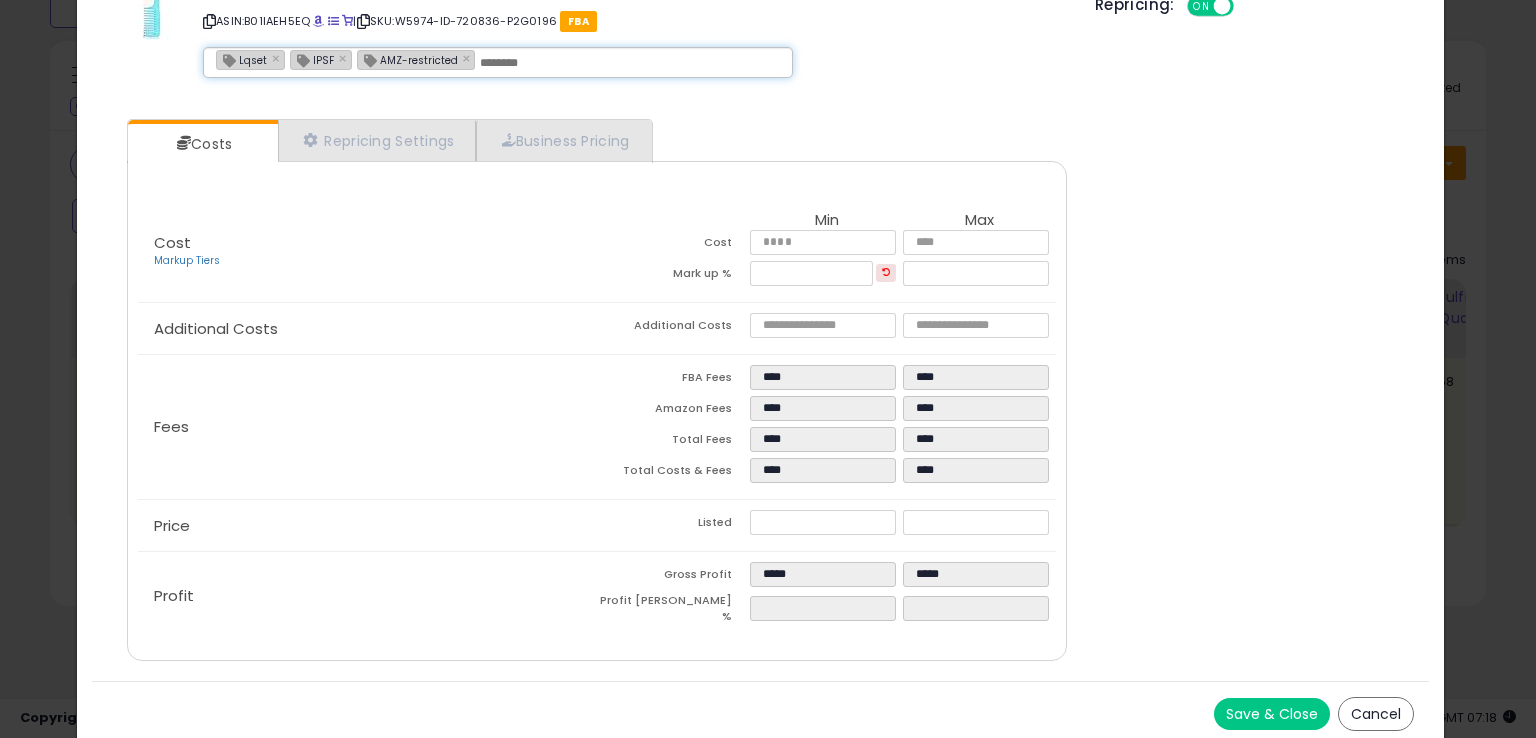 click on "Save & Close" at bounding box center [1272, 714] 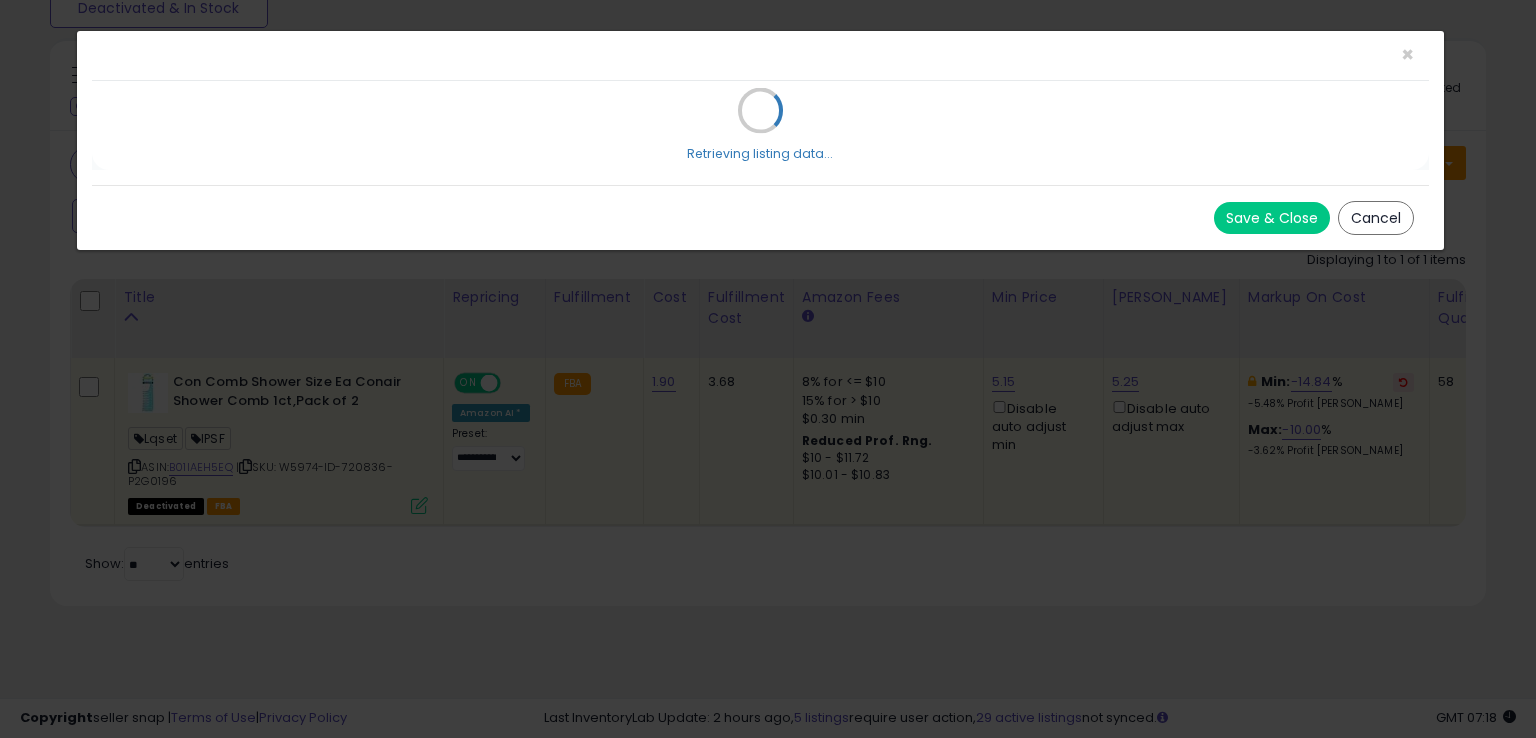 scroll, scrollTop: 0, scrollLeft: 0, axis: both 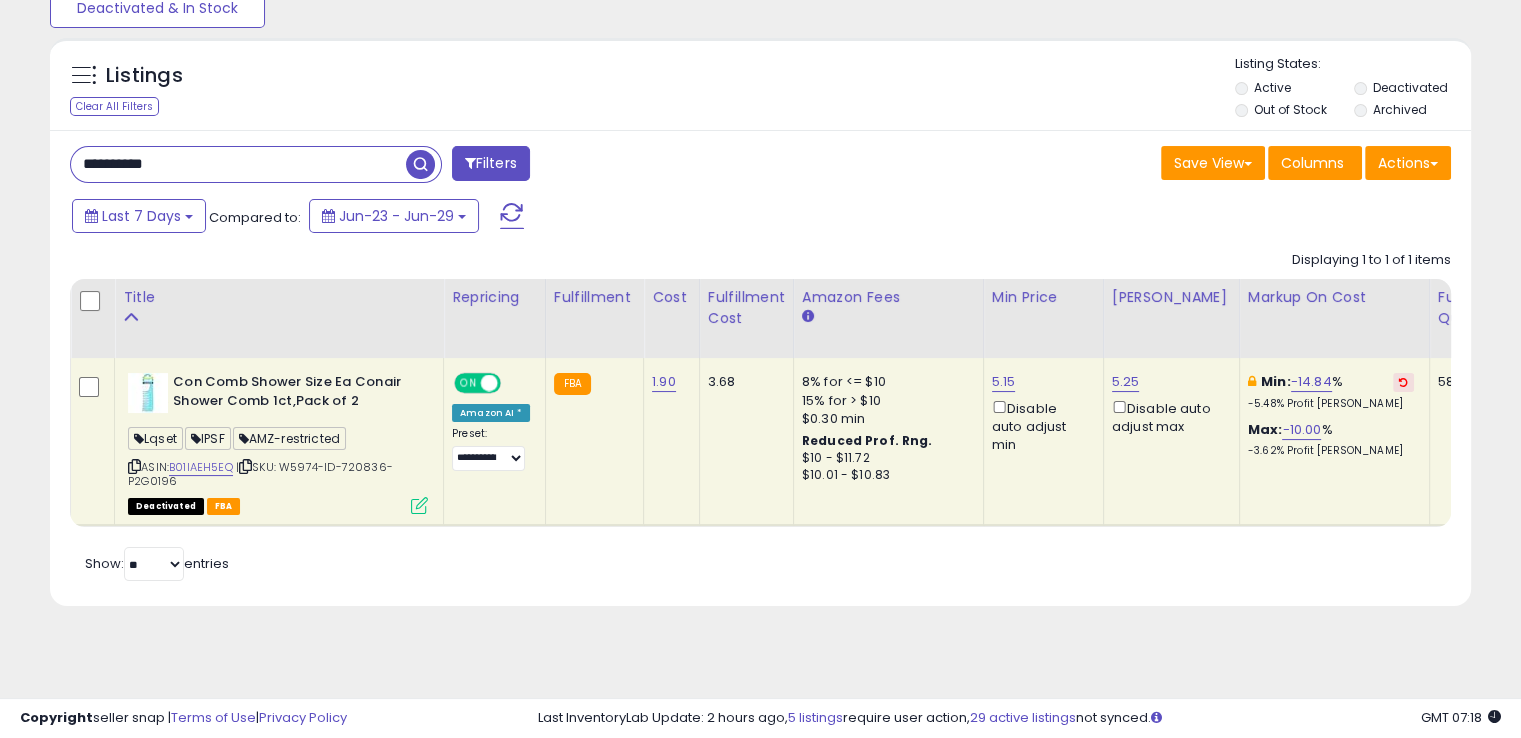 click on "**********" at bounding box center (238, 164) 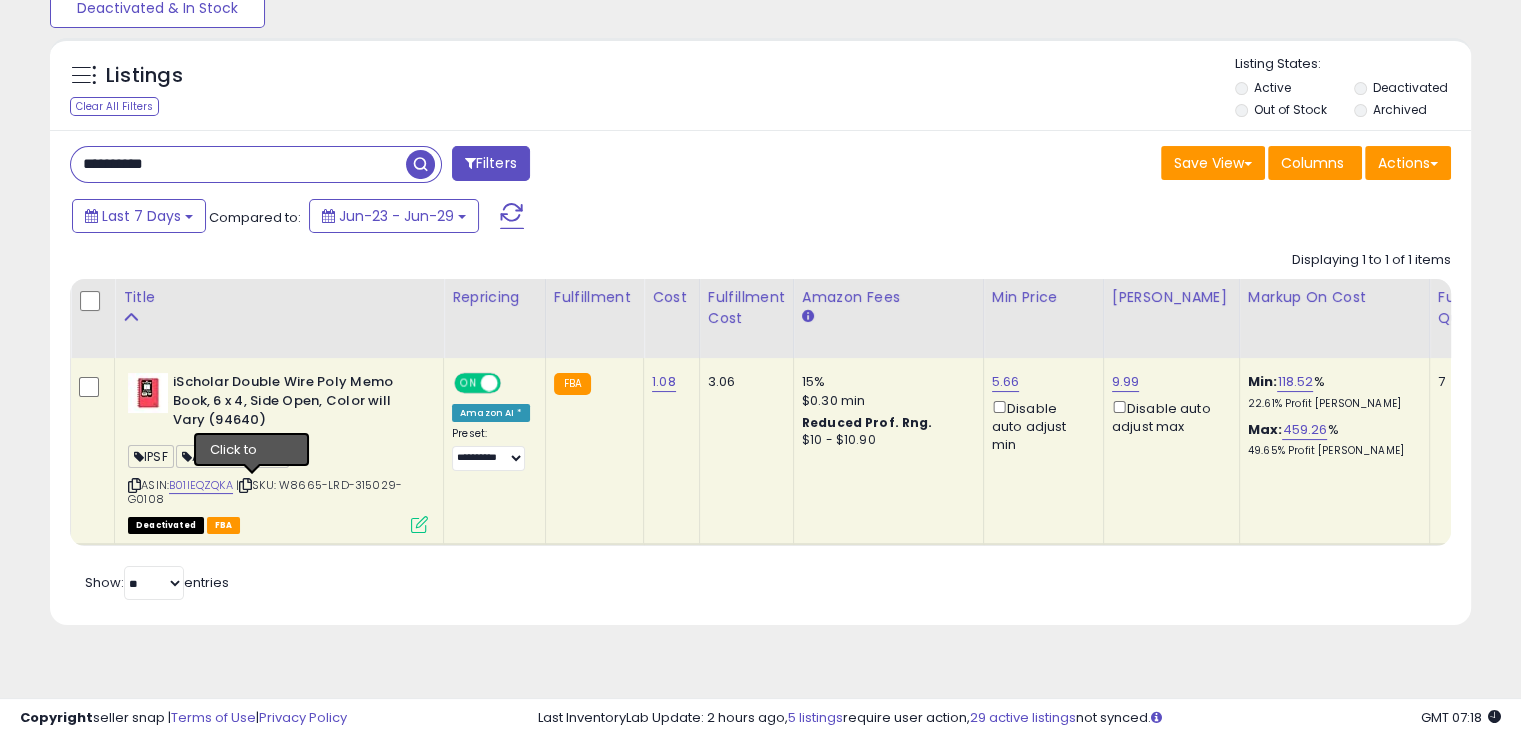 click at bounding box center [245, 485] 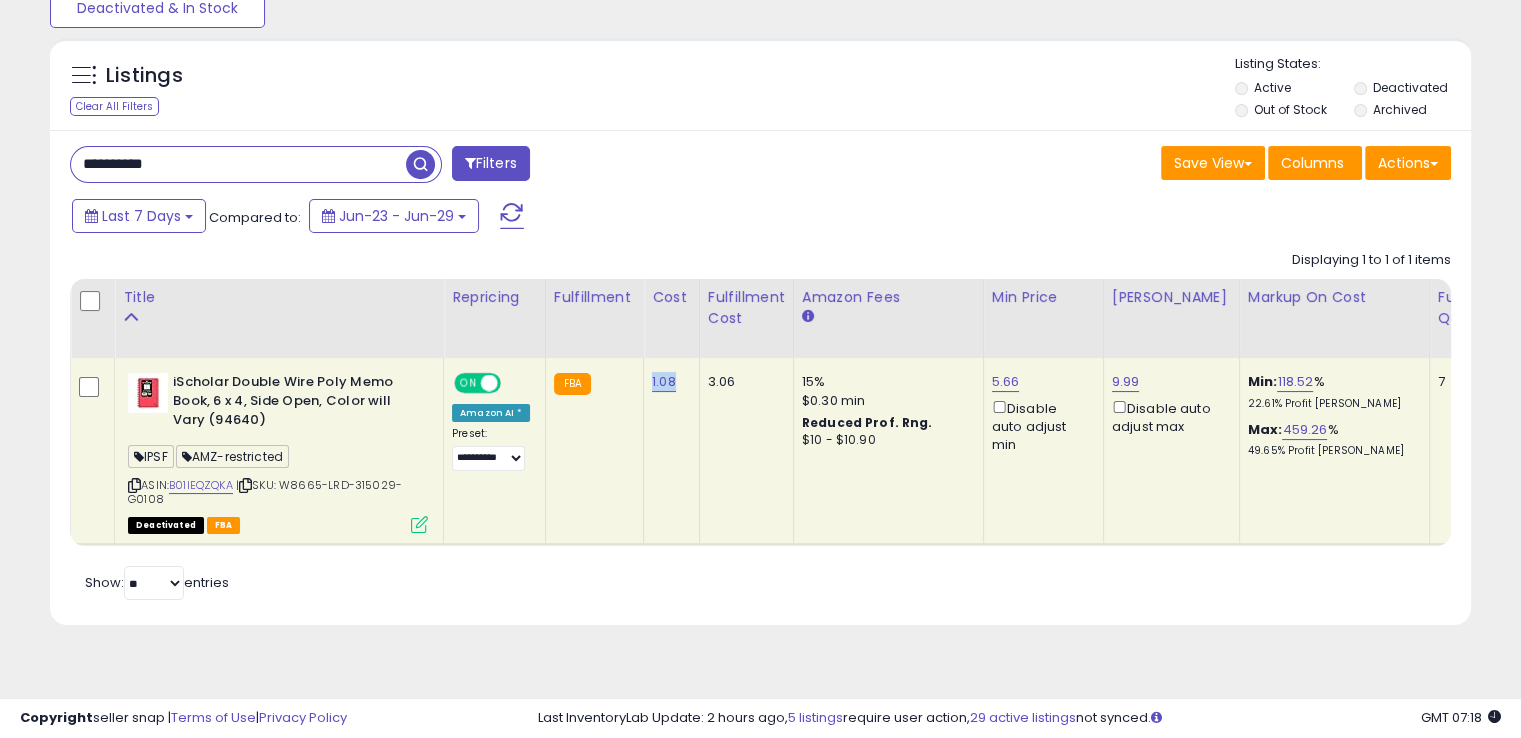 drag, startPoint x: 672, startPoint y: 373, endPoint x: 643, endPoint y: 360, distance: 31.780497 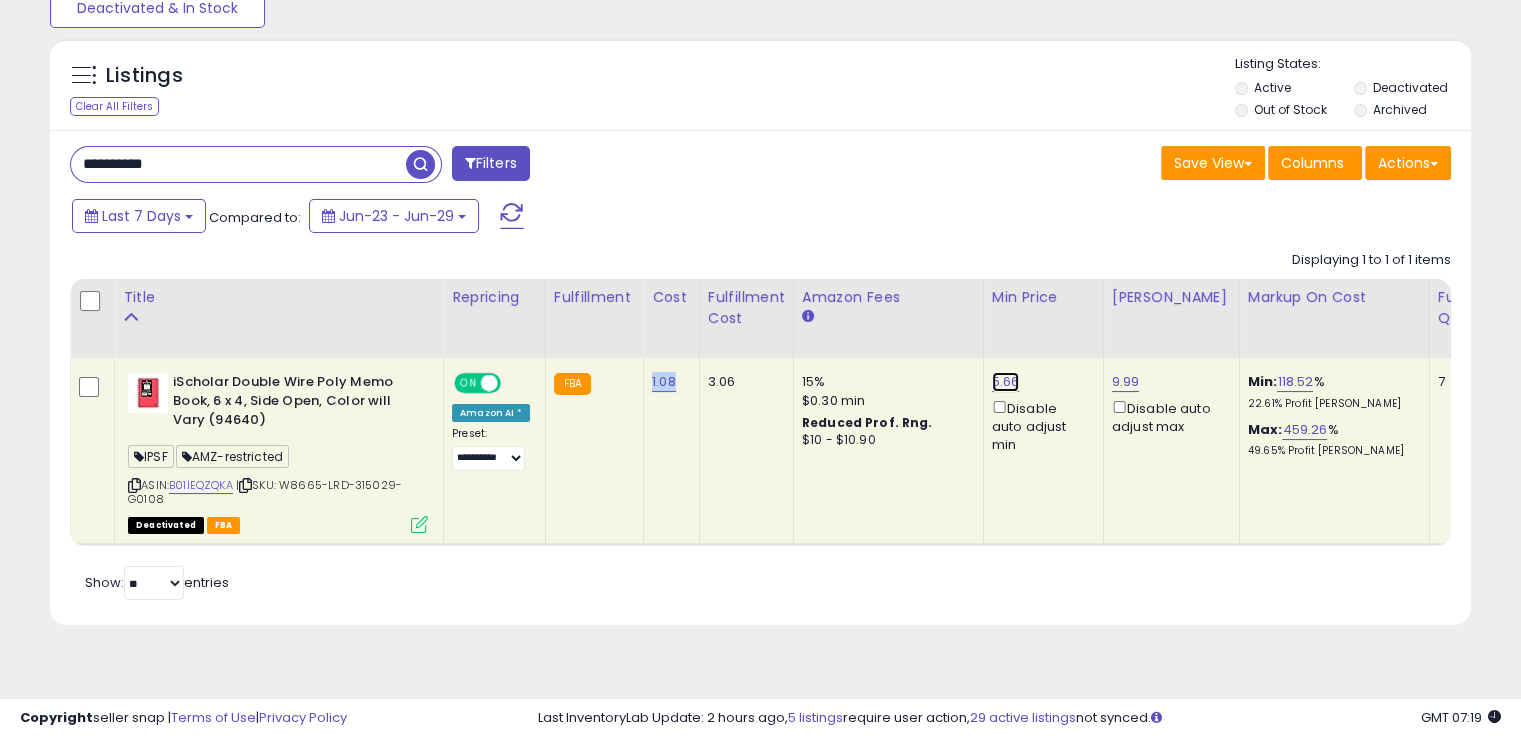click on "5.66" at bounding box center [1006, 382] 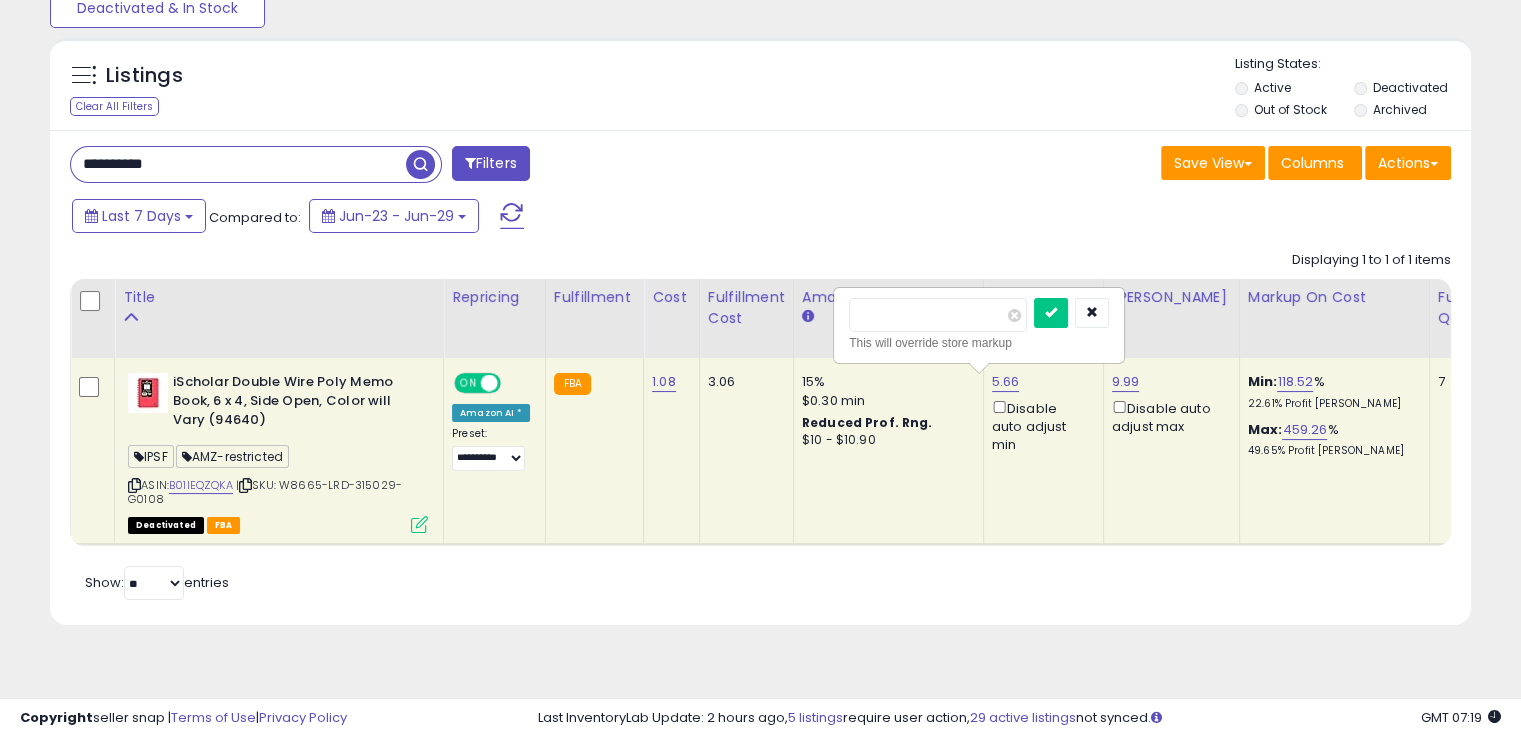 drag, startPoint x: 932, startPoint y: 324, endPoint x: 826, endPoint y: 326, distance: 106.01887 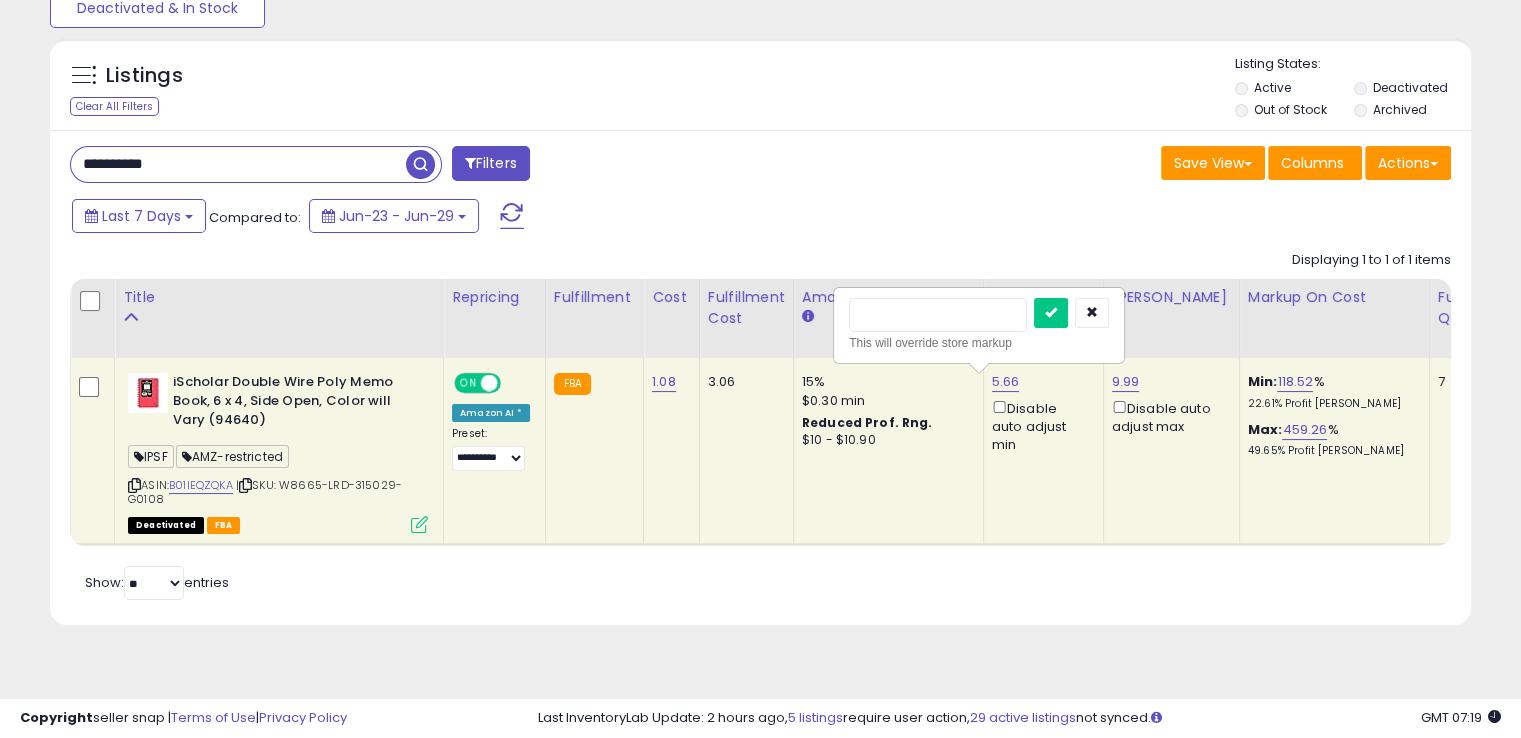 type on "***" 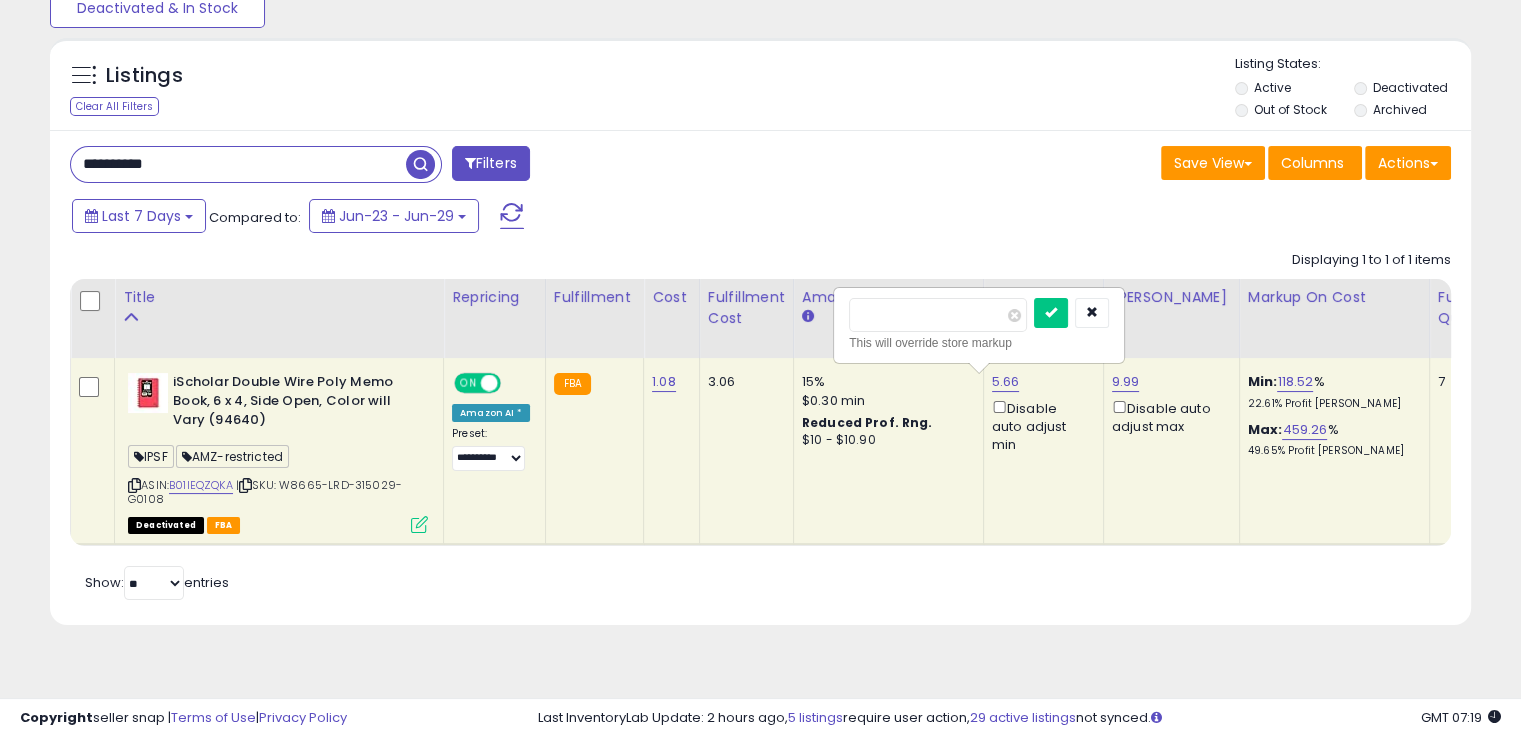 click at bounding box center [1051, 313] 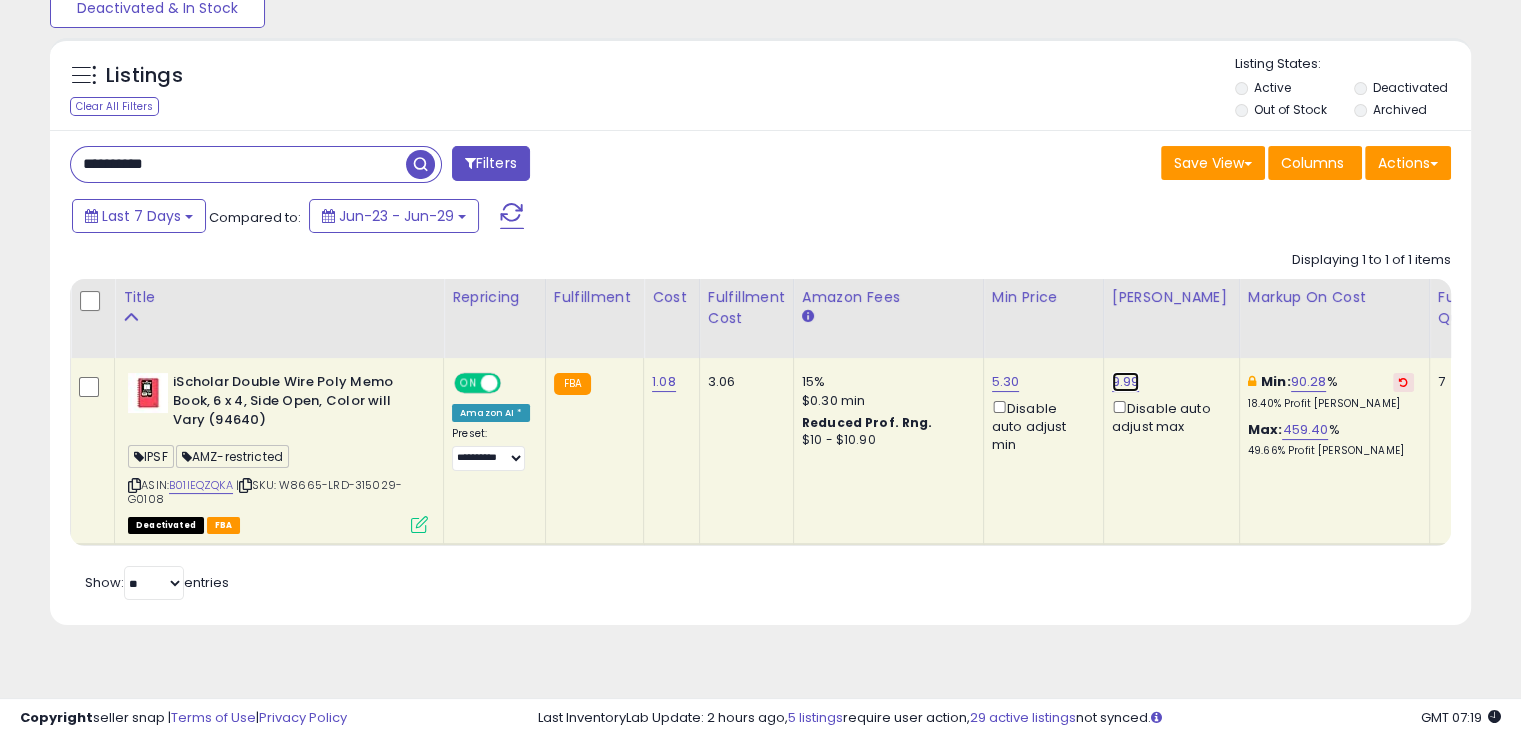 click on "9.99" at bounding box center [1126, 382] 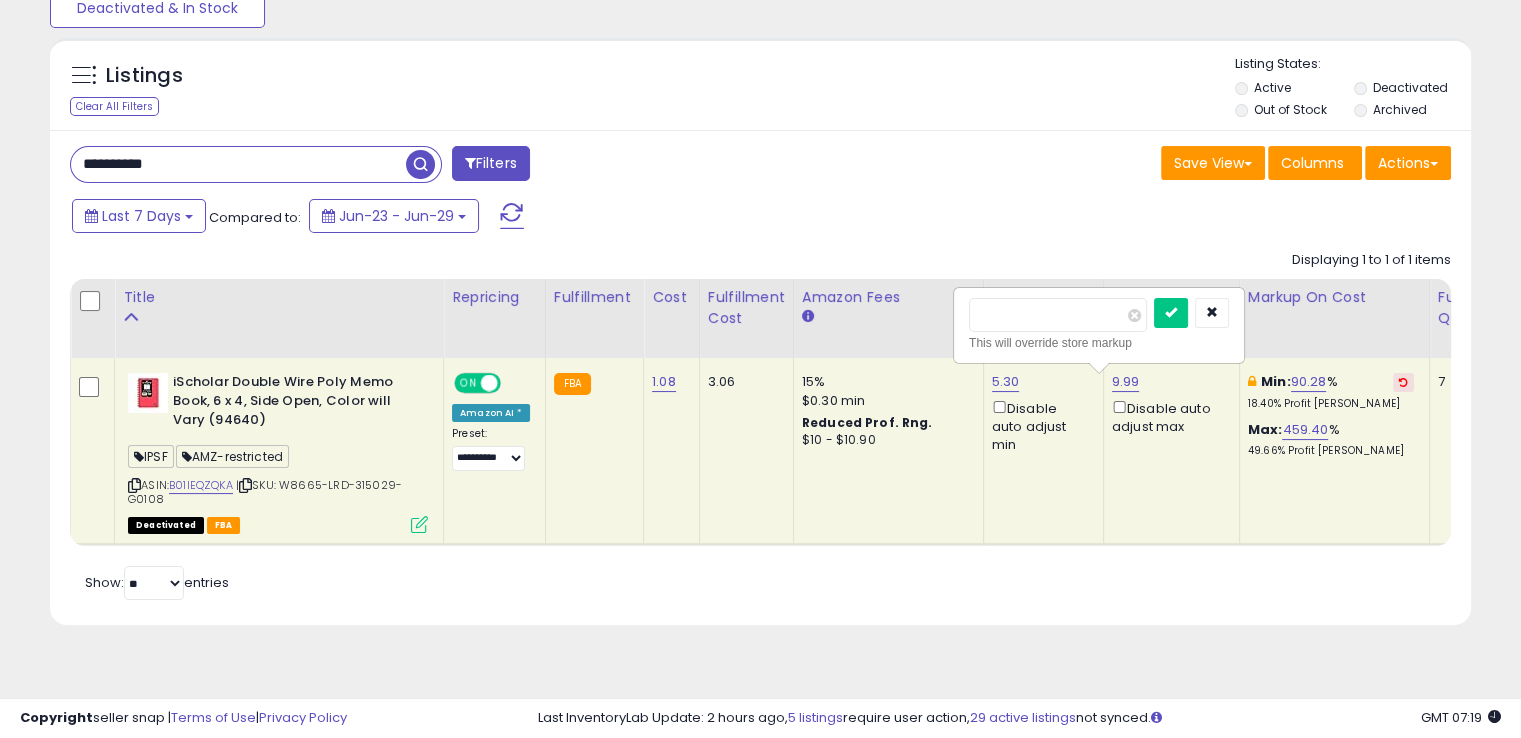 drag, startPoint x: 1040, startPoint y: 311, endPoint x: 922, endPoint y: 318, distance: 118.20744 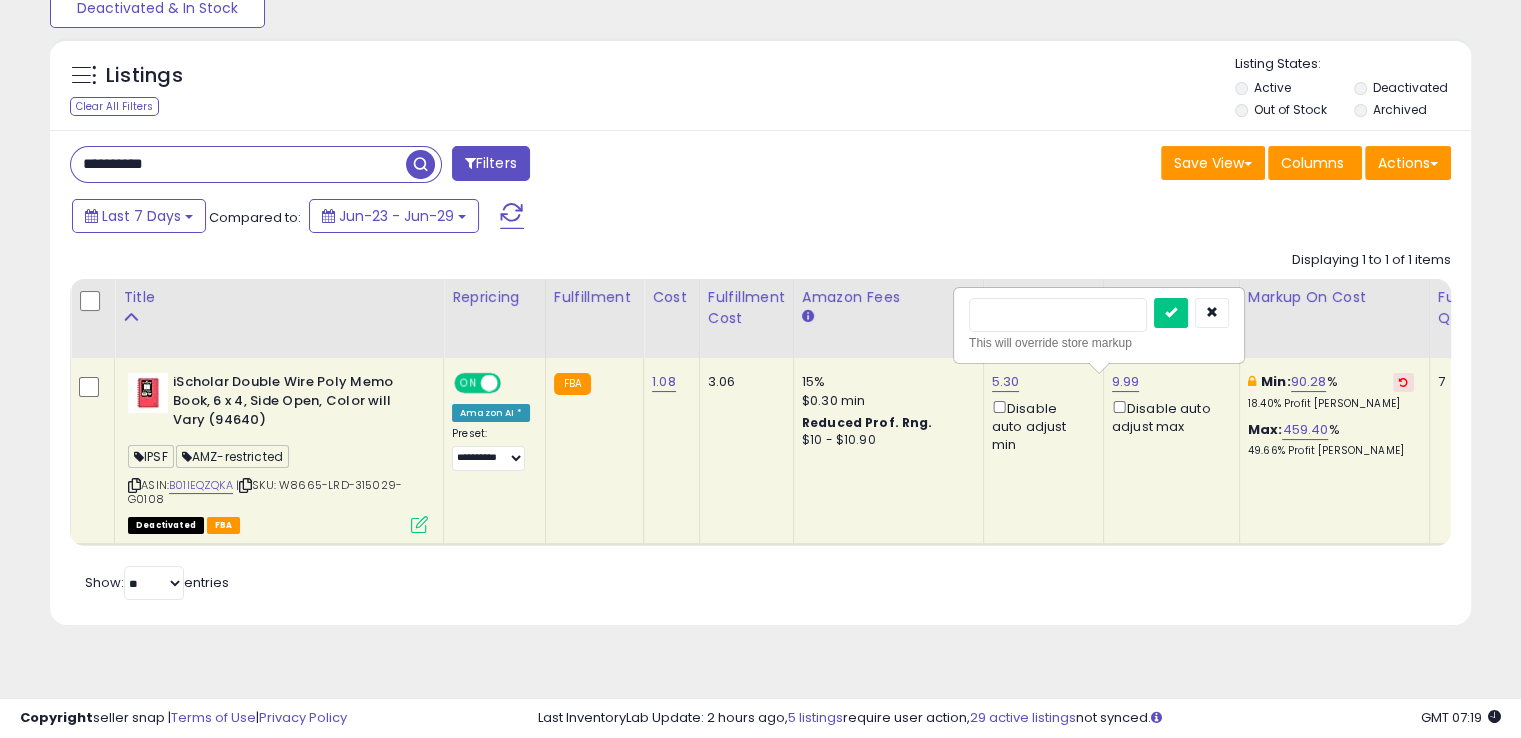 type on "****" 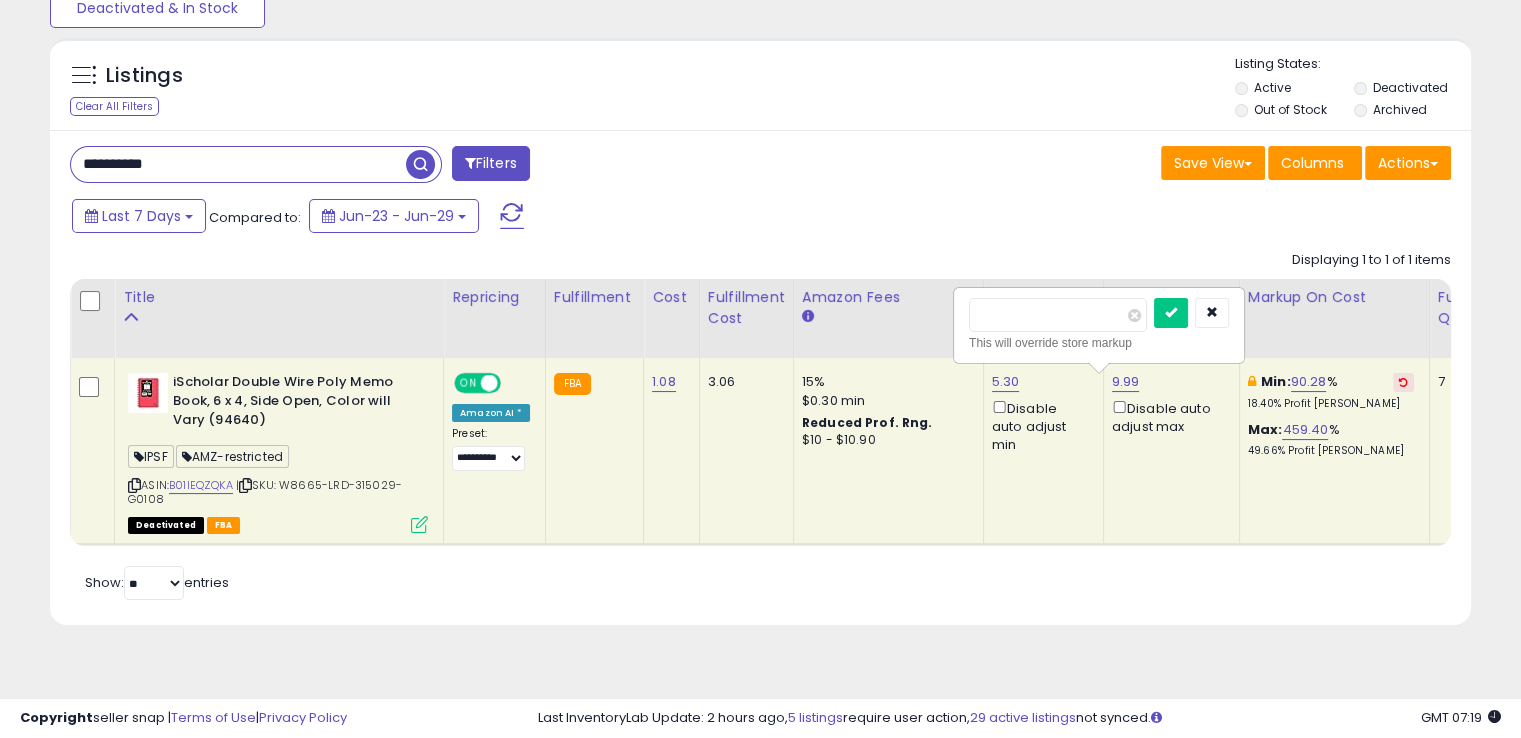 click at bounding box center [1171, 313] 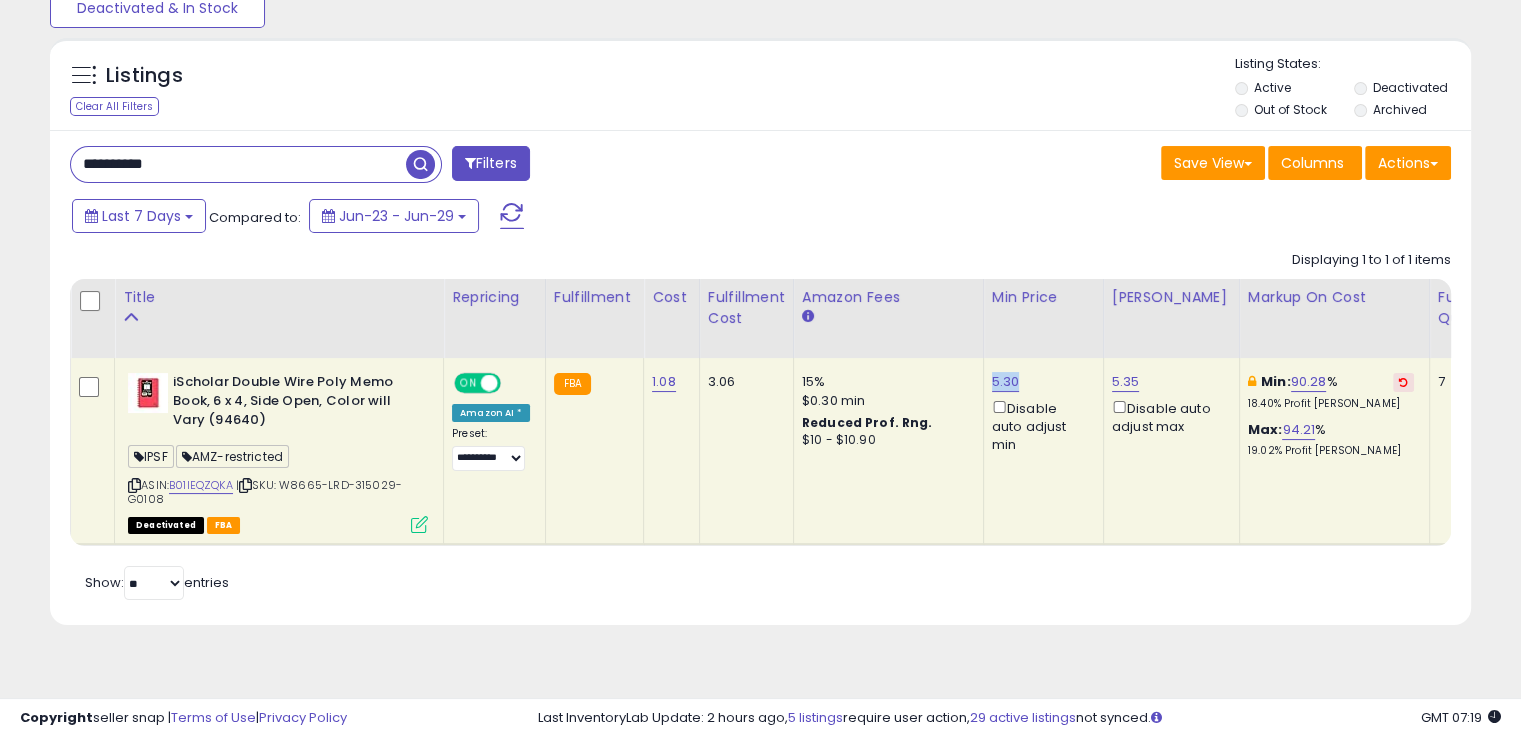 drag, startPoint x: 1008, startPoint y: 384, endPoint x: 978, endPoint y: 385, distance: 30.016663 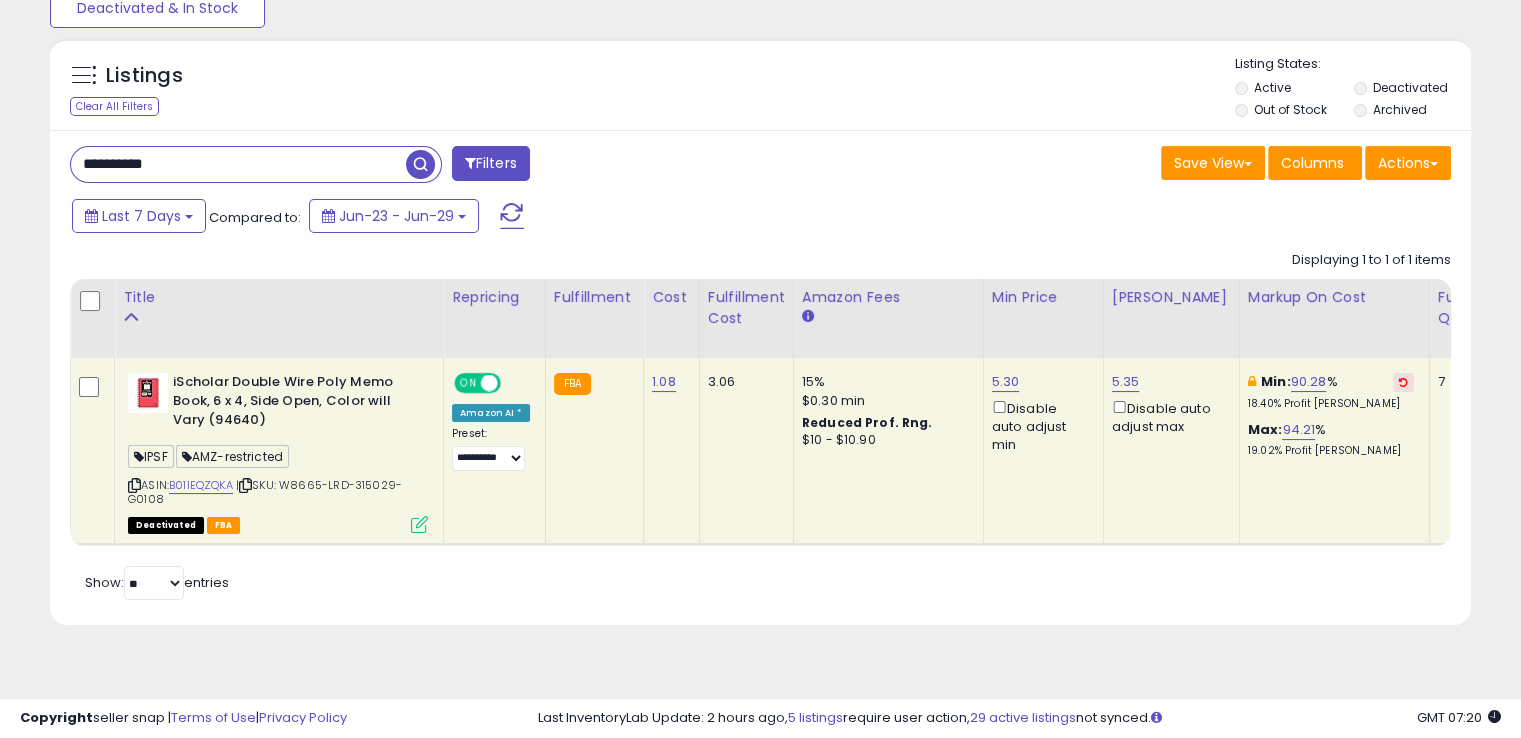 click on "**********" at bounding box center [238, 164] 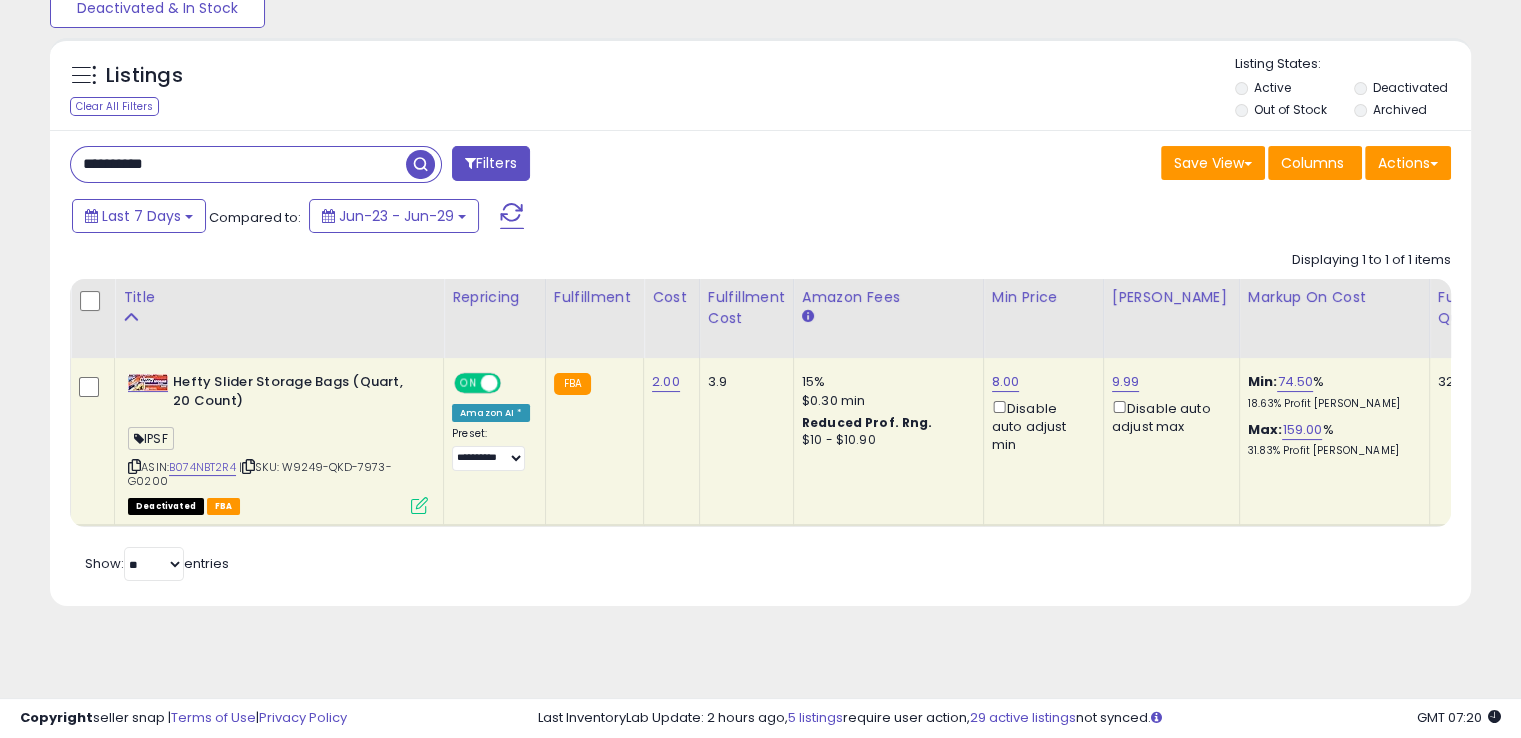 click at bounding box center [248, 466] 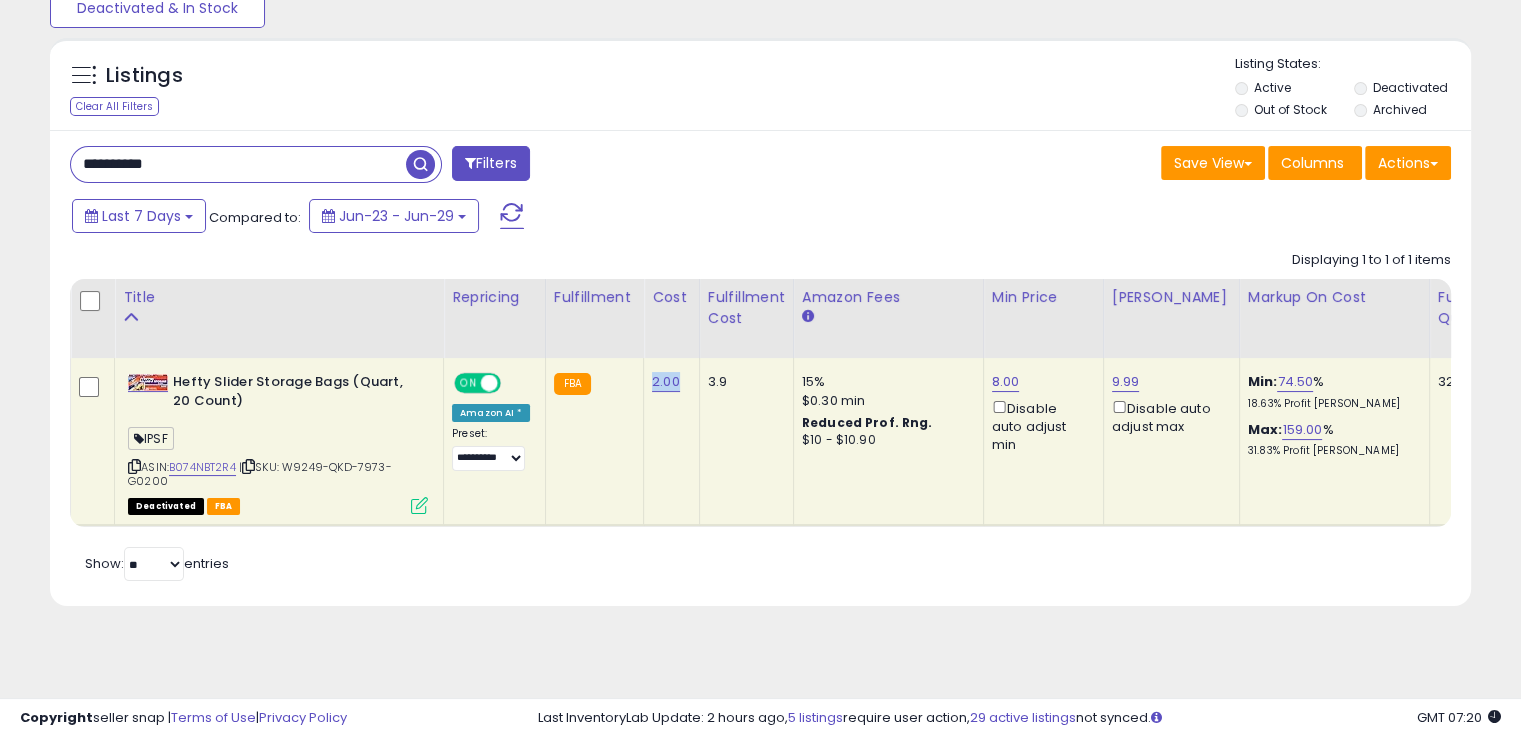 drag, startPoint x: 679, startPoint y: 382, endPoint x: 644, endPoint y: 385, distance: 35.128338 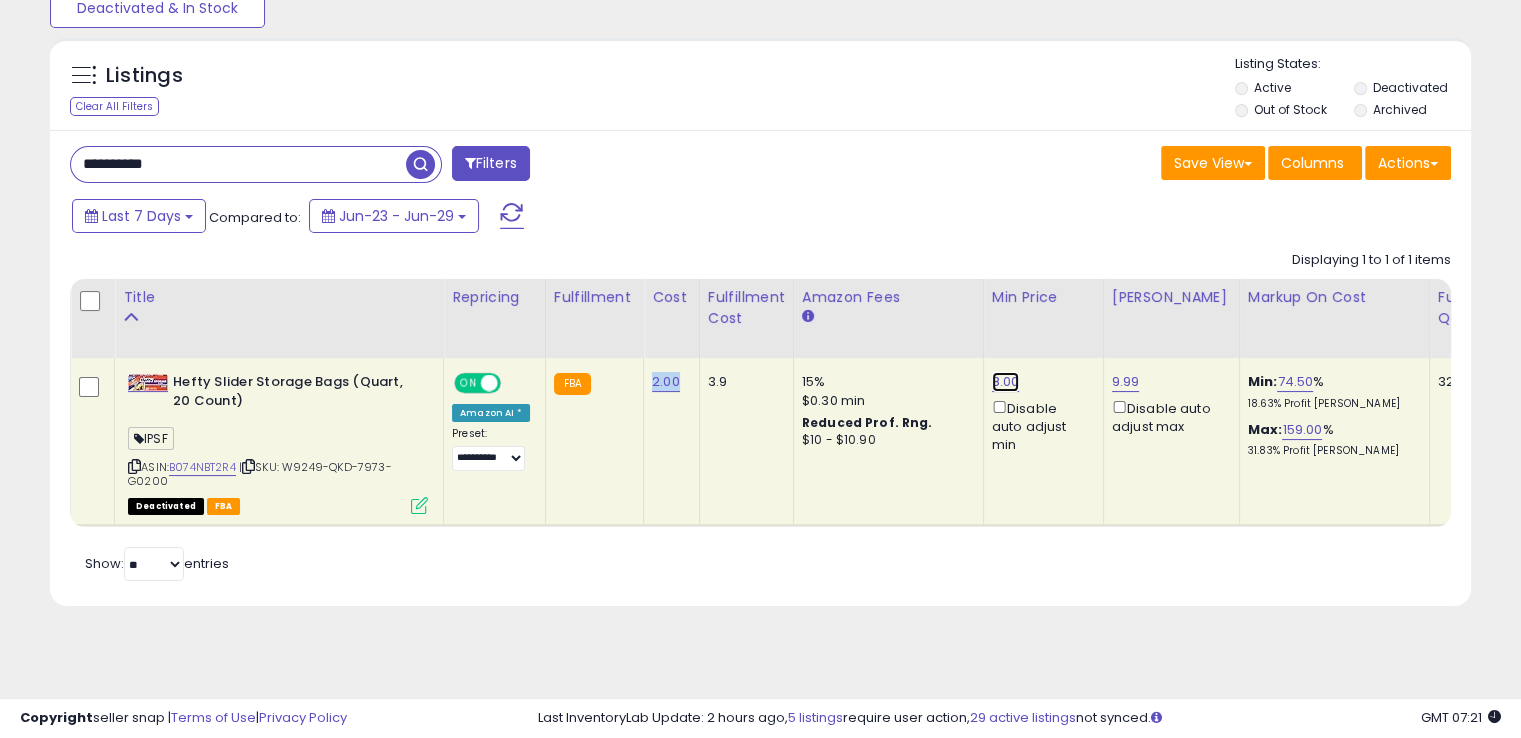click on "8.00" at bounding box center [1006, 382] 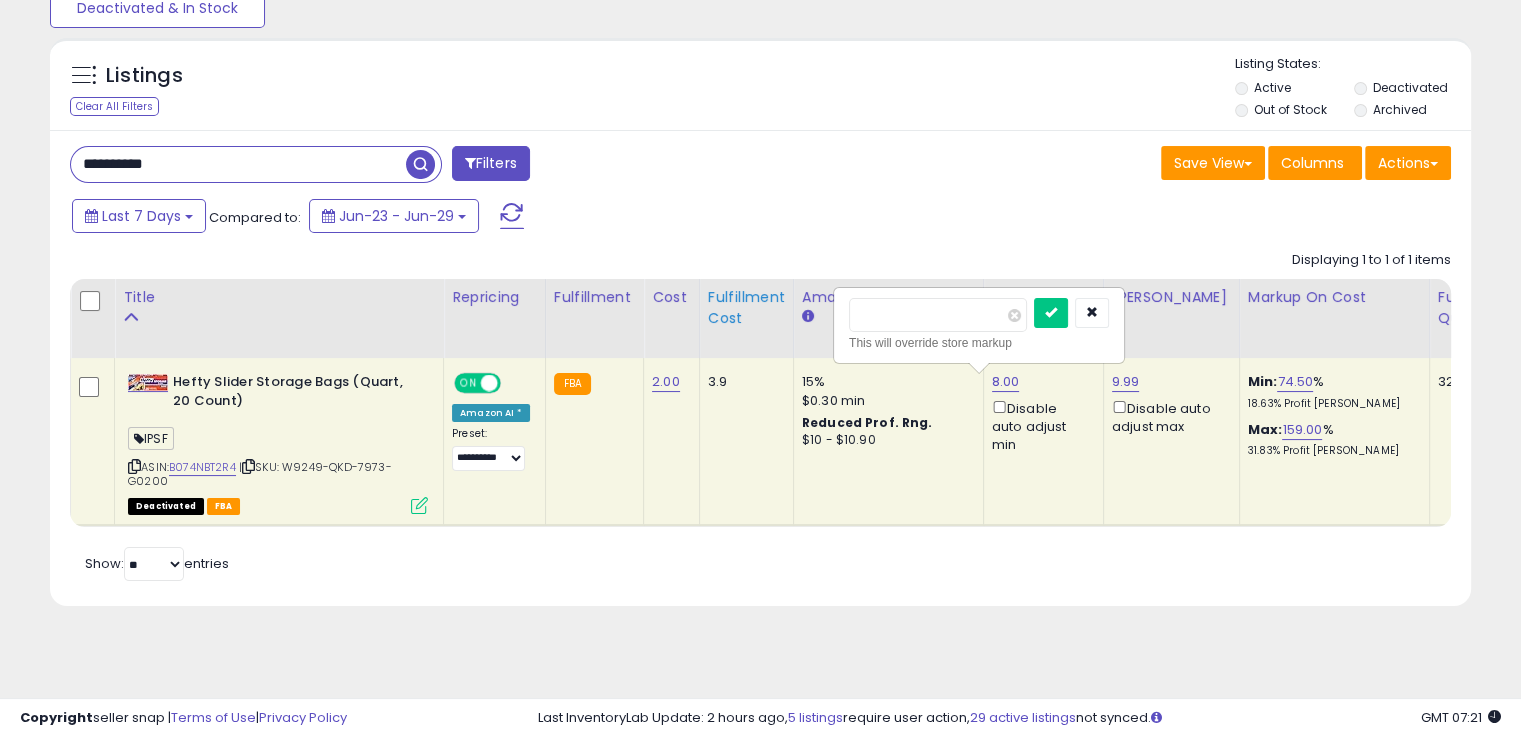 drag, startPoint x: 913, startPoint y: 312, endPoint x: 775, endPoint y: 339, distance: 140.6165 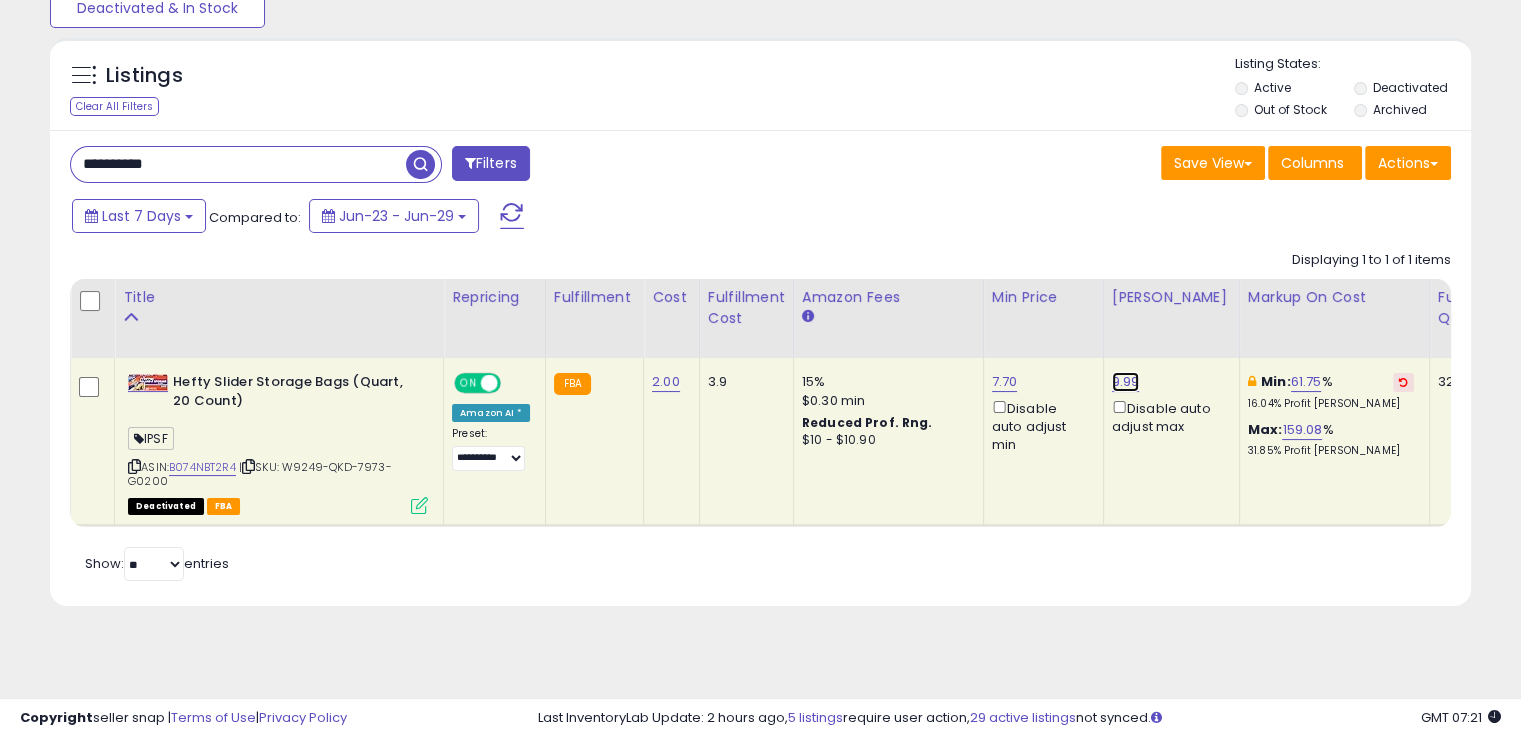 click on "9.99" at bounding box center (1126, 382) 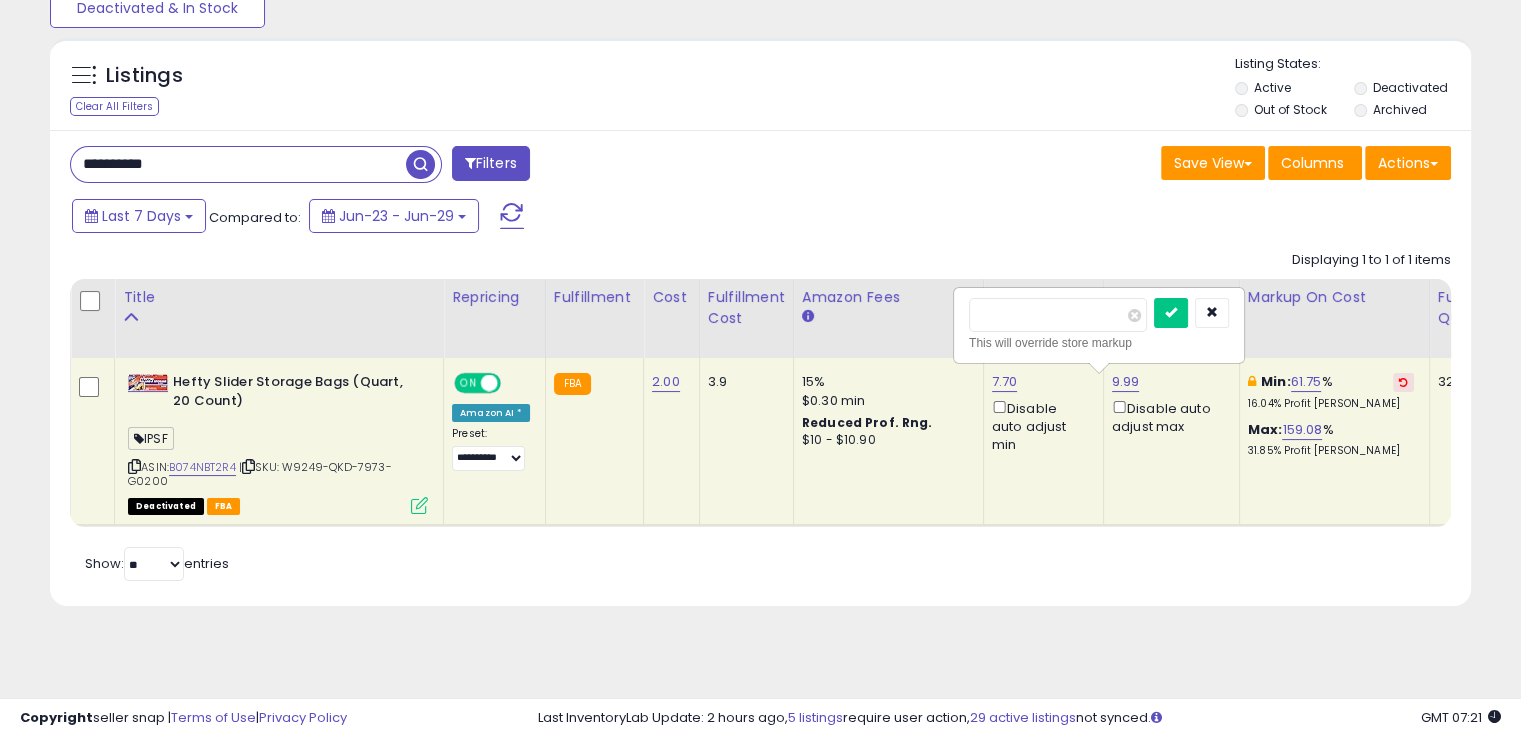 drag, startPoint x: 1050, startPoint y: 315, endPoint x: 923, endPoint y: 313, distance: 127.01575 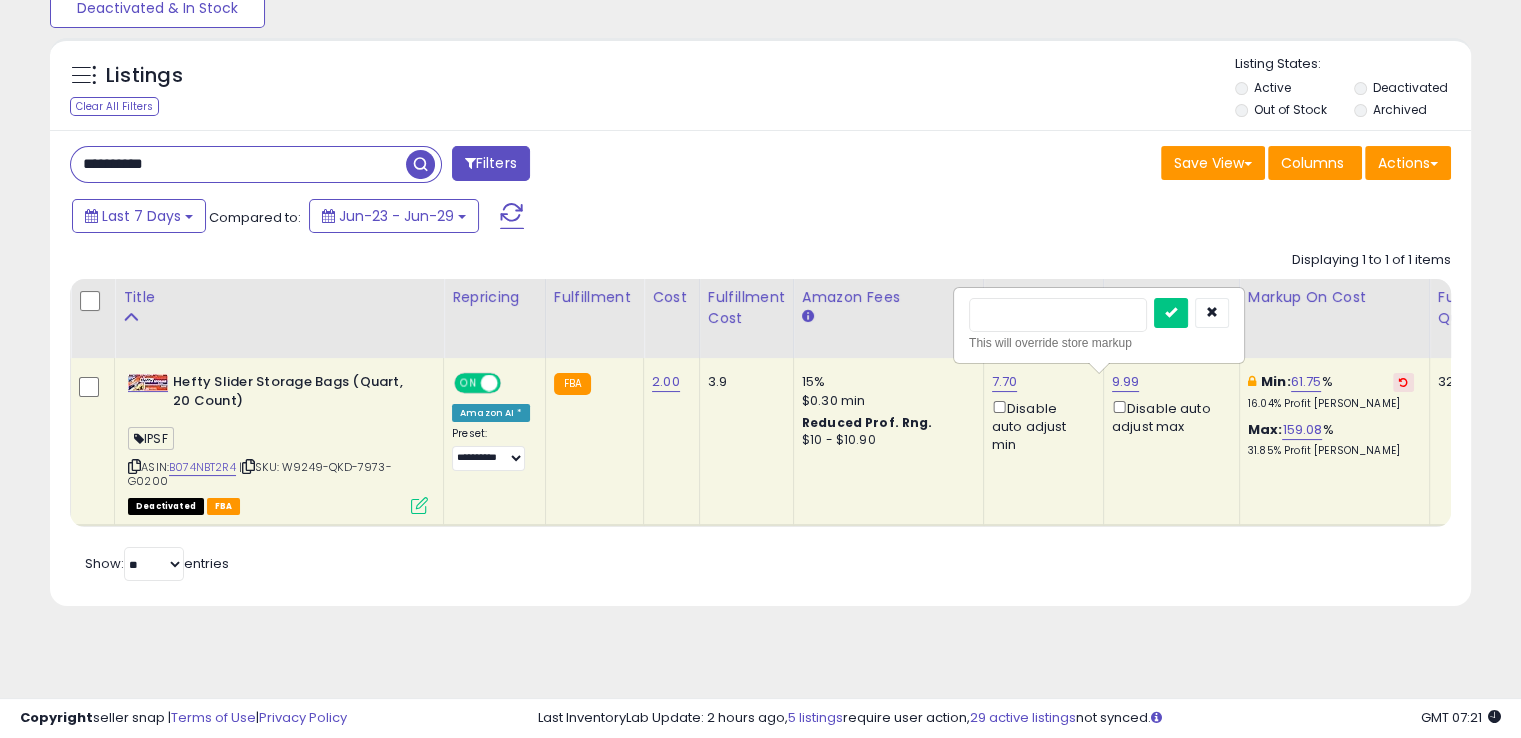 type on "***" 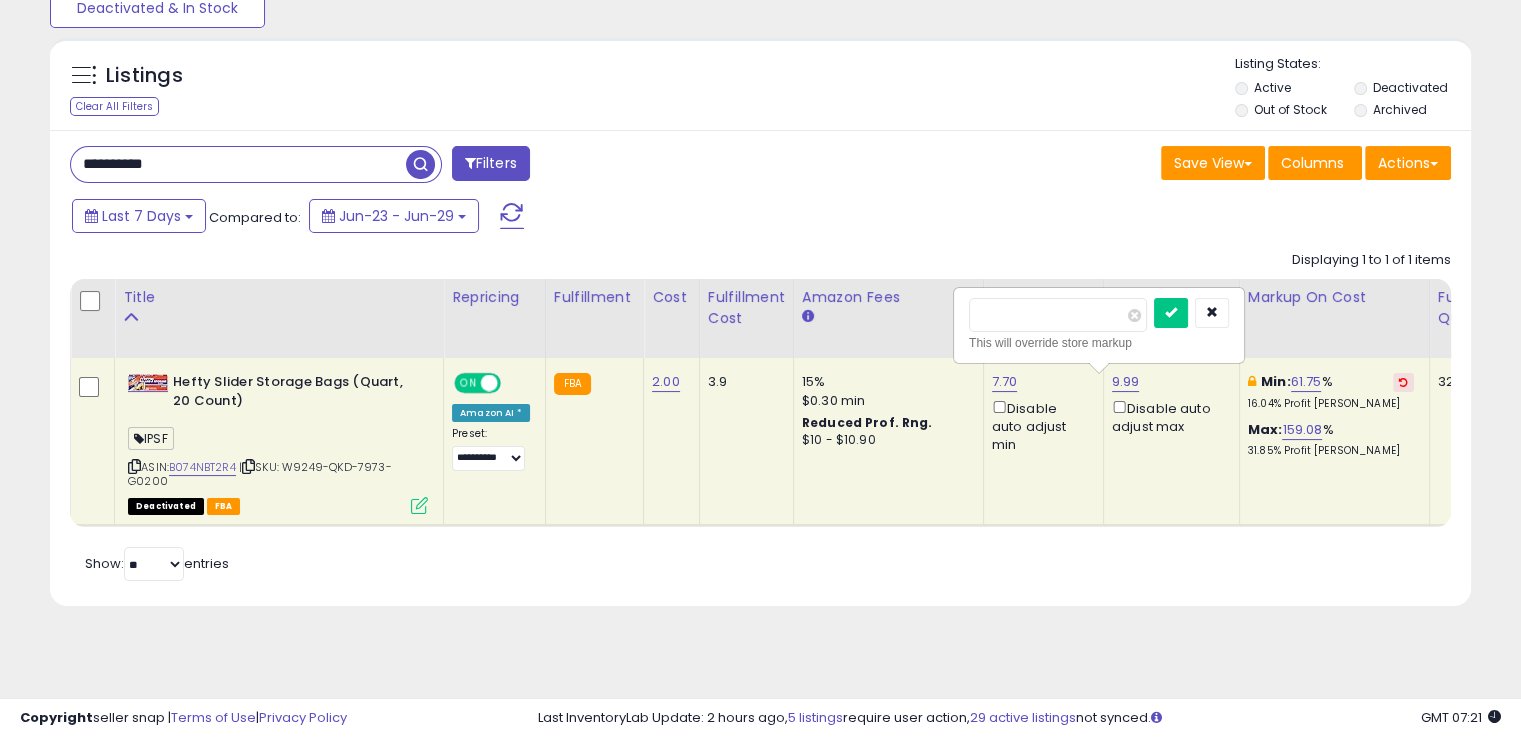 click at bounding box center [1171, 313] 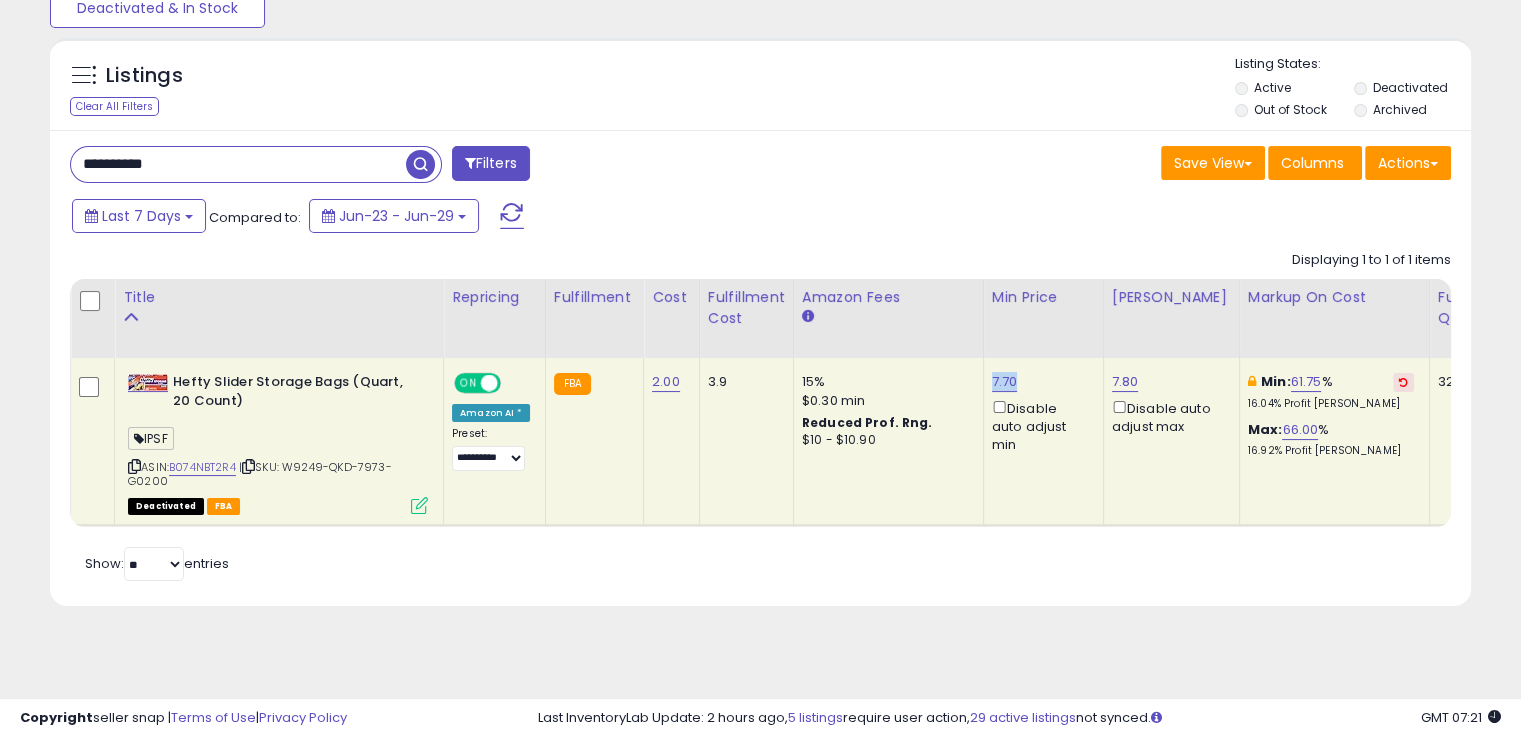 drag, startPoint x: 996, startPoint y: 375, endPoint x: 980, endPoint y: 374, distance: 16.03122 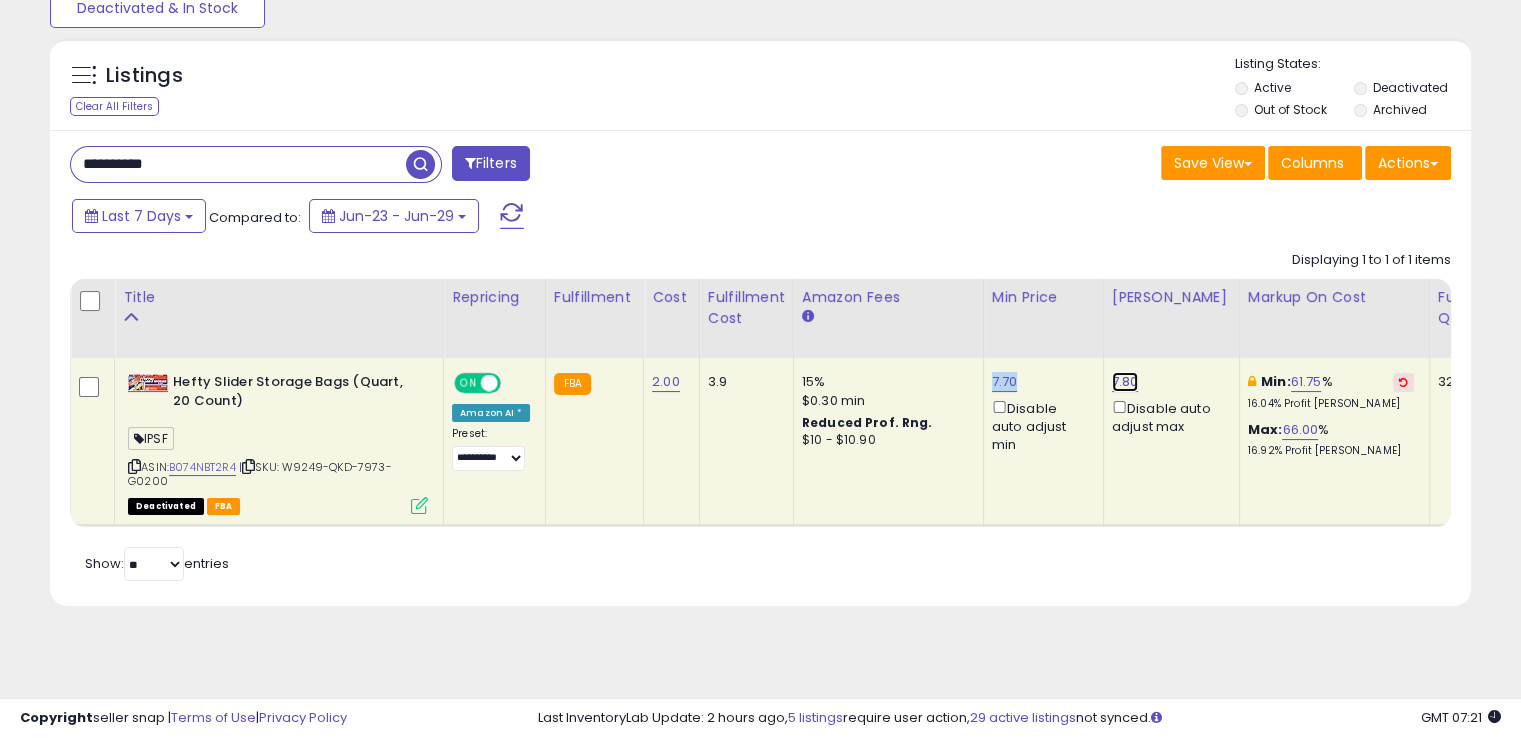 click on "7.80" at bounding box center (1125, 382) 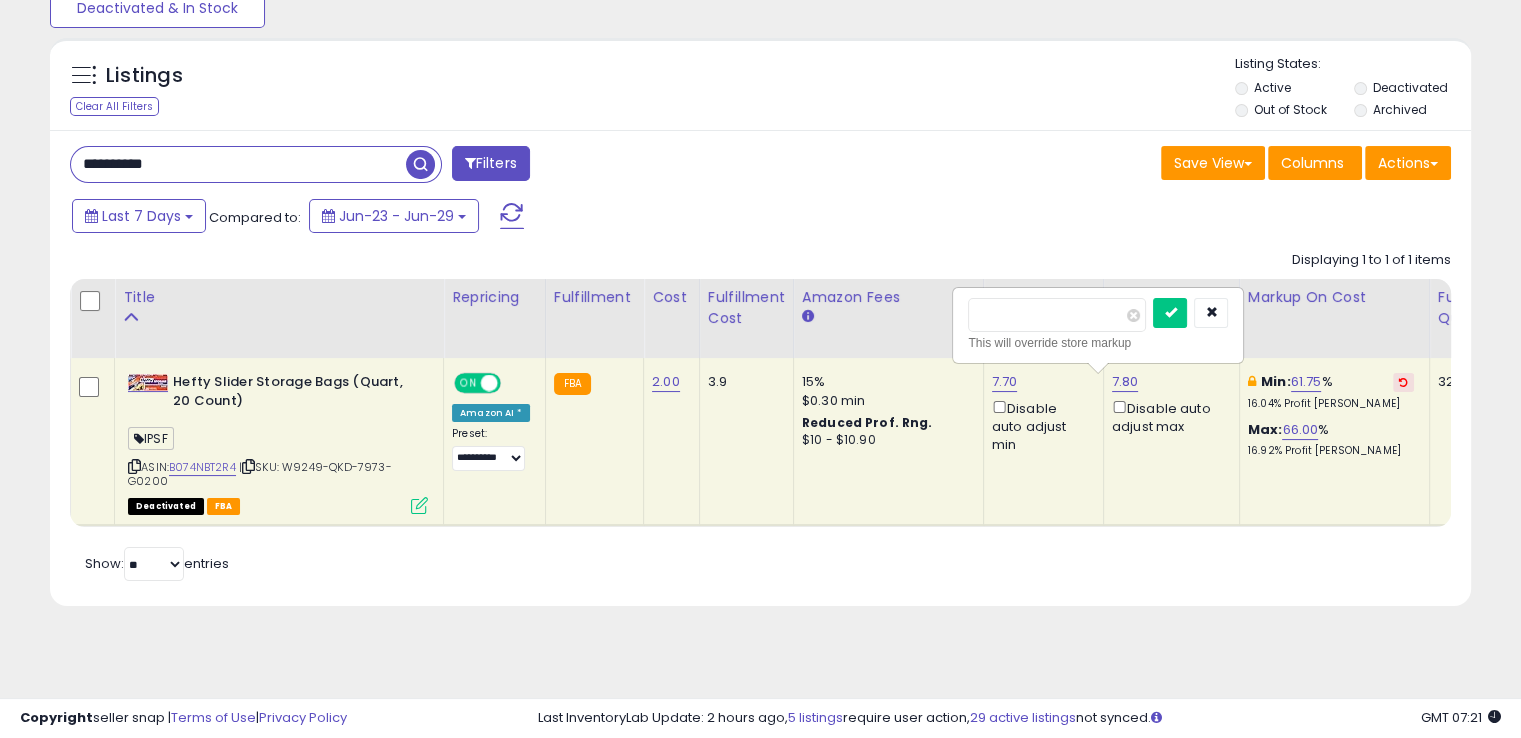drag, startPoint x: 1077, startPoint y: 313, endPoint x: 900, endPoint y: 326, distance: 177.47676 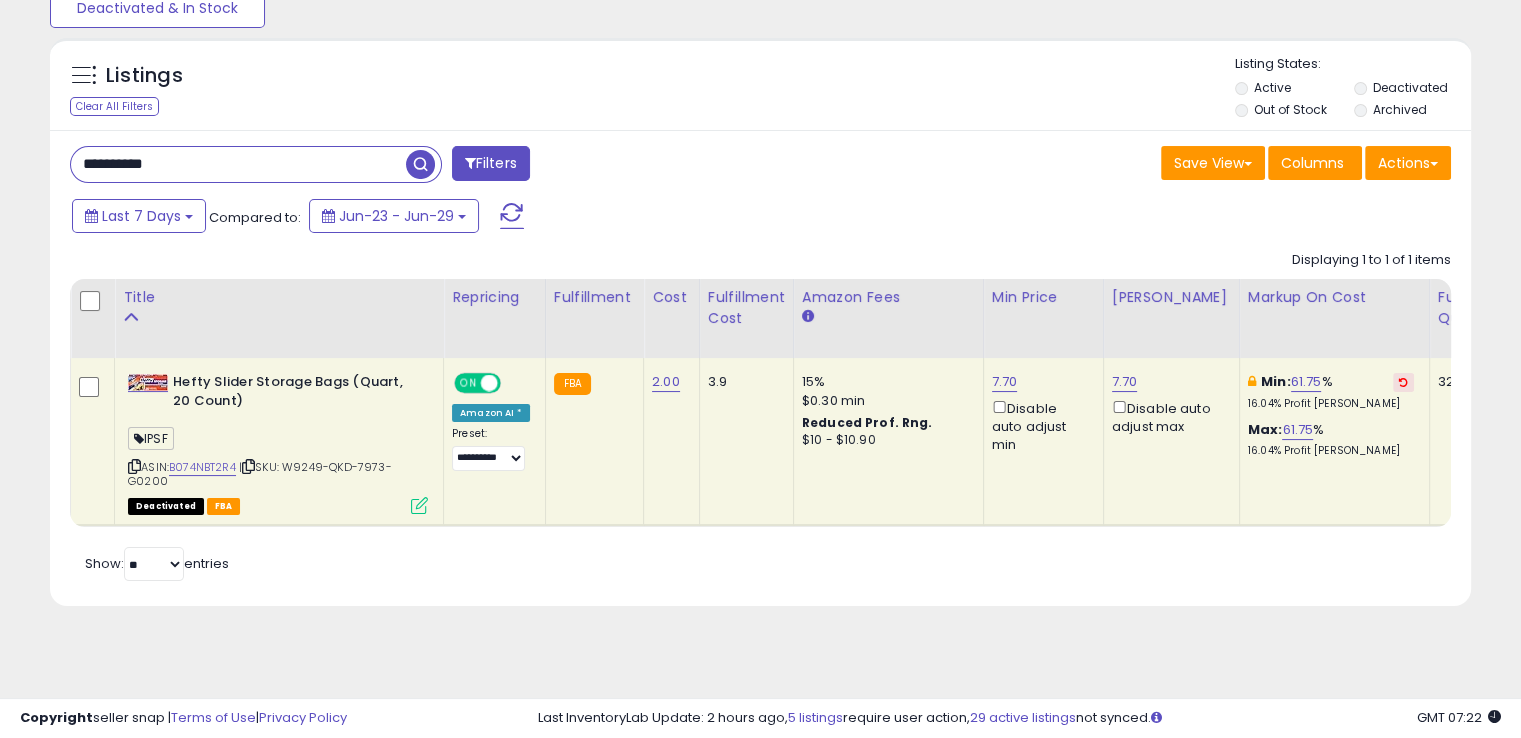 click at bounding box center [419, 505] 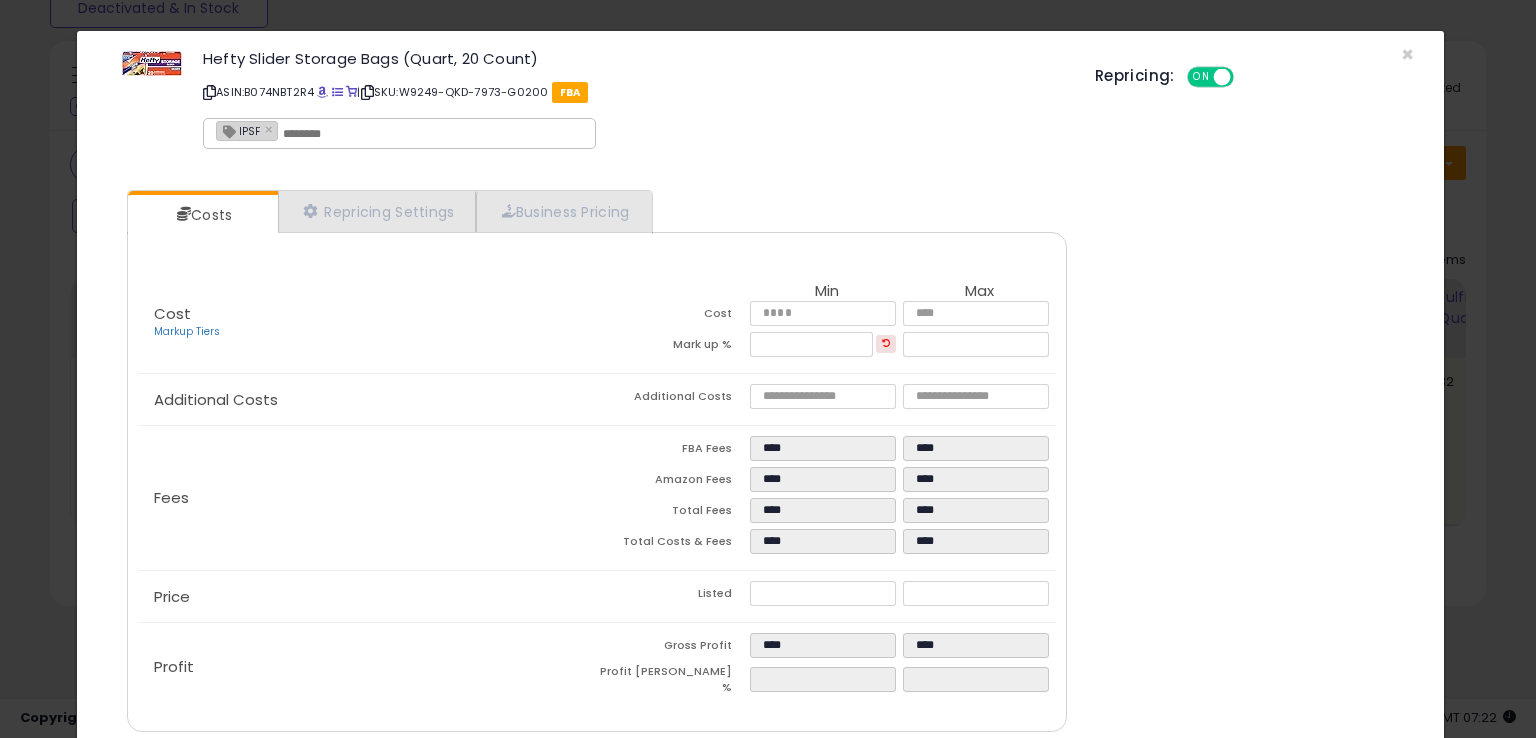 click at bounding box center [433, 134] 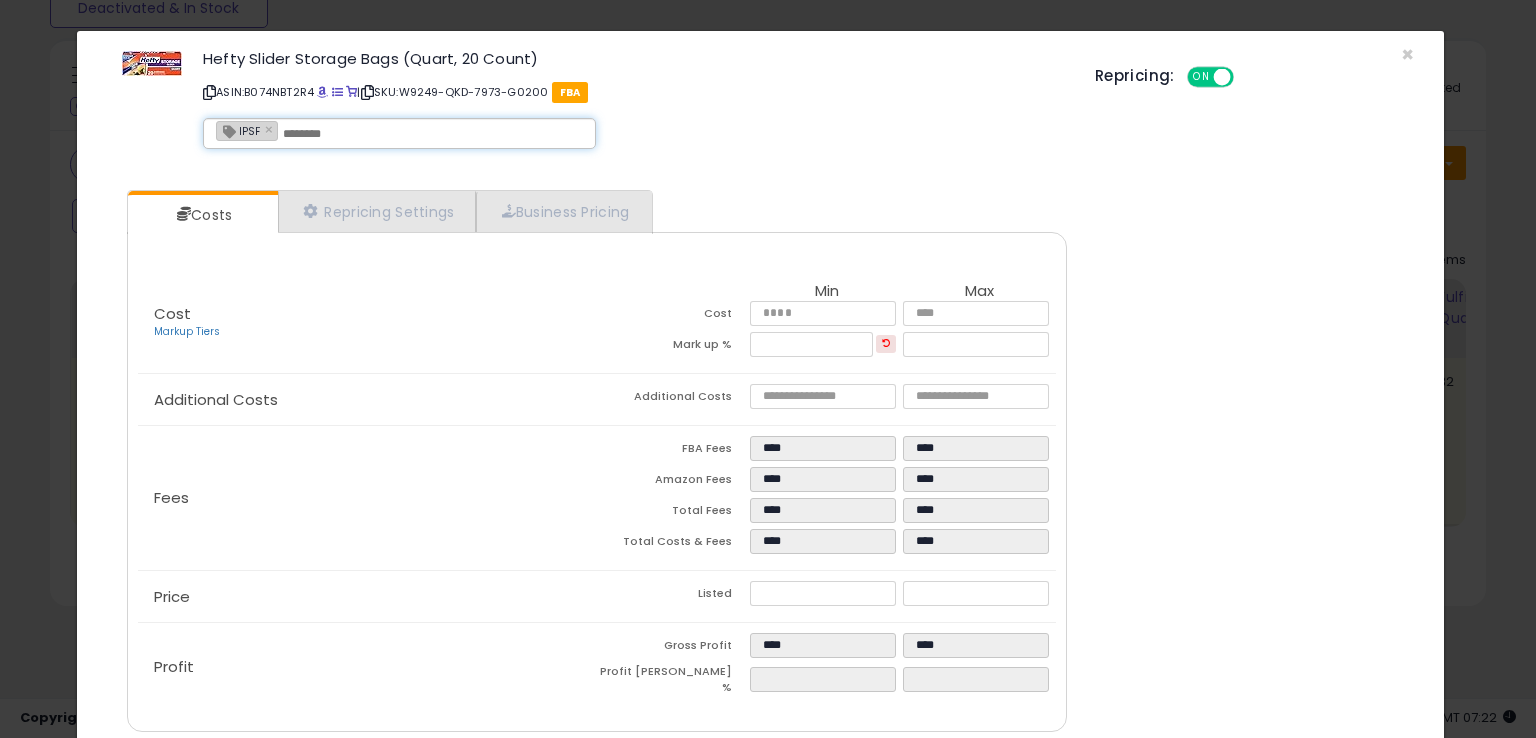 paste on "**********" 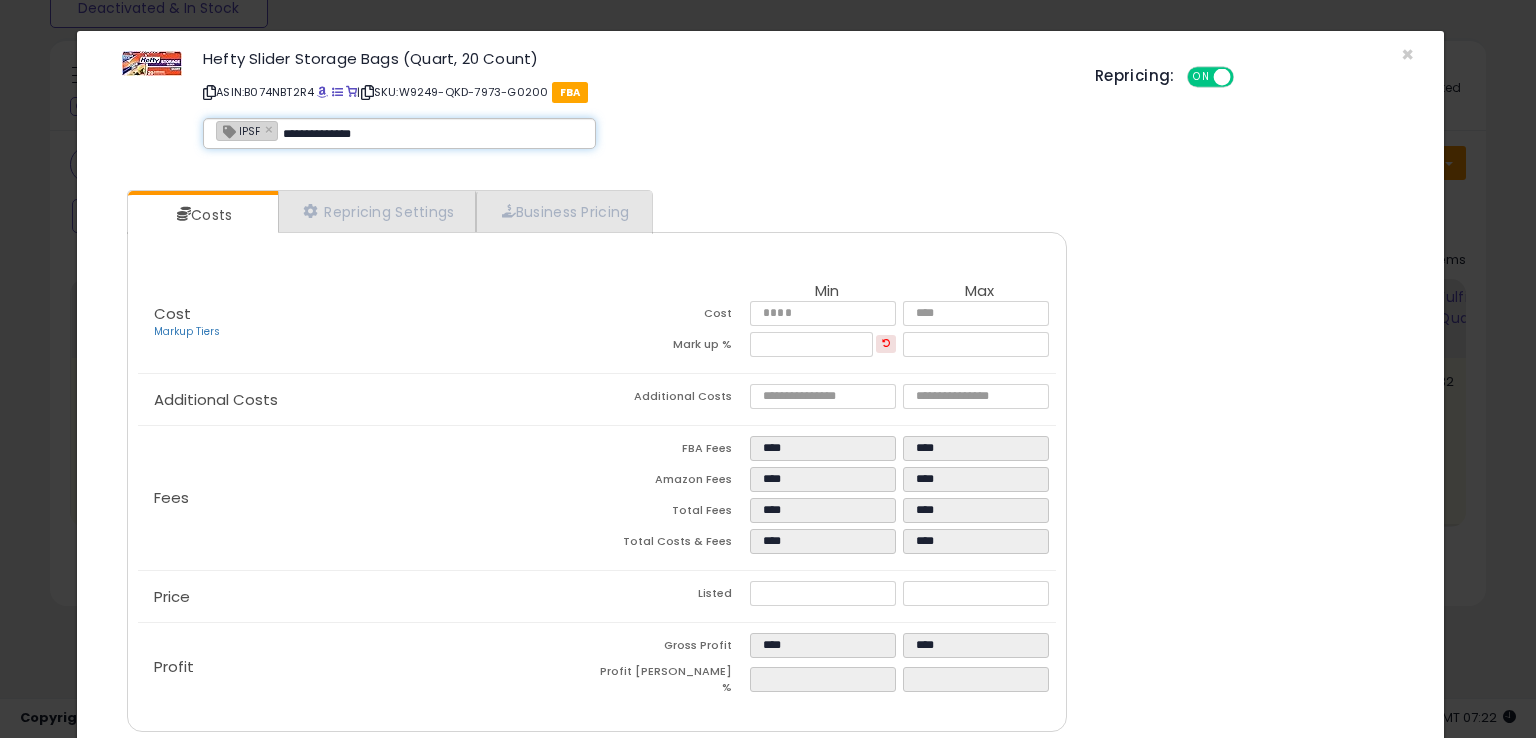 type on "**********" 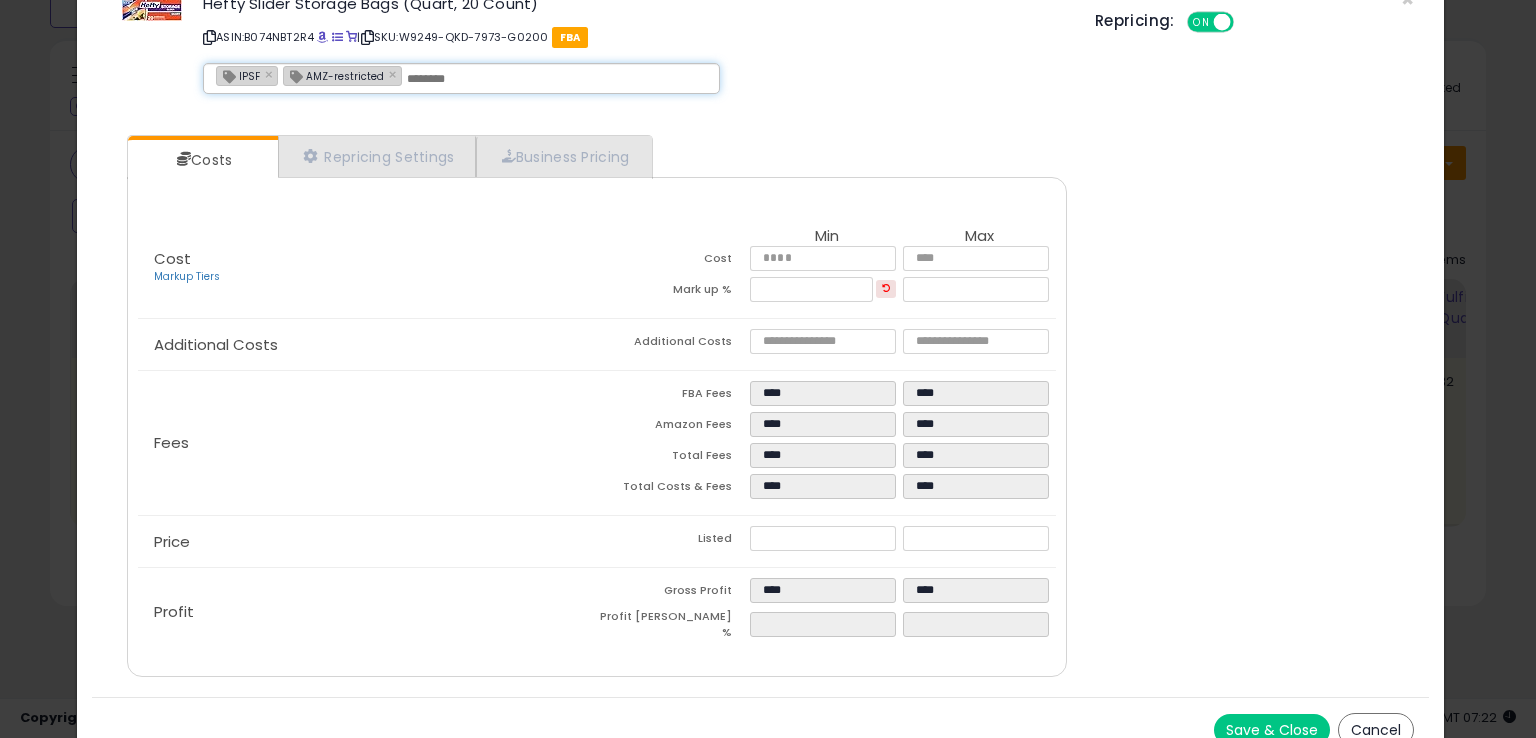scroll, scrollTop: 71, scrollLeft: 0, axis: vertical 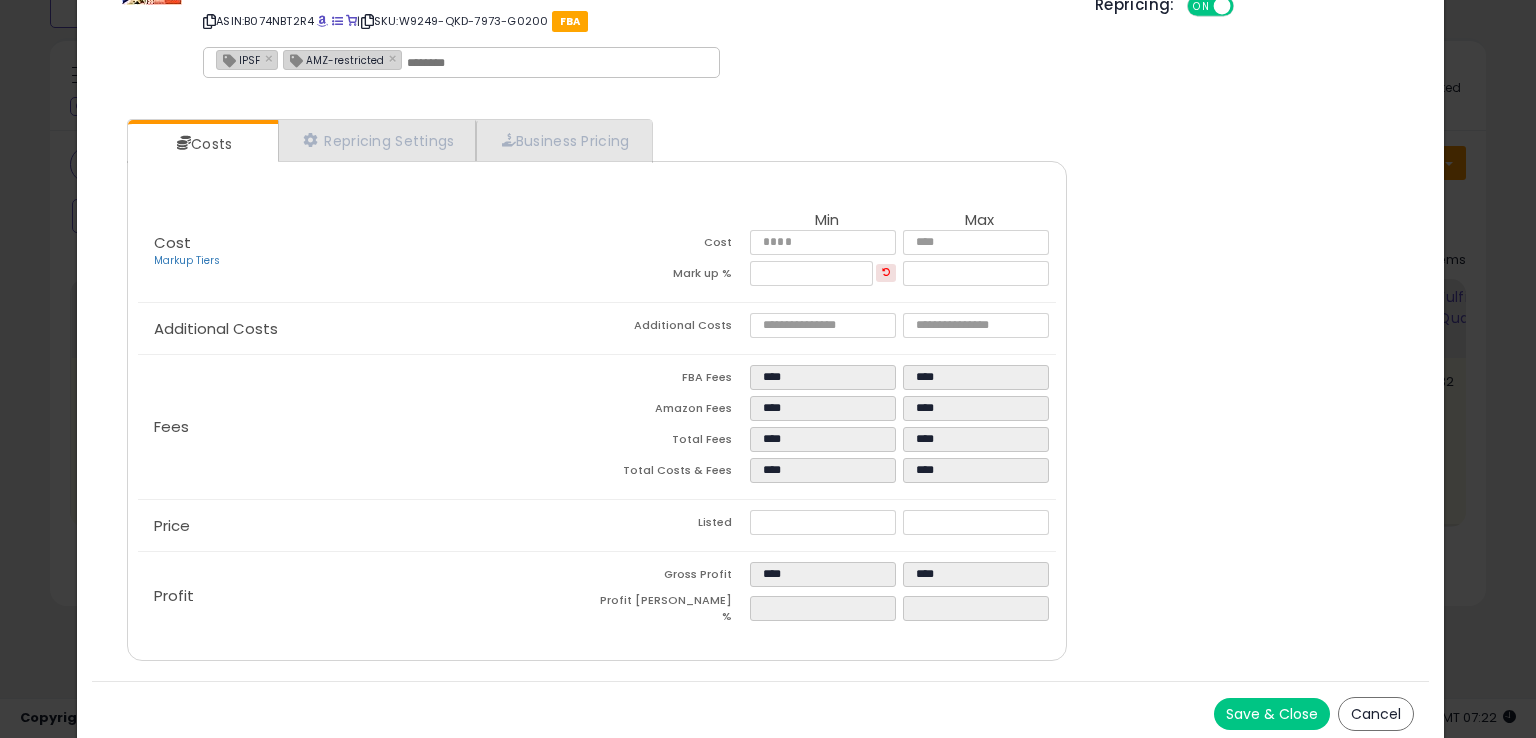 click on "Save & Close" at bounding box center (1272, 714) 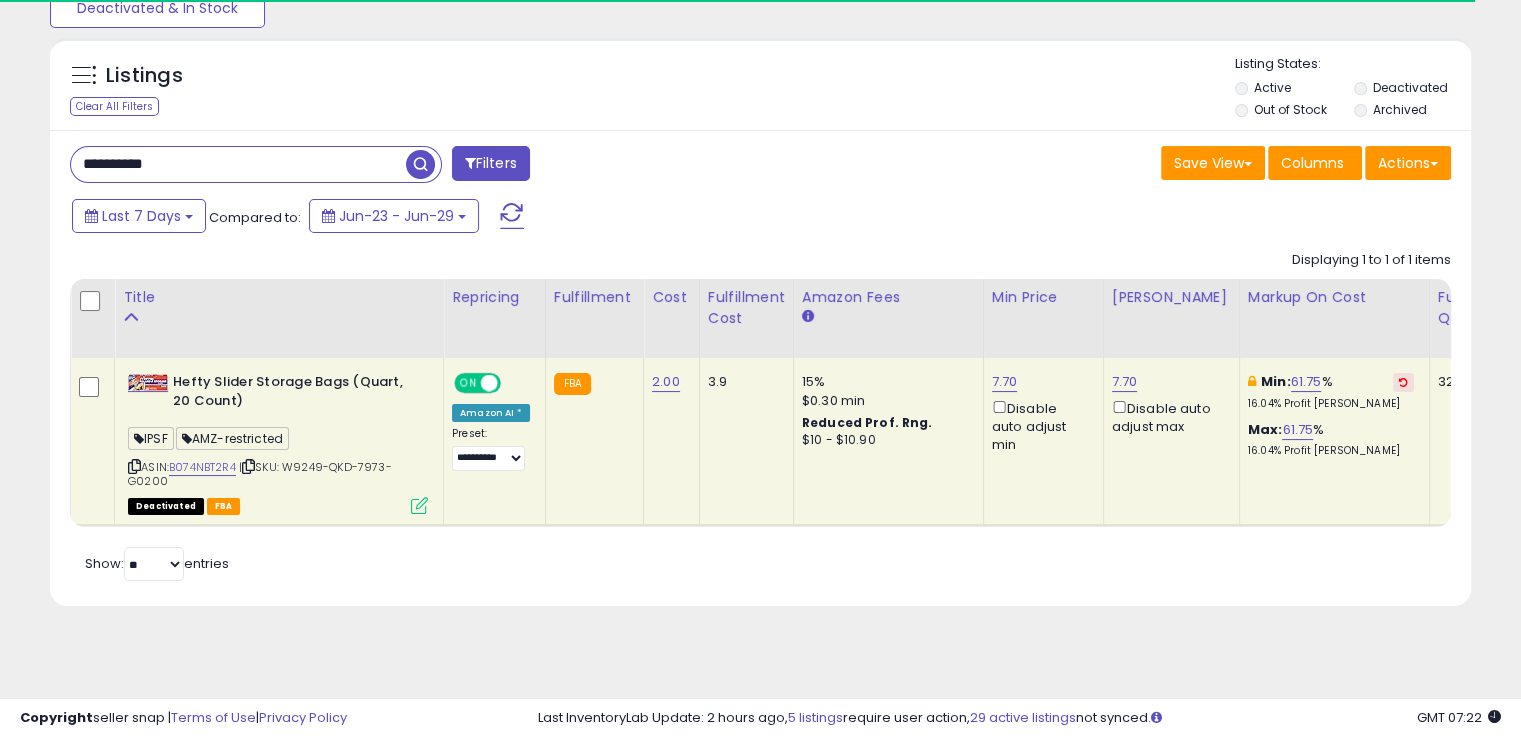 click on "**********" at bounding box center [238, 164] 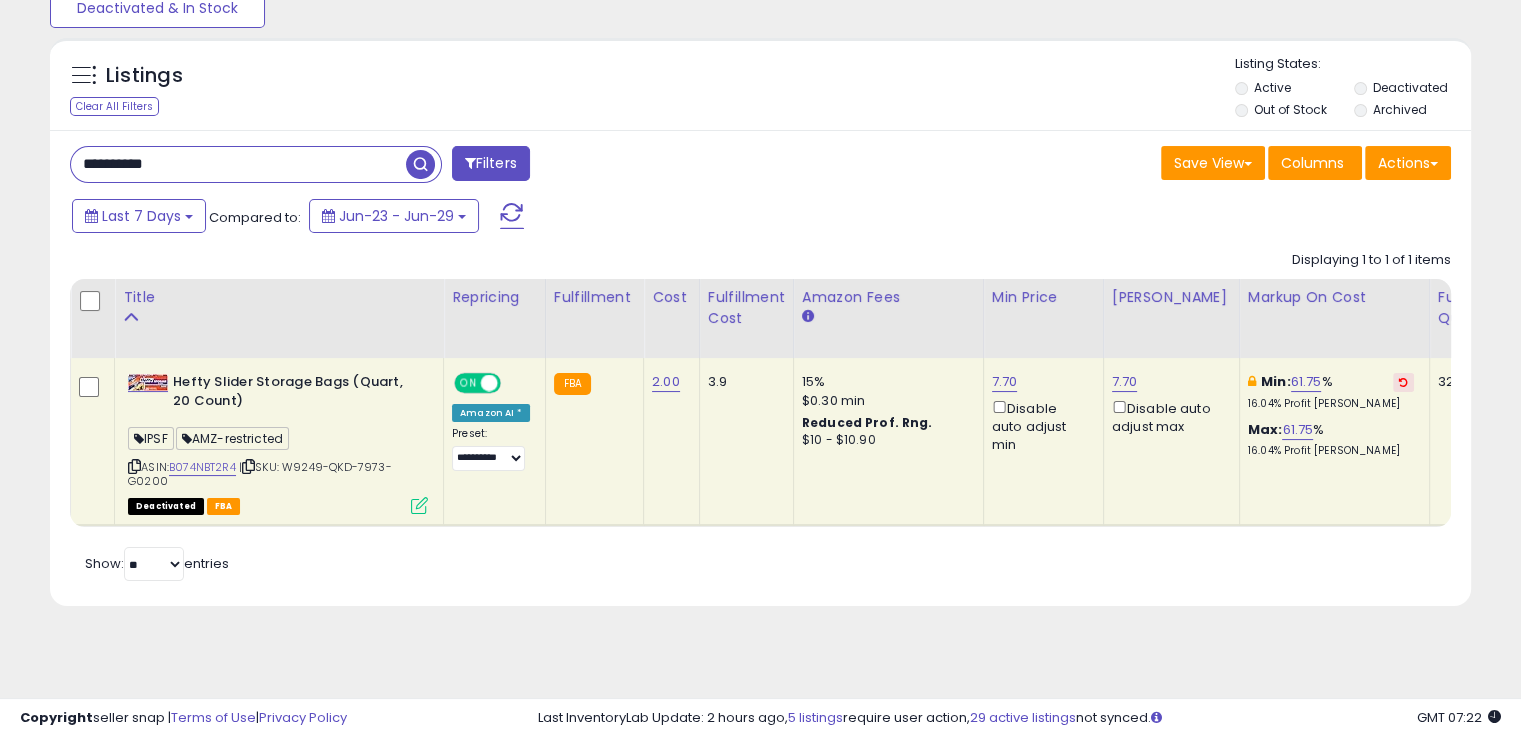 paste 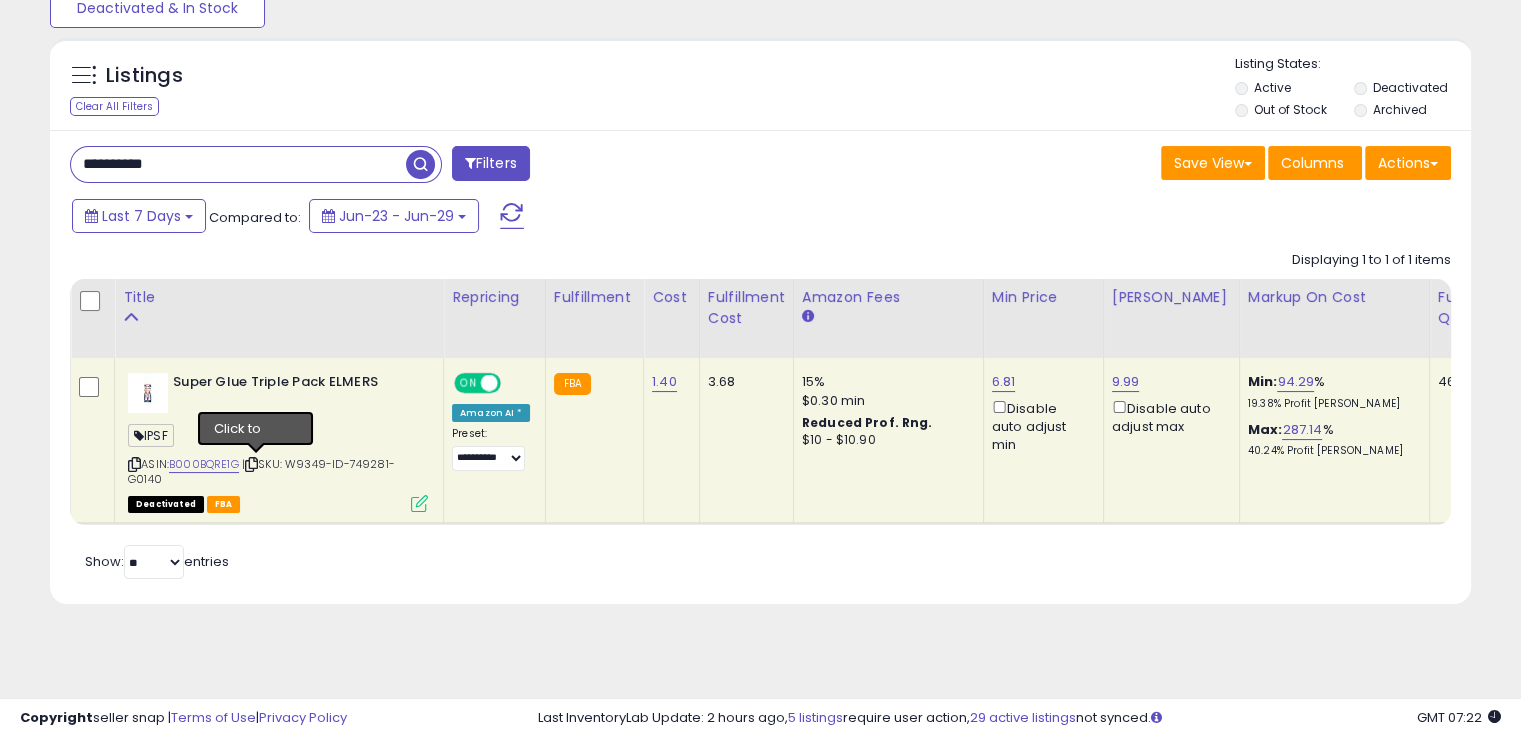 click at bounding box center [251, 464] 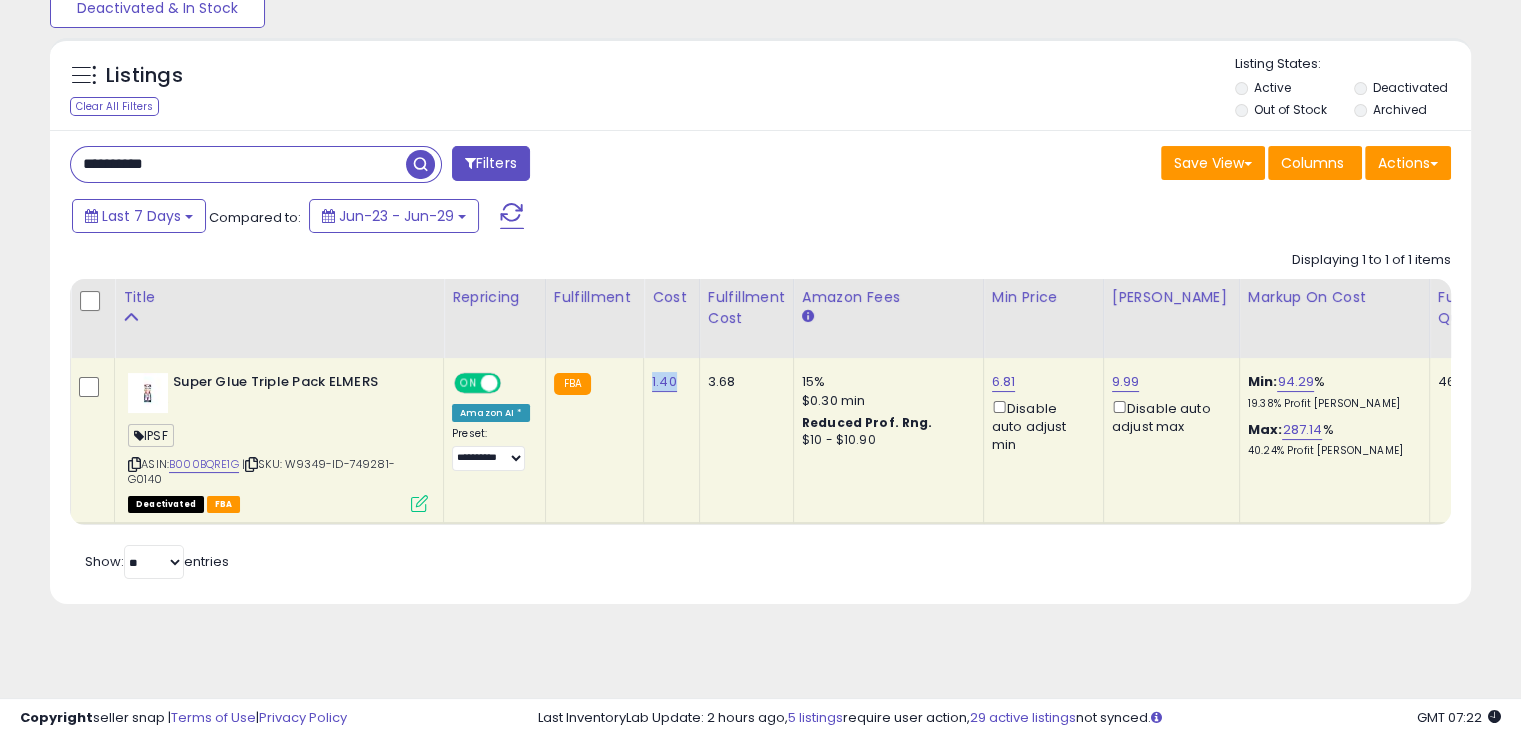 drag, startPoint x: 672, startPoint y: 377, endPoint x: 643, endPoint y: 378, distance: 29.017237 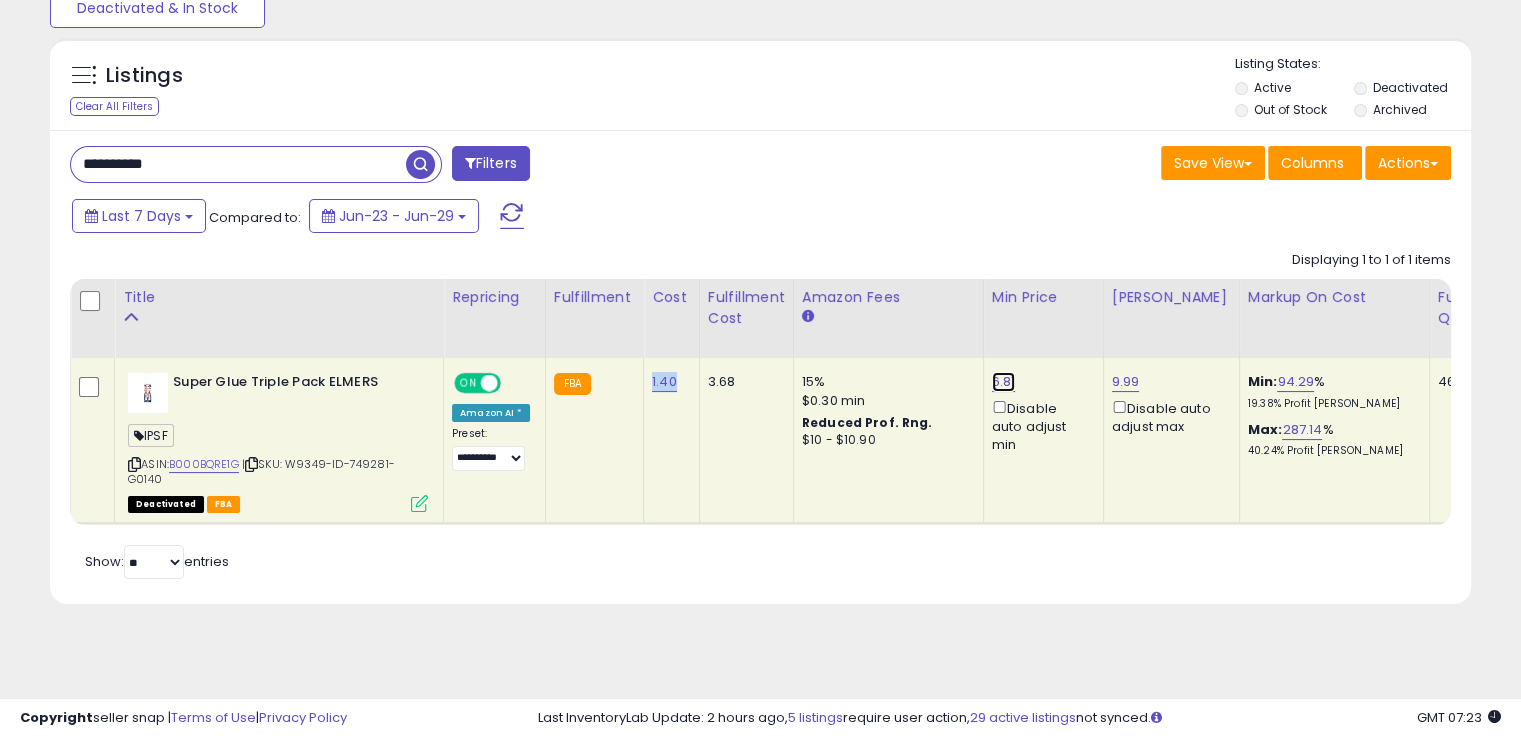click on "6.81" at bounding box center [1004, 382] 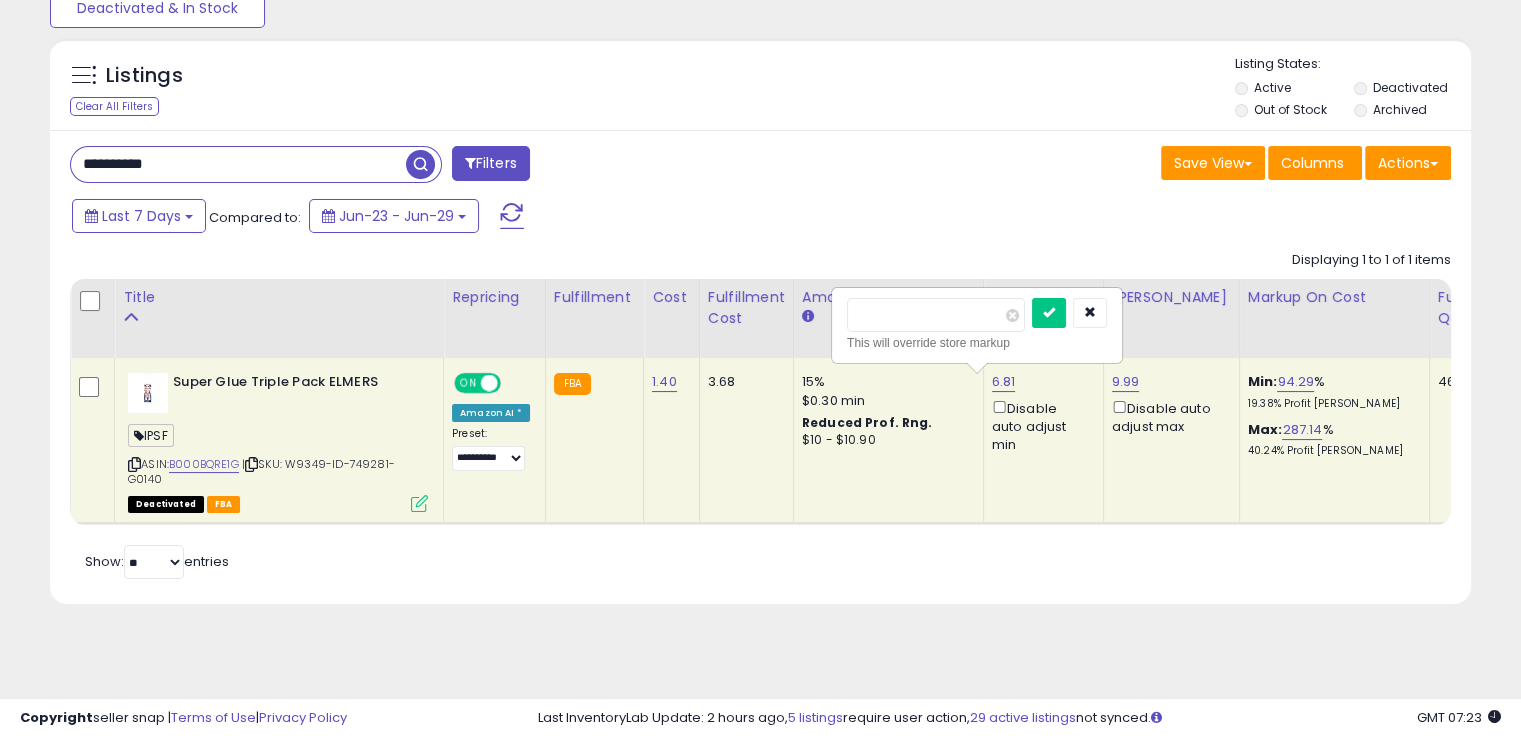 drag, startPoint x: 920, startPoint y: 313, endPoint x: 862, endPoint y: 328, distance: 59.908264 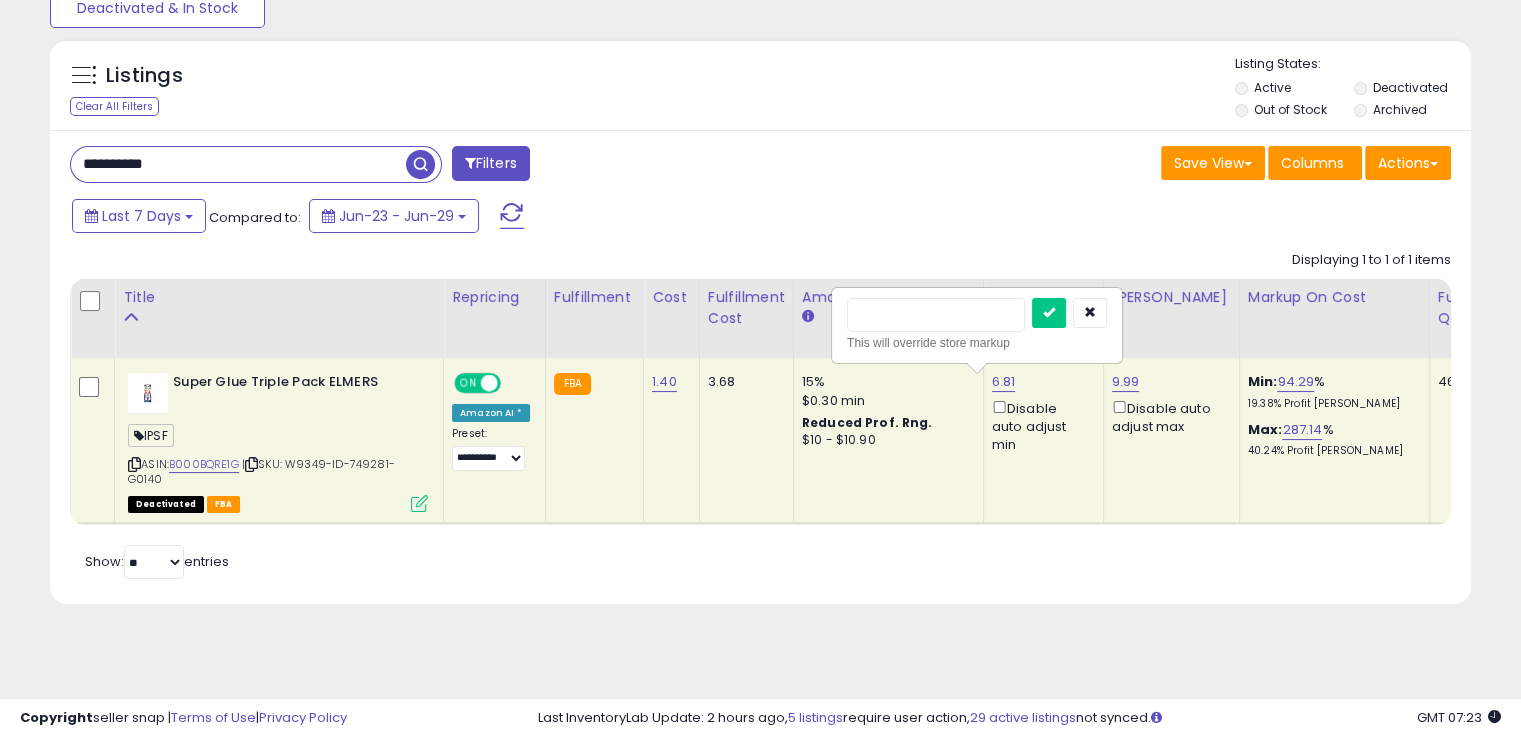 type on "****" 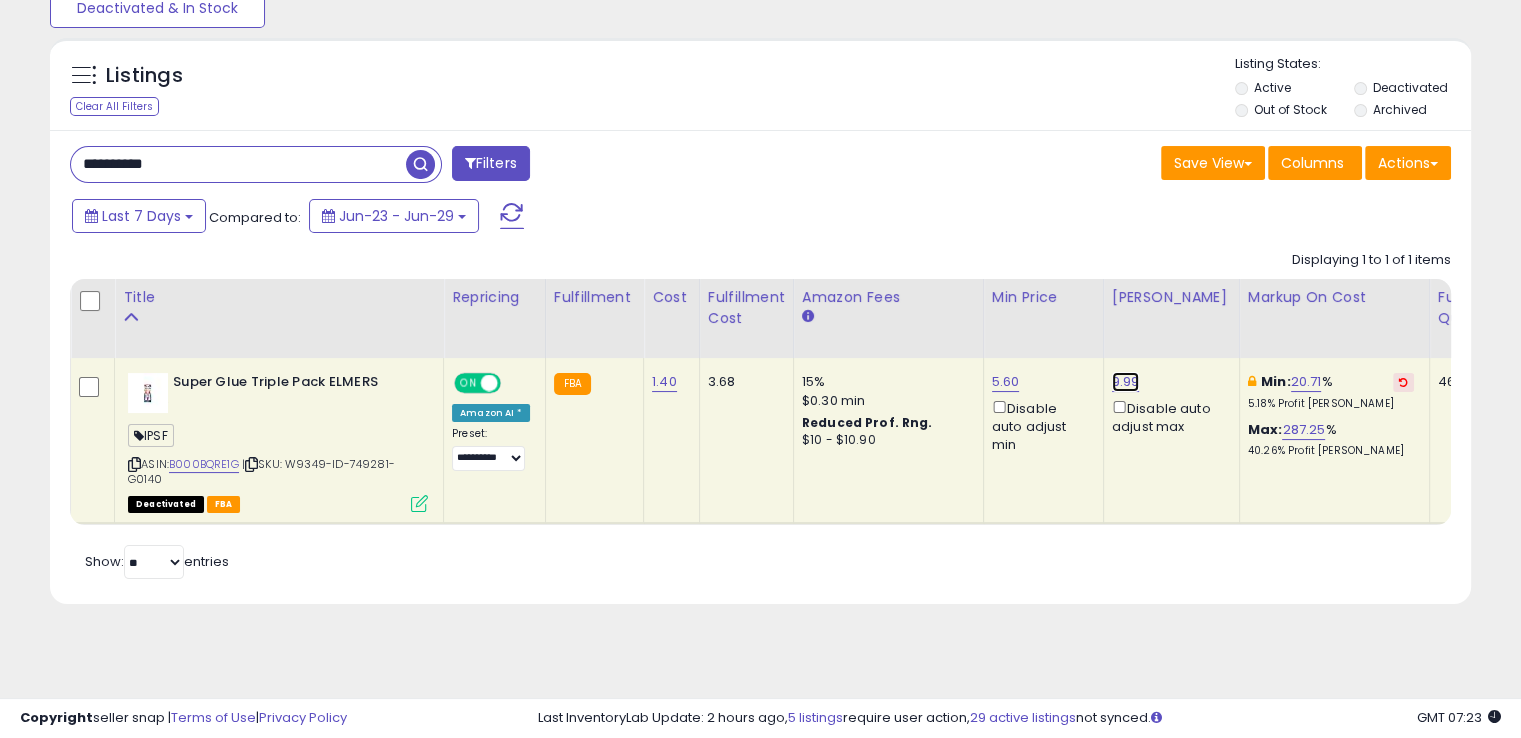 click on "9.99" at bounding box center [1126, 382] 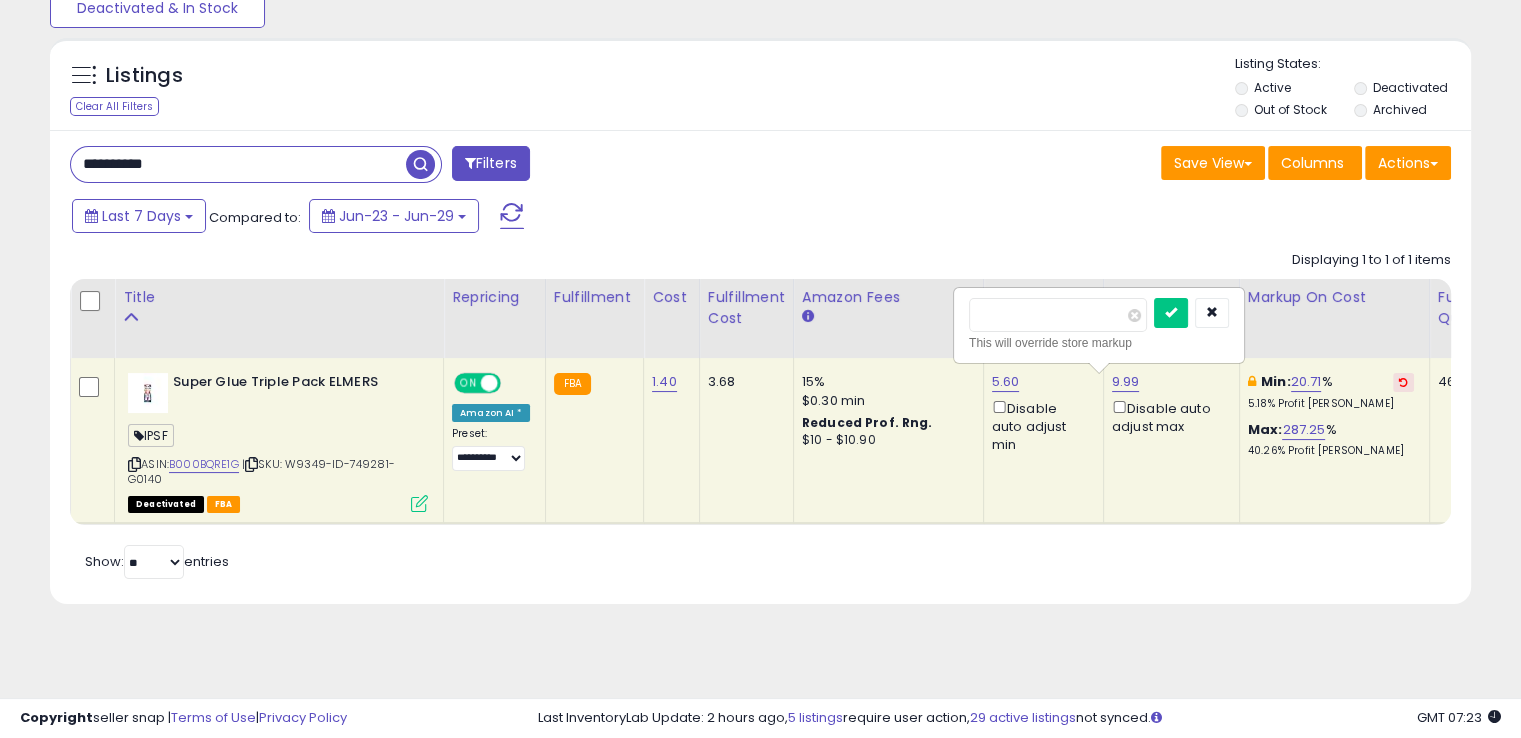 drag, startPoint x: 1019, startPoint y: 305, endPoint x: 864, endPoint y: 292, distance: 155.5442 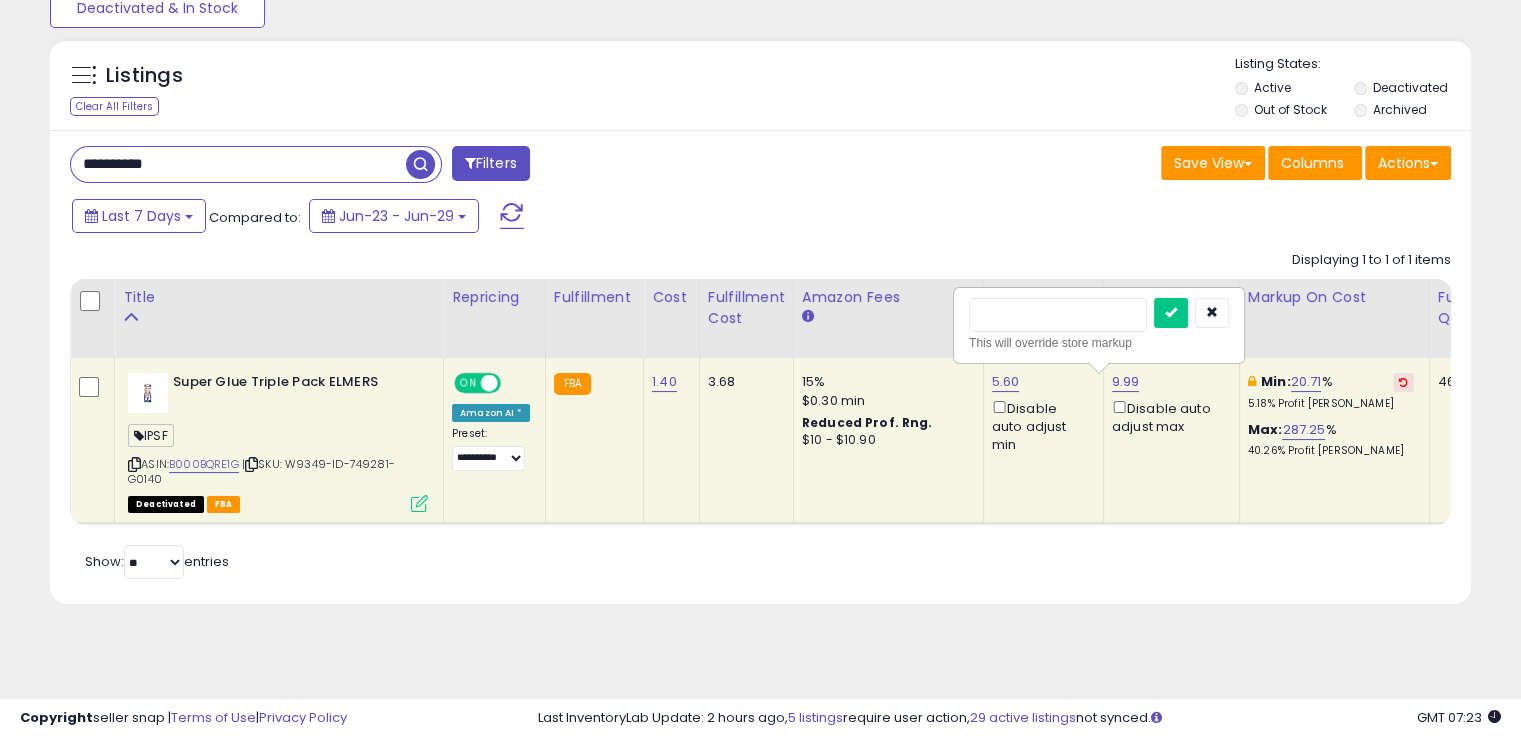type on "****" 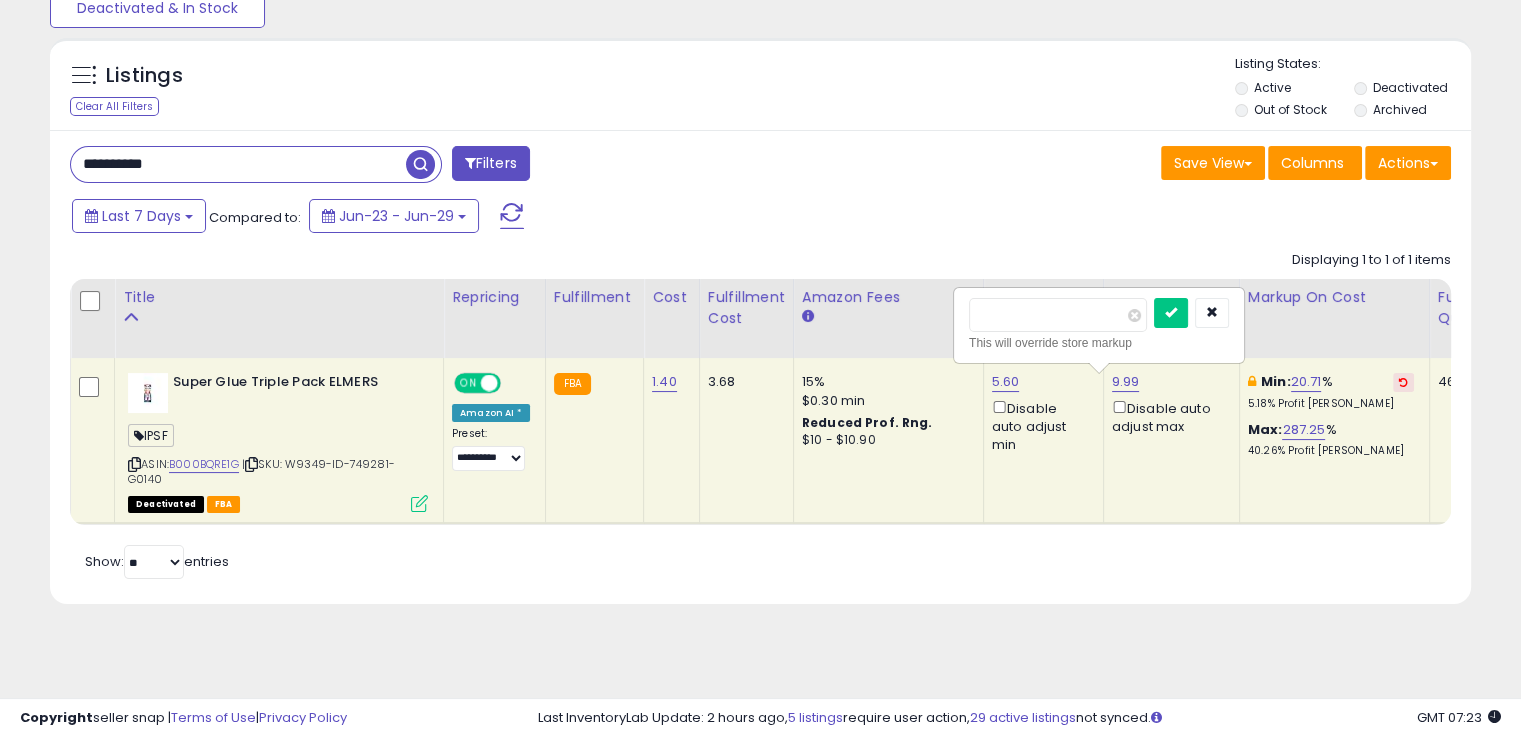 click at bounding box center (1171, 313) 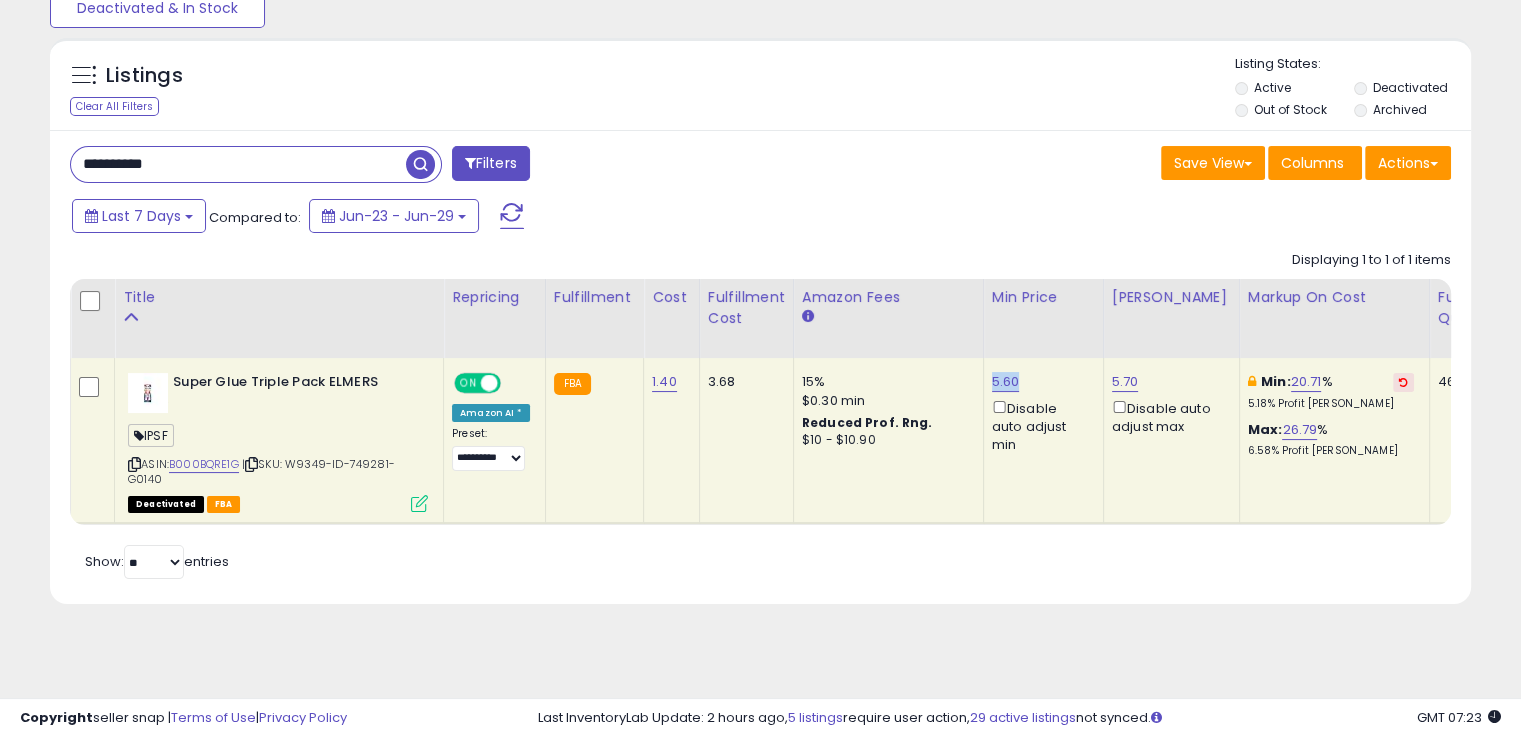drag, startPoint x: 1017, startPoint y: 377, endPoint x: 976, endPoint y: 373, distance: 41.19466 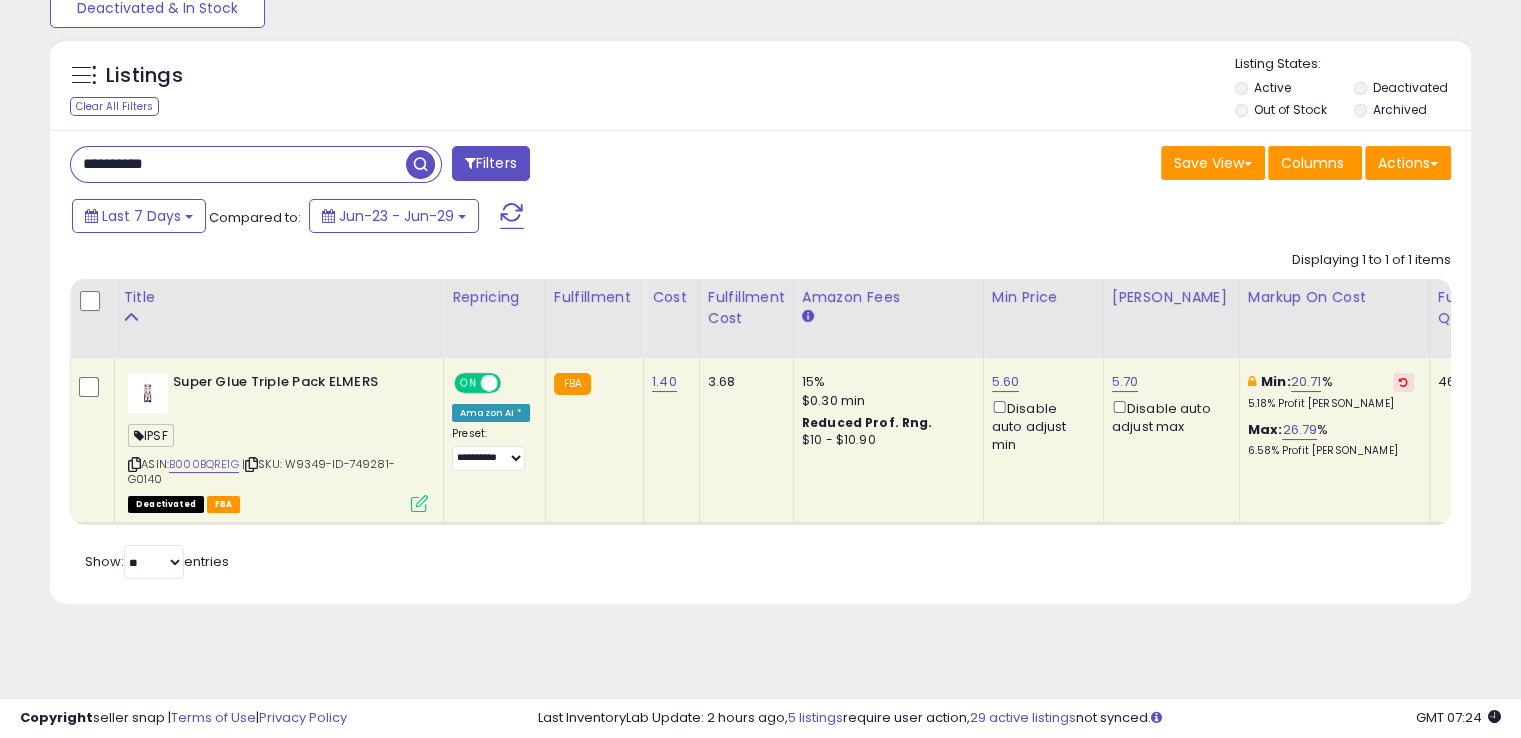 click at bounding box center [419, 503] 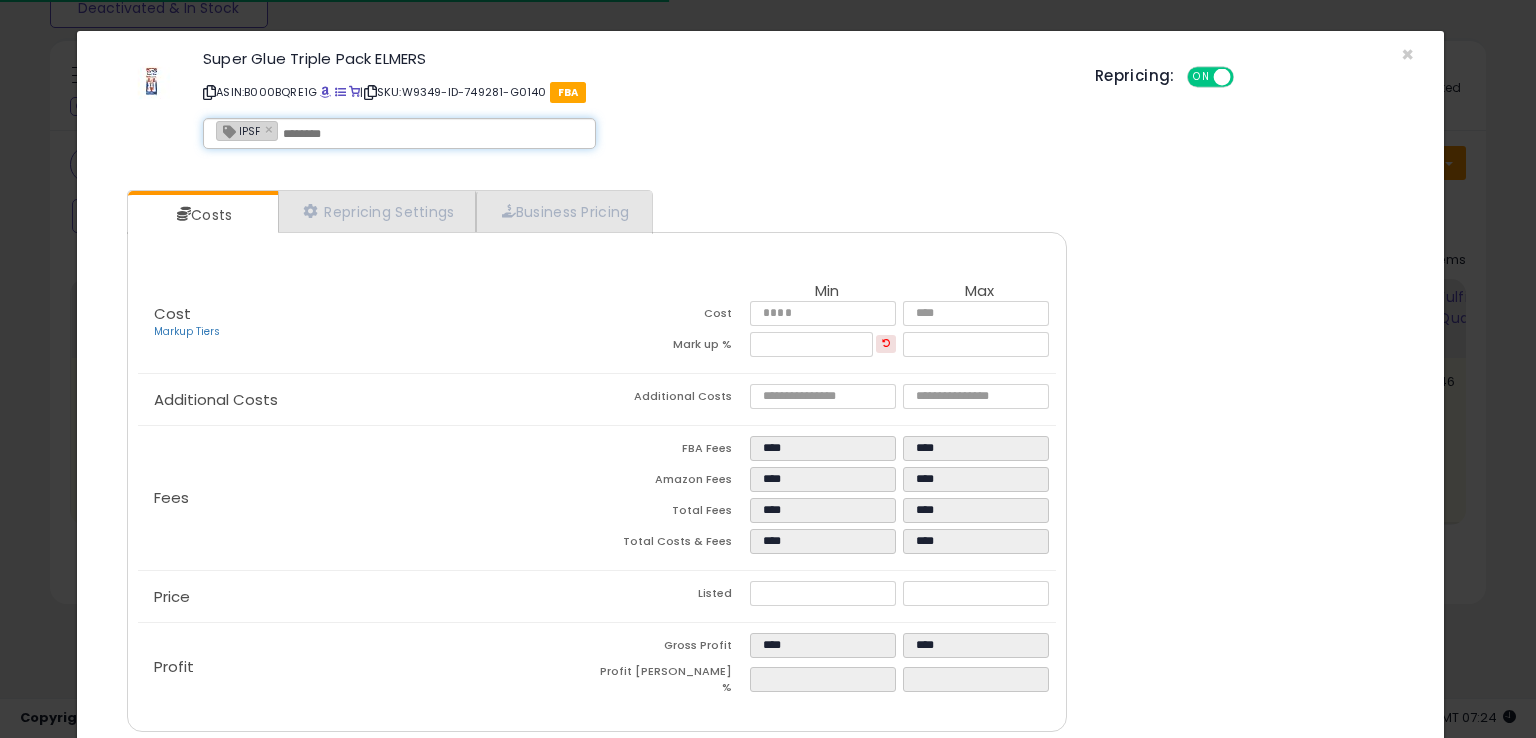 click on "IPSF ×" at bounding box center [399, 133] 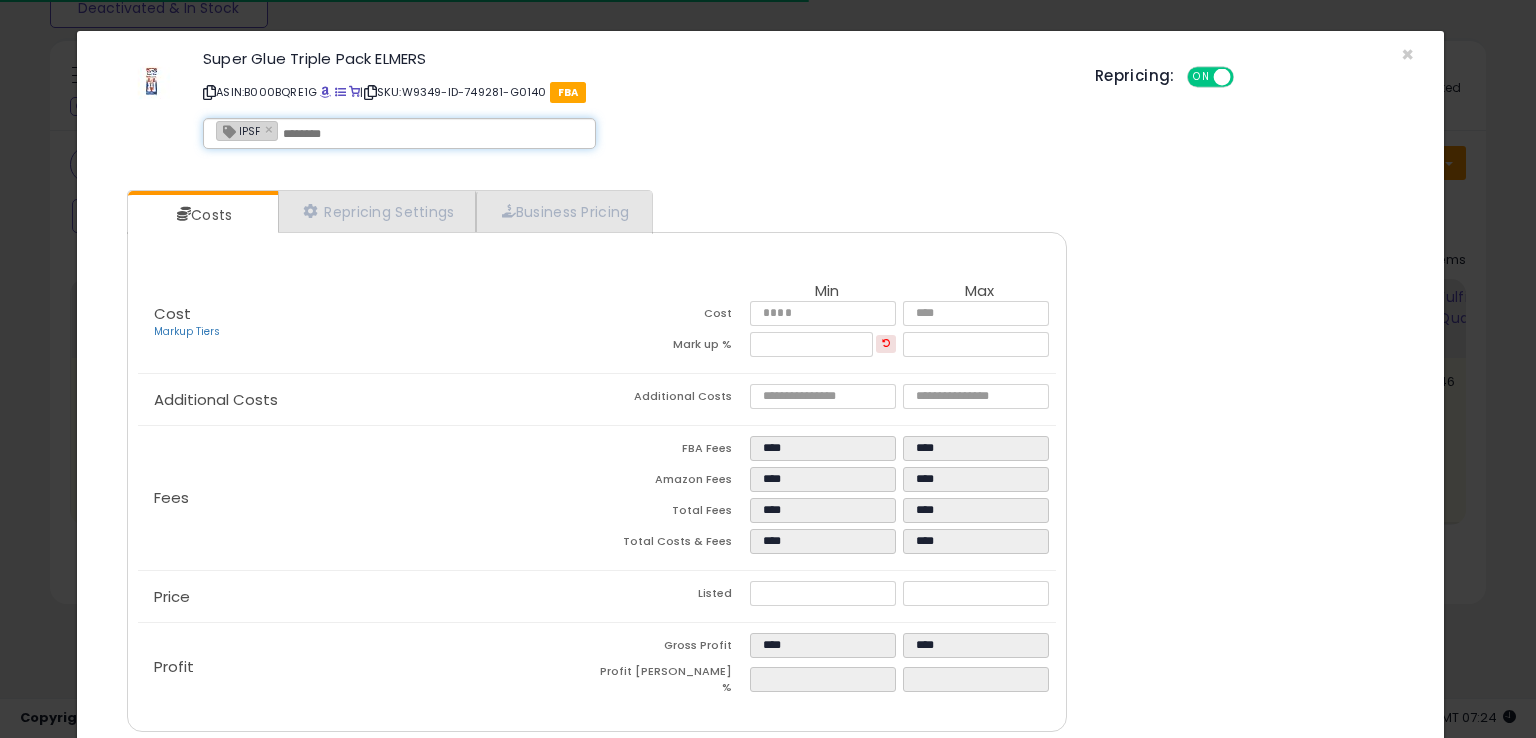 click at bounding box center (433, 134) 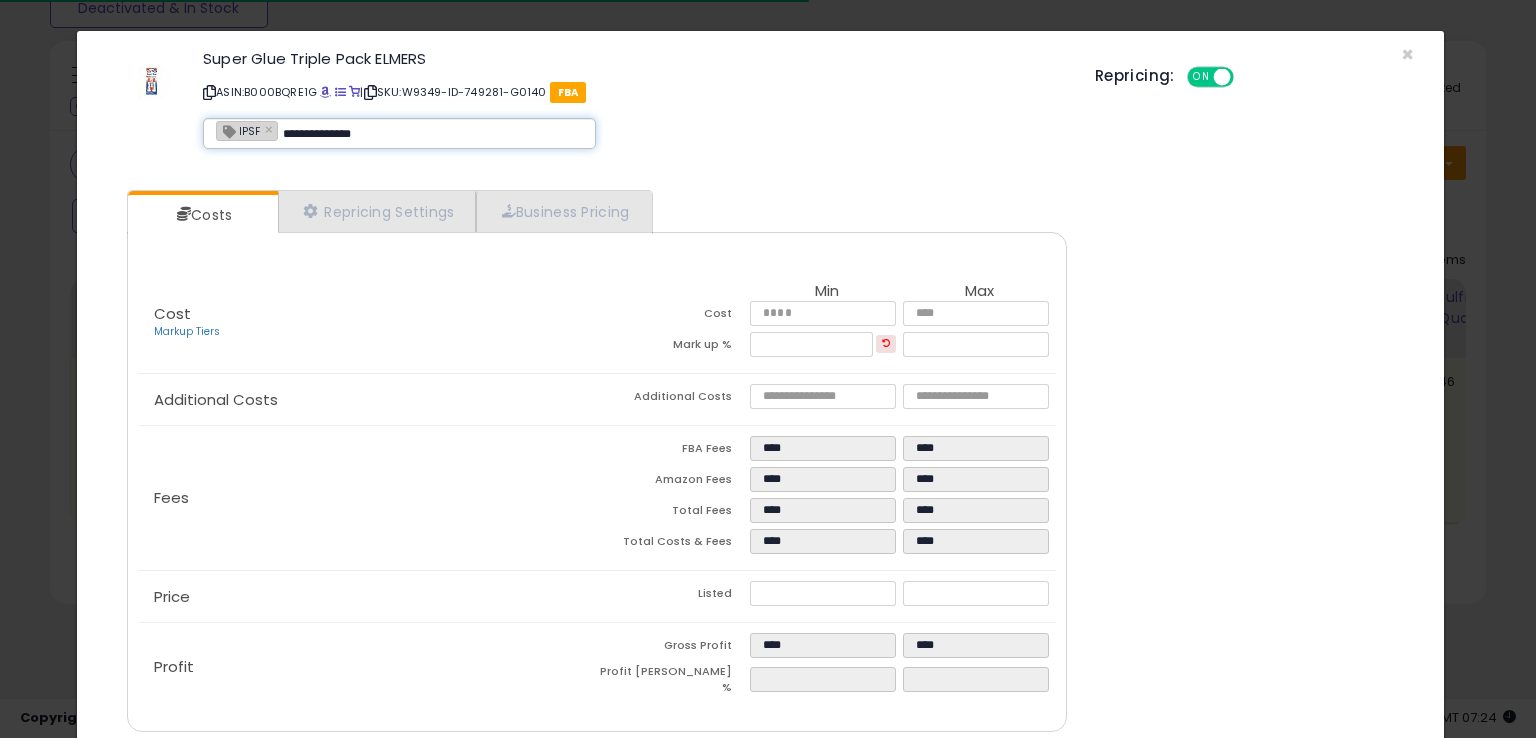 type on "**********" 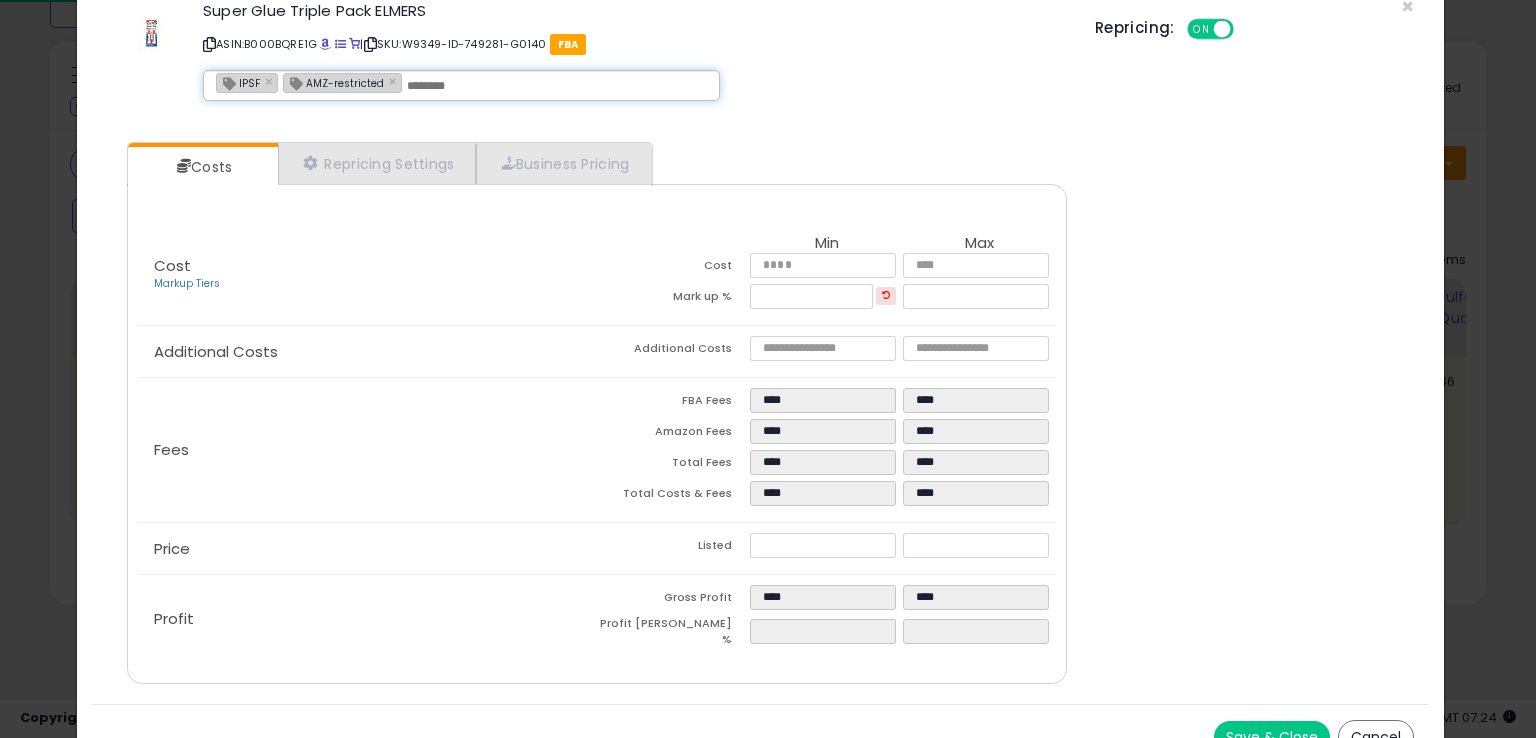 scroll, scrollTop: 71, scrollLeft: 0, axis: vertical 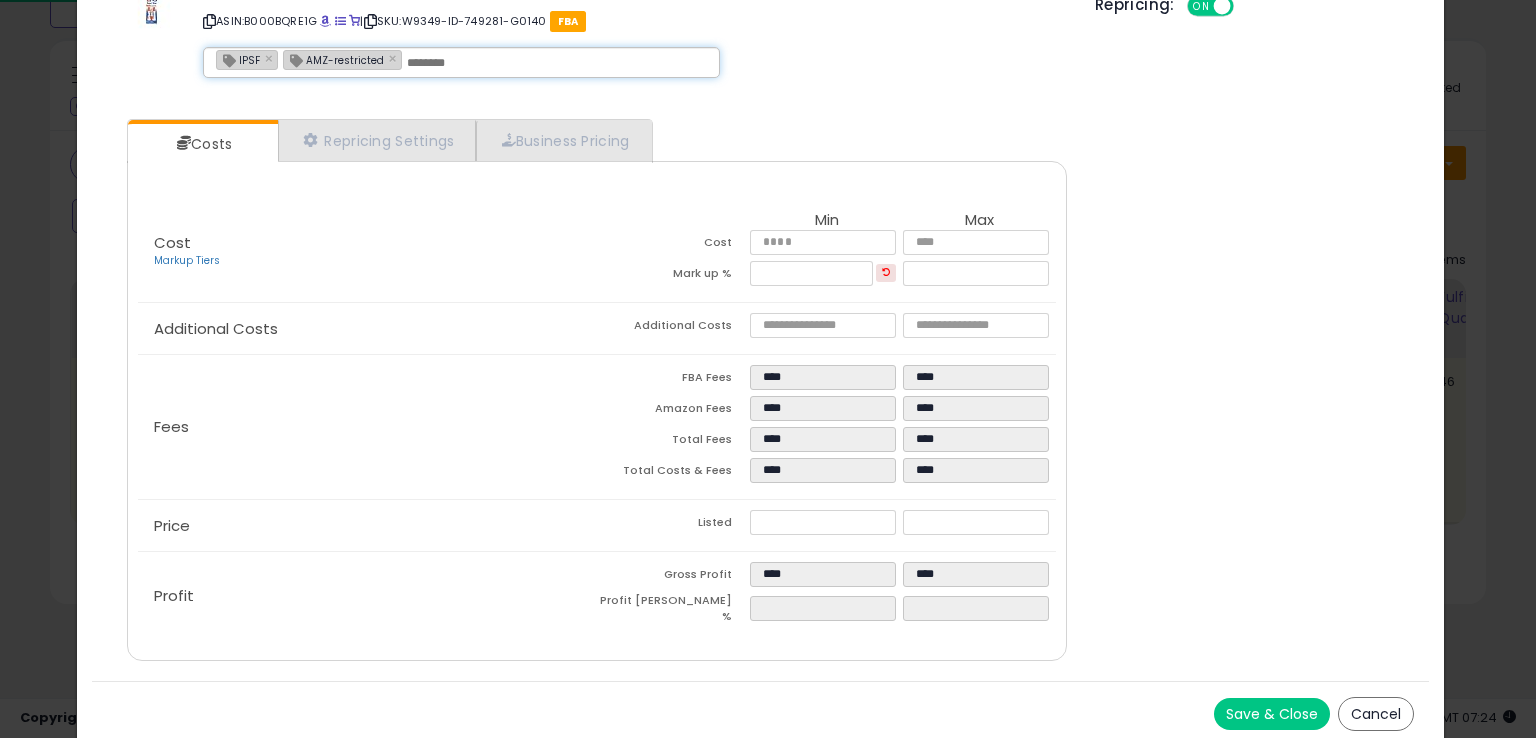 click on "Save & Close" at bounding box center [1272, 714] 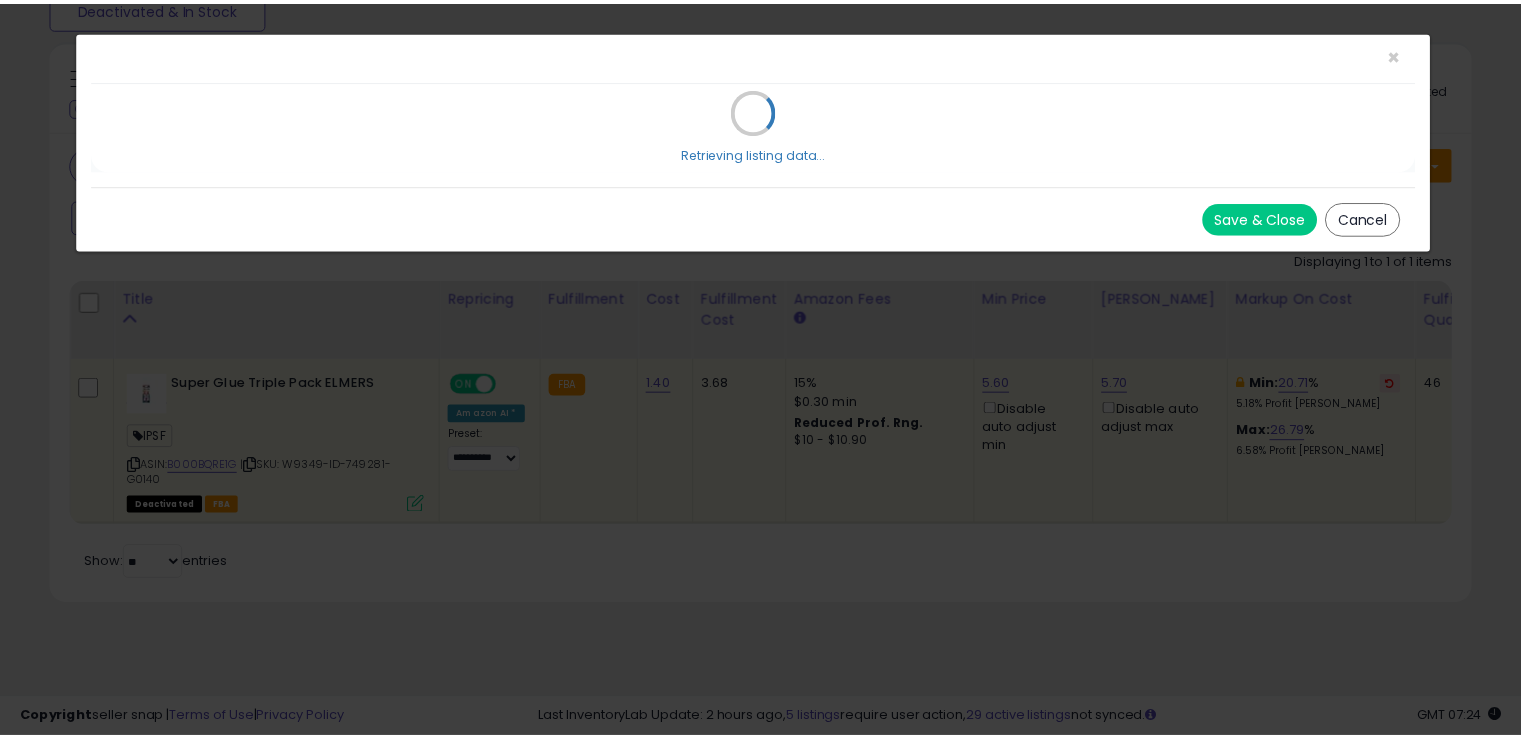 scroll, scrollTop: 0, scrollLeft: 0, axis: both 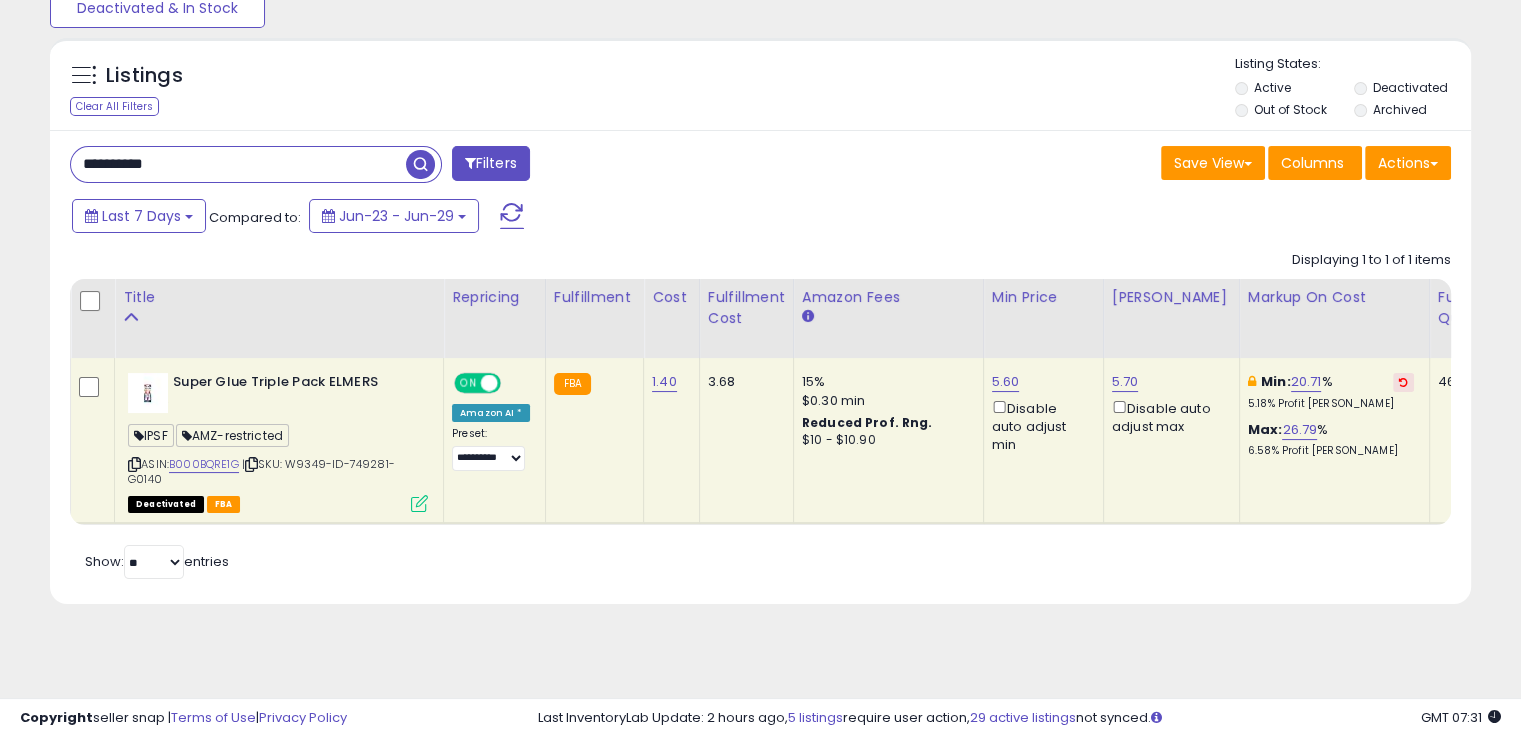 click on "**********" at bounding box center (238, 164) 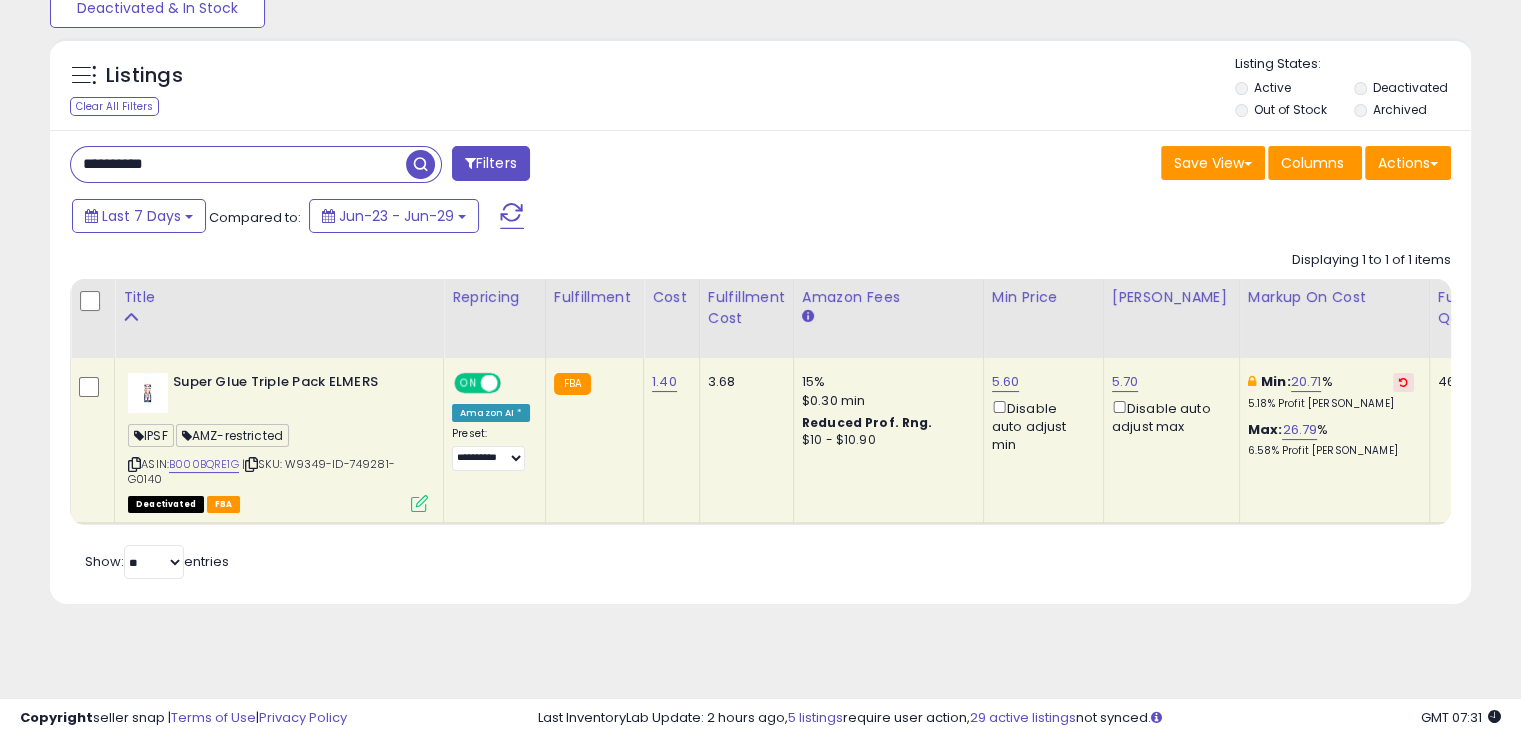 paste 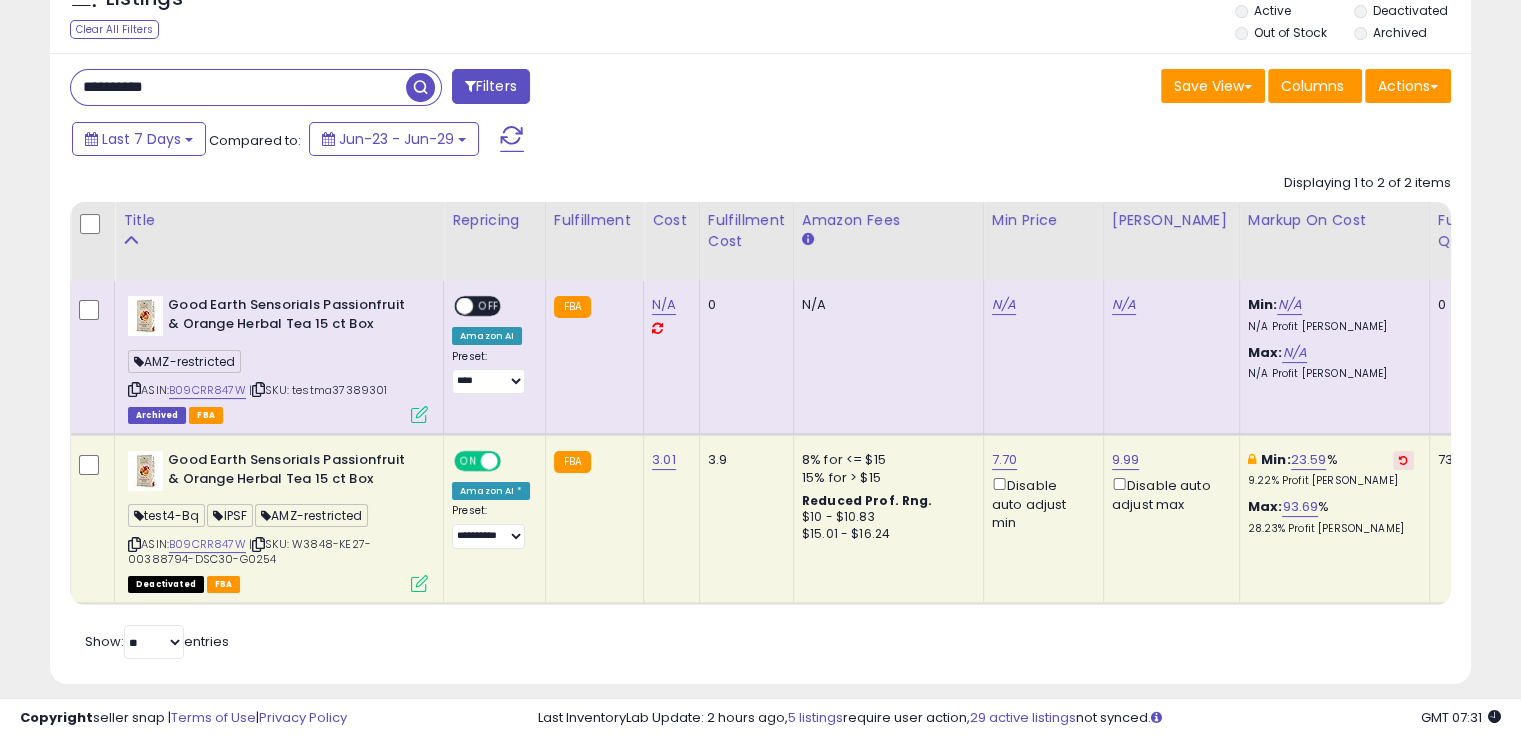 scroll, scrollTop: 270, scrollLeft: 0, axis: vertical 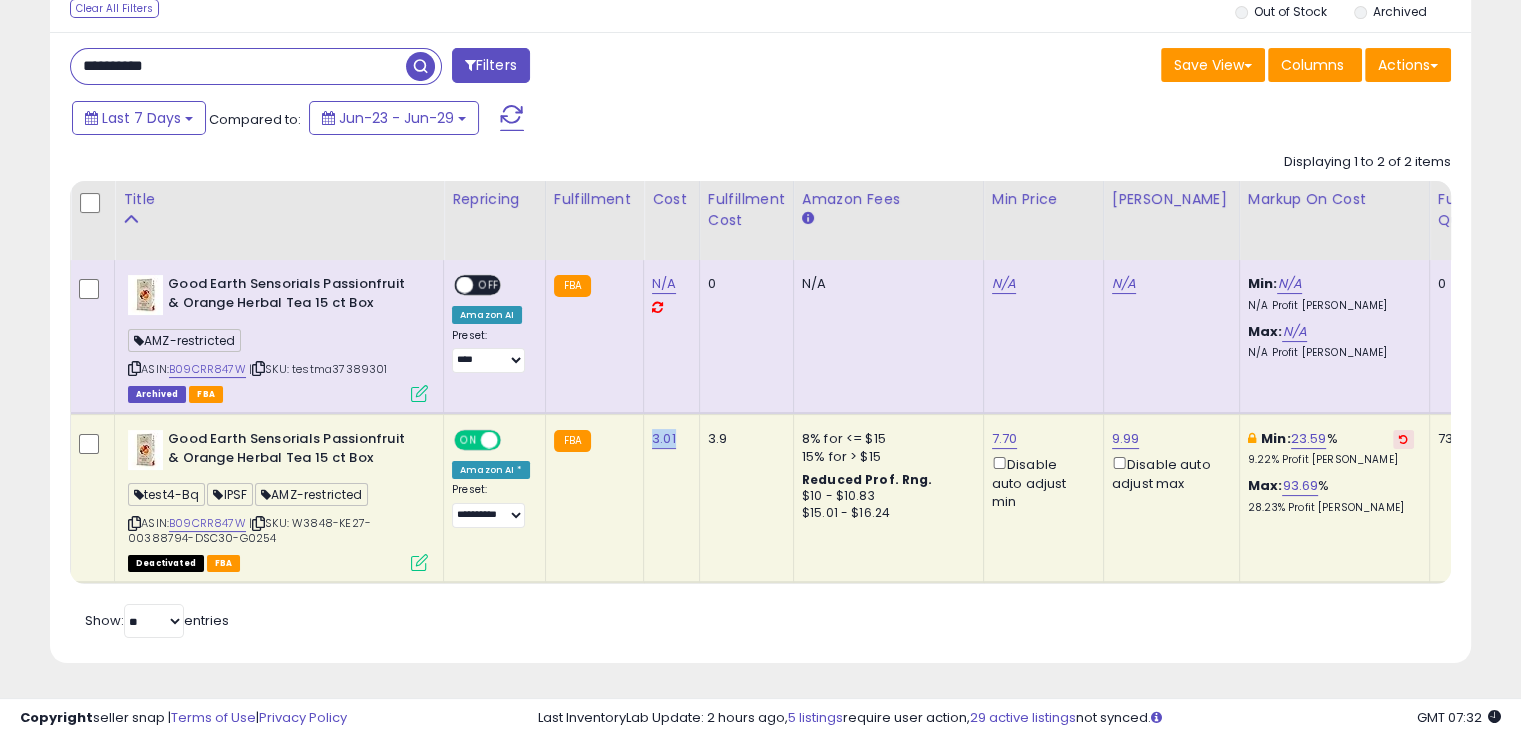 drag, startPoint x: 677, startPoint y: 425, endPoint x: 640, endPoint y: 418, distance: 37.65634 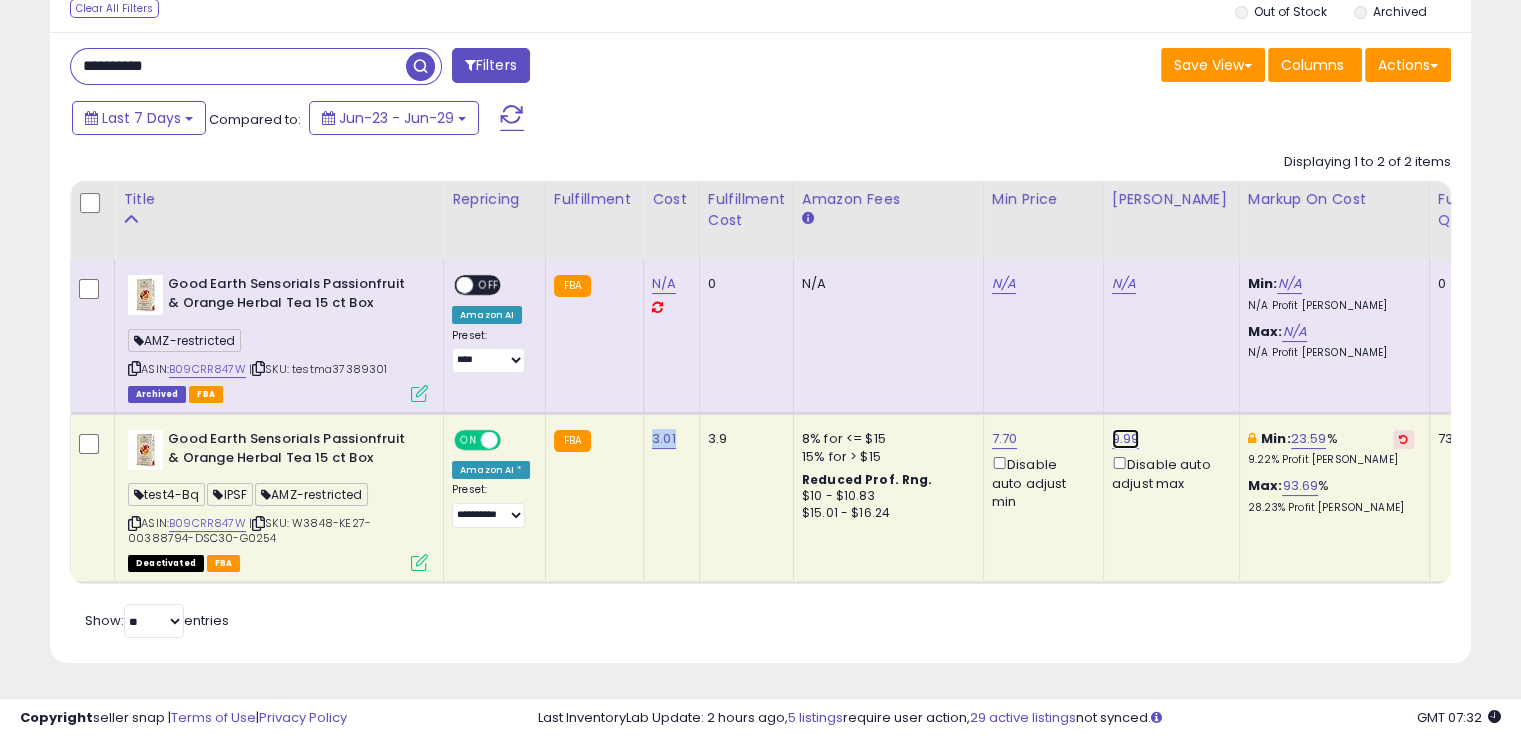 click on "9.99" at bounding box center (1126, 439) 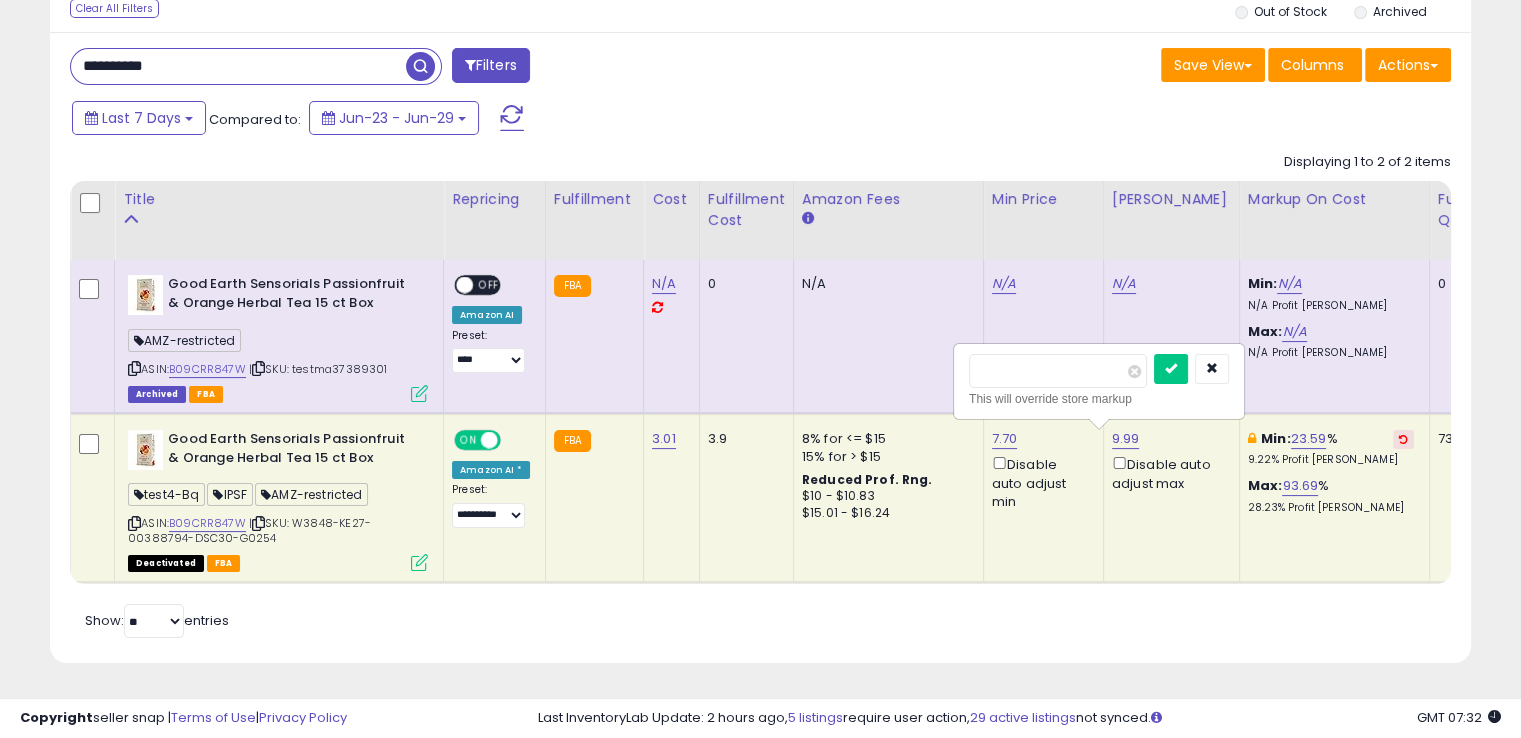 drag, startPoint x: 1024, startPoint y: 346, endPoint x: 957, endPoint y: 355, distance: 67.601776 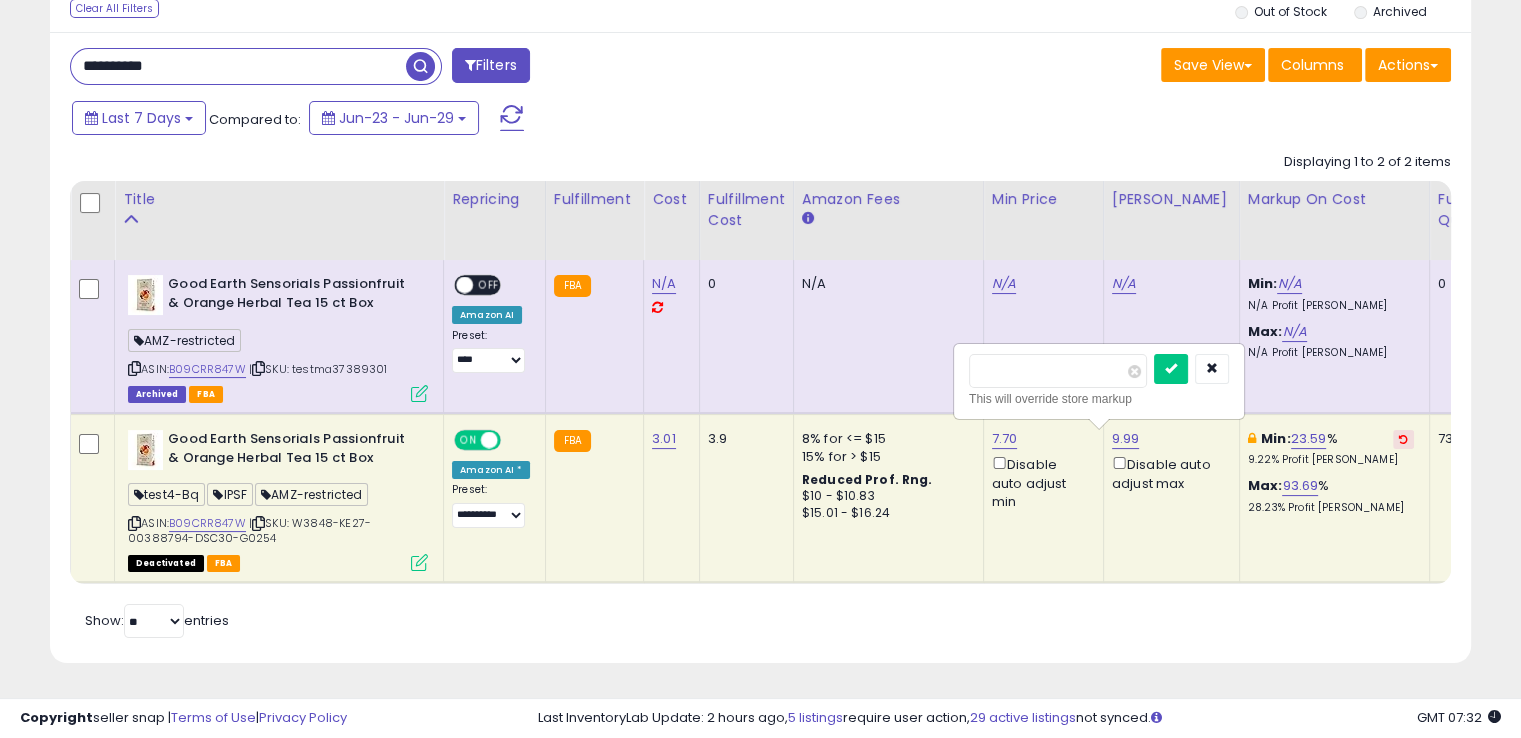 type on "*" 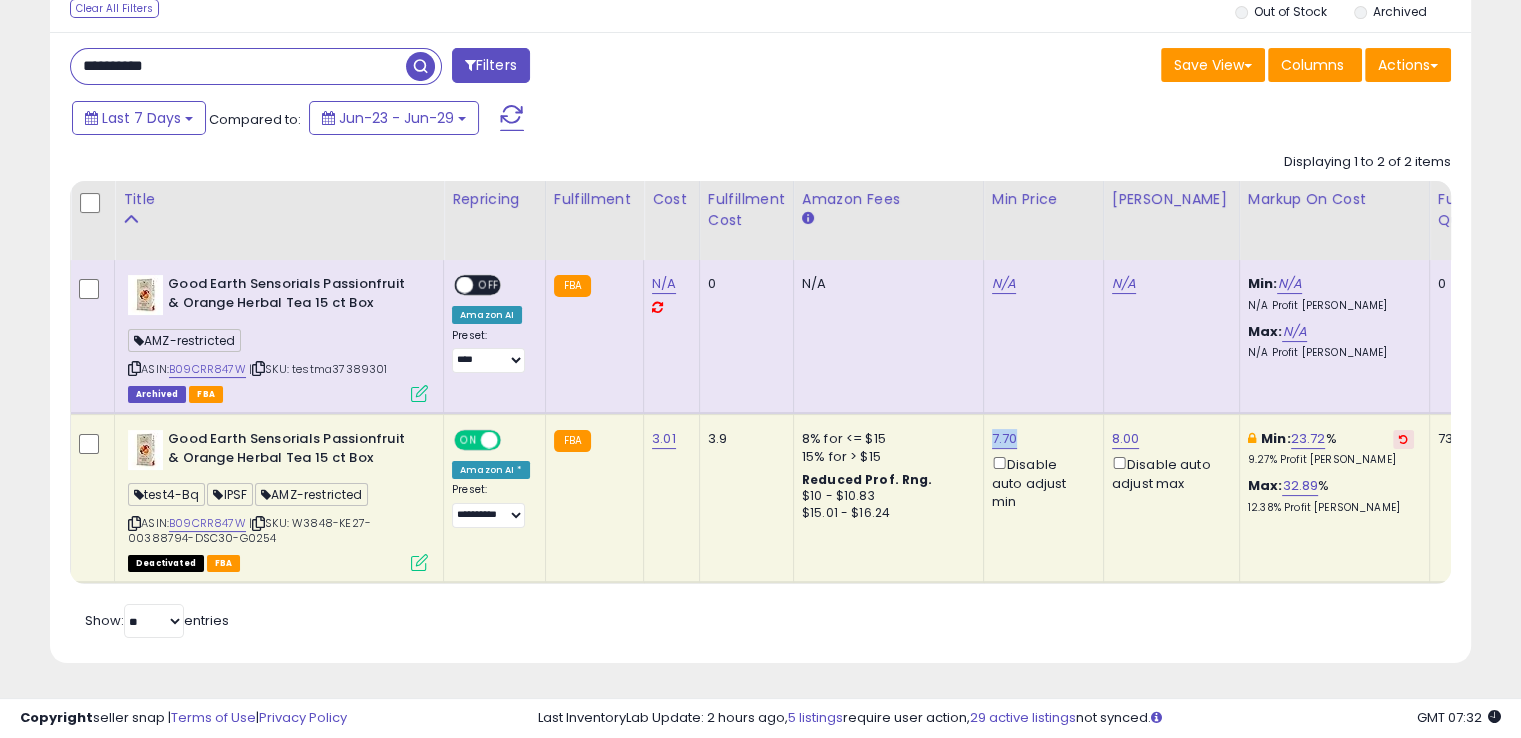 drag, startPoint x: 1015, startPoint y: 421, endPoint x: 975, endPoint y: 421, distance: 40 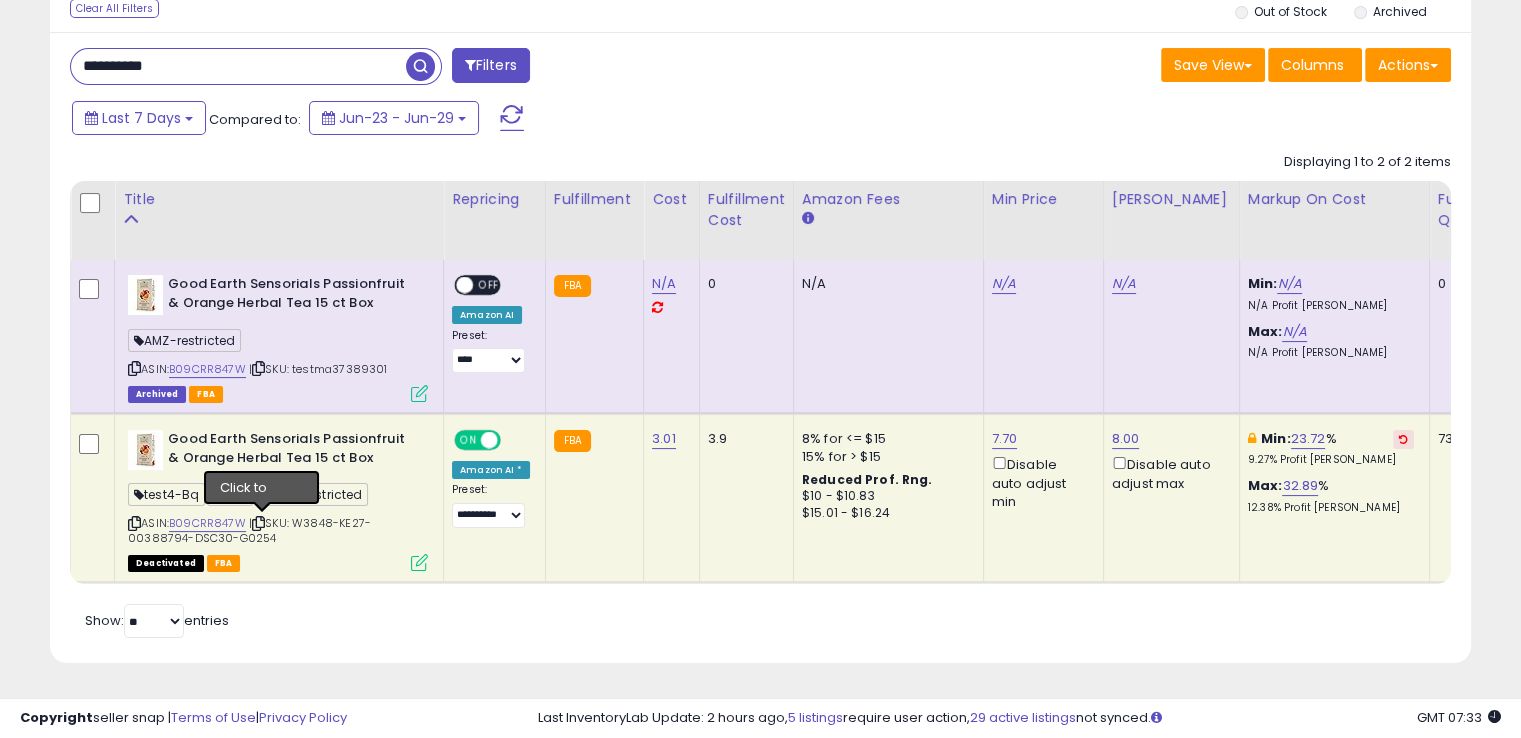 click at bounding box center (258, 523) 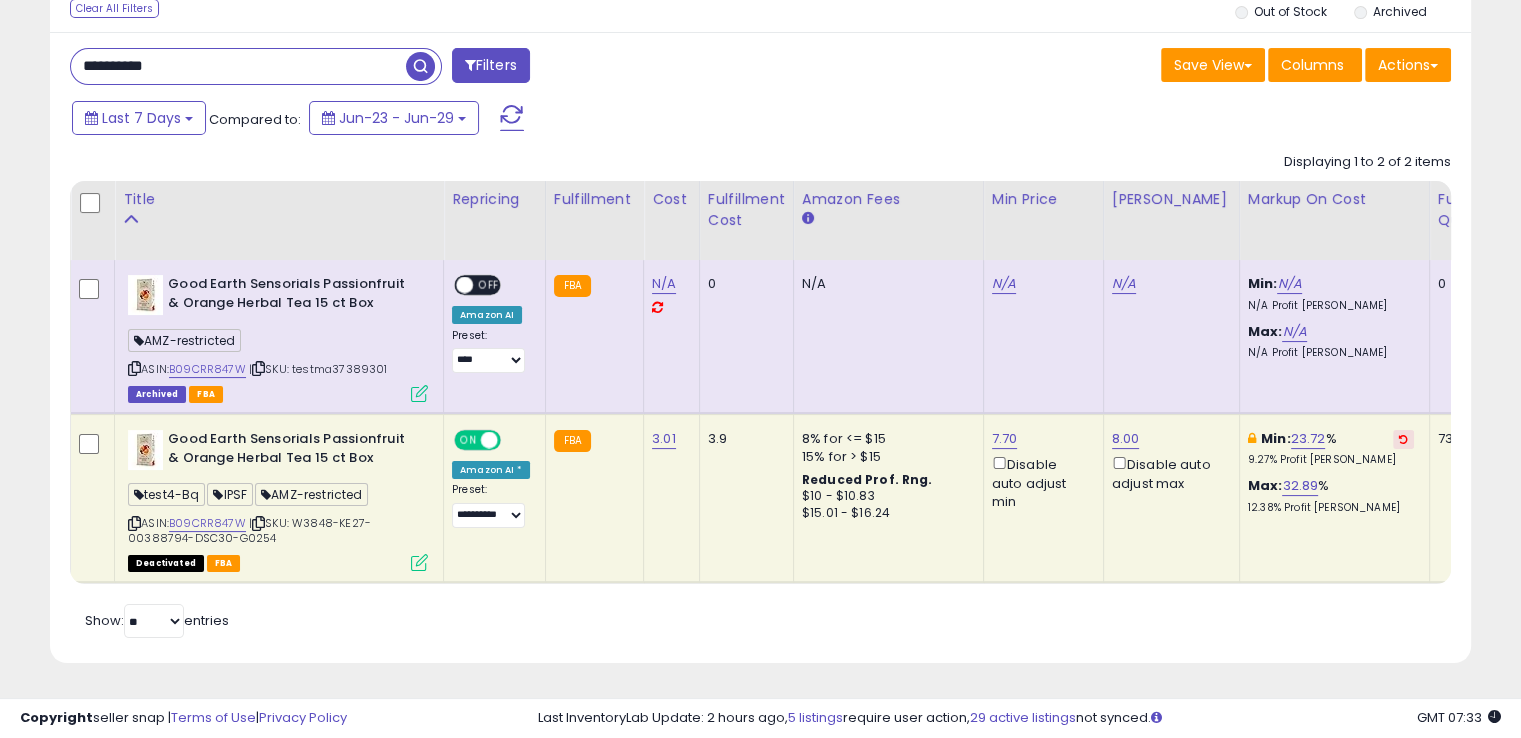 click on "**********" at bounding box center (238, 66) 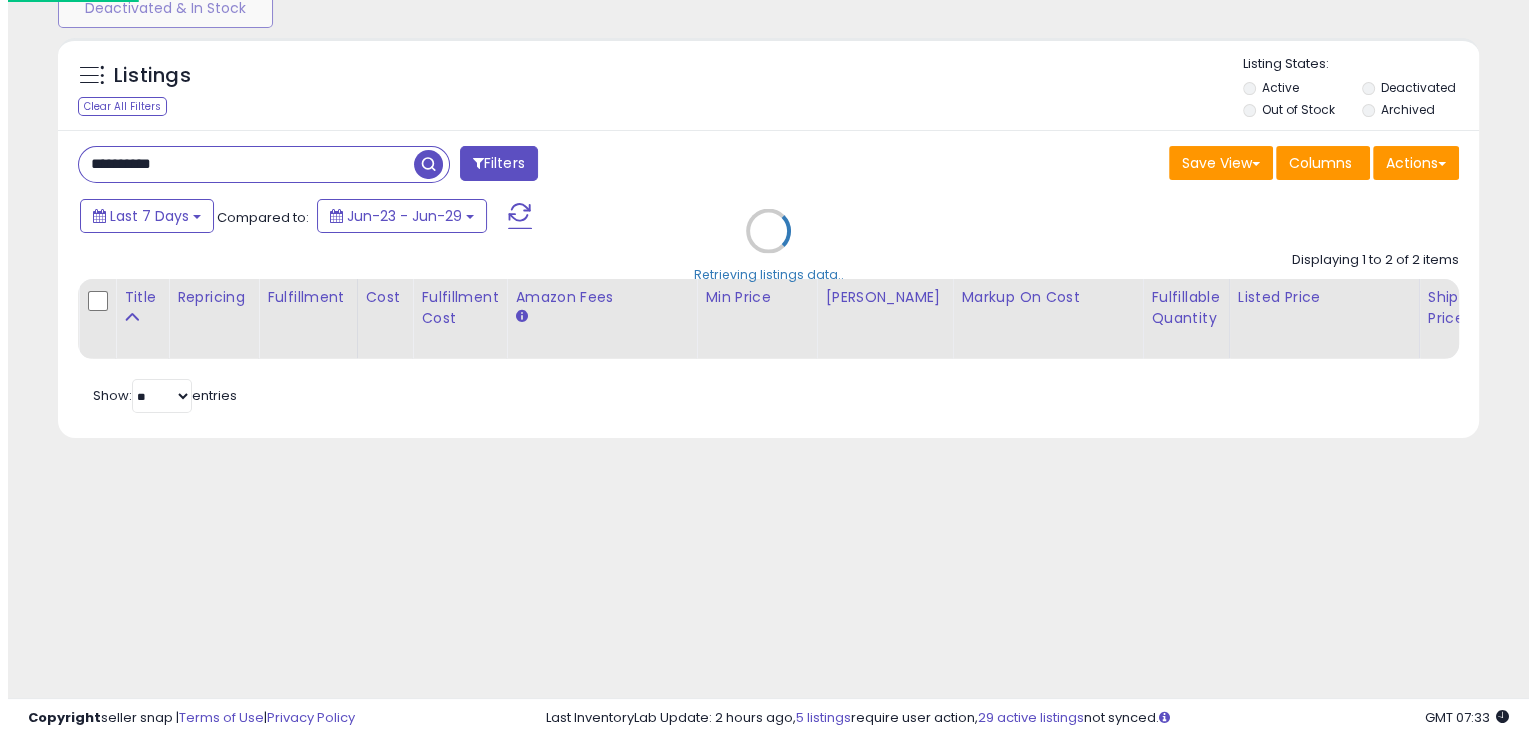 scroll, scrollTop: 157, scrollLeft: 0, axis: vertical 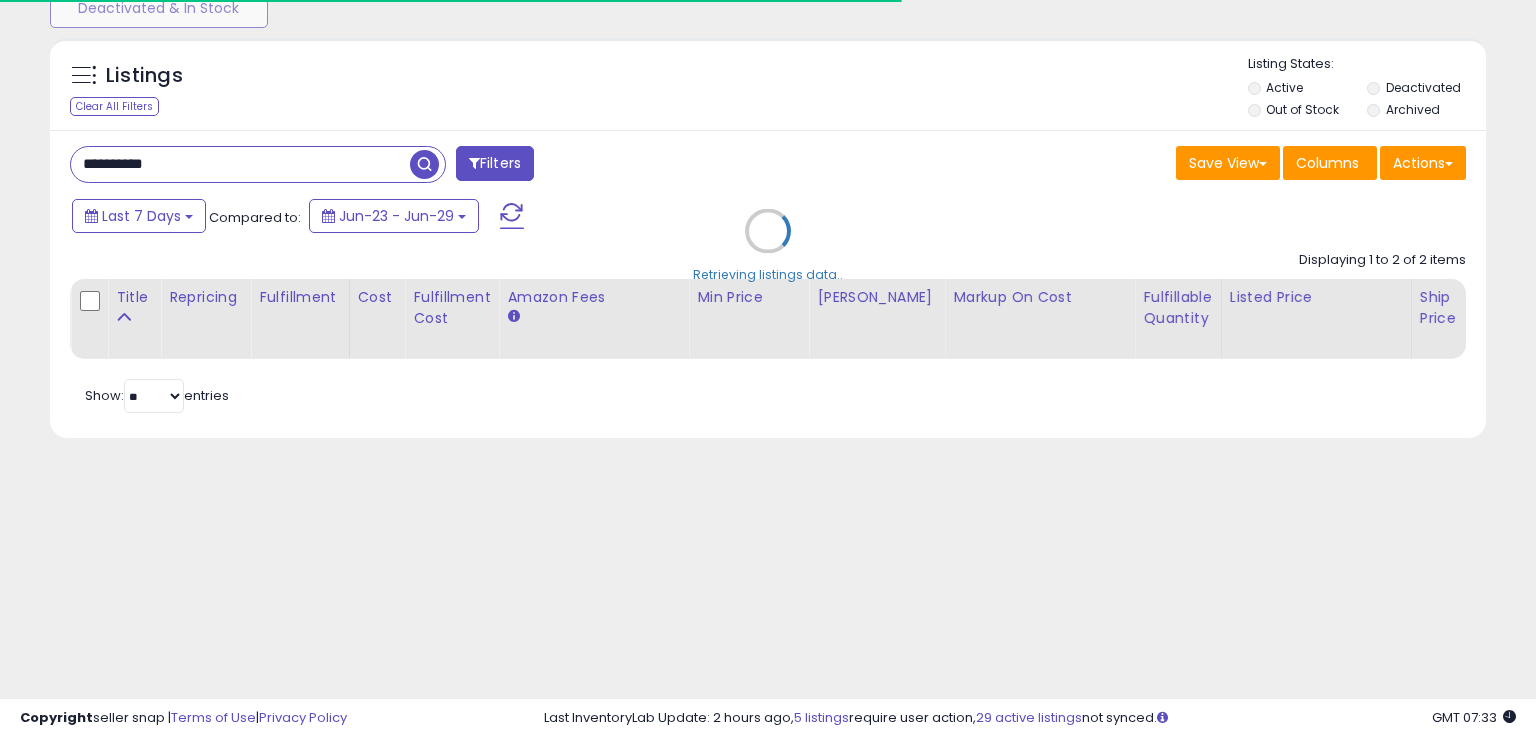 click on "Retrieving listings data.." at bounding box center [768, 245] 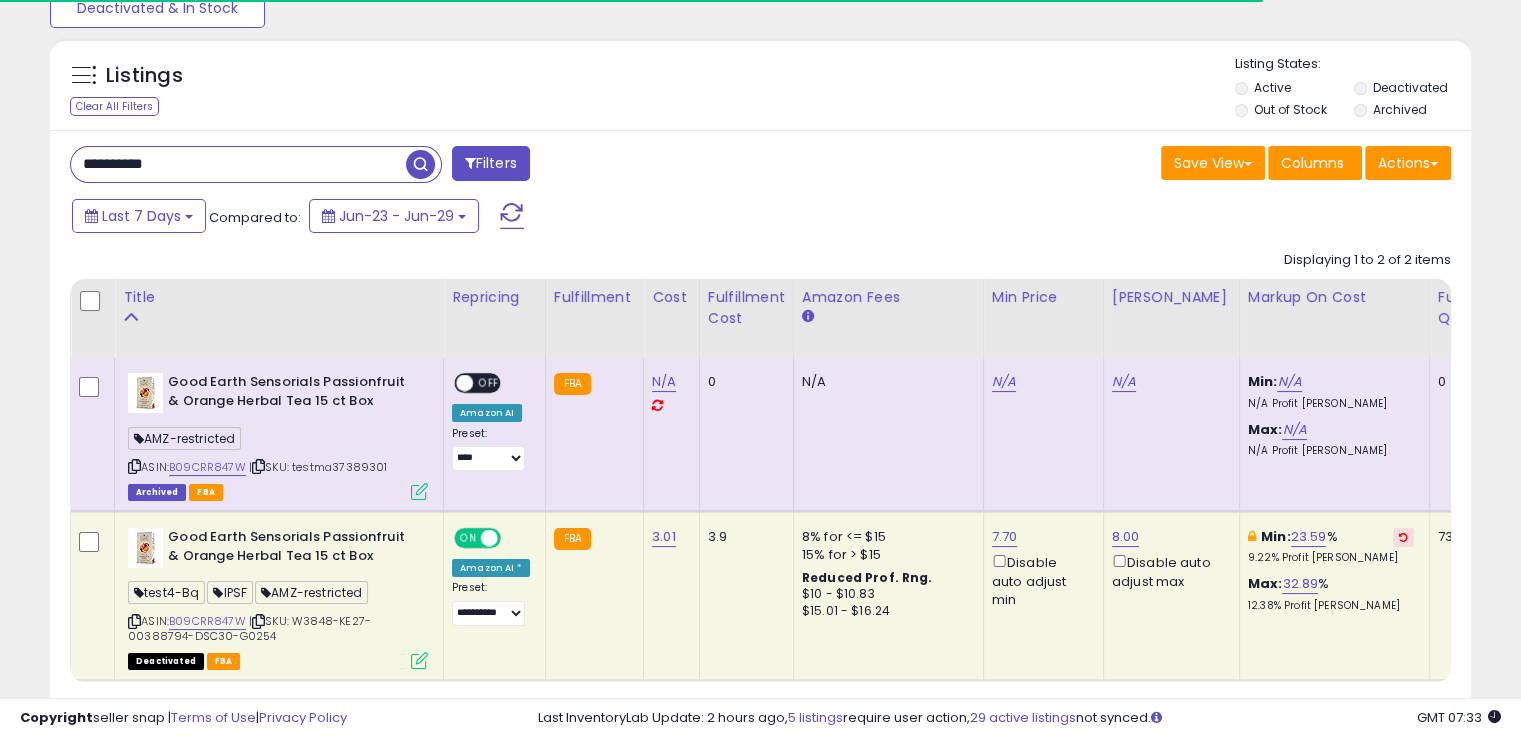click on "**********" at bounding box center (760, 445) 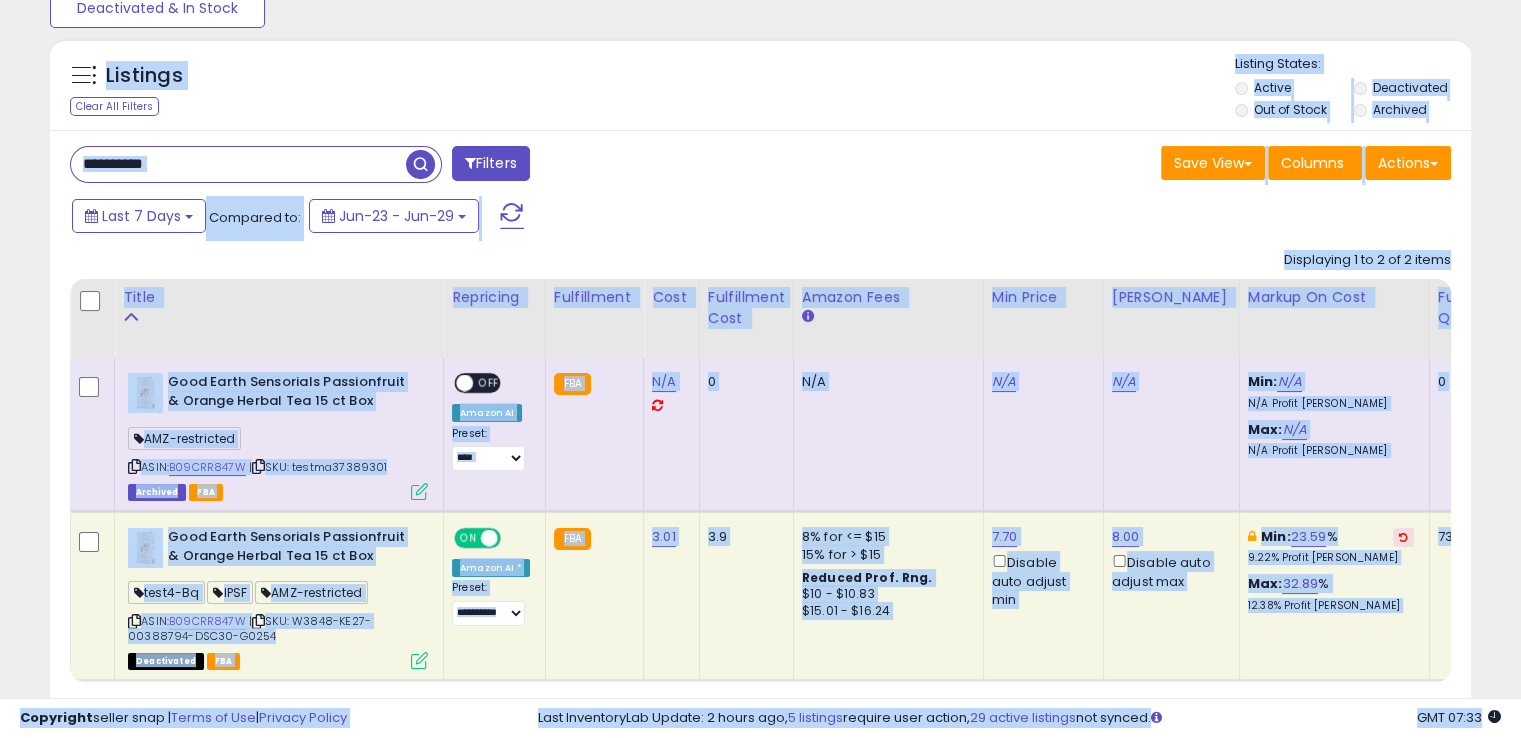 click on "Listings
Clear All Filters
Listing States:" at bounding box center (760, 89) 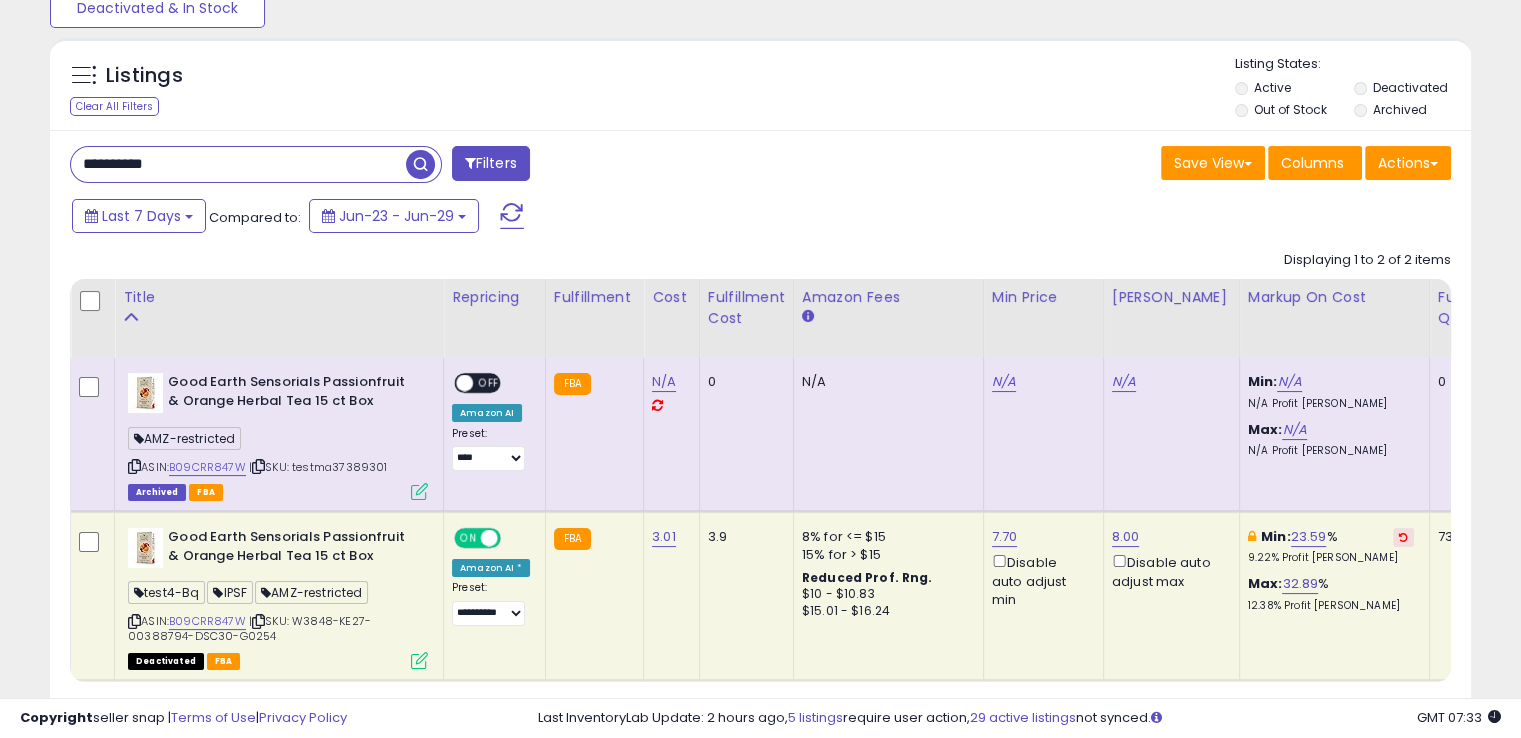 click on "**********" at bounding box center (238, 164) 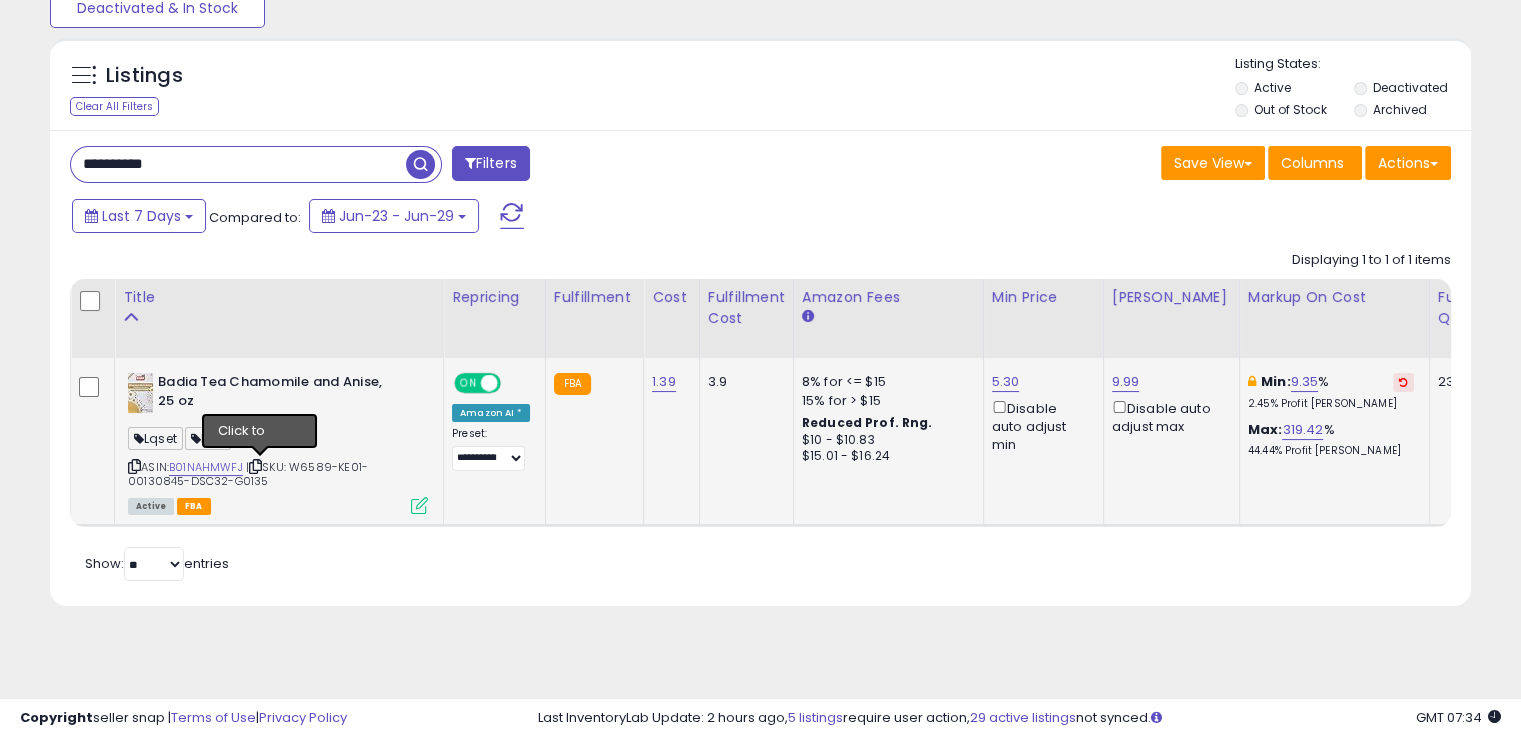 click at bounding box center (255, 466) 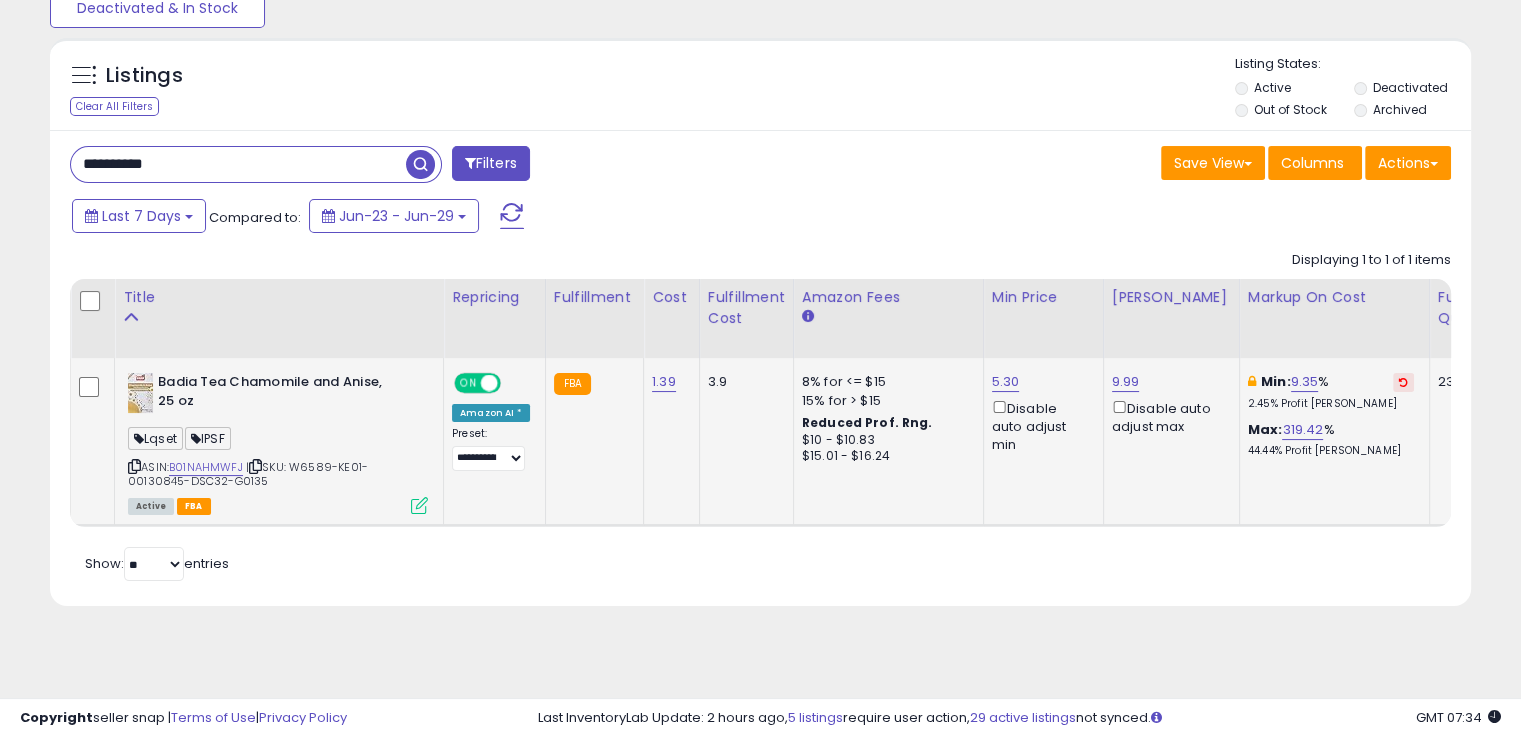 click at bounding box center (419, 505) 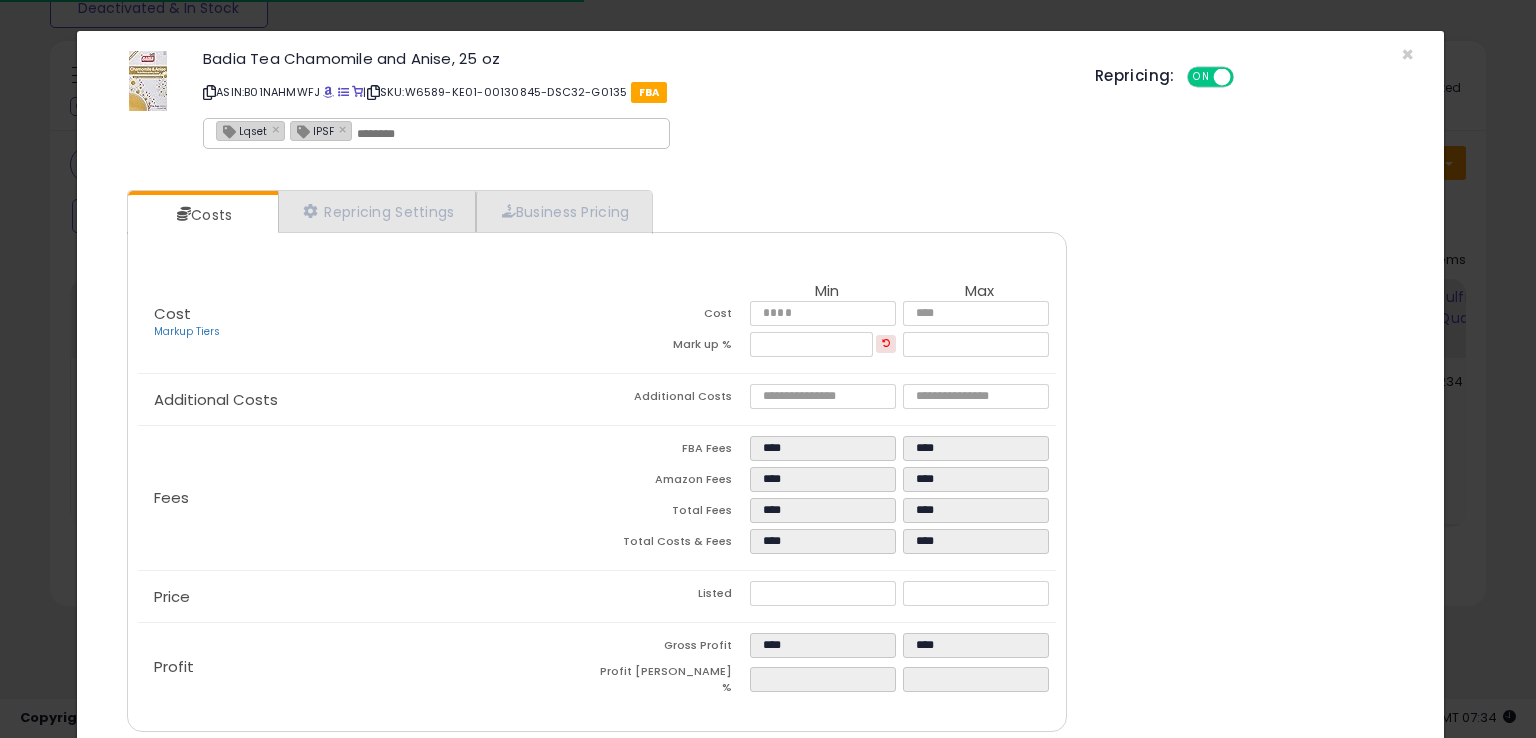 click on "Lqset × IPSF ×" at bounding box center (436, 133) 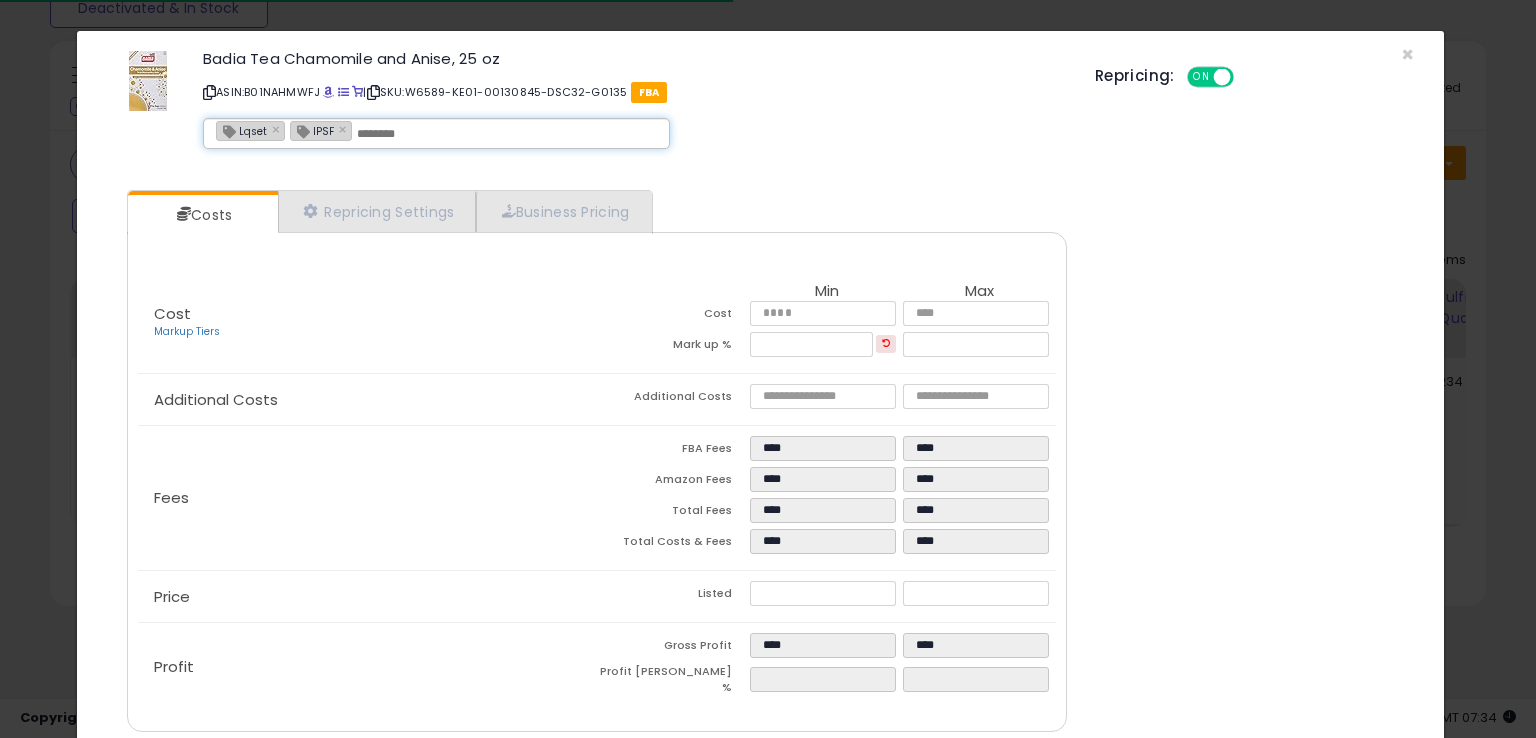 click at bounding box center (507, 134) 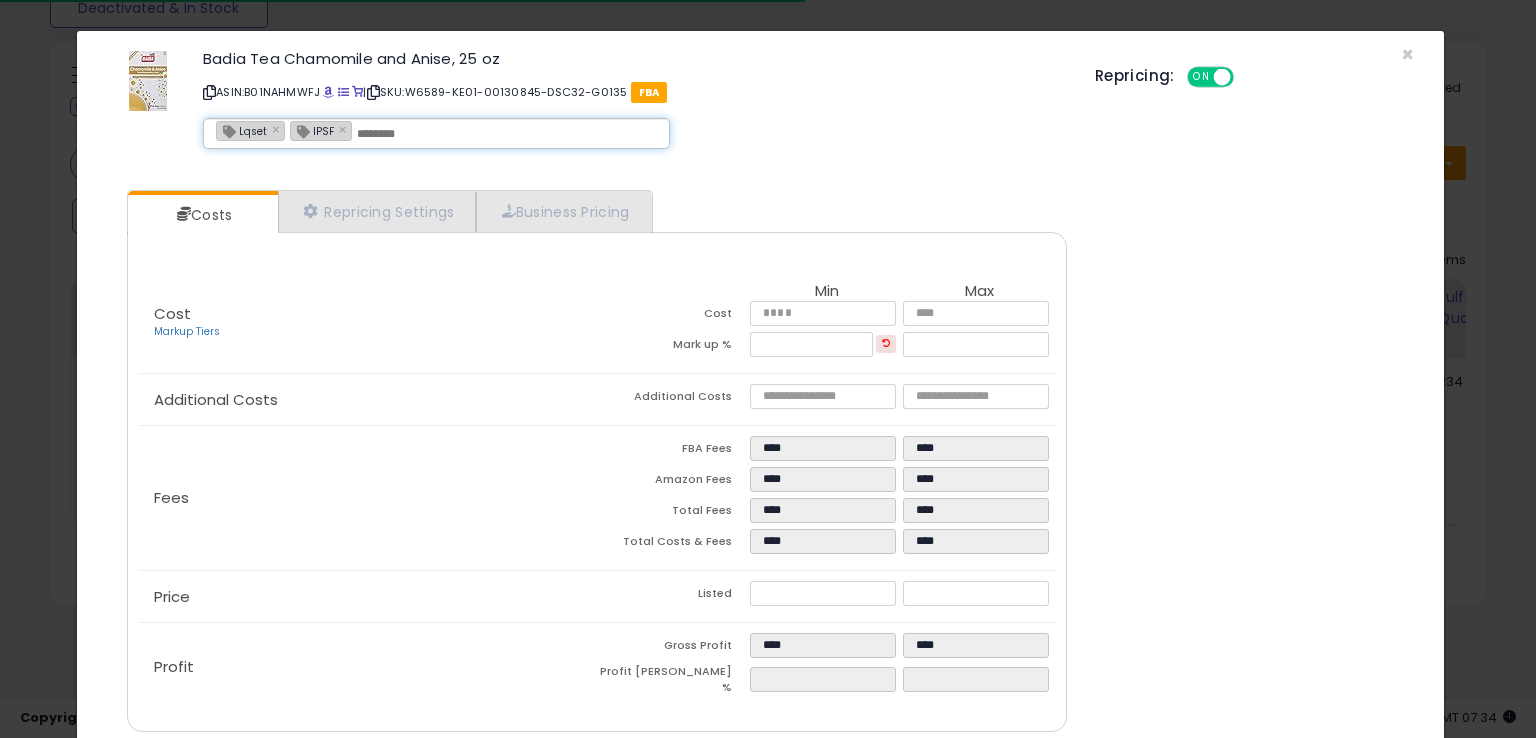 paste on "**********" 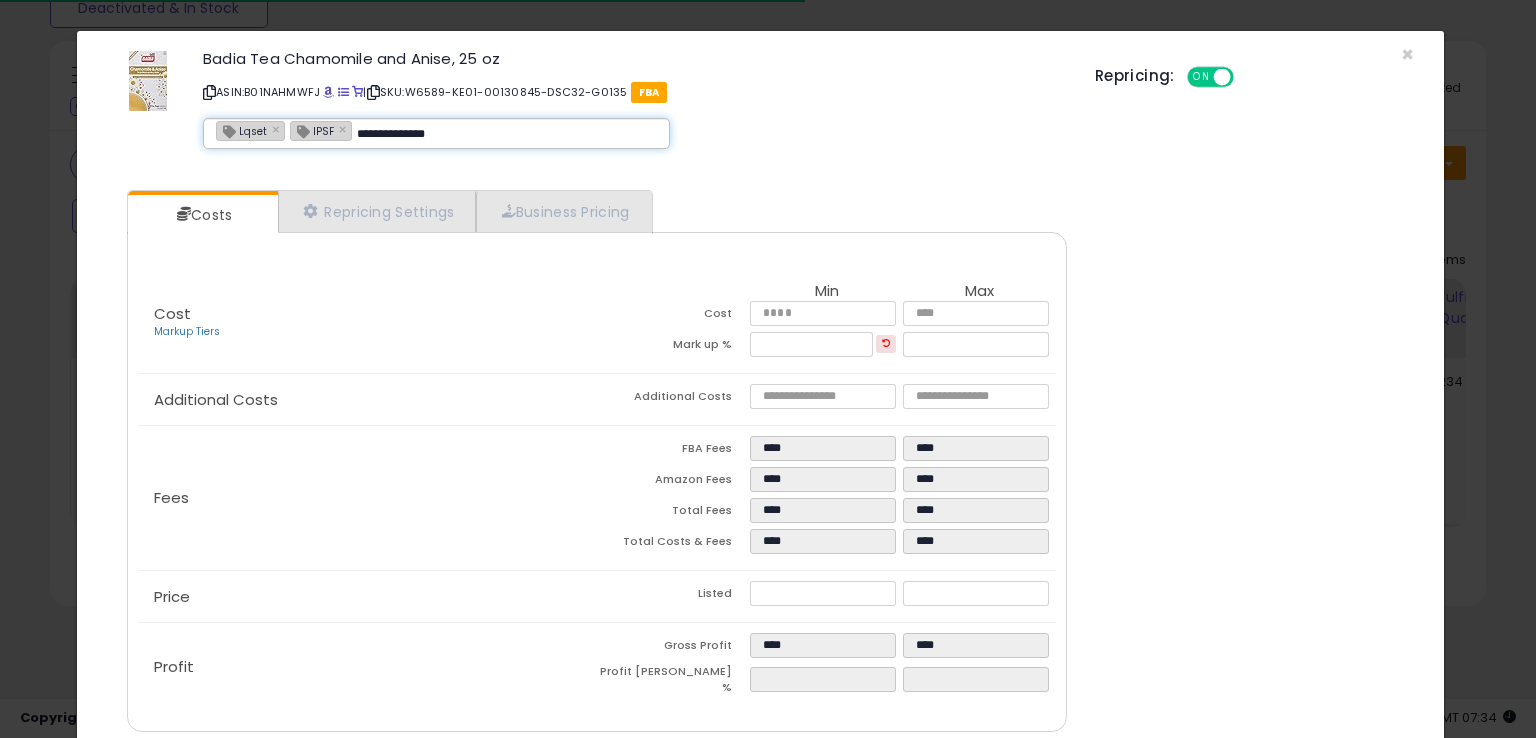 type on "**********" 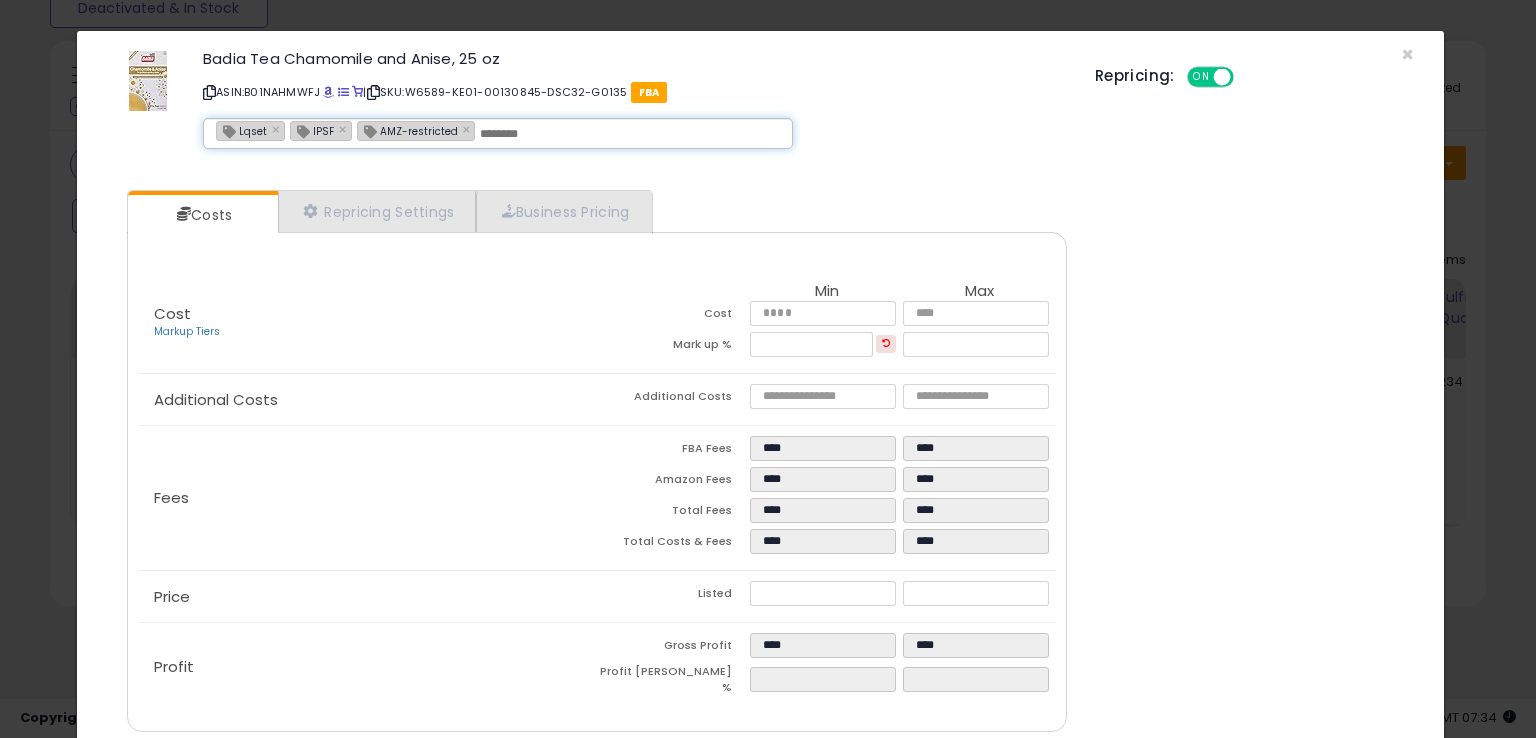 scroll, scrollTop: 71, scrollLeft: 0, axis: vertical 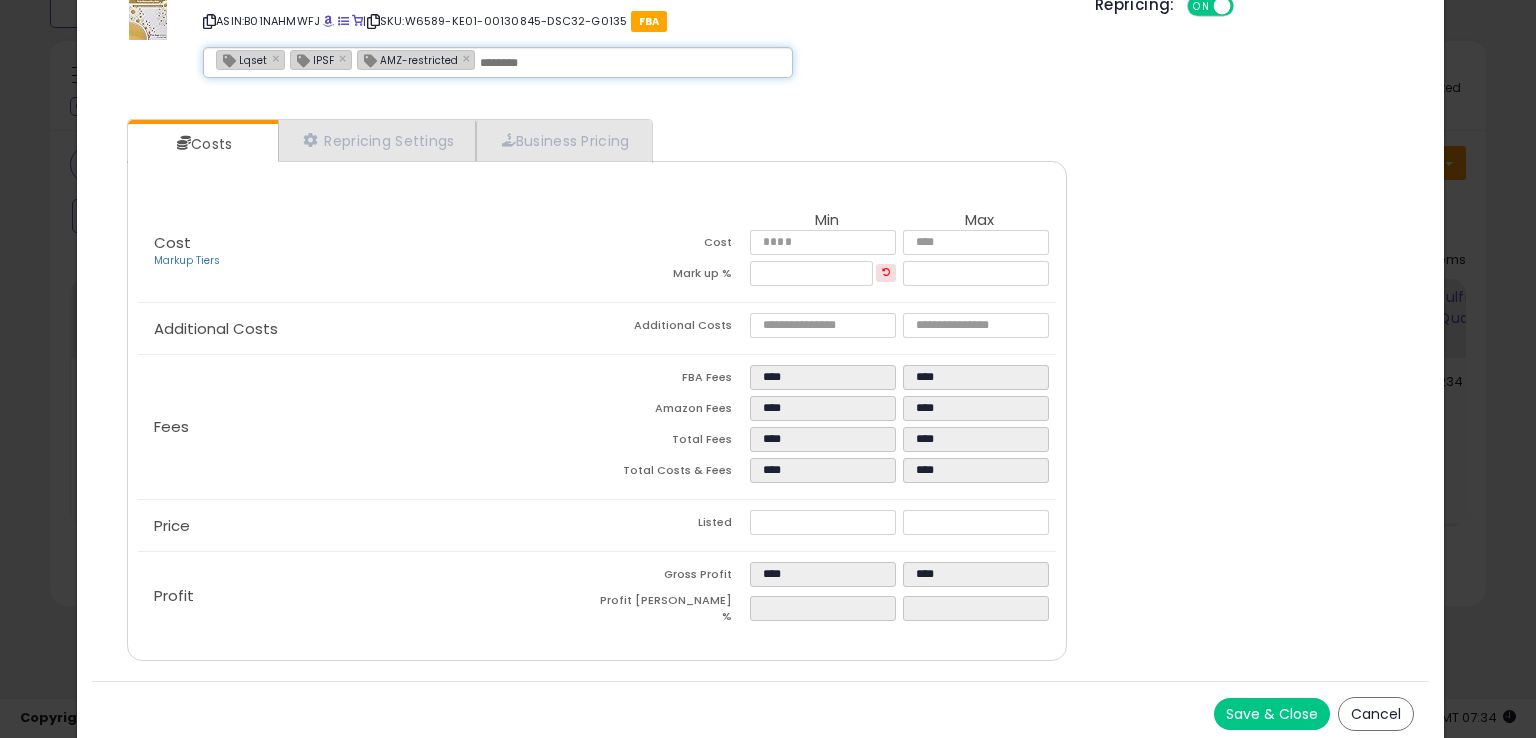 click on "Save & Close" at bounding box center (1272, 714) 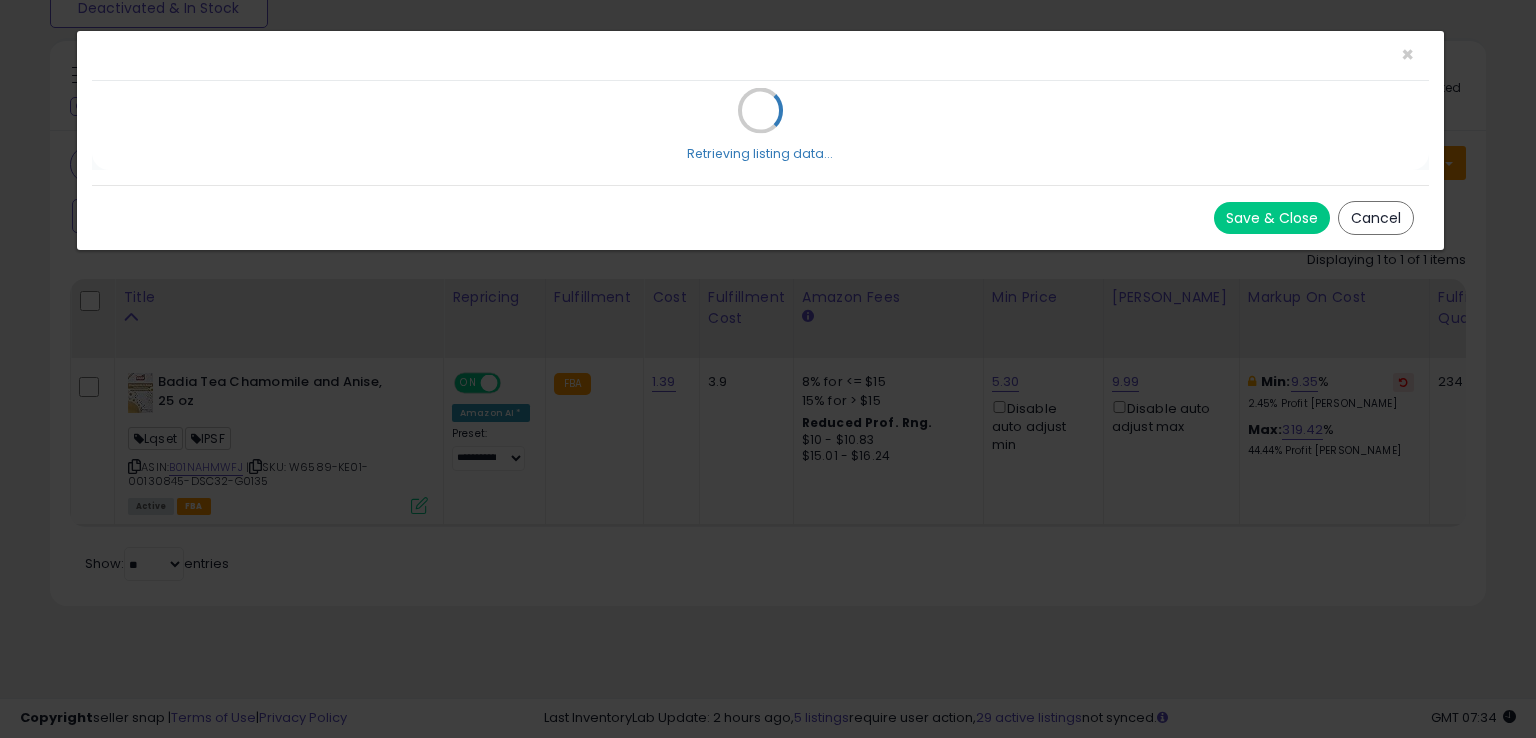 scroll, scrollTop: 0, scrollLeft: 0, axis: both 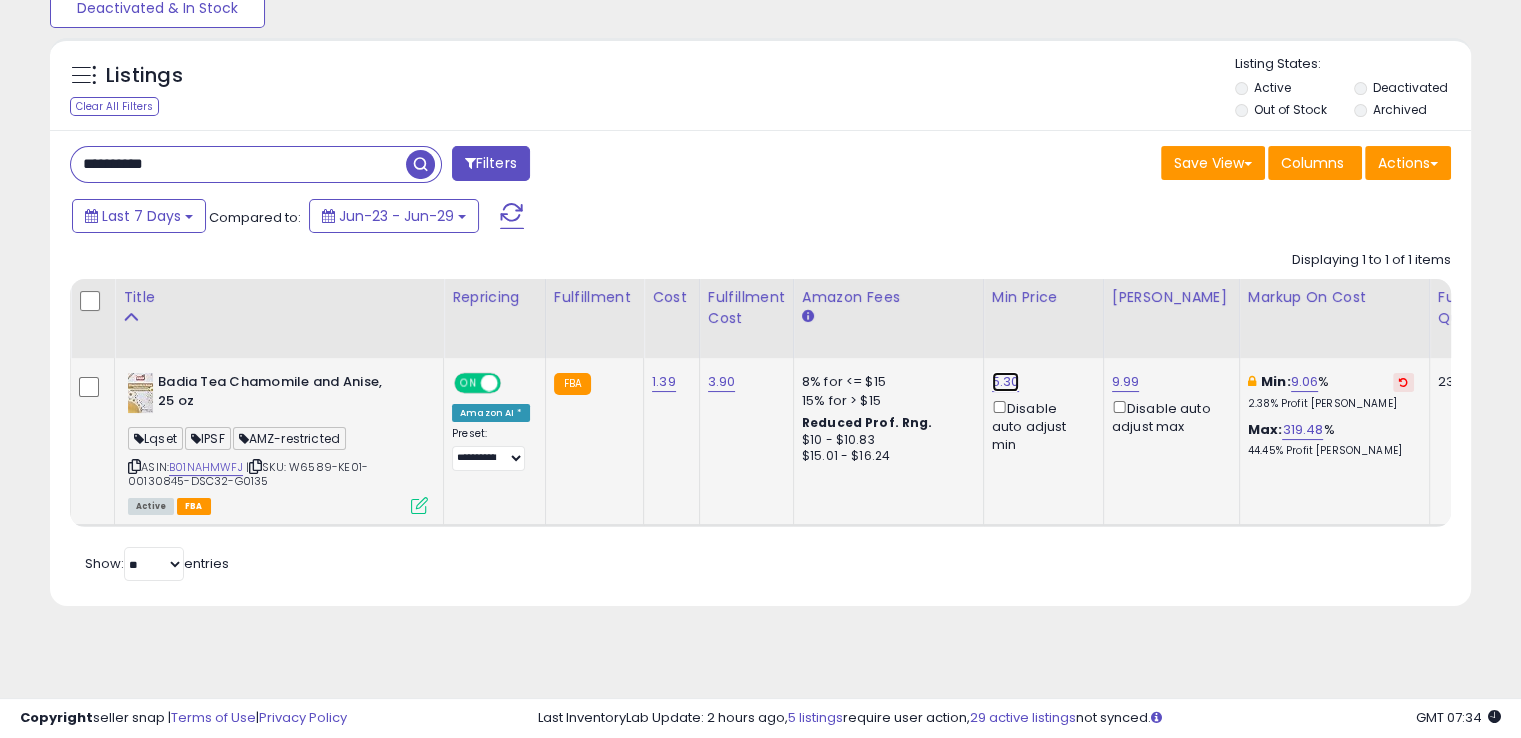 click on "5.30" at bounding box center (1006, 382) 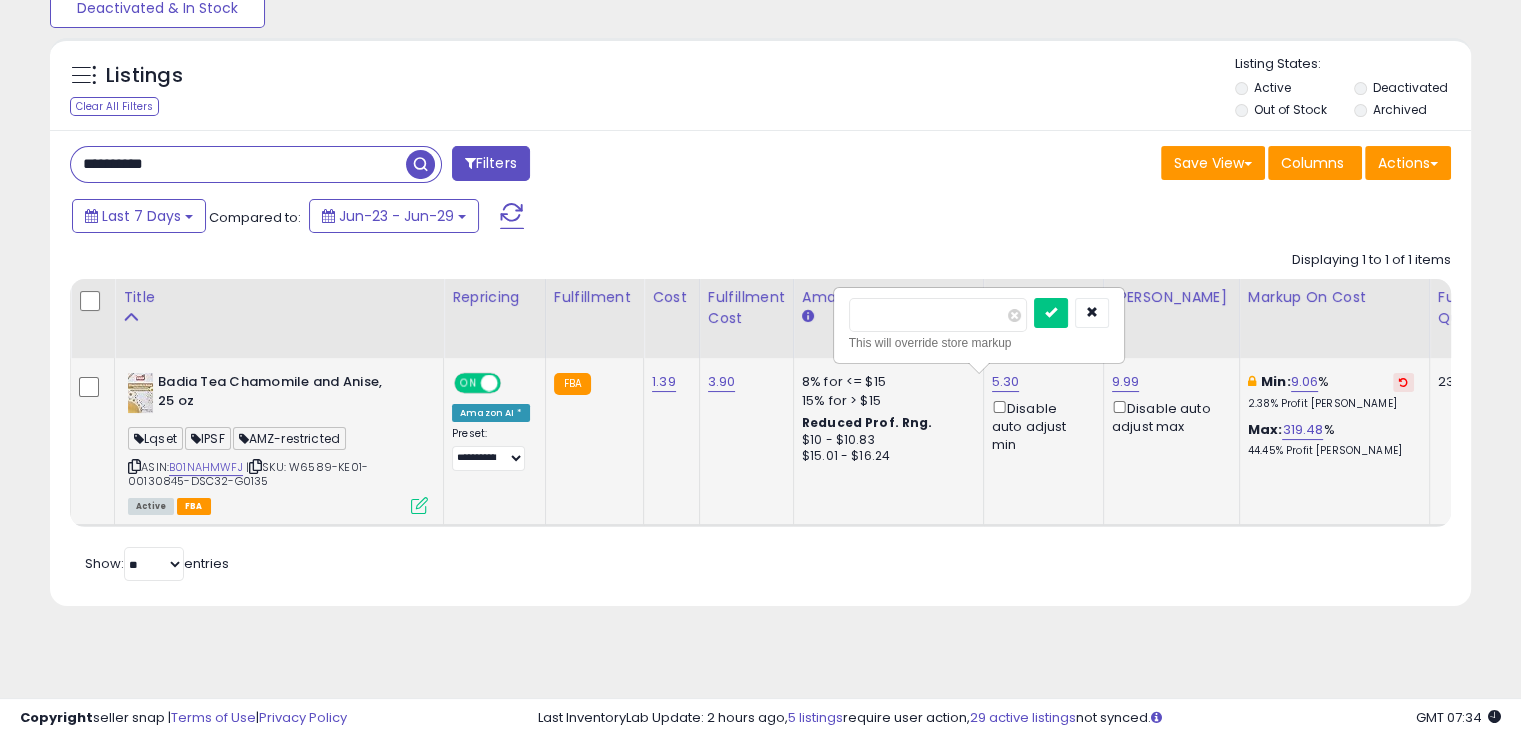 drag, startPoint x: 904, startPoint y: 309, endPoint x: 884, endPoint y: 317, distance: 21.540659 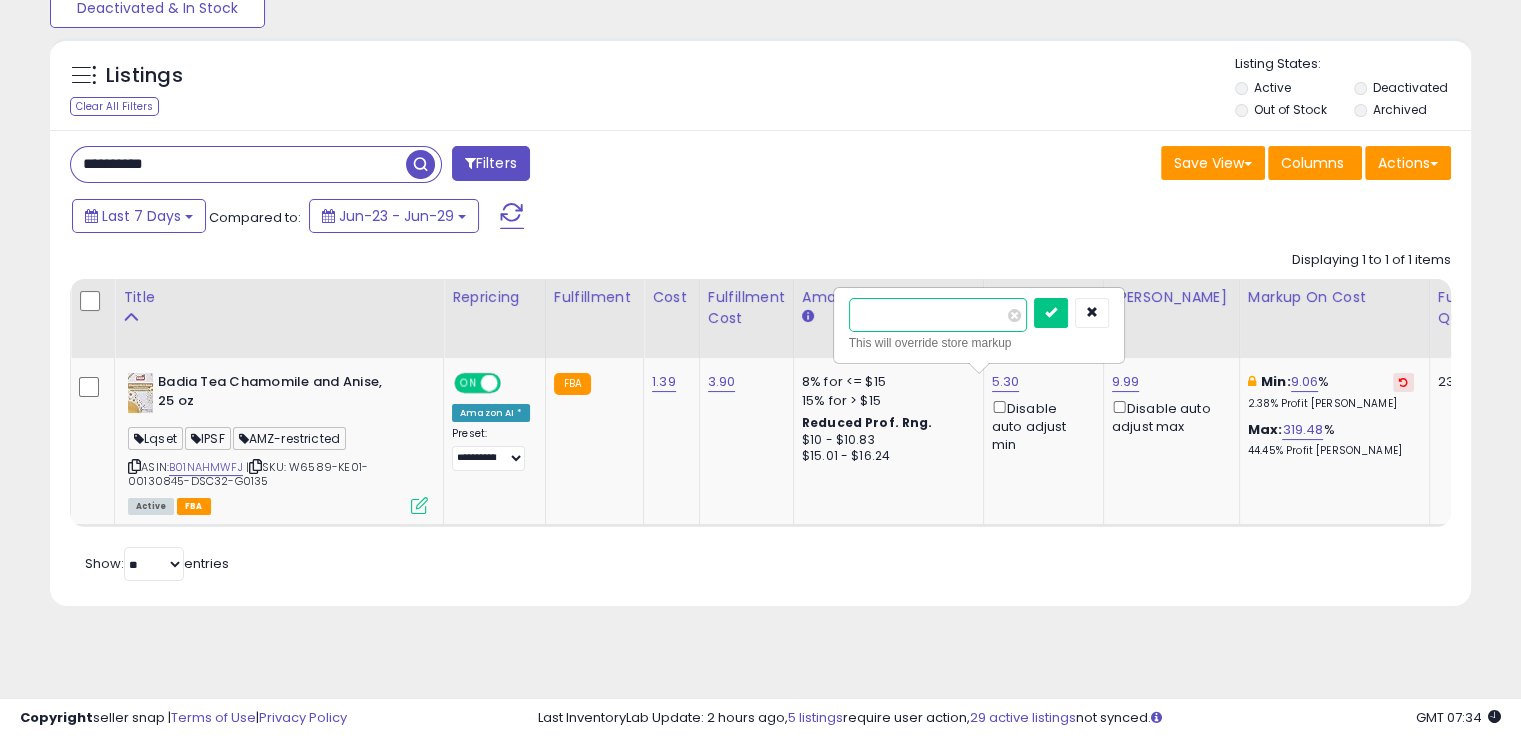 click at bounding box center (1051, 313) 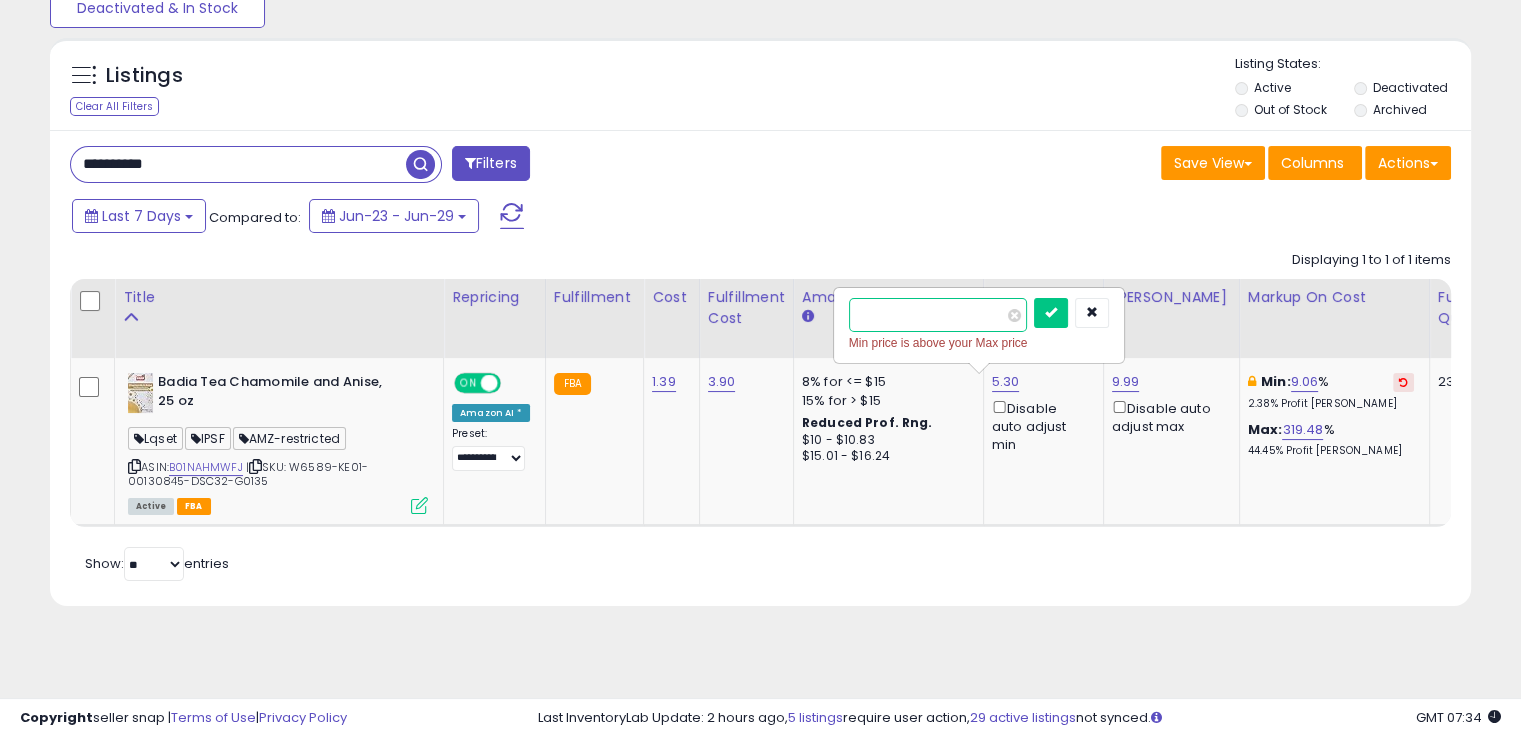 drag, startPoint x: 933, startPoint y: 308, endPoint x: 824, endPoint y: 300, distance: 109.29318 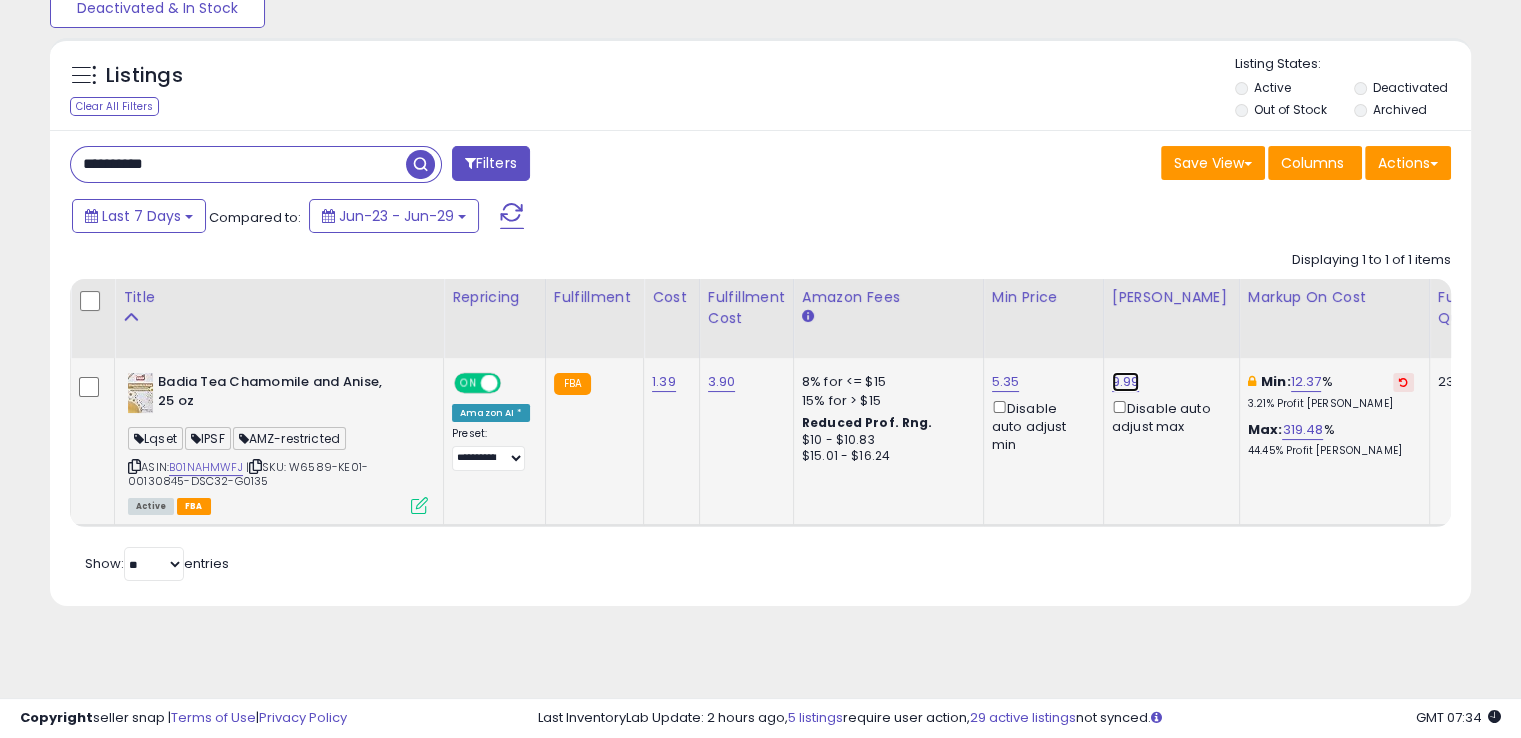 click on "9.99" at bounding box center [1126, 382] 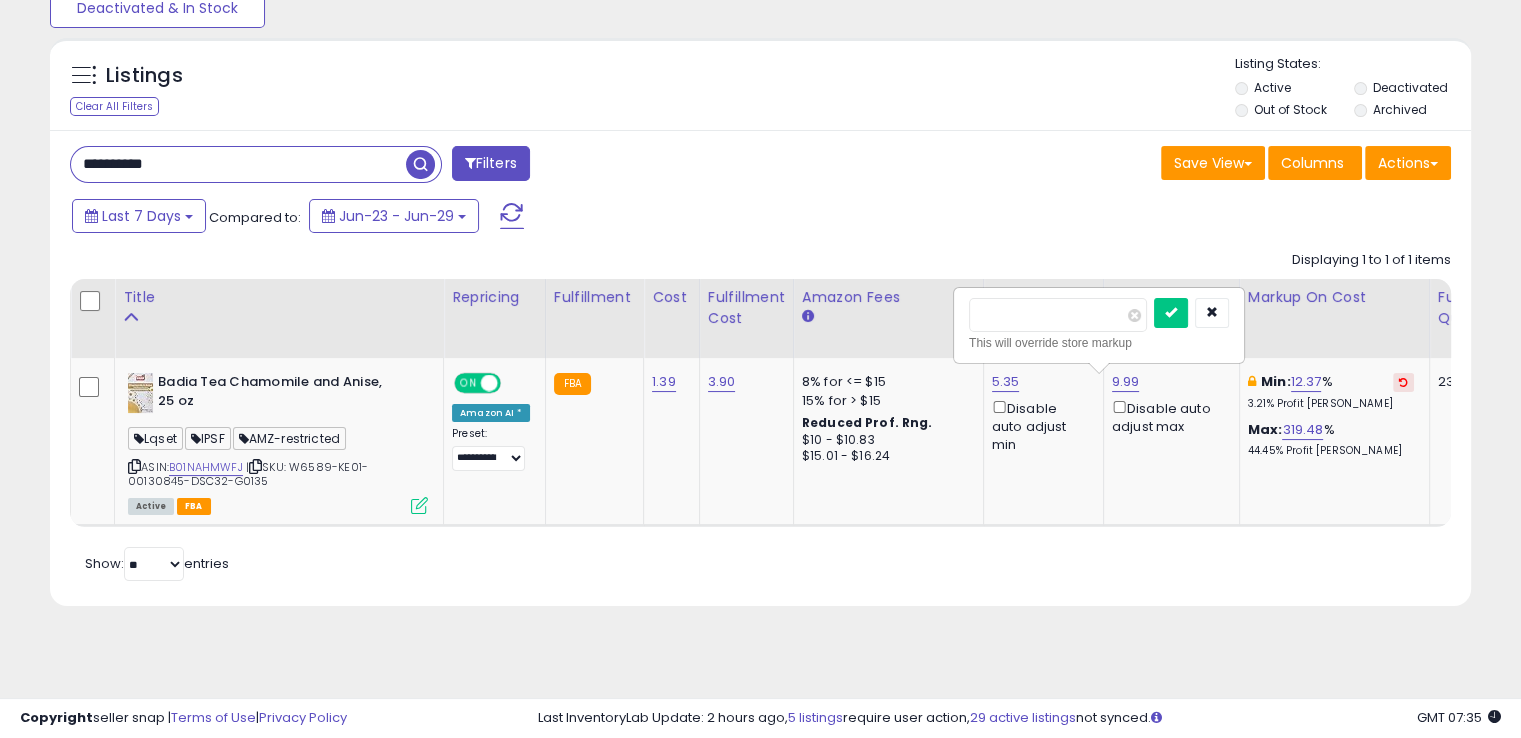 drag, startPoint x: 1005, startPoint y: 317, endPoint x: 932, endPoint y: 318, distance: 73.00685 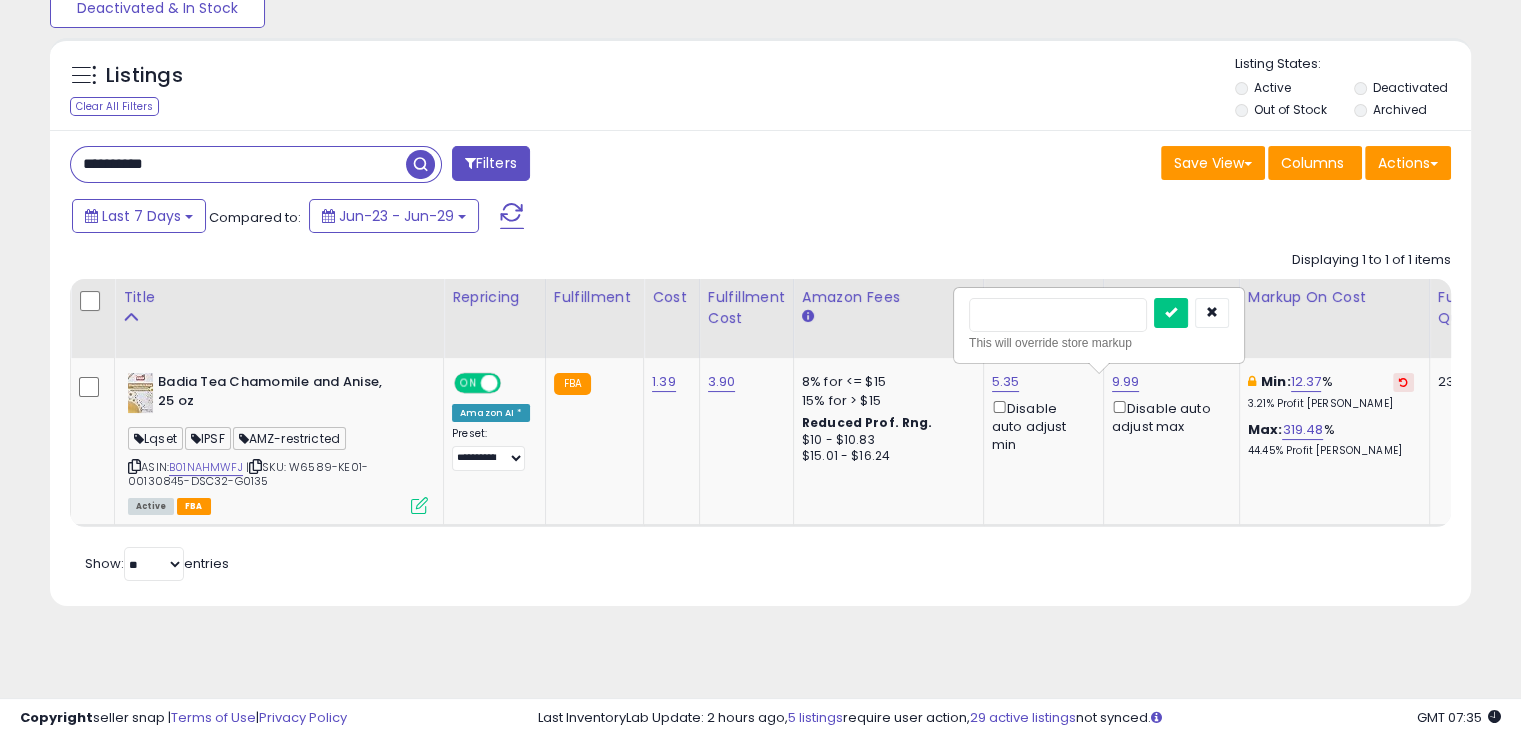 type on "***" 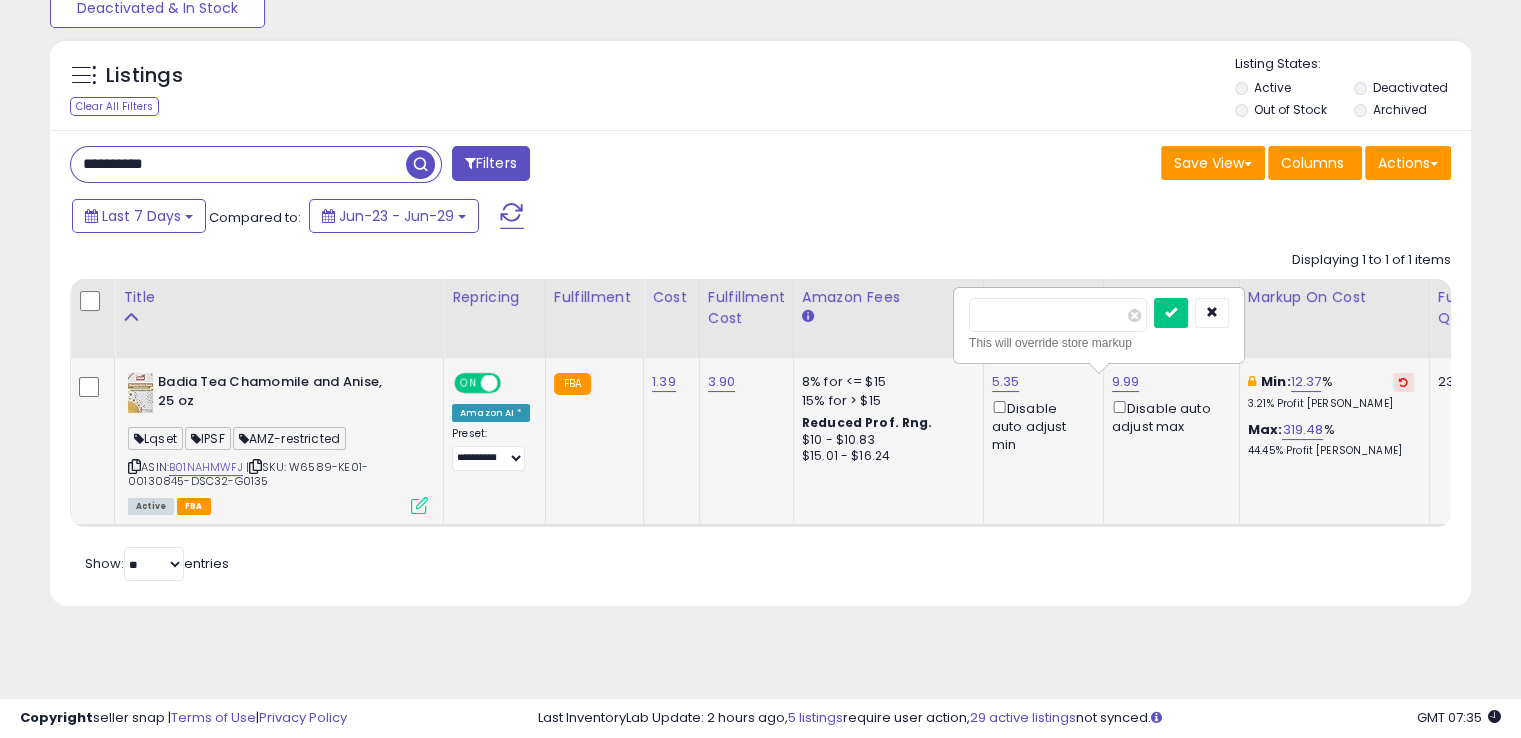 click at bounding box center [1171, 313] 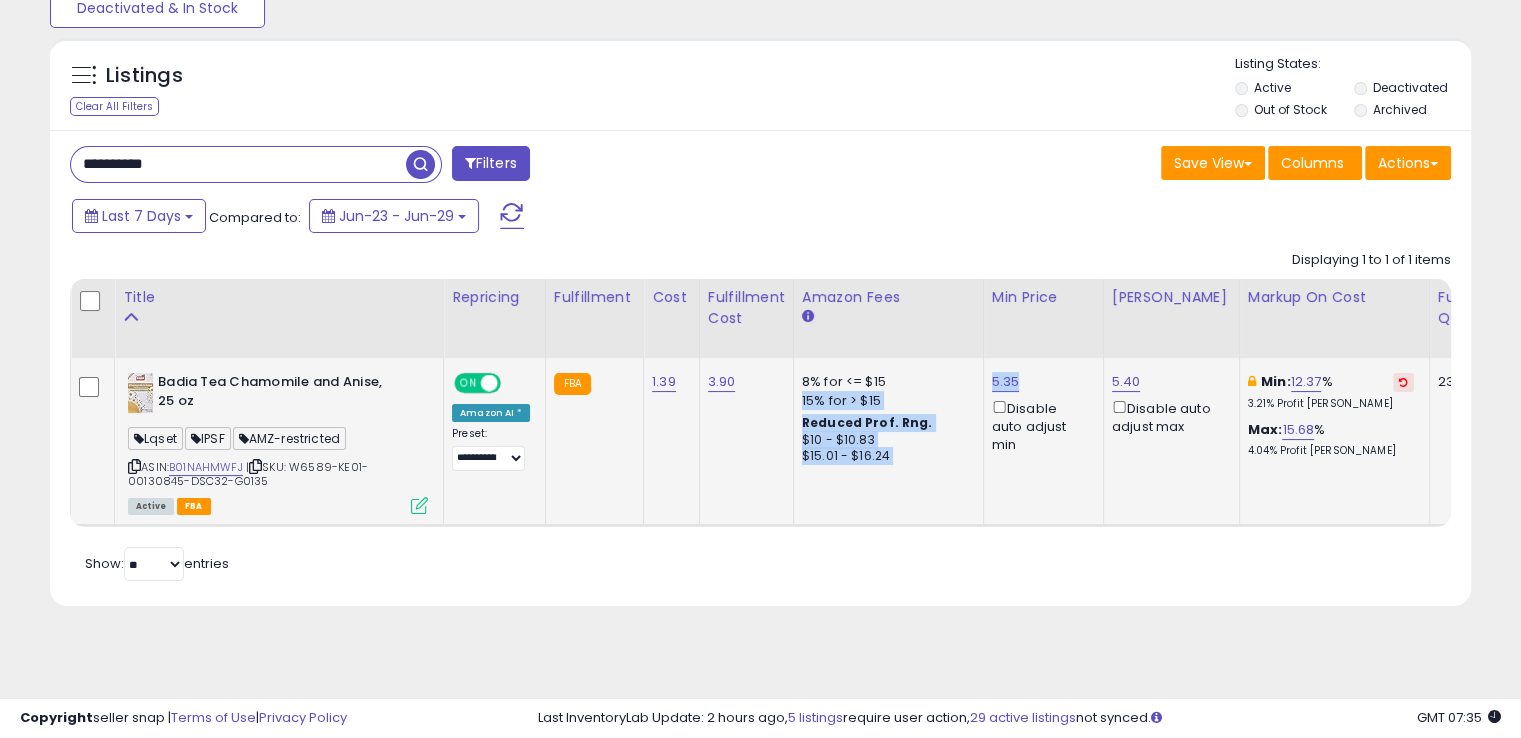 drag, startPoint x: 1024, startPoint y: 381, endPoint x: 972, endPoint y: 384, distance: 52.086468 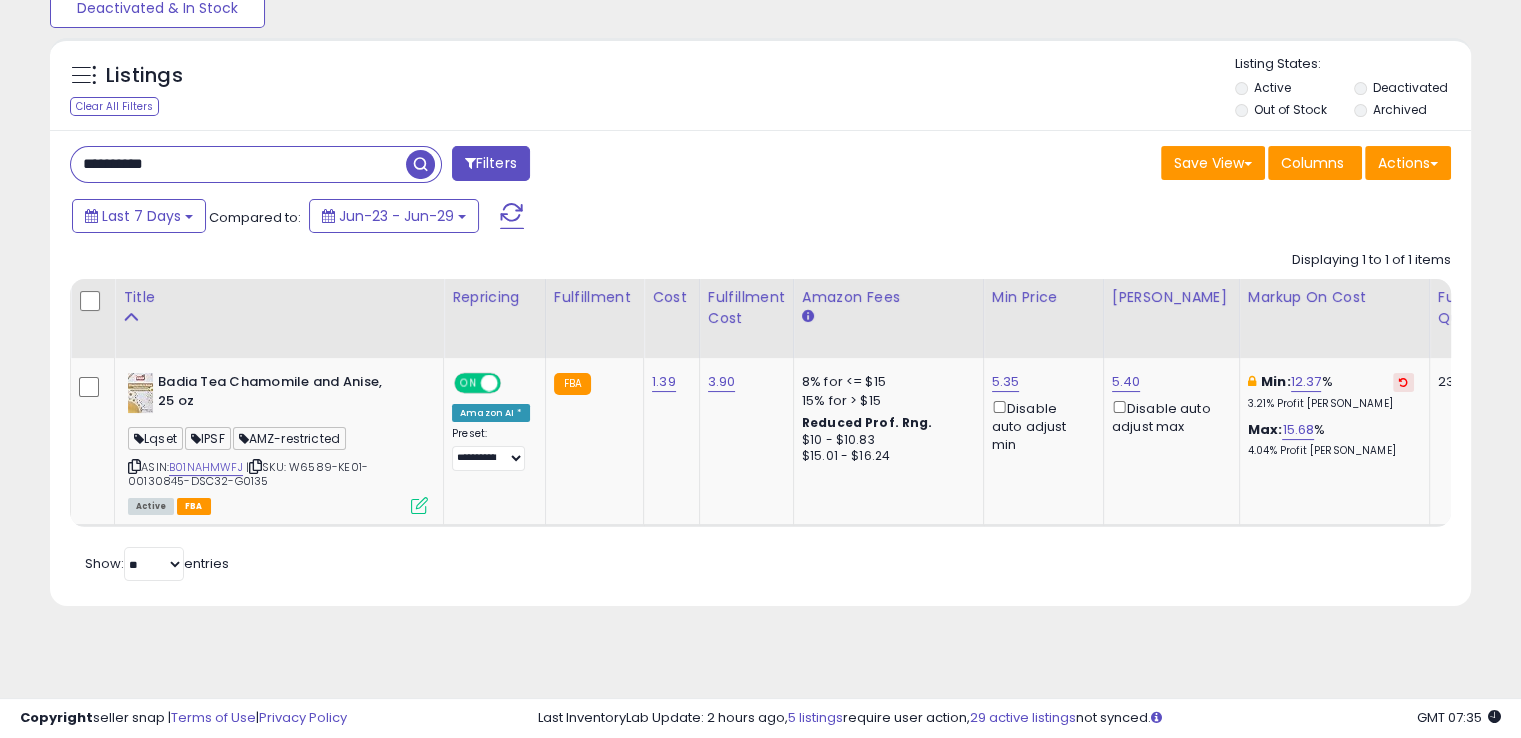 click on "Save View
Save As New View
Update Current View
Columns
Actions
Import  Export Visible Columns" at bounding box center (1114, 165) 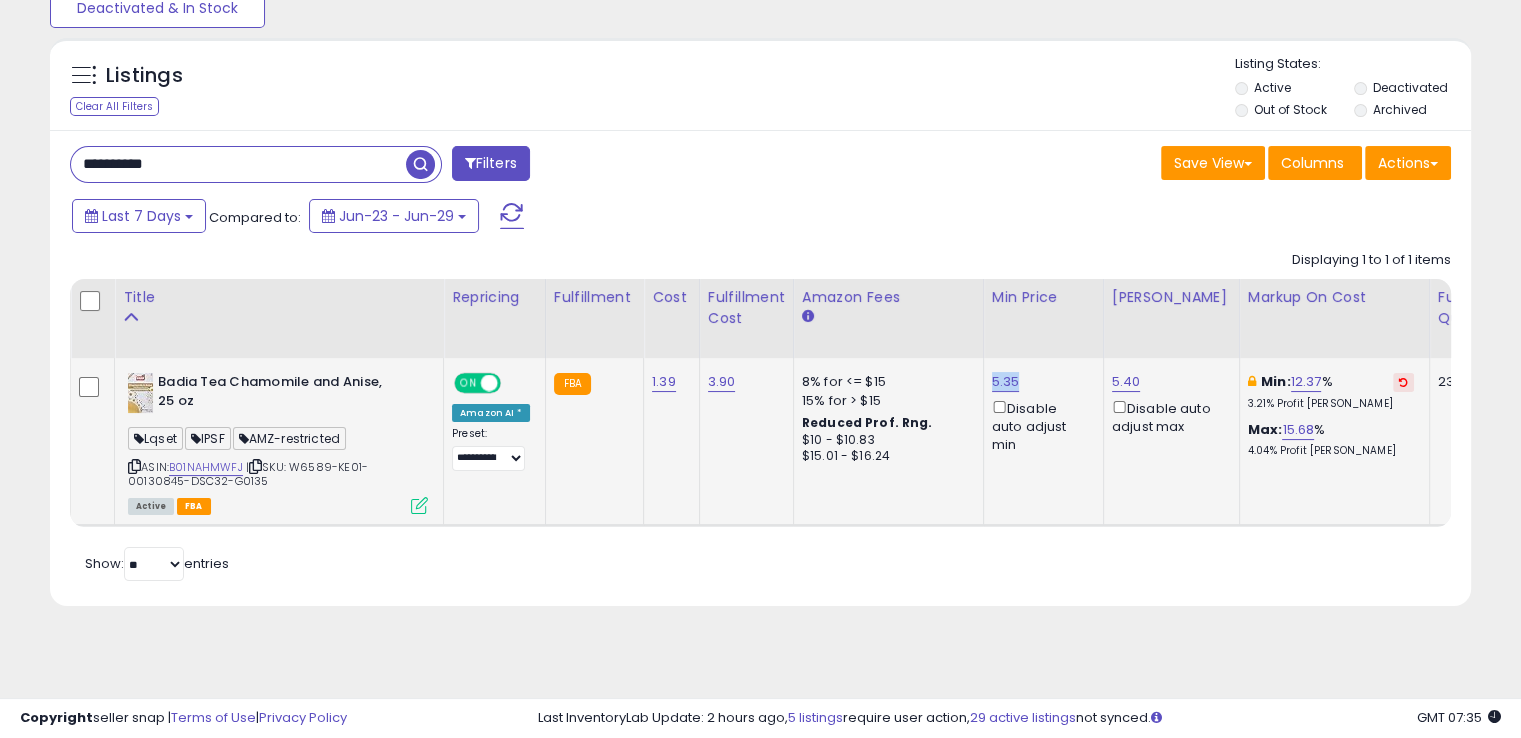 drag, startPoint x: 1015, startPoint y: 382, endPoint x: 980, endPoint y: 376, distance: 35.510563 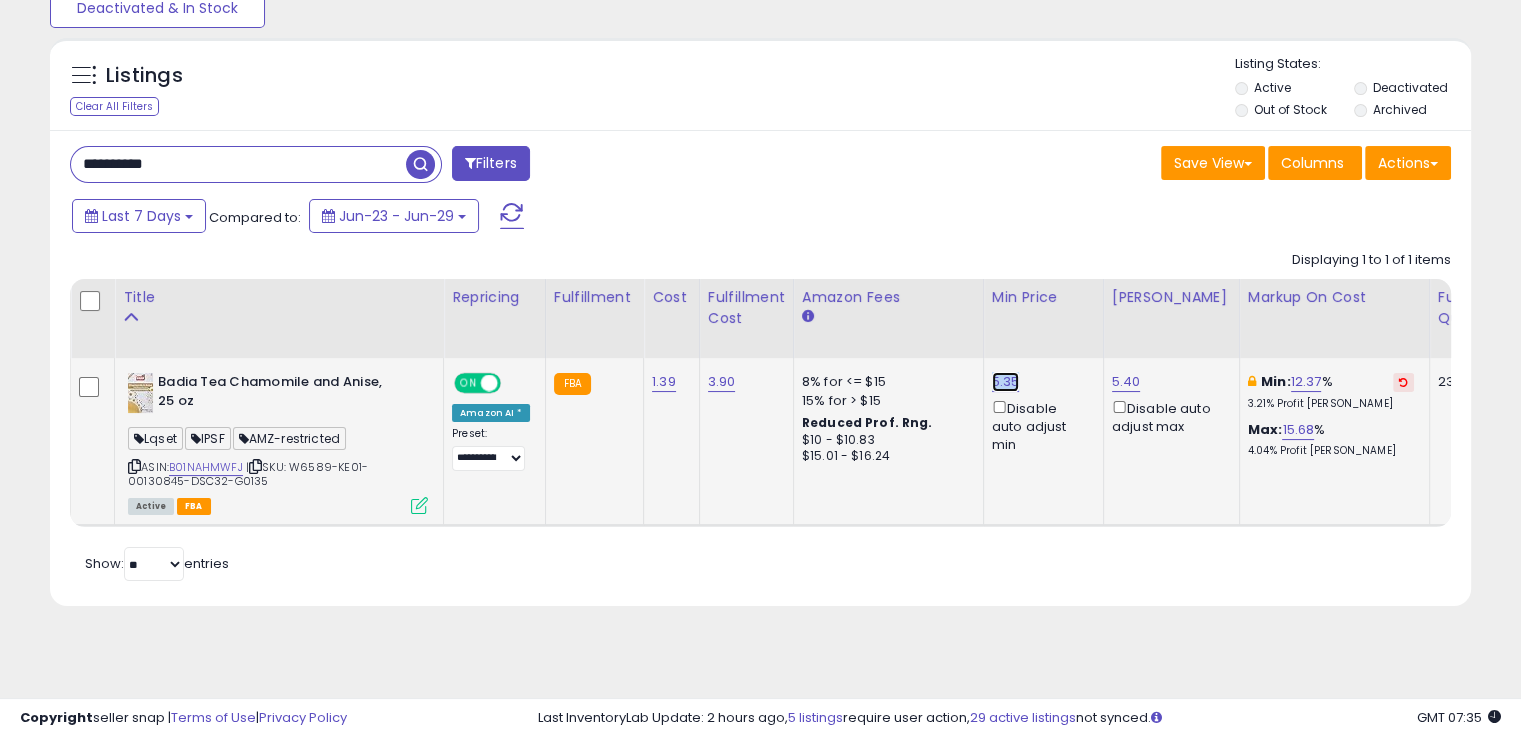 click on "5.35" at bounding box center [1006, 382] 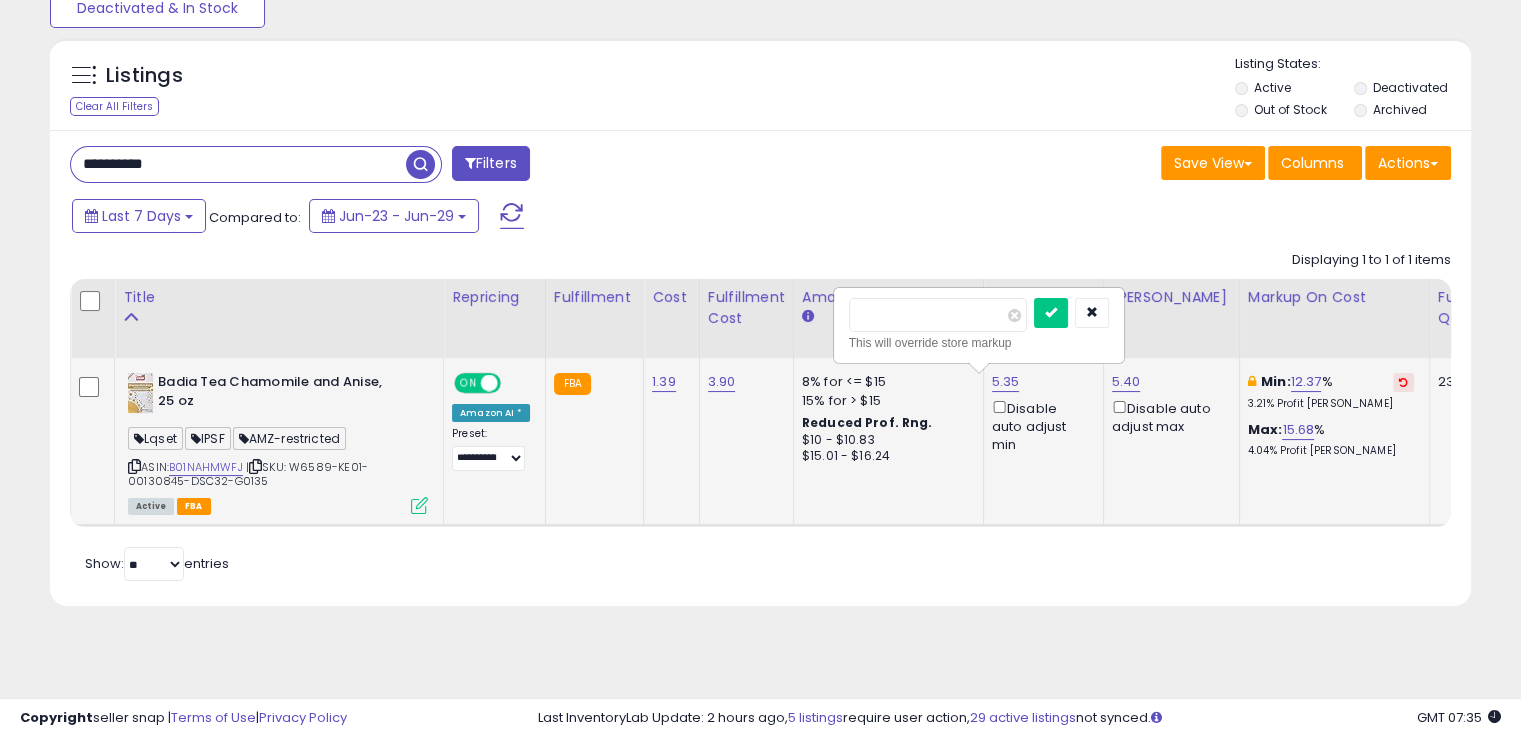 type on "****" 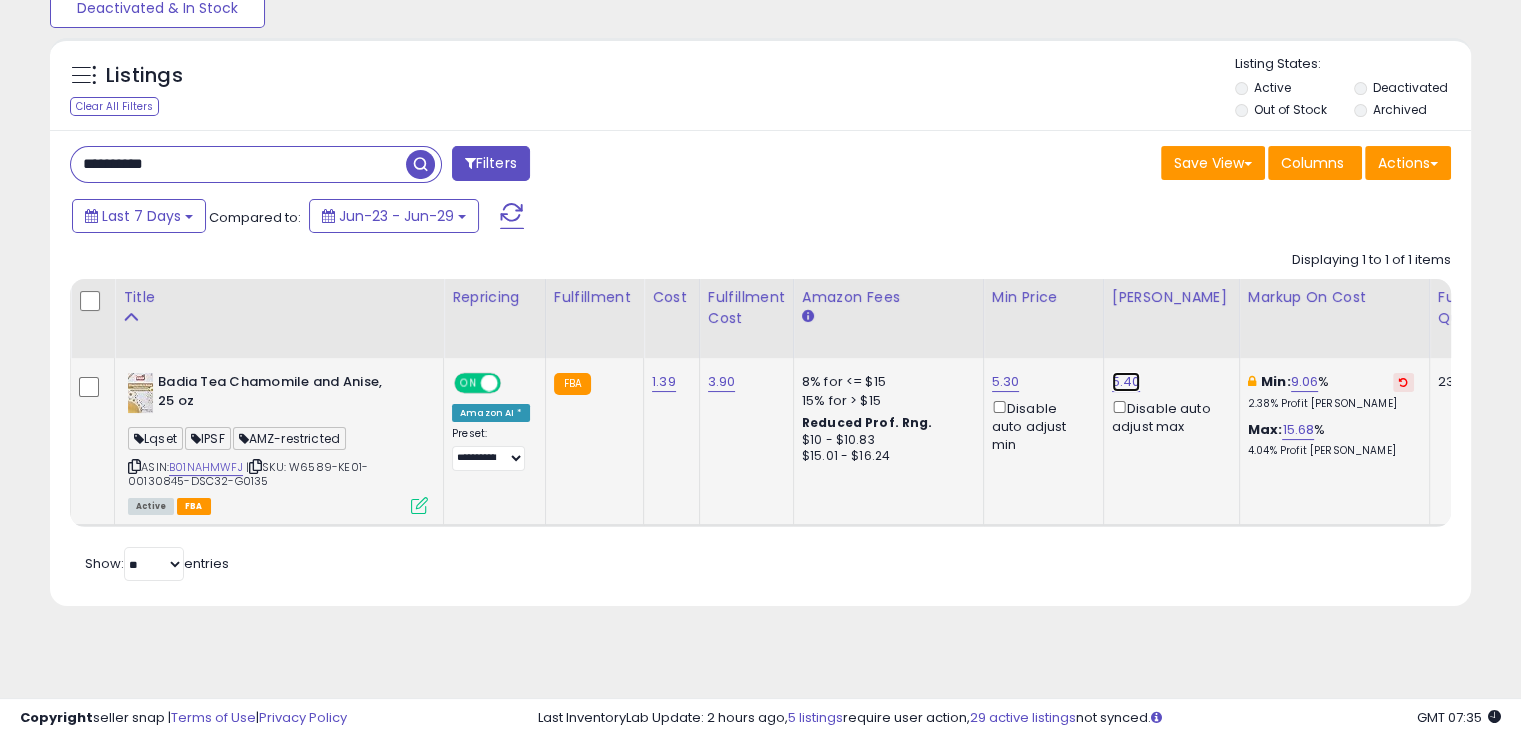 click on "5.40" at bounding box center (1126, 382) 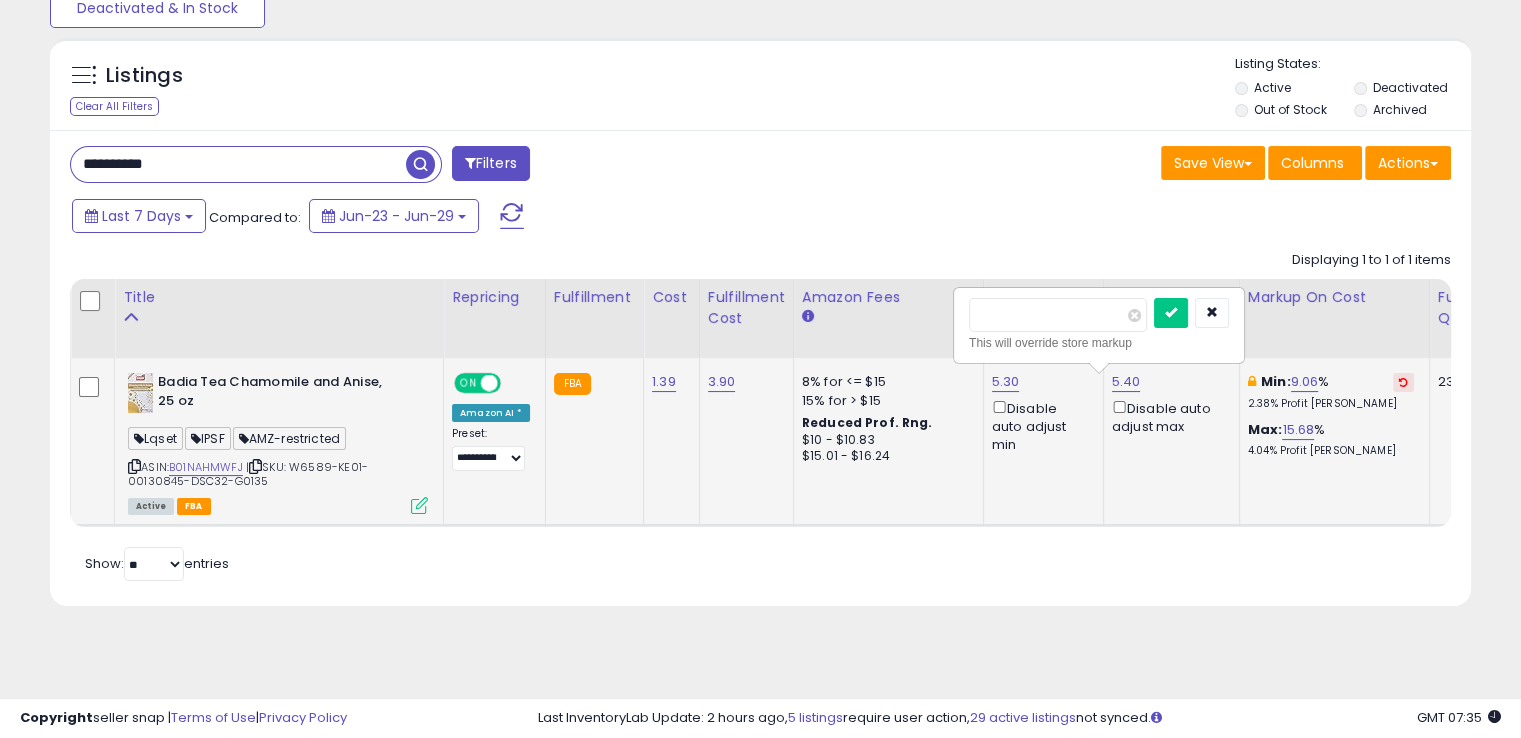 drag, startPoint x: 1015, startPoint y: 303, endPoint x: 997, endPoint y: 301, distance: 18.110771 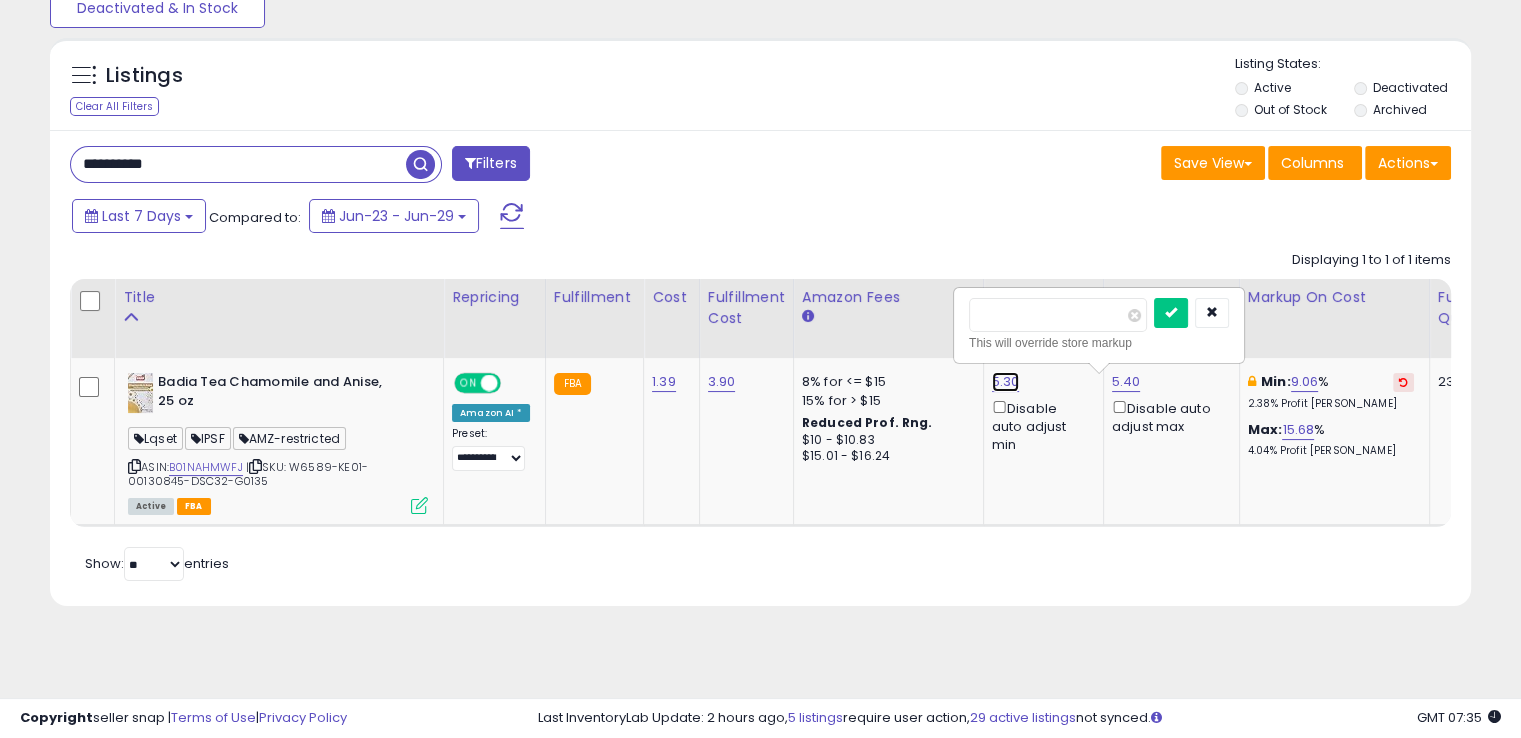 click on "5.30" at bounding box center (1006, 382) 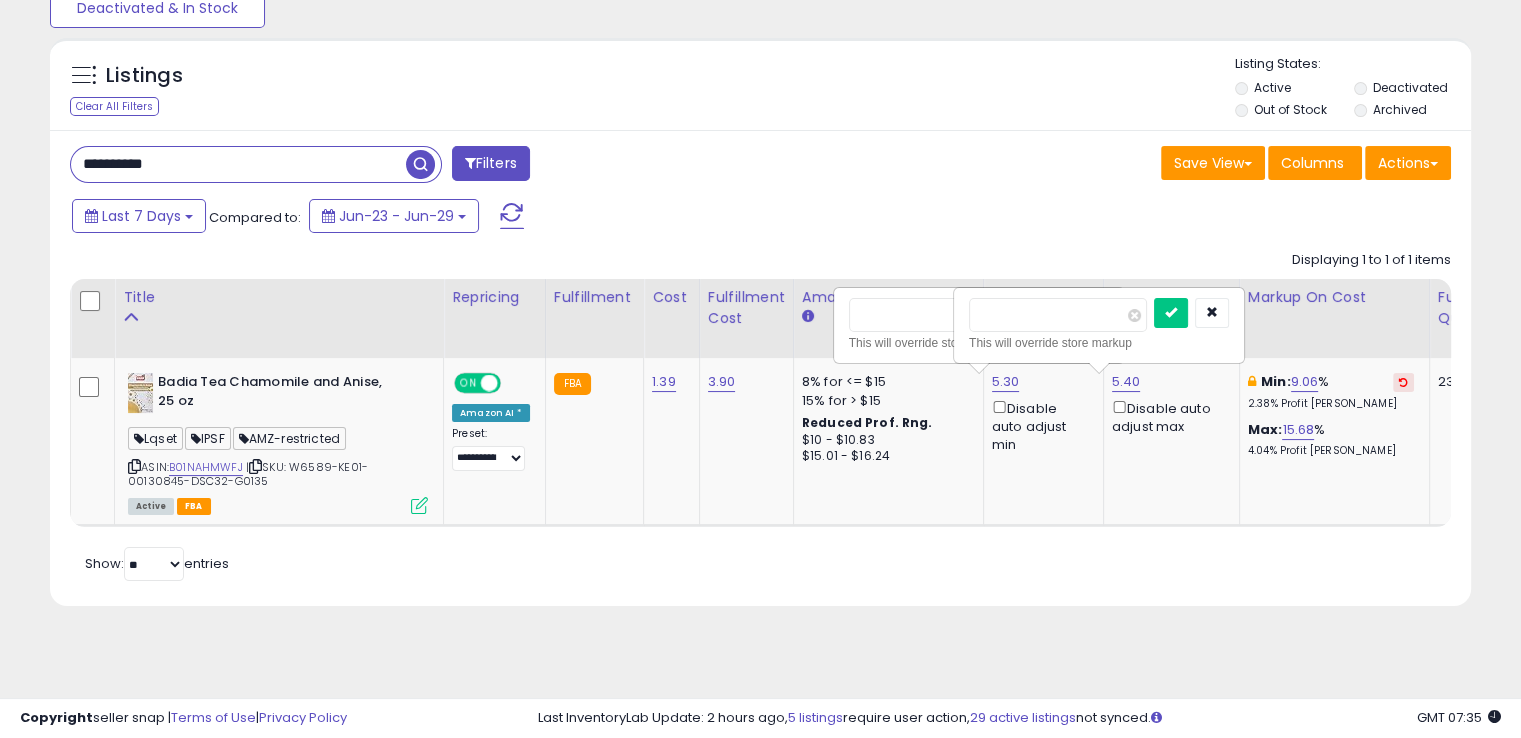 type on "****" 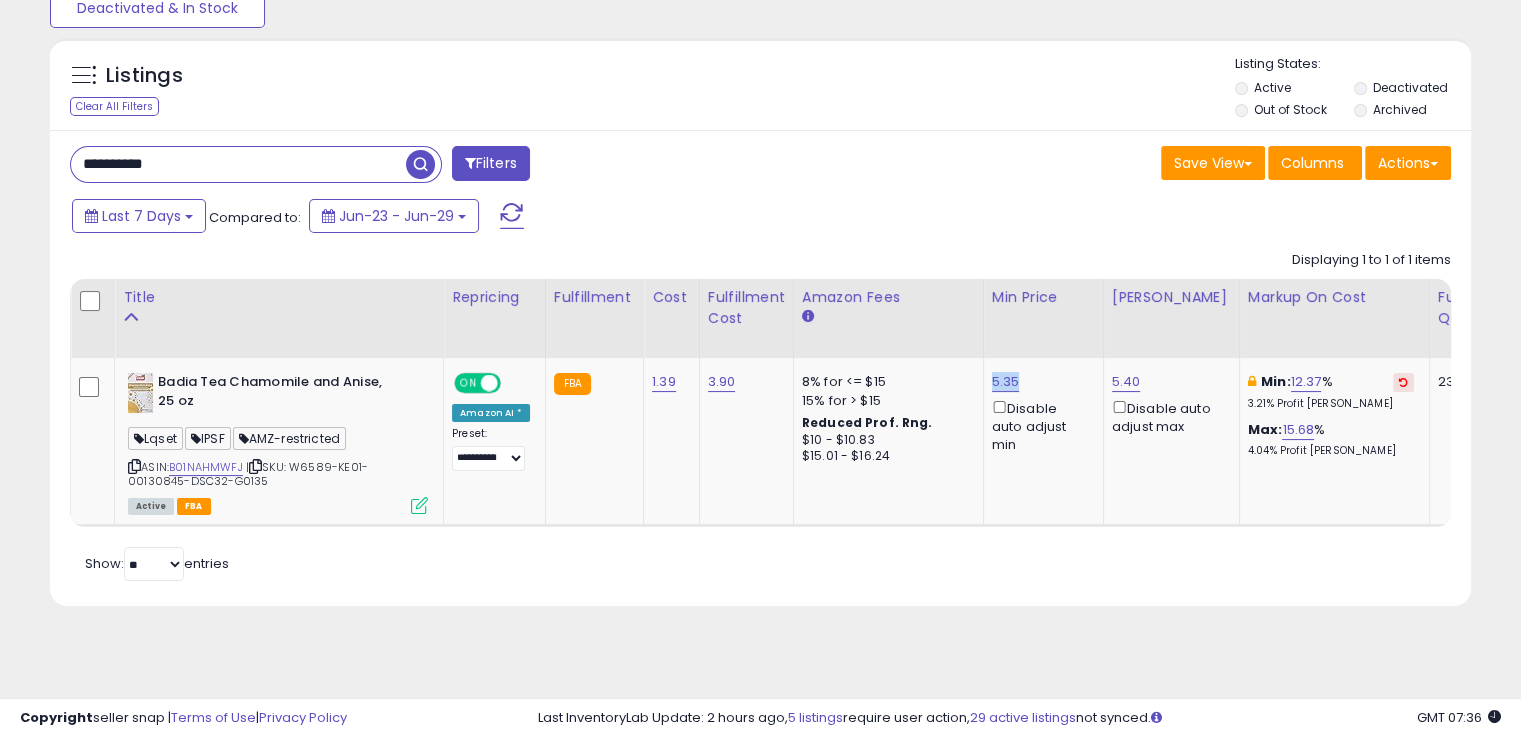 drag, startPoint x: 1014, startPoint y: 372, endPoint x: 980, endPoint y: 367, distance: 34.36568 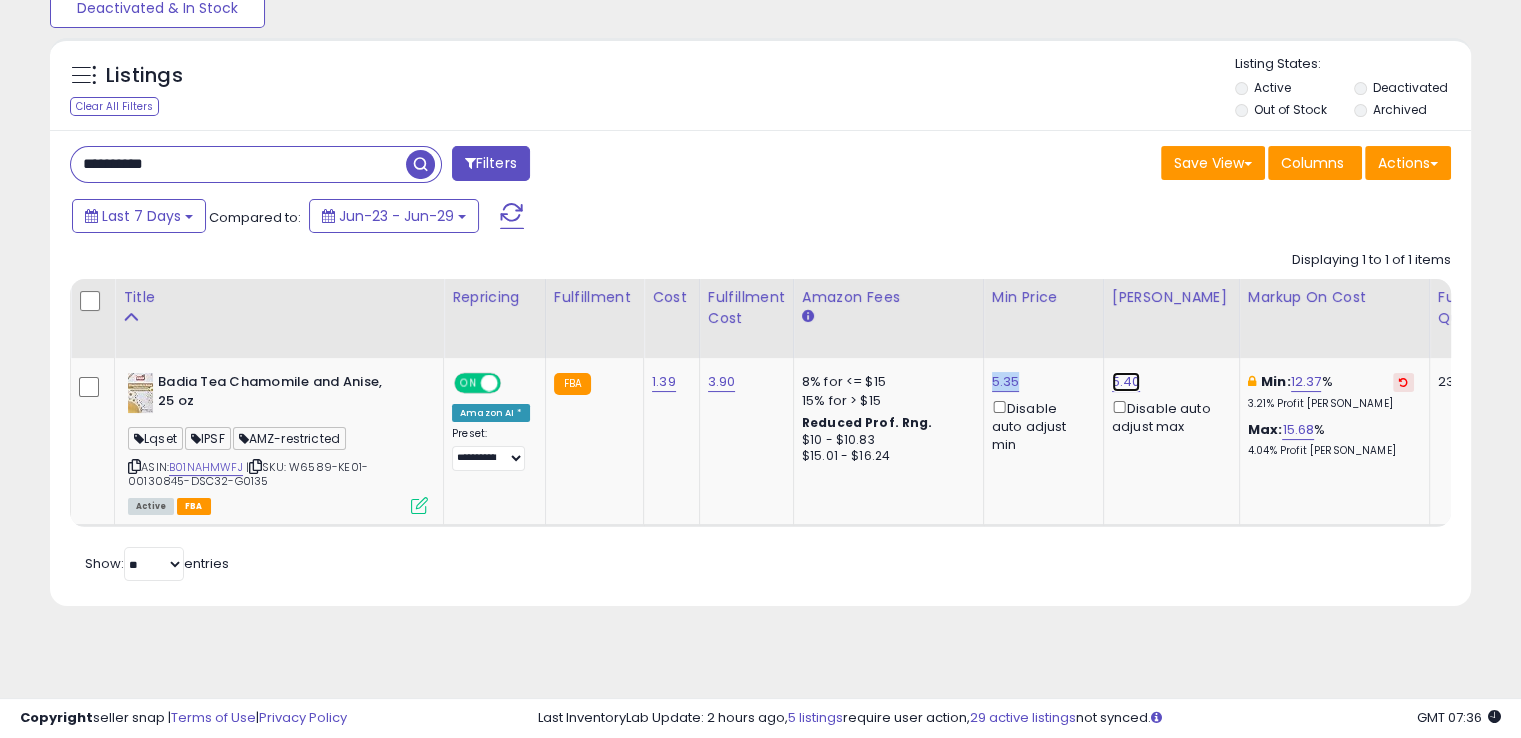 click on "5.40" at bounding box center (1126, 382) 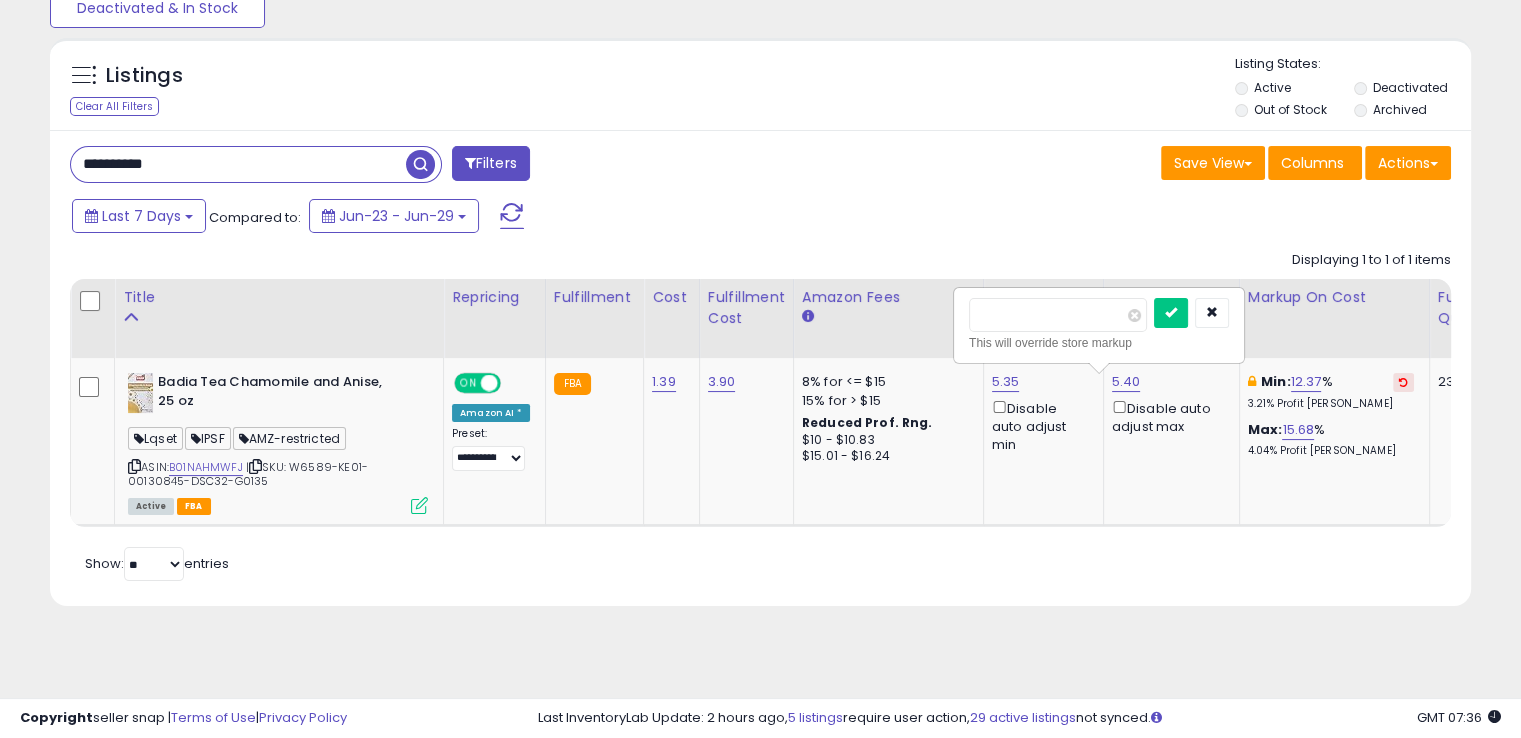 drag, startPoint x: 961, startPoint y: 314, endPoint x: 911, endPoint y: 313, distance: 50.01 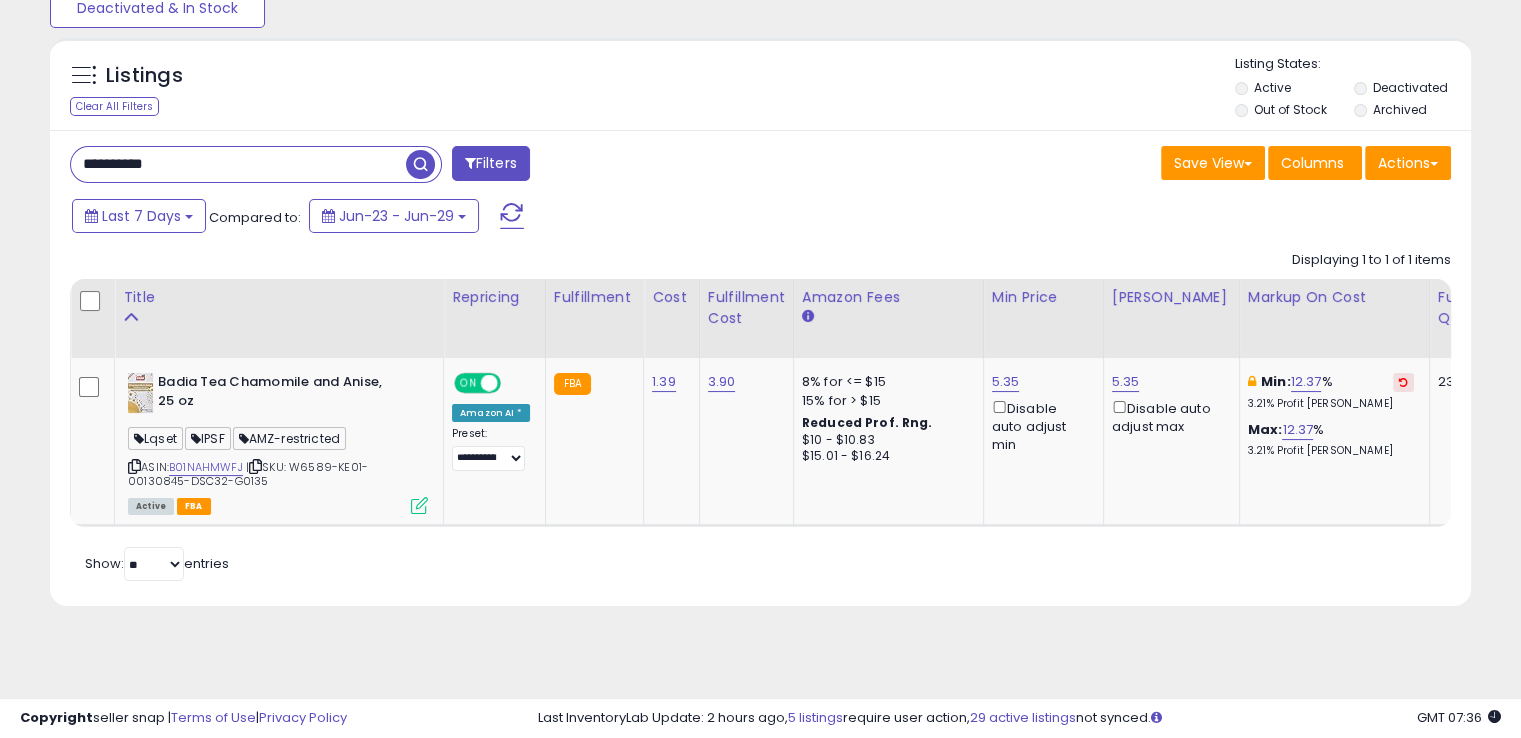 click on "**********" at bounding box center [238, 164] 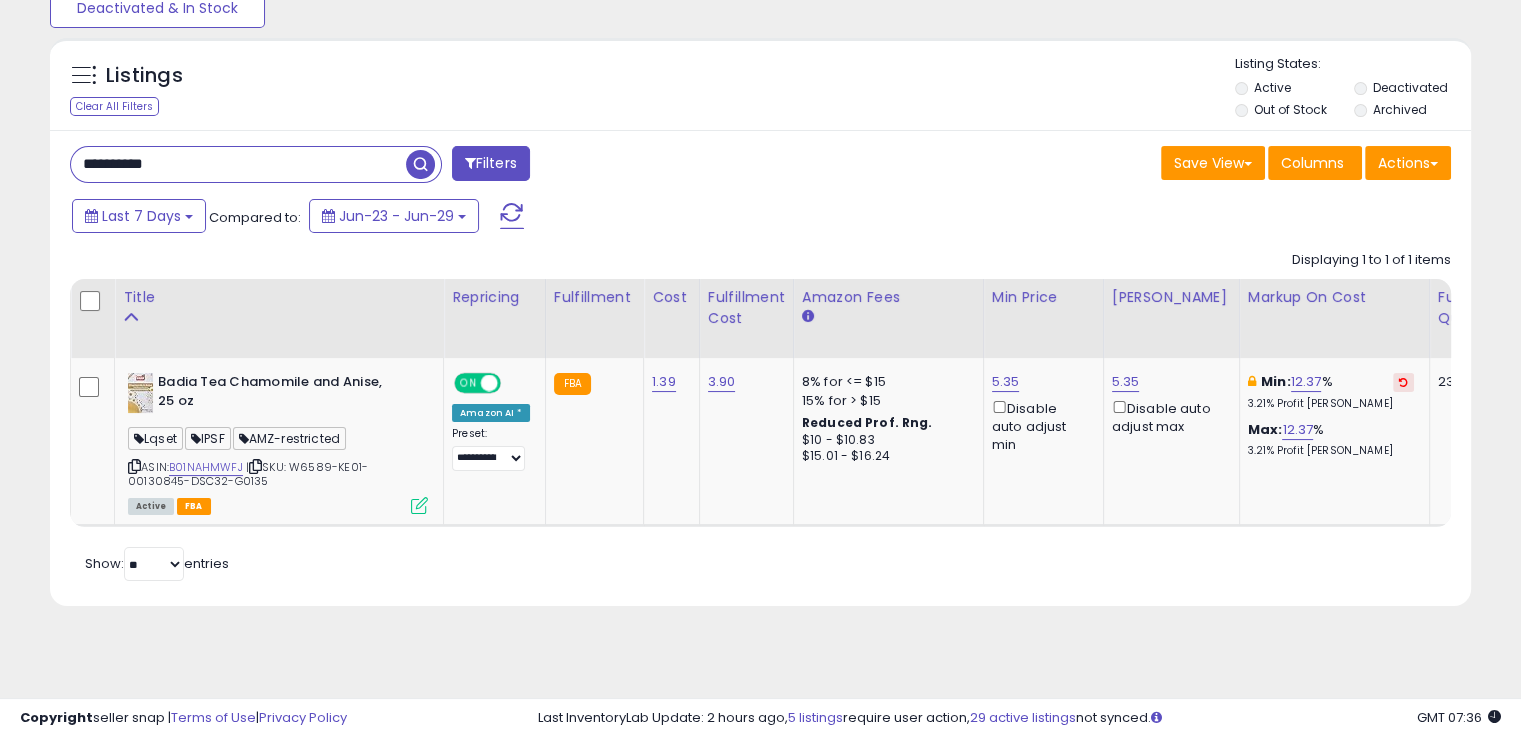 paste 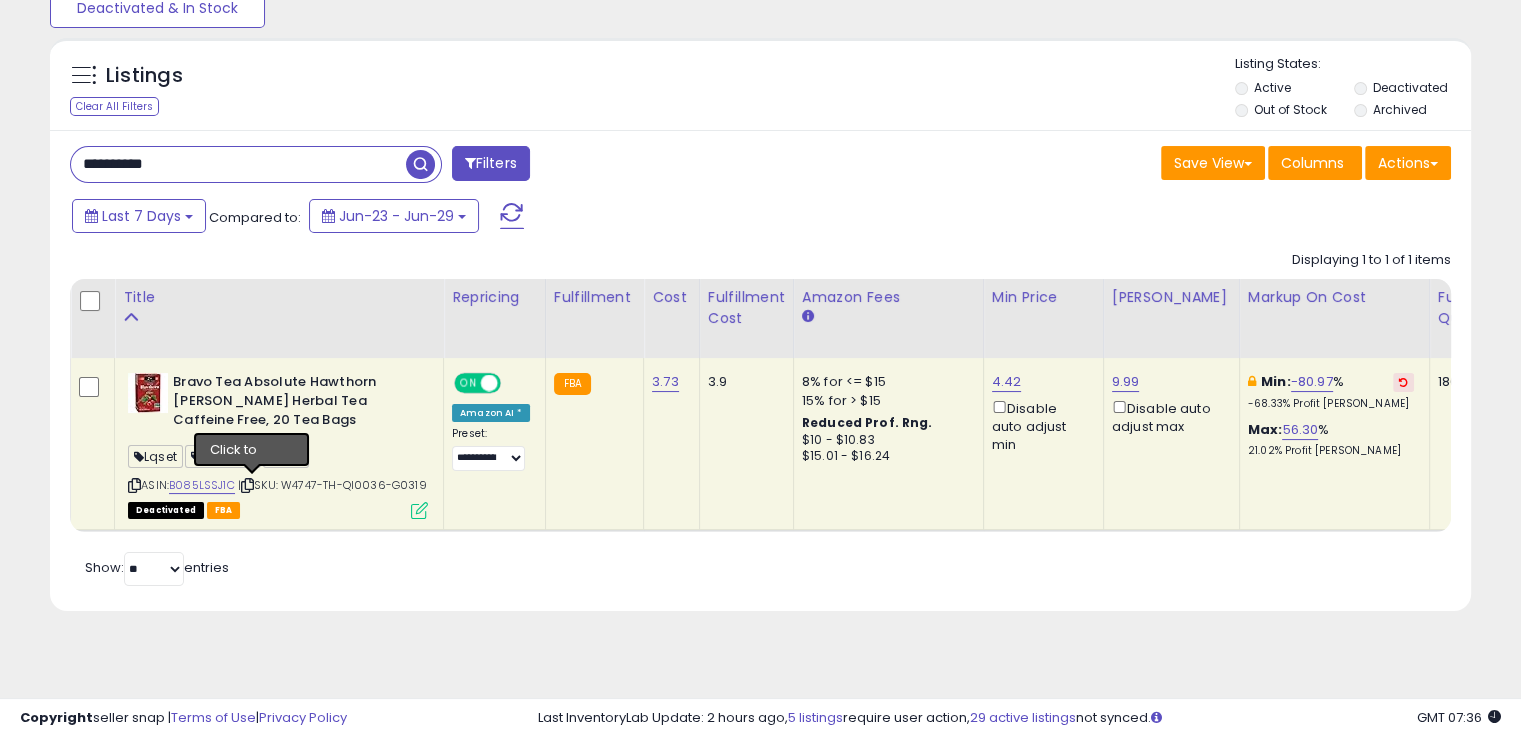 click at bounding box center (247, 485) 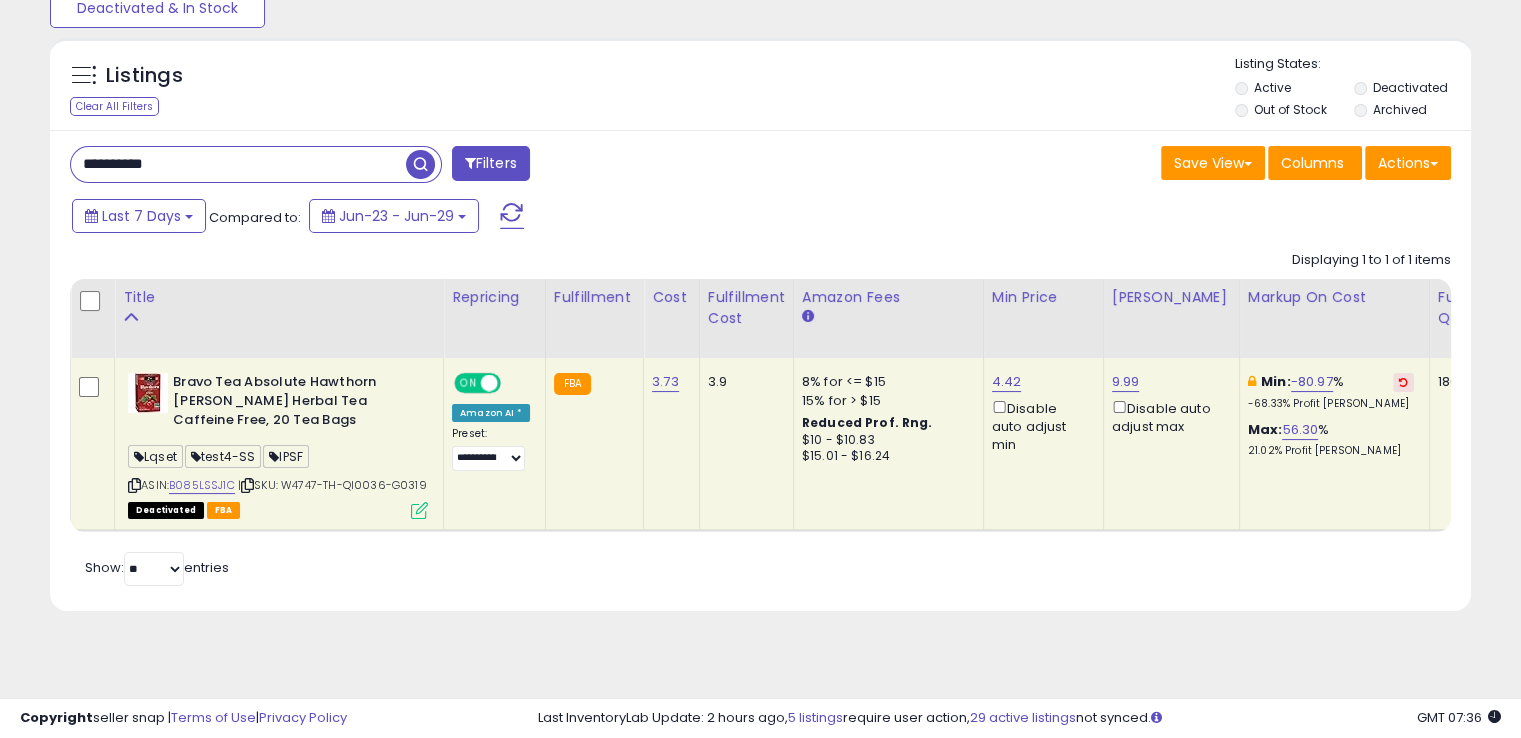 click at bounding box center (419, 510) 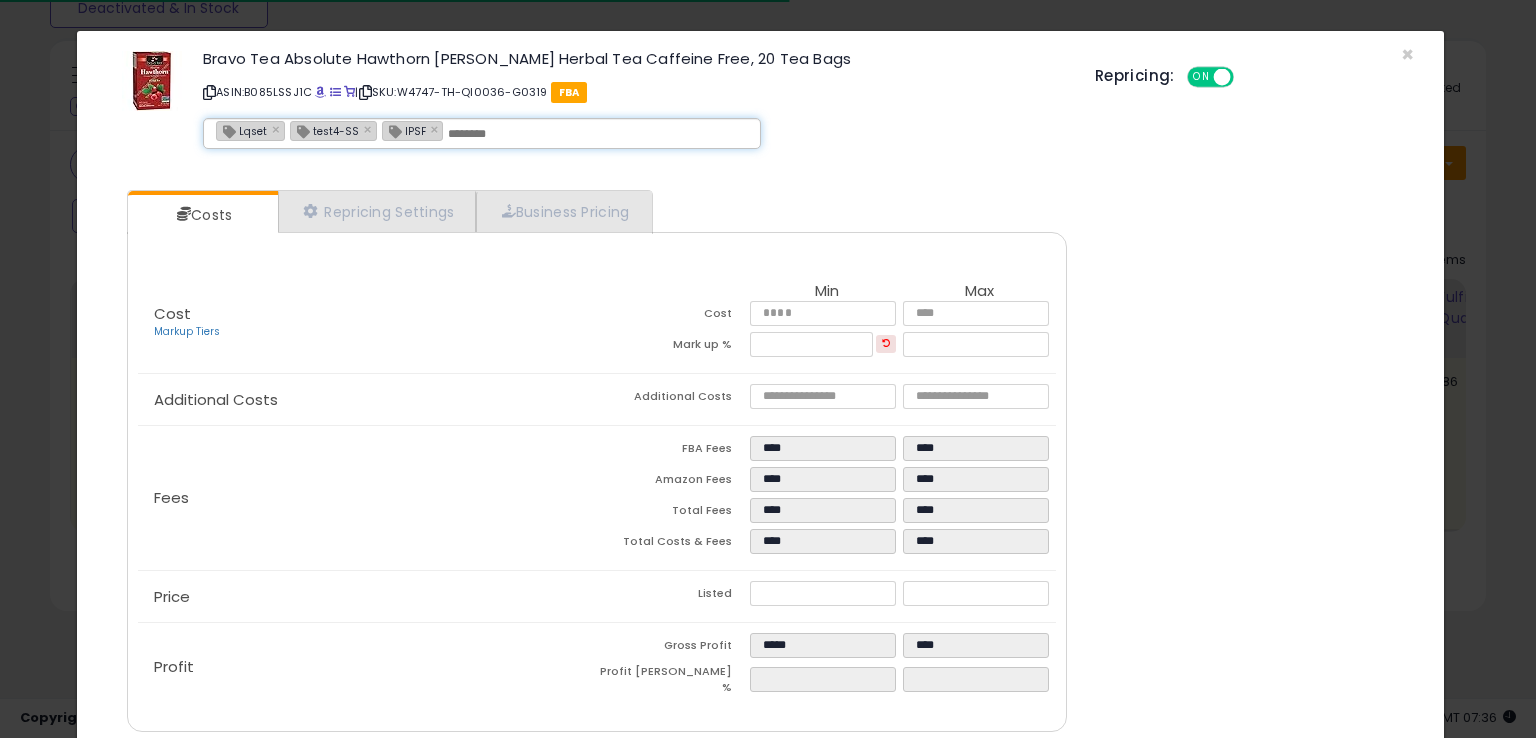 click at bounding box center [598, 134] 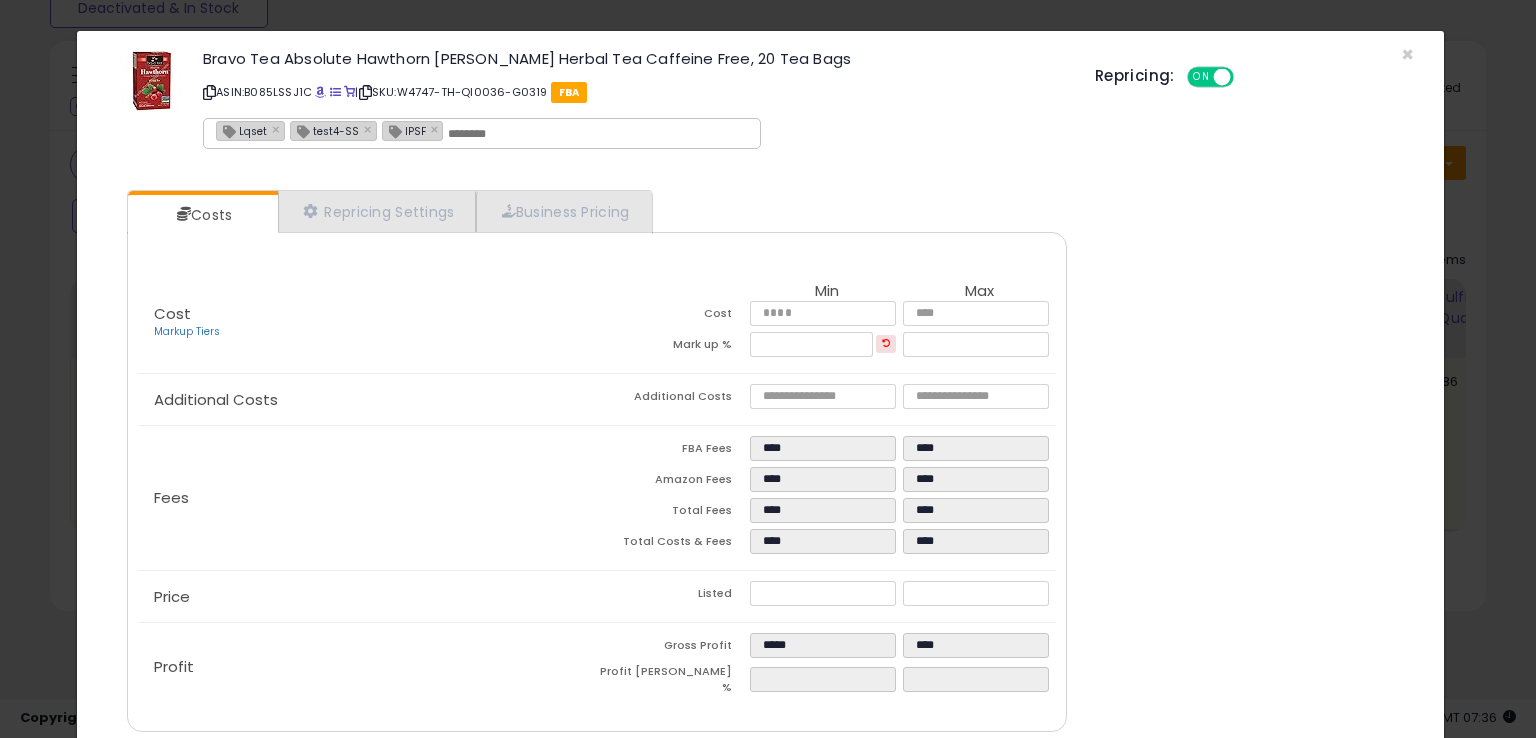click at bounding box center [598, 134] 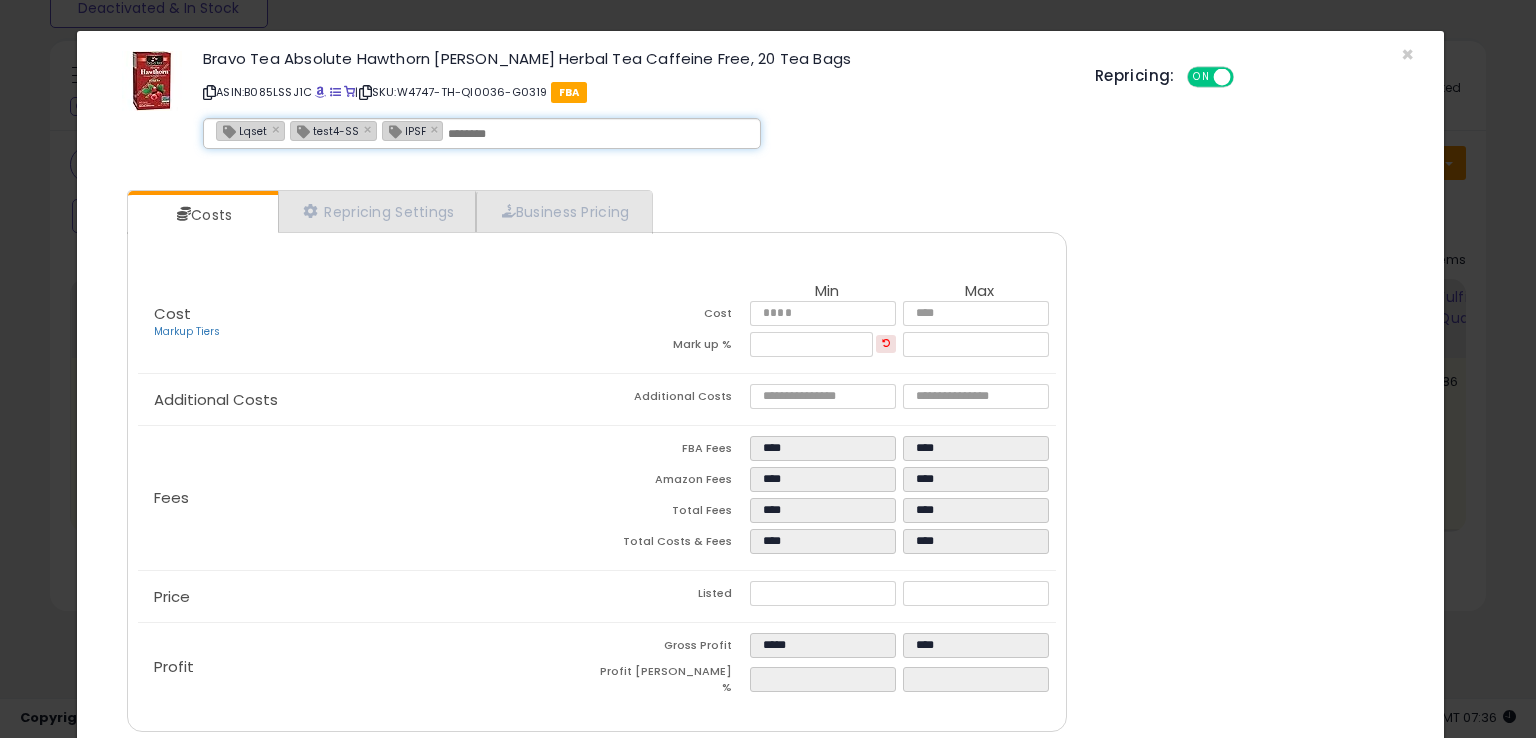 paste on "**********" 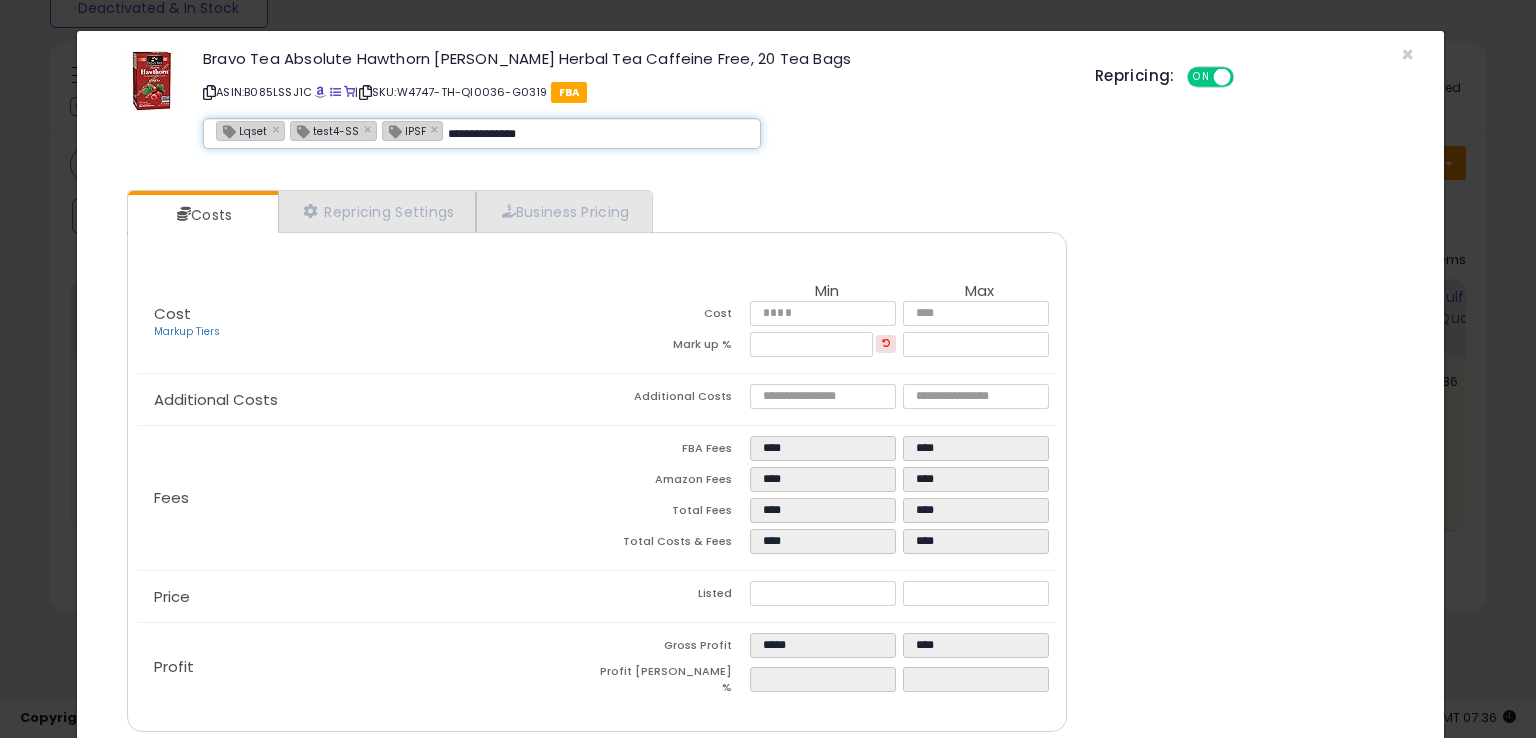 type on "**********" 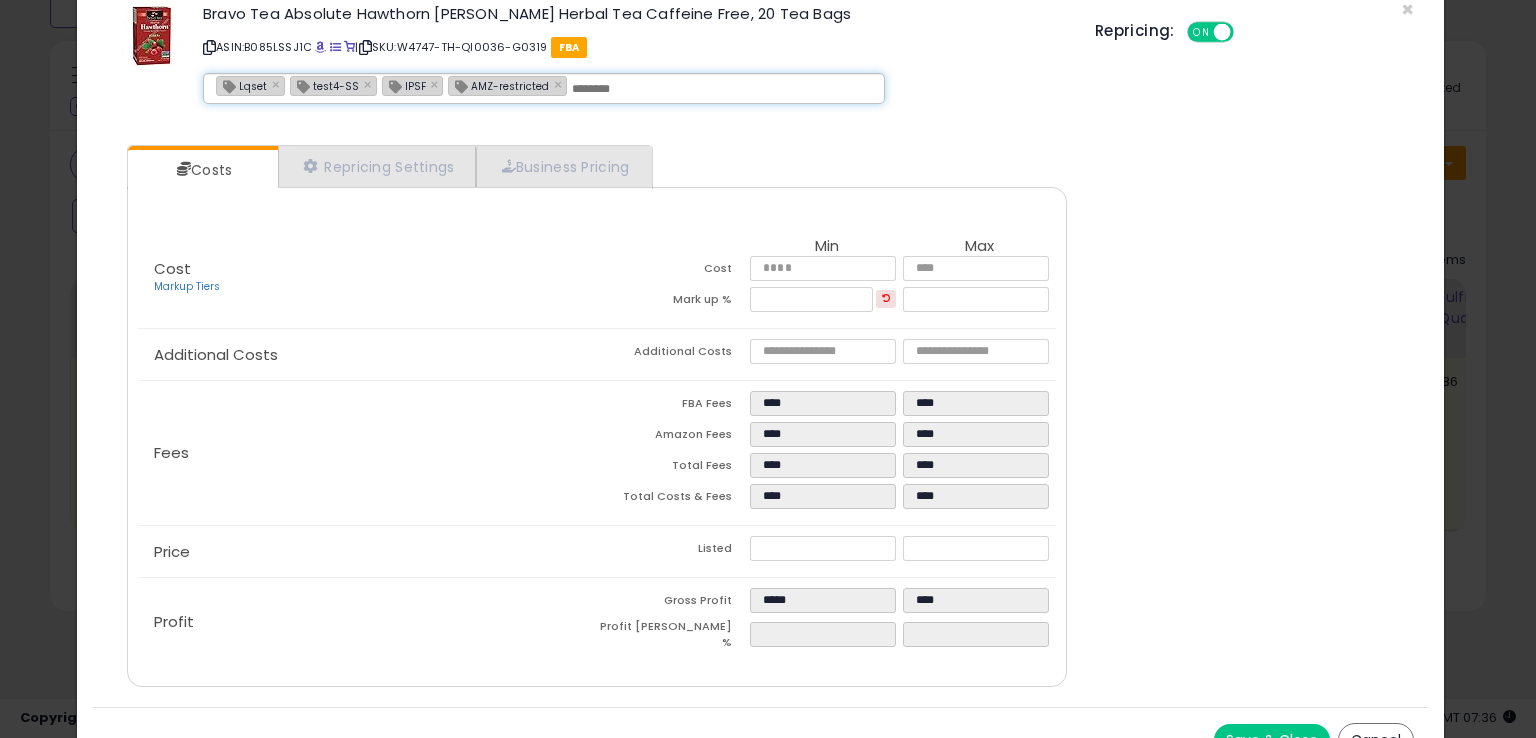 scroll, scrollTop: 71, scrollLeft: 0, axis: vertical 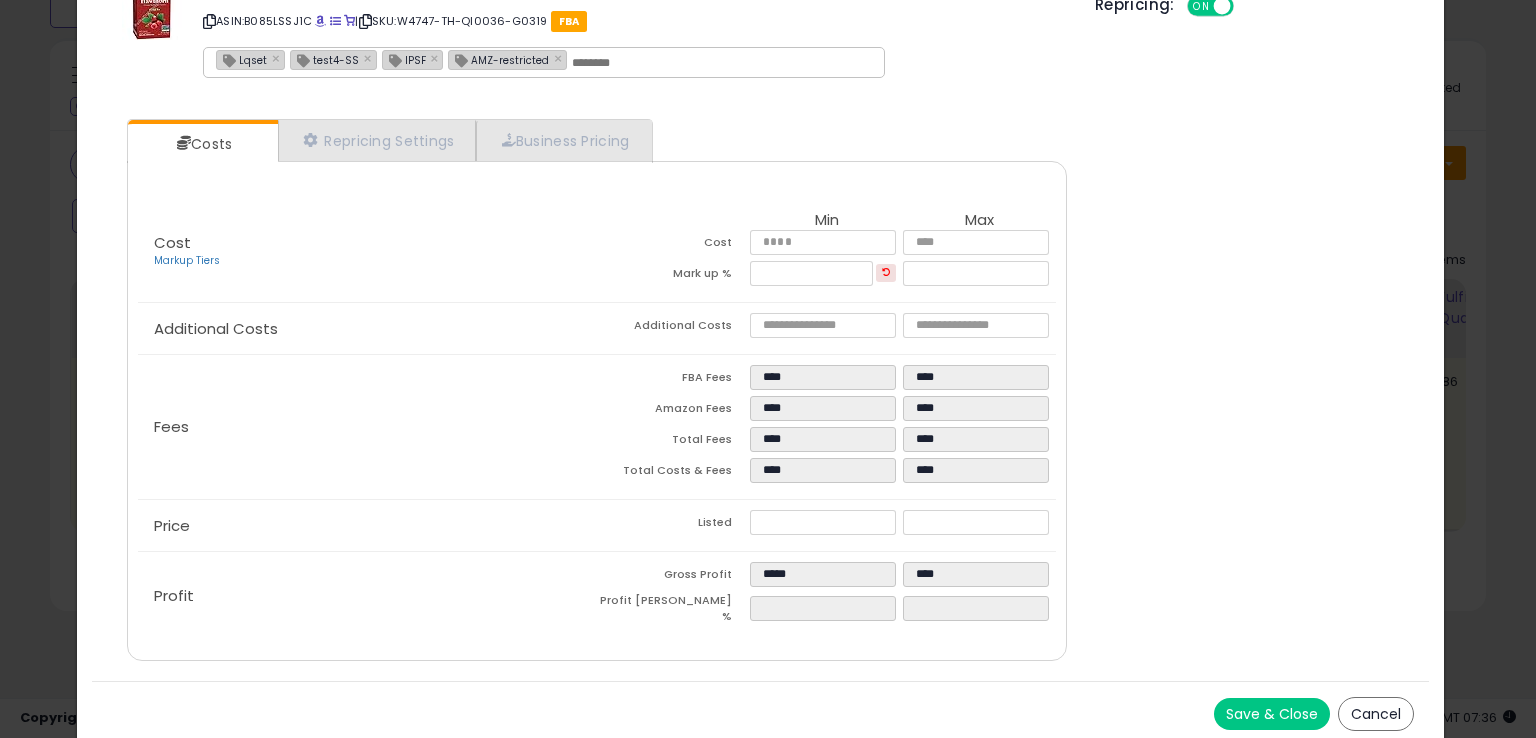 click on "Save & Close" at bounding box center [1272, 714] 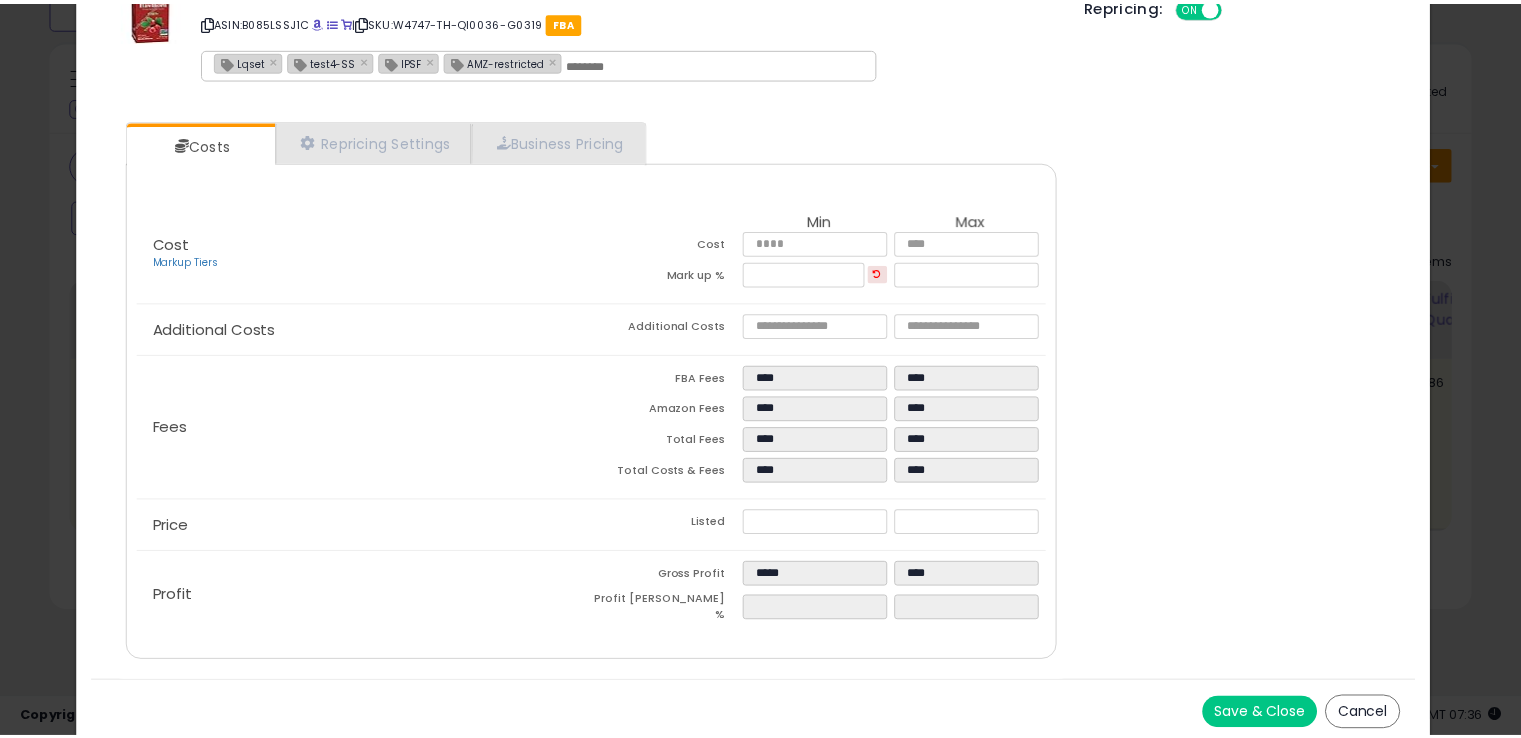 scroll, scrollTop: 0, scrollLeft: 0, axis: both 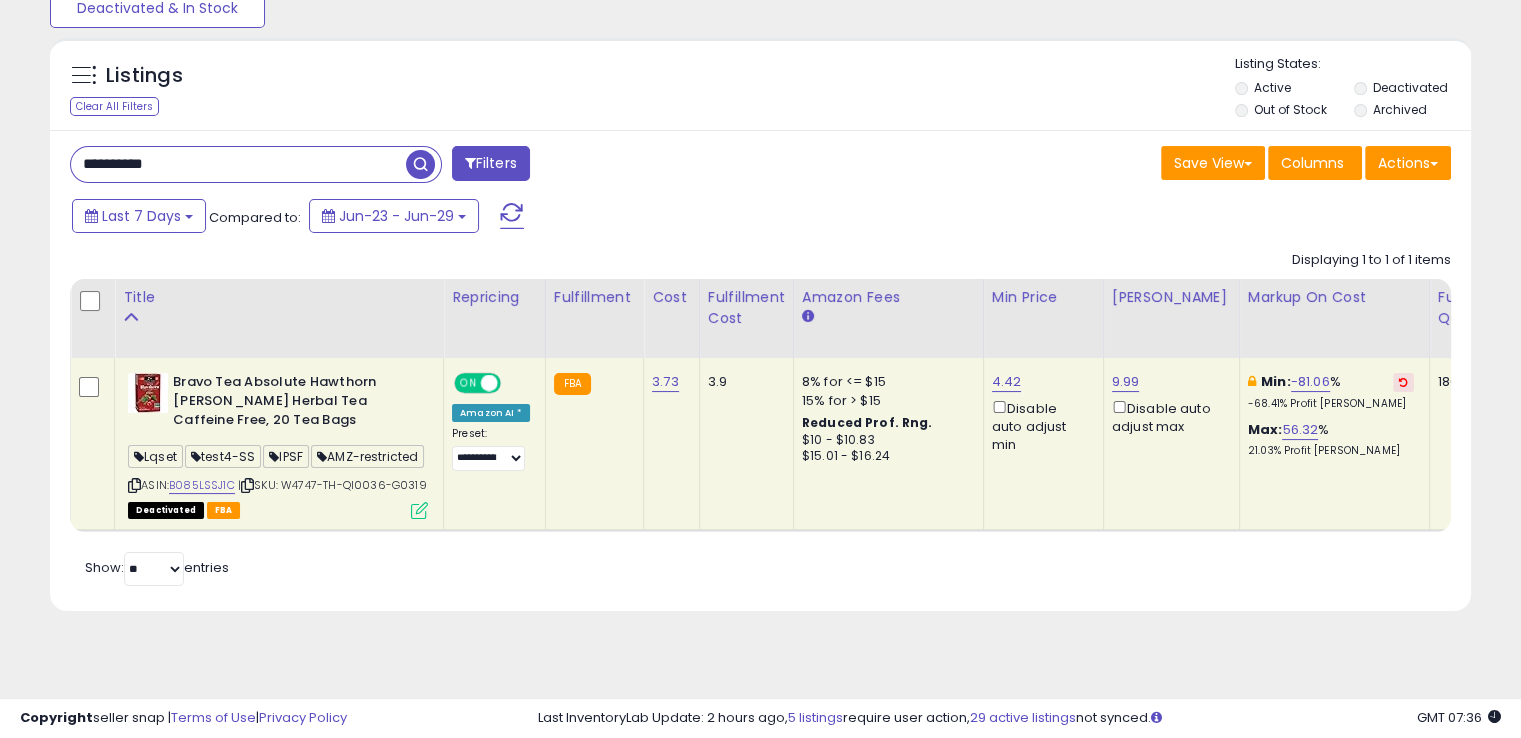 click on "4.42  Disable auto adjust min" 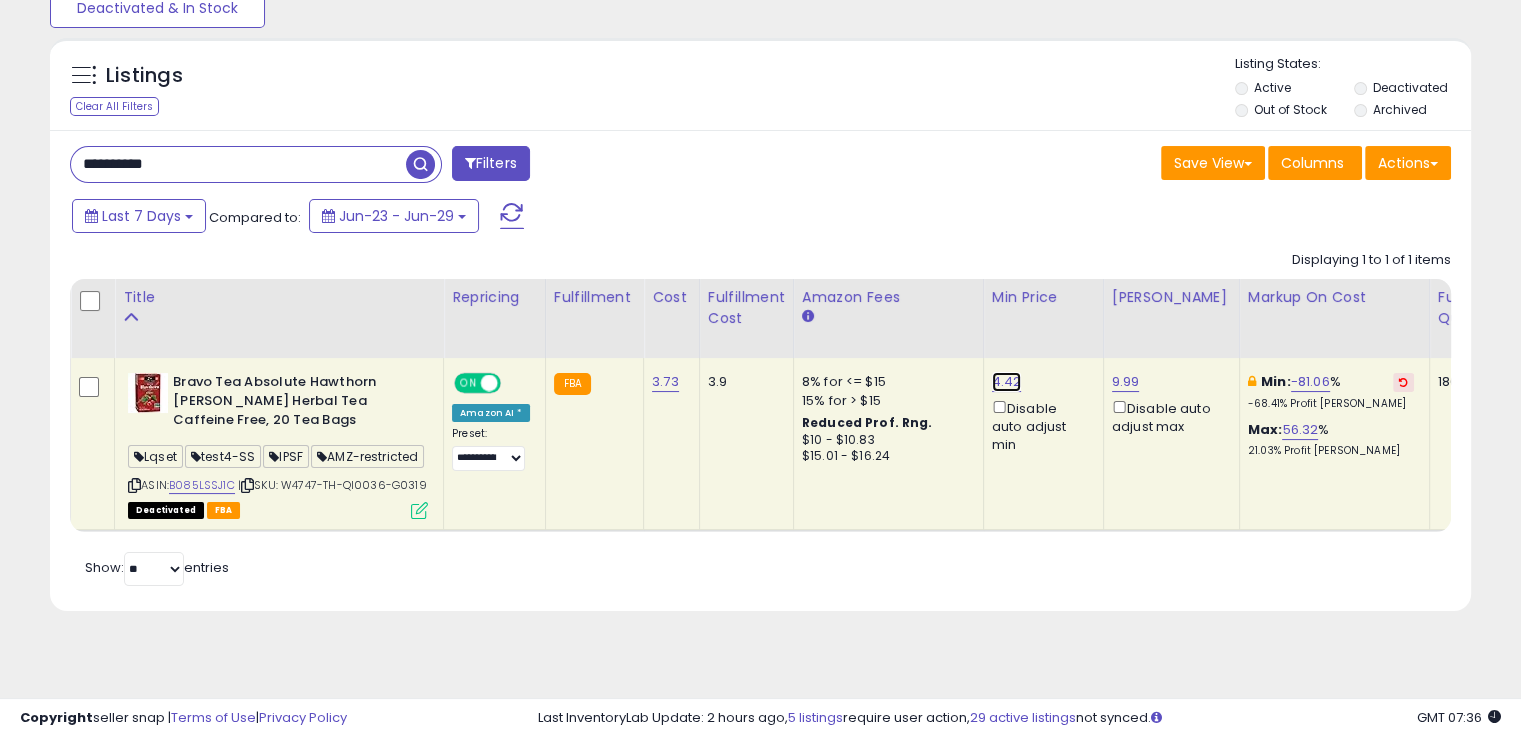 click on "4.42" at bounding box center [1007, 382] 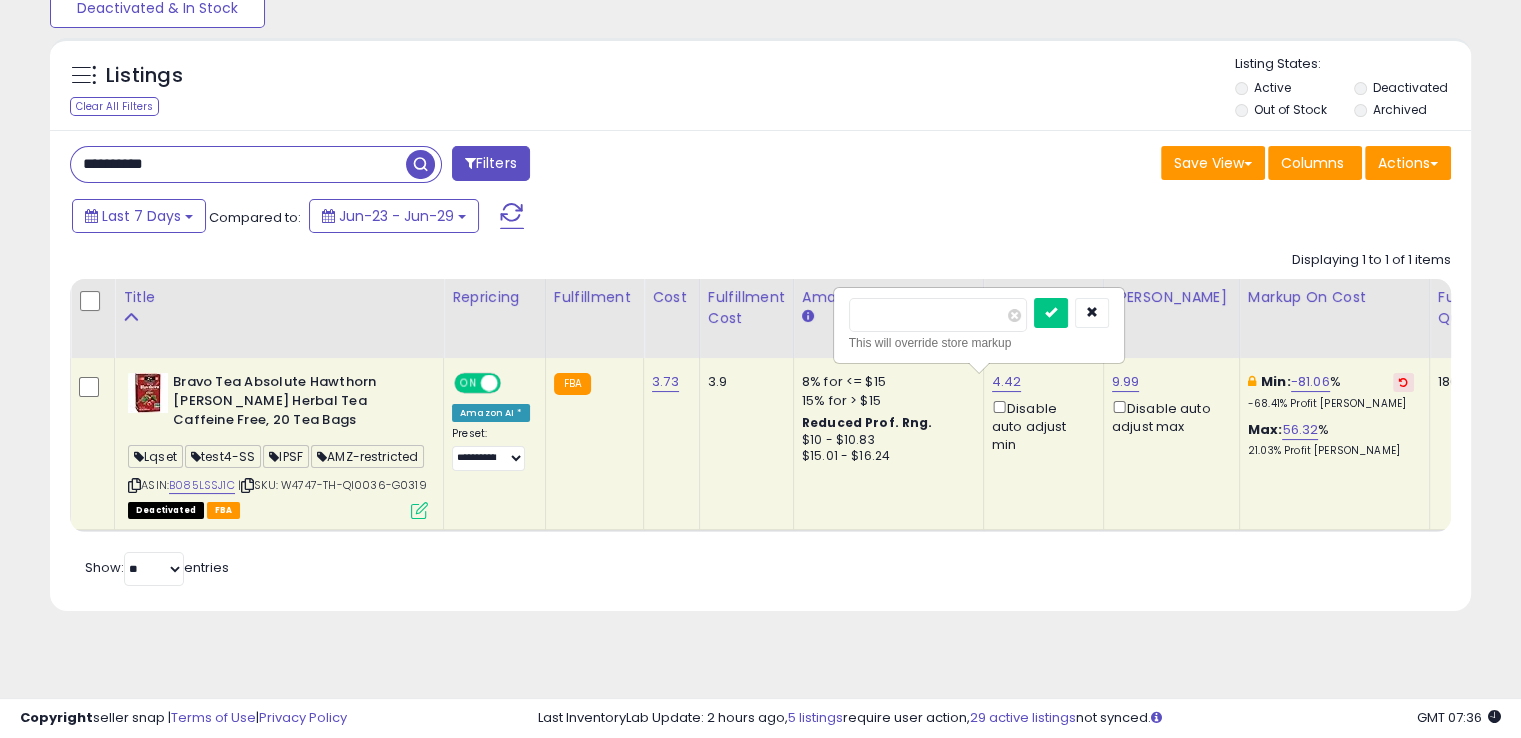 drag, startPoint x: 922, startPoint y: 303, endPoint x: 788, endPoint y: 306, distance: 134.03358 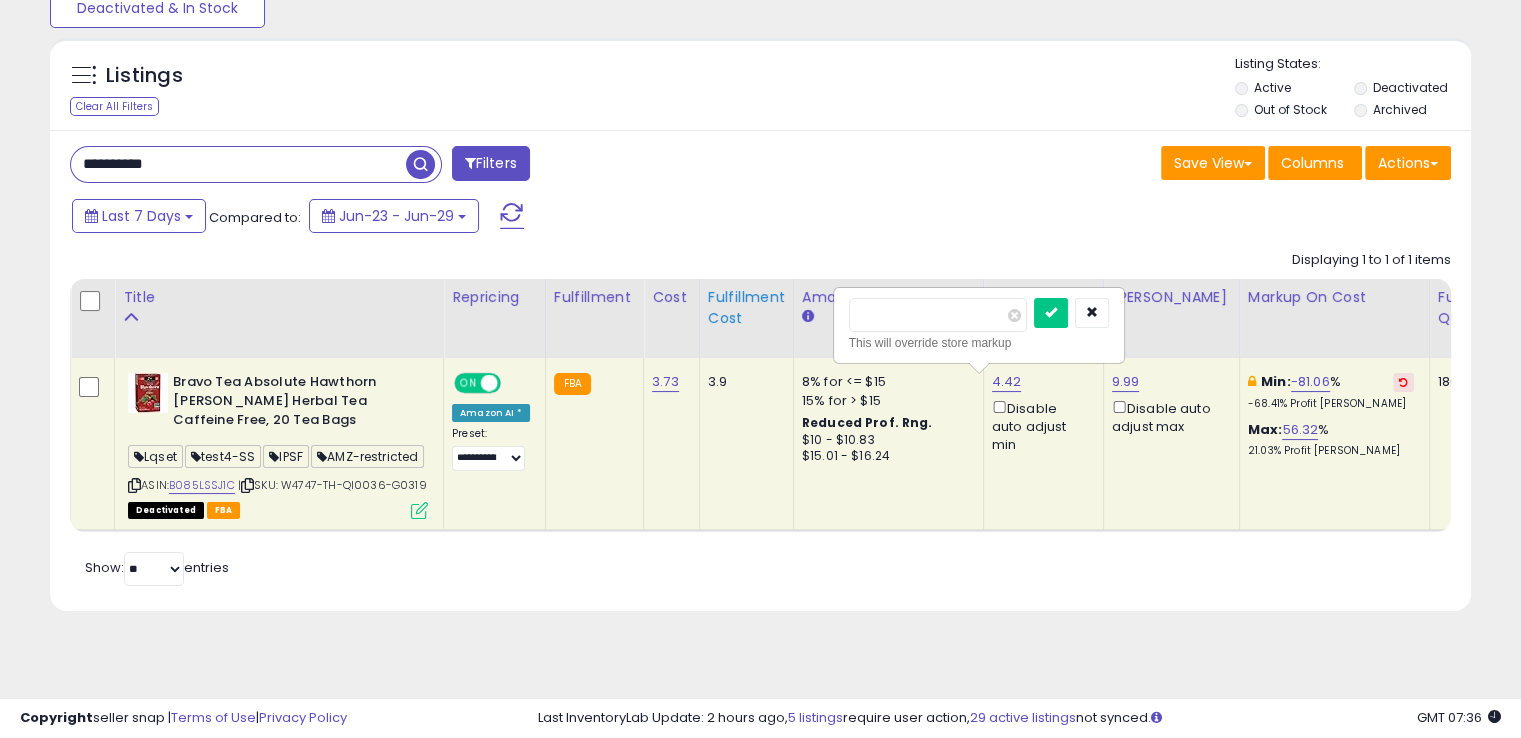 type on "*" 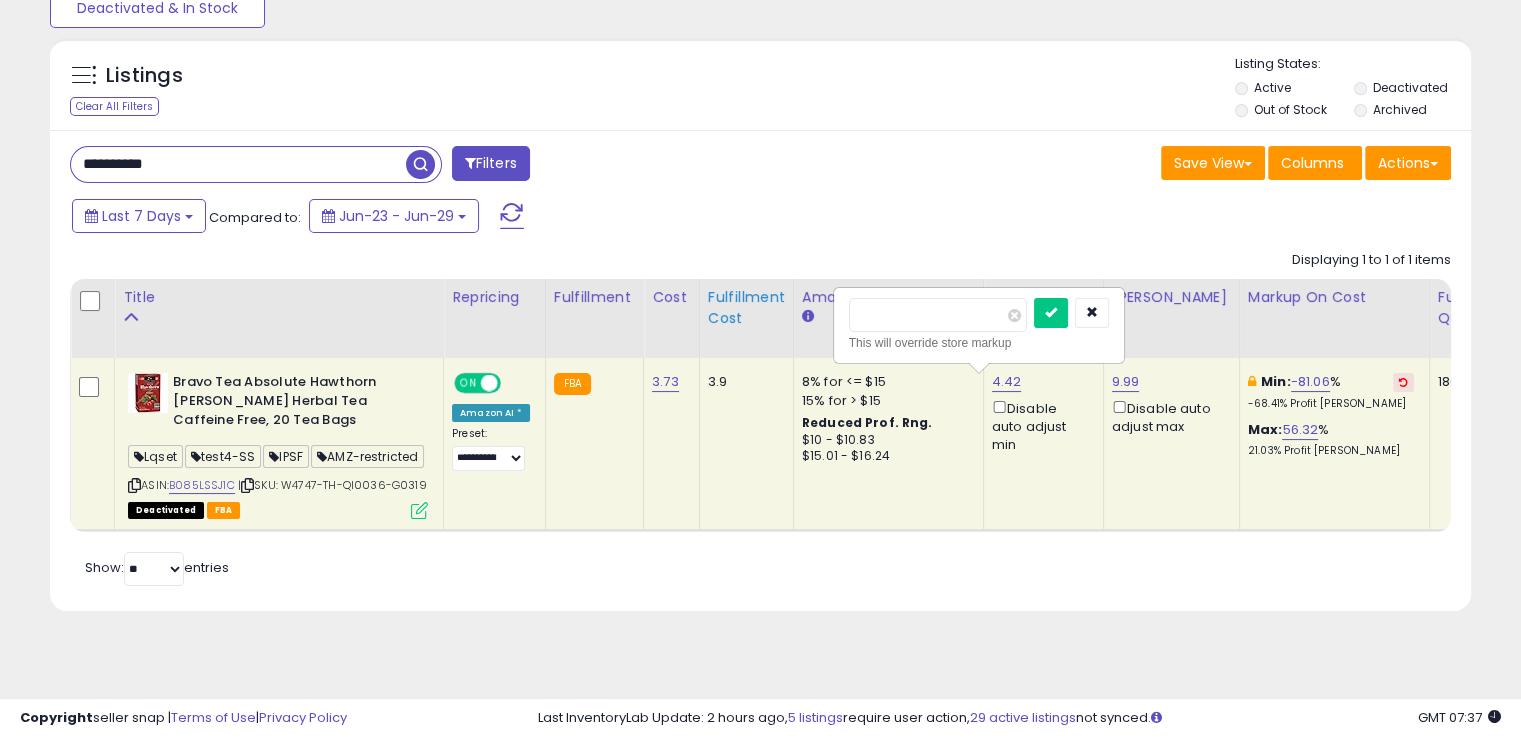 type on "****" 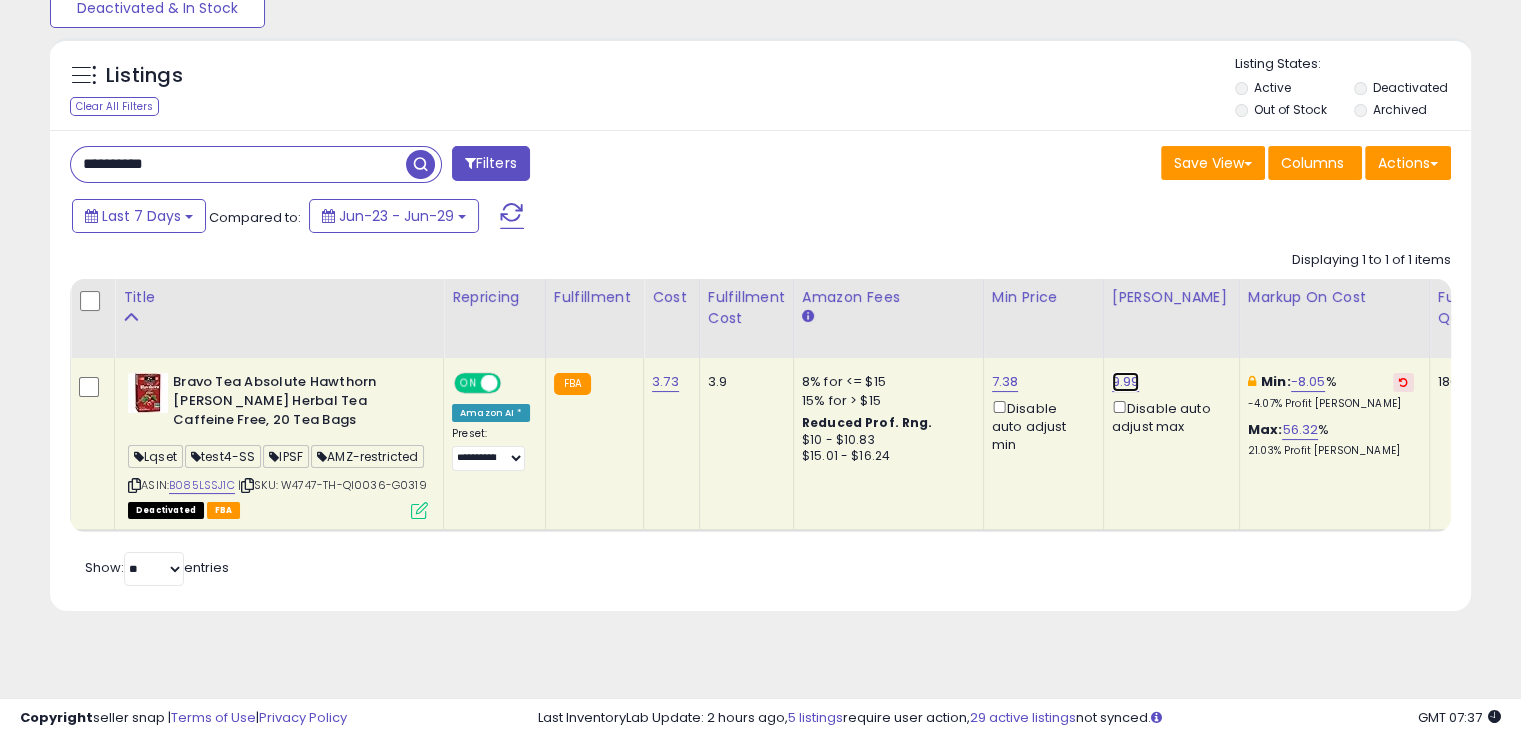 click on "9.99" at bounding box center (1126, 382) 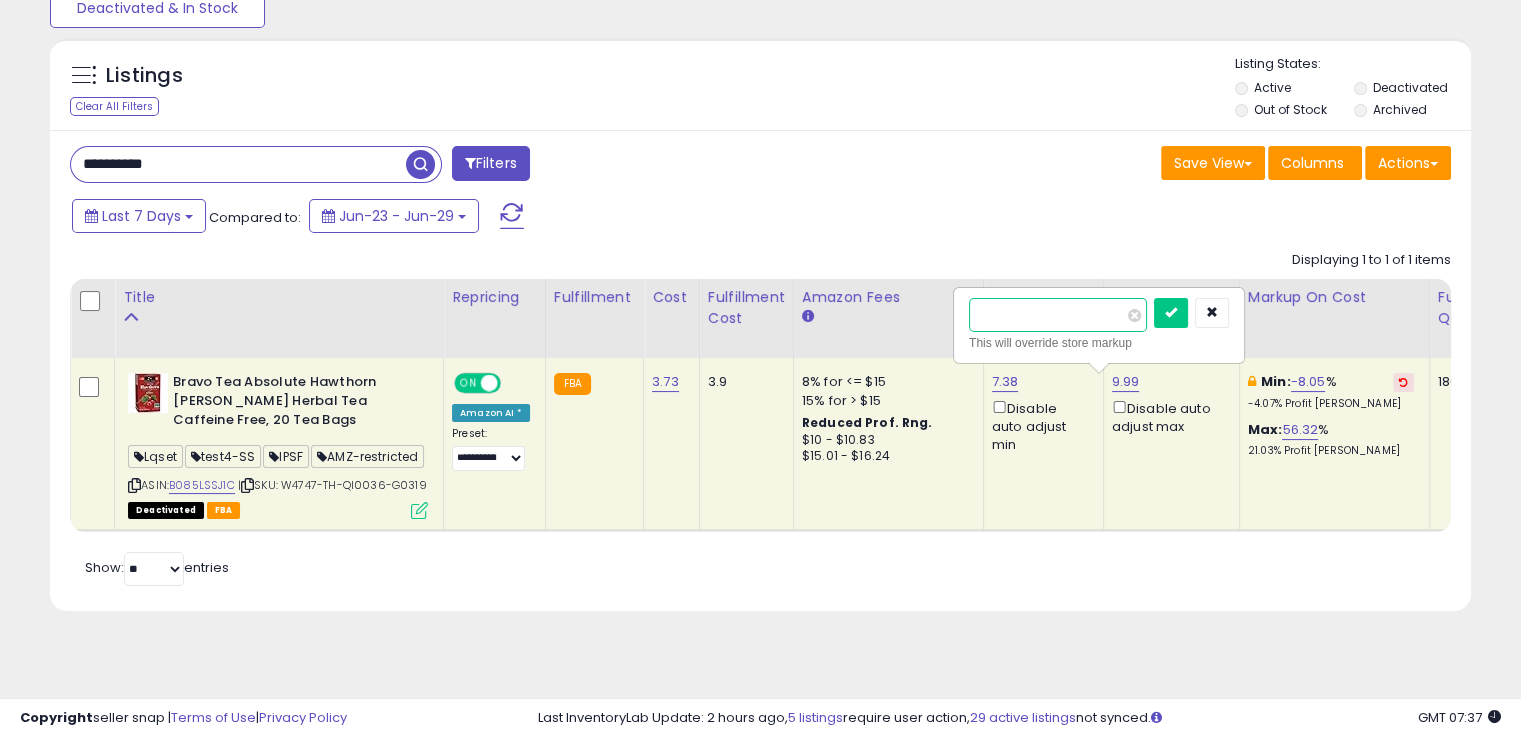 drag, startPoint x: 1025, startPoint y: 323, endPoint x: 975, endPoint y: 330, distance: 50.48762 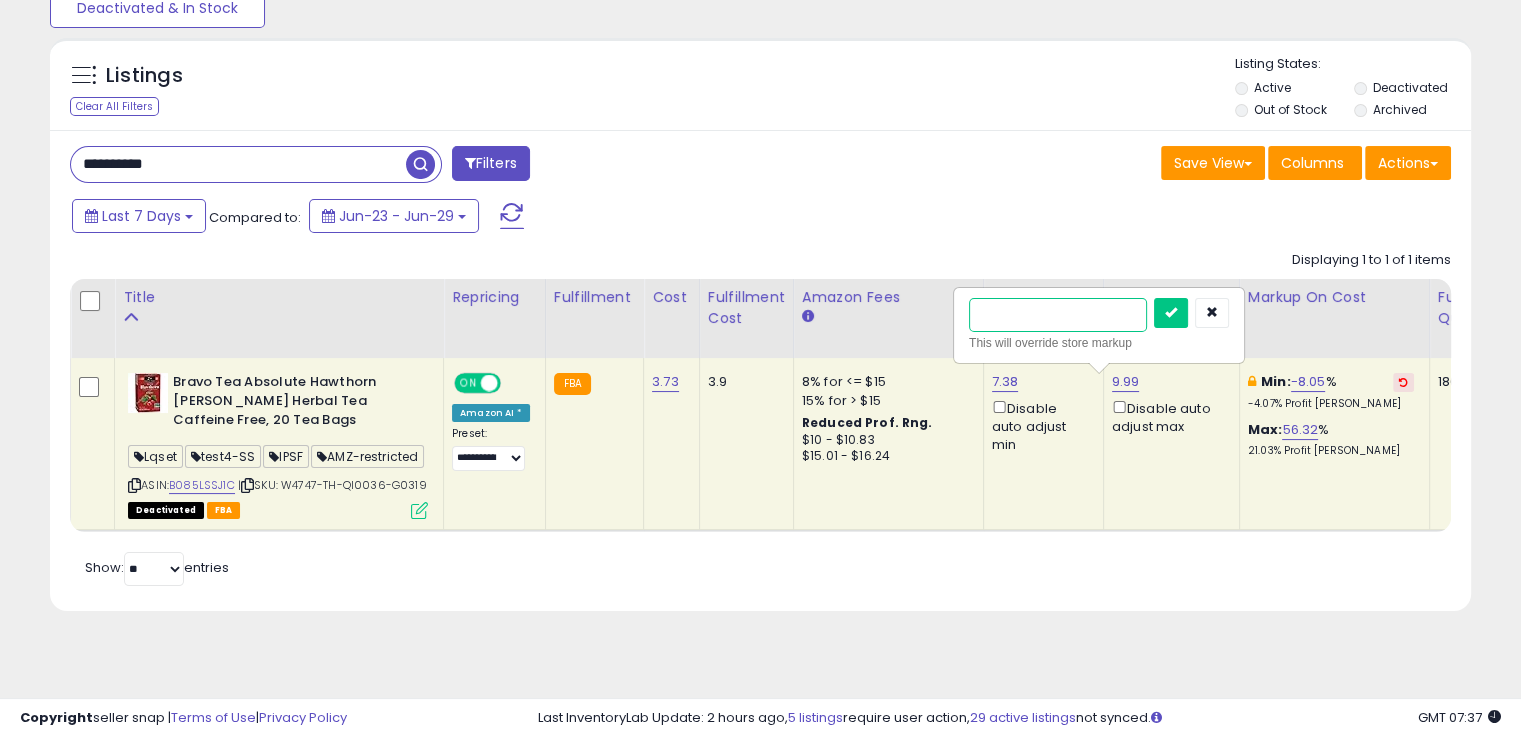click at bounding box center (1171, 313) 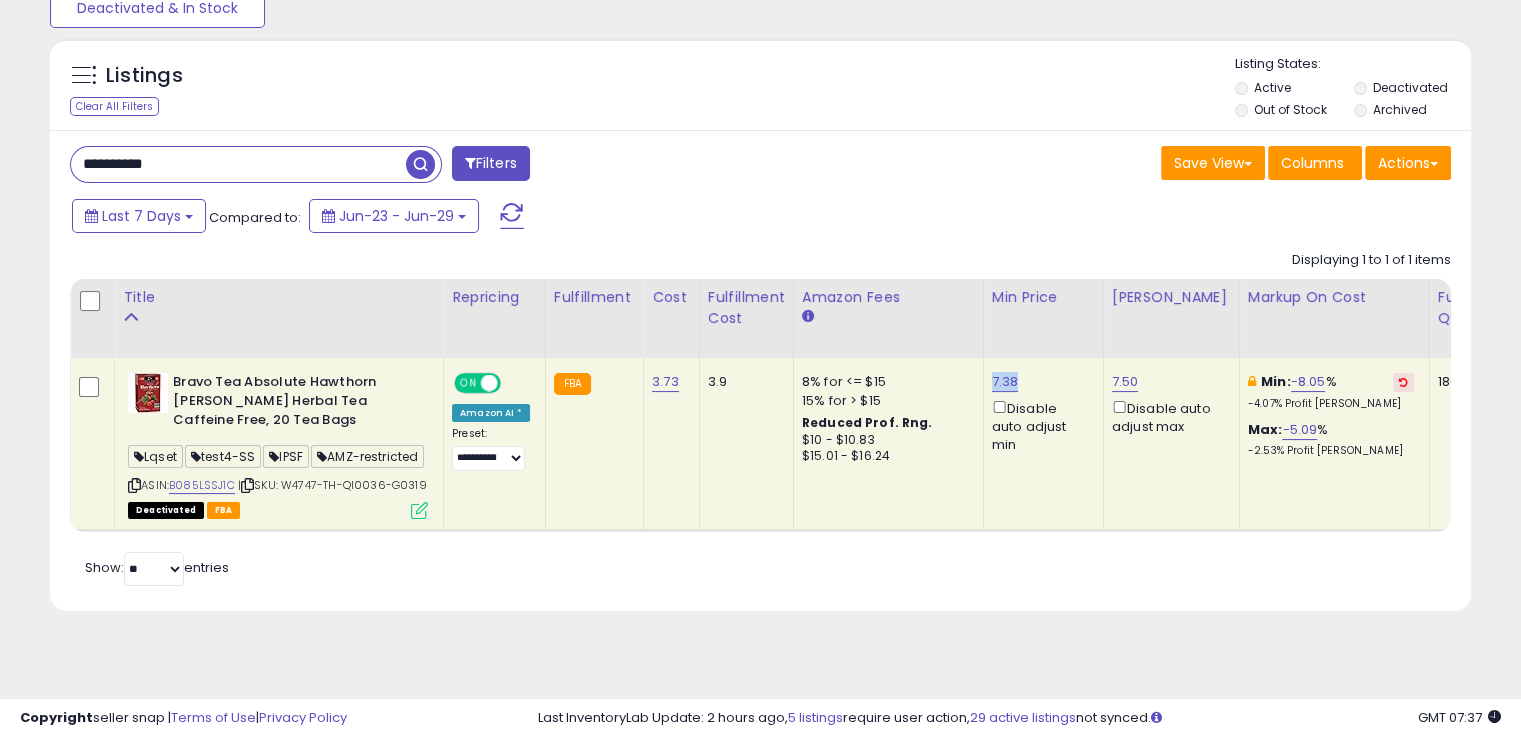 drag, startPoint x: 1008, startPoint y: 381, endPoint x: 982, endPoint y: 374, distance: 26.925823 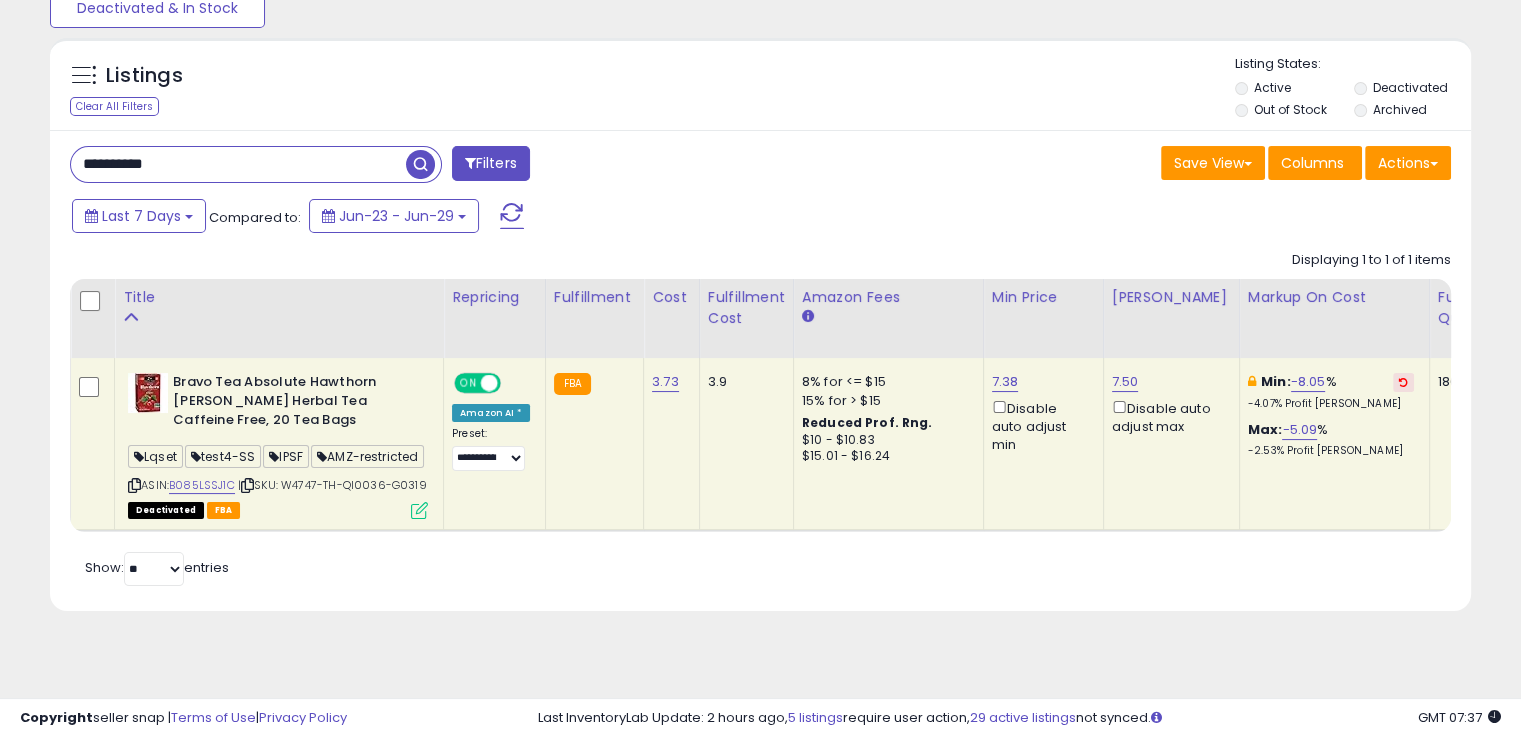 click on "**********" at bounding box center (238, 164) 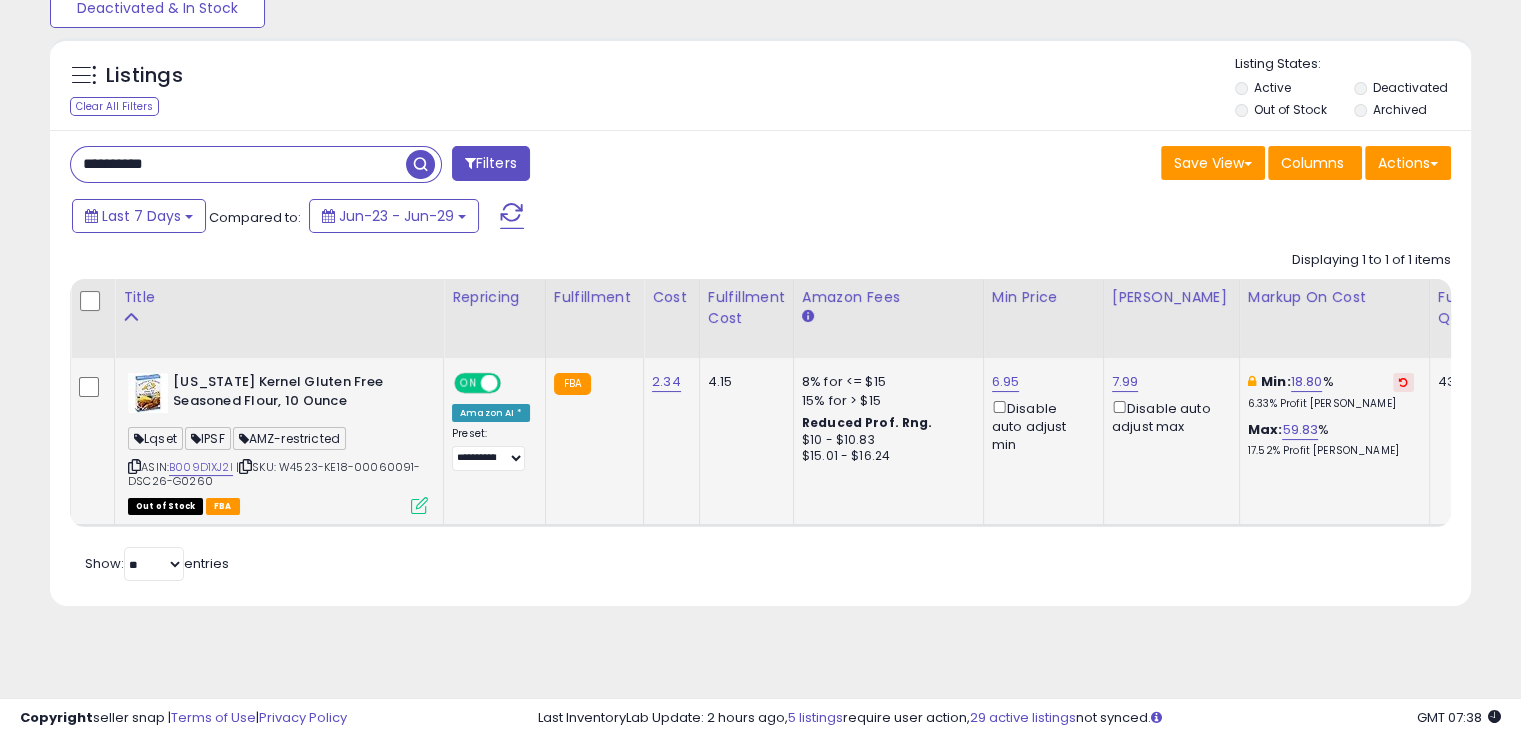 click at bounding box center [245, 466] 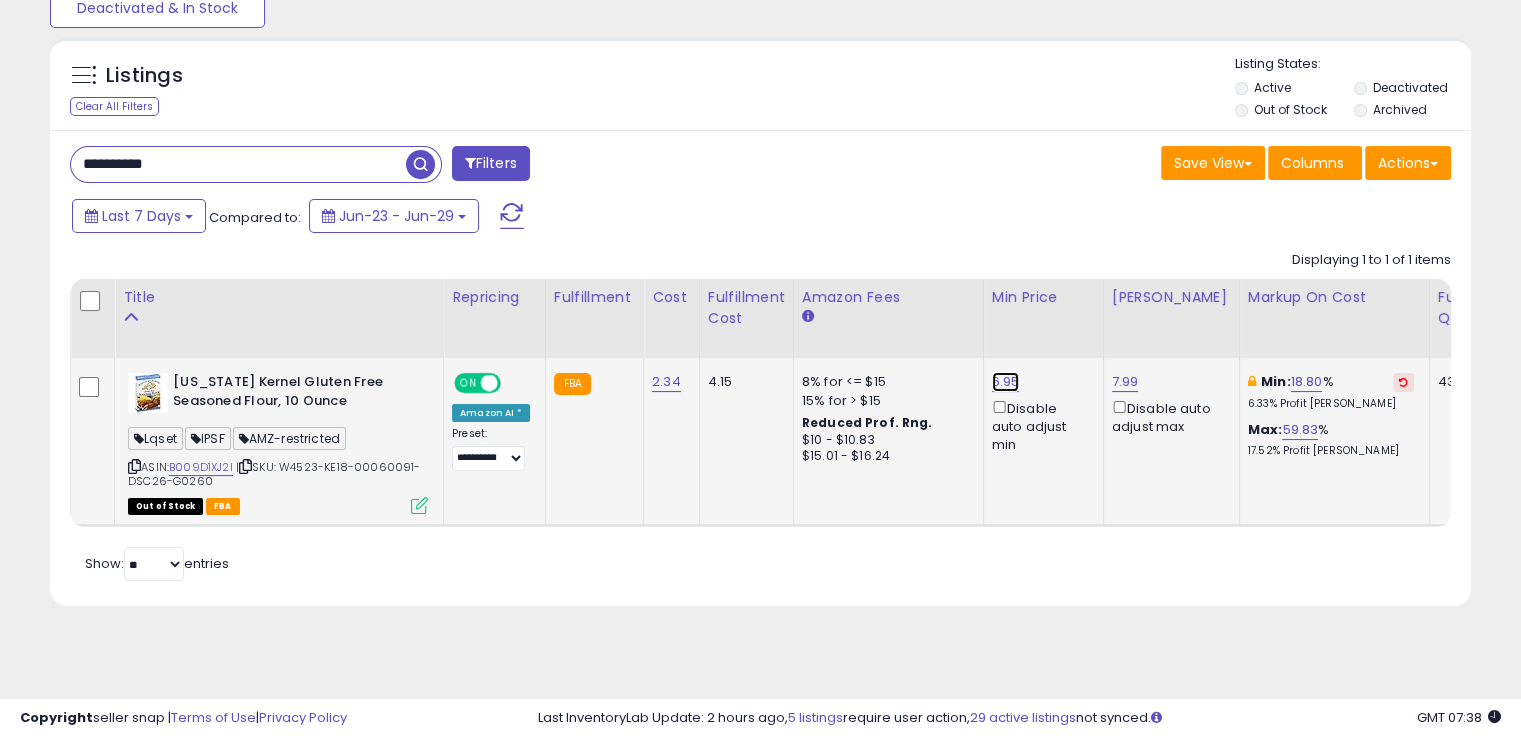click on "6.95" at bounding box center [1006, 382] 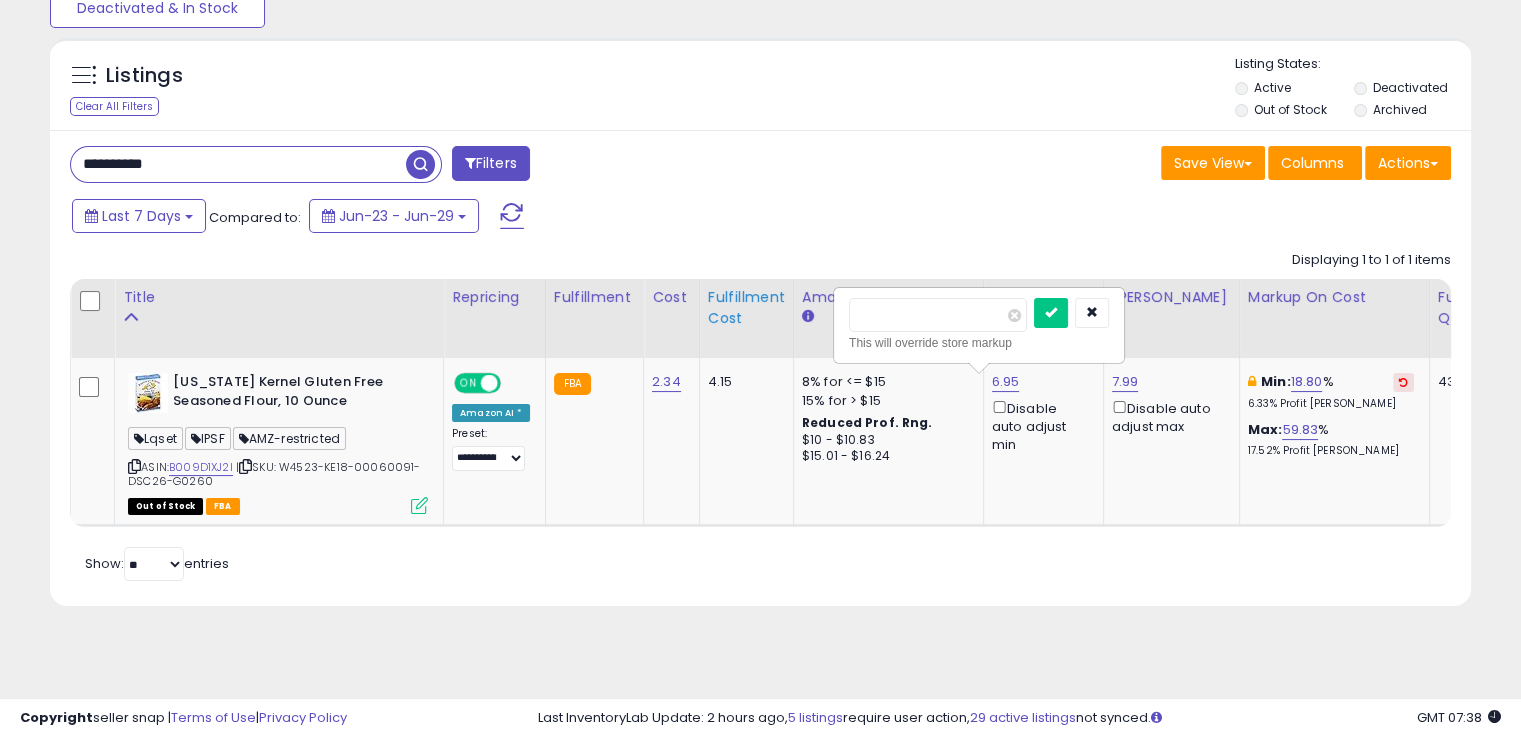drag, startPoint x: 944, startPoint y: 304, endPoint x: 770, endPoint y: 330, distance: 175.93181 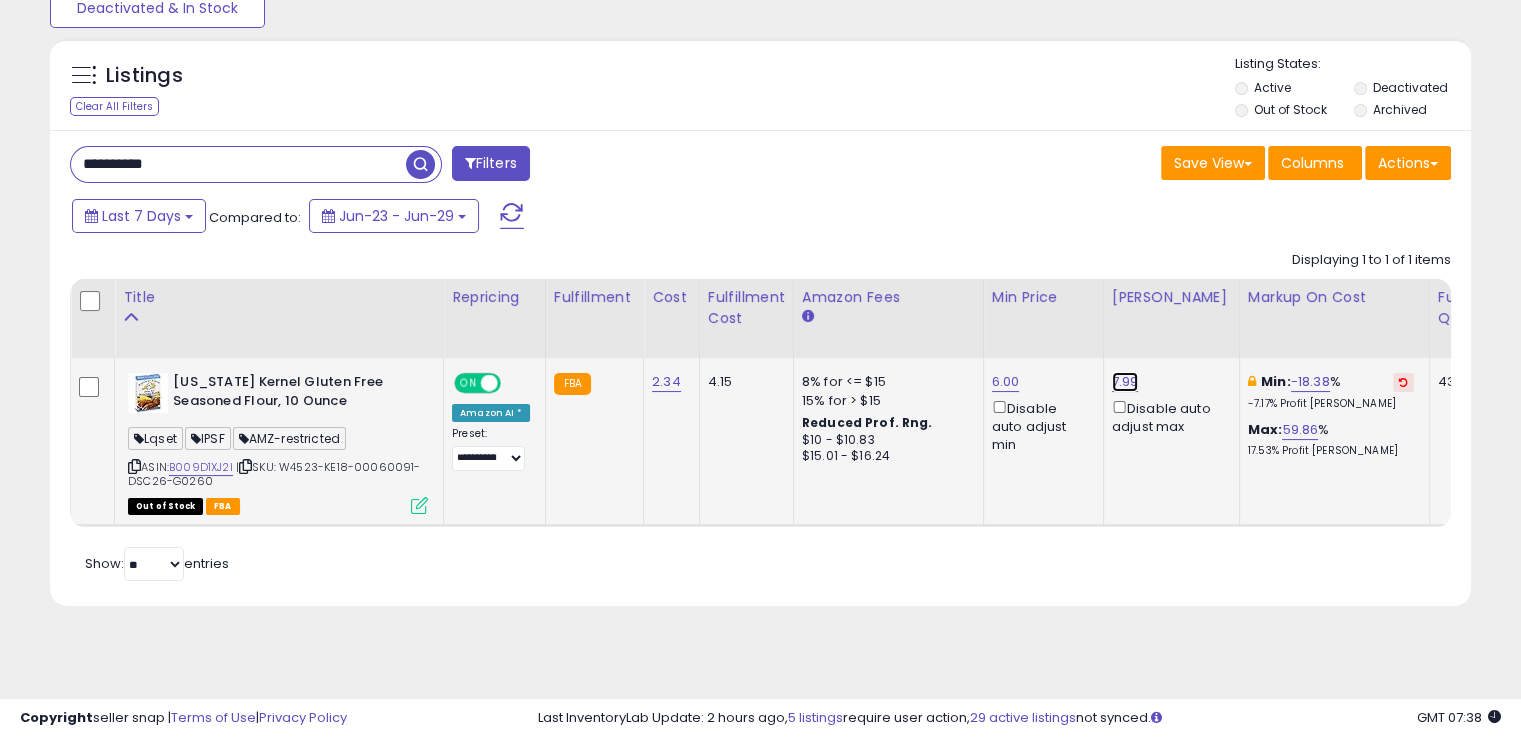 click on "7.99" at bounding box center [1125, 382] 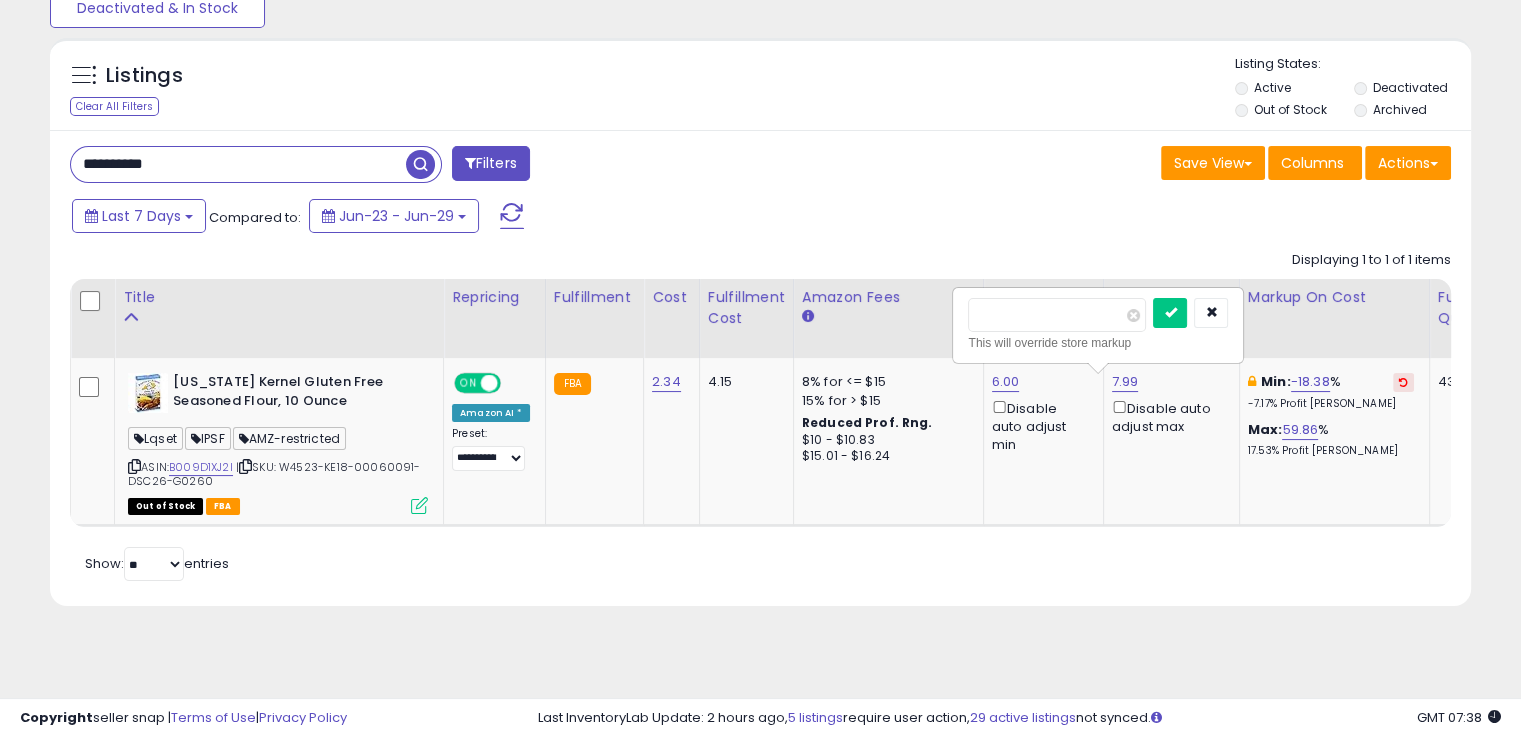 click on "Title
Repricing" at bounding box center (1596, 403) 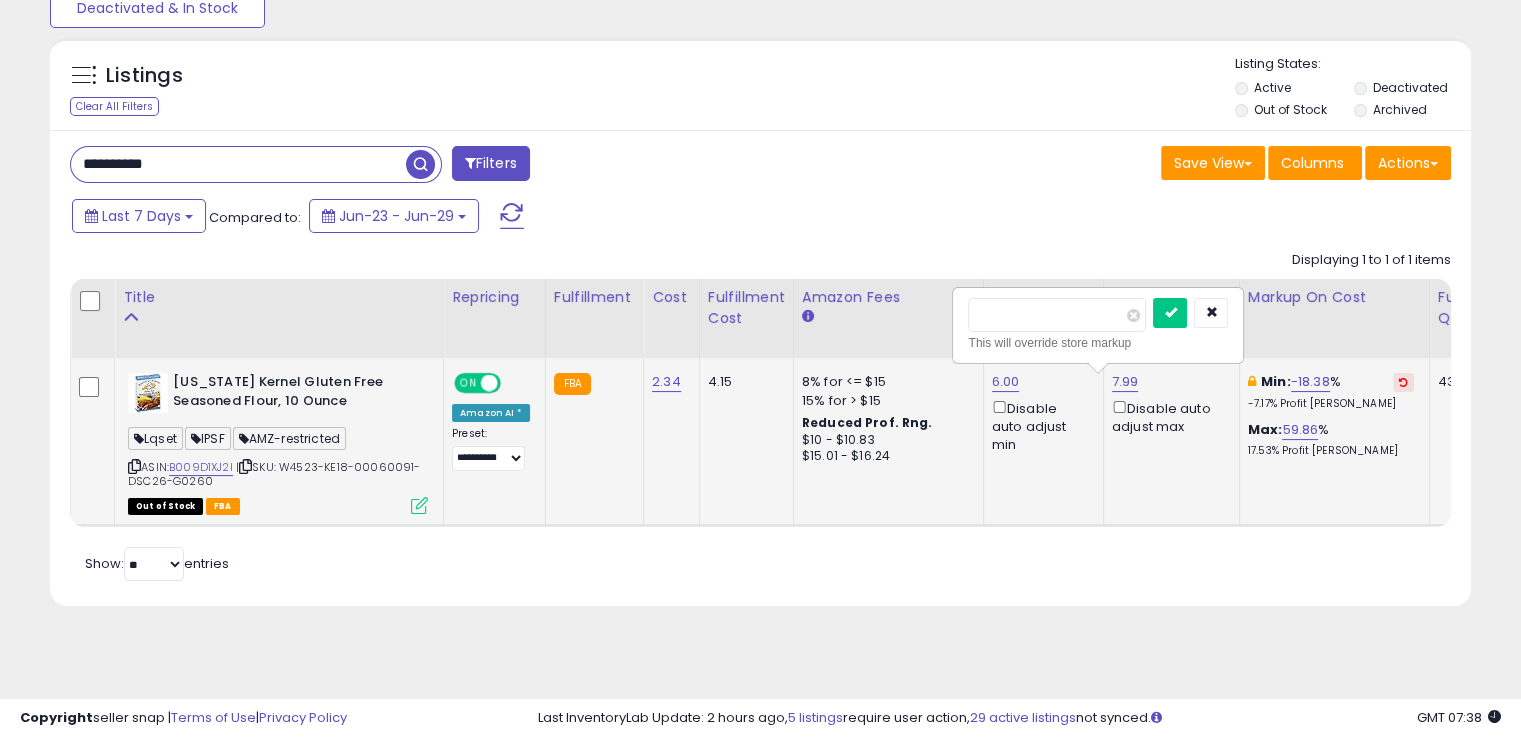 type on "*" 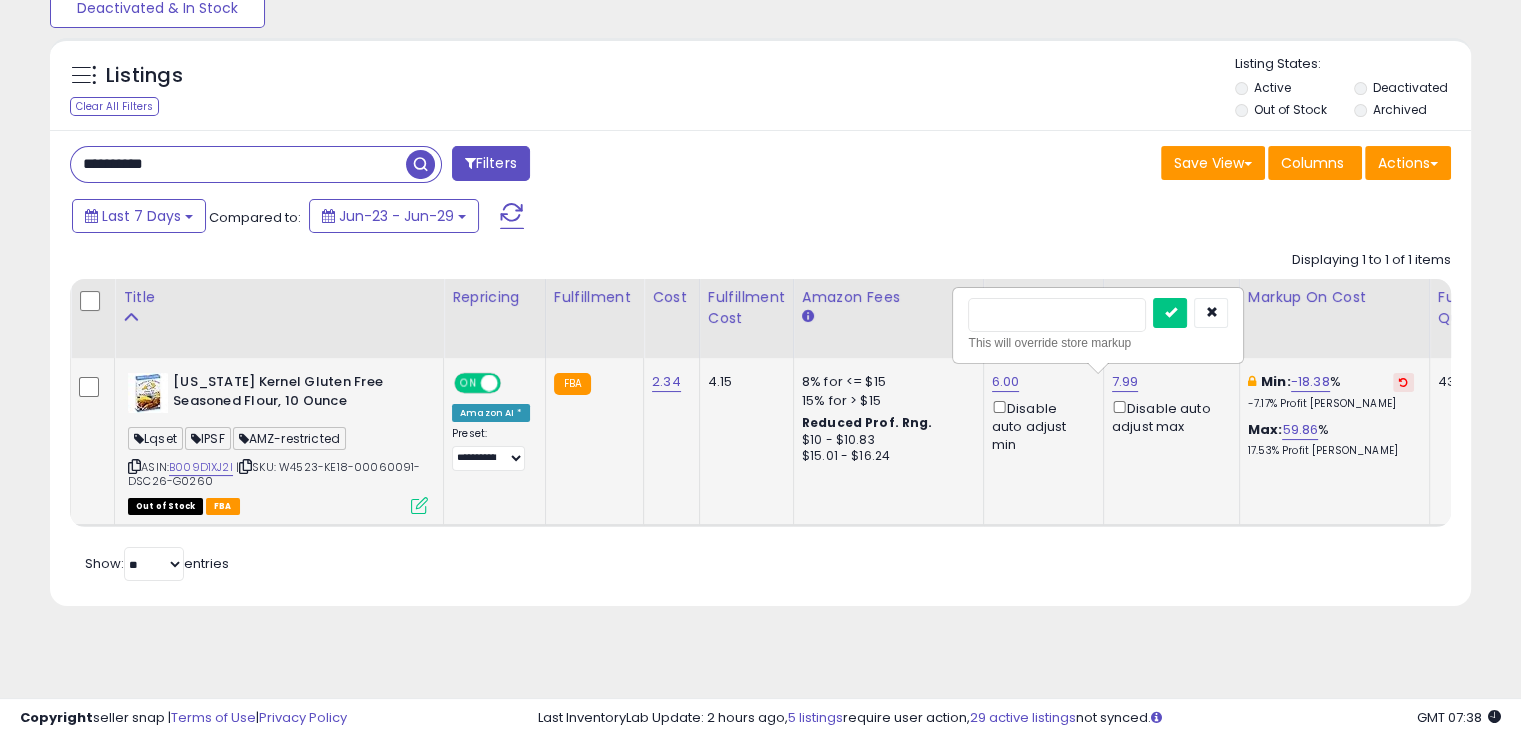 type on "***" 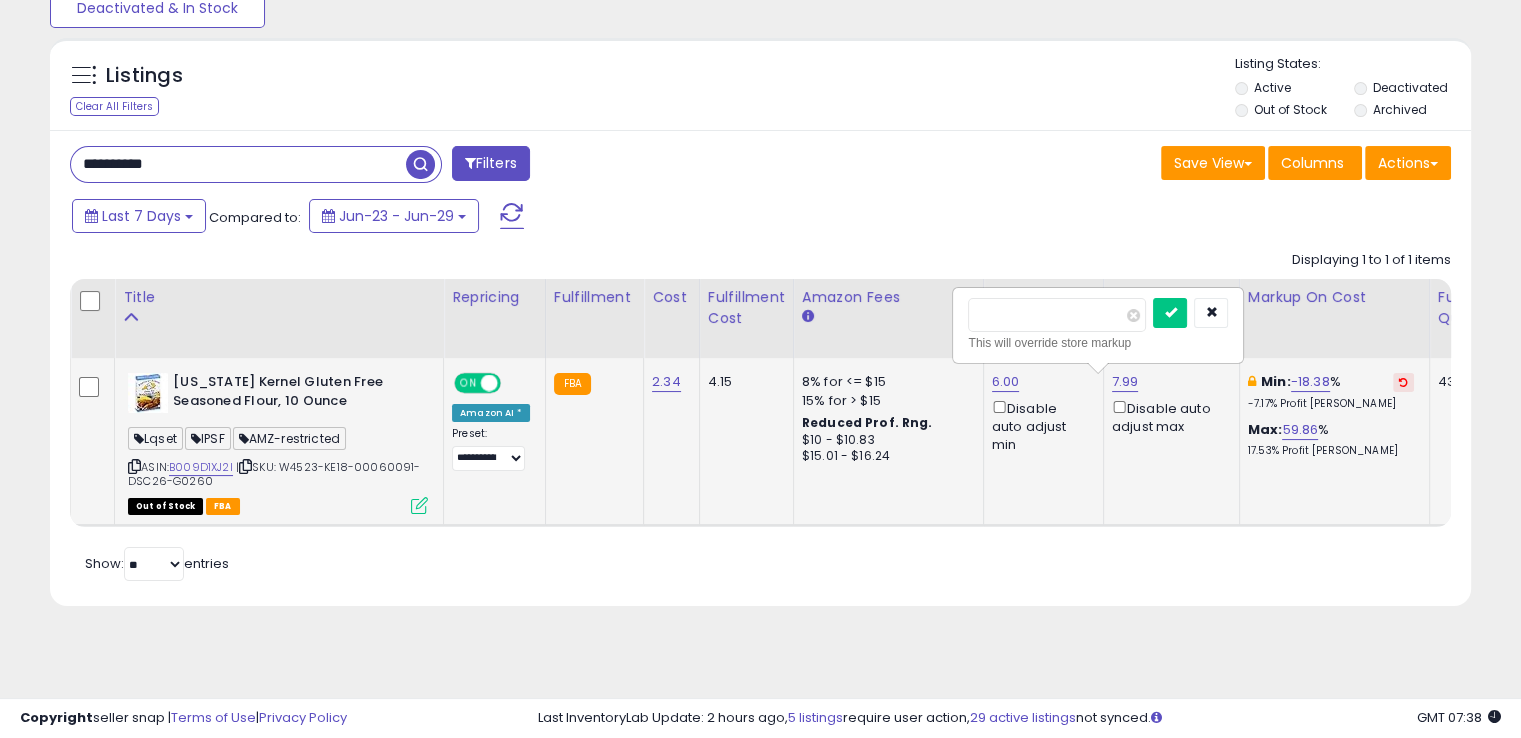 click at bounding box center (1170, 313) 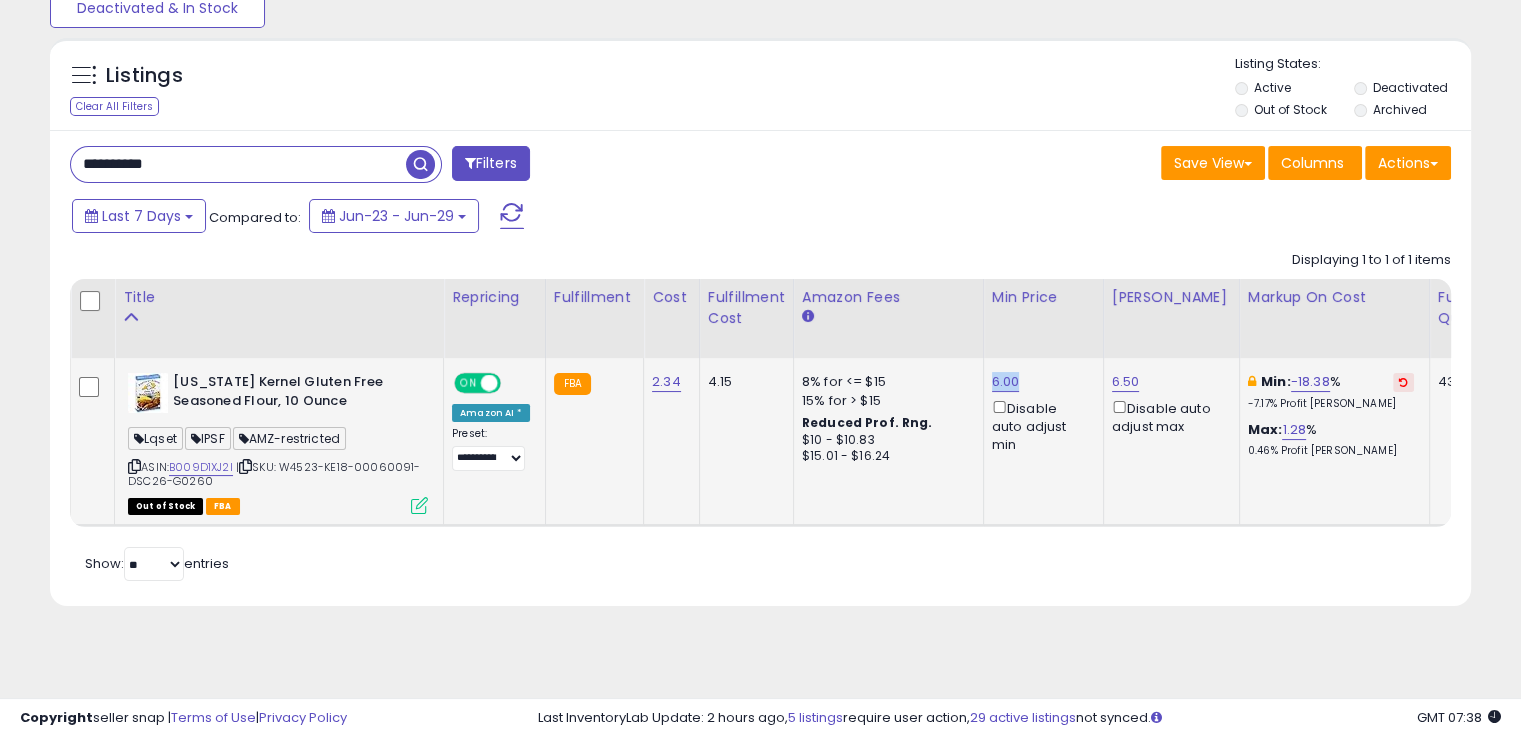drag, startPoint x: 1016, startPoint y: 384, endPoint x: 975, endPoint y: 389, distance: 41.303753 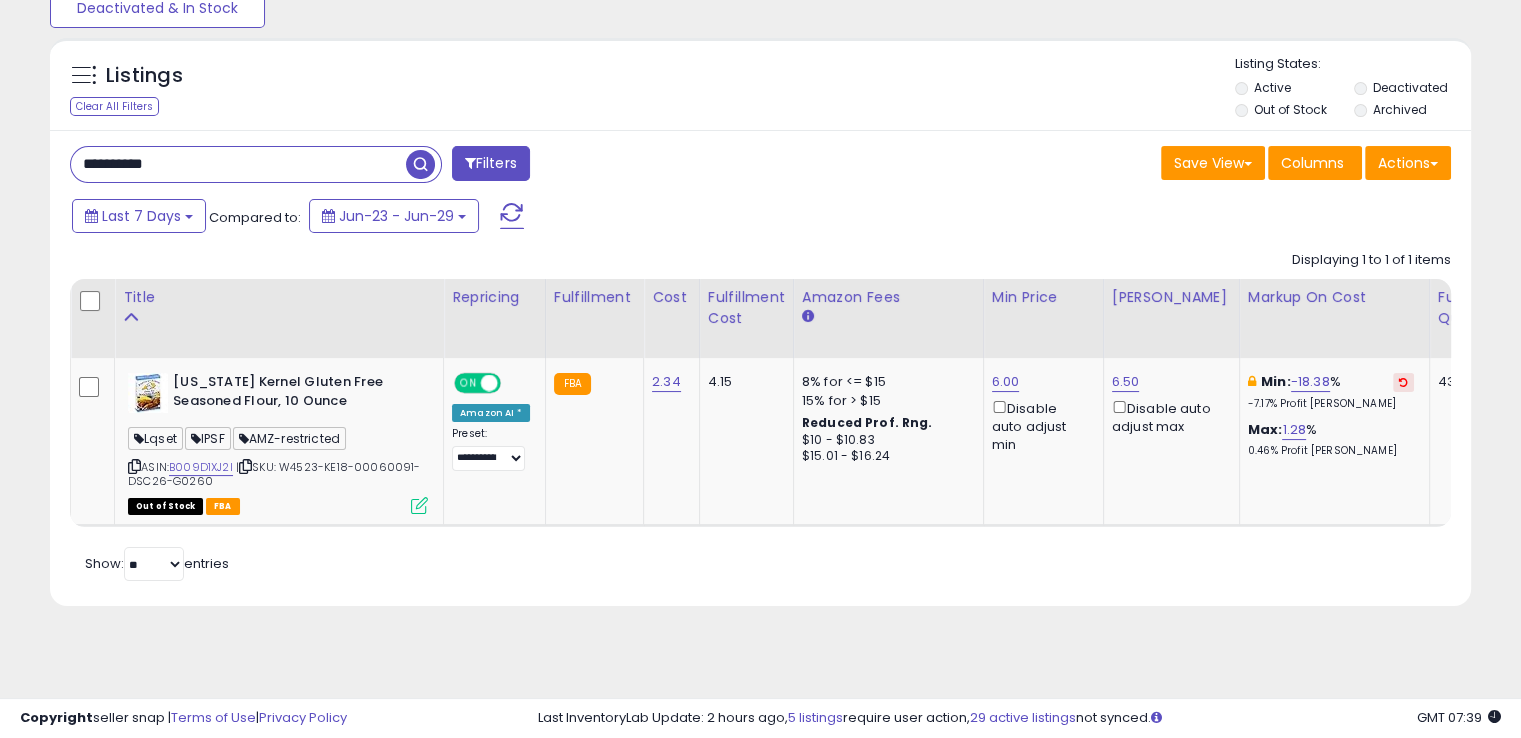 click on "**********" at bounding box center (238, 164) 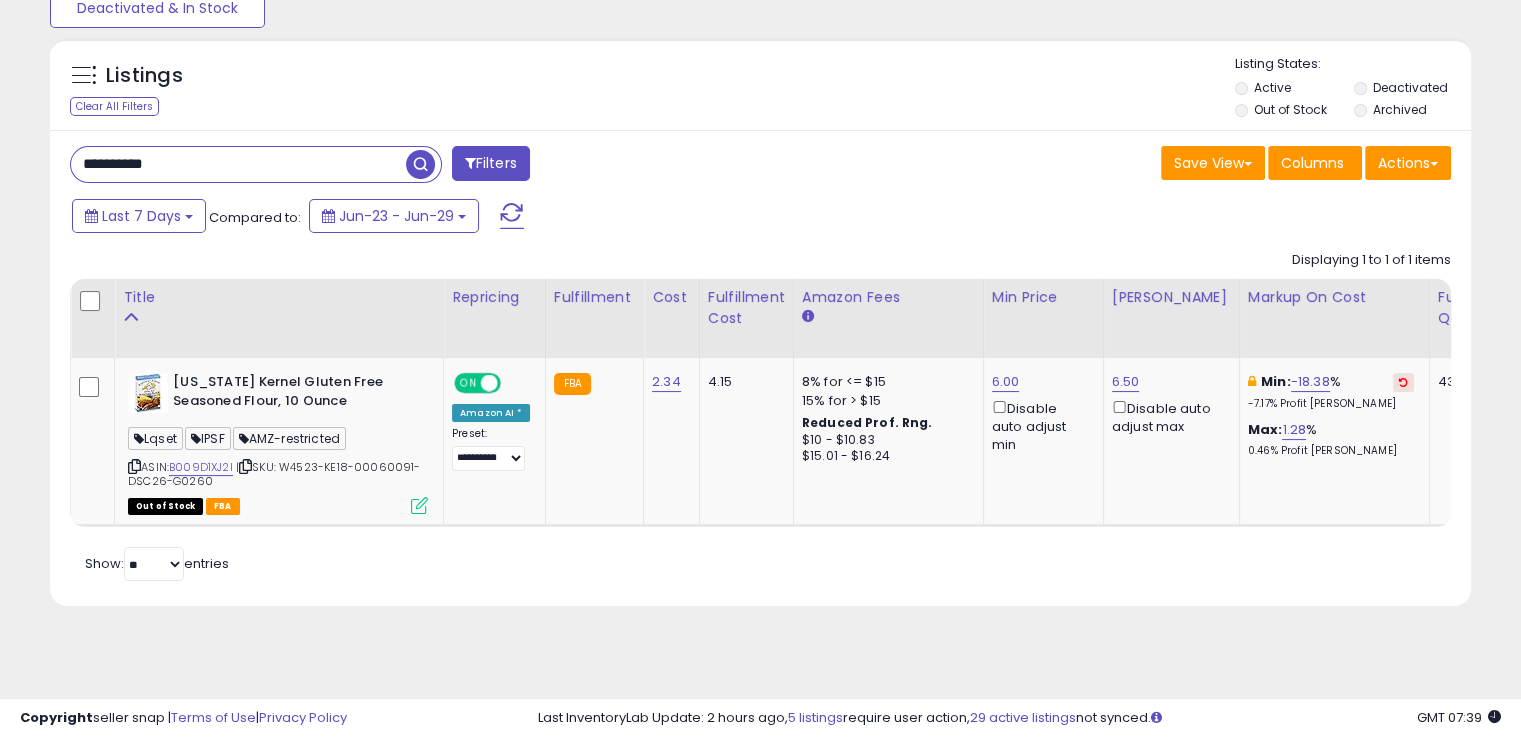 paste 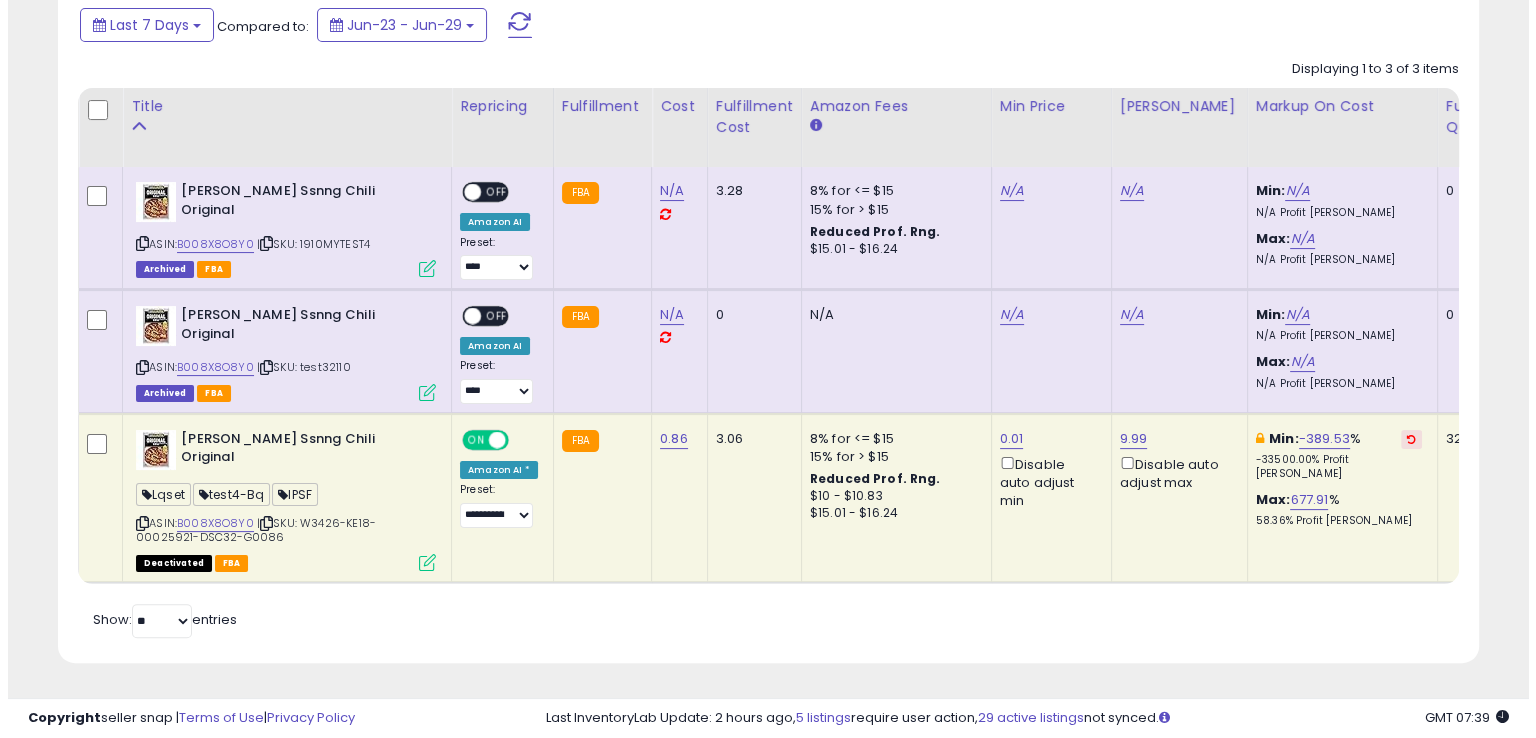 scroll, scrollTop: 357, scrollLeft: 0, axis: vertical 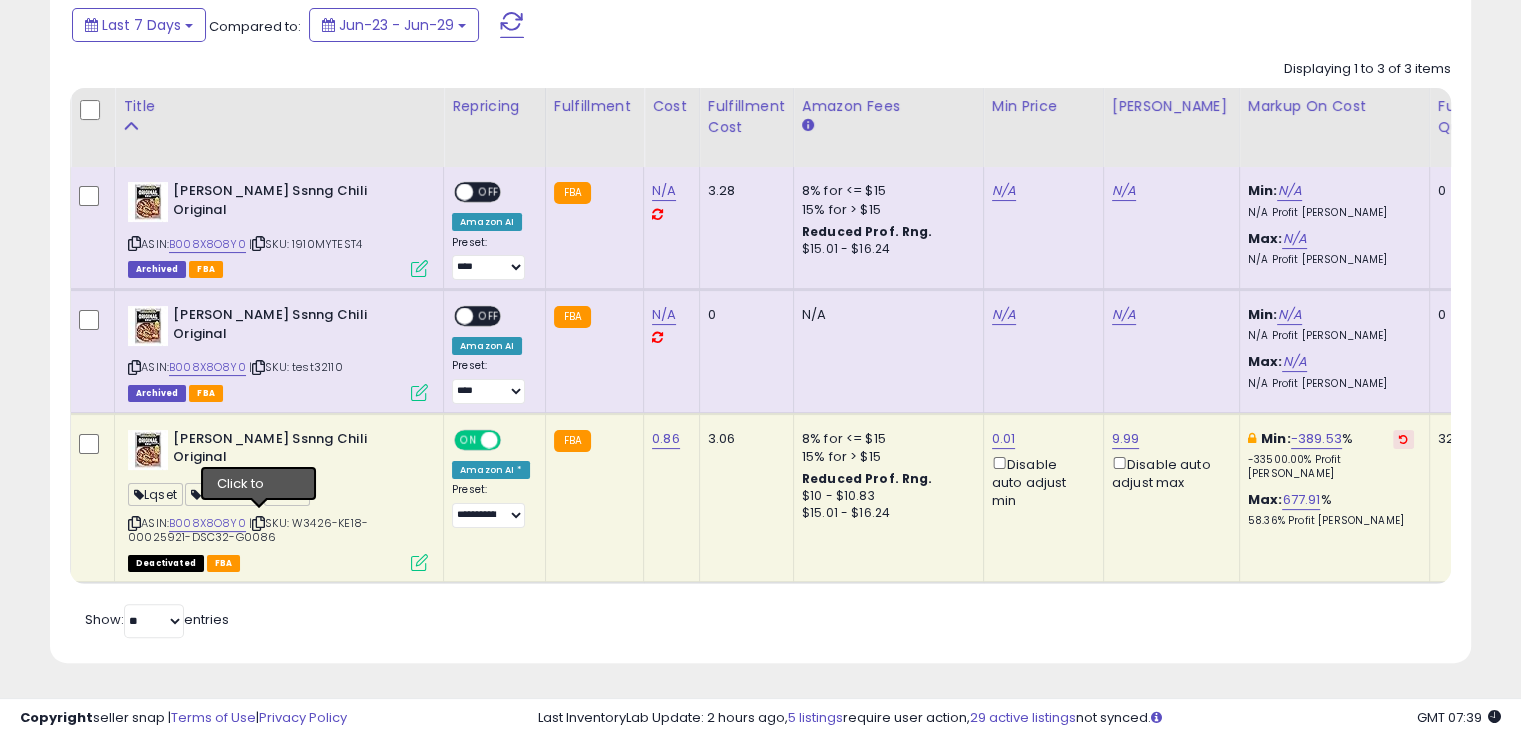 click at bounding box center [258, 523] 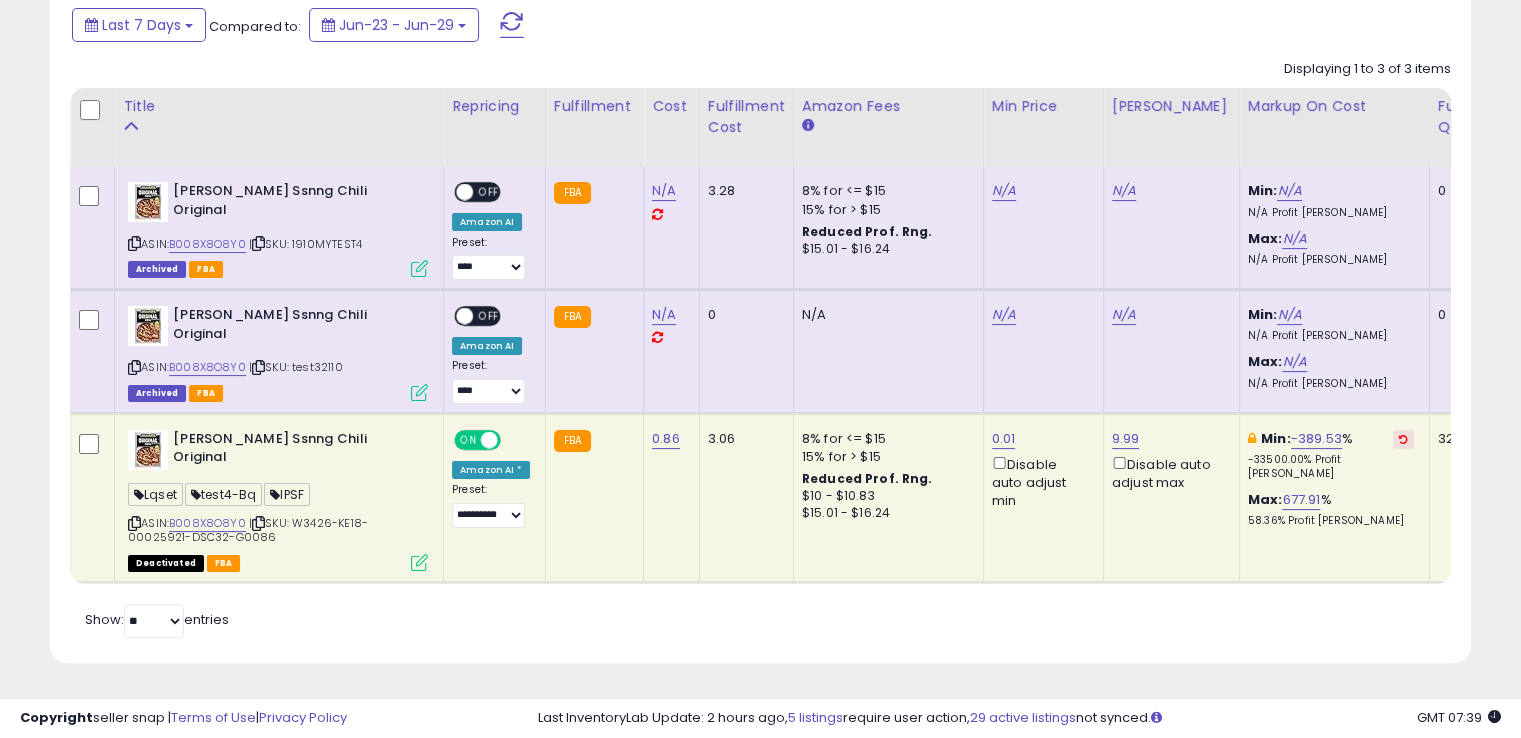 click at bounding box center (419, 562) 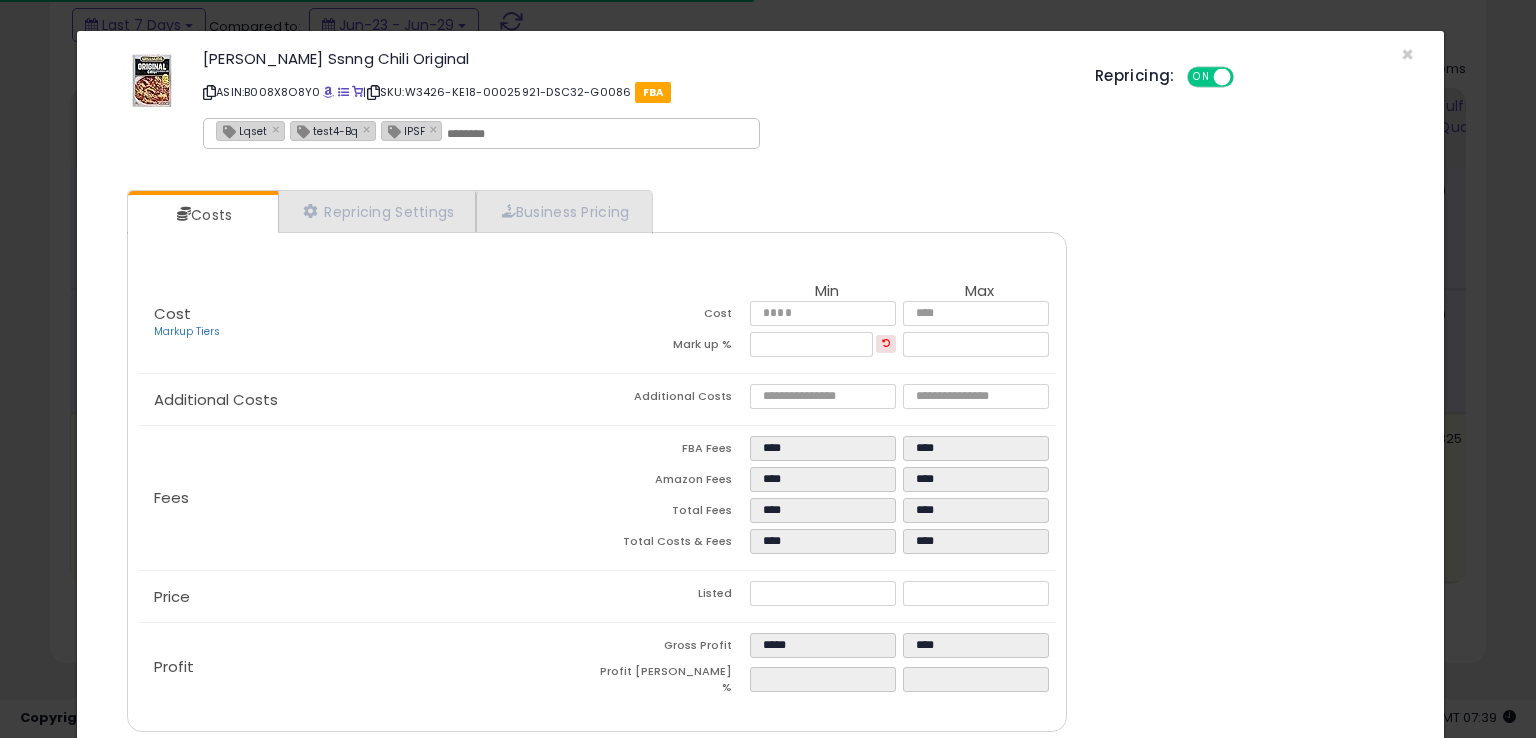 click at bounding box center (597, 134) 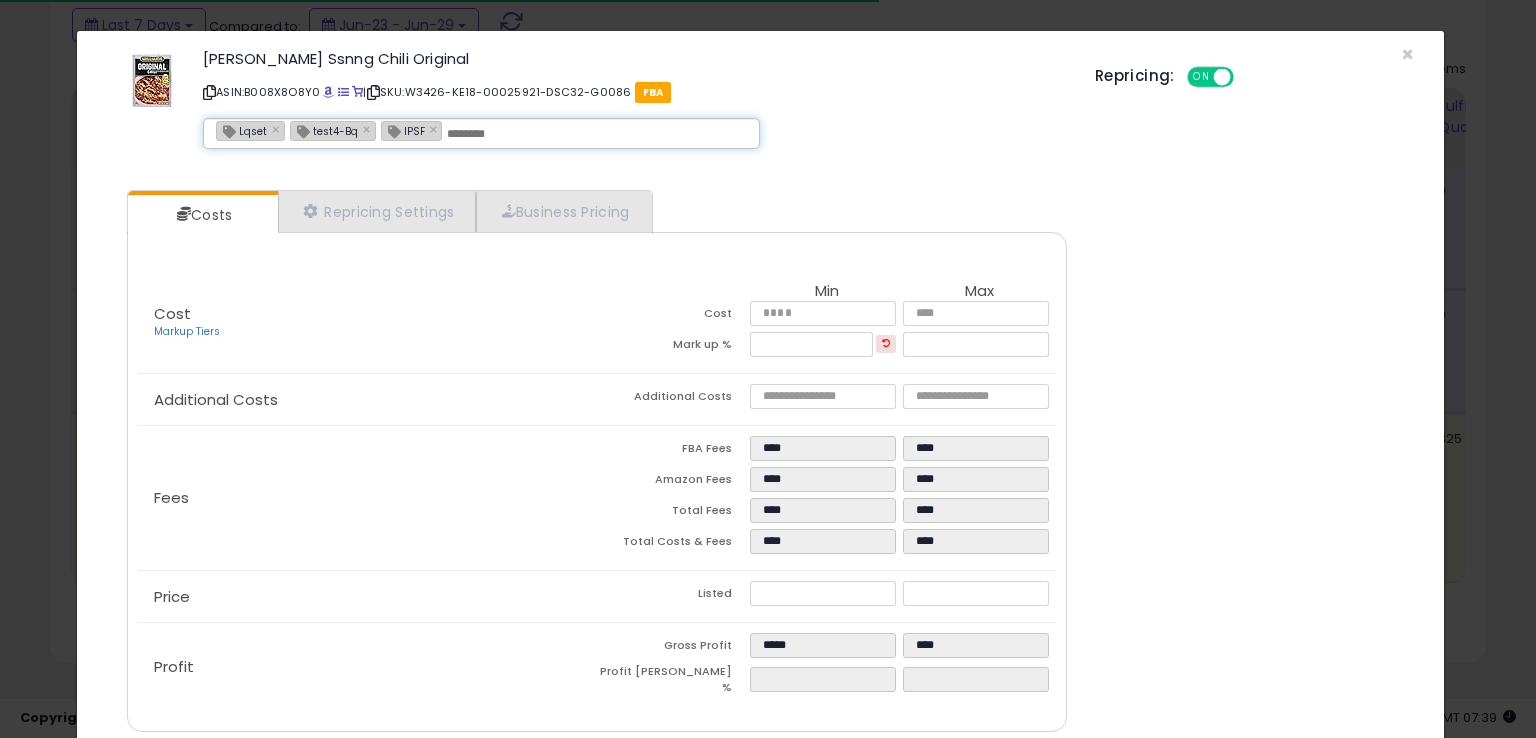 paste on "**********" 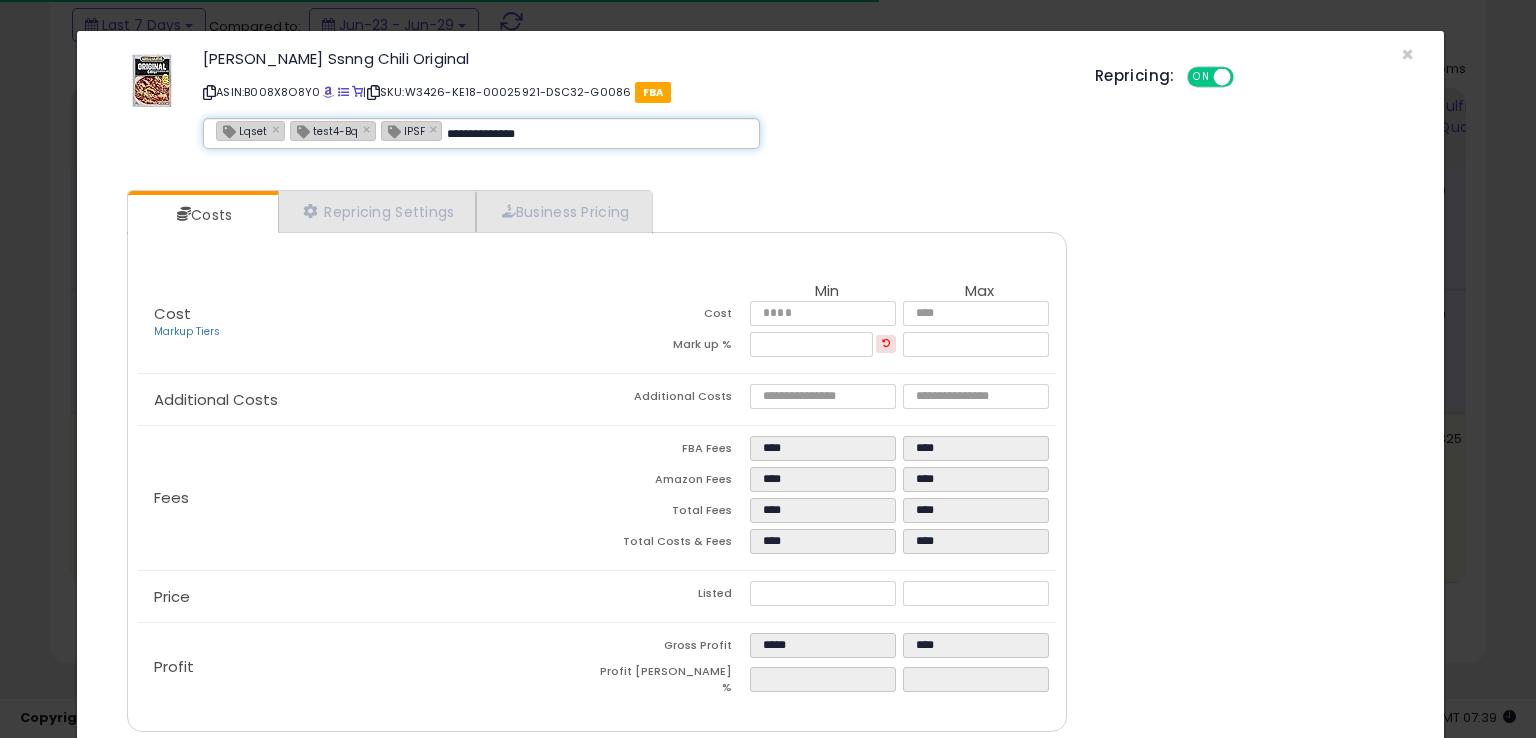 type on "**********" 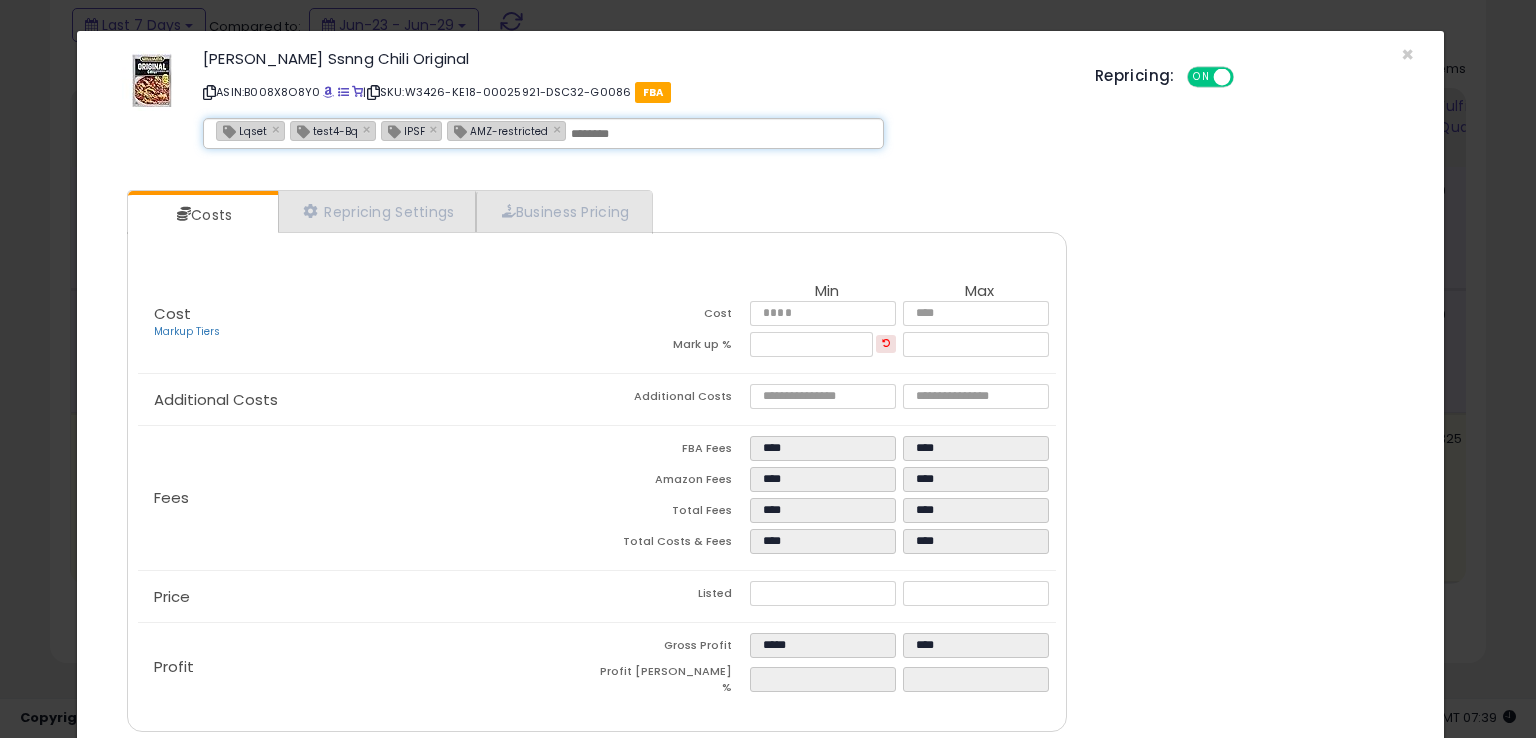 scroll, scrollTop: 71, scrollLeft: 0, axis: vertical 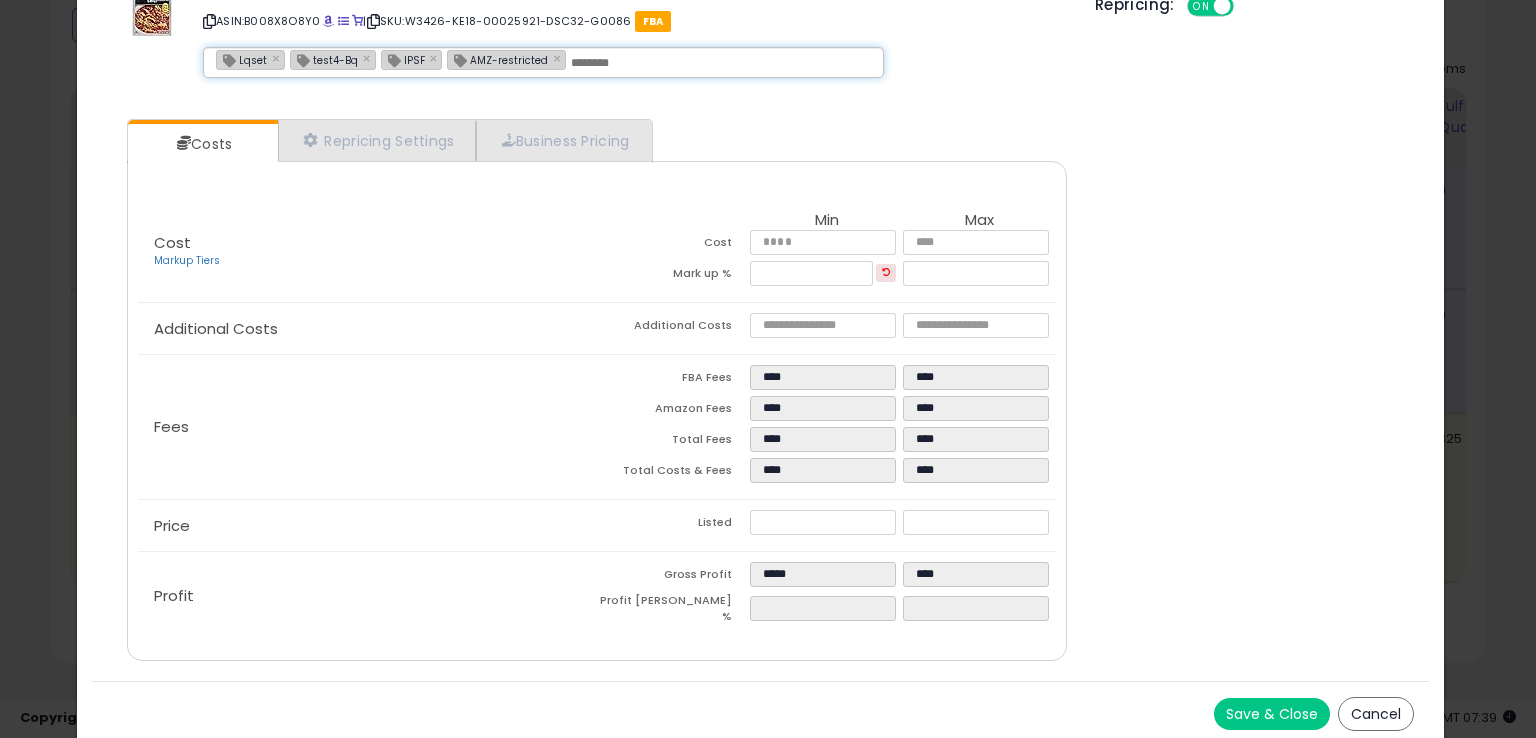 click on "Save & Close" at bounding box center (1272, 714) 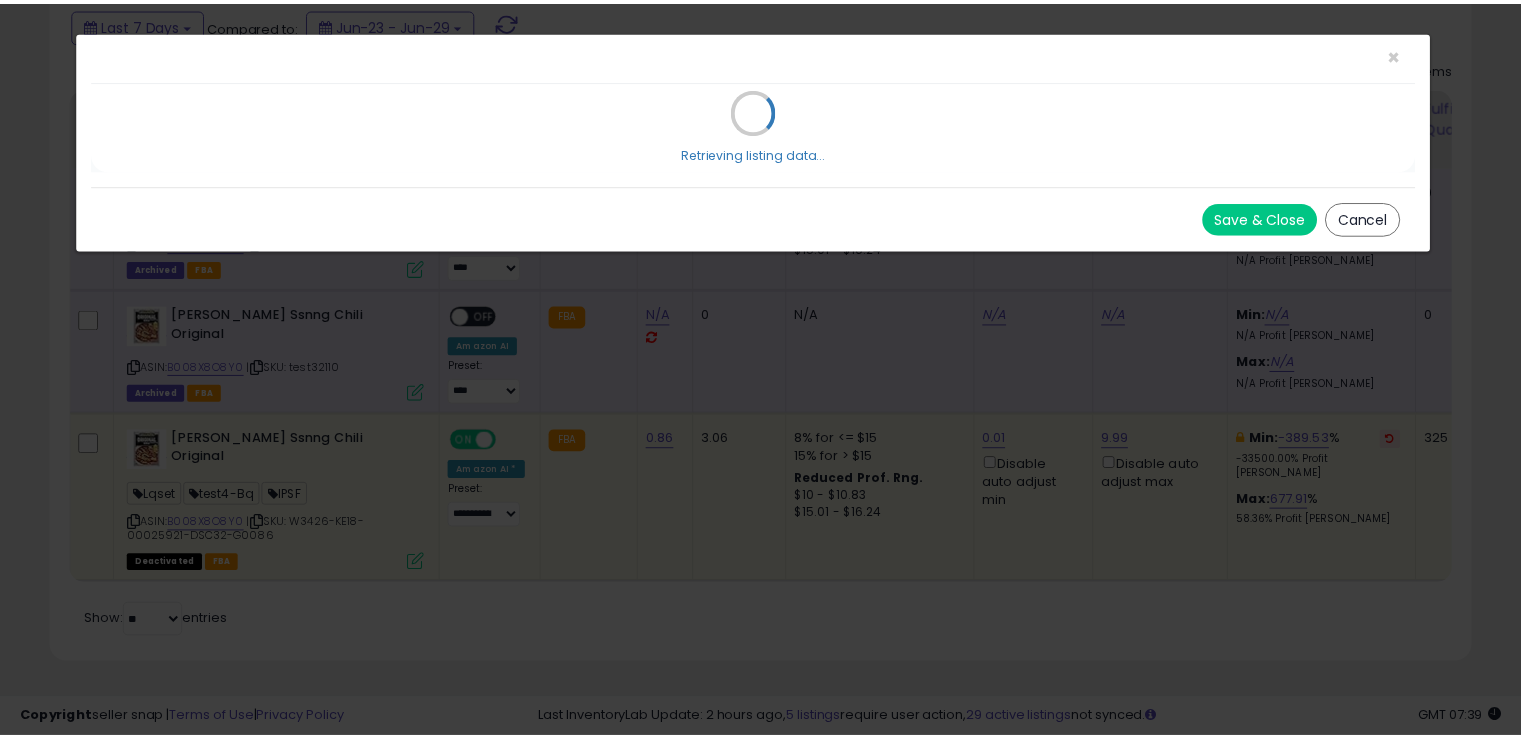 scroll, scrollTop: 0, scrollLeft: 0, axis: both 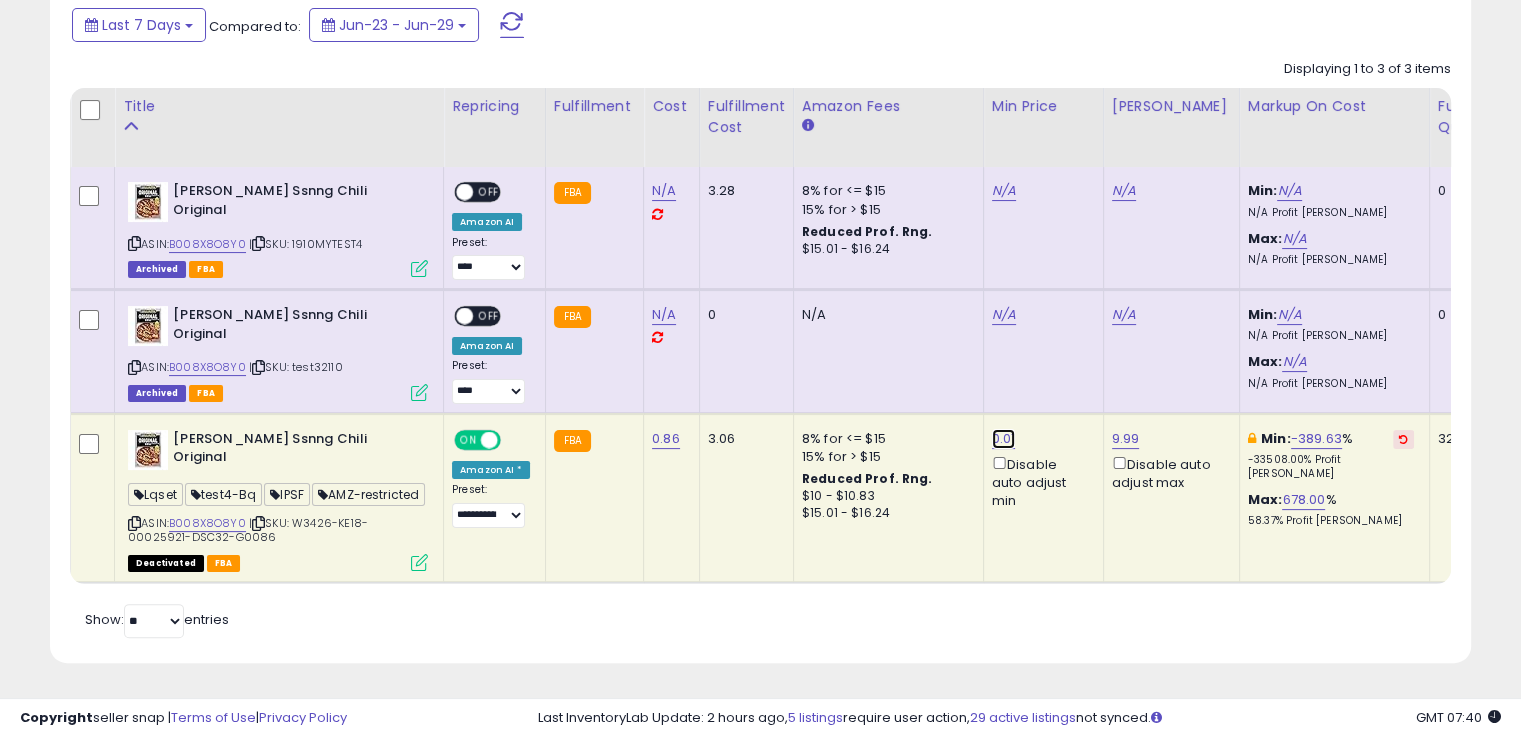click on "0.01" at bounding box center [1004, 439] 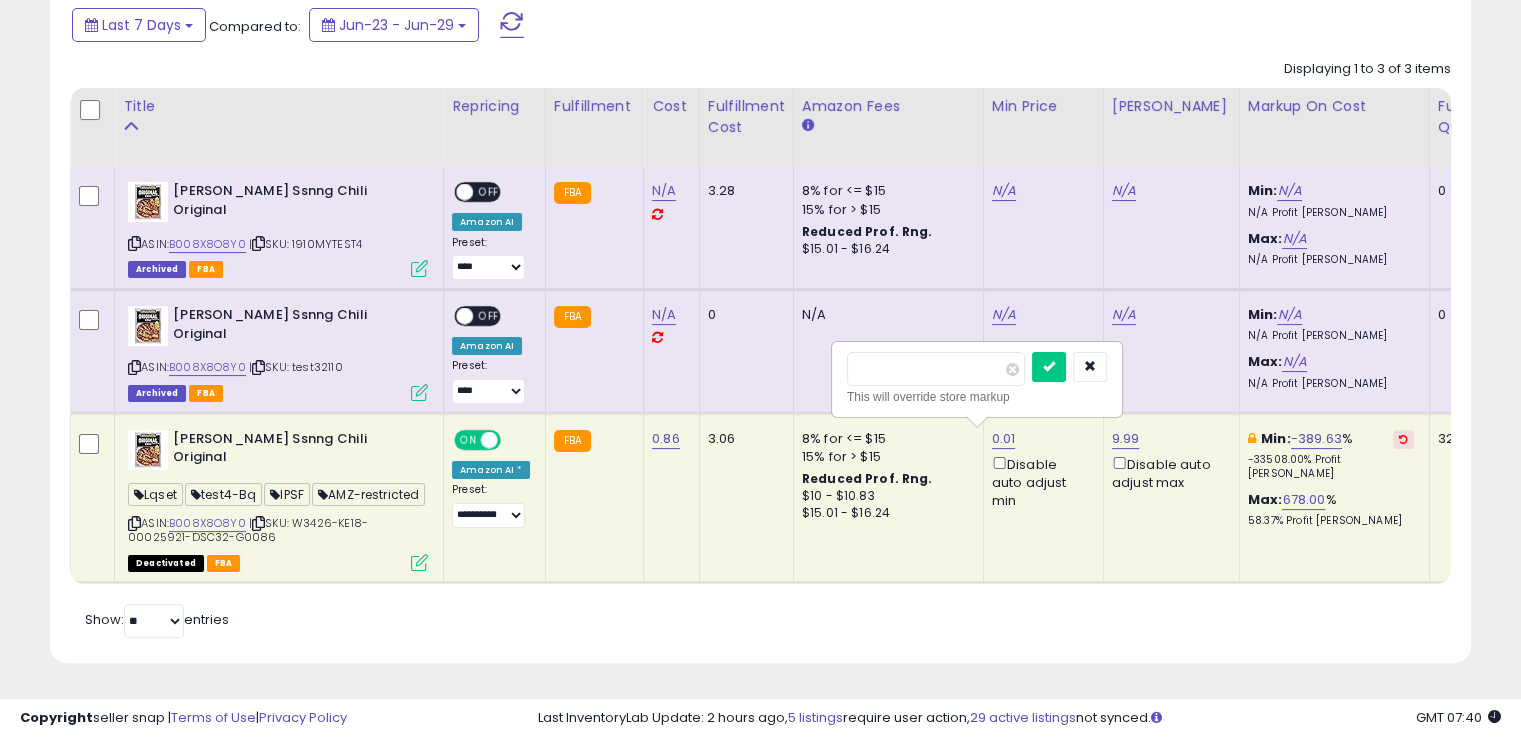 drag, startPoint x: 894, startPoint y: 358, endPoint x: 716, endPoint y: 365, distance: 178.13759 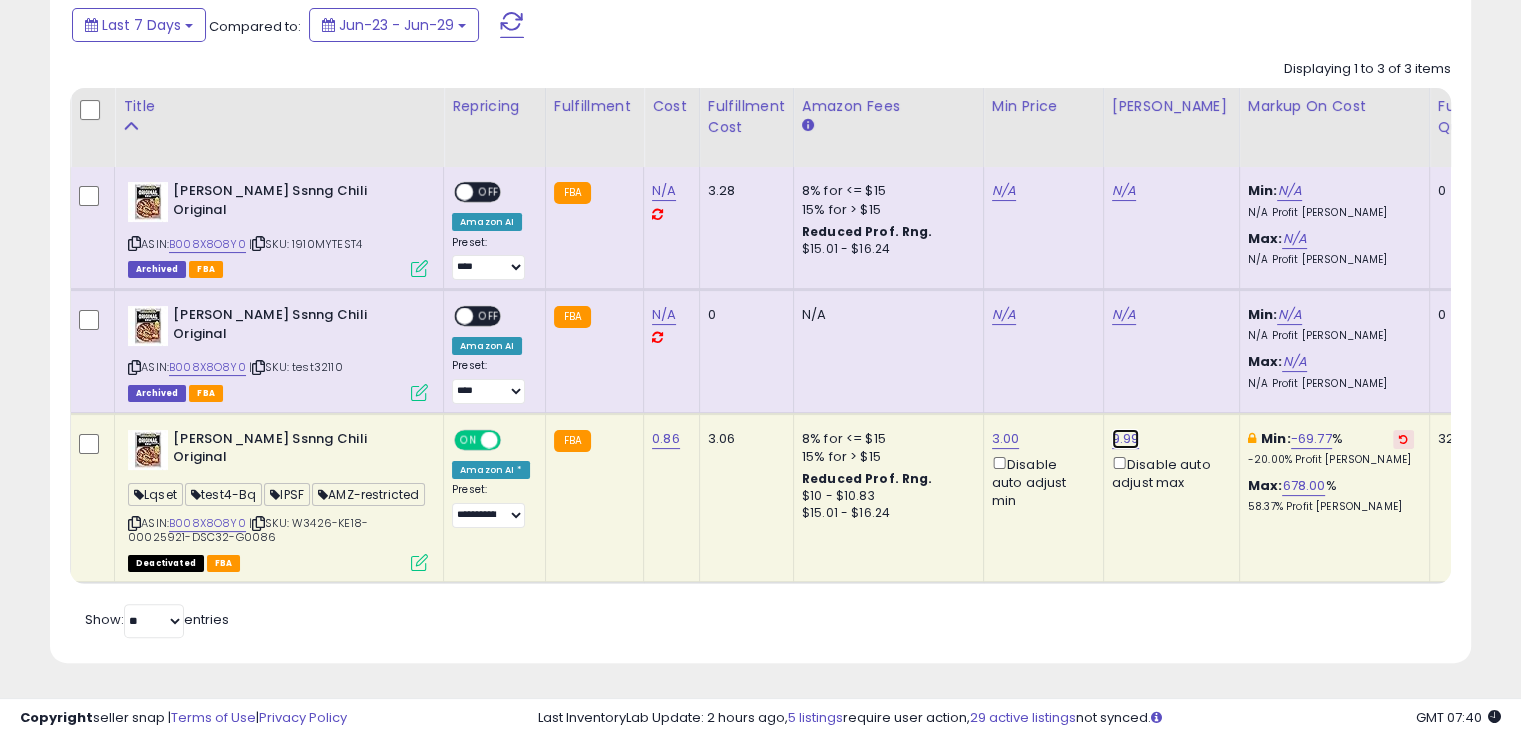 click on "9.99" at bounding box center [1126, 439] 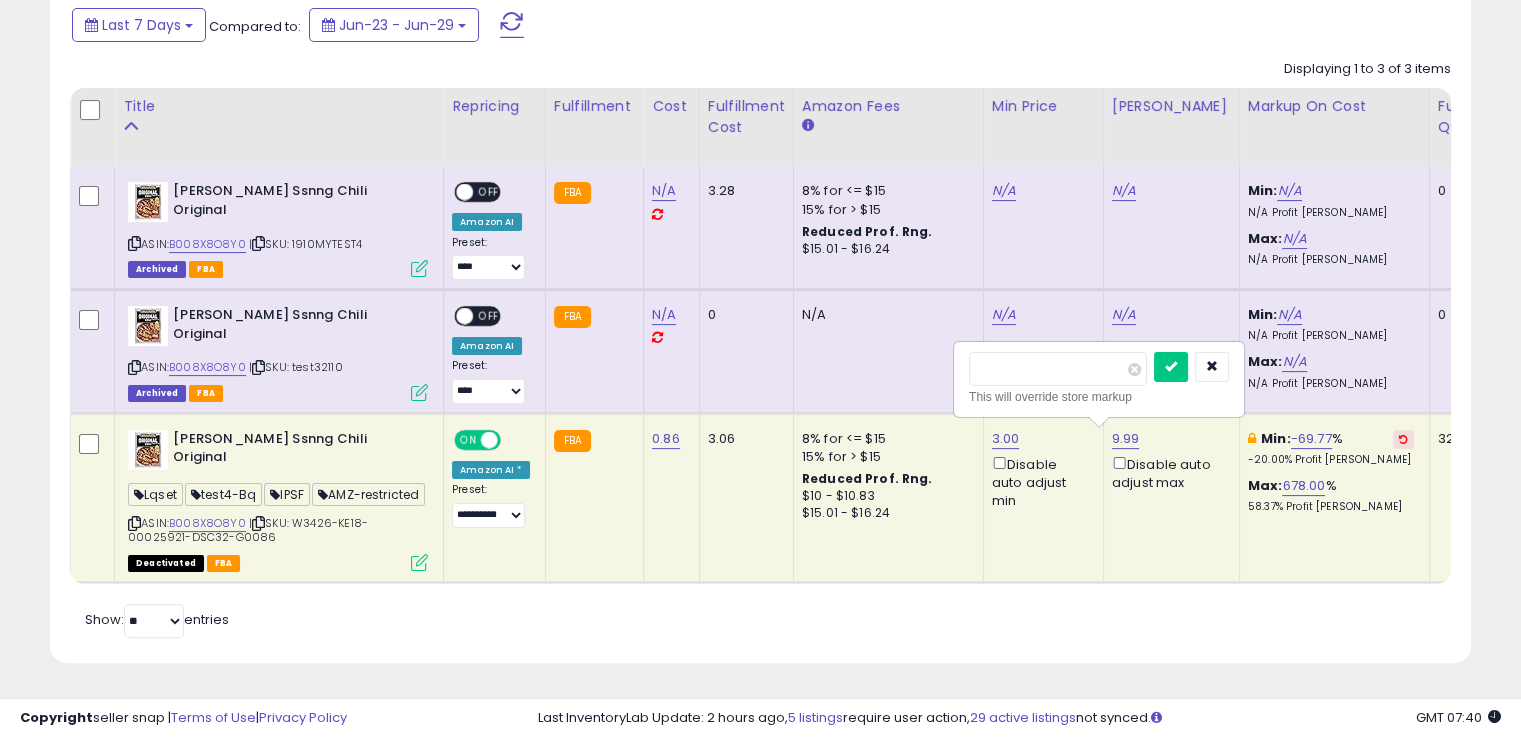 drag, startPoint x: 1026, startPoint y: 347, endPoint x: 928, endPoint y: 348, distance: 98.005104 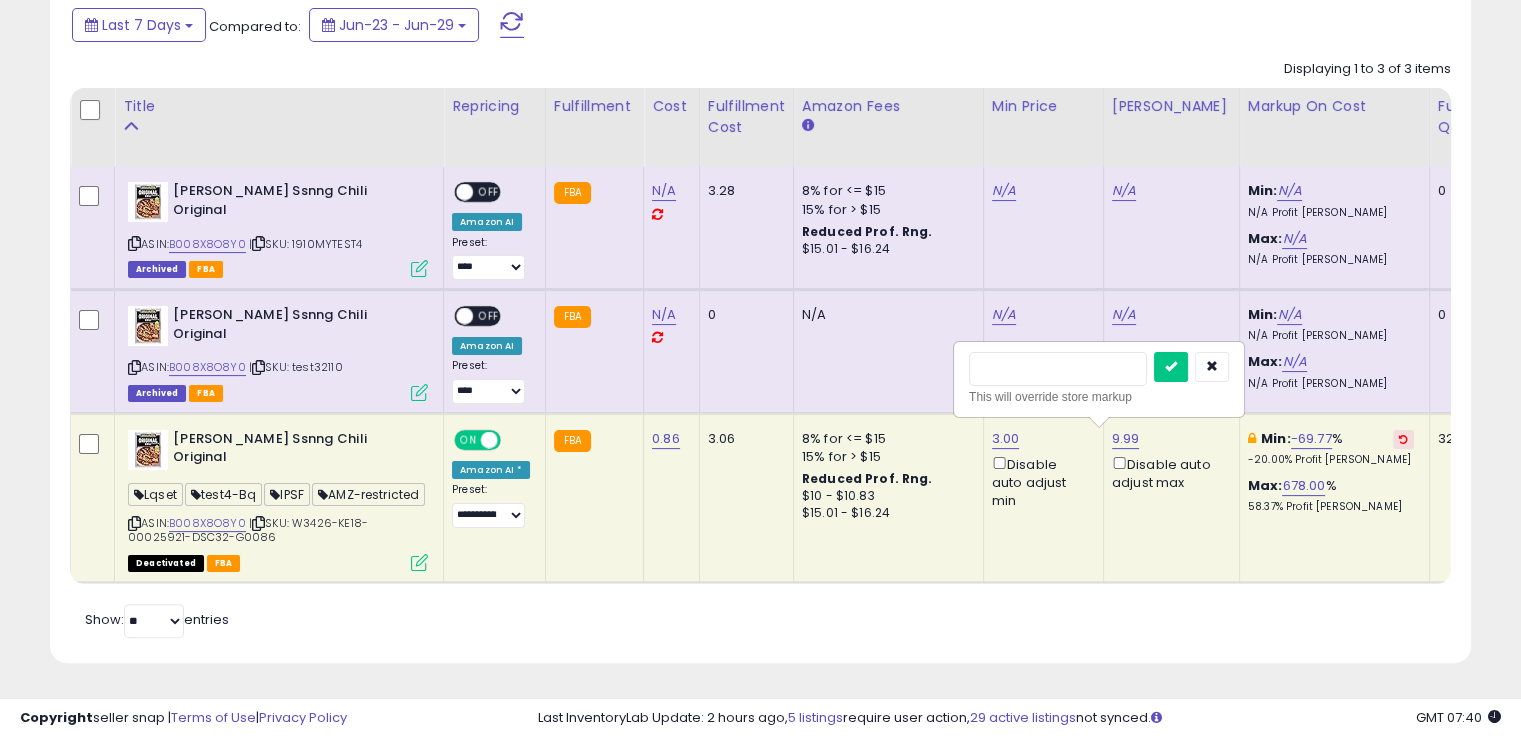 type on "****" 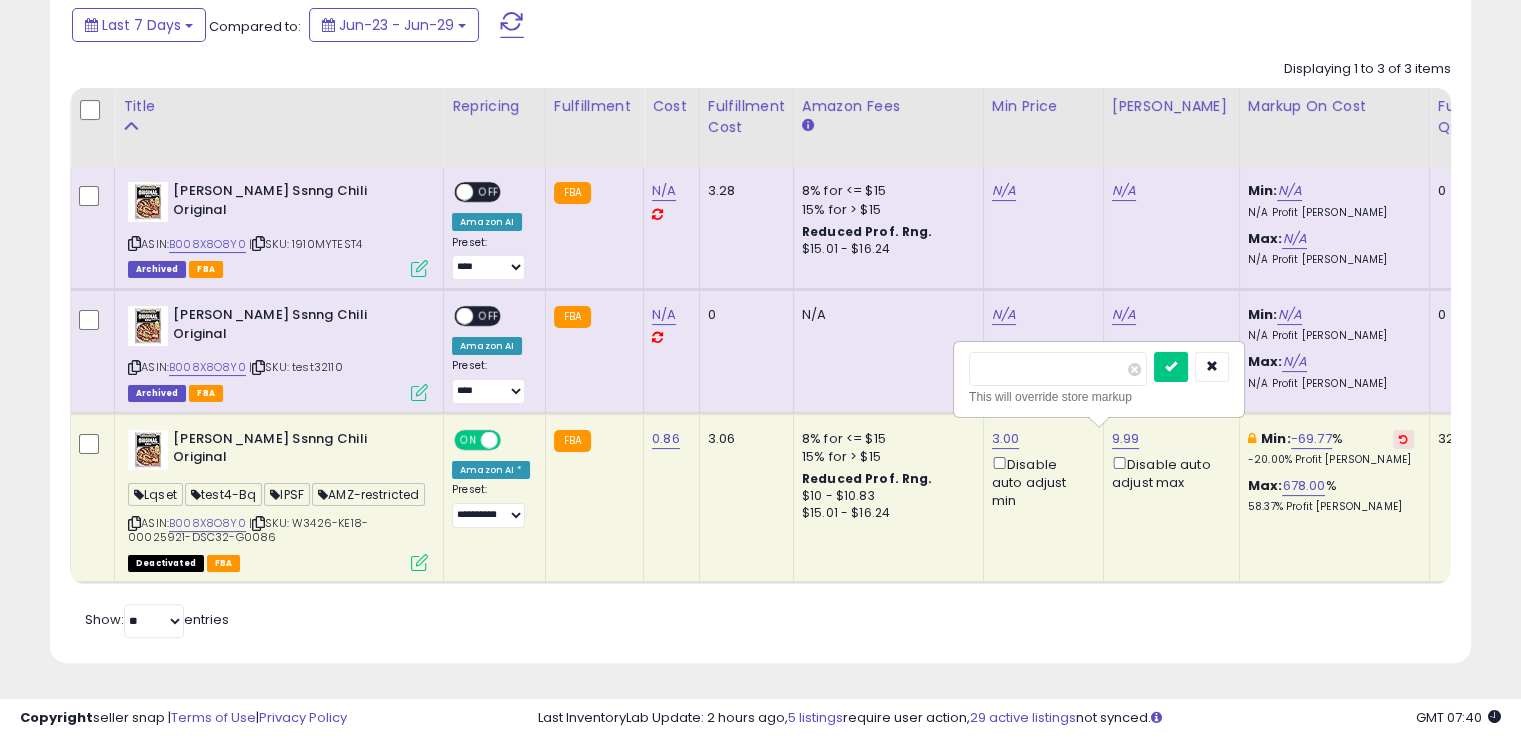 click at bounding box center [1171, 367] 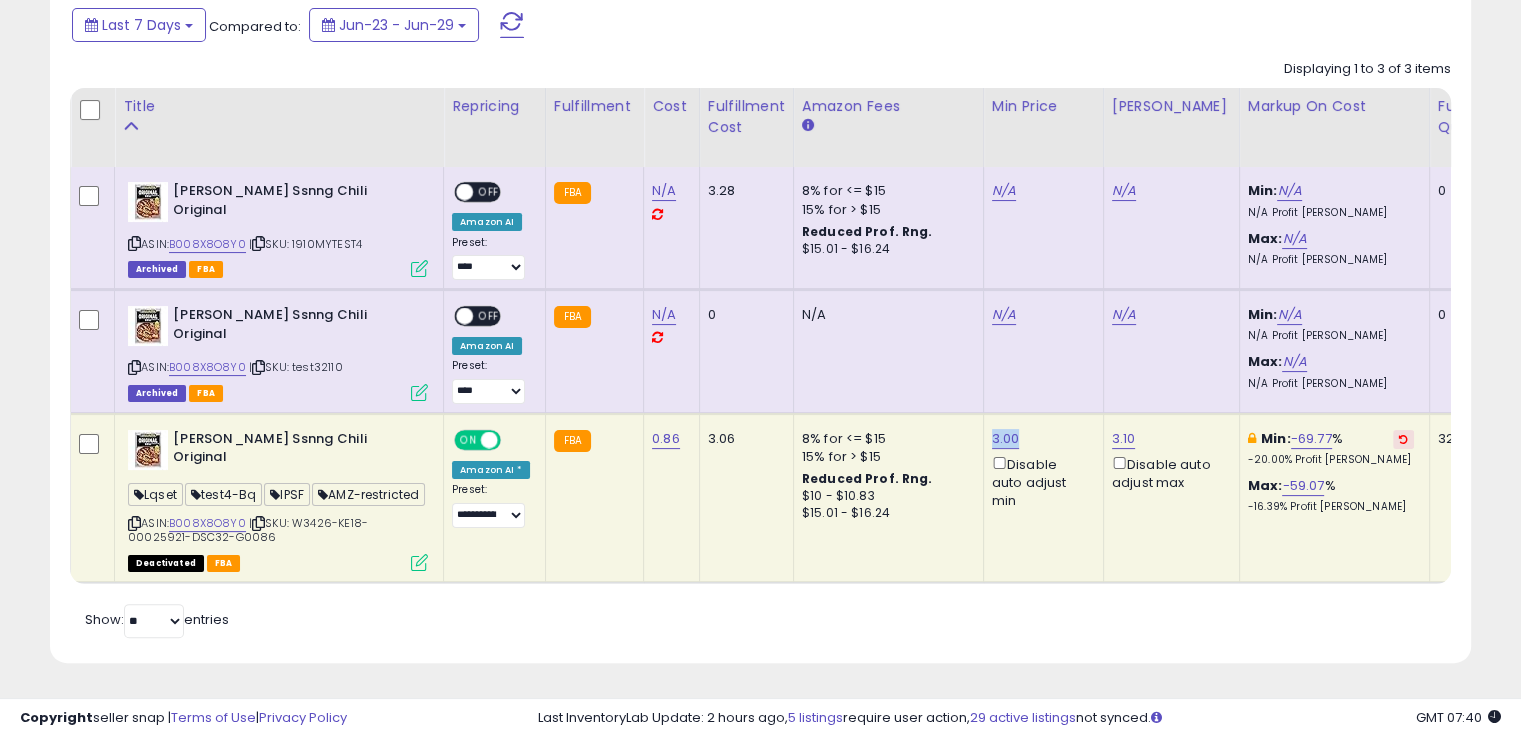 drag, startPoint x: 1019, startPoint y: 429, endPoint x: 978, endPoint y: 415, distance: 43.32436 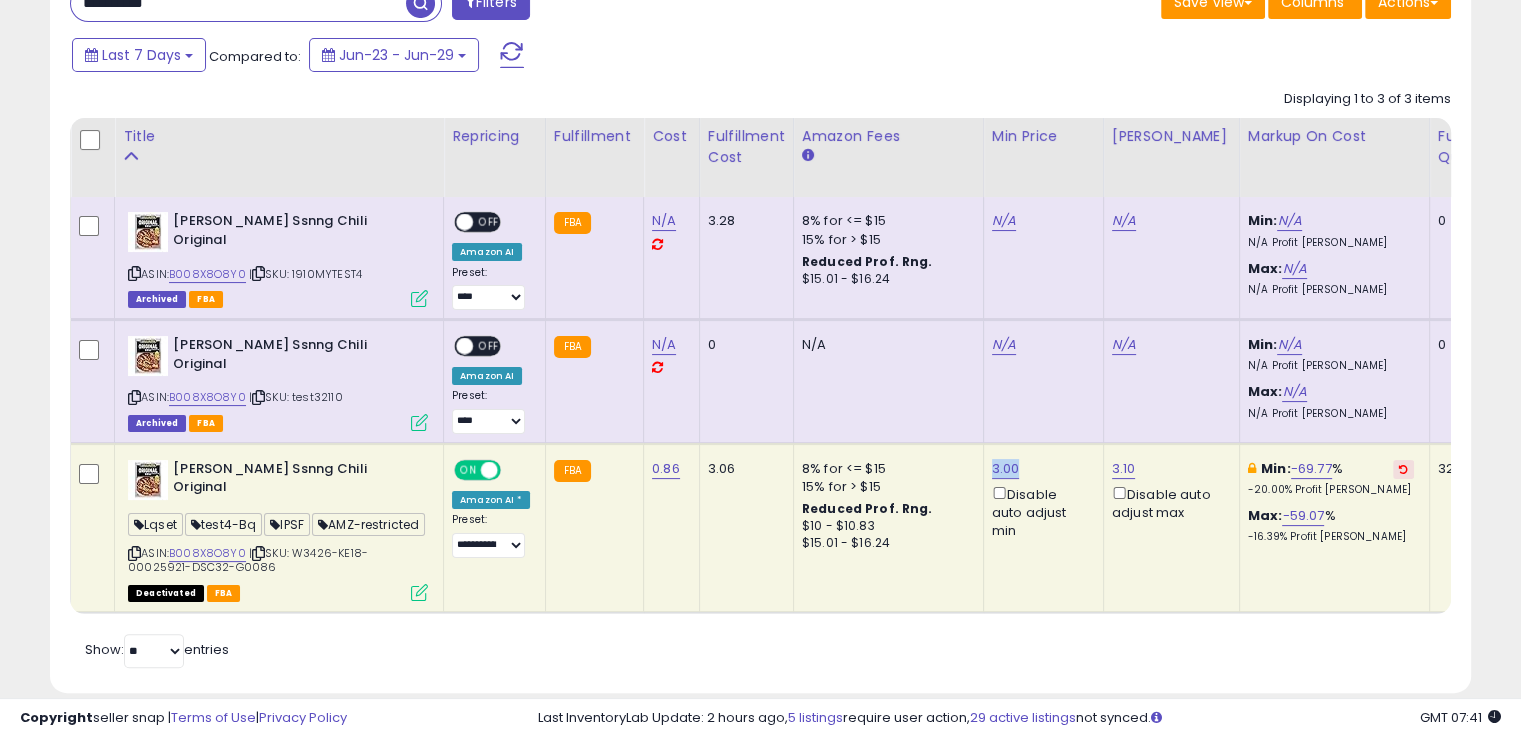 scroll, scrollTop: 257, scrollLeft: 0, axis: vertical 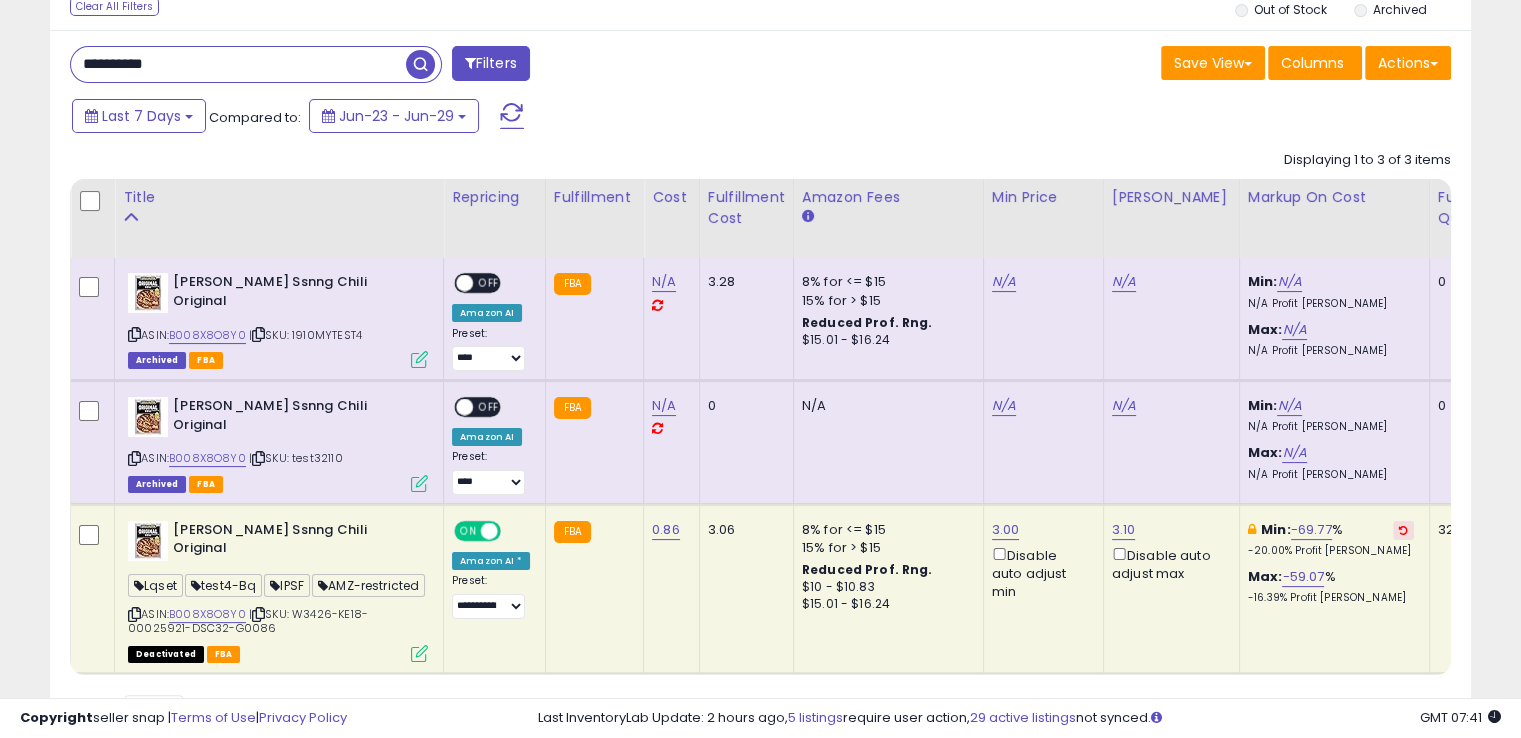 click on "**********" at bounding box center [238, 64] 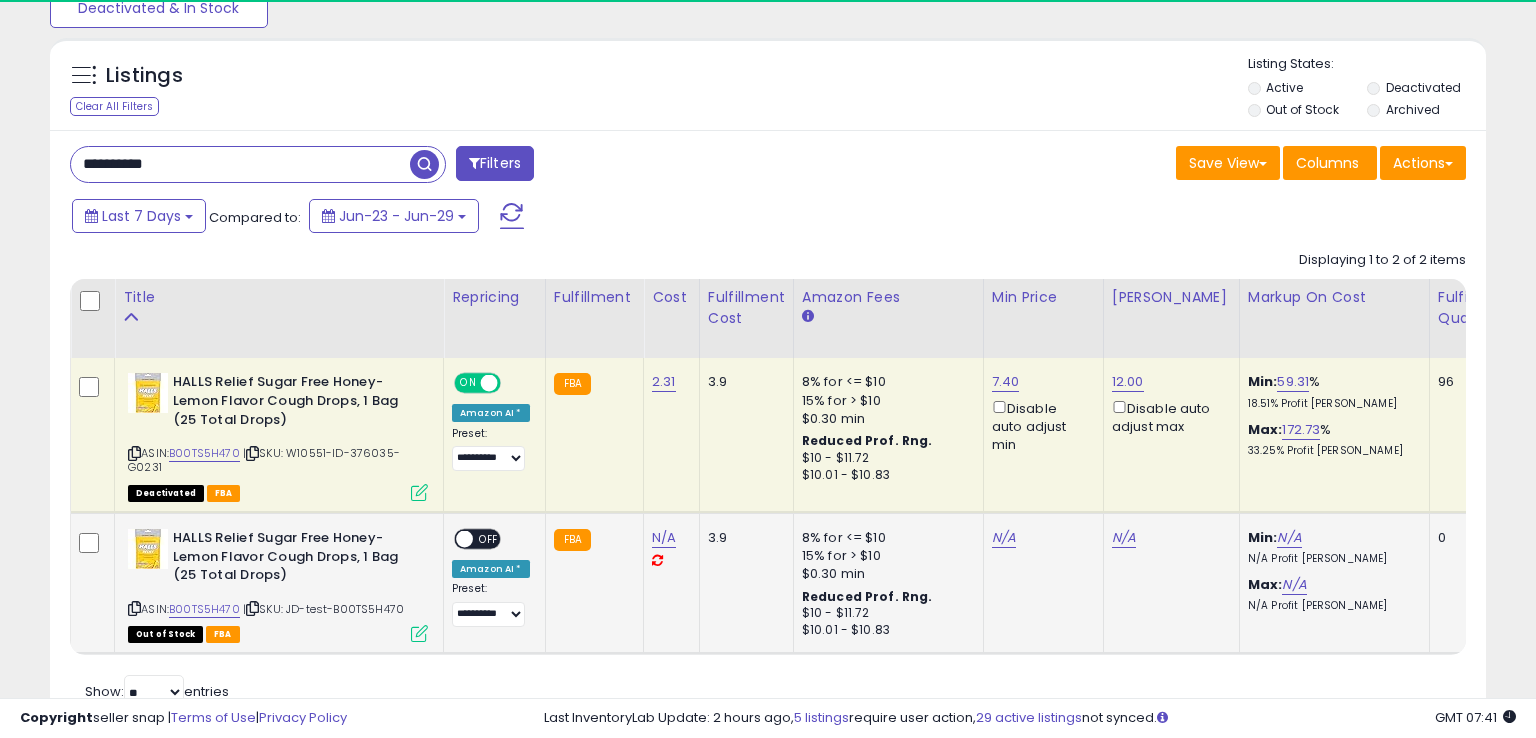 scroll, scrollTop: 243, scrollLeft: 0, axis: vertical 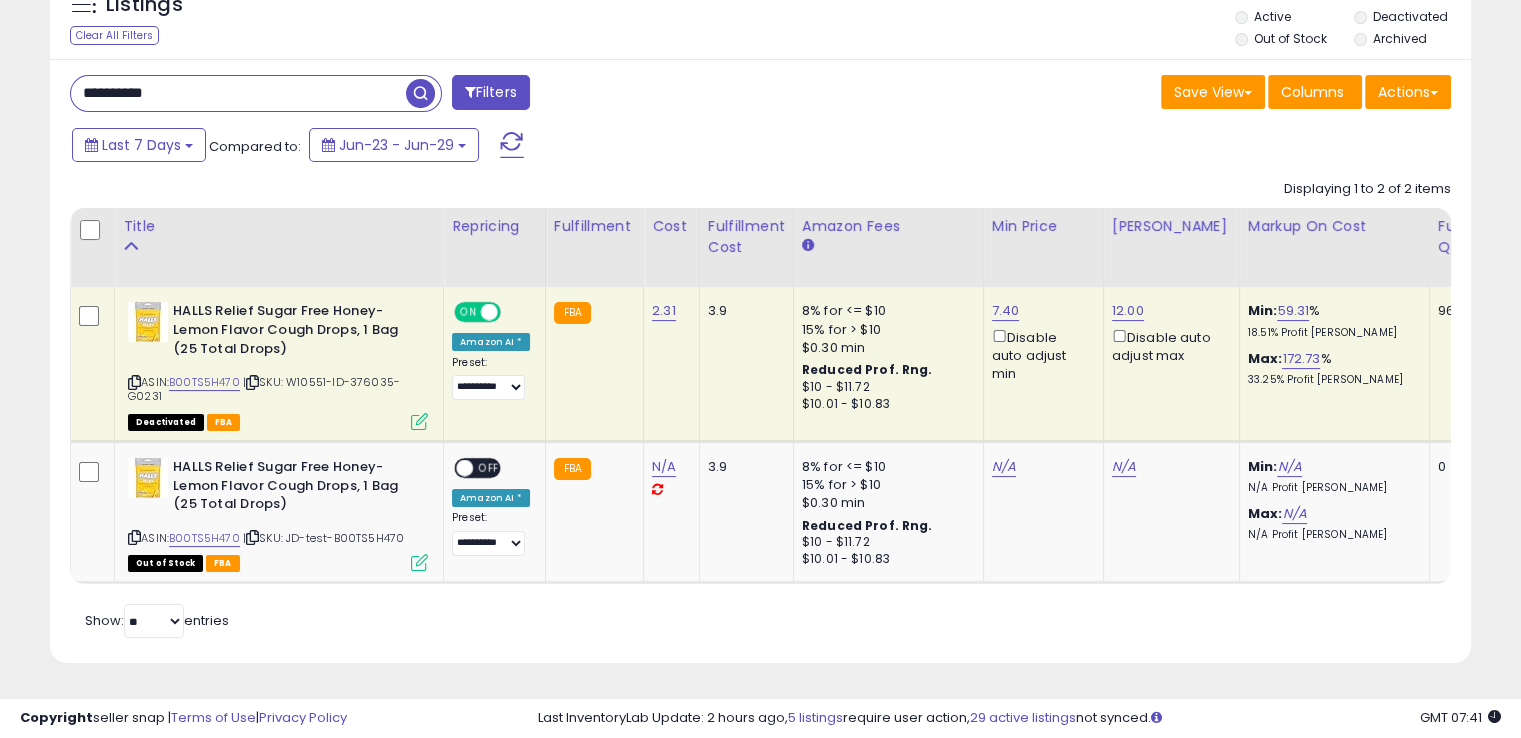 click at bounding box center [252, 382] 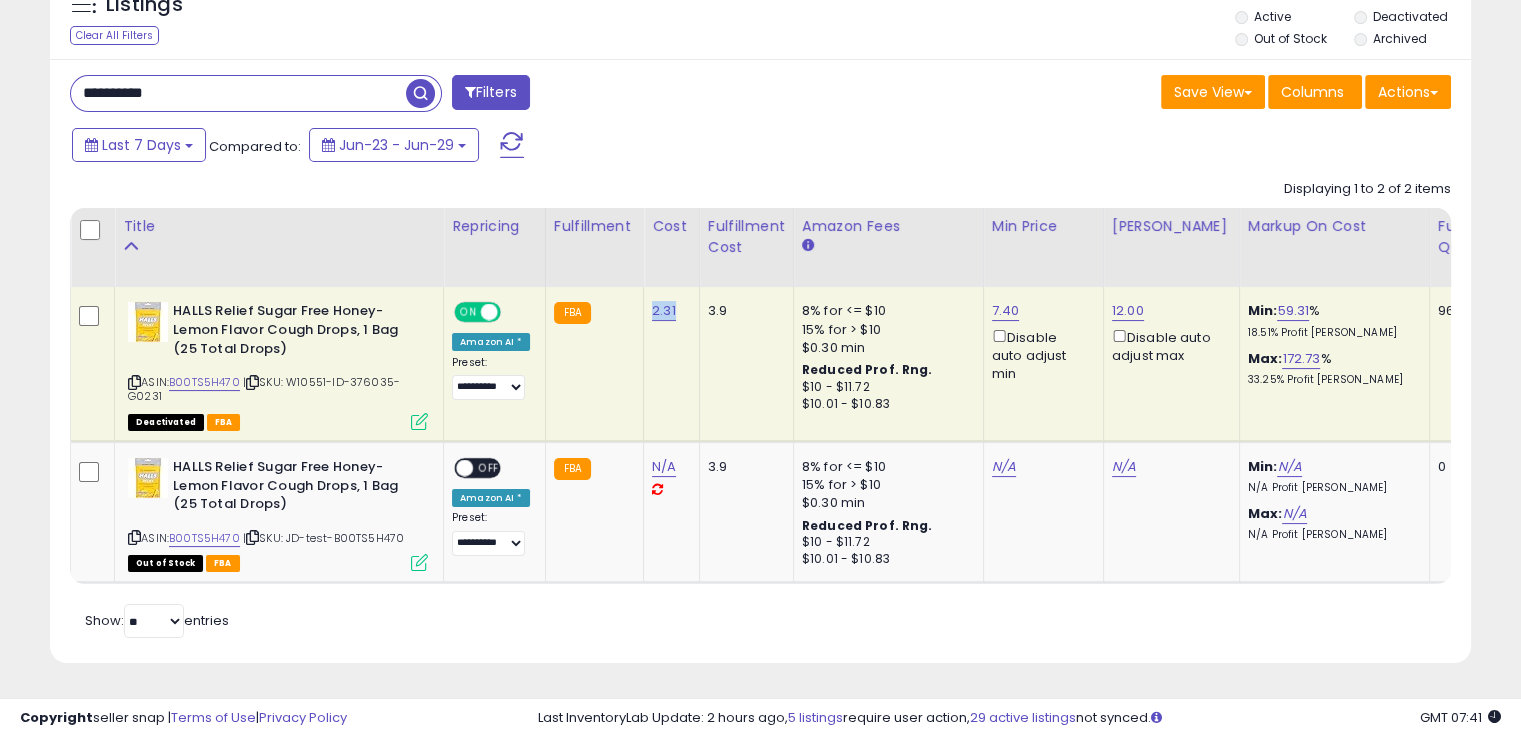 drag, startPoint x: 668, startPoint y: 296, endPoint x: 640, endPoint y: 293, distance: 28.160255 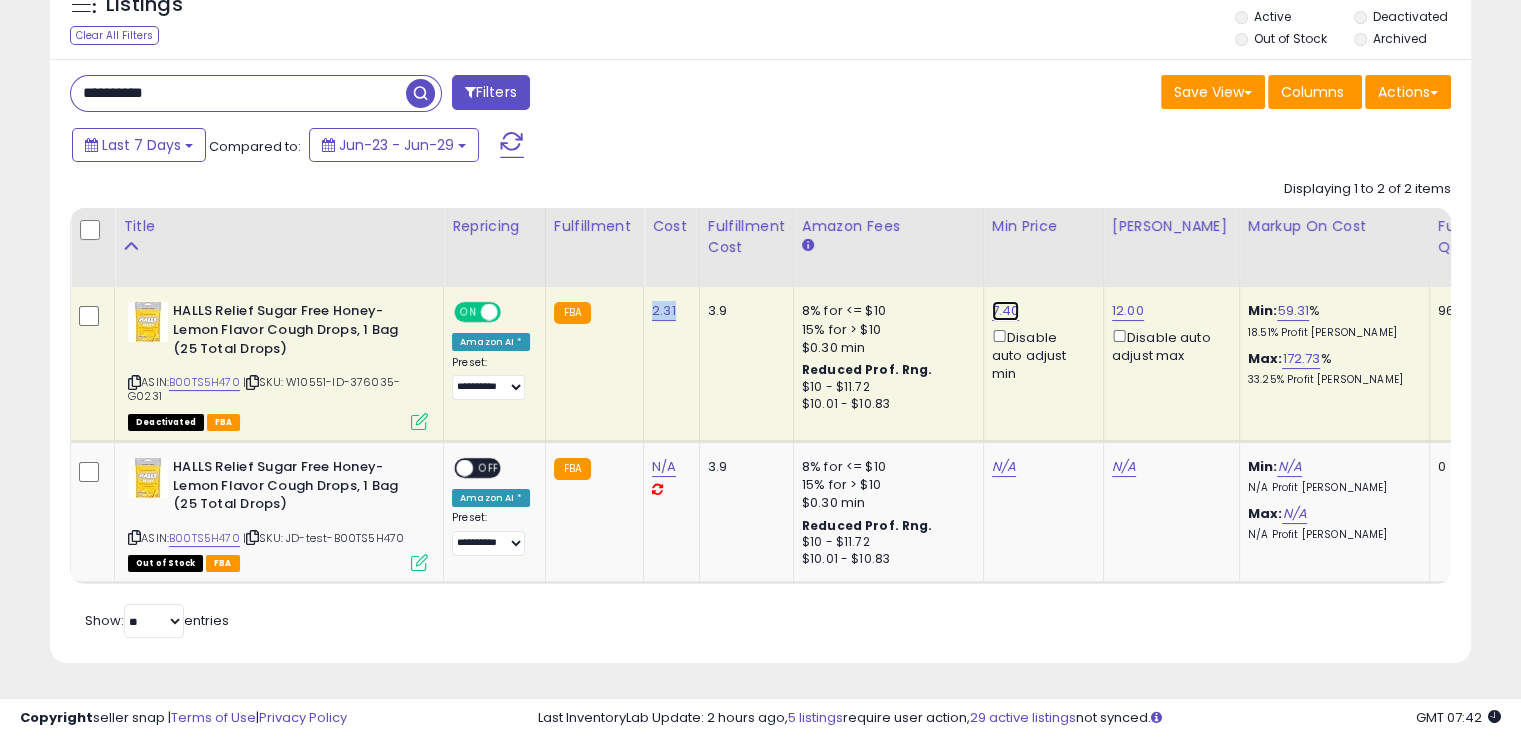 click on "7.40" at bounding box center (1006, 311) 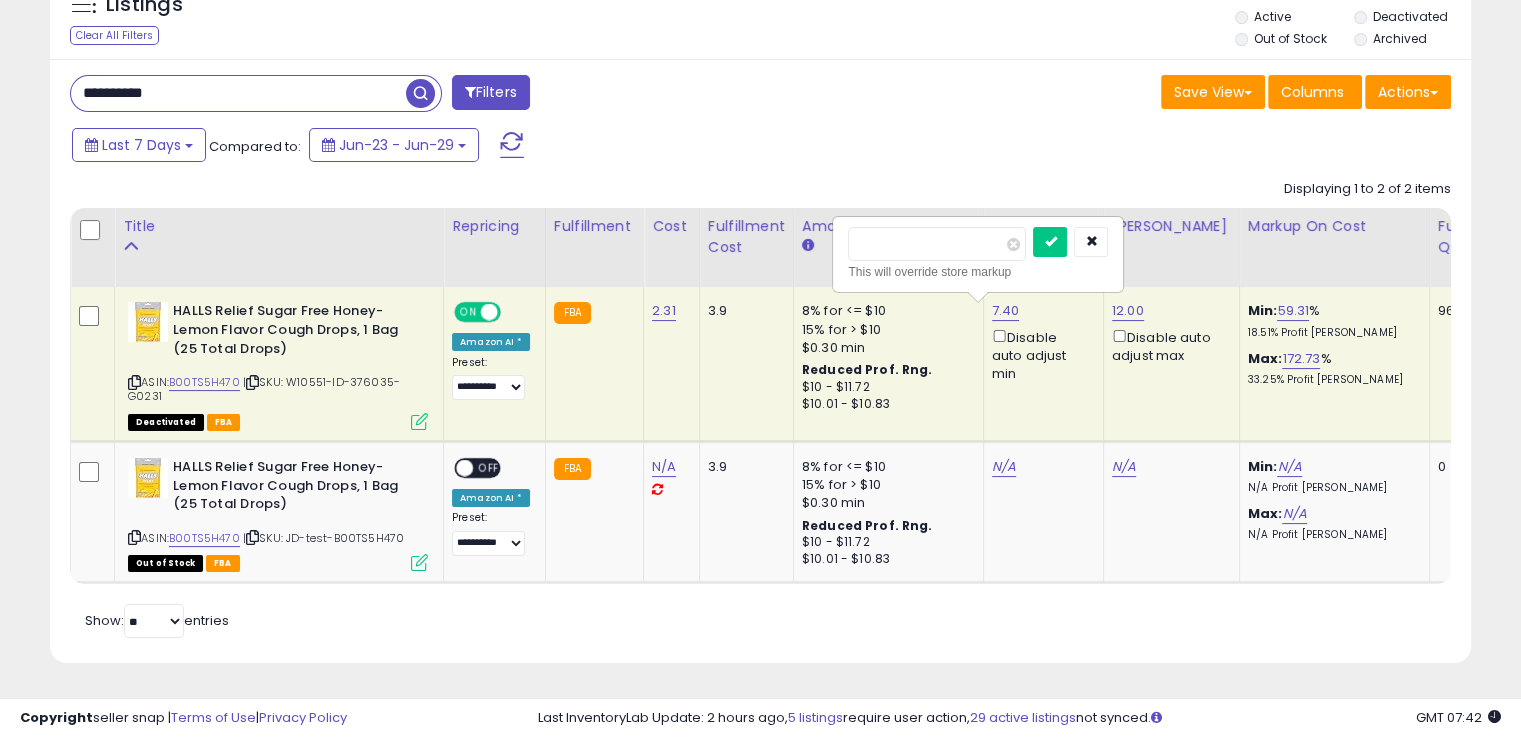 click on "****" at bounding box center (937, 244) 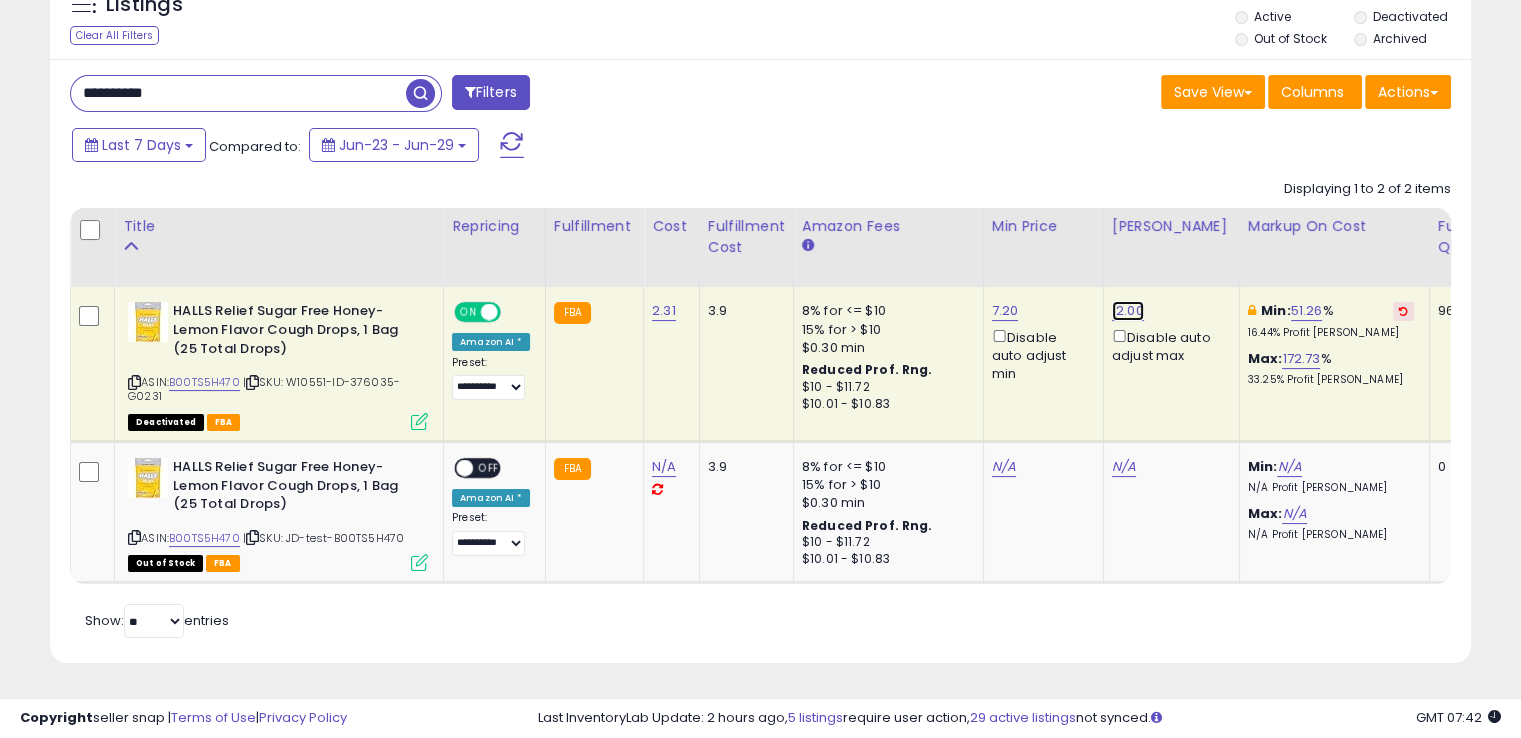 click on "12.00" at bounding box center [1128, 311] 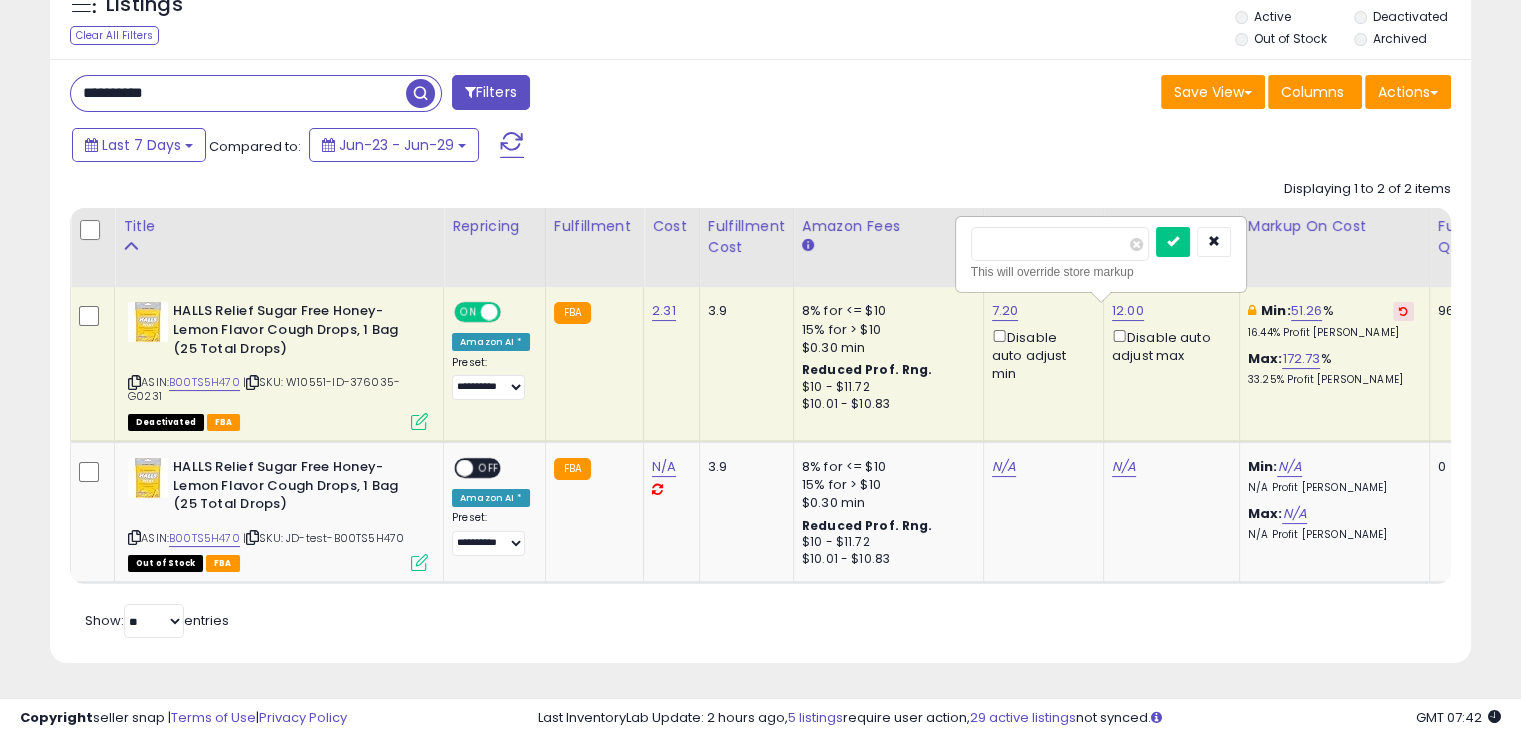 drag, startPoint x: 1072, startPoint y: 231, endPoint x: 956, endPoint y: 233, distance: 116.01724 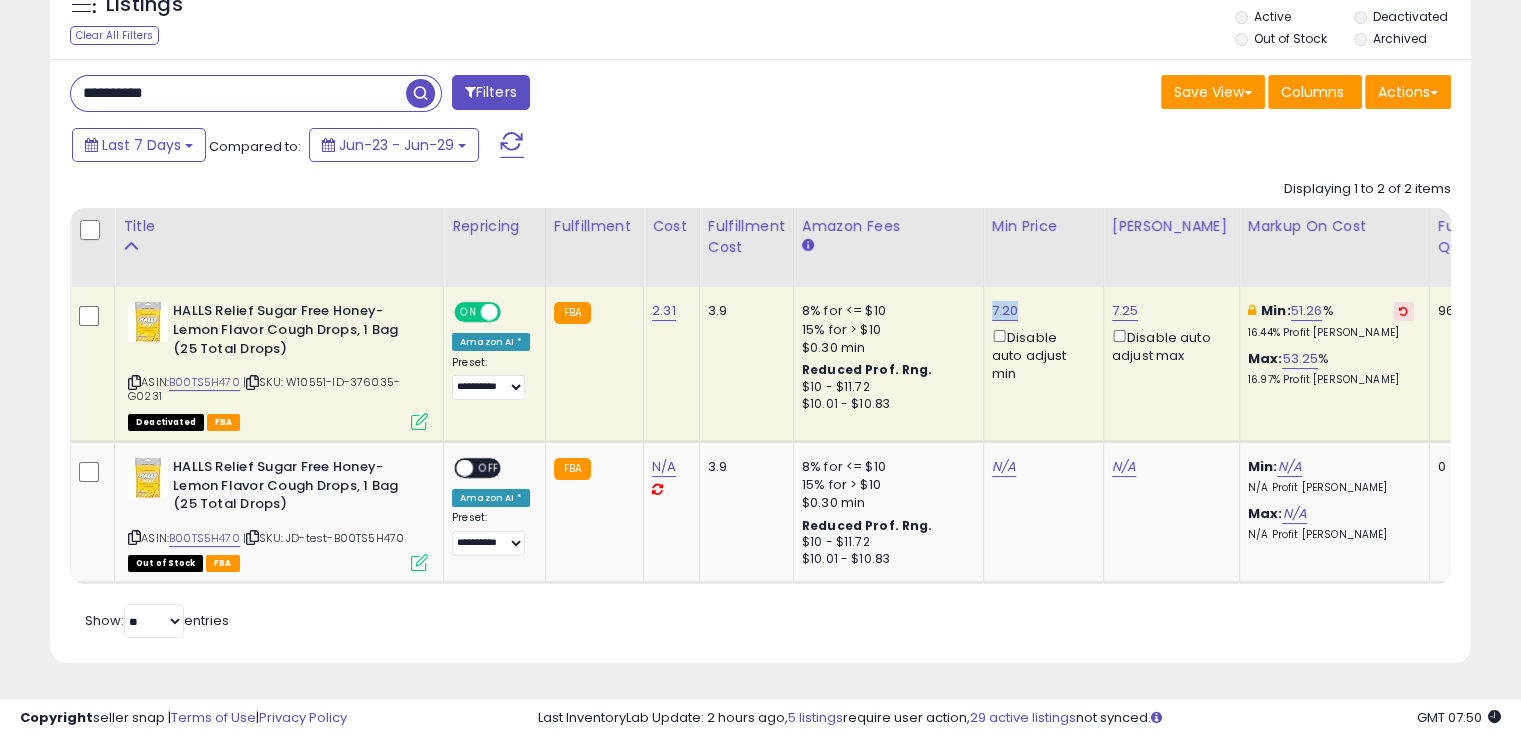 drag, startPoint x: 1017, startPoint y: 299, endPoint x: 980, endPoint y: 290, distance: 38.078865 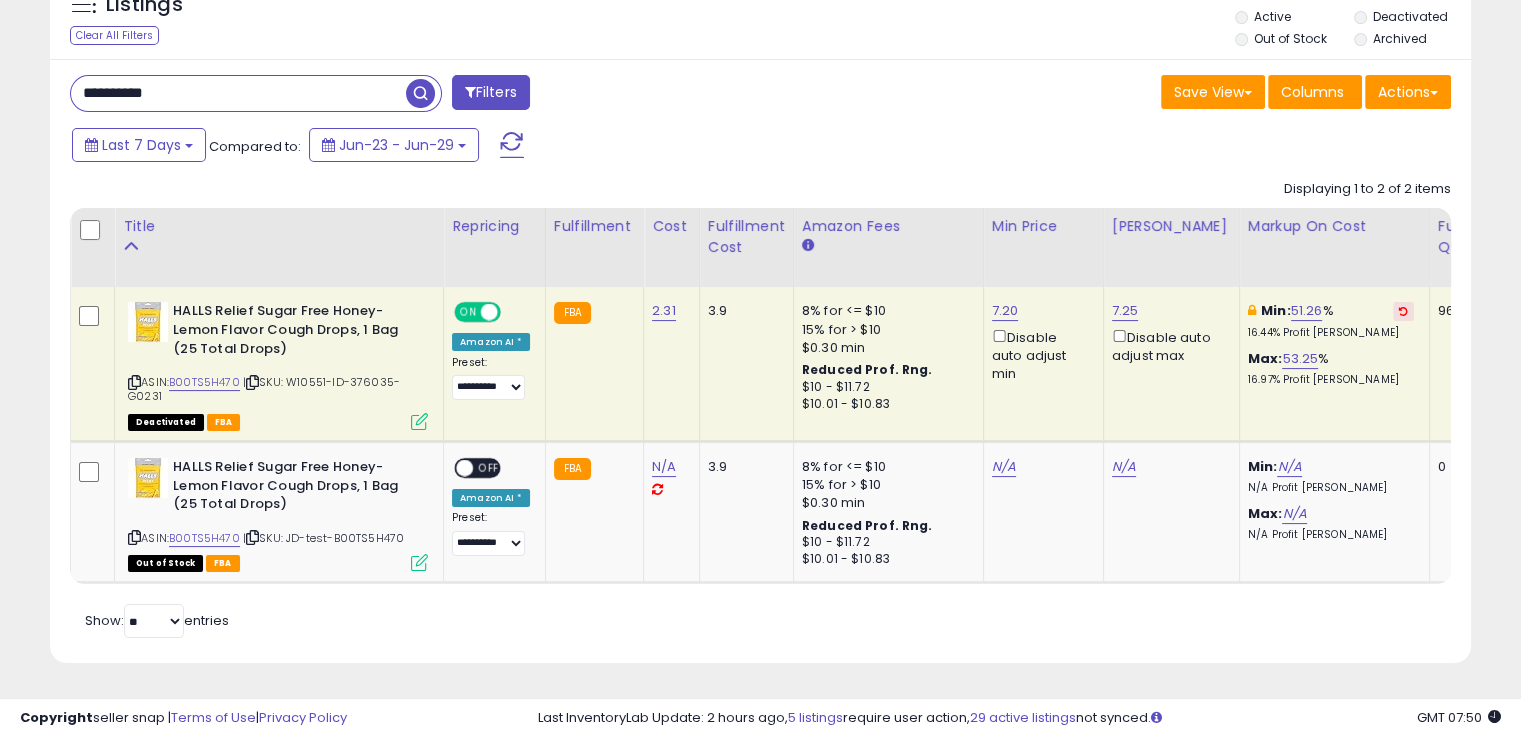 click at bounding box center (419, 421) 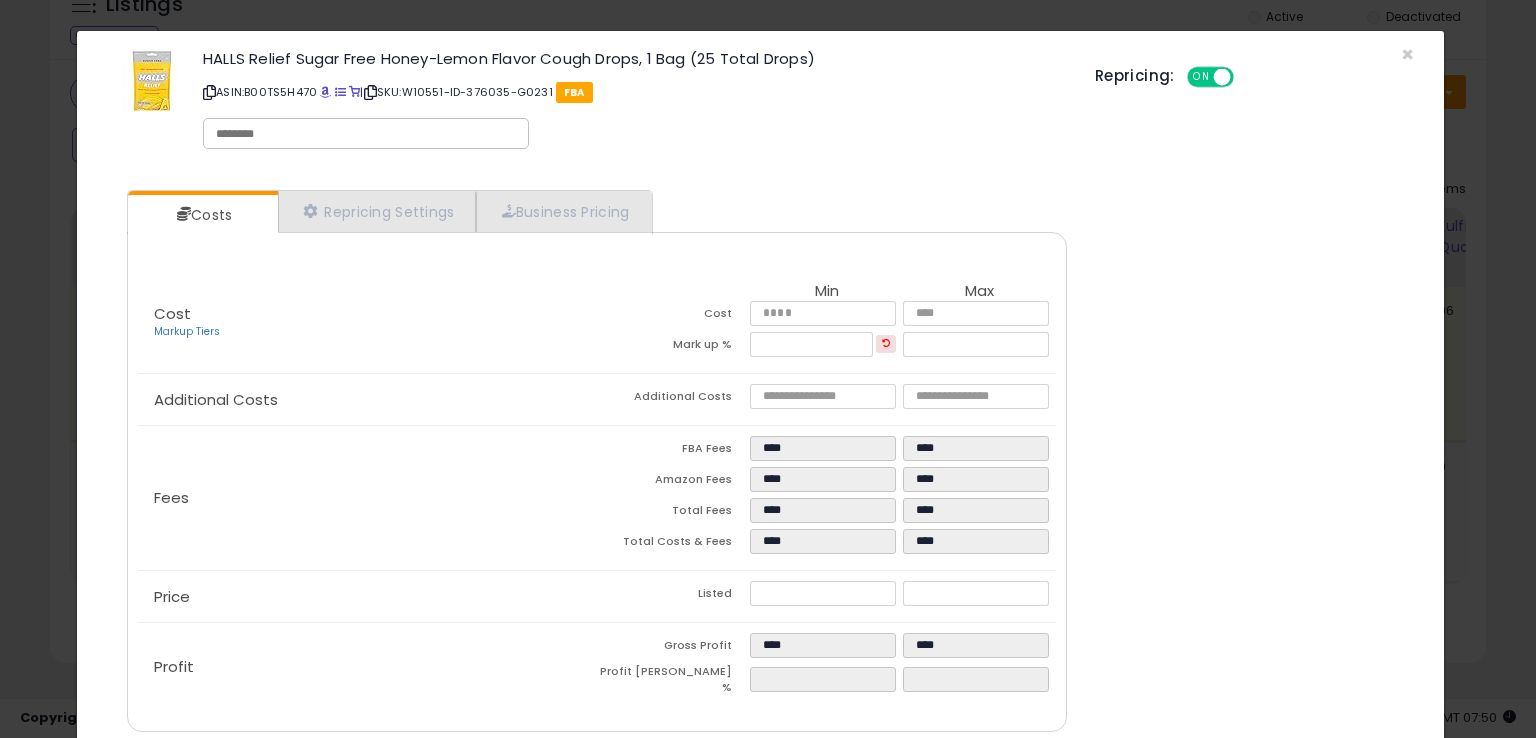 click at bounding box center (366, 134) 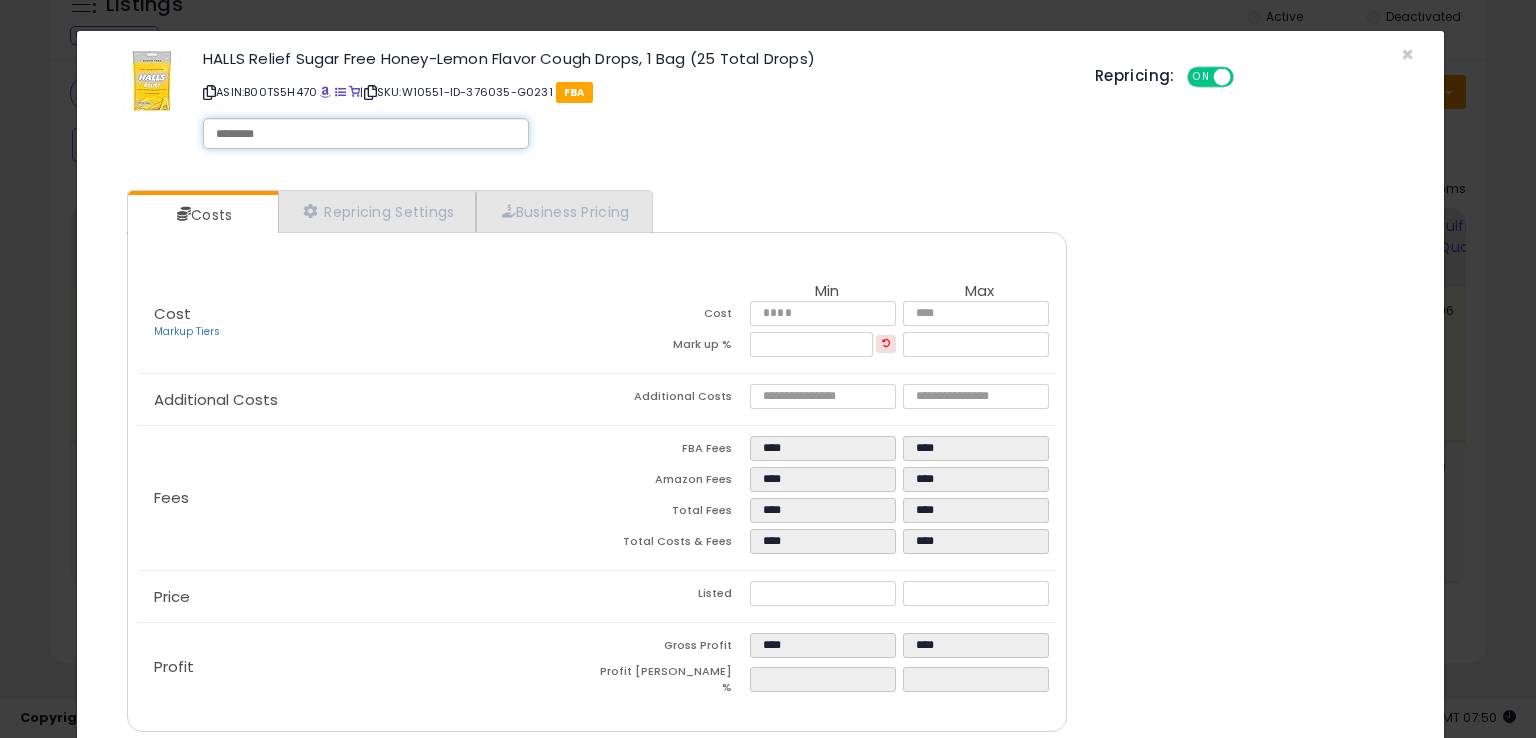 paste on "**********" 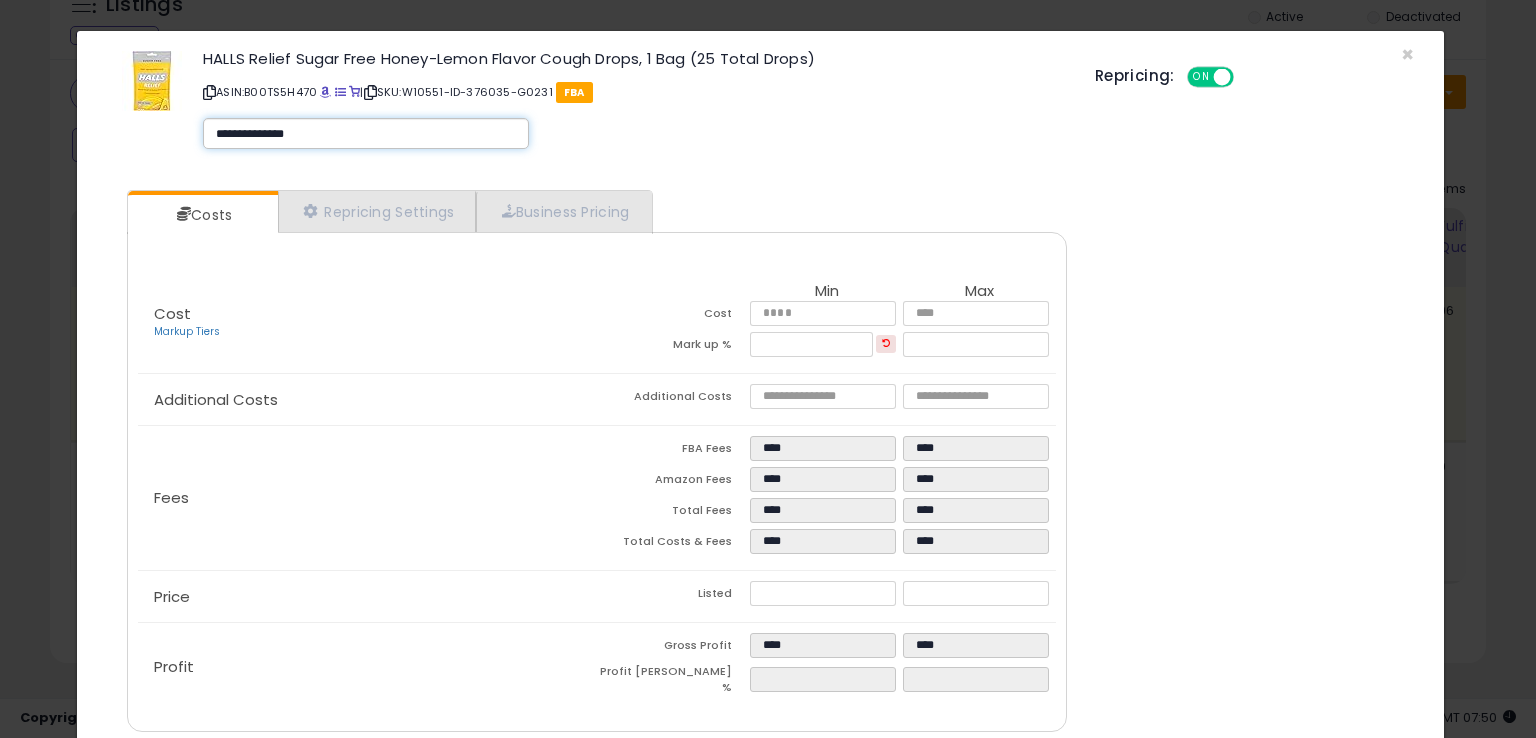 type on "**********" 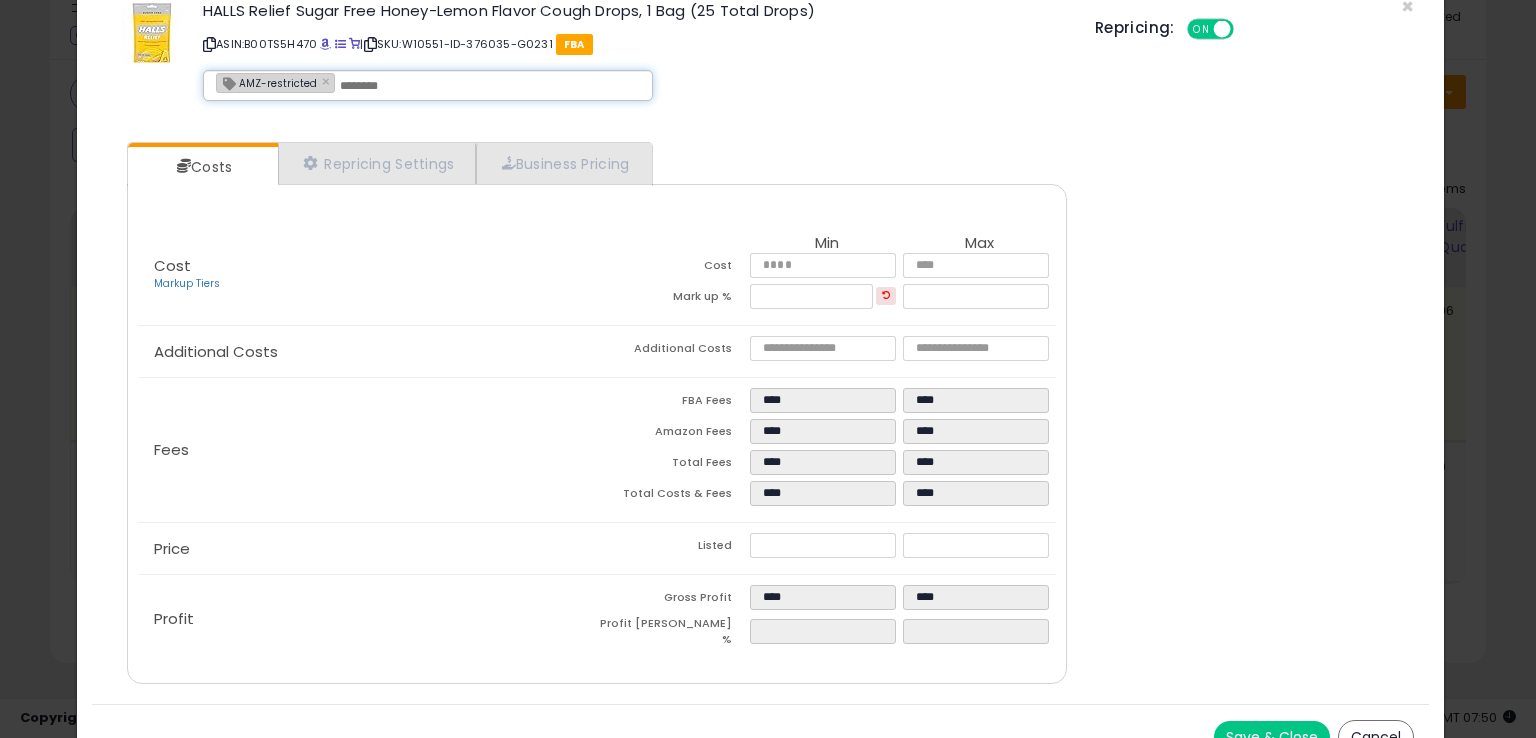 scroll, scrollTop: 71, scrollLeft: 0, axis: vertical 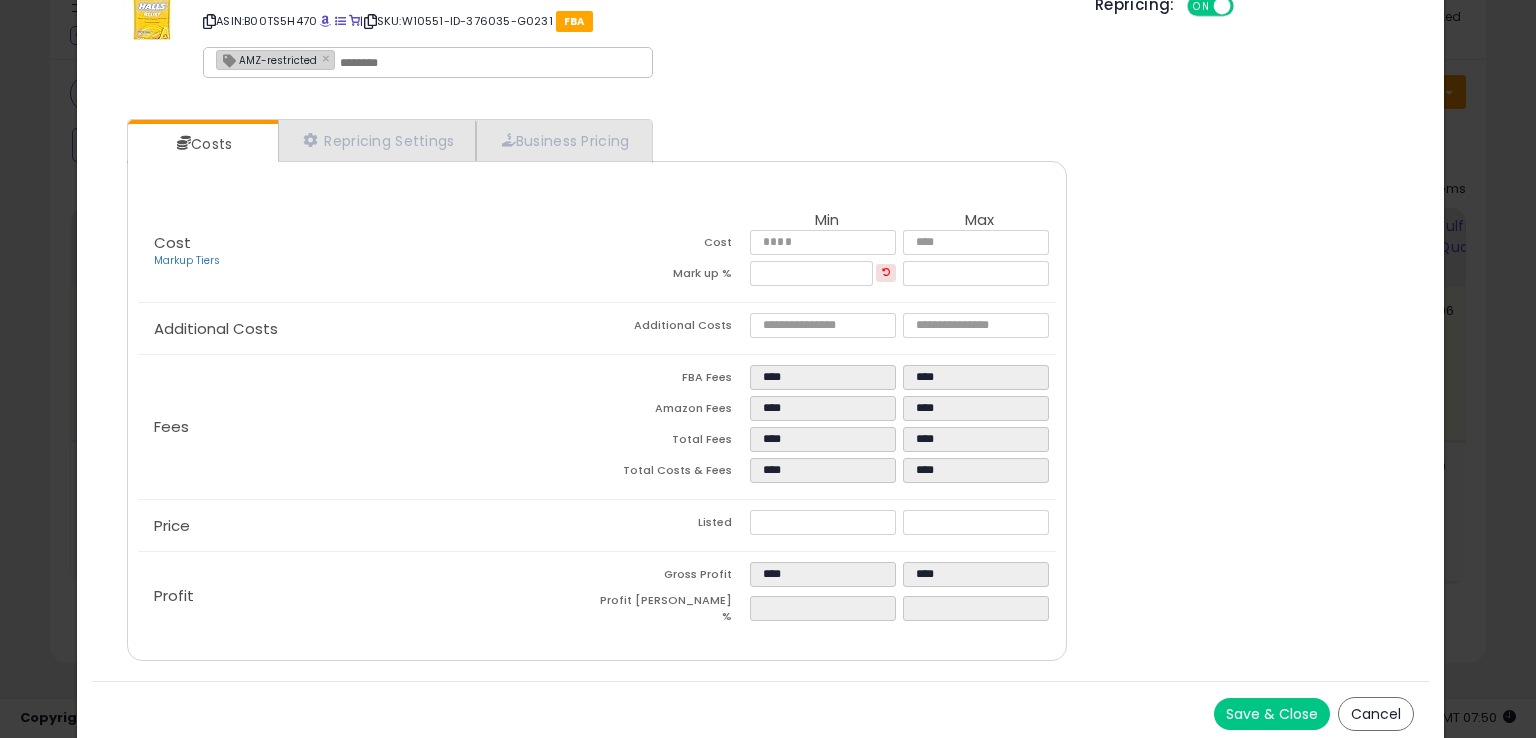 click on "Save & Close" at bounding box center (1272, 714) 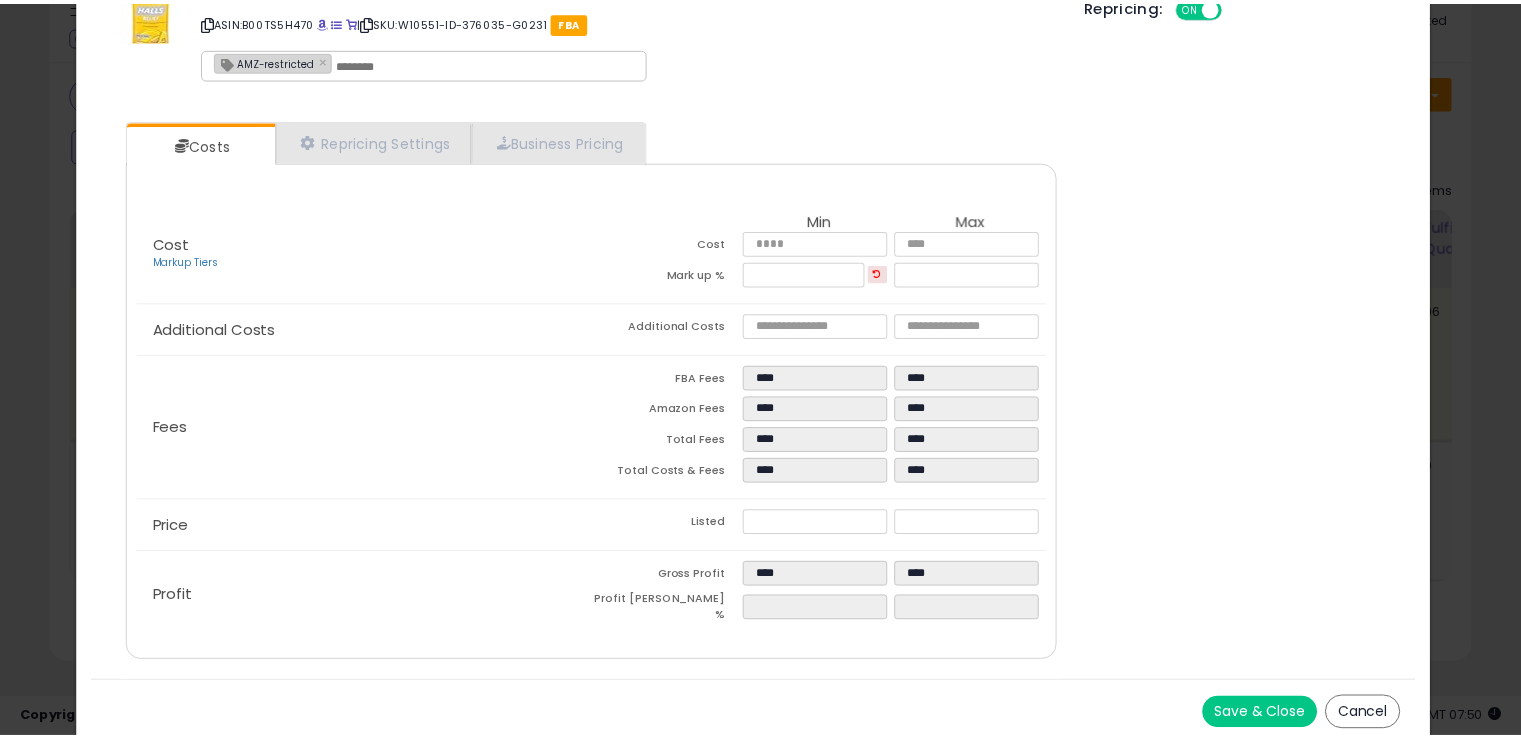 scroll, scrollTop: 0, scrollLeft: 0, axis: both 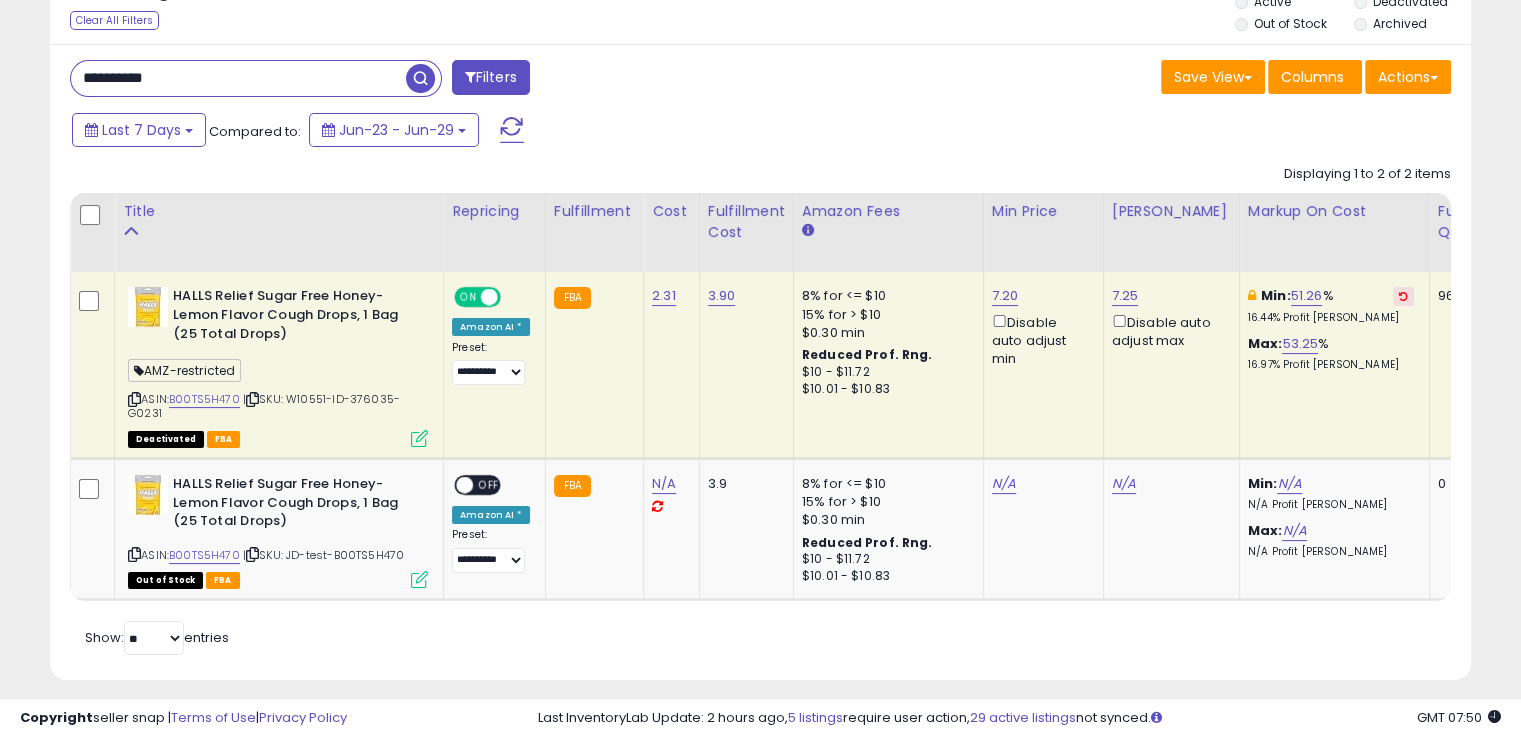 click on "Last 7 Days
Compared to:
Jun-23 - Jun-29" at bounding box center [585, 132] 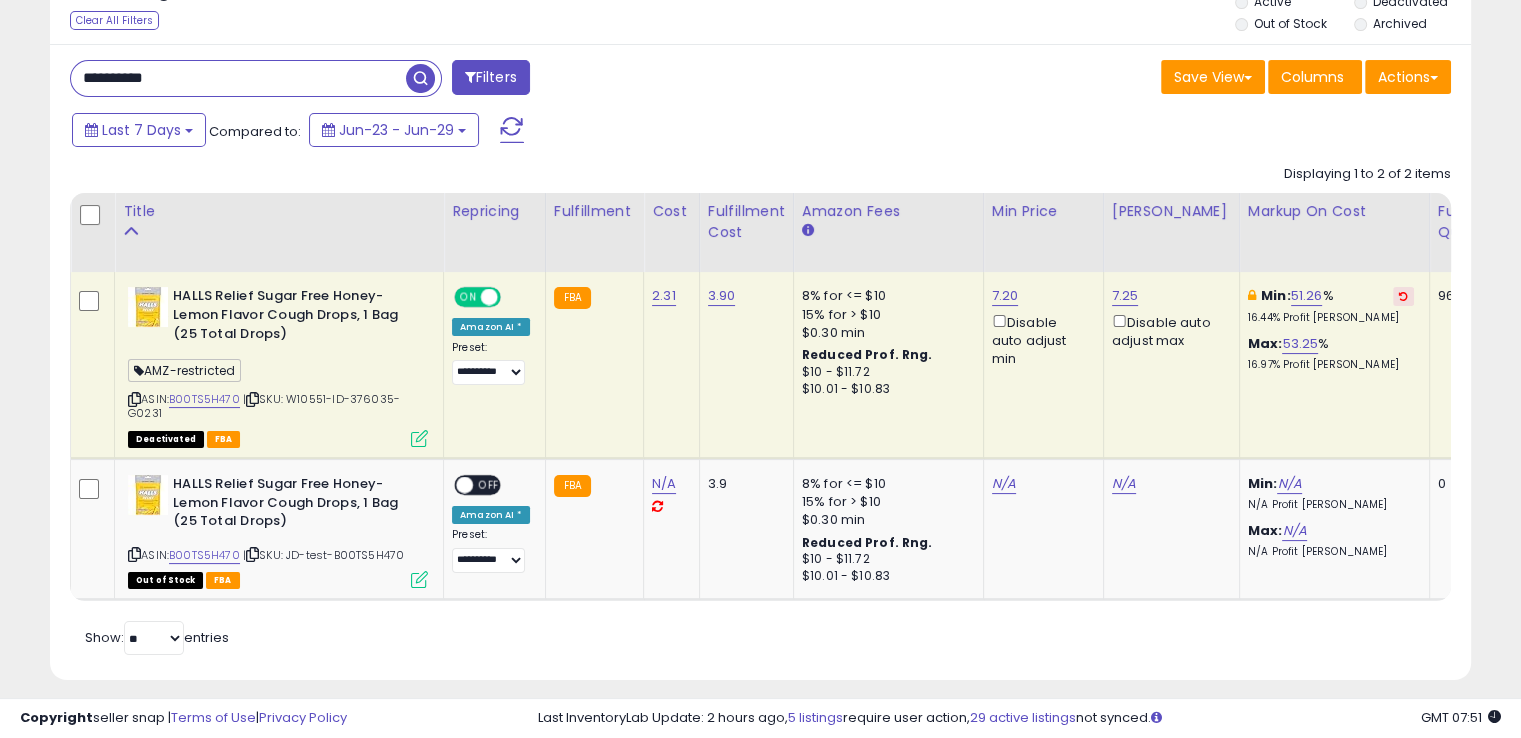 click on "**********" at bounding box center [238, 78] 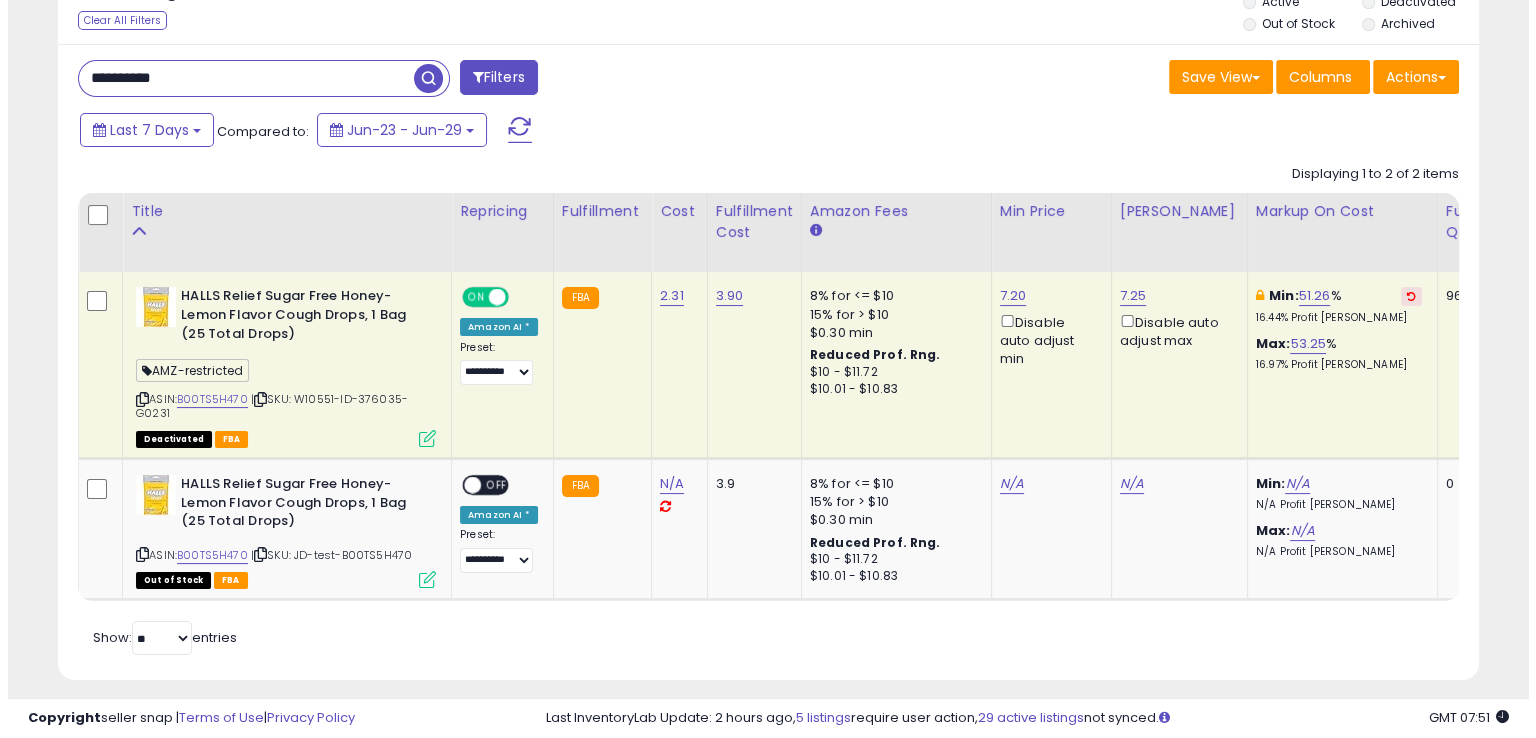 scroll, scrollTop: 157, scrollLeft: 0, axis: vertical 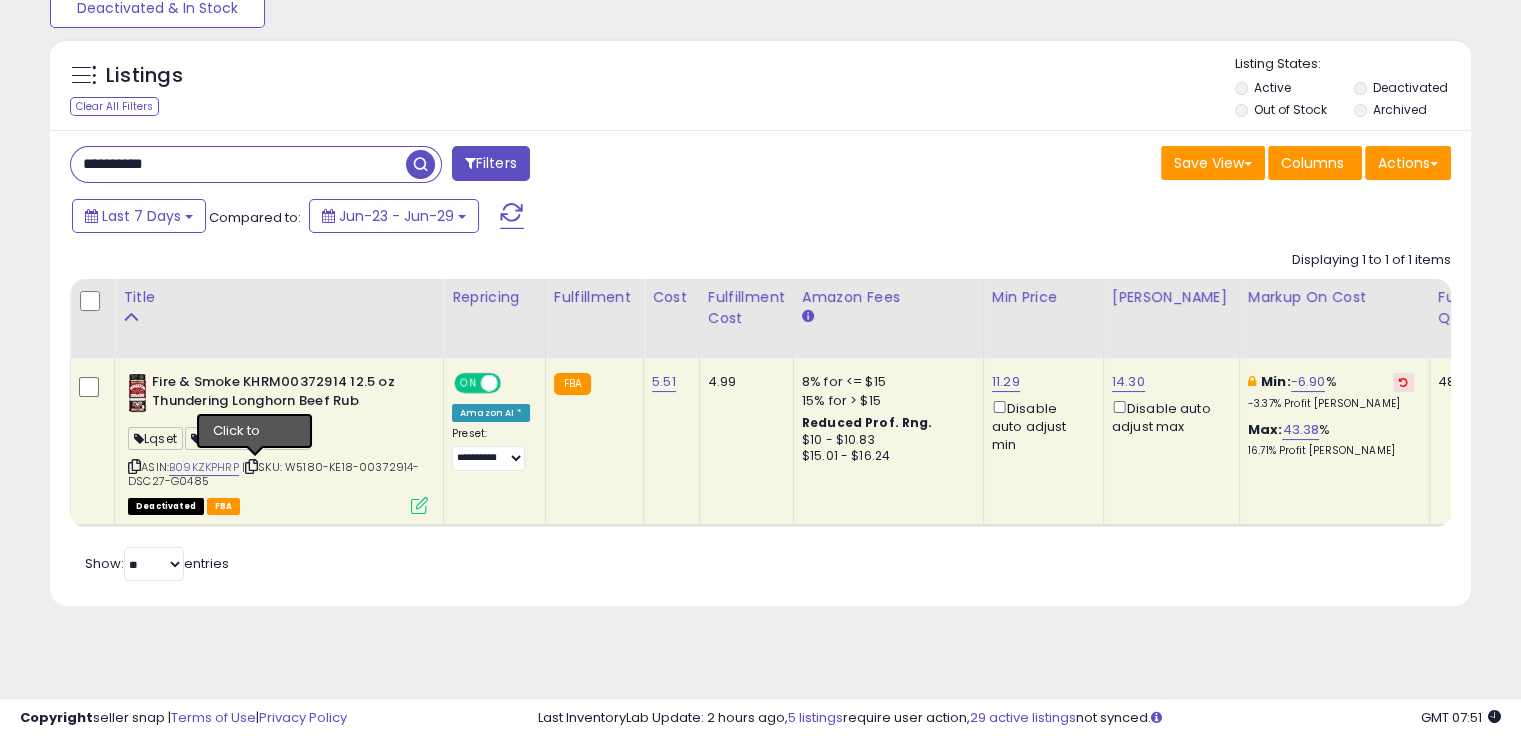 click at bounding box center [251, 466] 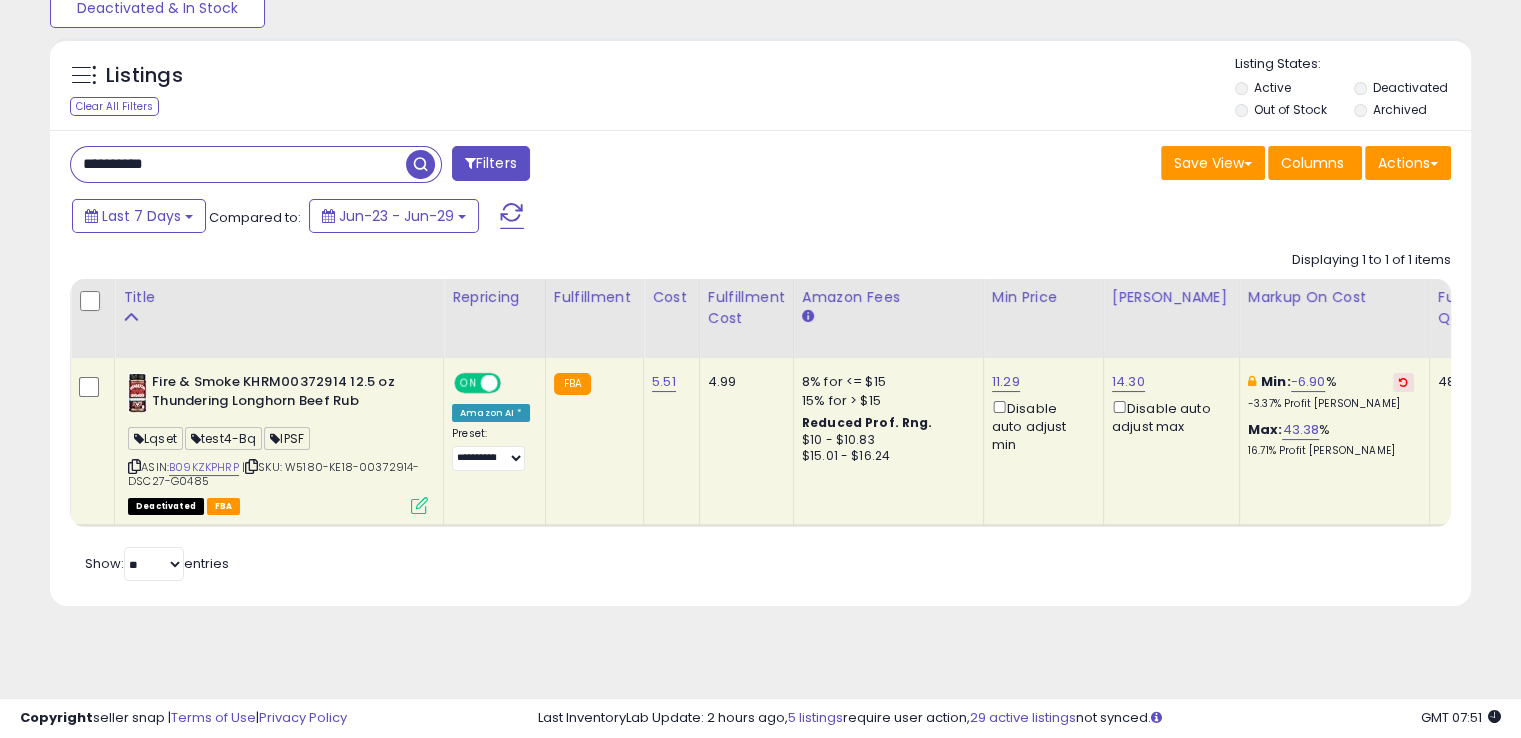 click at bounding box center [419, 505] 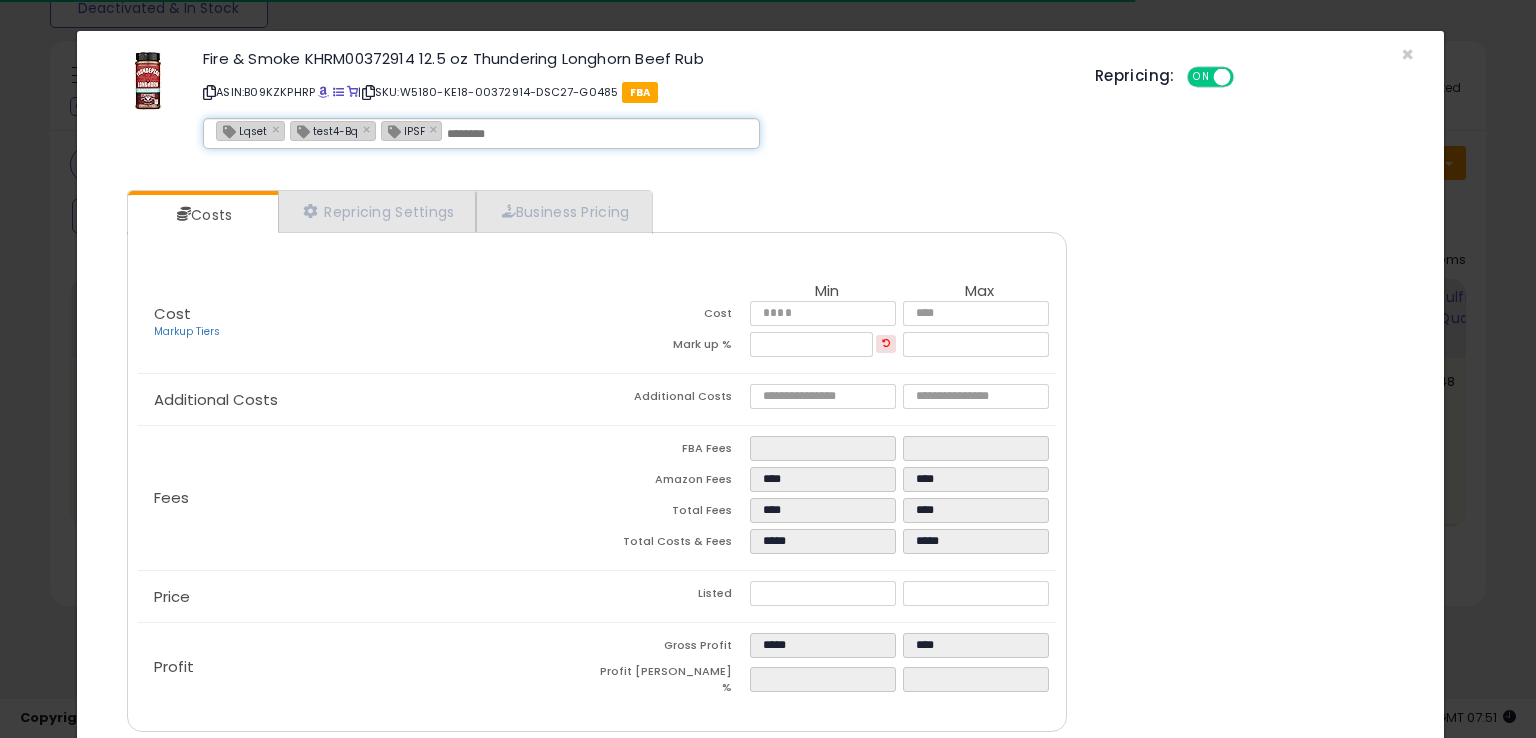 click at bounding box center (597, 134) 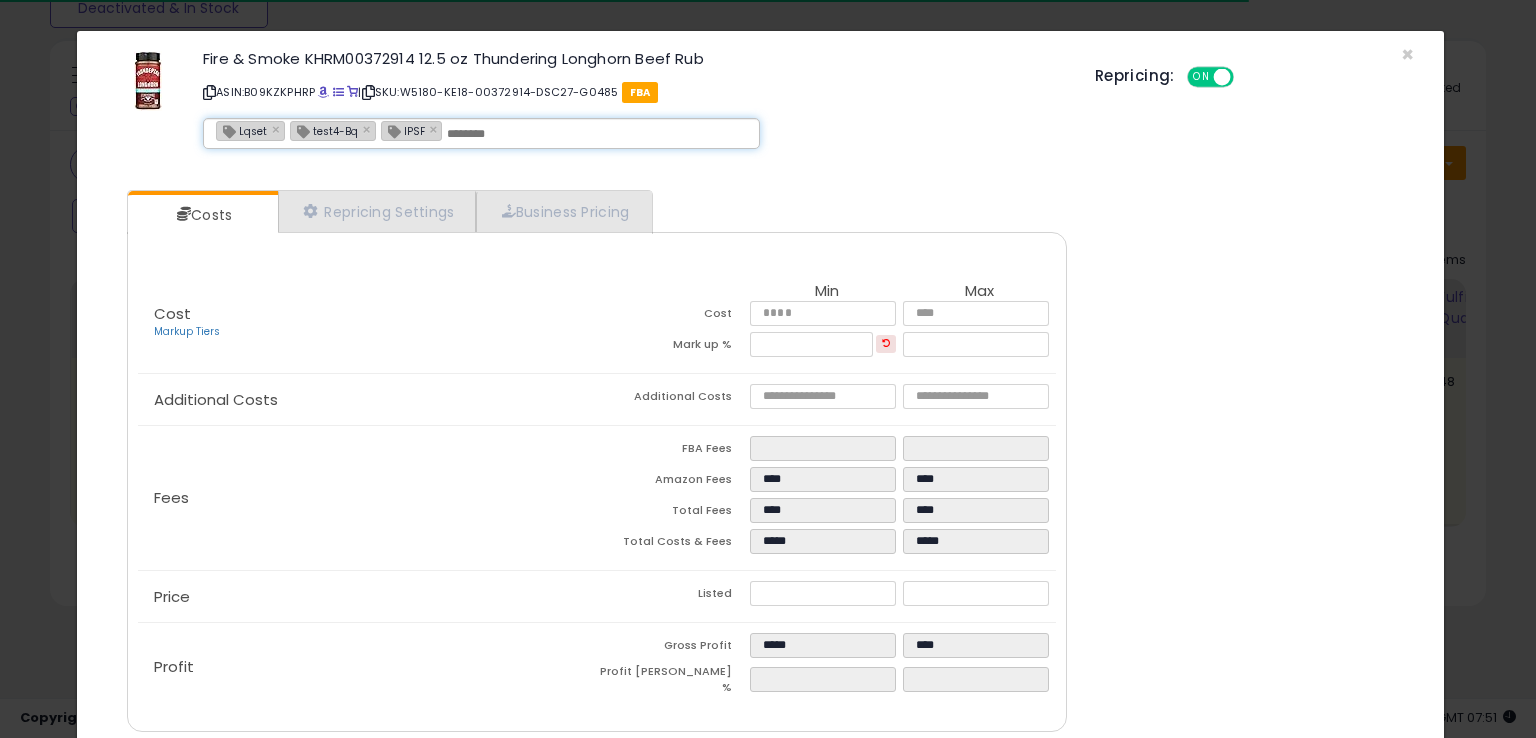paste on "**********" 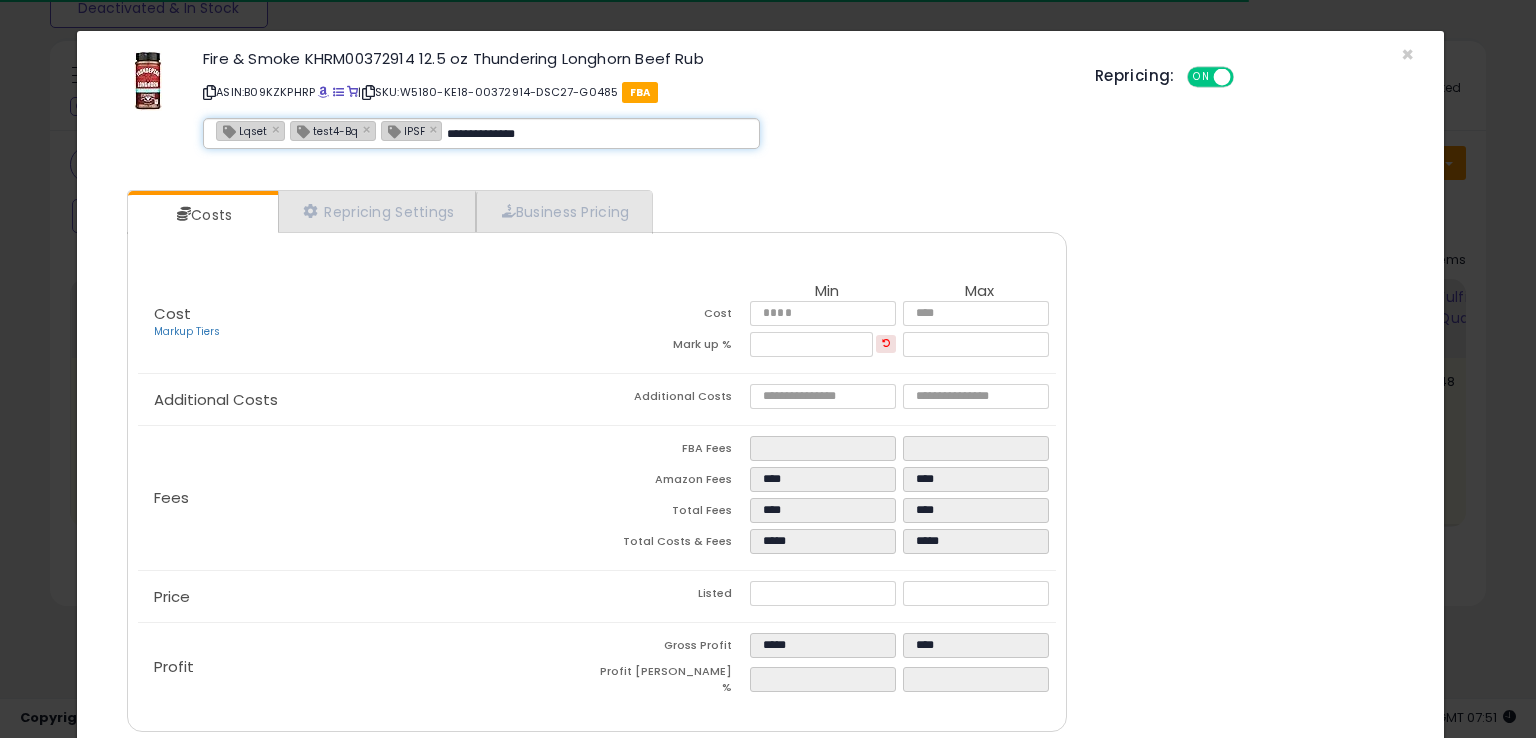 type on "**********" 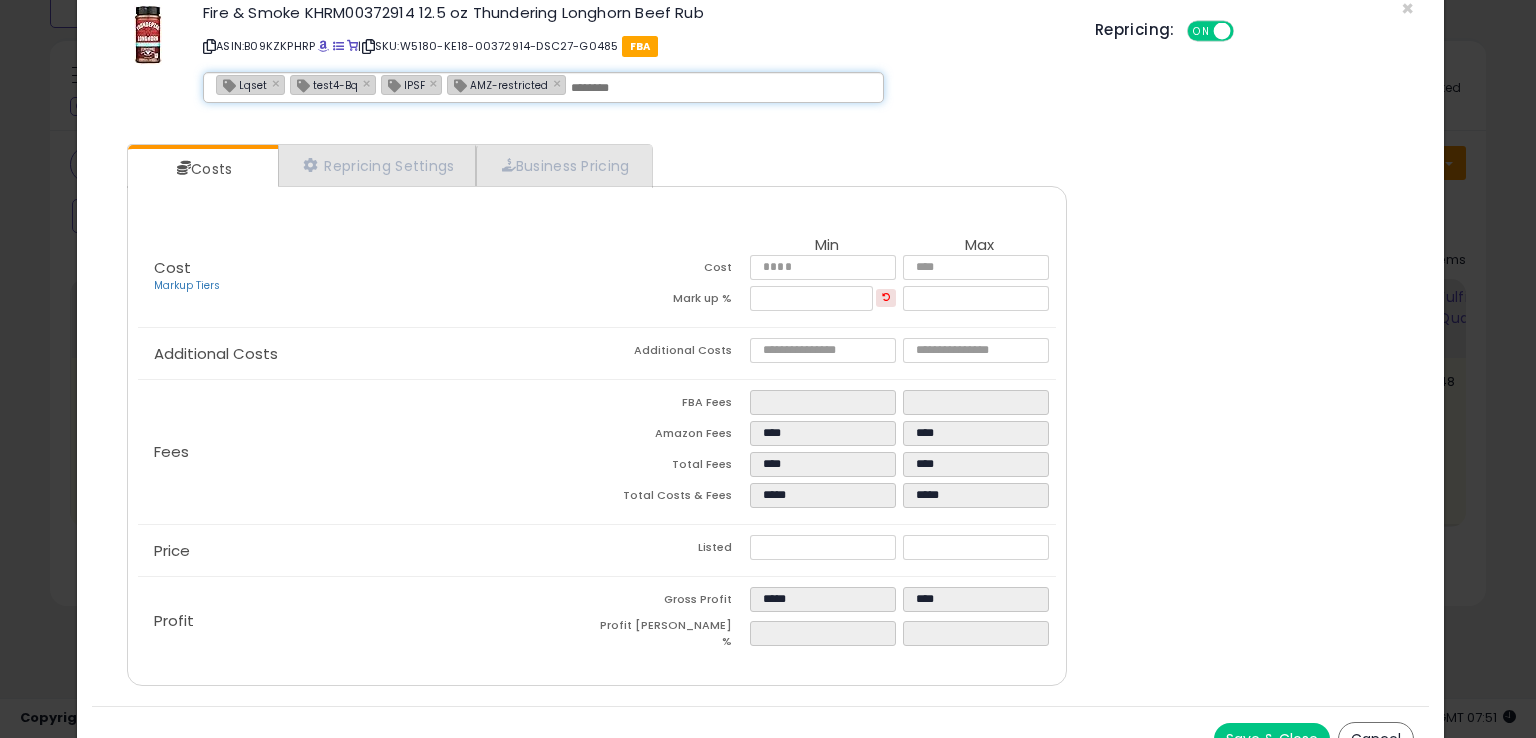 scroll, scrollTop: 71, scrollLeft: 0, axis: vertical 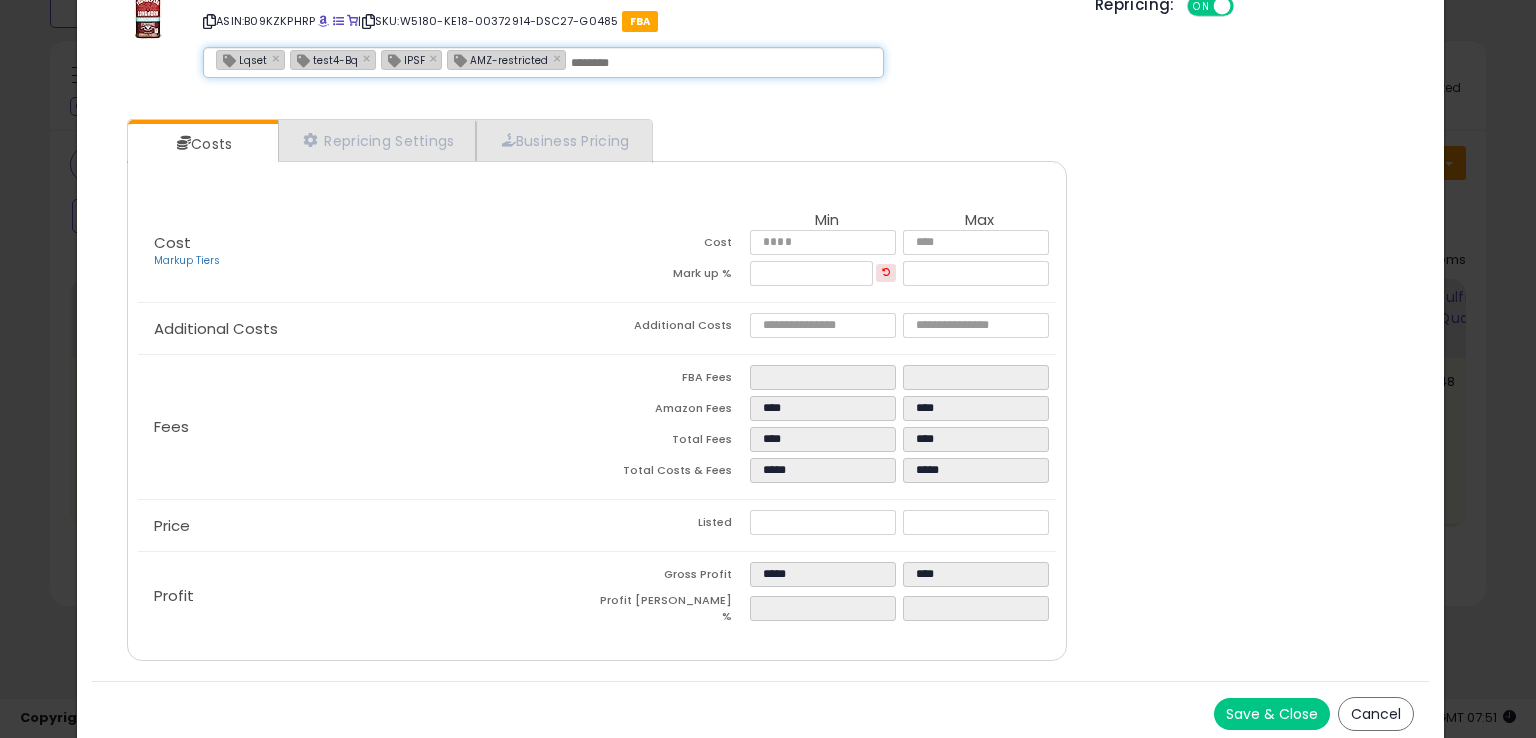click on "Save & Close" at bounding box center [1272, 714] 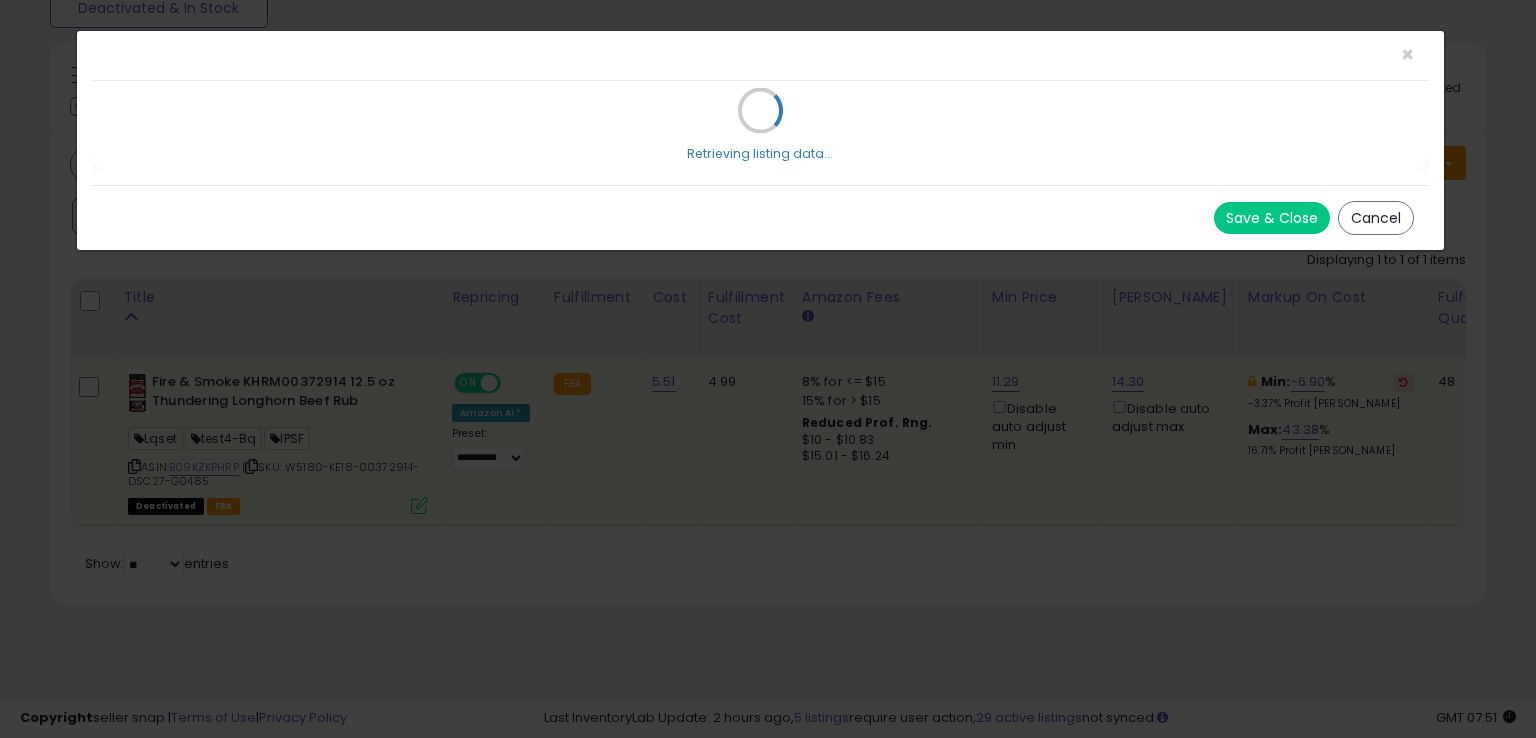 scroll, scrollTop: 0, scrollLeft: 0, axis: both 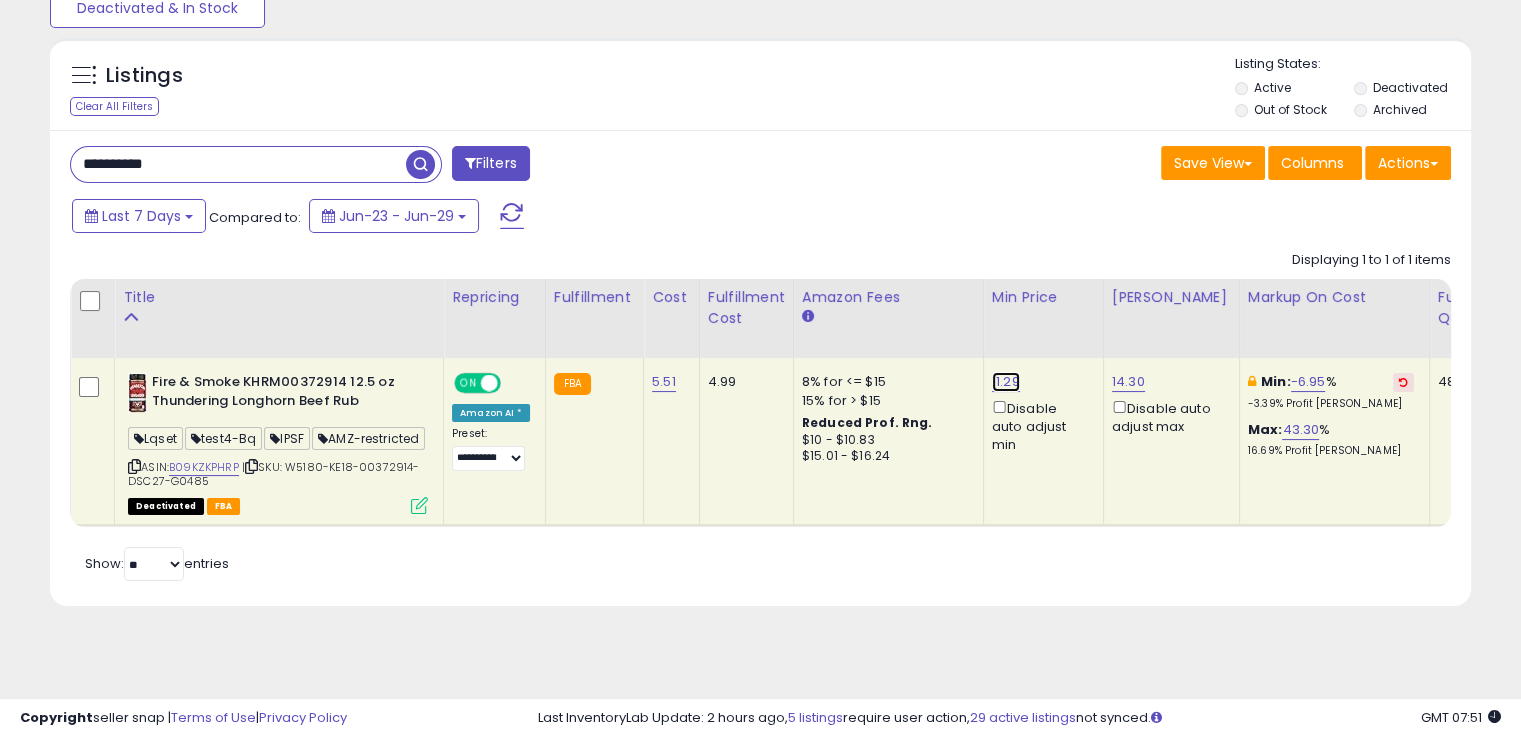 click on "11.29" at bounding box center (1006, 382) 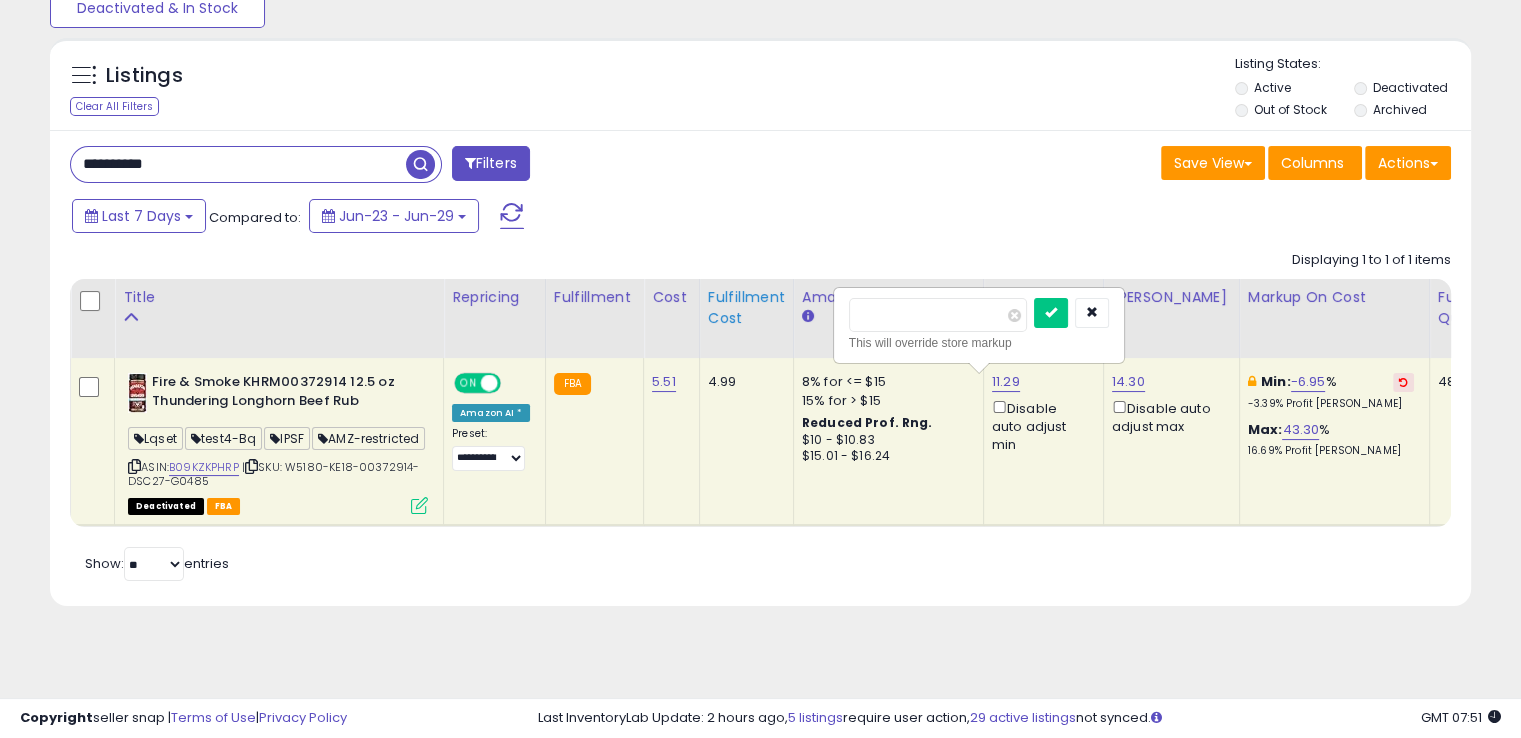 drag, startPoint x: 880, startPoint y: 317, endPoint x: 743, endPoint y: 322, distance: 137.09122 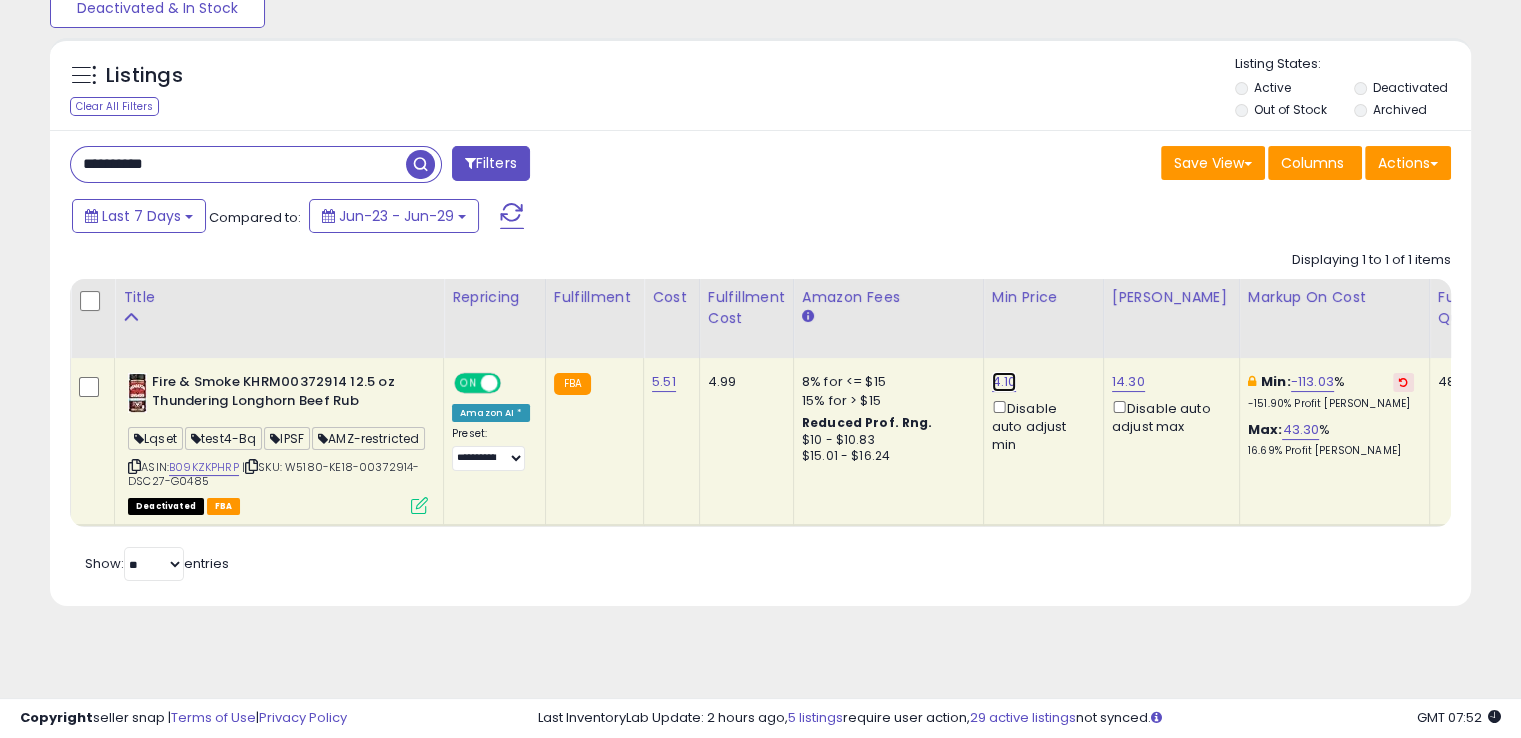 click on "4.10" at bounding box center (1004, 382) 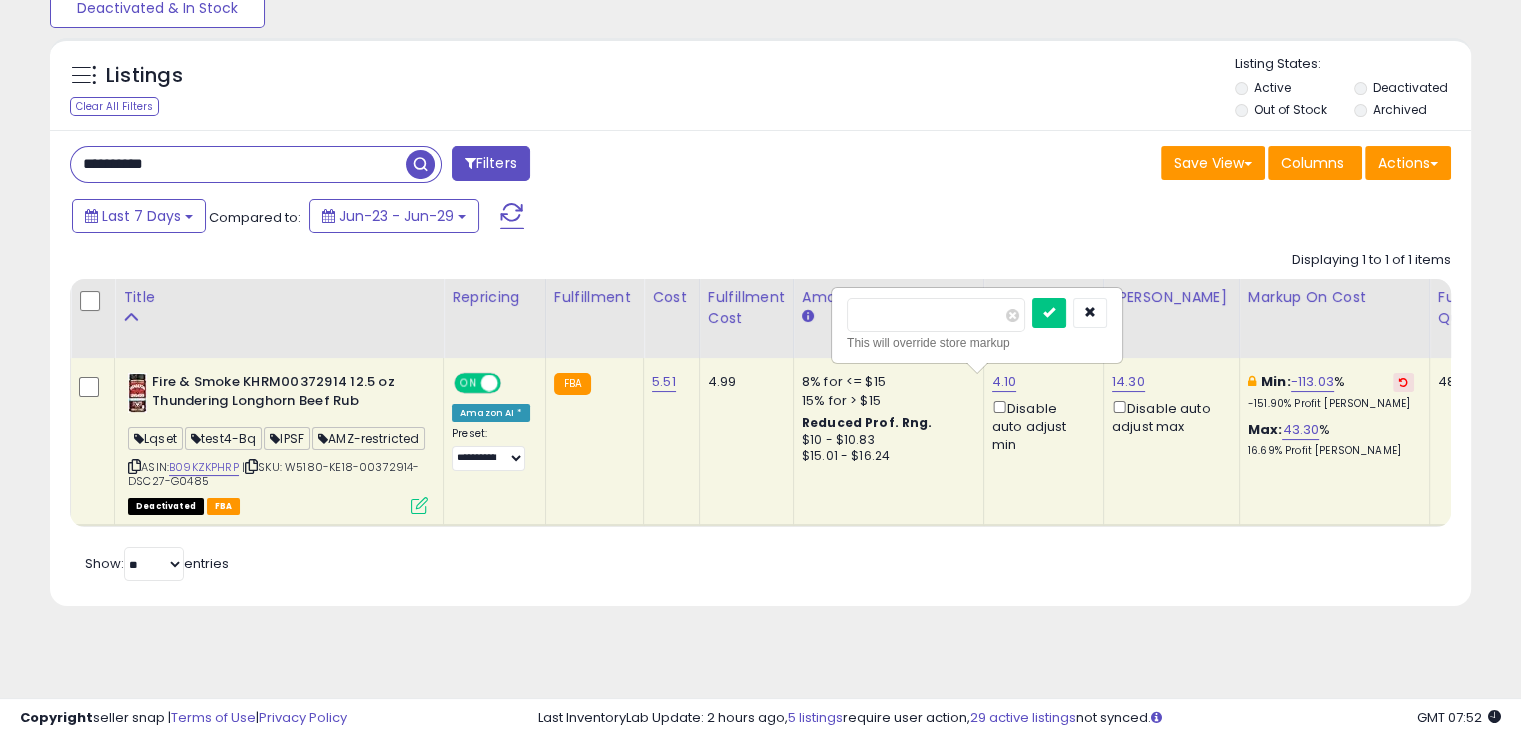 drag, startPoint x: 973, startPoint y: 313, endPoint x: 858, endPoint y: 329, distance: 116.10771 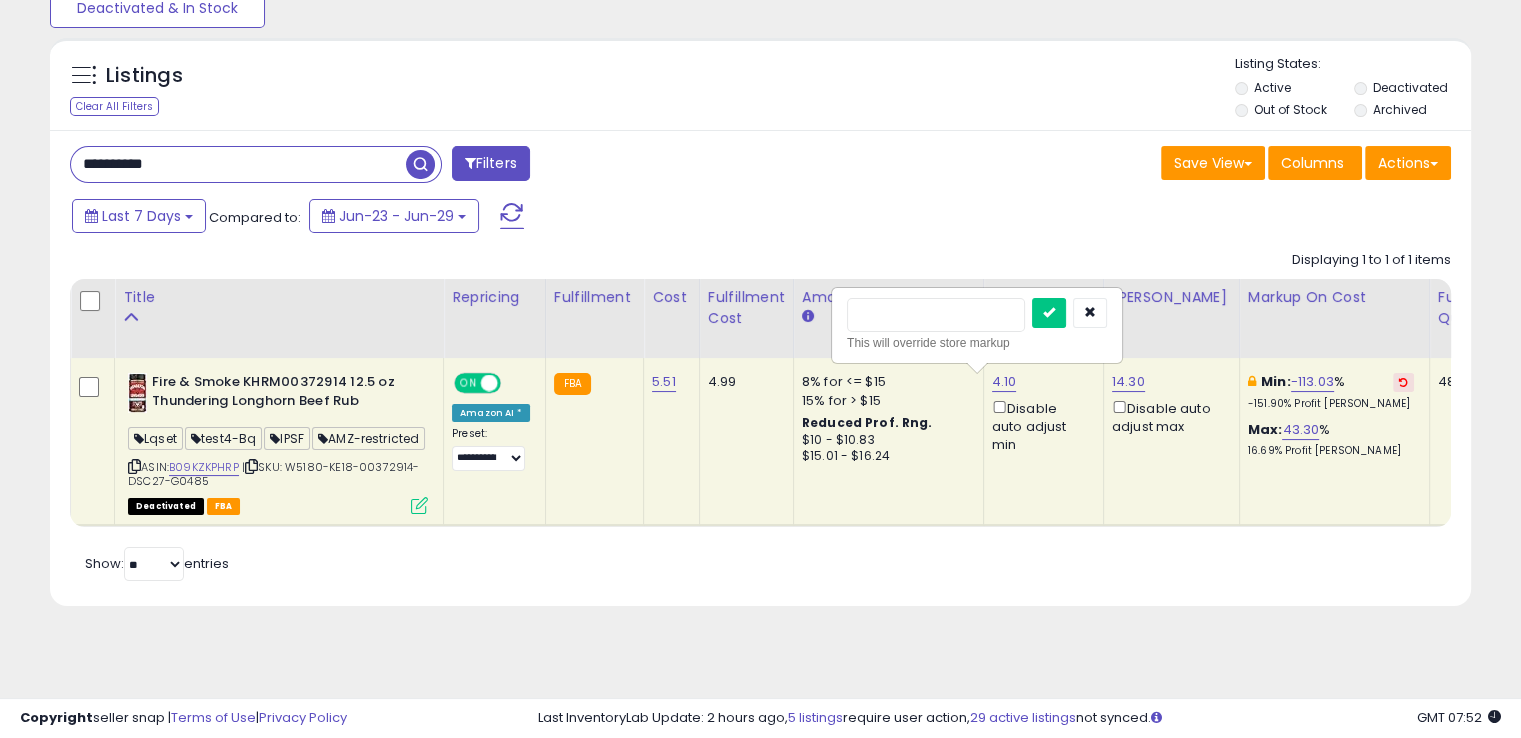 type on "****" 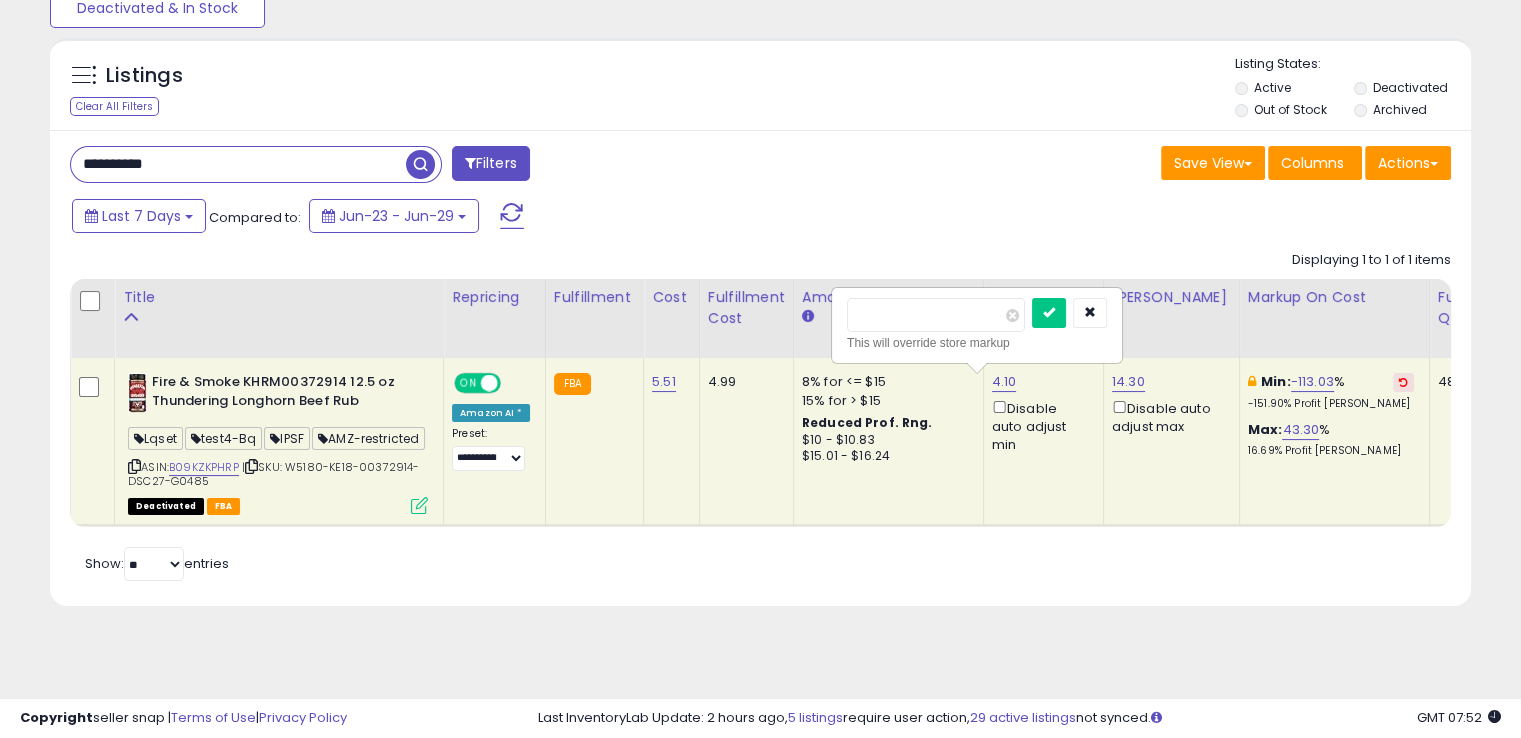 click at bounding box center (1049, 313) 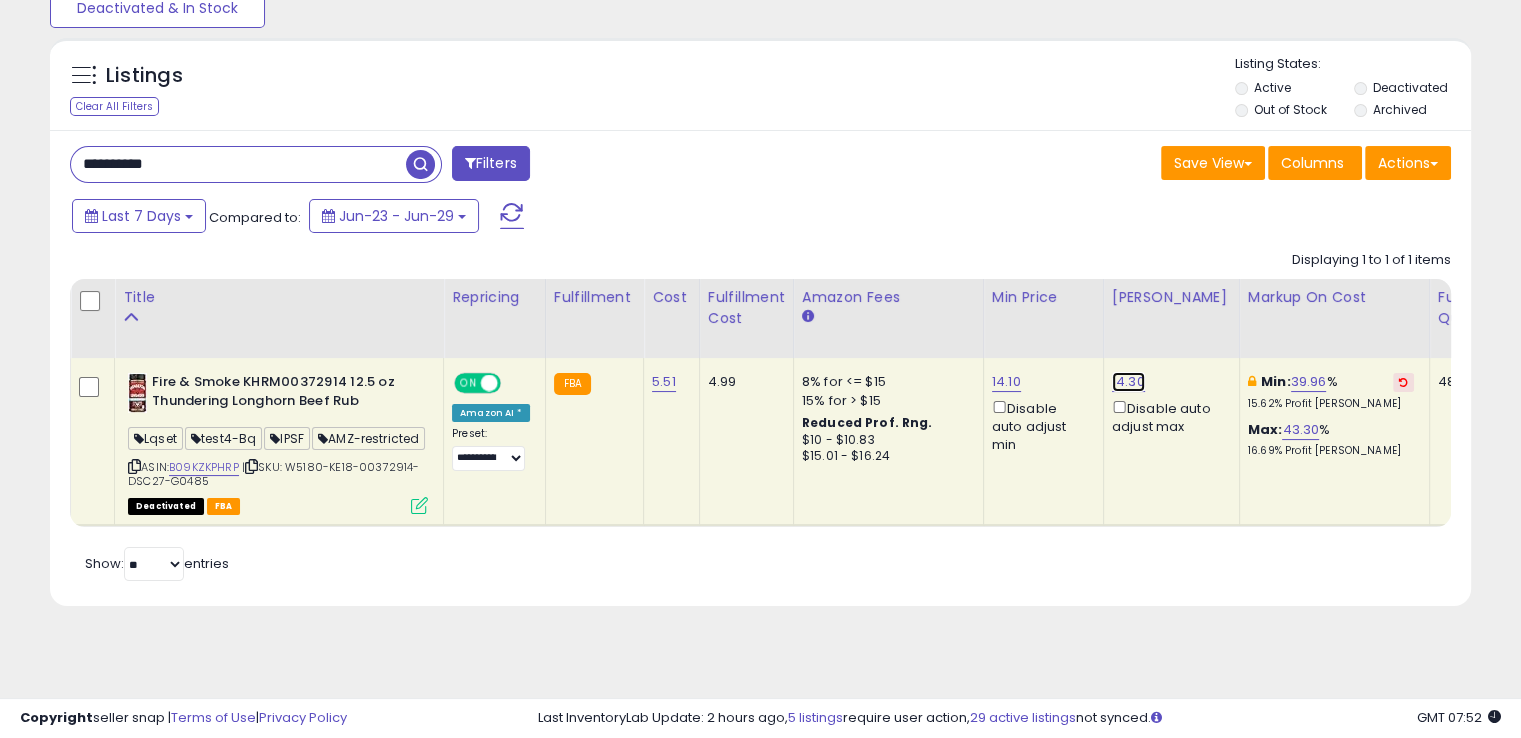 click on "14.30" at bounding box center (1128, 382) 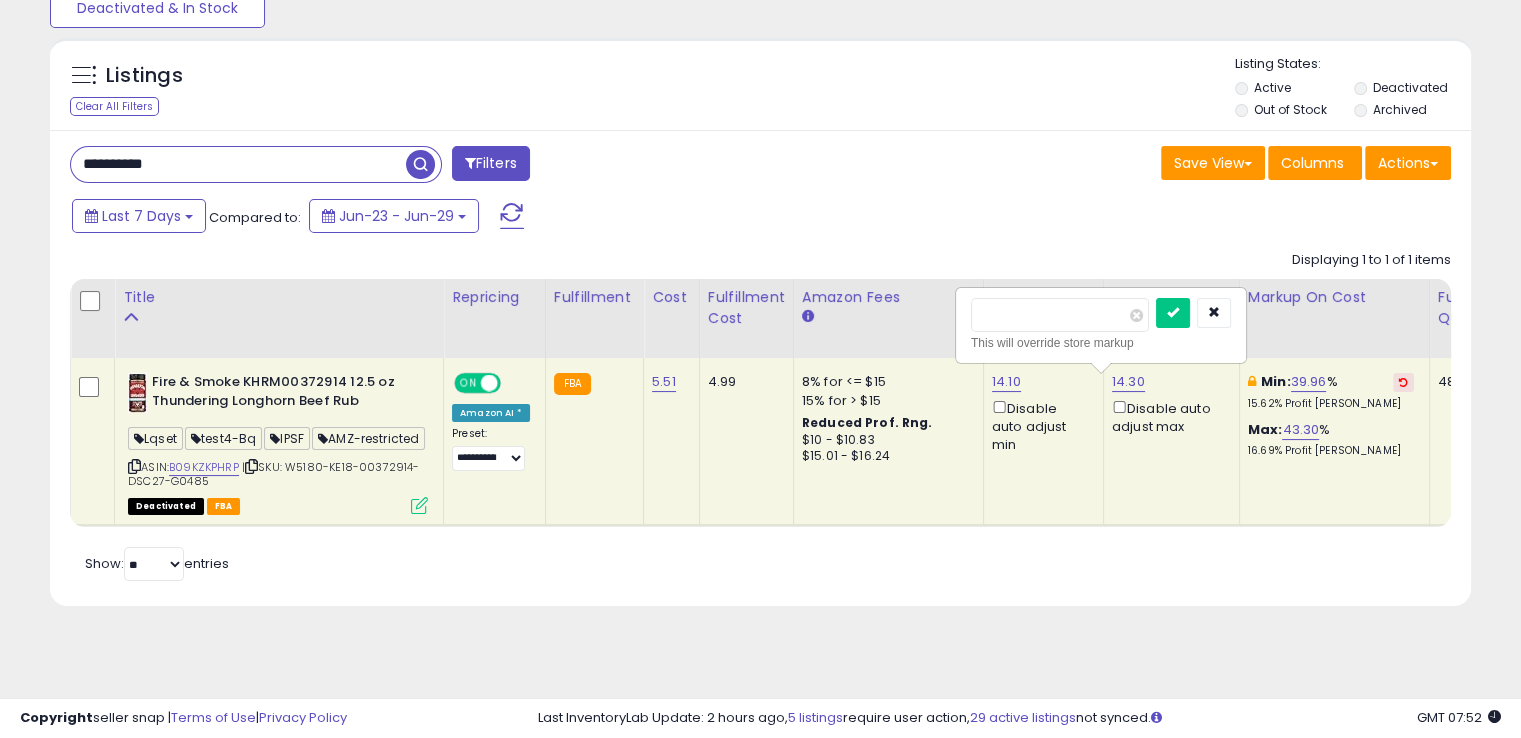 drag, startPoint x: 1007, startPoint y: 314, endPoint x: 888, endPoint y: 315, distance: 119.0042 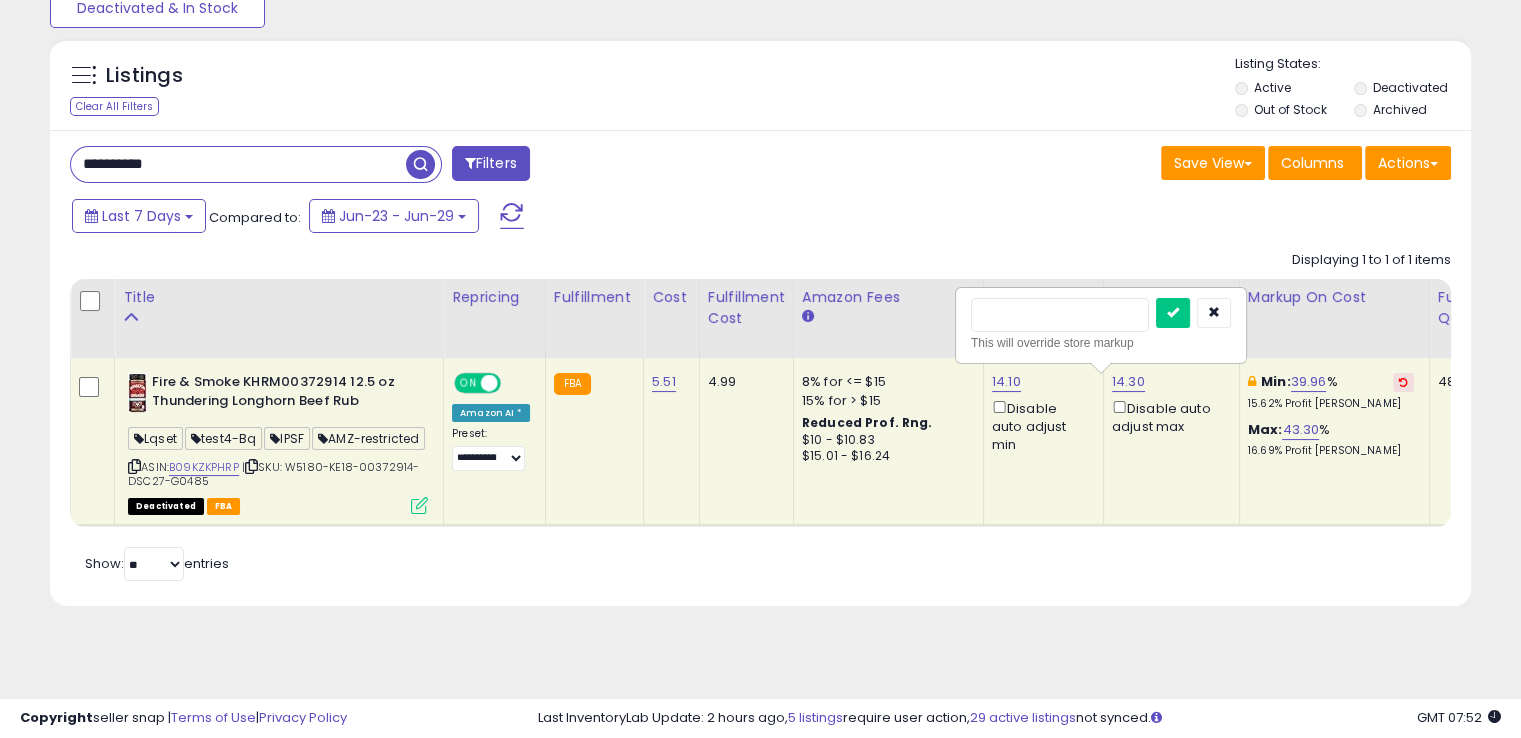 type on "*****" 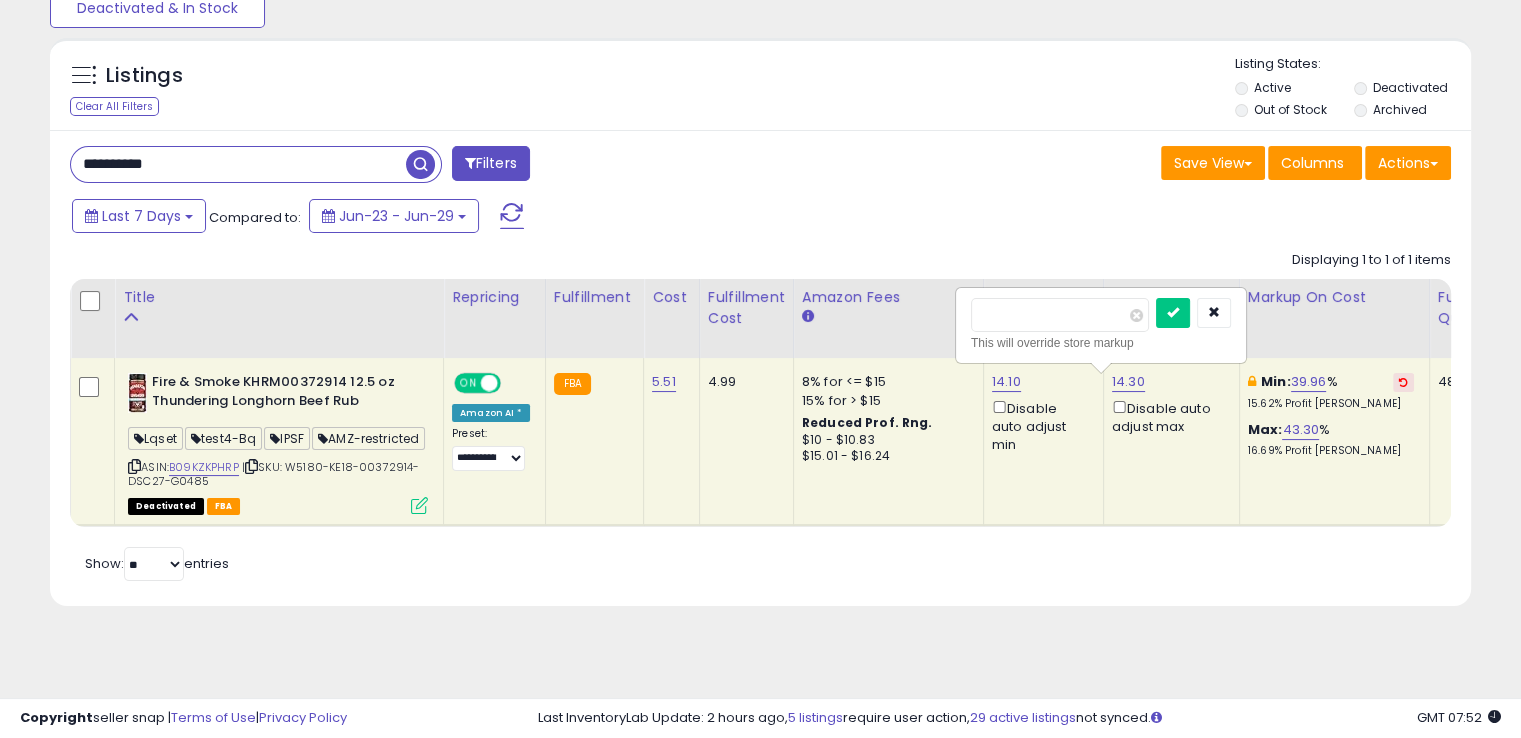 click at bounding box center (1173, 313) 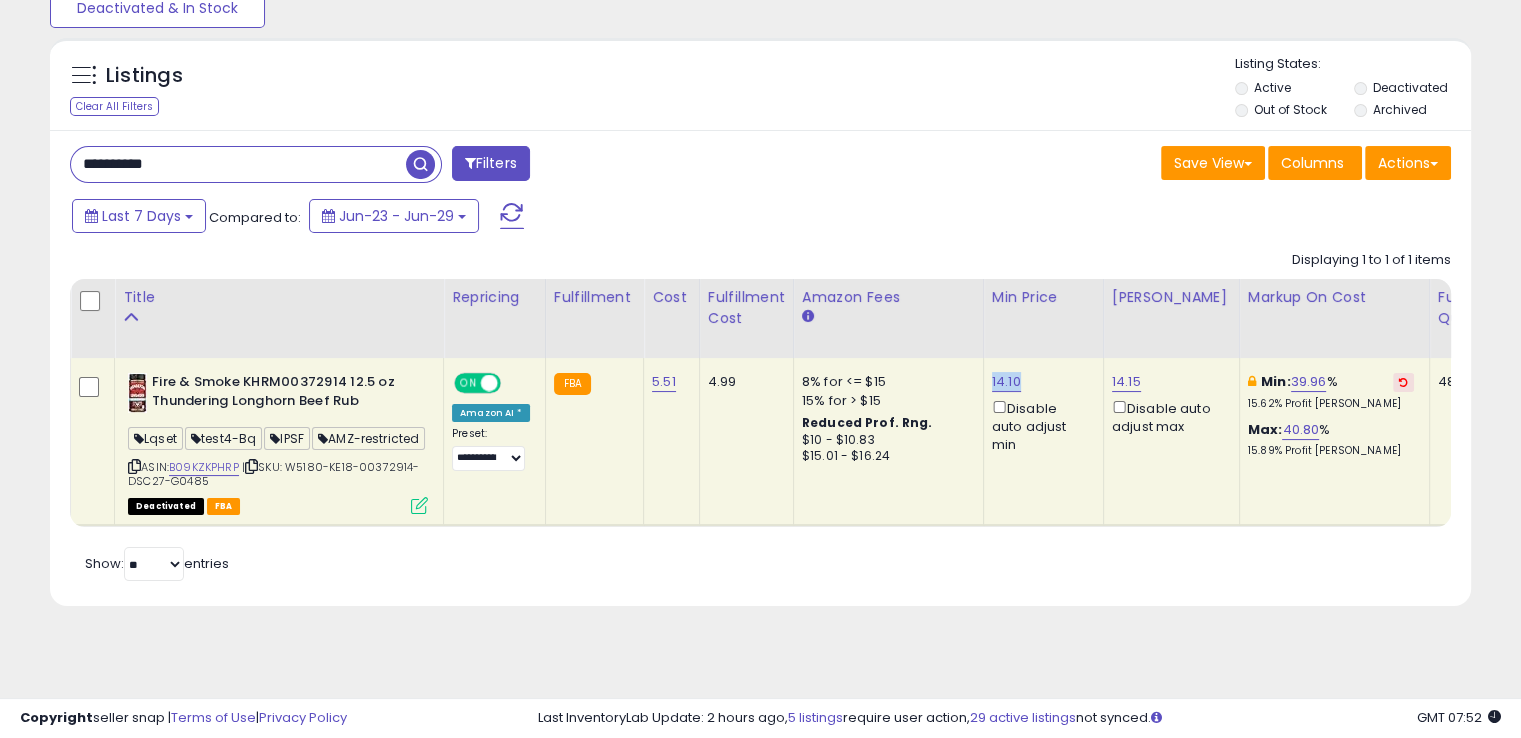 drag, startPoint x: 1024, startPoint y: 381, endPoint x: 984, endPoint y: 373, distance: 40.792156 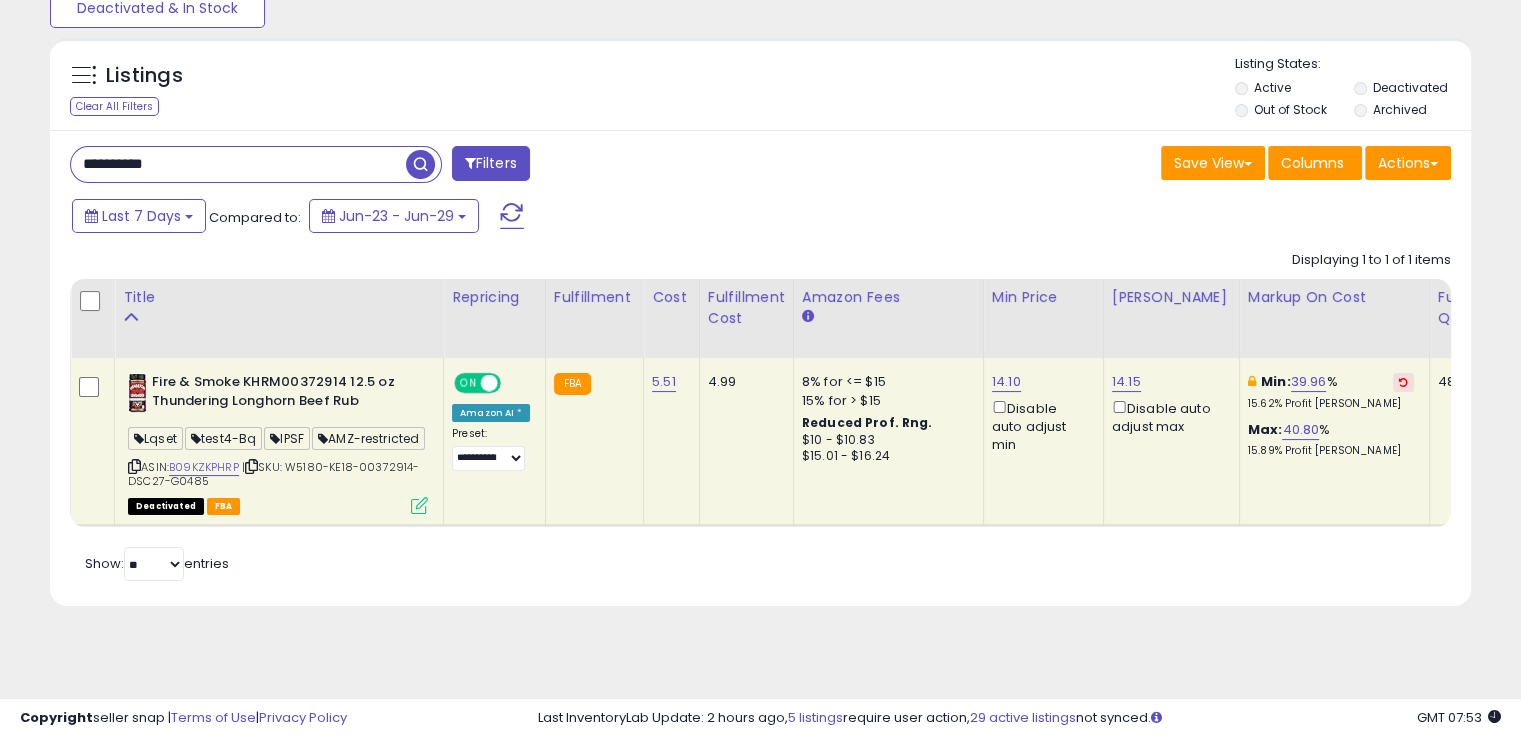 click on "**********" at bounding box center [238, 164] 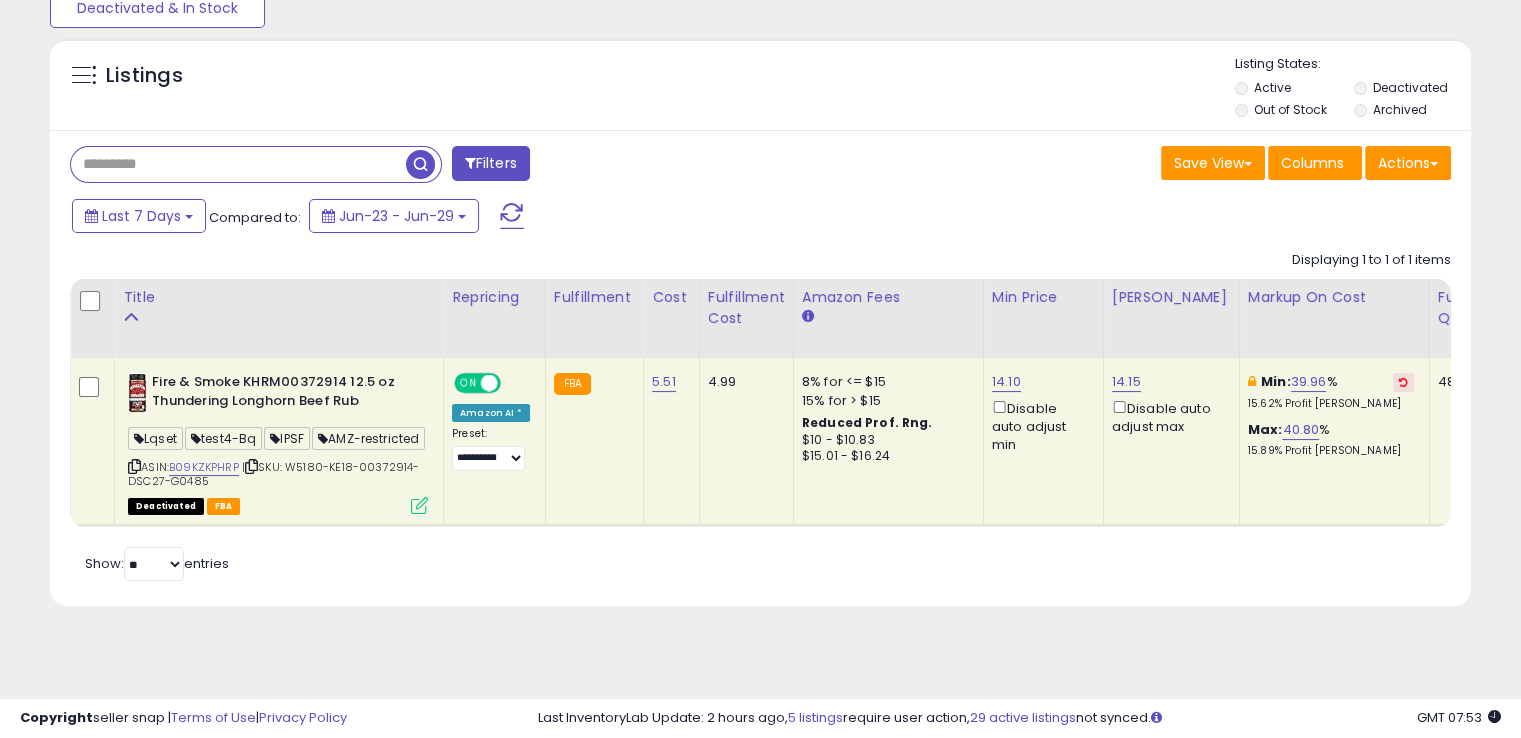 paste 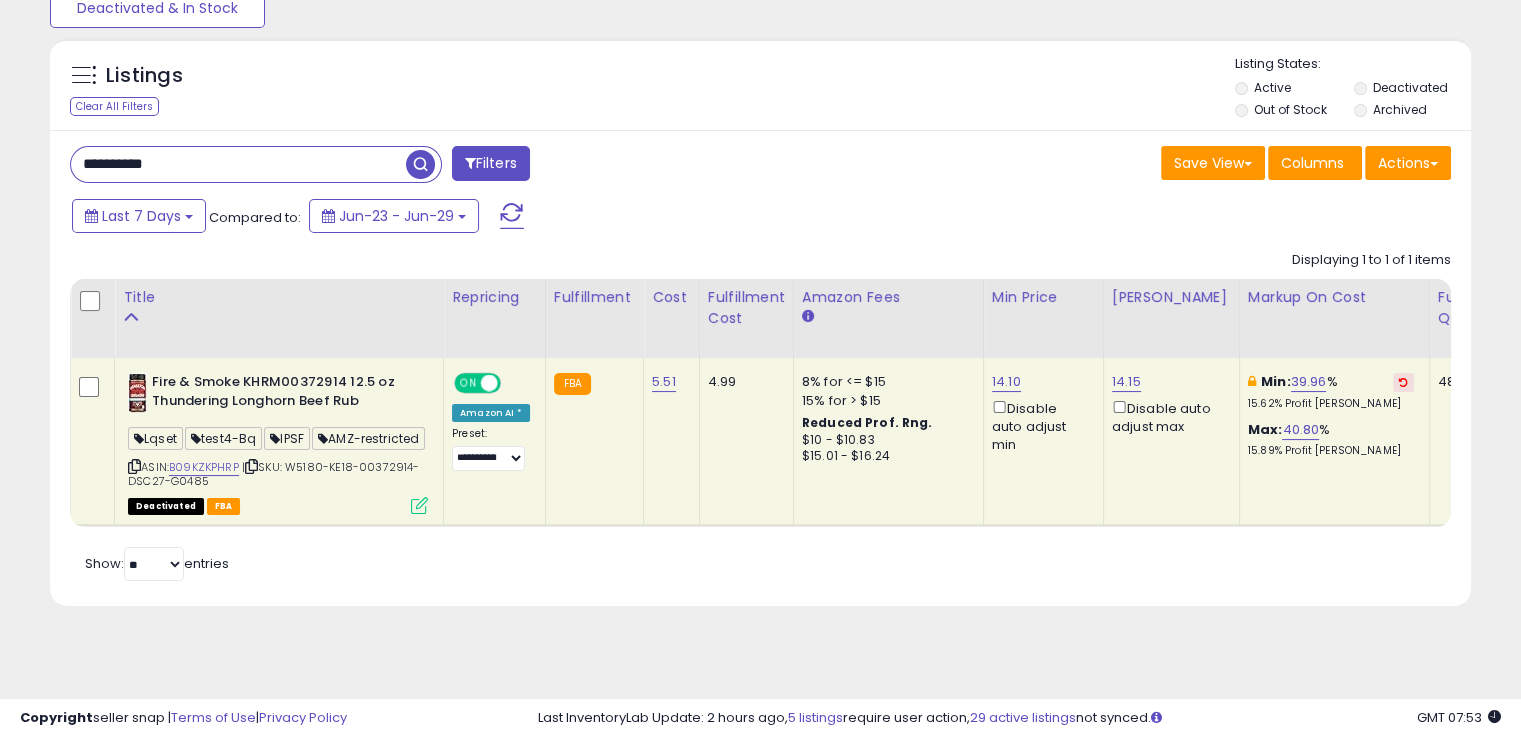 type on "**********" 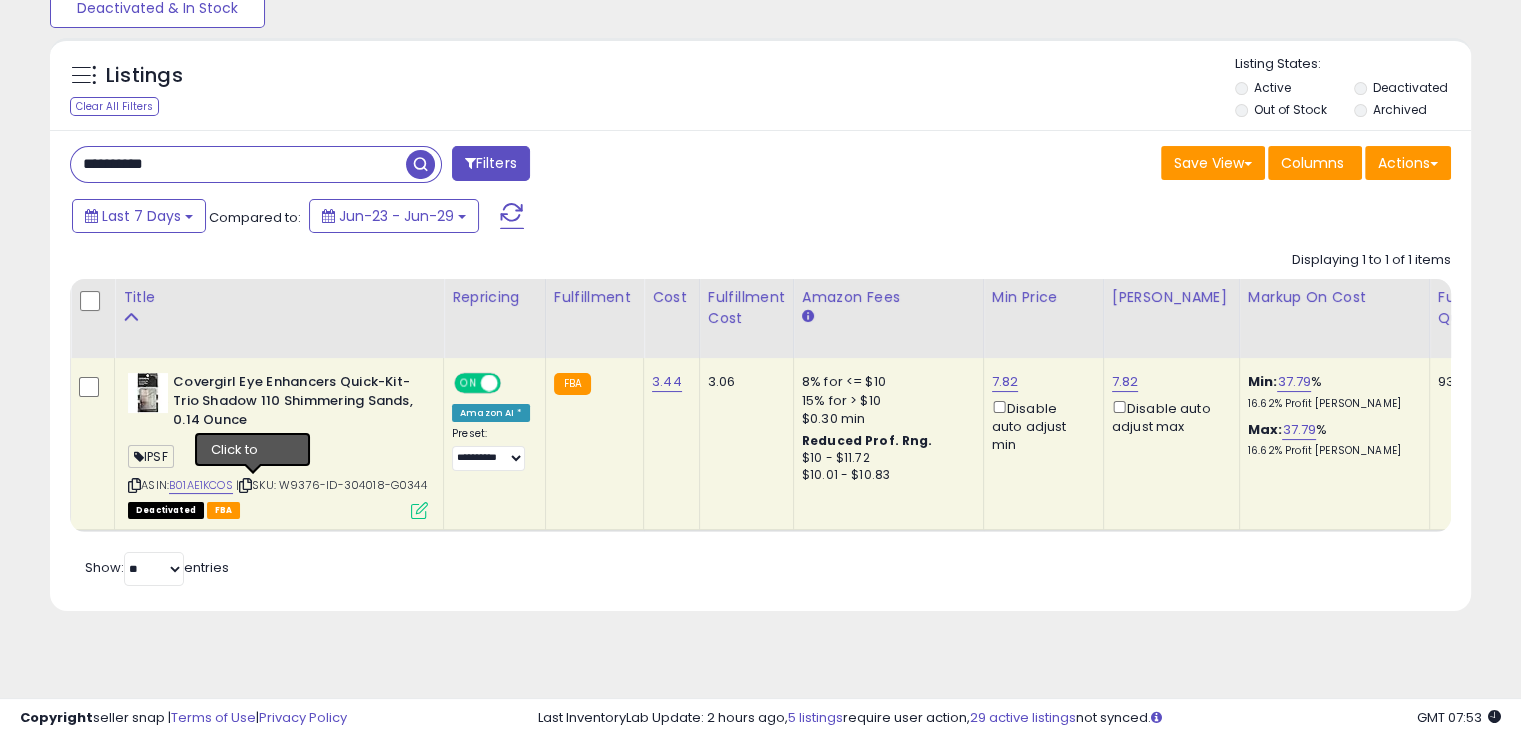 click at bounding box center (245, 485) 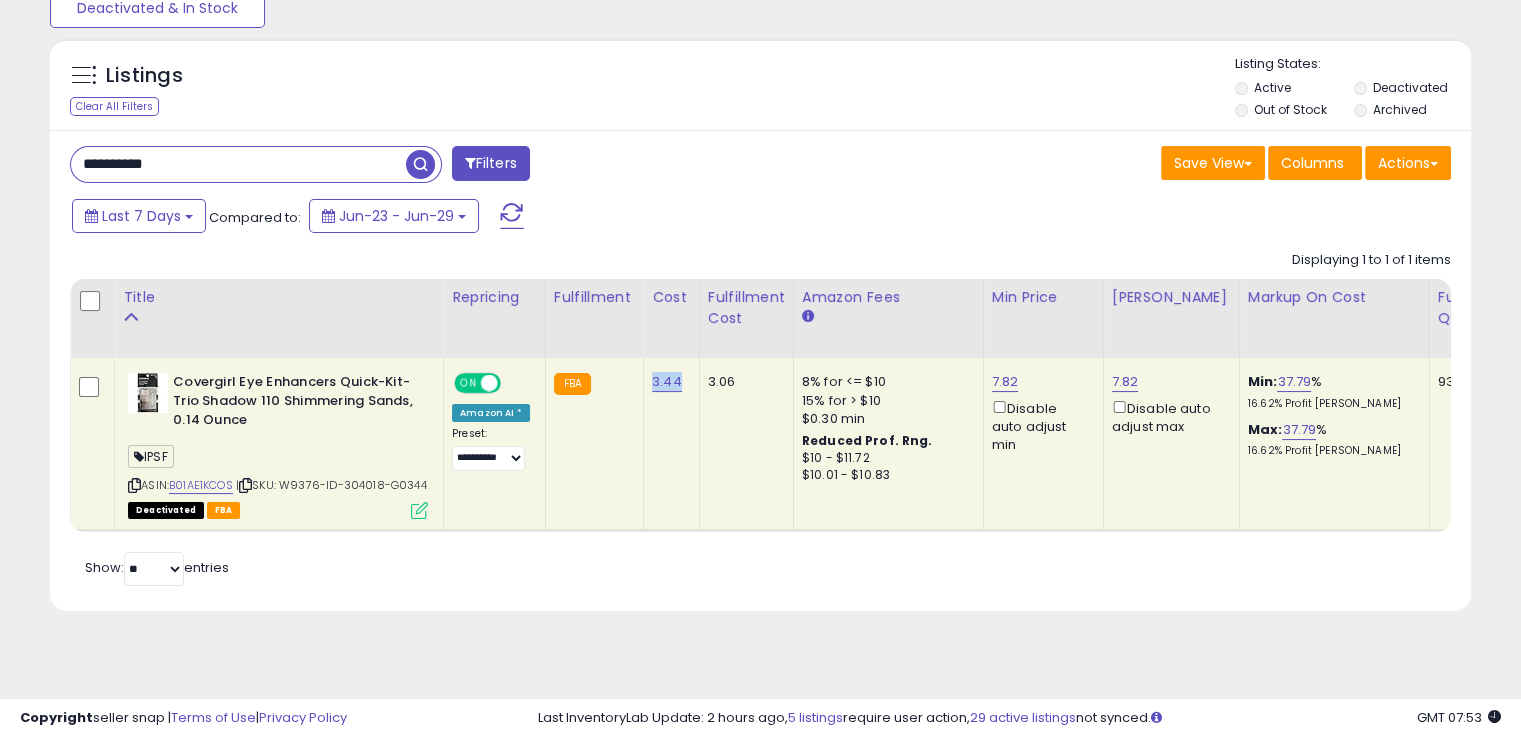 drag, startPoint x: 675, startPoint y: 376, endPoint x: 640, endPoint y: 369, distance: 35.69314 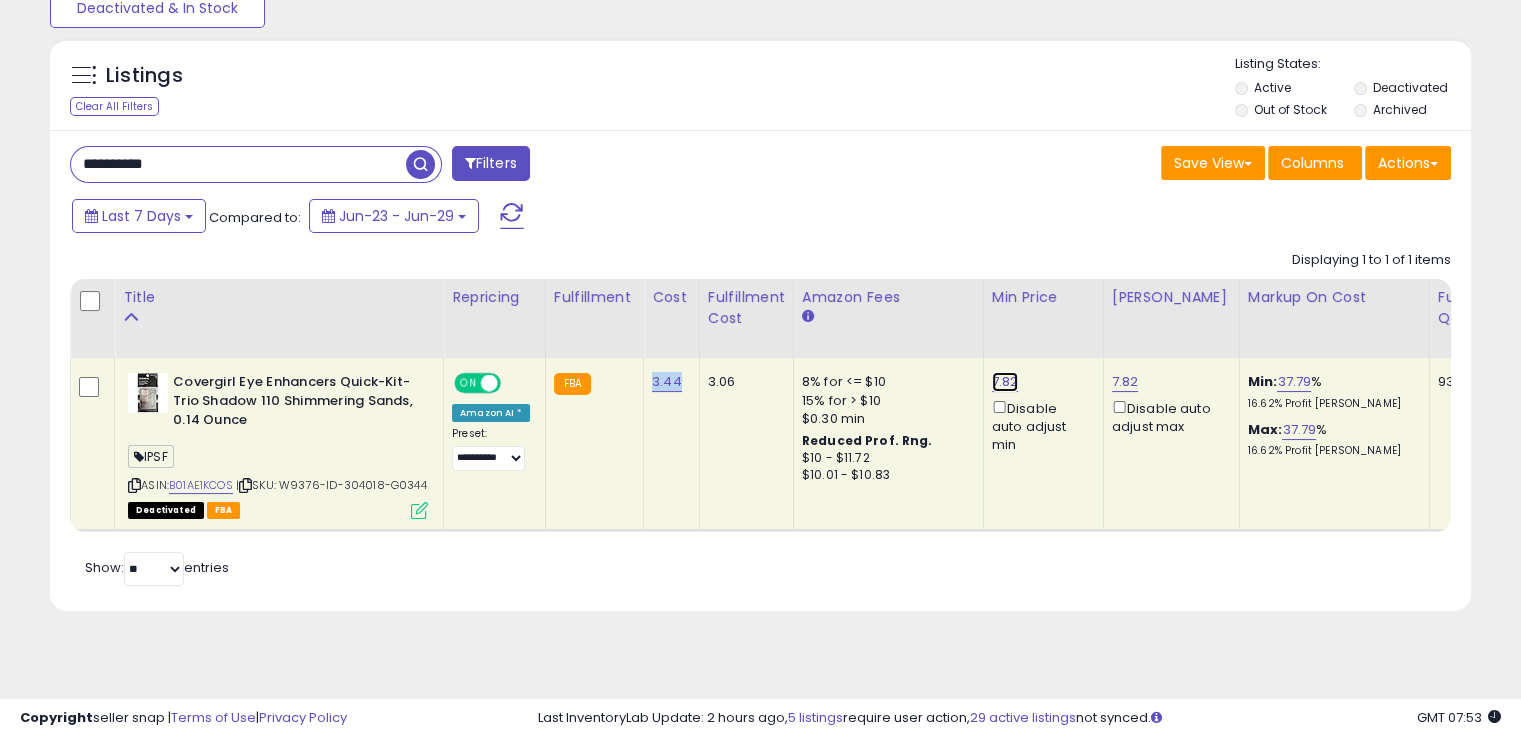 click on "7.82" at bounding box center [1005, 382] 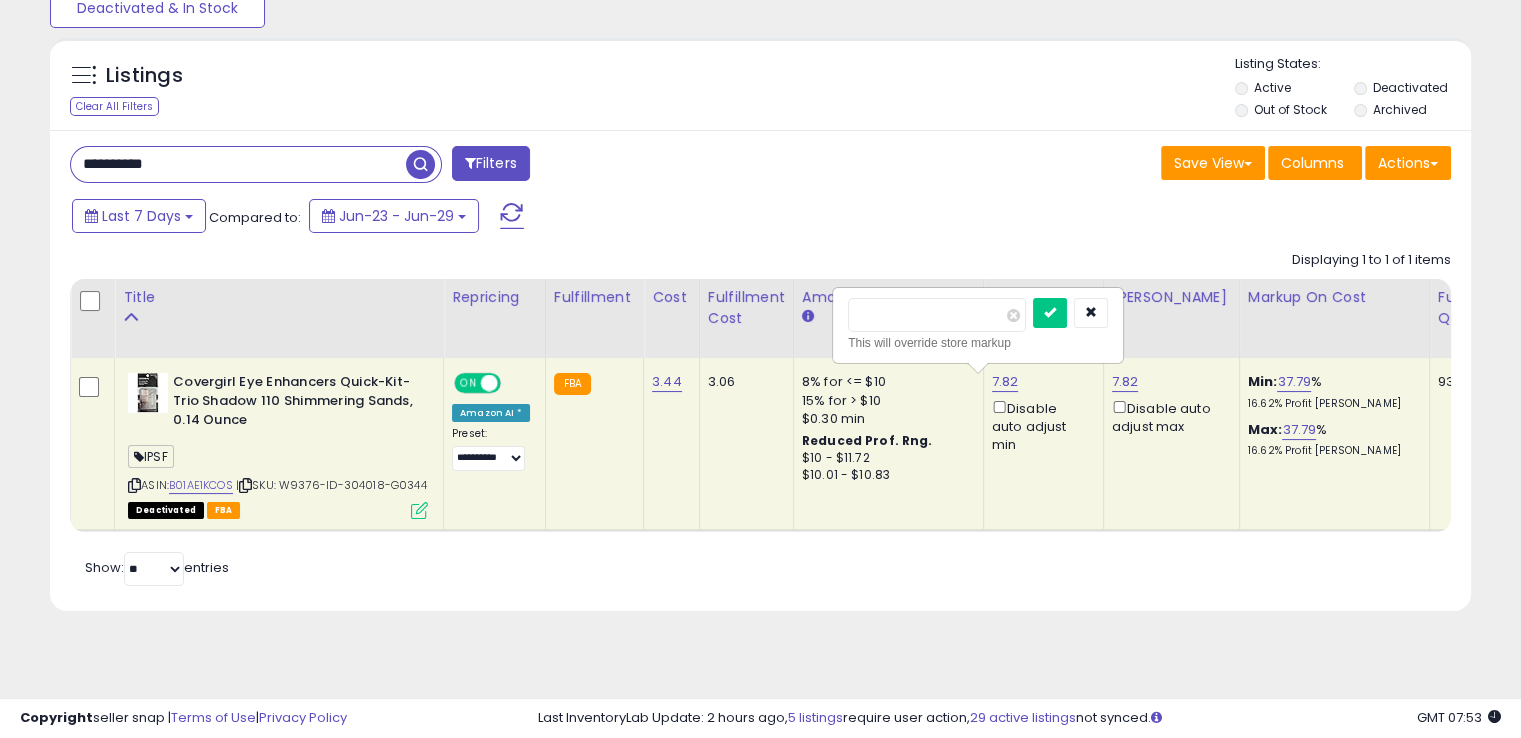 type on "****" 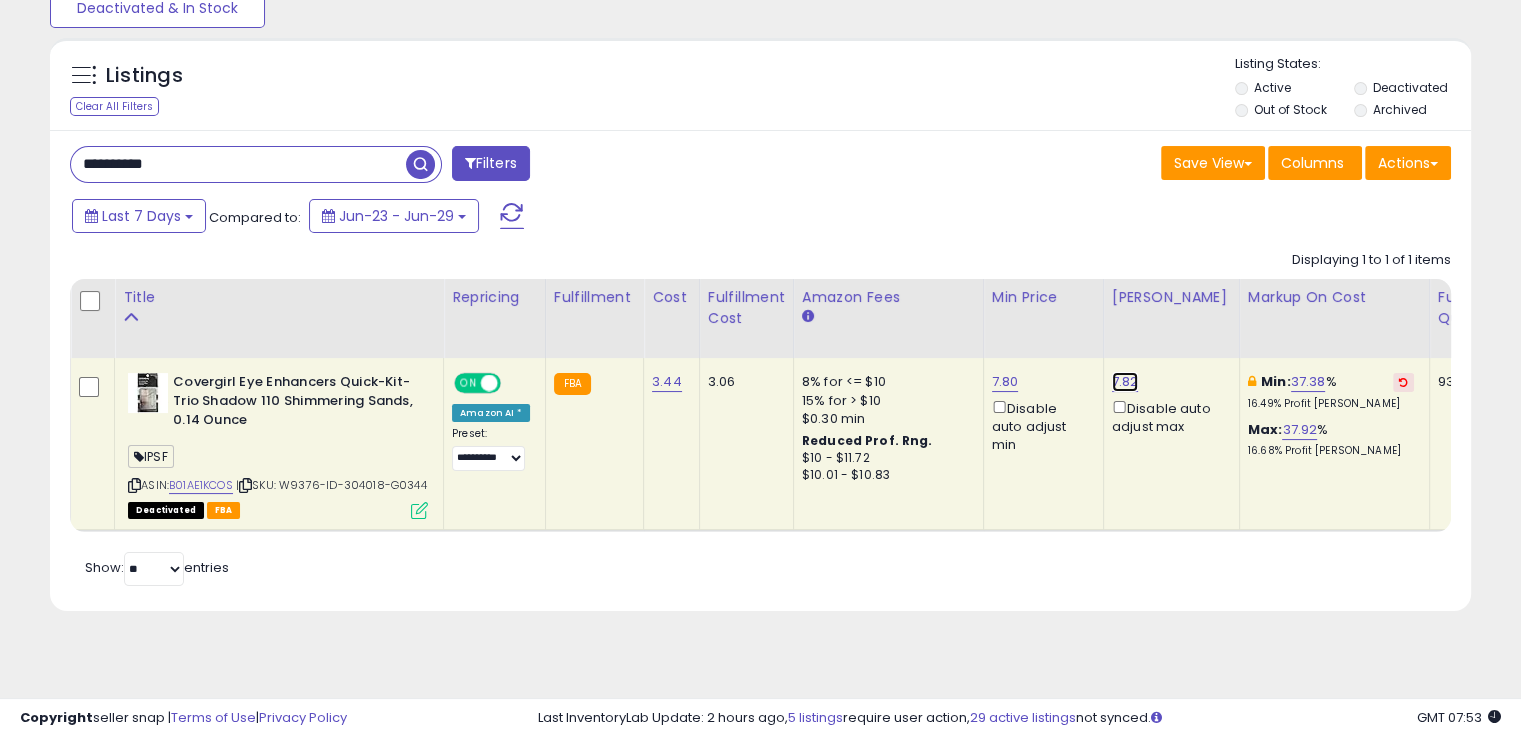 click on "7.82" at bounding box center [1125, 382] 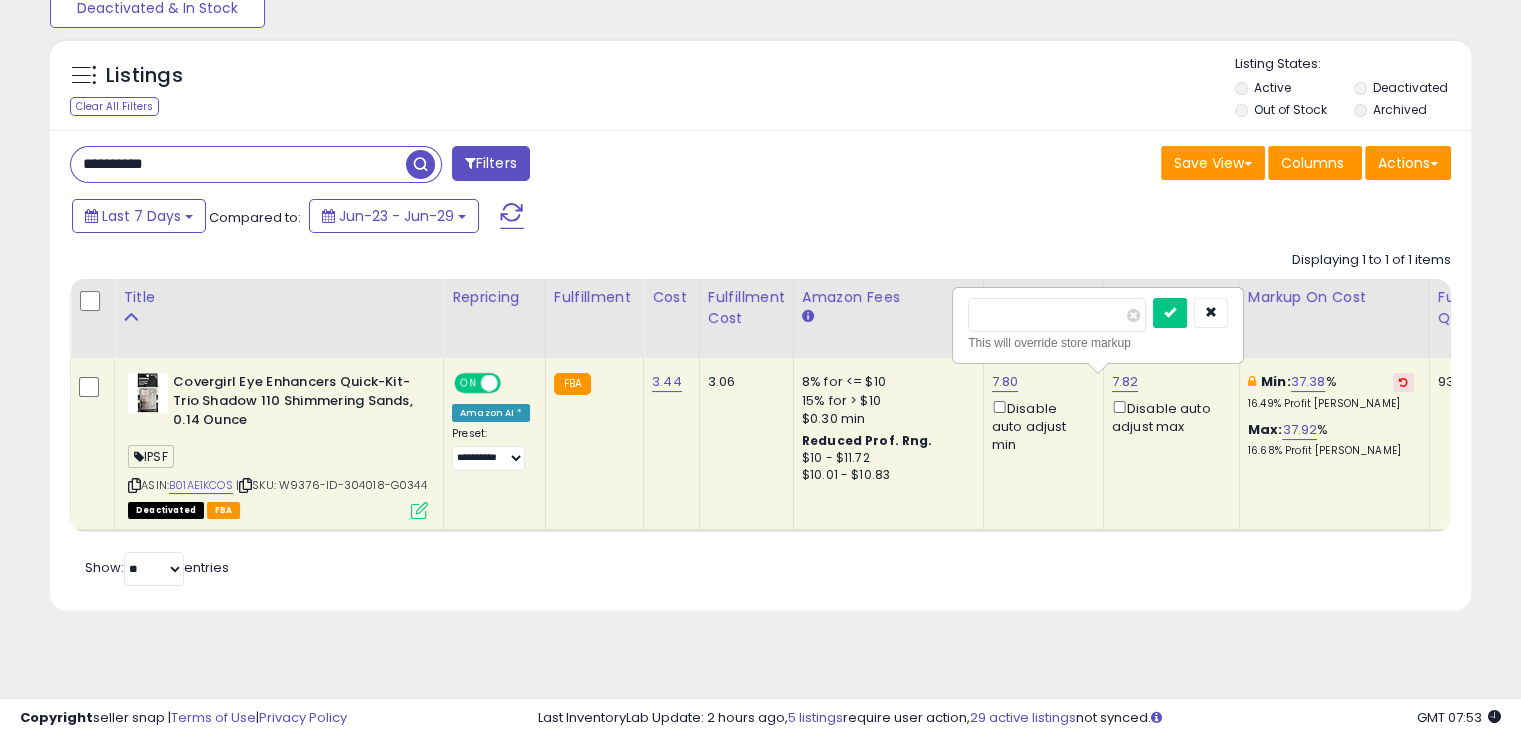 drag, startPoint x: 1017, startPoint y: 302, endPoint x: 879, endPoint y: 311, distance: 138.29317 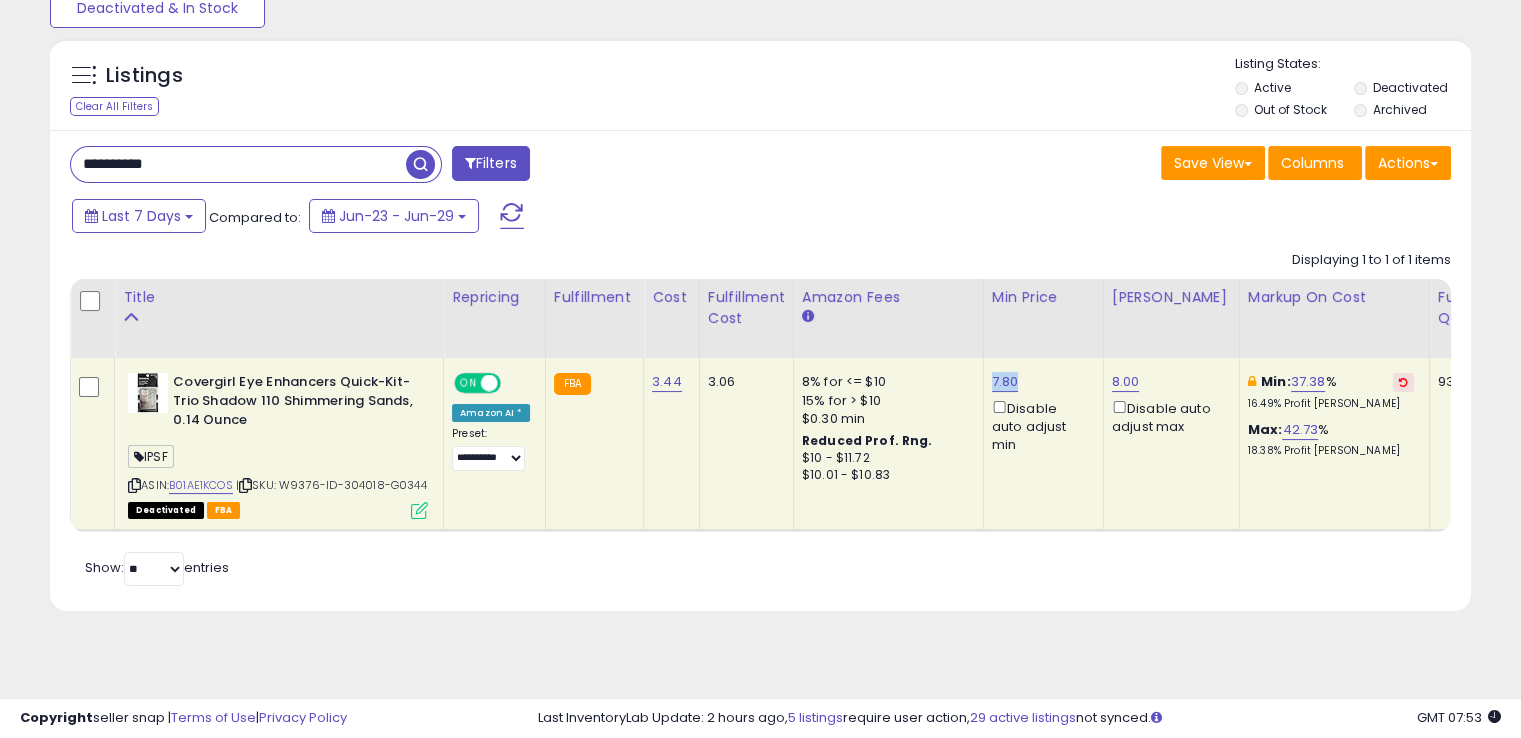 drag, startPoint x: 1000, startPoint y: 371, endPoint x: 981, endPoint y: 366, distance: 19.646883 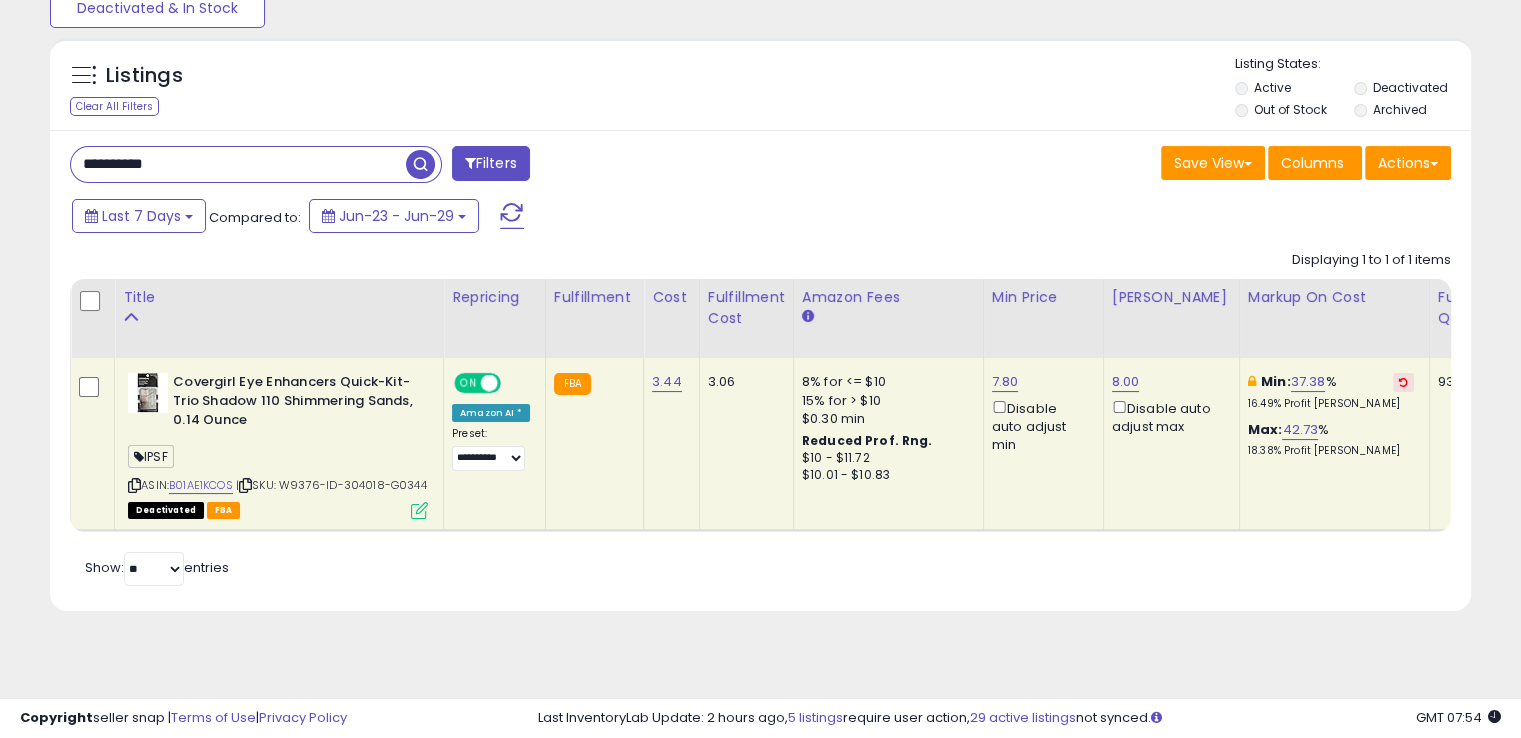click at bounding box center (419, 510) 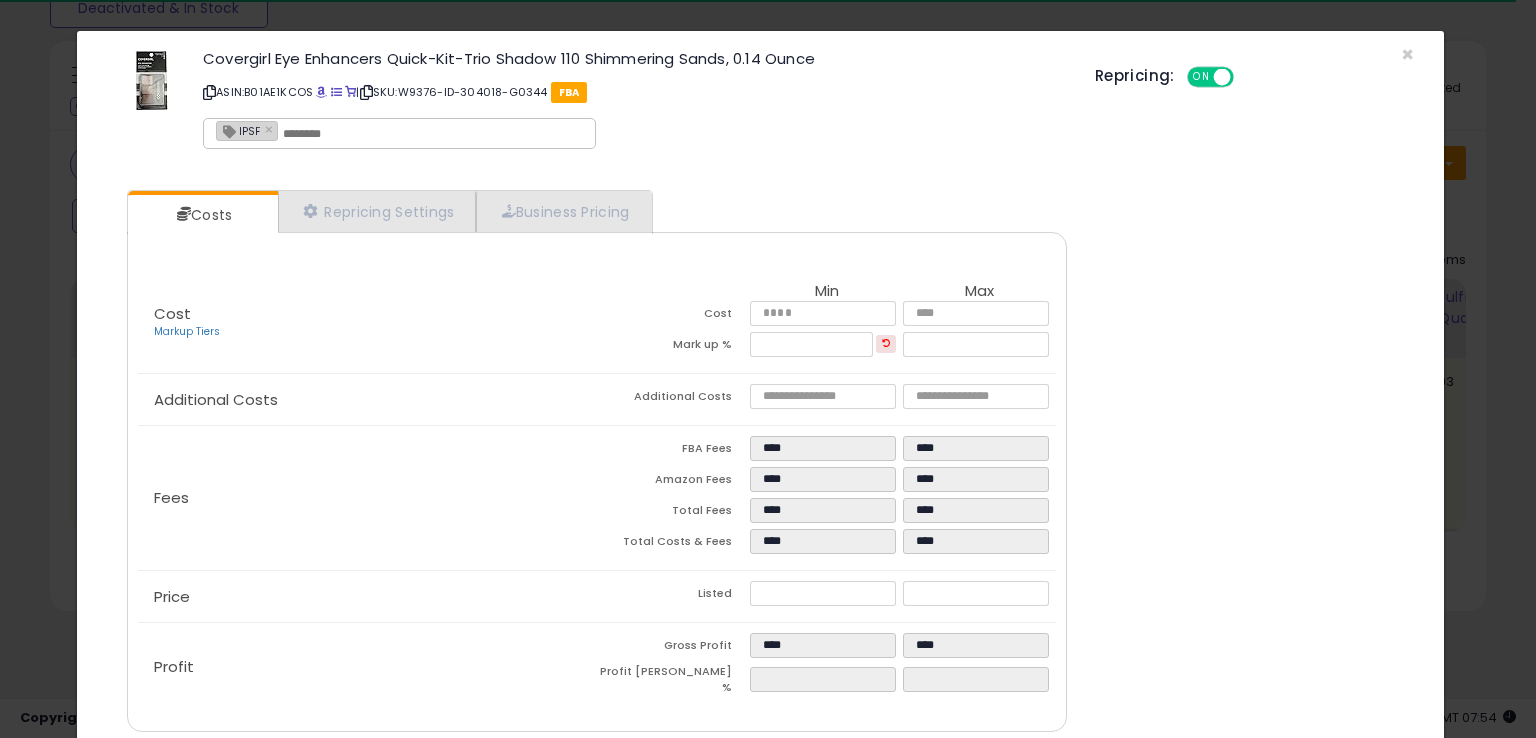 click on "IPSF ×" at bounding box center (399, 133) 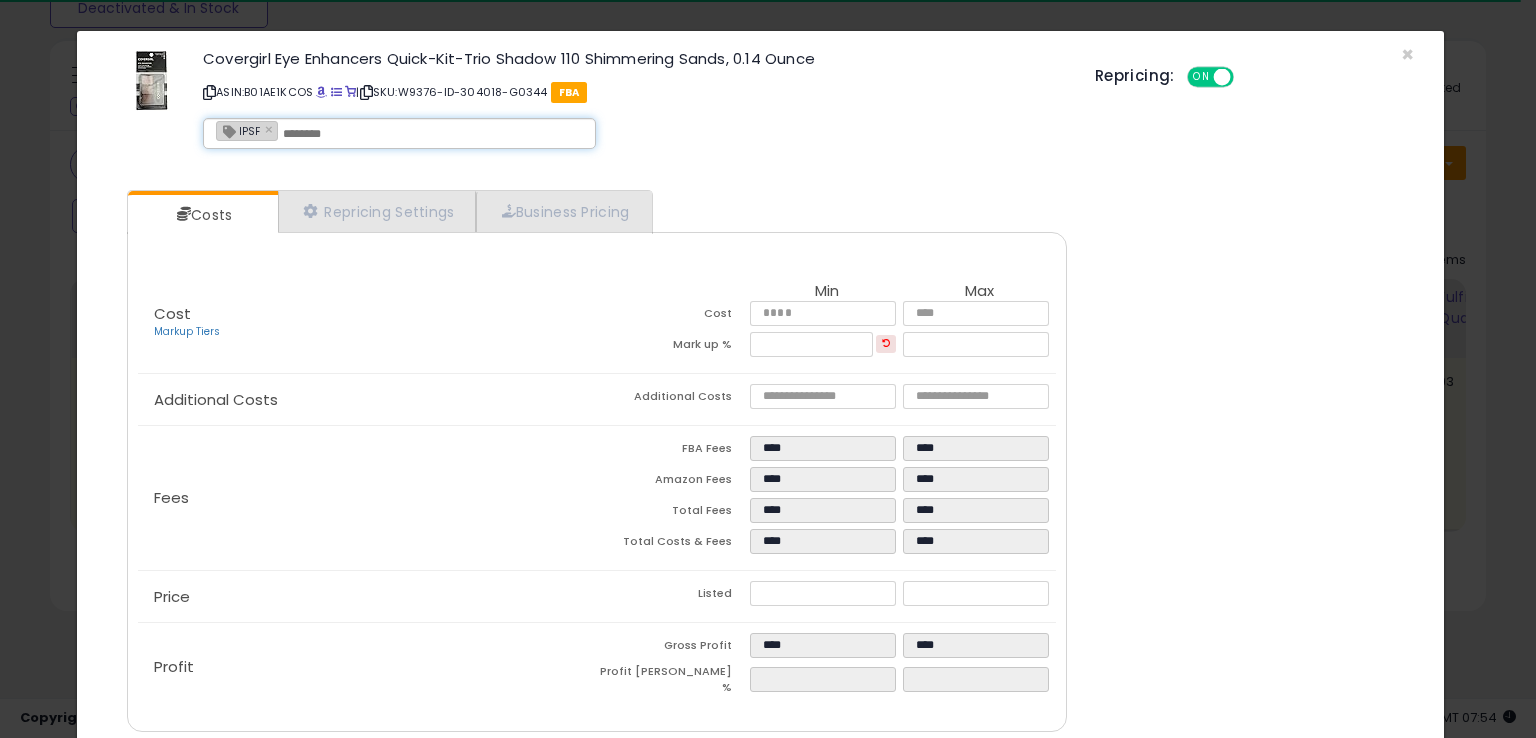 paste on "**********" 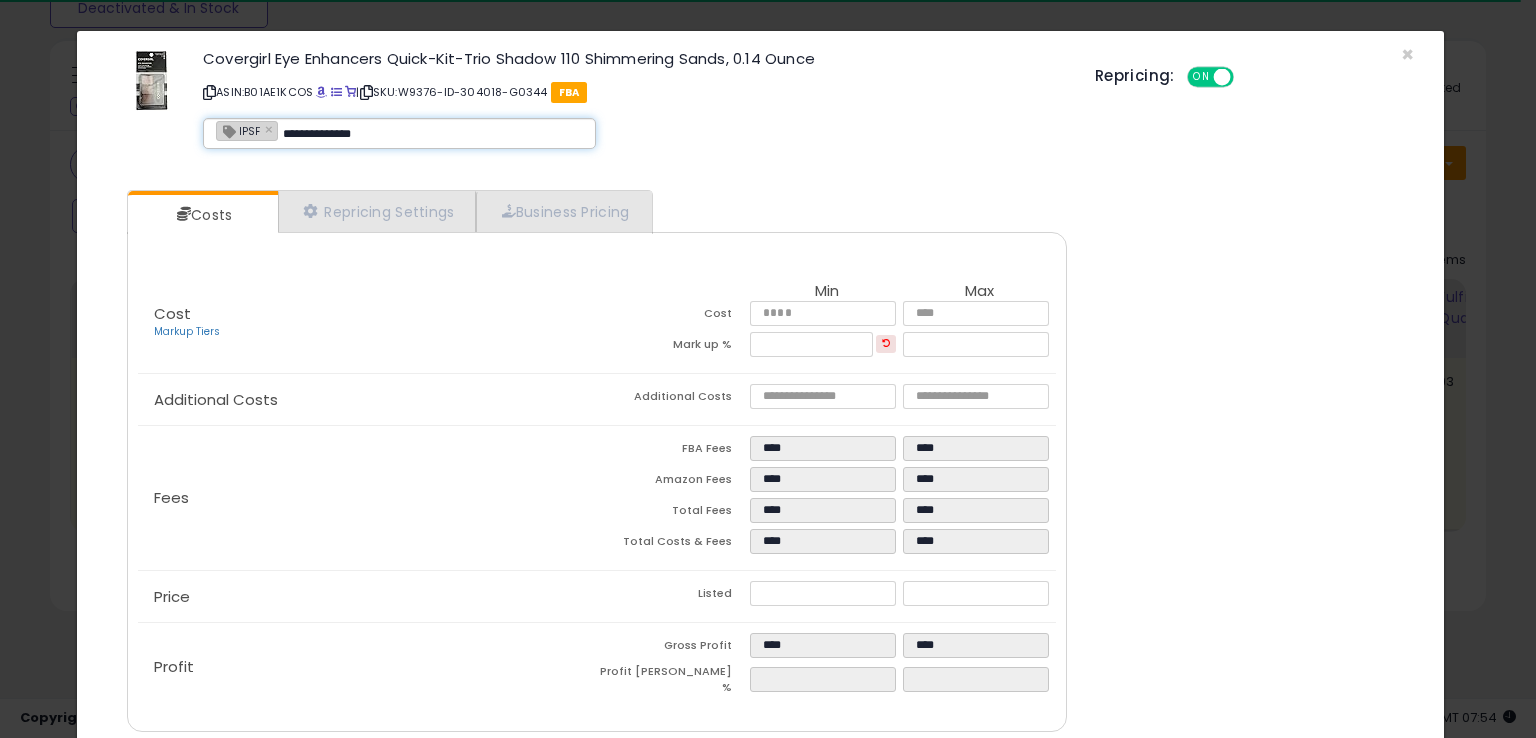 type on "**********" 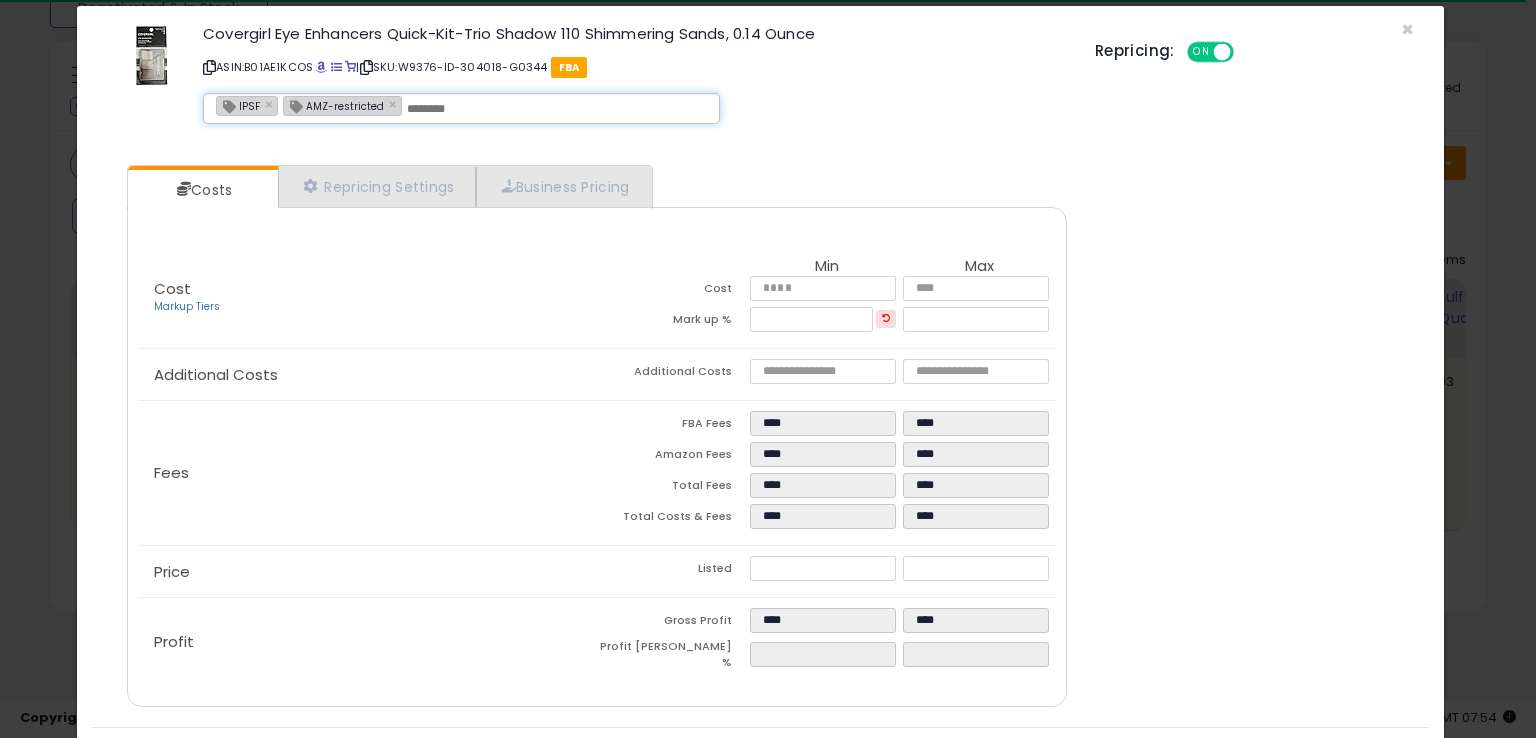 scroll, scrollTop: 71, scrollLeft: 0, axis: vertical 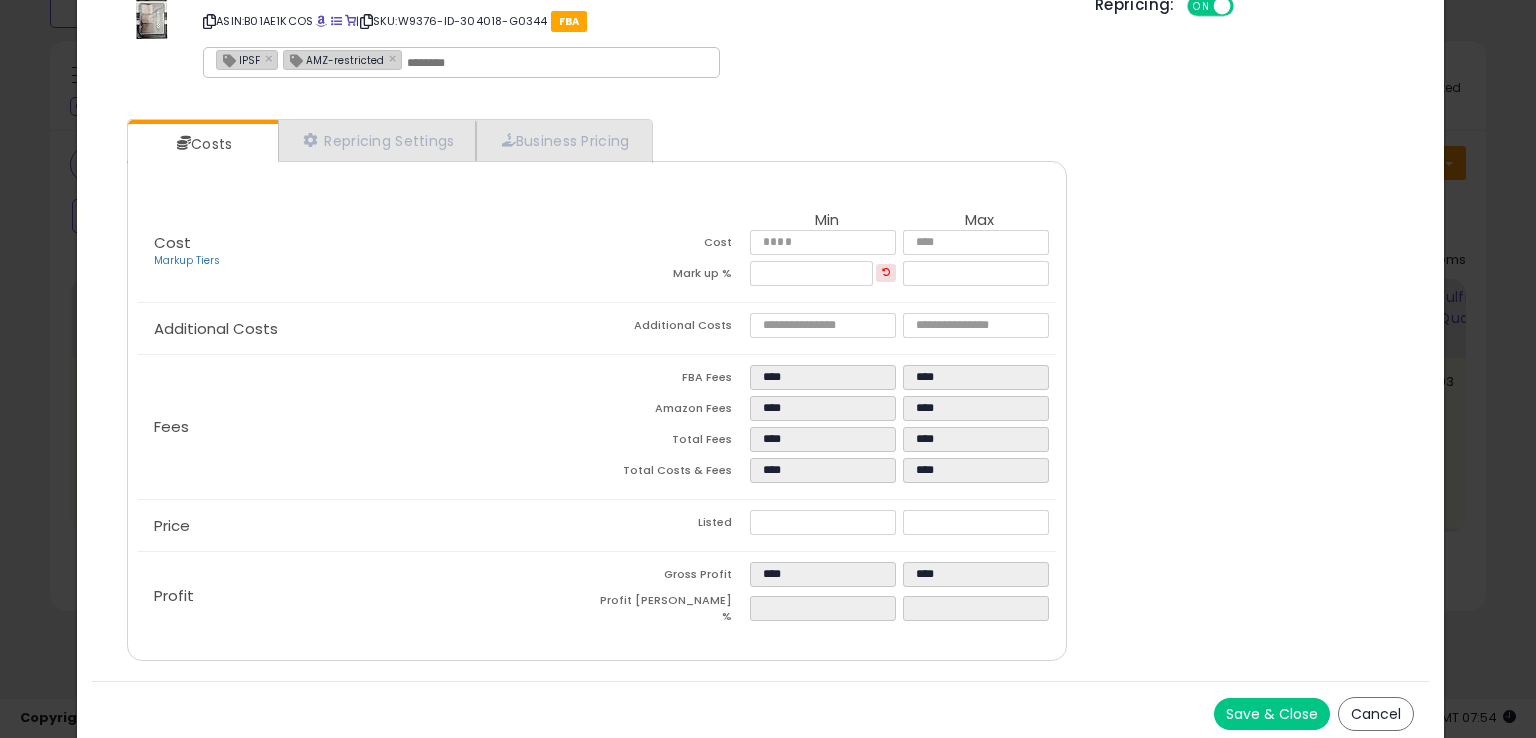 click on "Save & Close" at bounding box center (1272, 714) 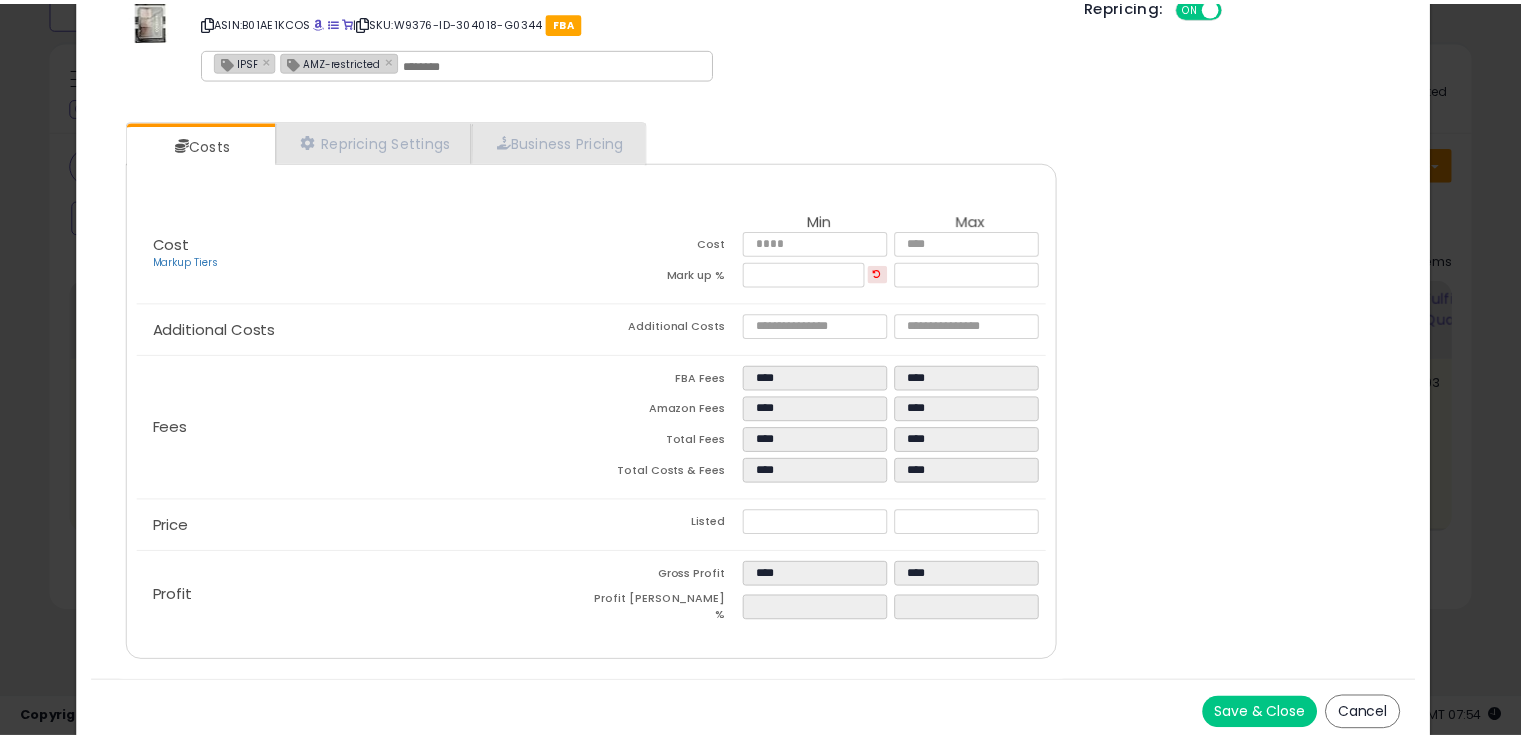 scroll, scrollTop: 0, scrollLeft: 0, axis: both 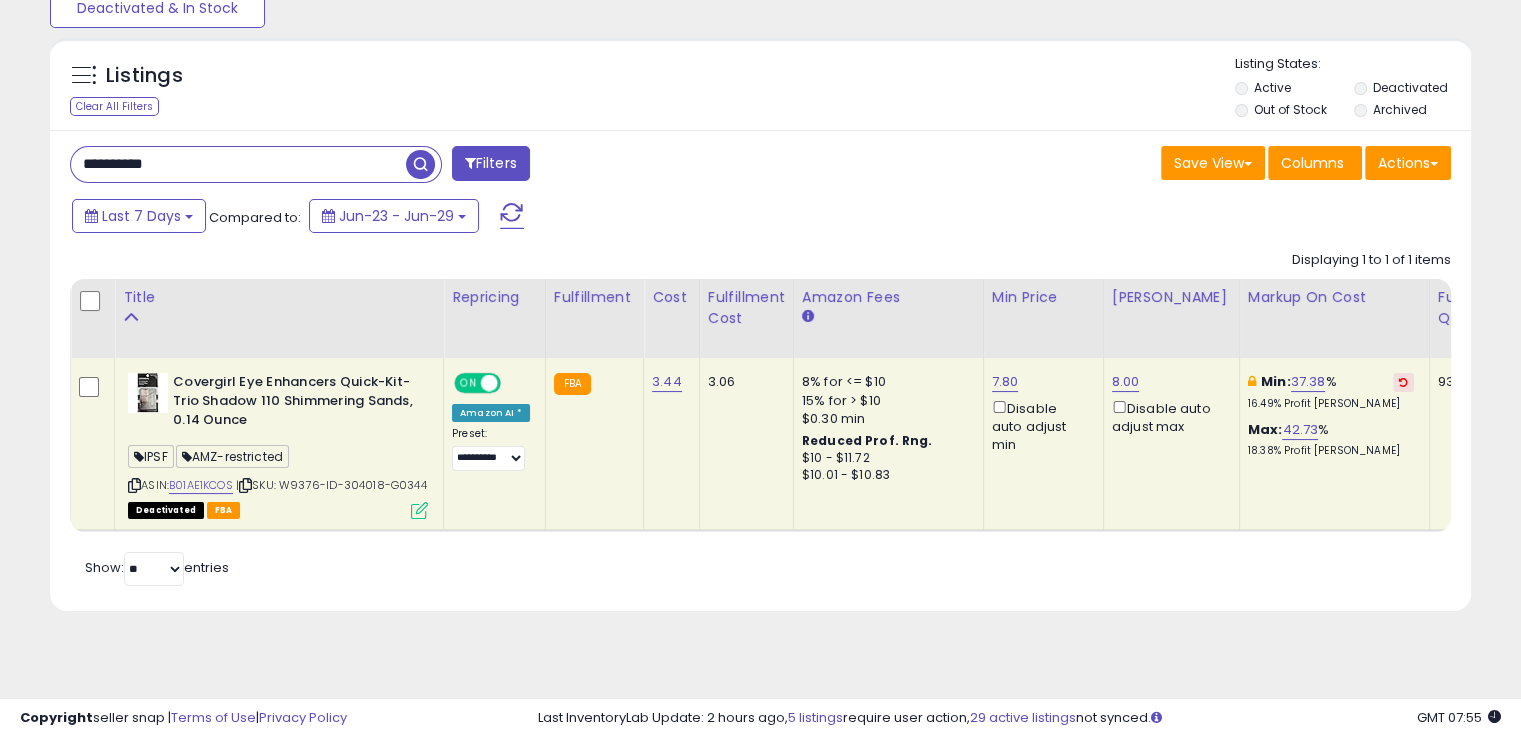 click on "**********" at bounding box center (238, 164) 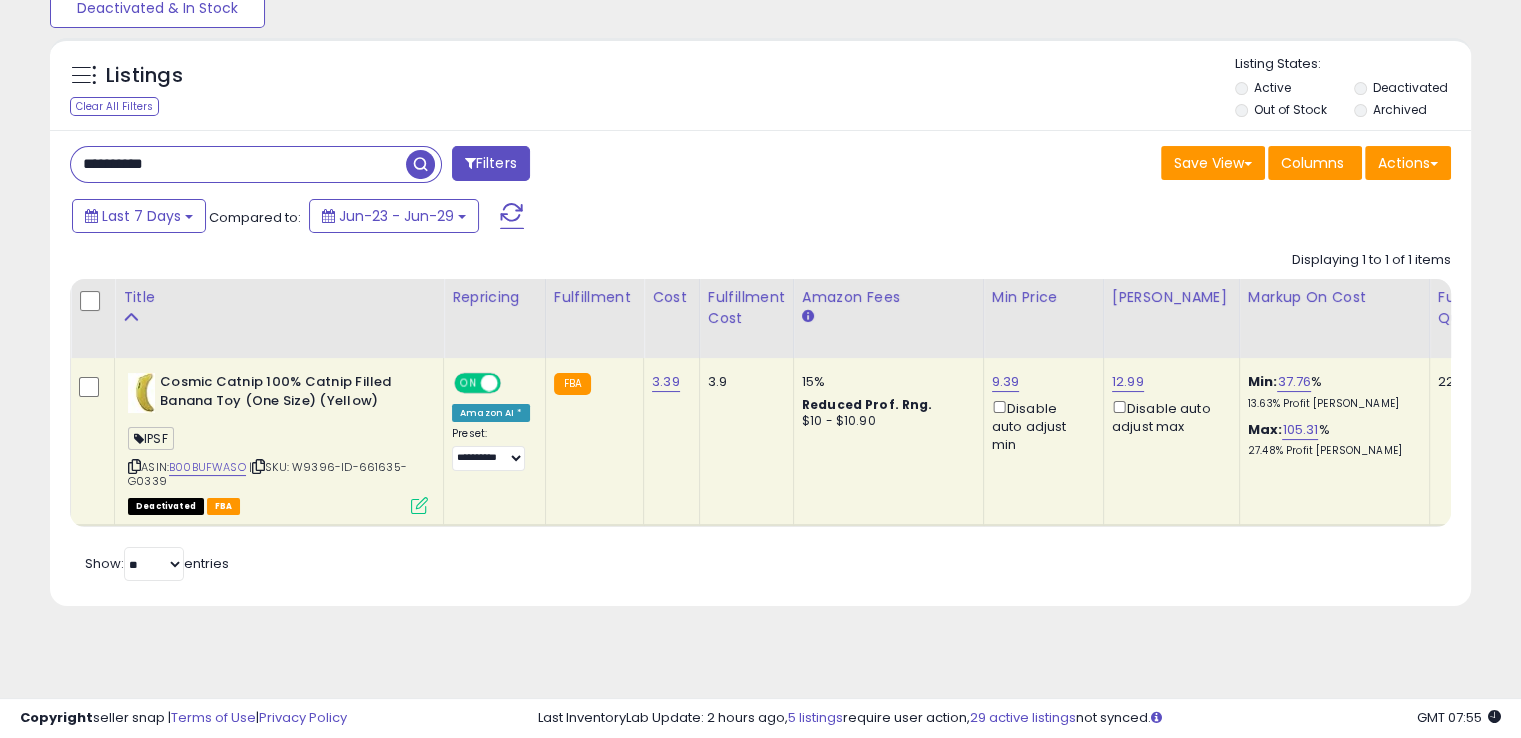 click at bounding box center [258, 466] 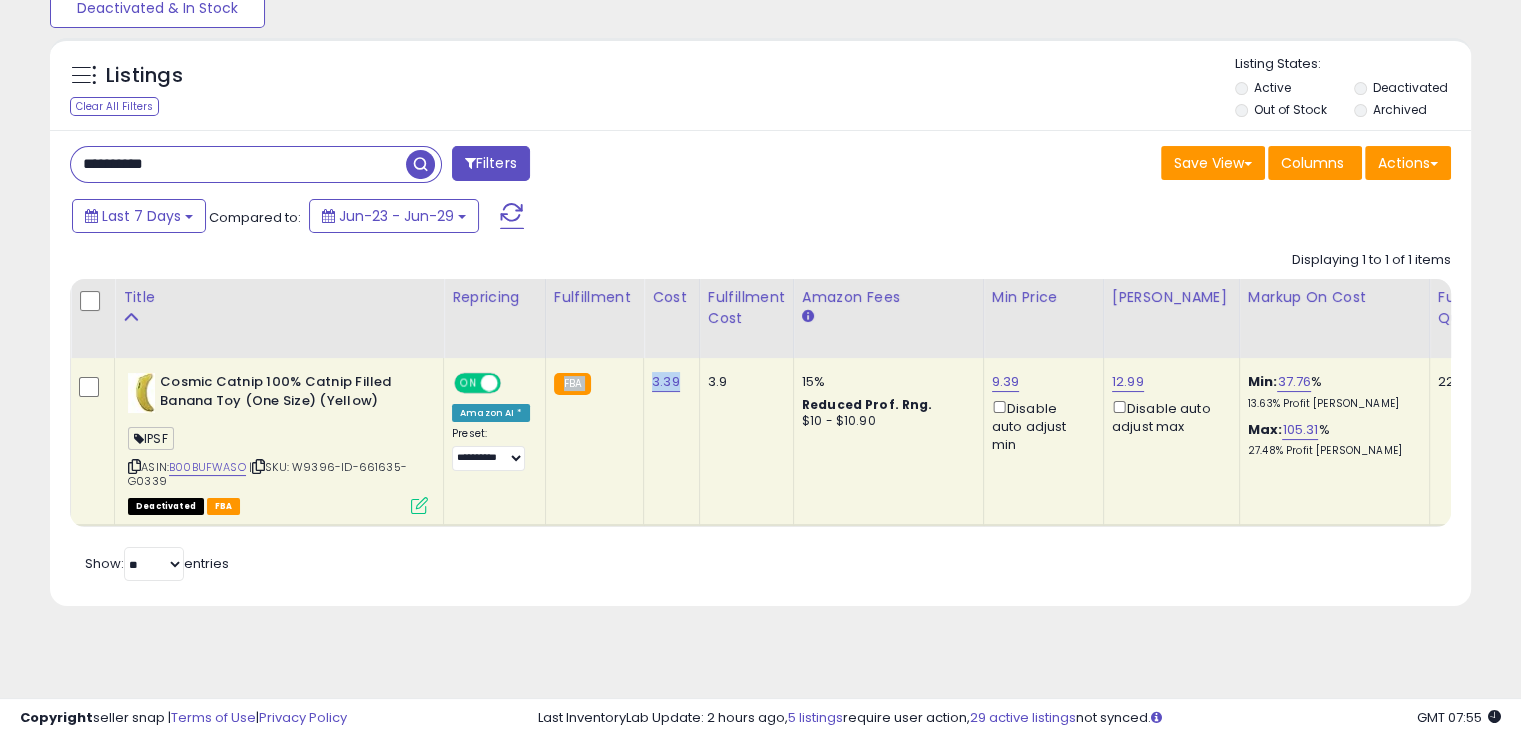 drag, startPoint x: 674, startPoint y: 385, endPoint x: 635, endPoint y: 381, distance: 39.20459 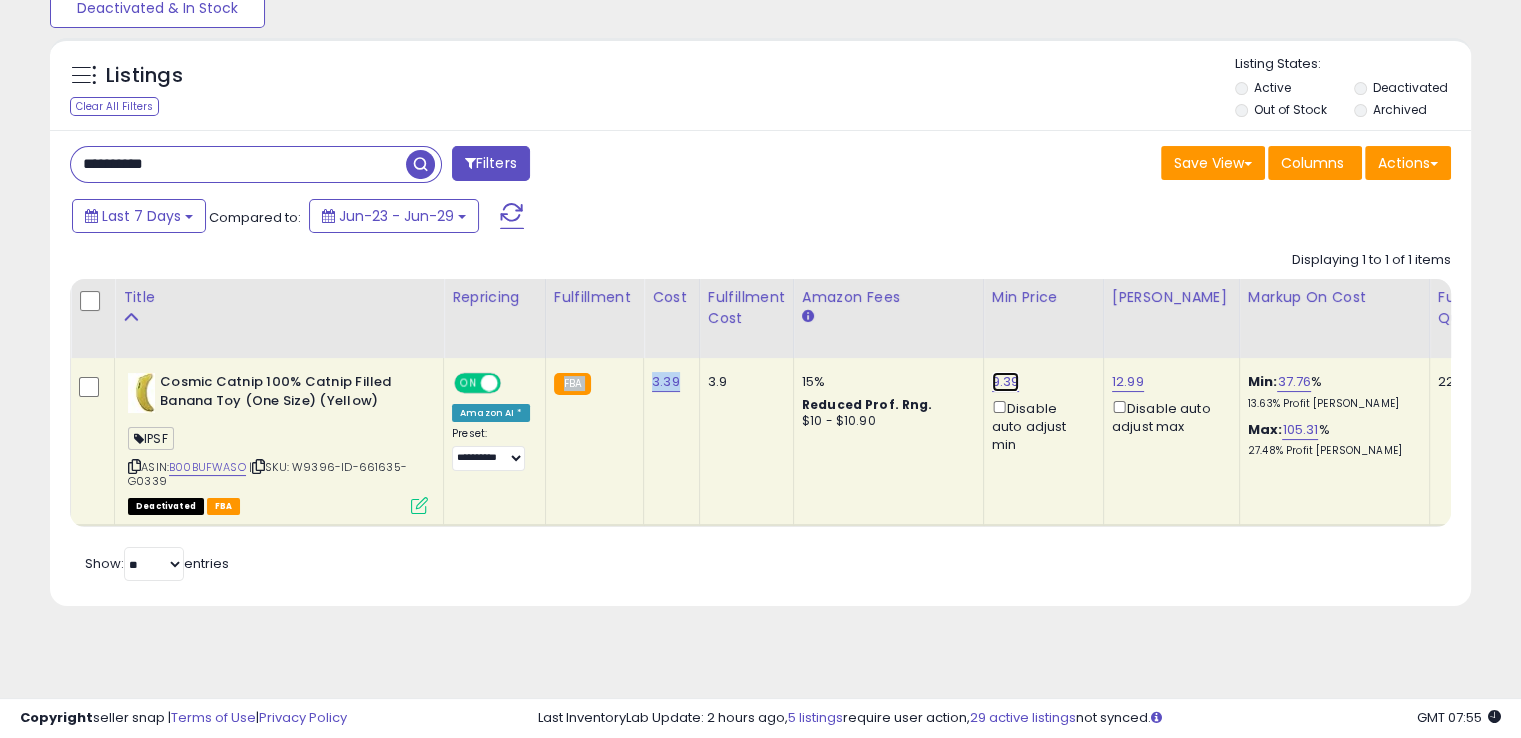 click on "9.39" at bounding box center [1006, 382] 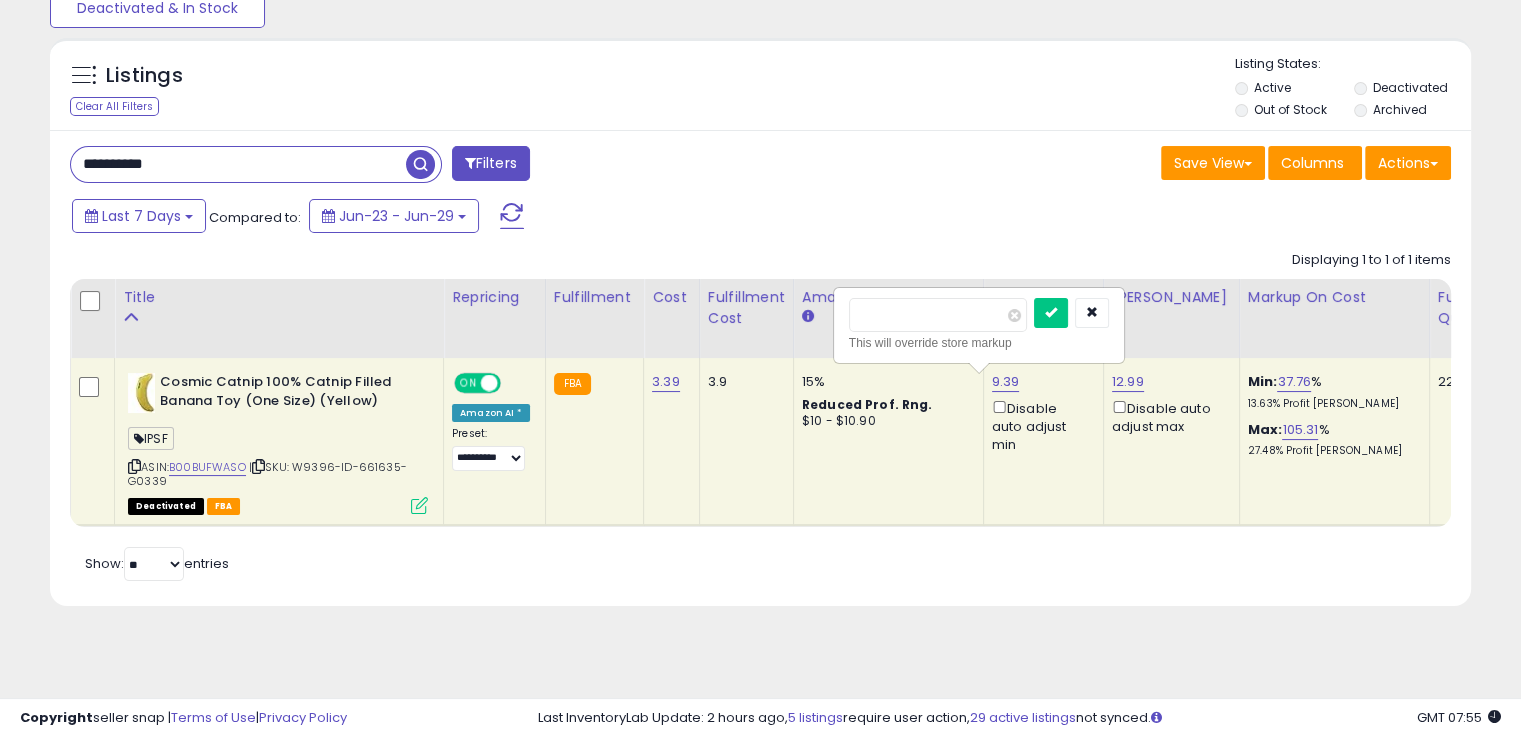 drag, startPoint x: 938, startPoint y: 319, endPoint x: 804, endPoint y: 336, distance: 135.07405 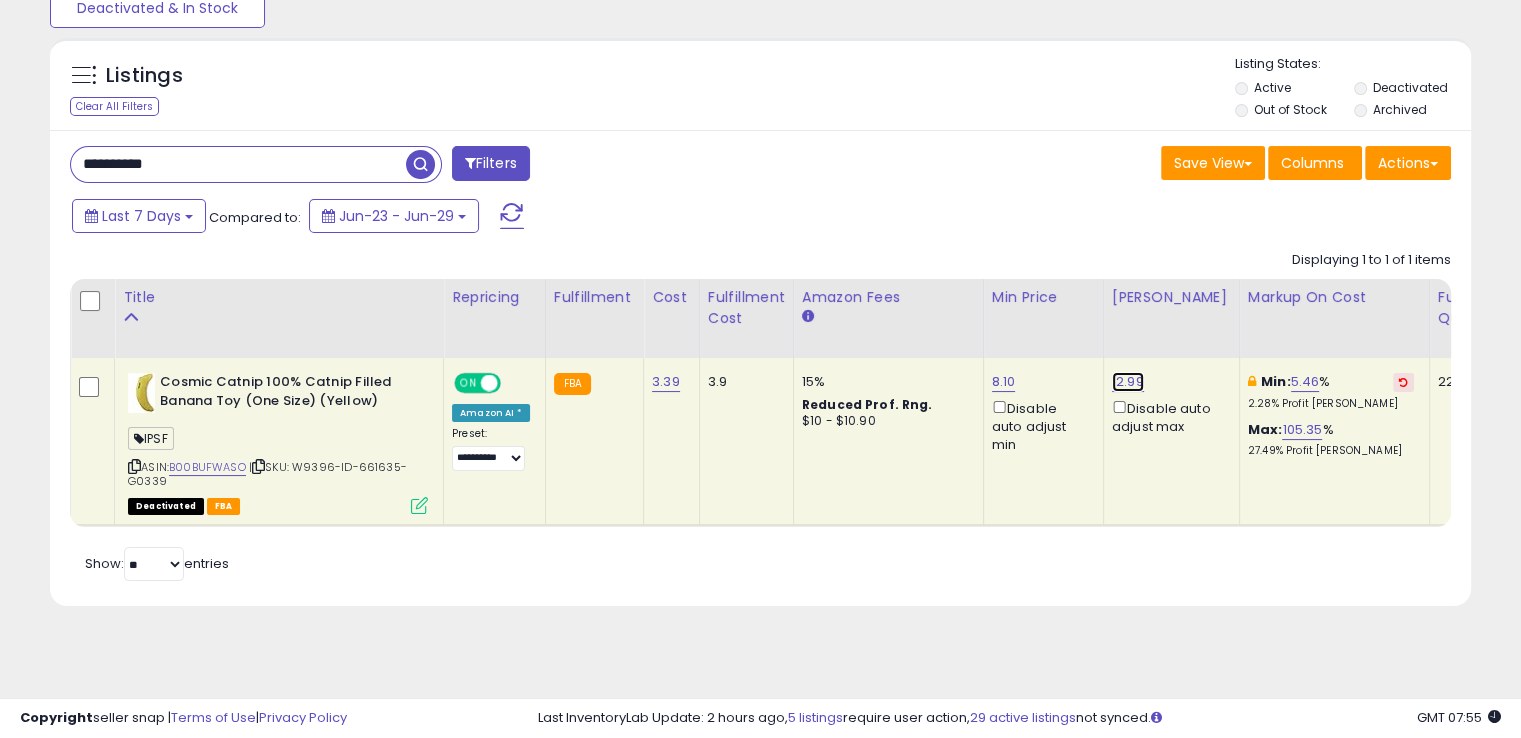 click on "12.99" at bounding box center (1128, 382) 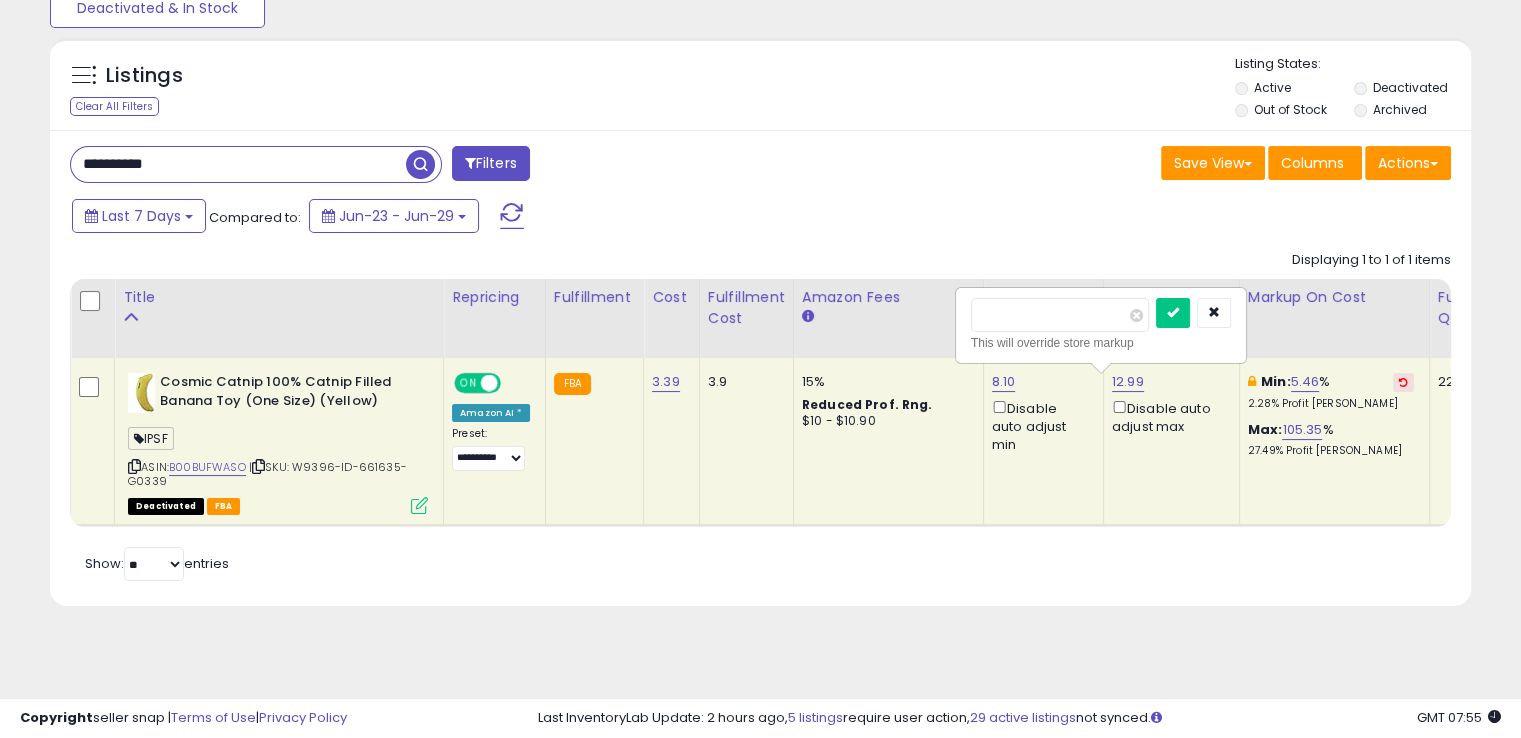 drag, startPoint x: 1040, startPoint y: 314, endPoint x: 952, endPoint y: 325, distance: 88.68484 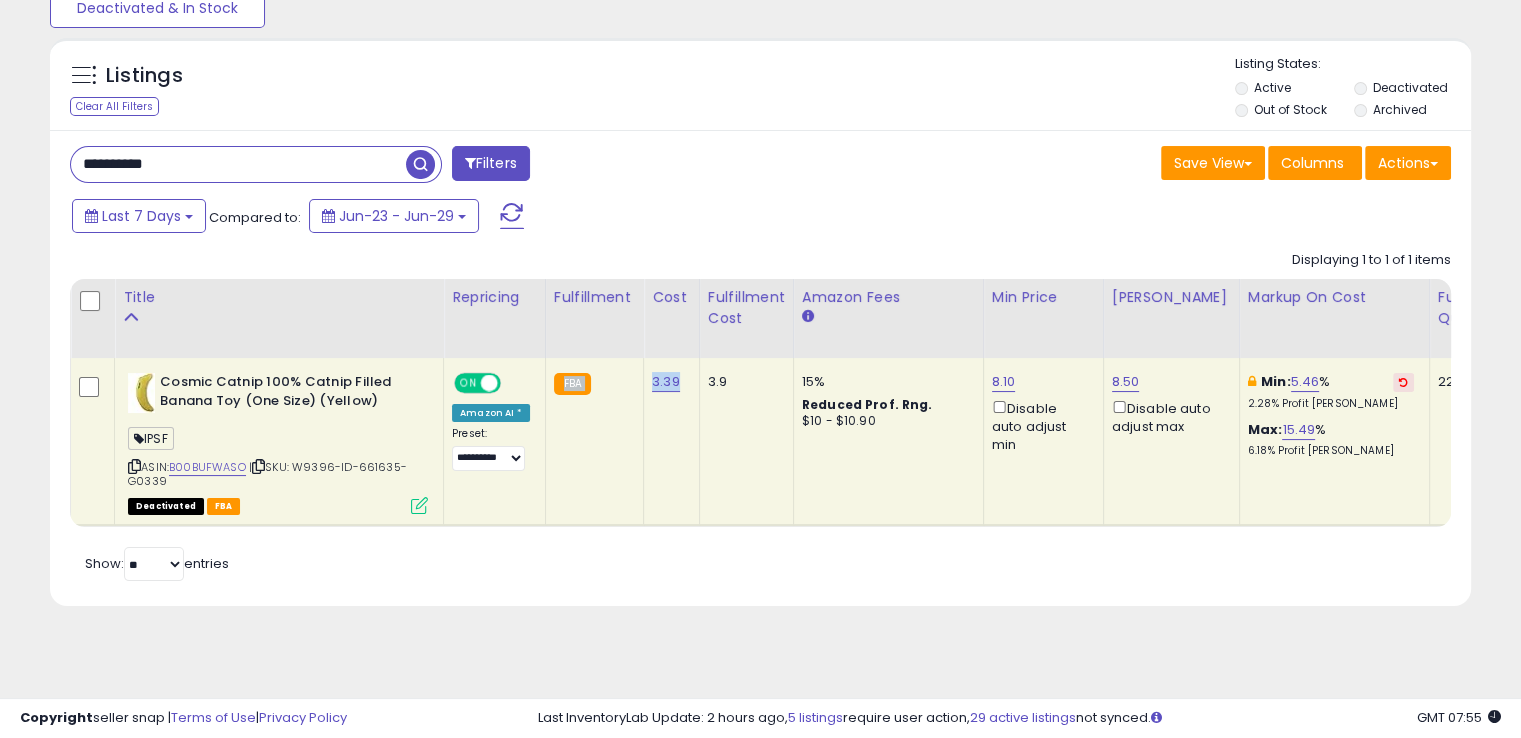 drag, startPoint x: 679, startPoint y: 373, endPoint x: 635, endPoint y: 379, distance: 44.407207 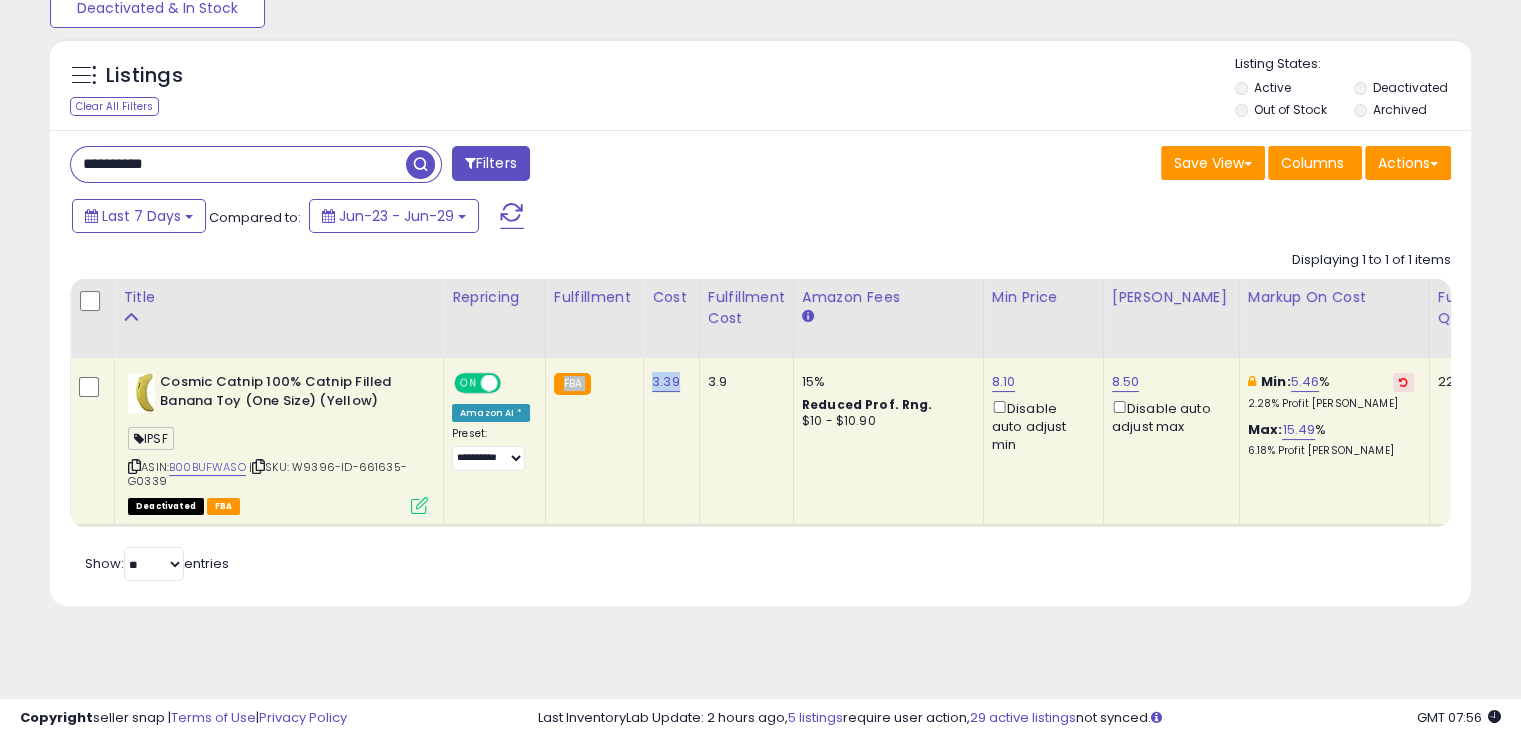 click on "3.39" 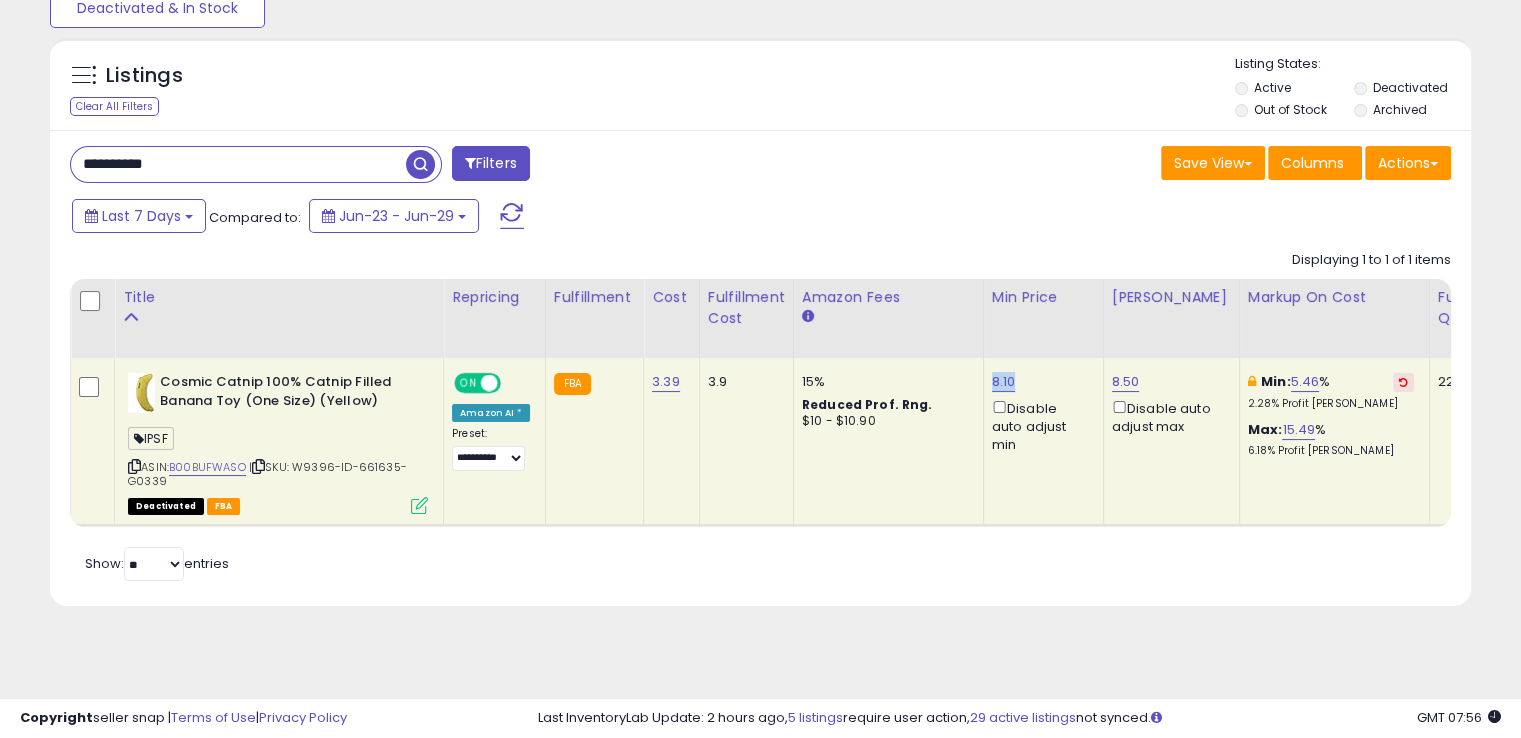 drag, startPoint x: 1024, startPoint y: 382, endPoint x: 978, endPoint y: 372, distance: 47.07441 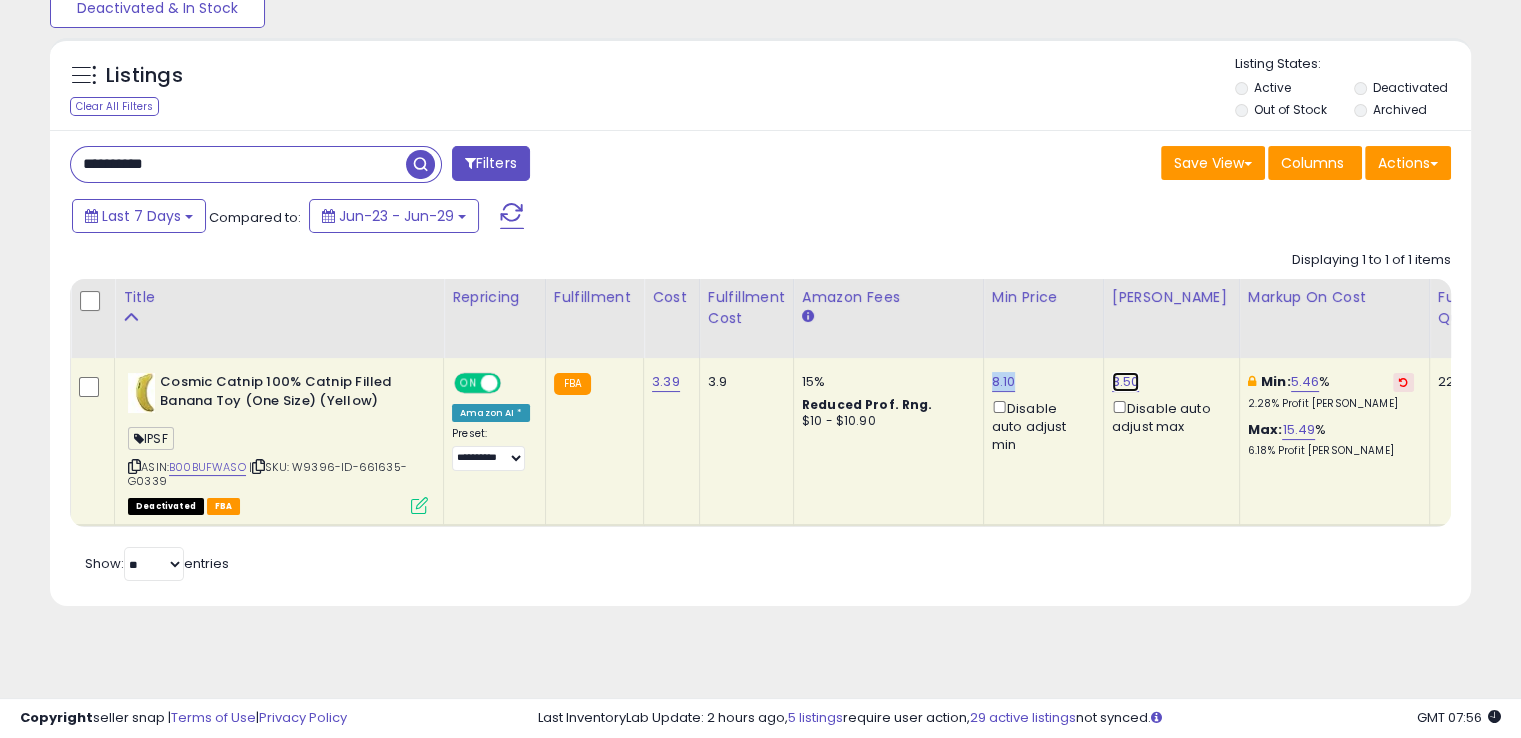 click on "8.50" at bounding box center (1126, 382) 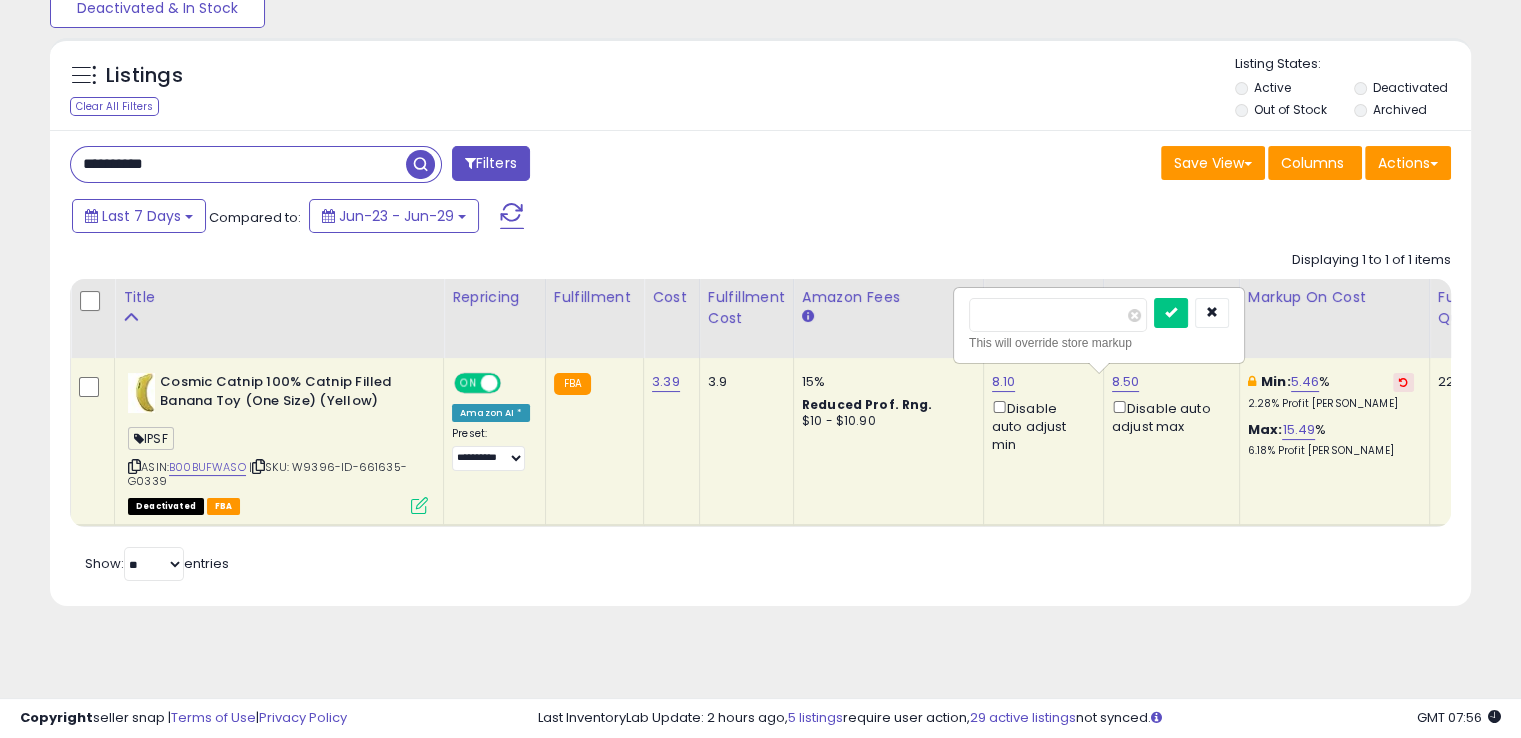 drag, startPoint x: 1056, startPoint y: 320, endPoint x: 893, endPoint y: 326, distance: 163.1104 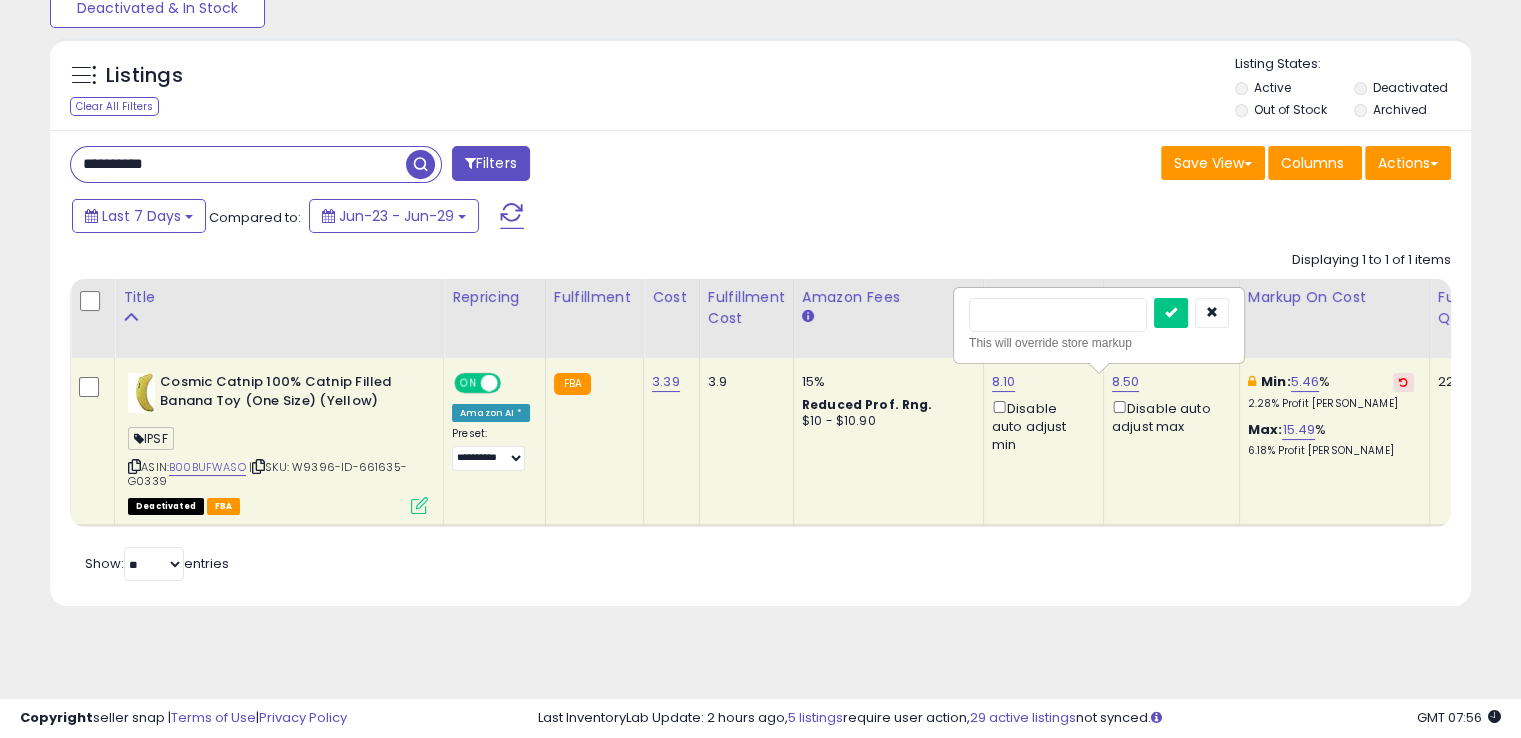 type on "*" 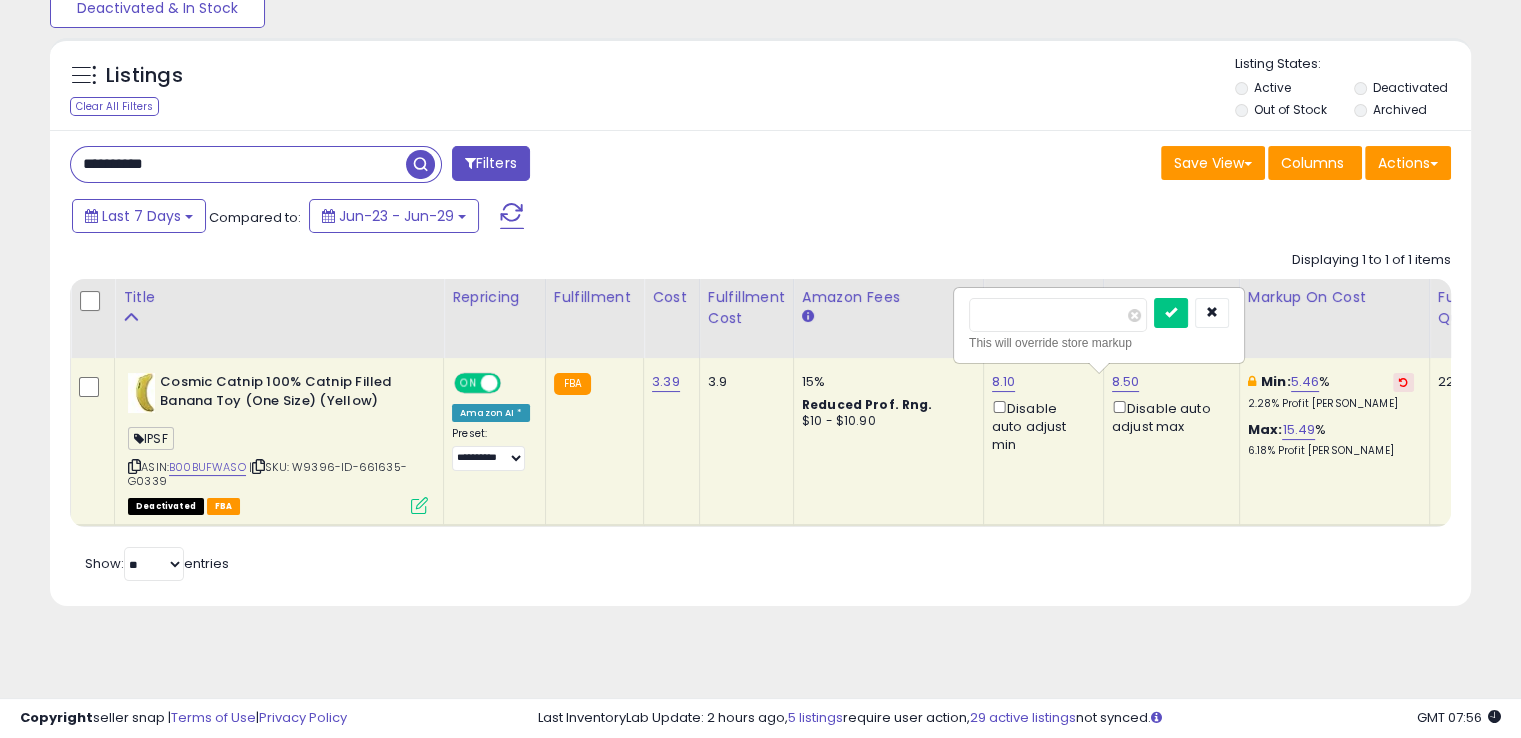 click at bounding box center [1171, 313] 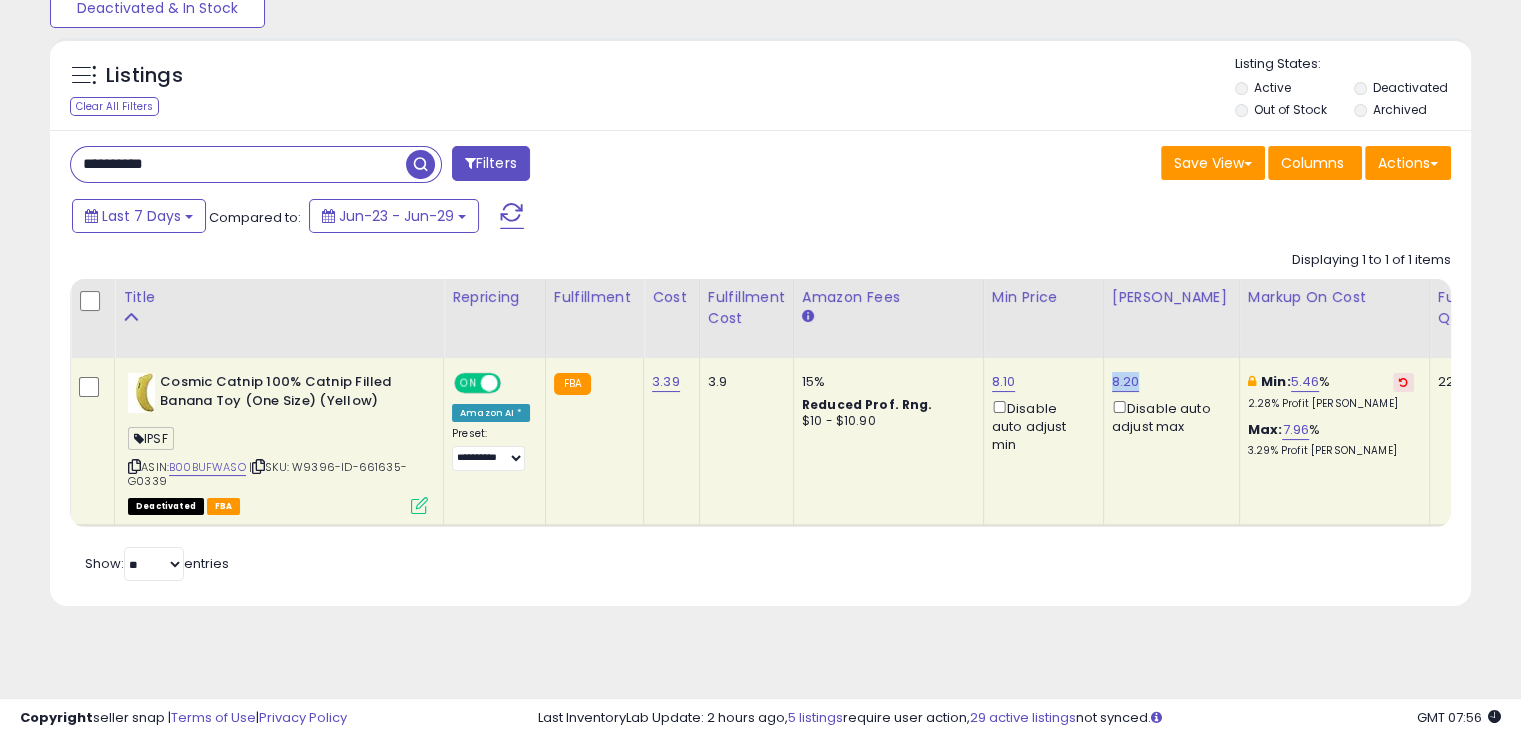 drag, startPoint x: 1132, startPoint y: 374, endPoint x: 1093, endPoint y: 373, distance: 39.012817 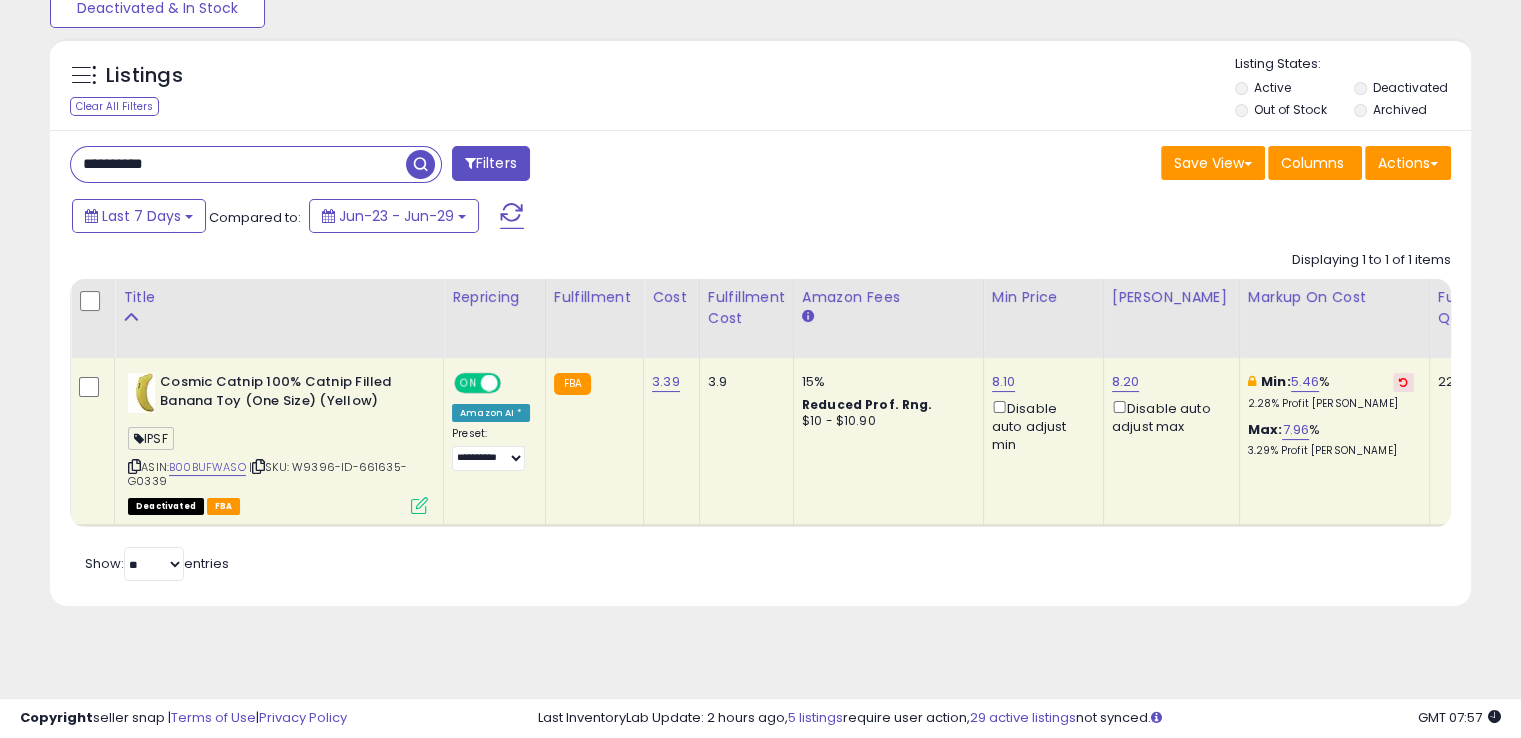 click on "**********" at bounding box center [238, 164] 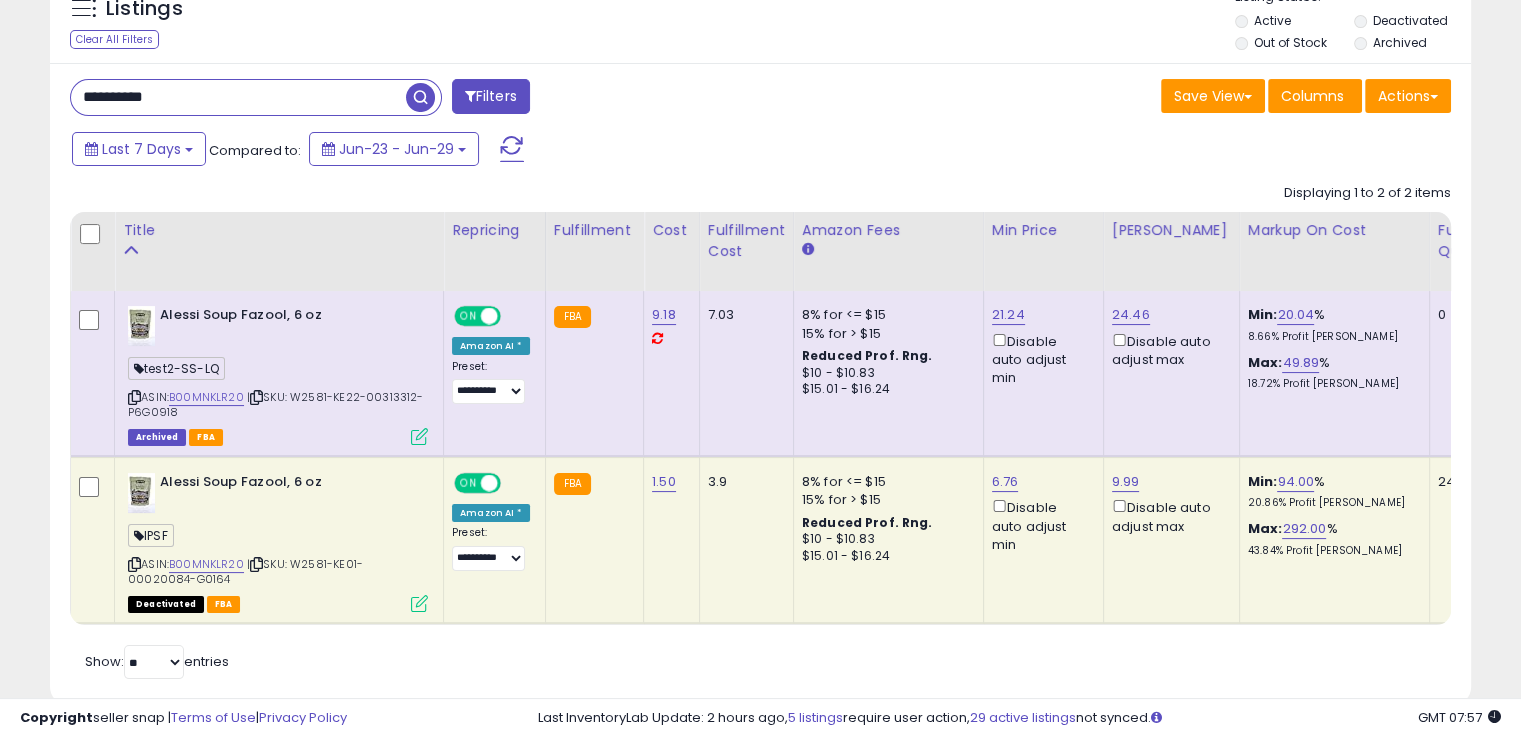 scroll, scrollTop: 257, scrollLeft: 0, axis: vertical 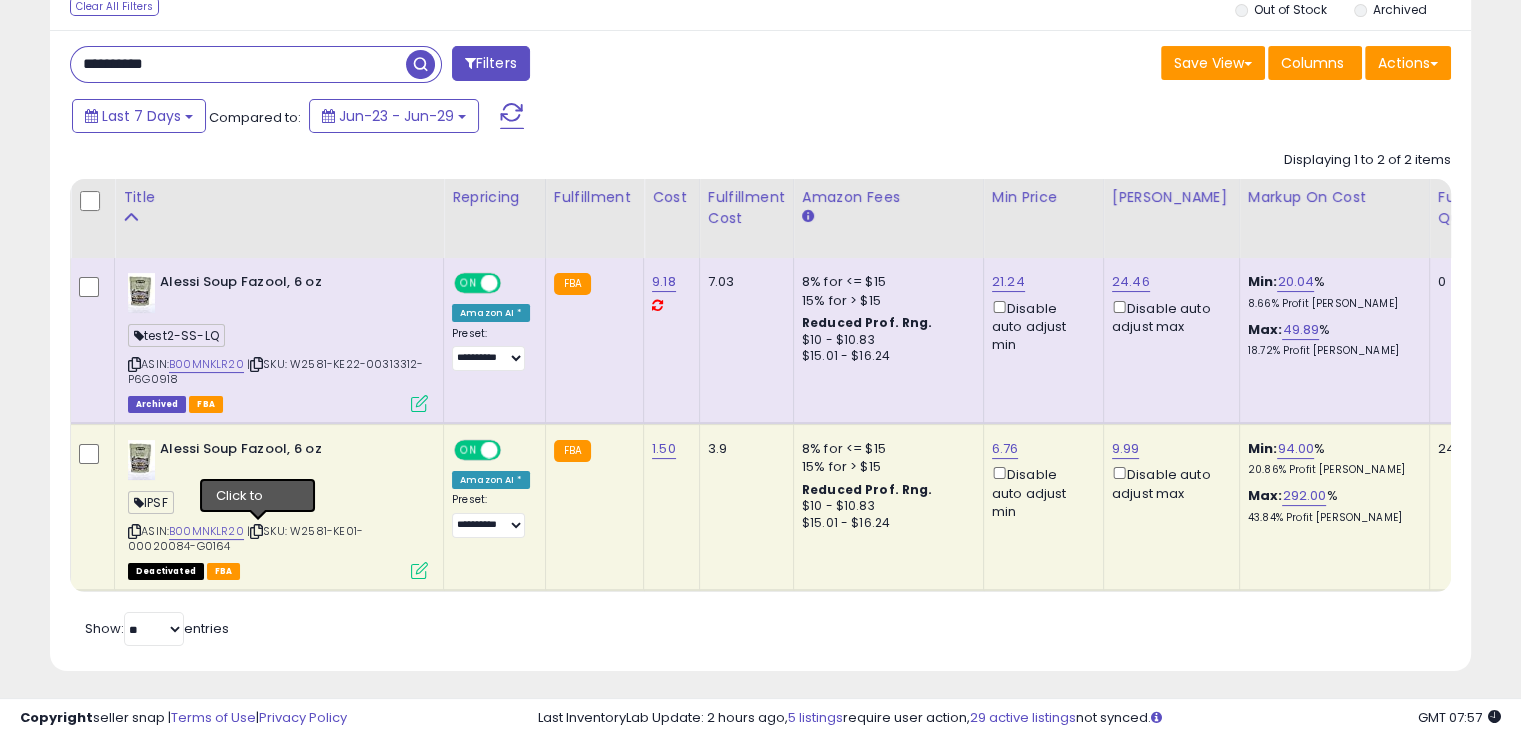 click at bounding box center [256, 531] 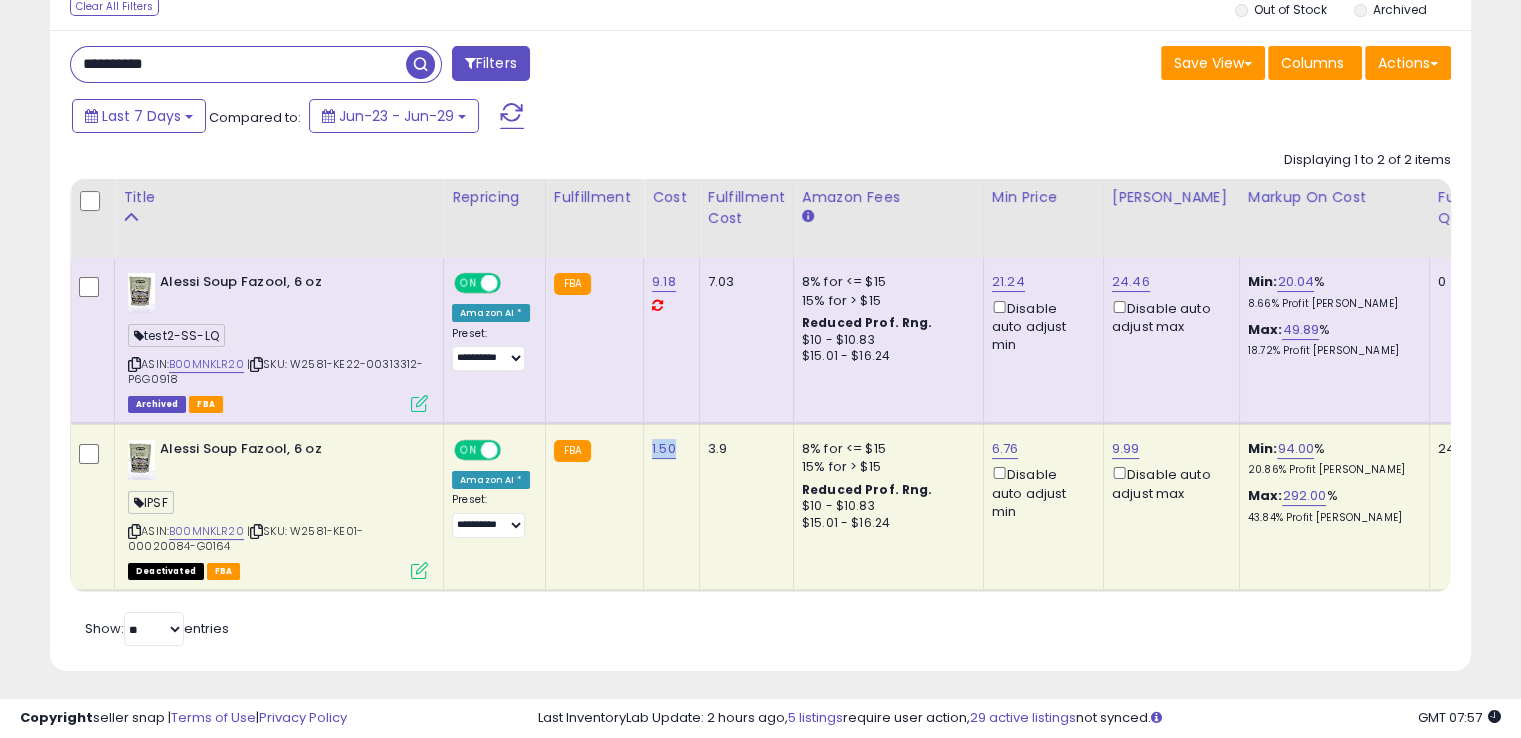 drag, startPoint x: 670, startPoint y: 445, endPoint x: 640, endPoint y: 445, distance: 30 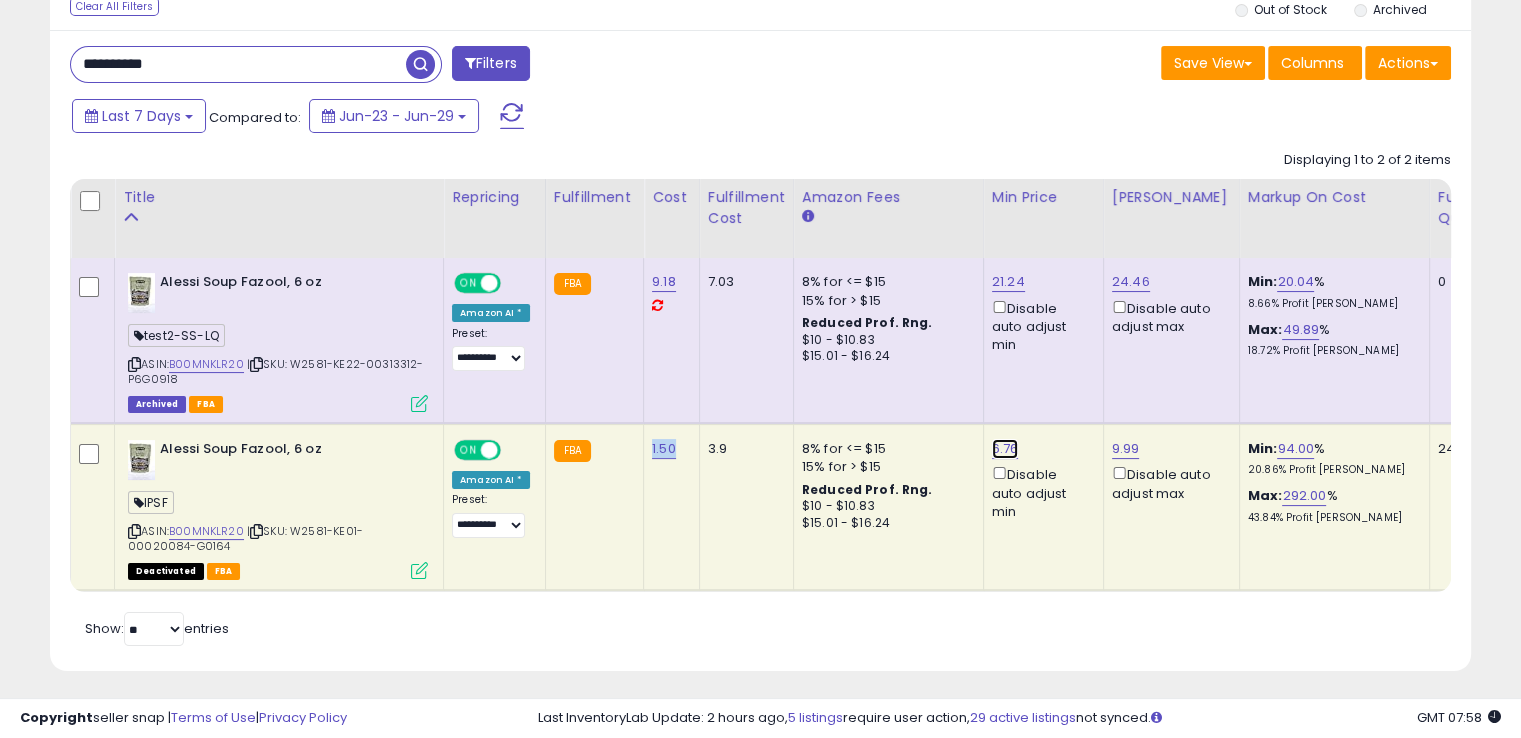 click on "6.76" at bounding box center [1005, 449] 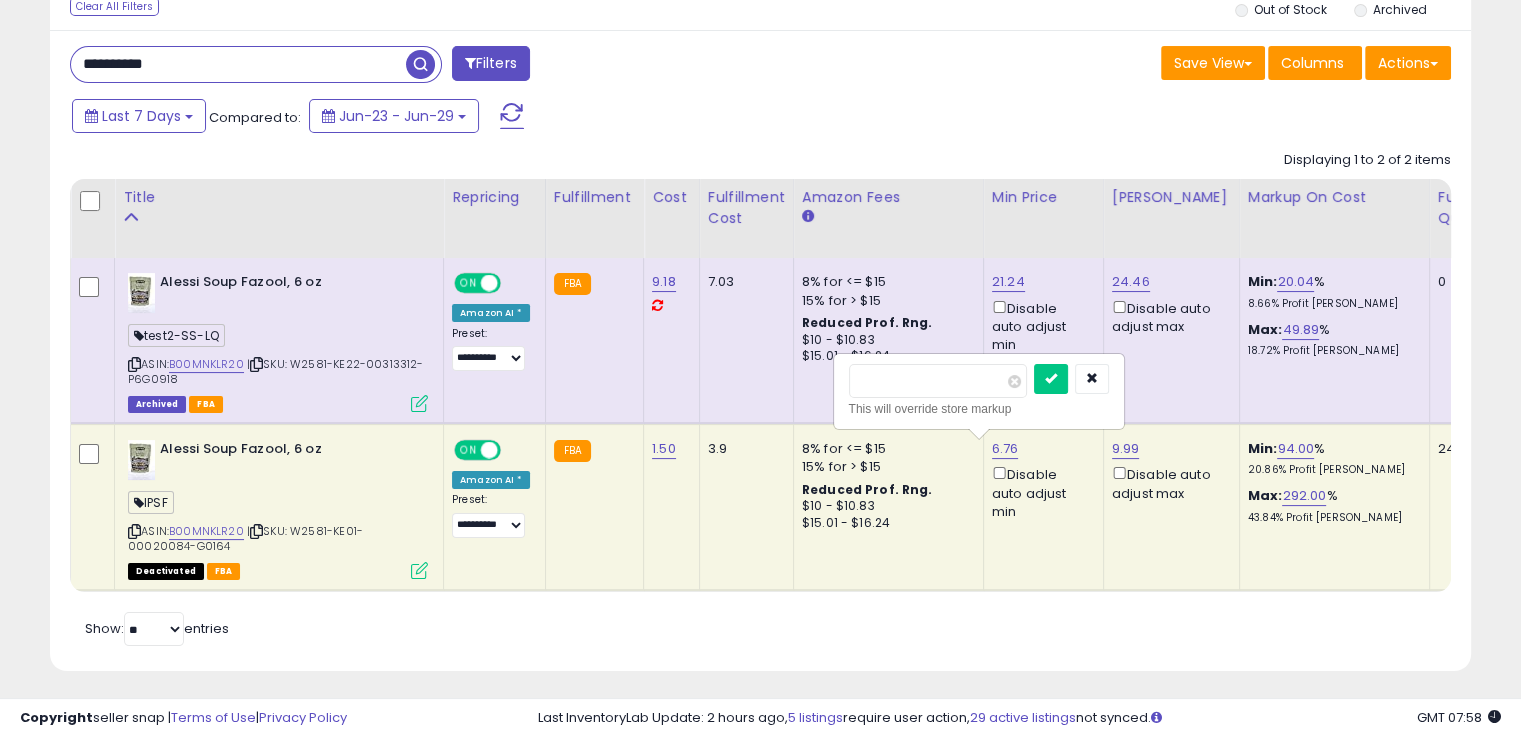 drag, startPoint x: 927, startPoint y: 385, endPoint x: 826, endPoint y: 375, distance: 101.49384 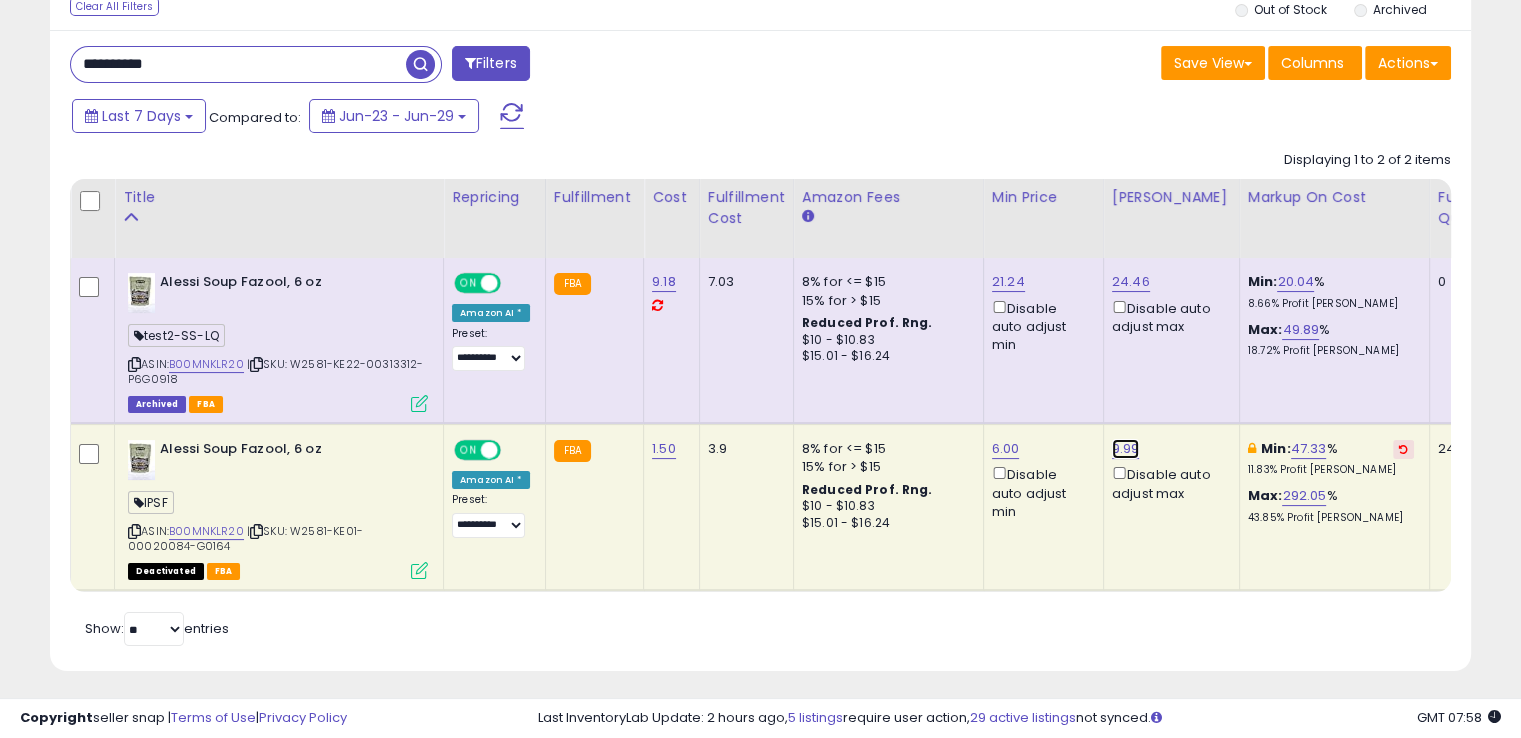 click on "9.99" at bounding box center [1126, 449] 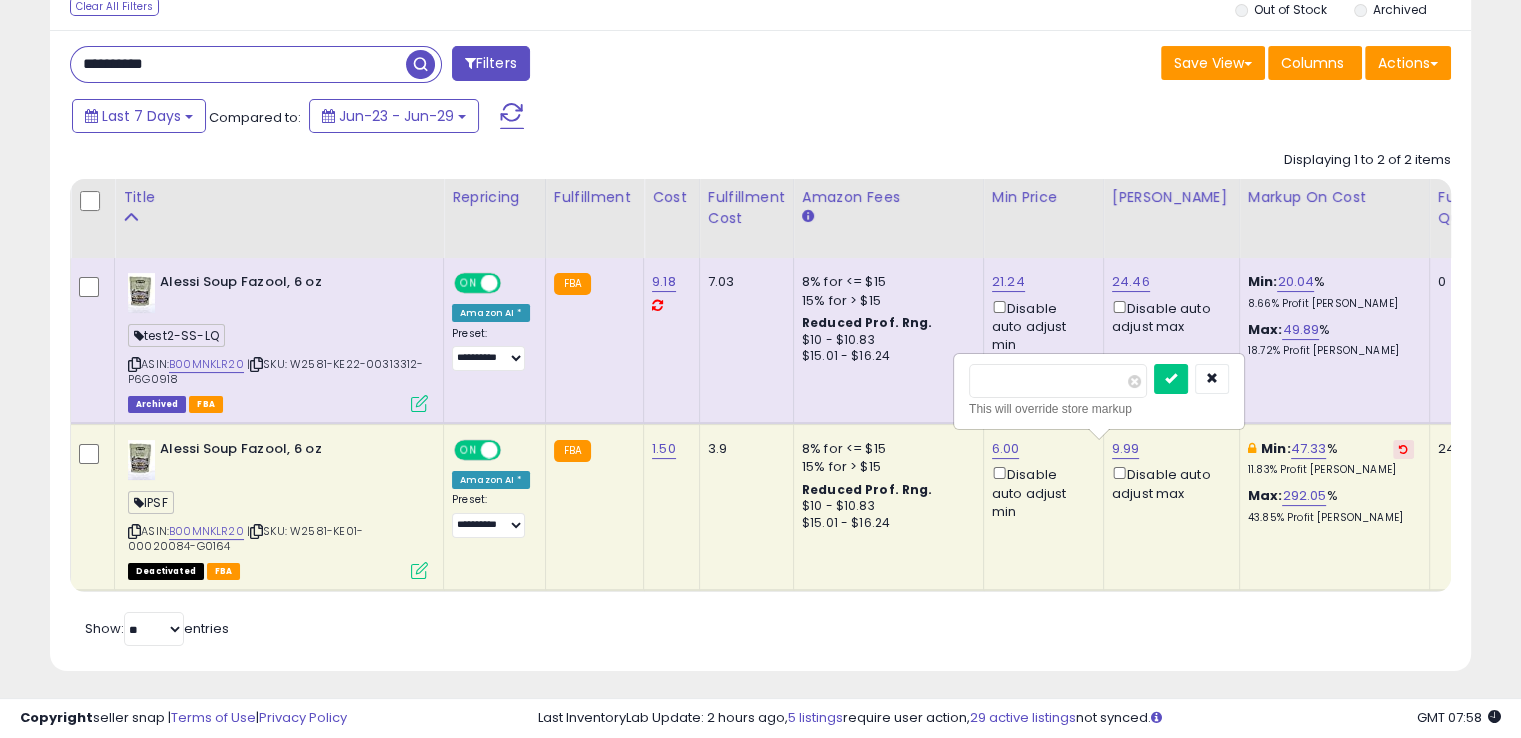 drag, startPoint x: 912, startPoint y: 381, endPoint x: 900, endPoint y: 385, distance: 12.649111 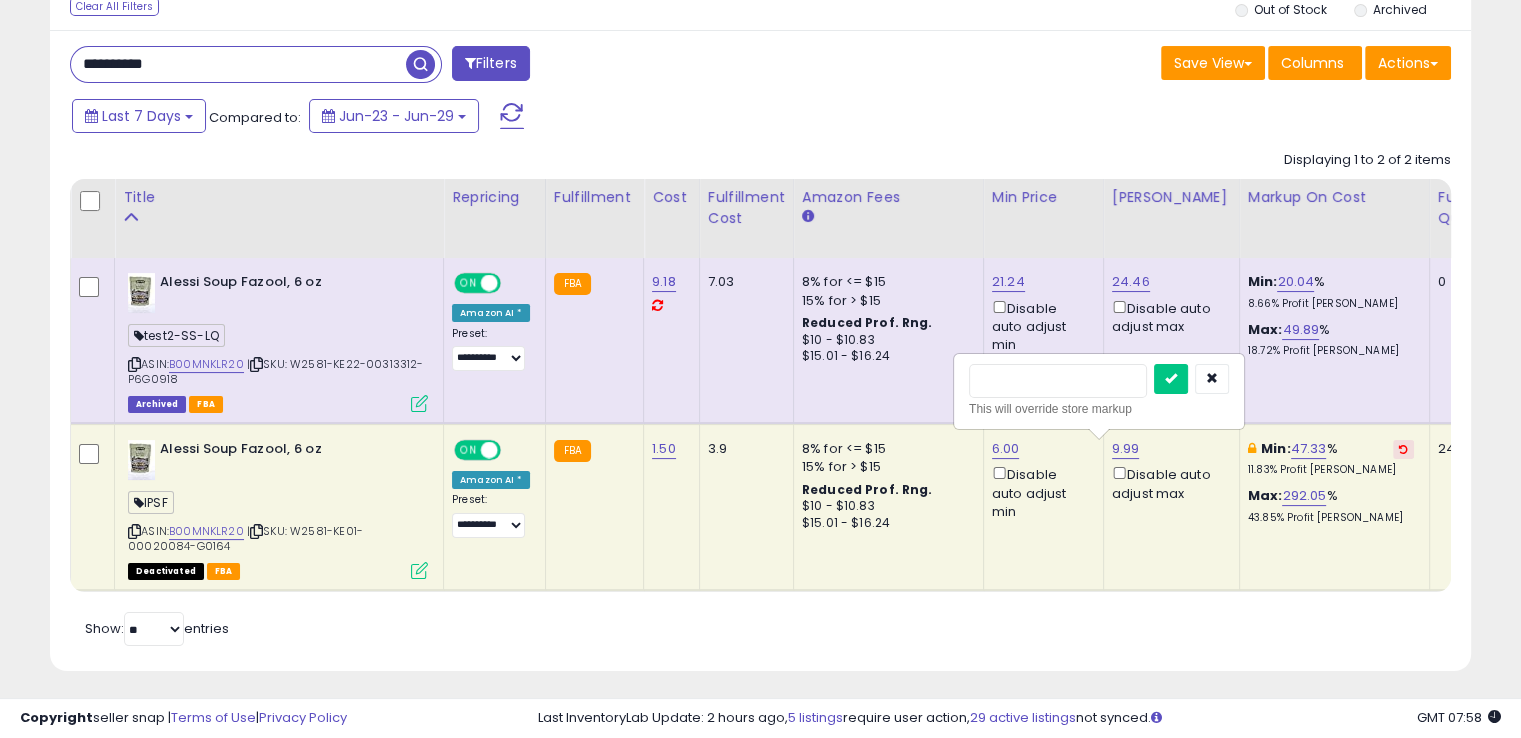 type on "****" 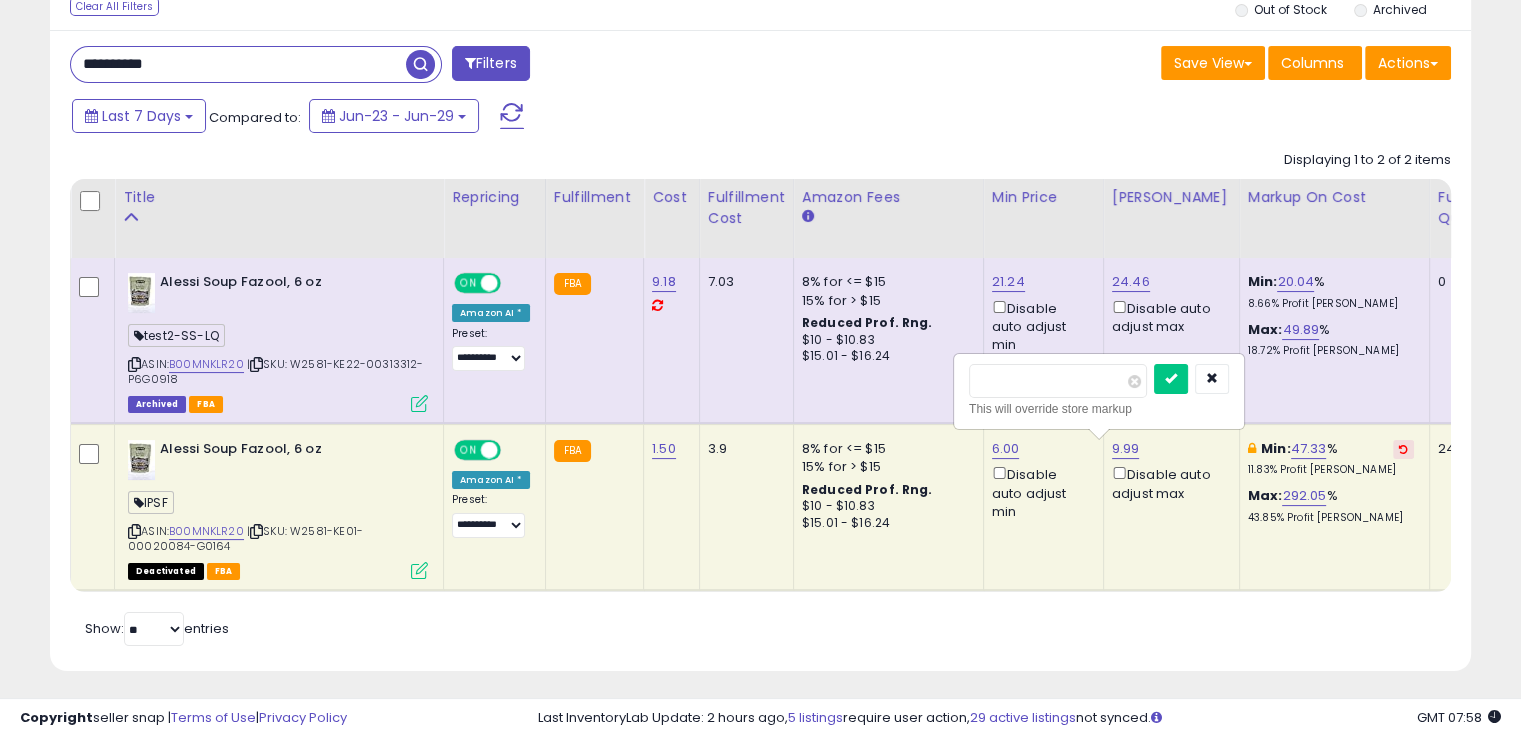 click at bounding box center [1171, 379] 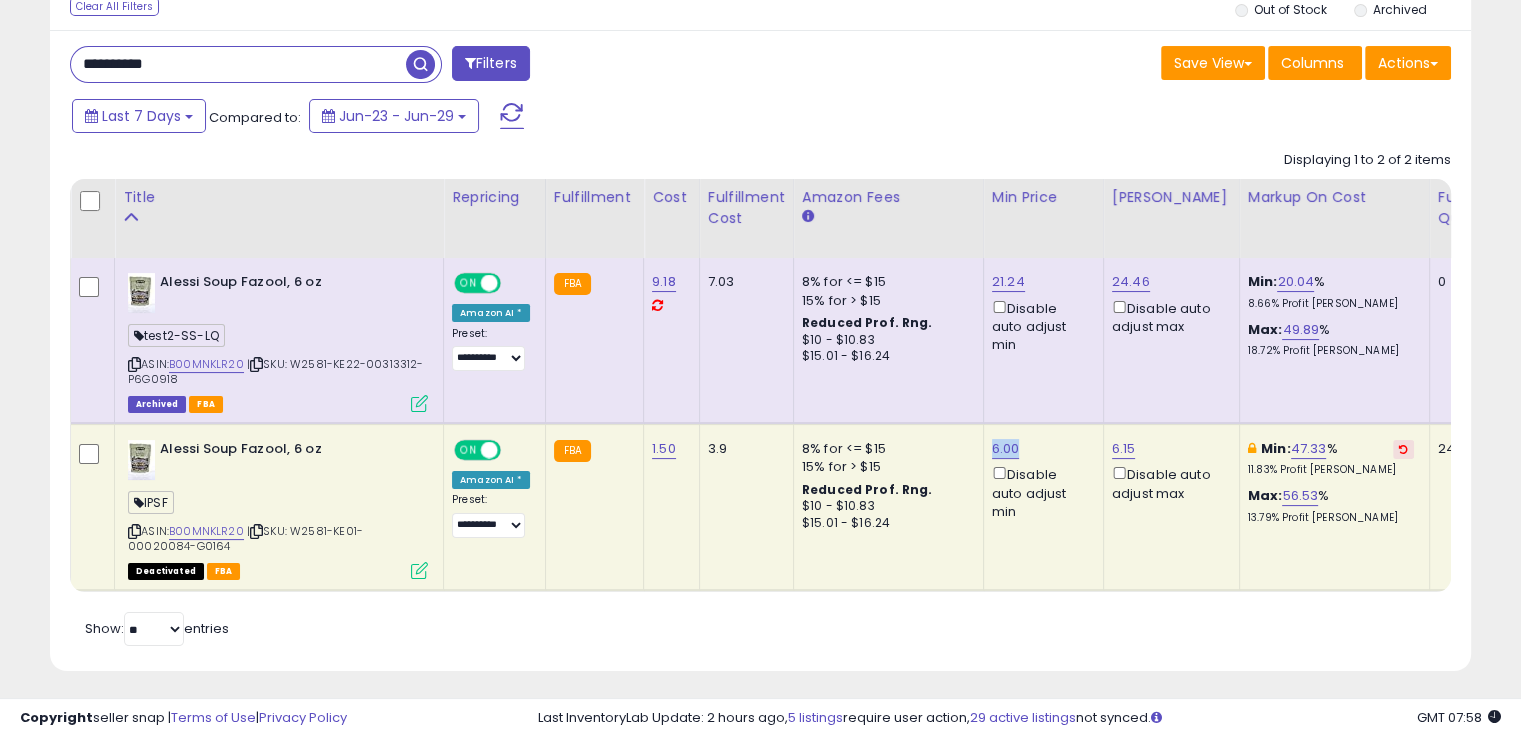 drag, startPoint x: 1016, startPoint y: 443, endPoint x: 981, endPoint y: 437, distance: 35.510563 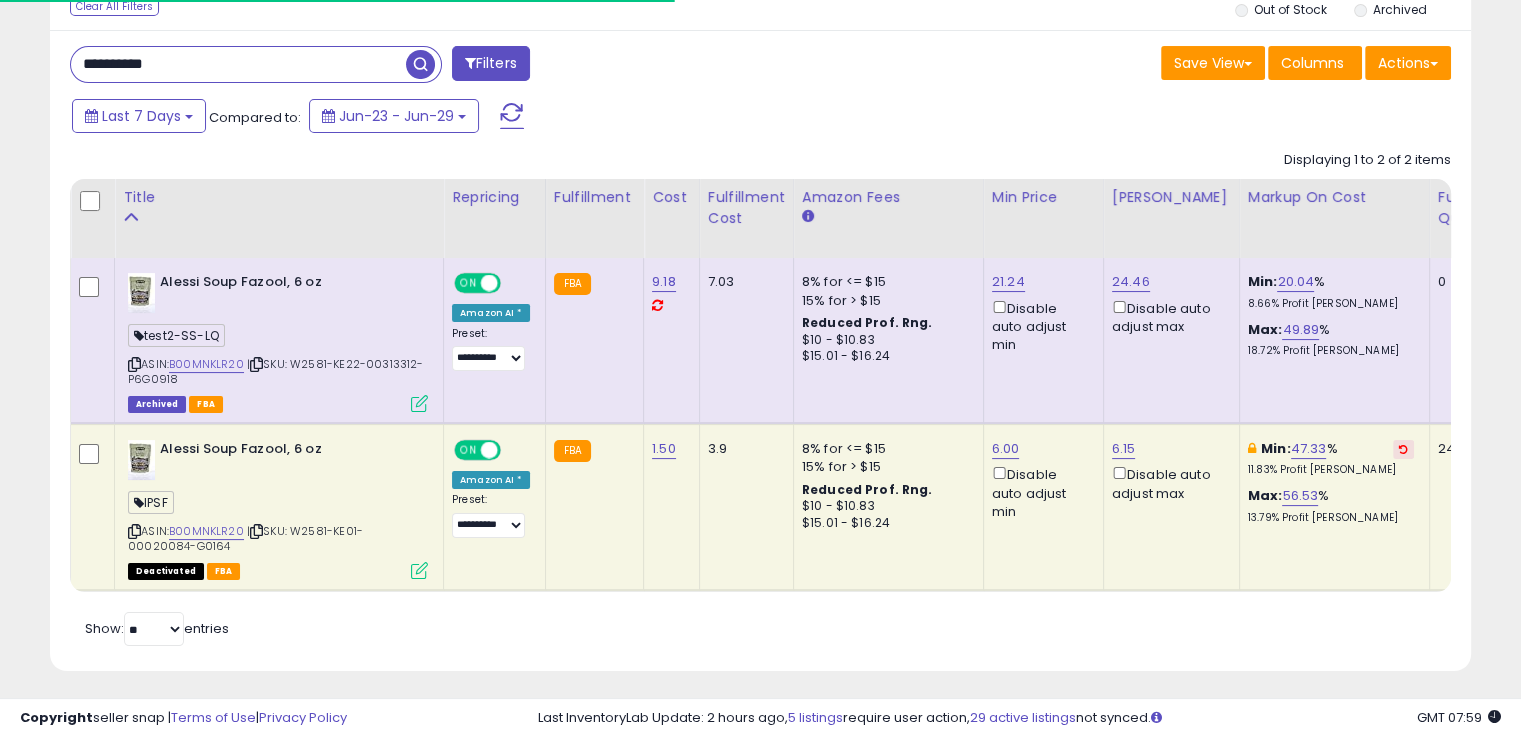 click on "**********" at bounding box center [238, 64] 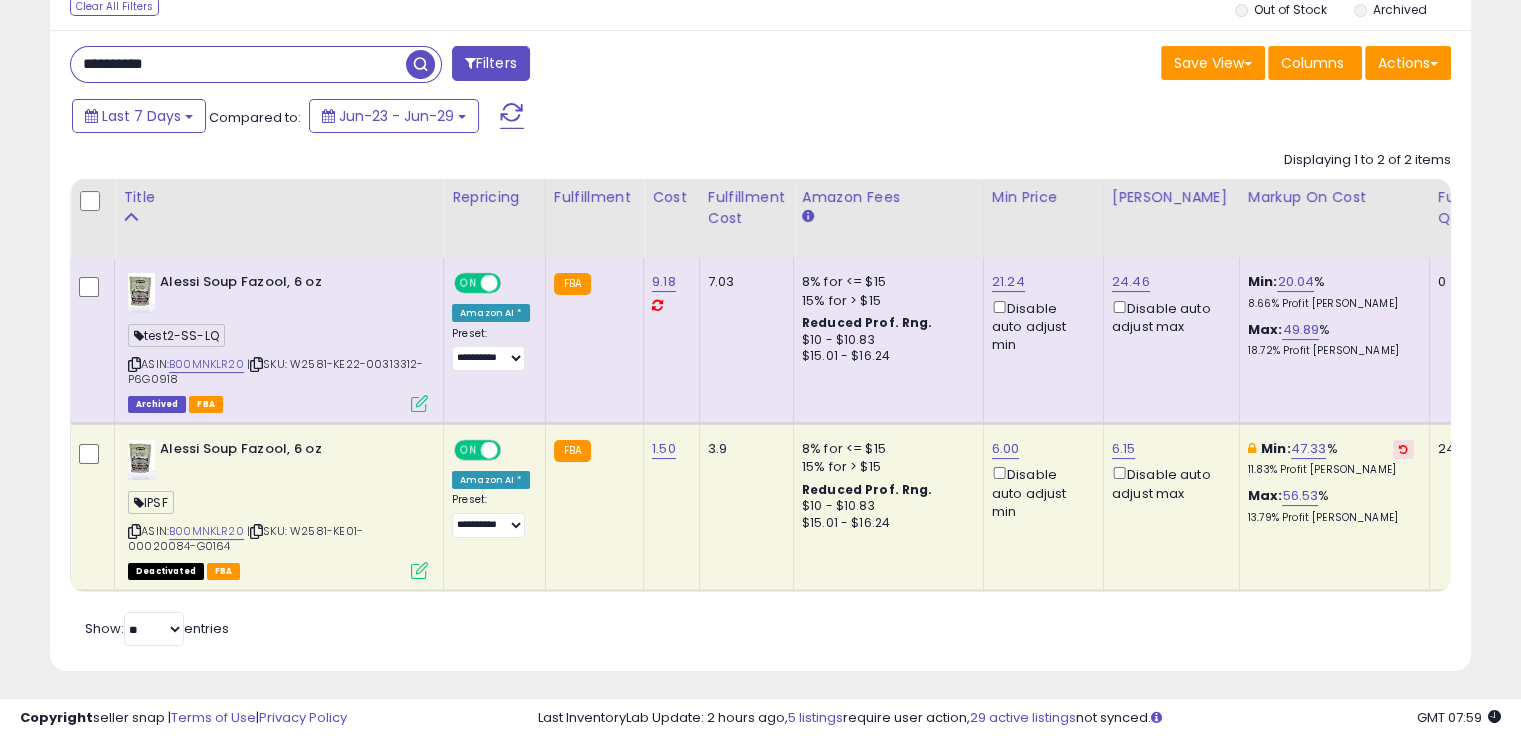paste 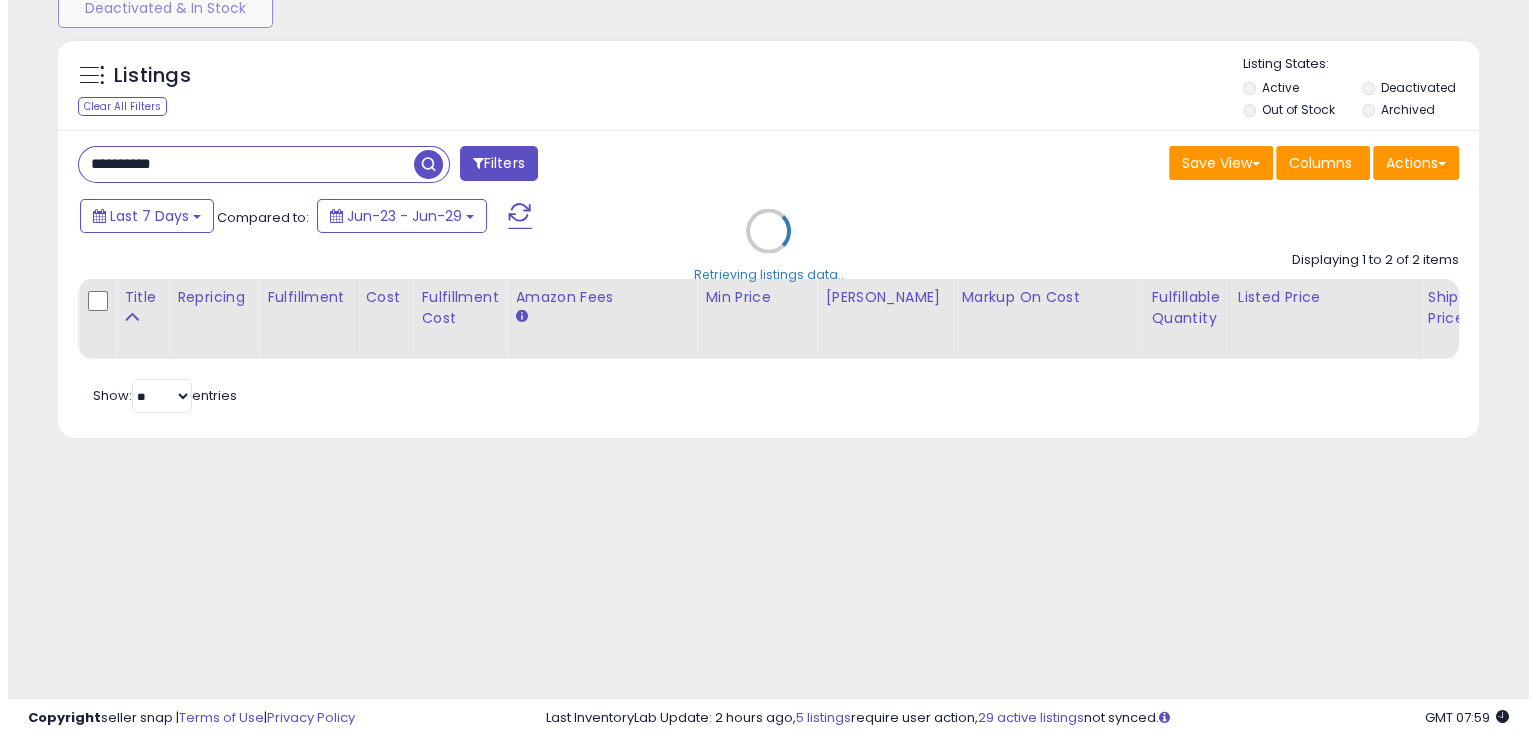 scroll, scrollTop: 157, scrollLeft: 0, axis: vertical 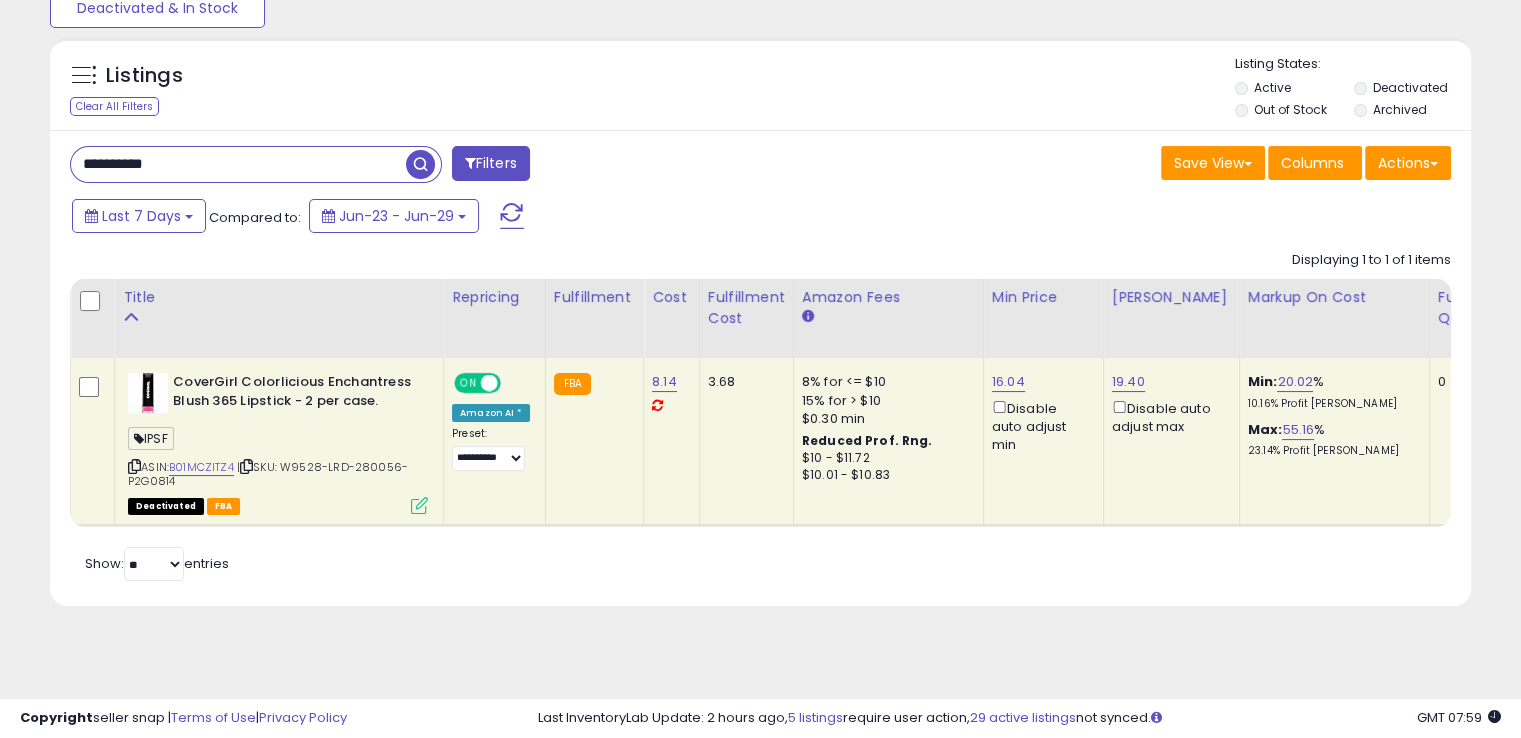 click at bounding box center [246, 466] 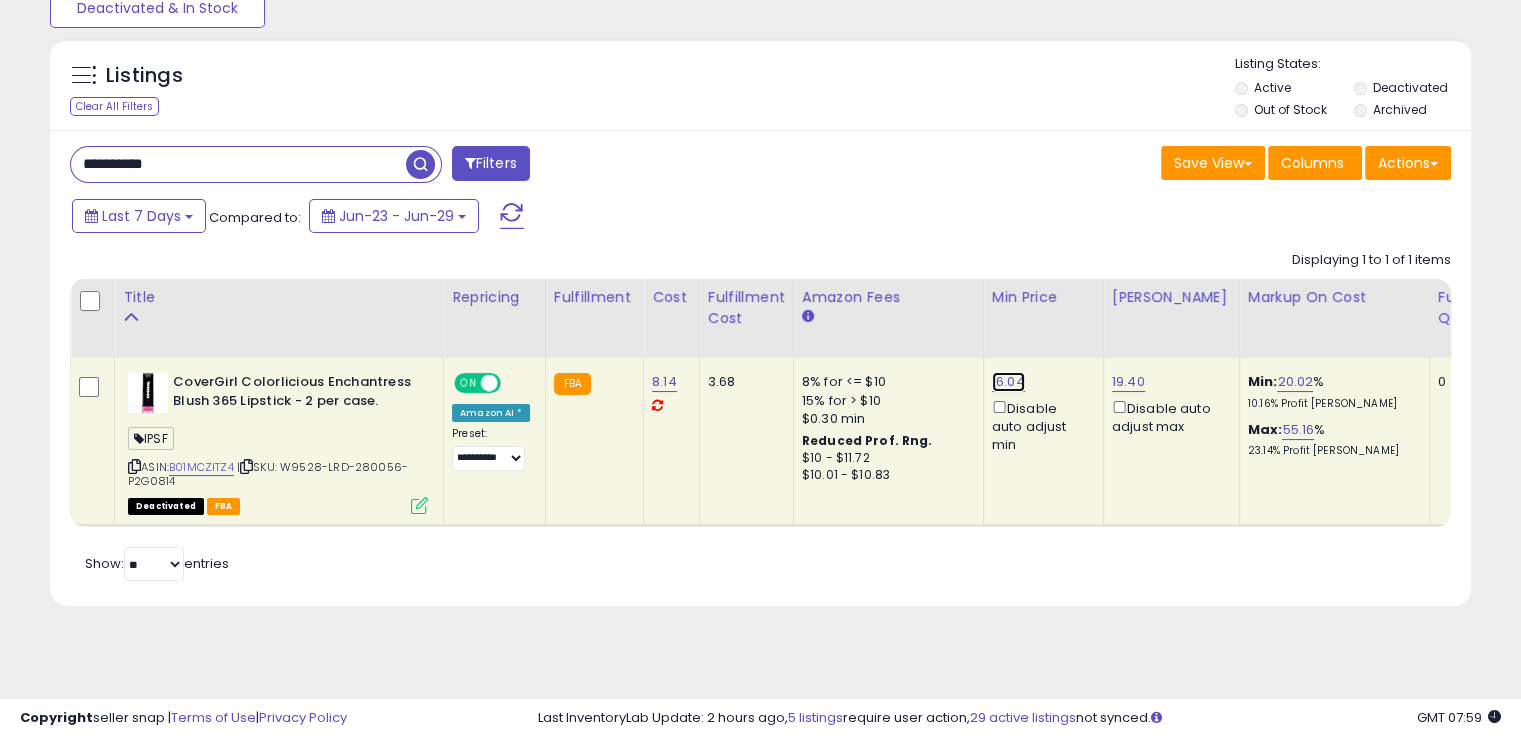 click on "16.04" at bounding box center [1008, 382] 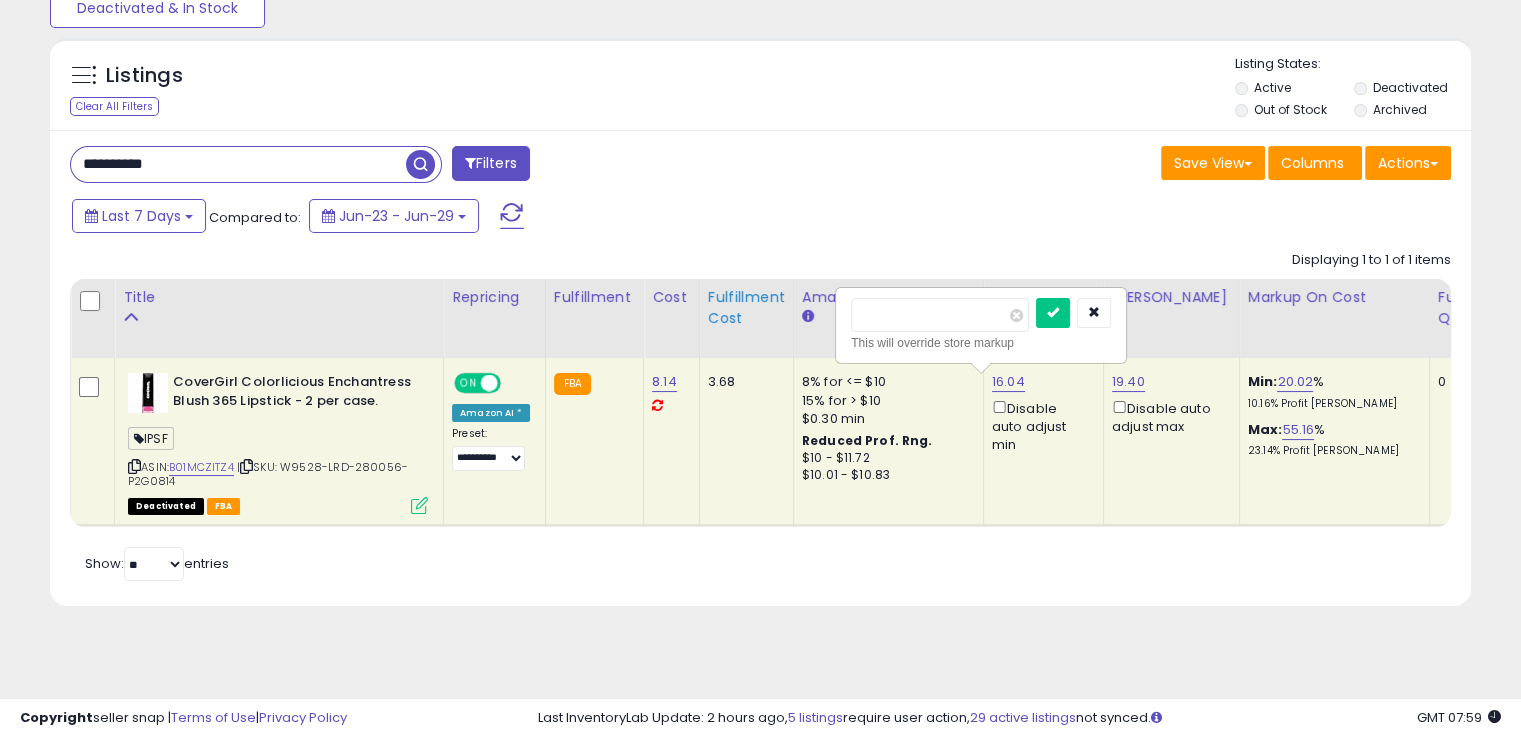 drag, startPoint x: 880, startPoint y: 322, endPoint x: 761, endPoint y: 329, distance: 119.2057 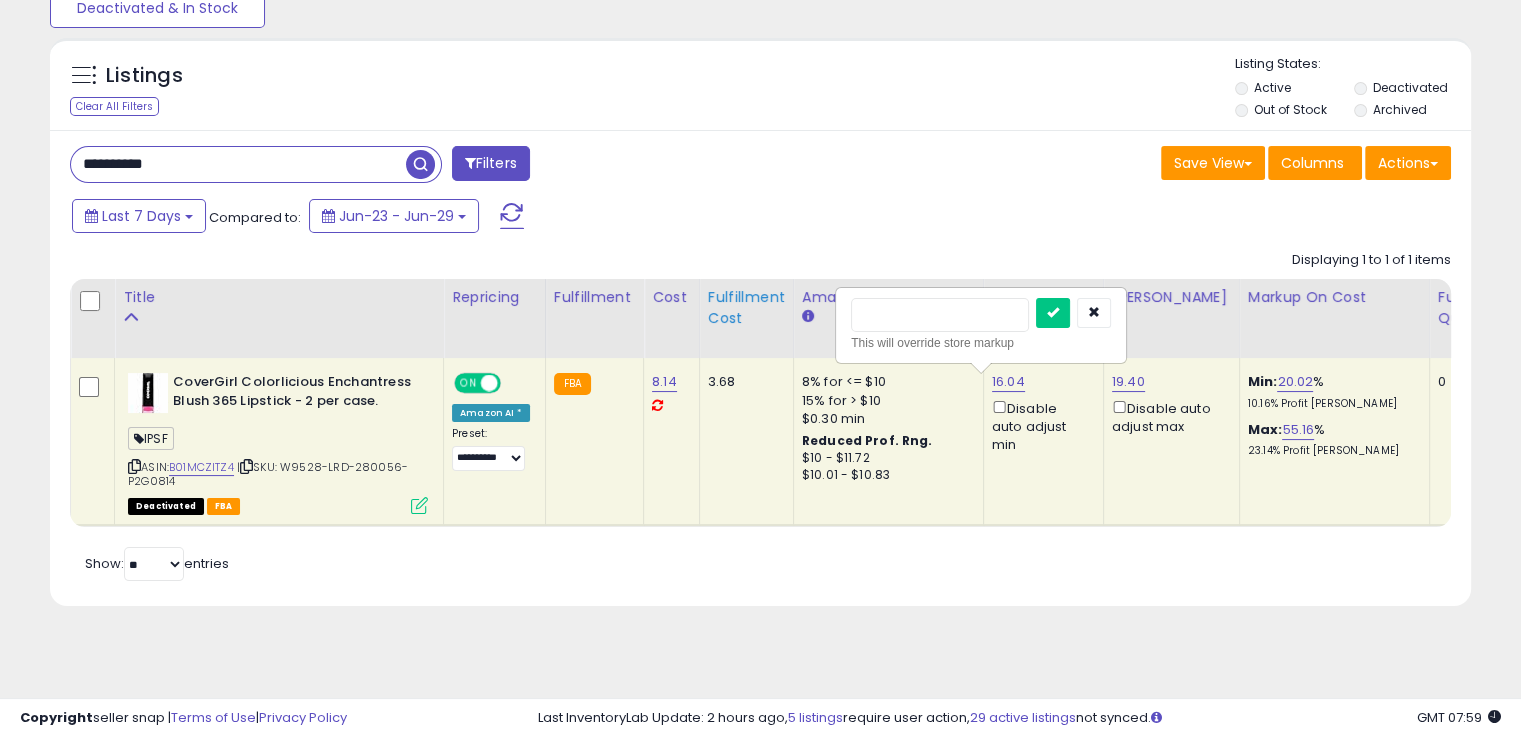 type on "****" 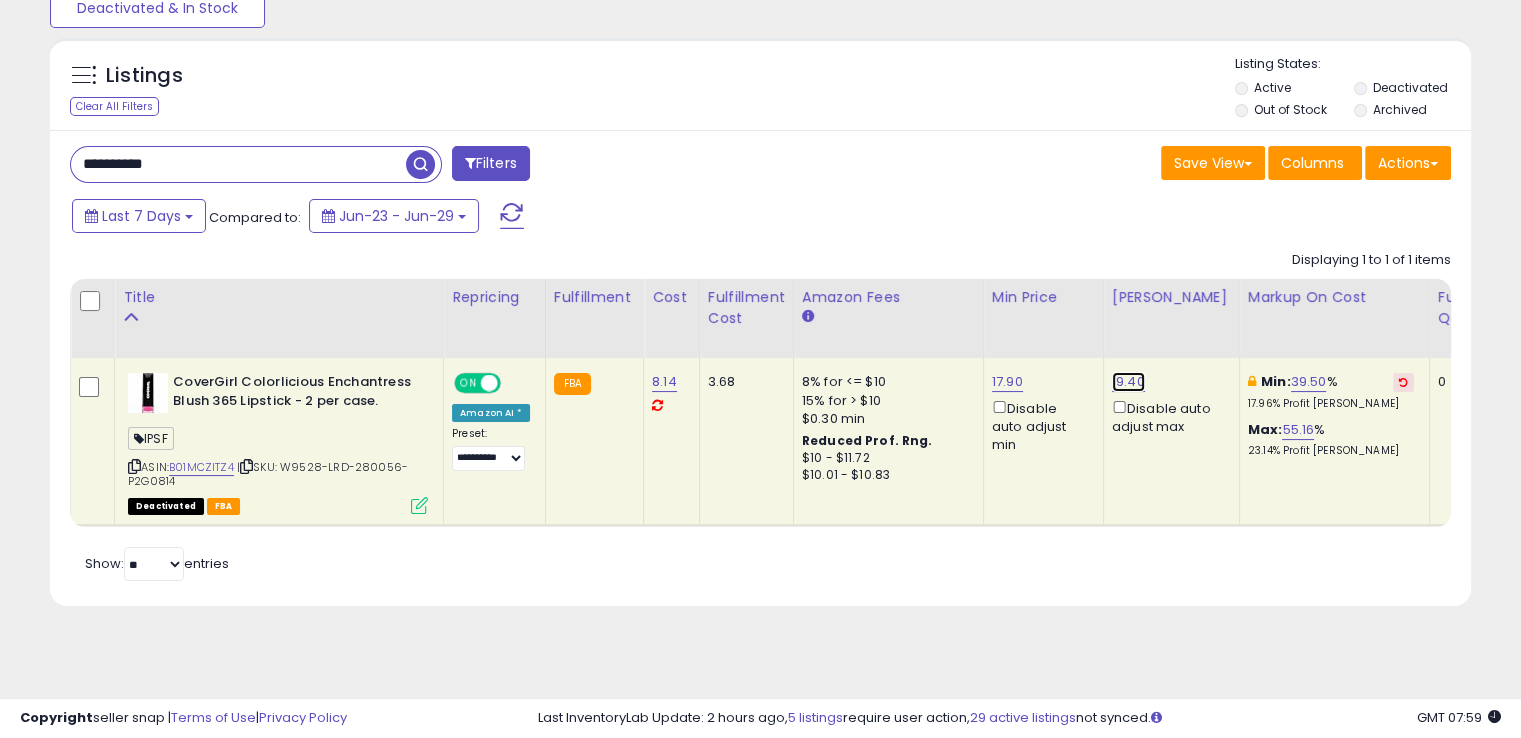 click on "19.40" at bounding box center [1128, 382] 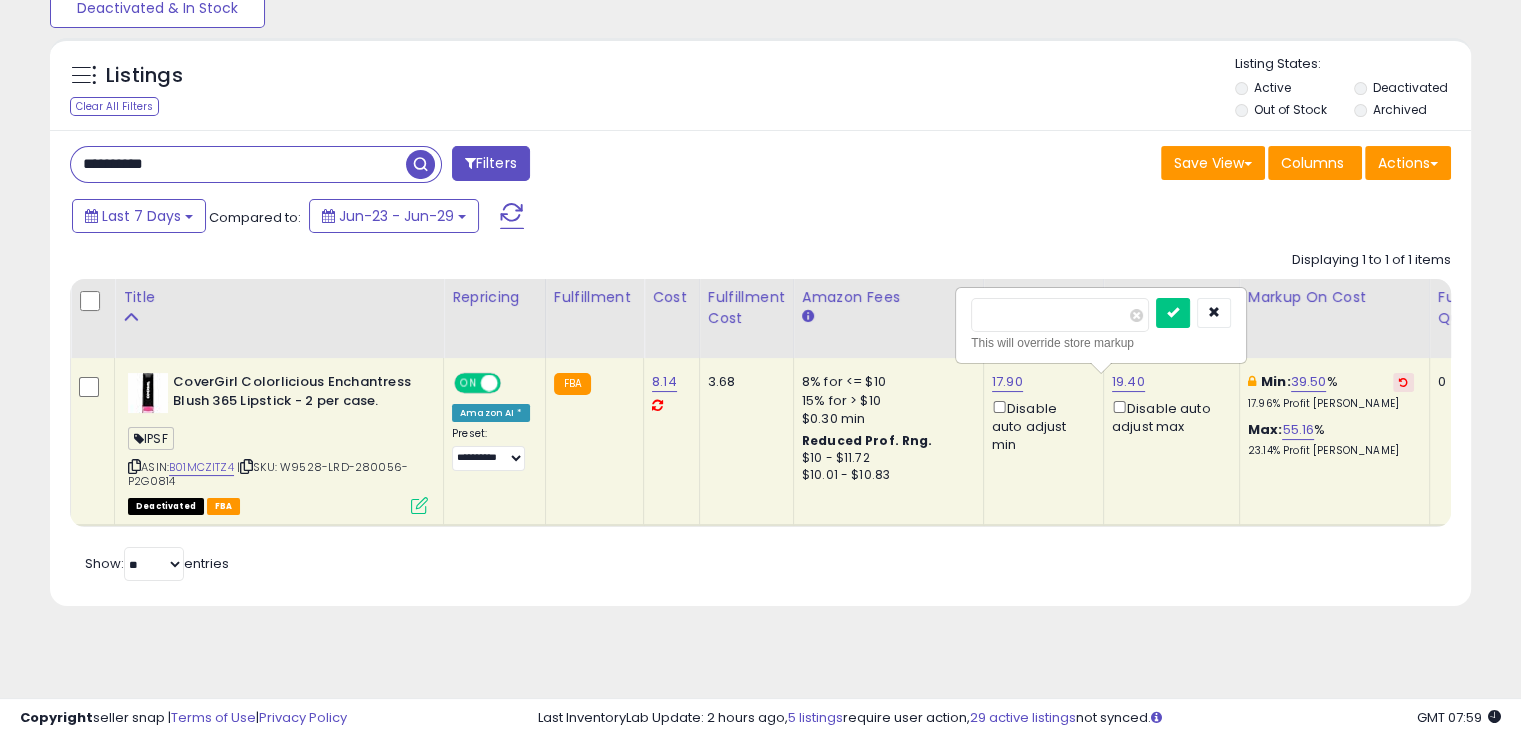 drag, startPoint x: 1038, startPoint y: 317, endPoint x: 926, endPoint y: 337, distance: 113.7717 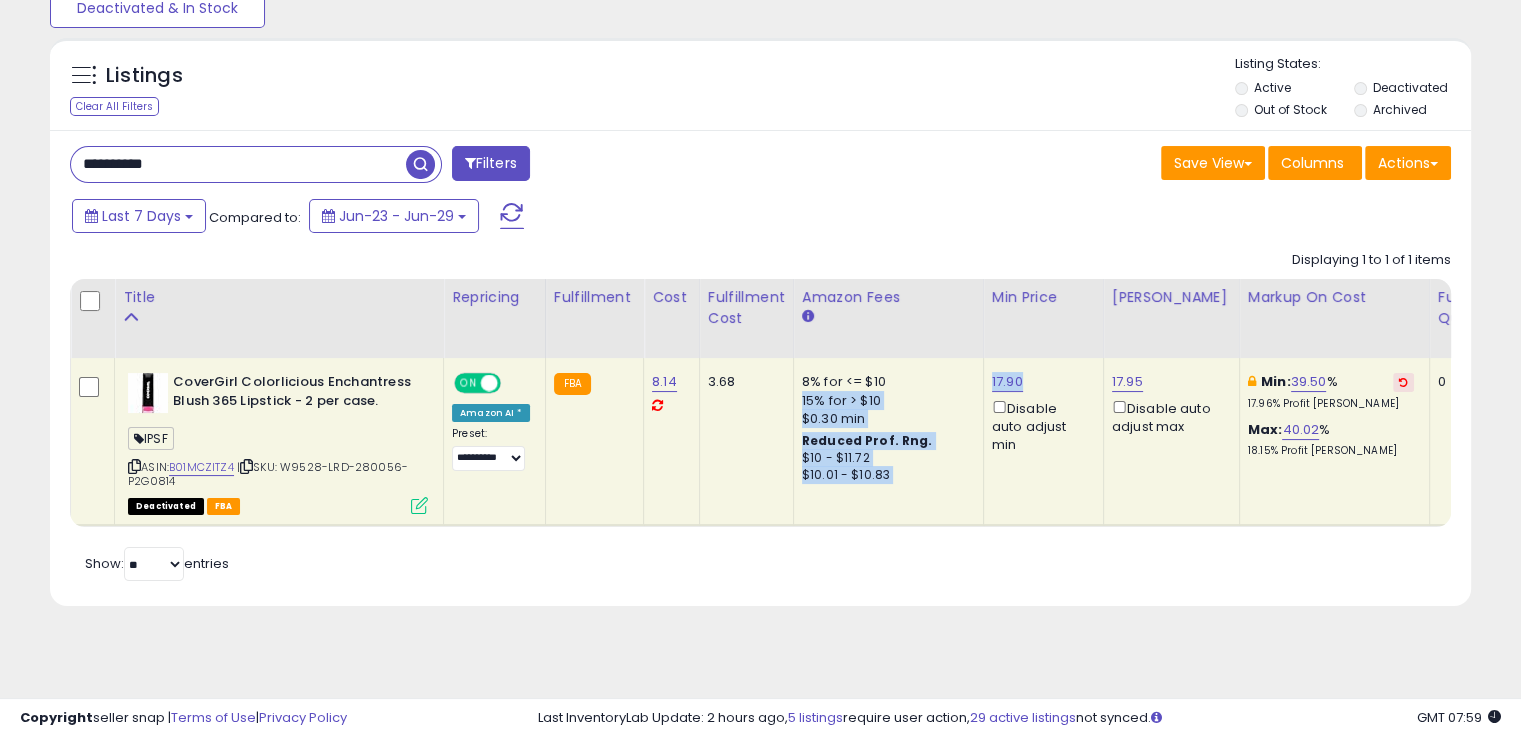 drag, startPoint x: 1024, startPoint y: 385, endPoint x: 972, endPoint y: 389, distance: 52.153618 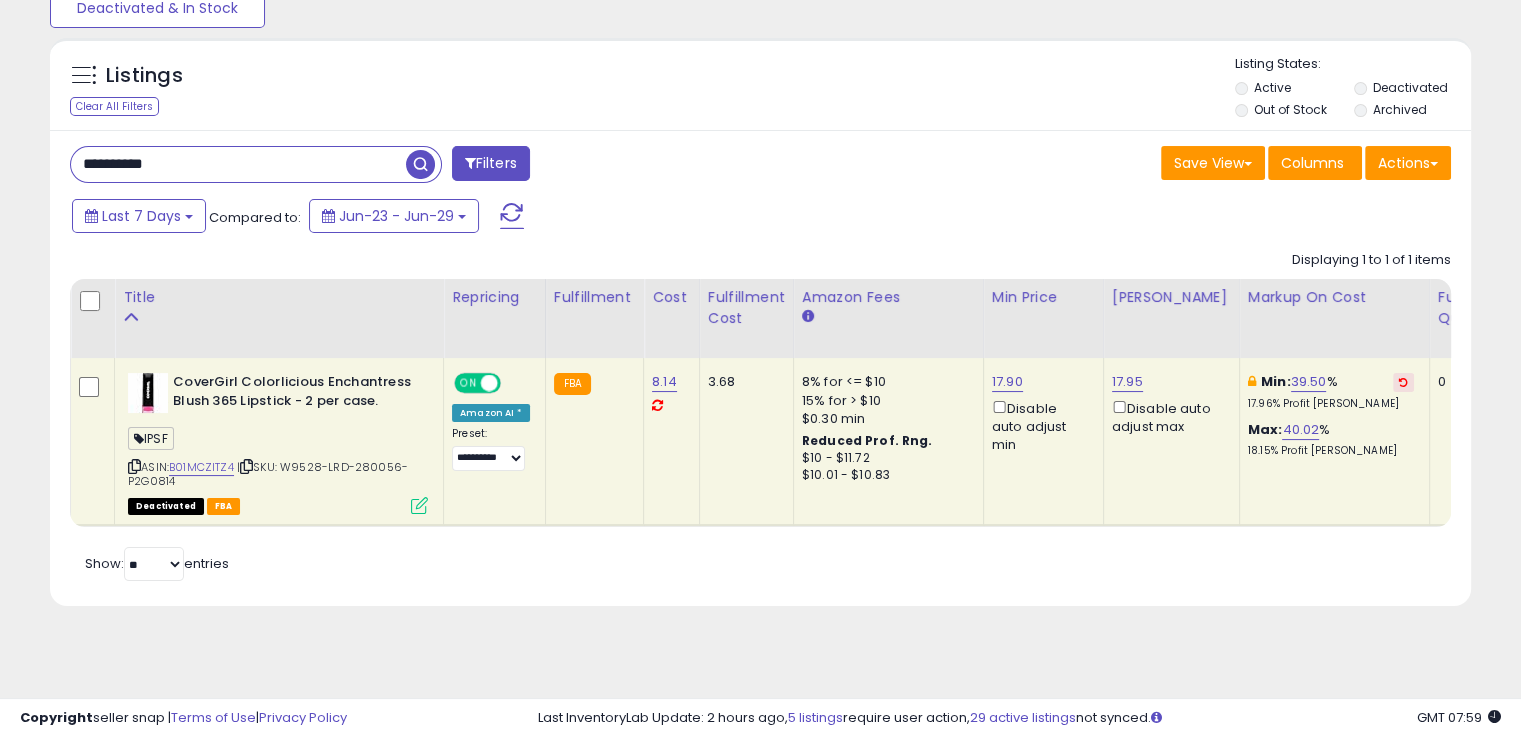 click on "Last 7 Days
Compared to:
Jun-23 - Jun-29" at bounding box center [585, 218] 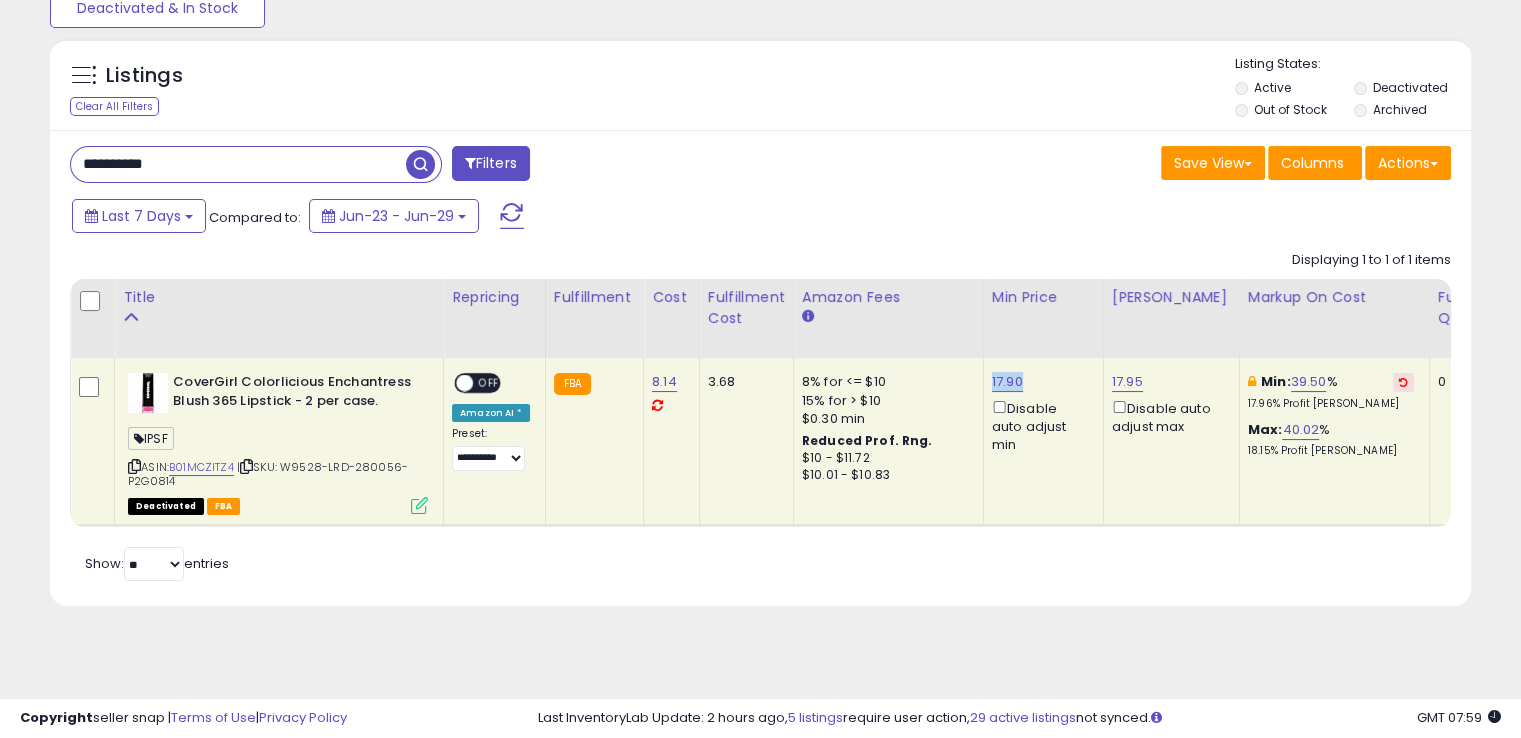 drag, startPoint x: 1024, startPoint y: 378, endPoint x: 980, endPoint y: 376, distance: 44.04543 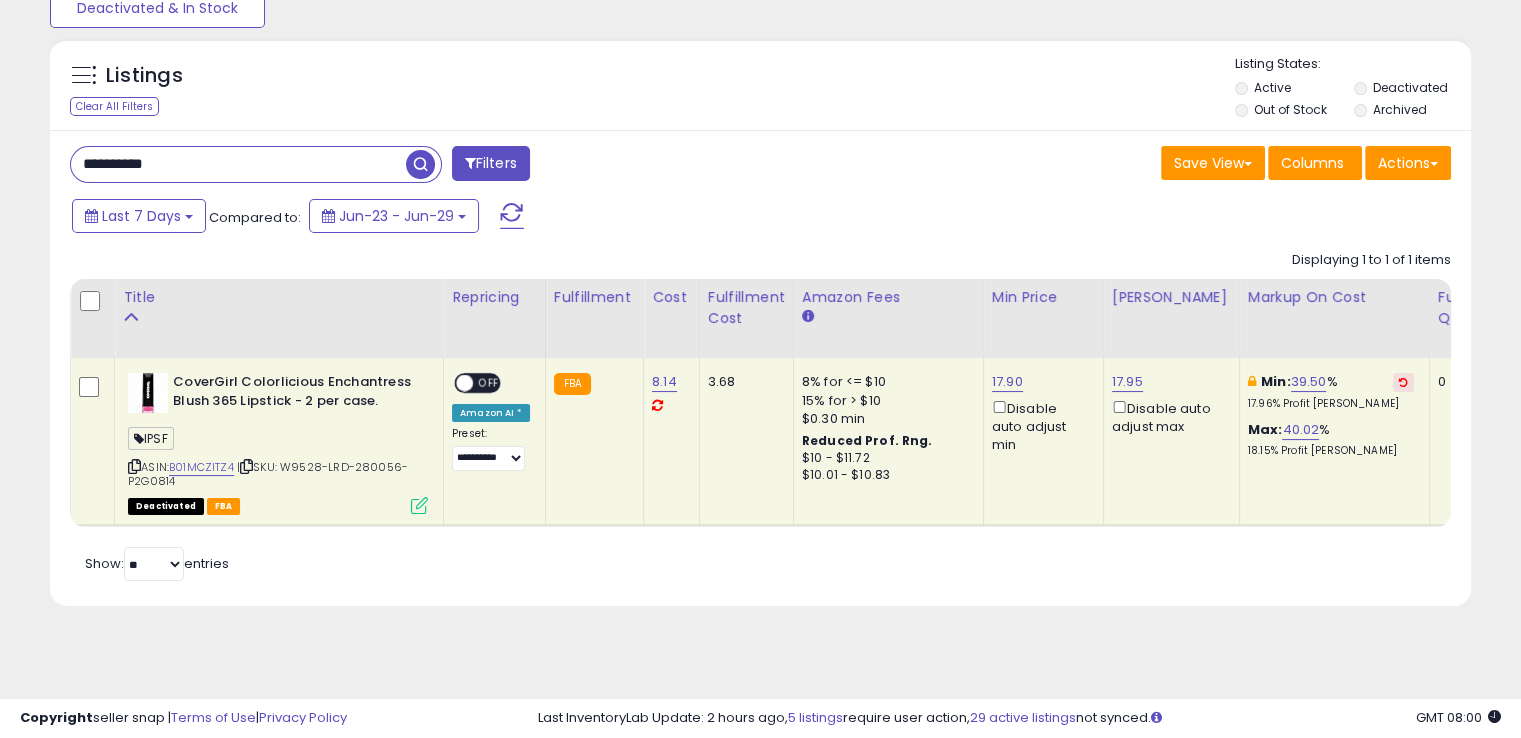 click at bounding box center (419, 505) 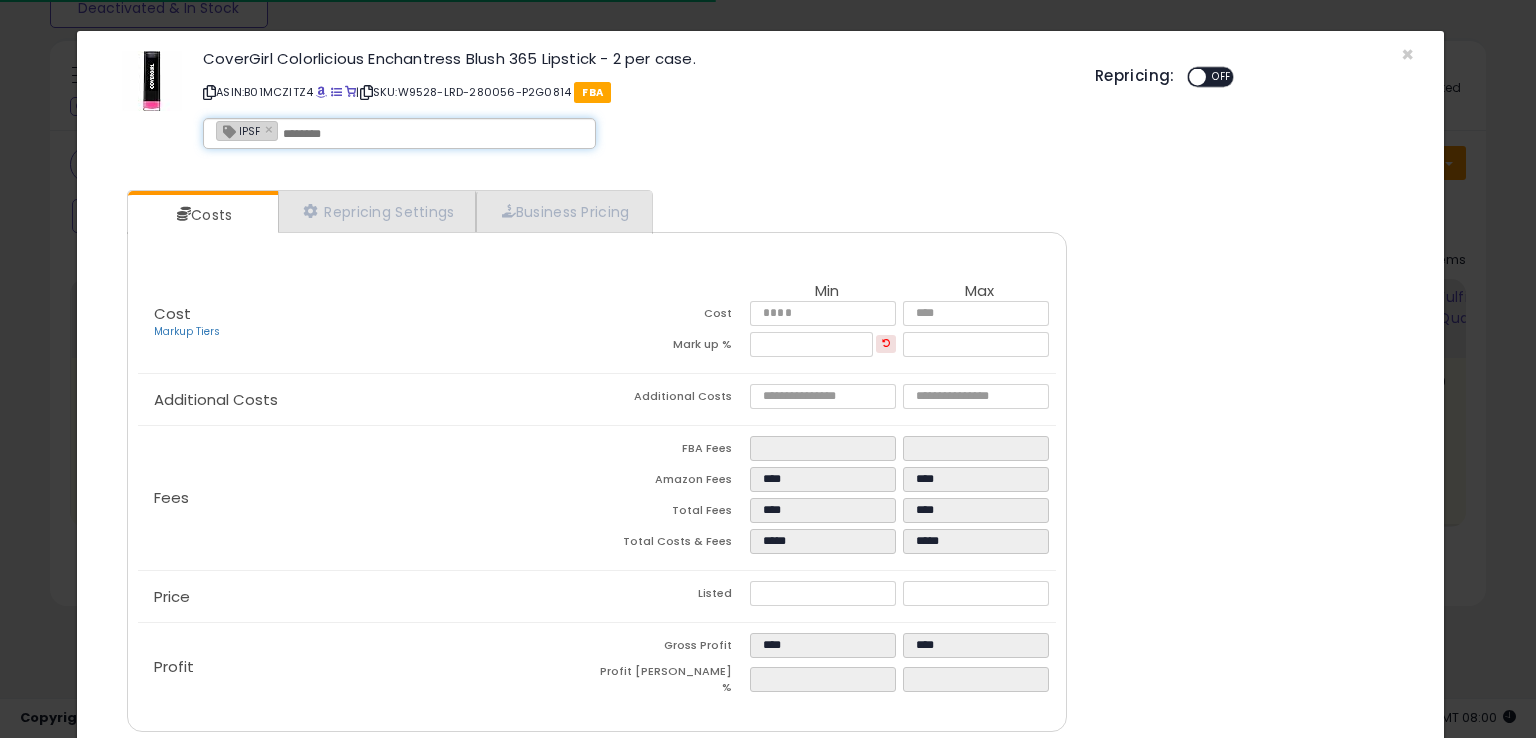 click at bounding box center [433, 134] 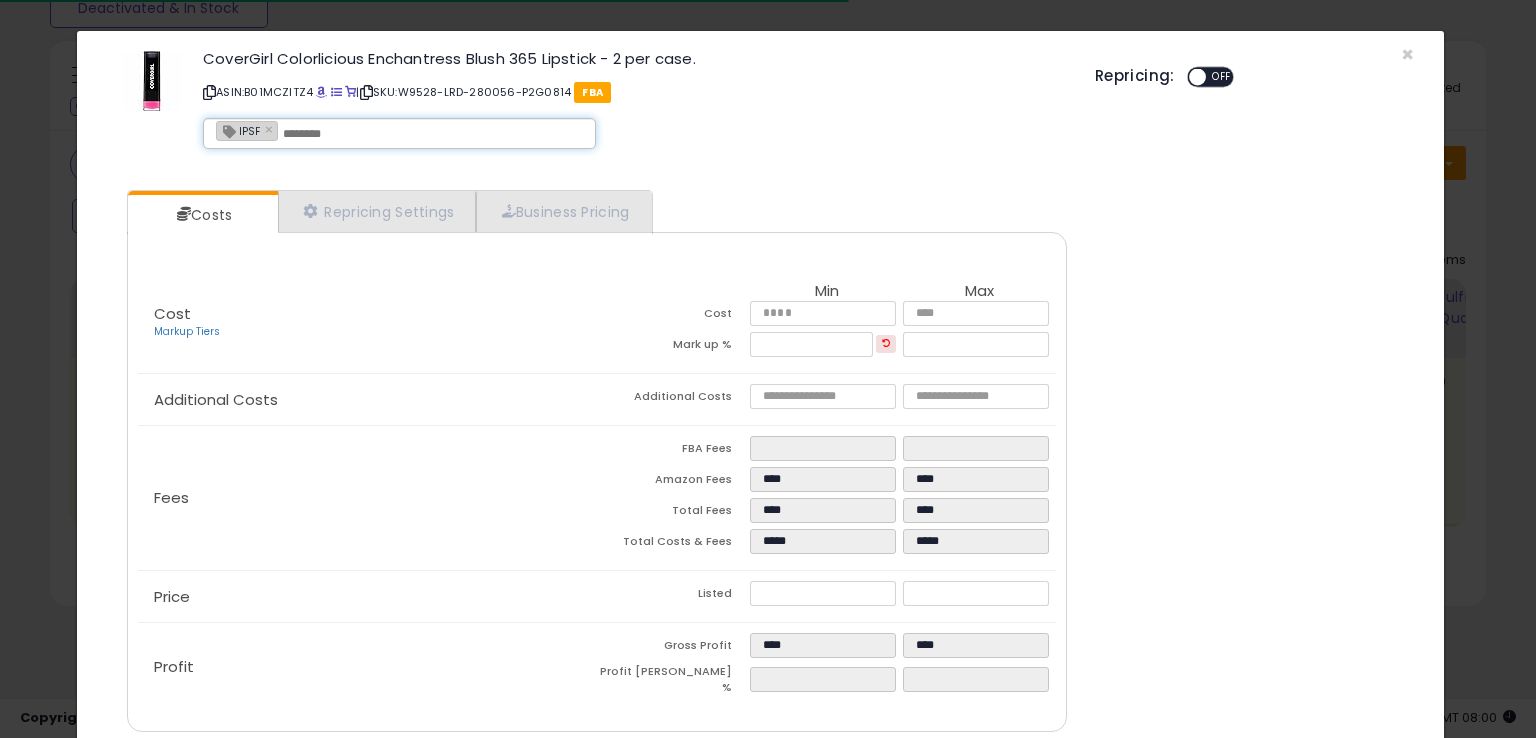 paste on "**********" 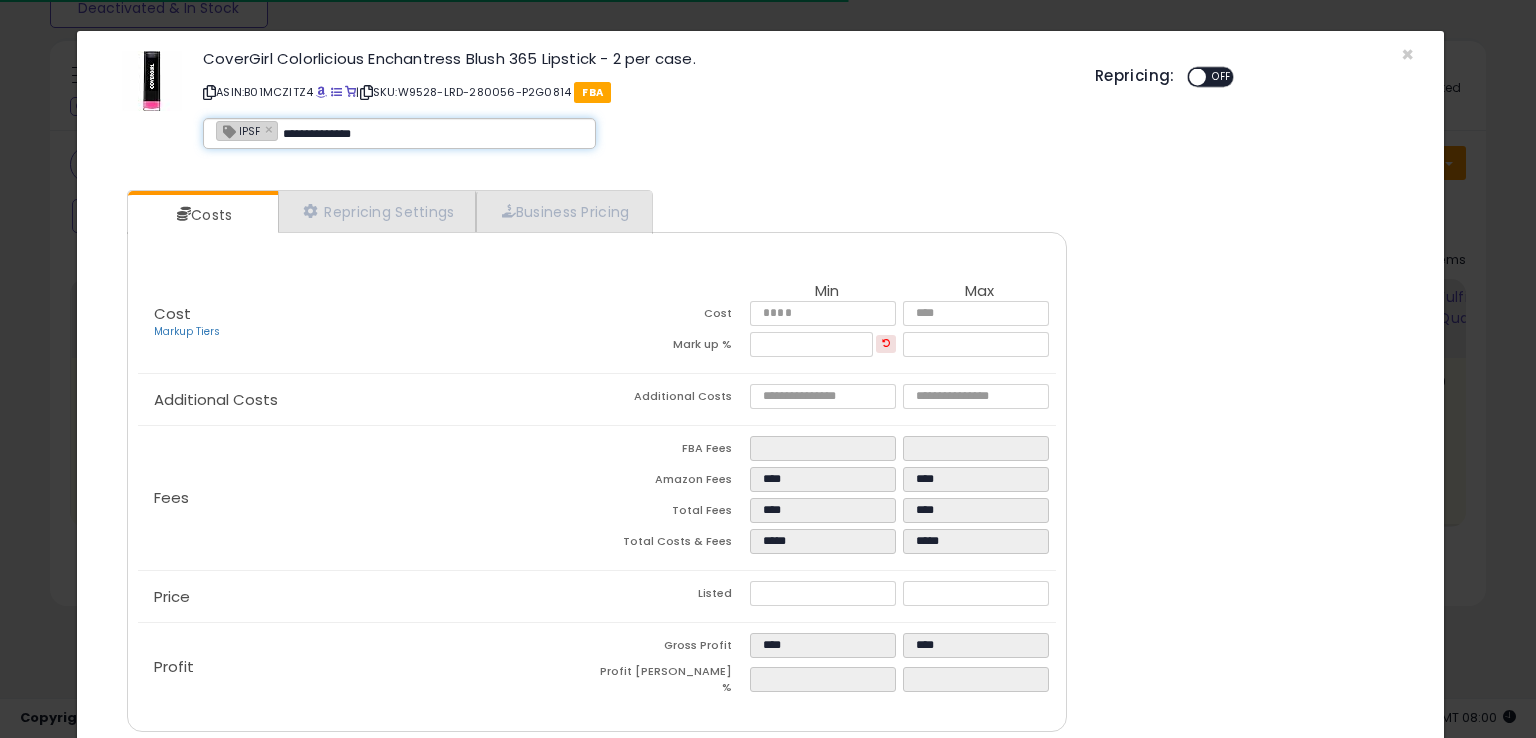type on "**********" 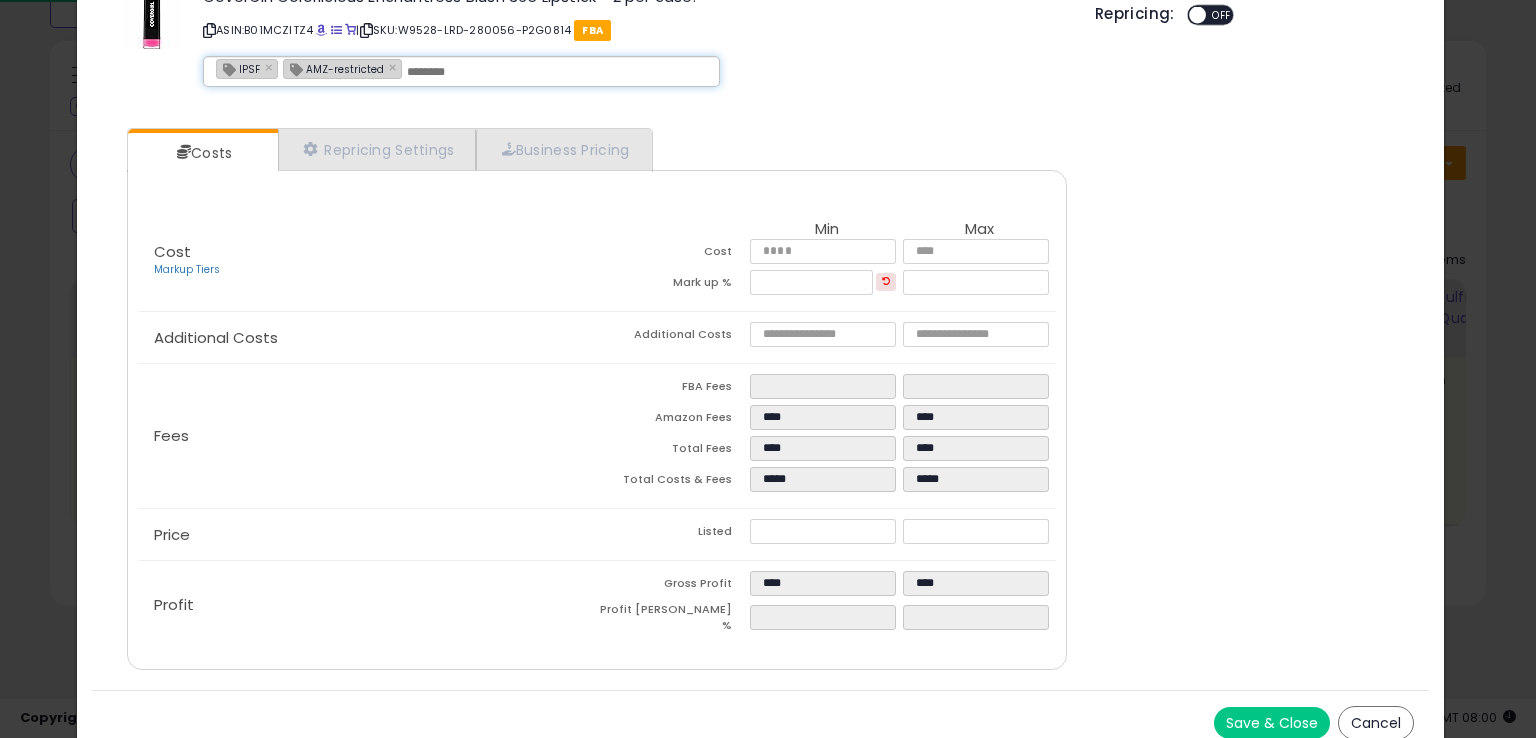 scroll, scrollTop: 71, scrollLeft: 0, axis: vertical 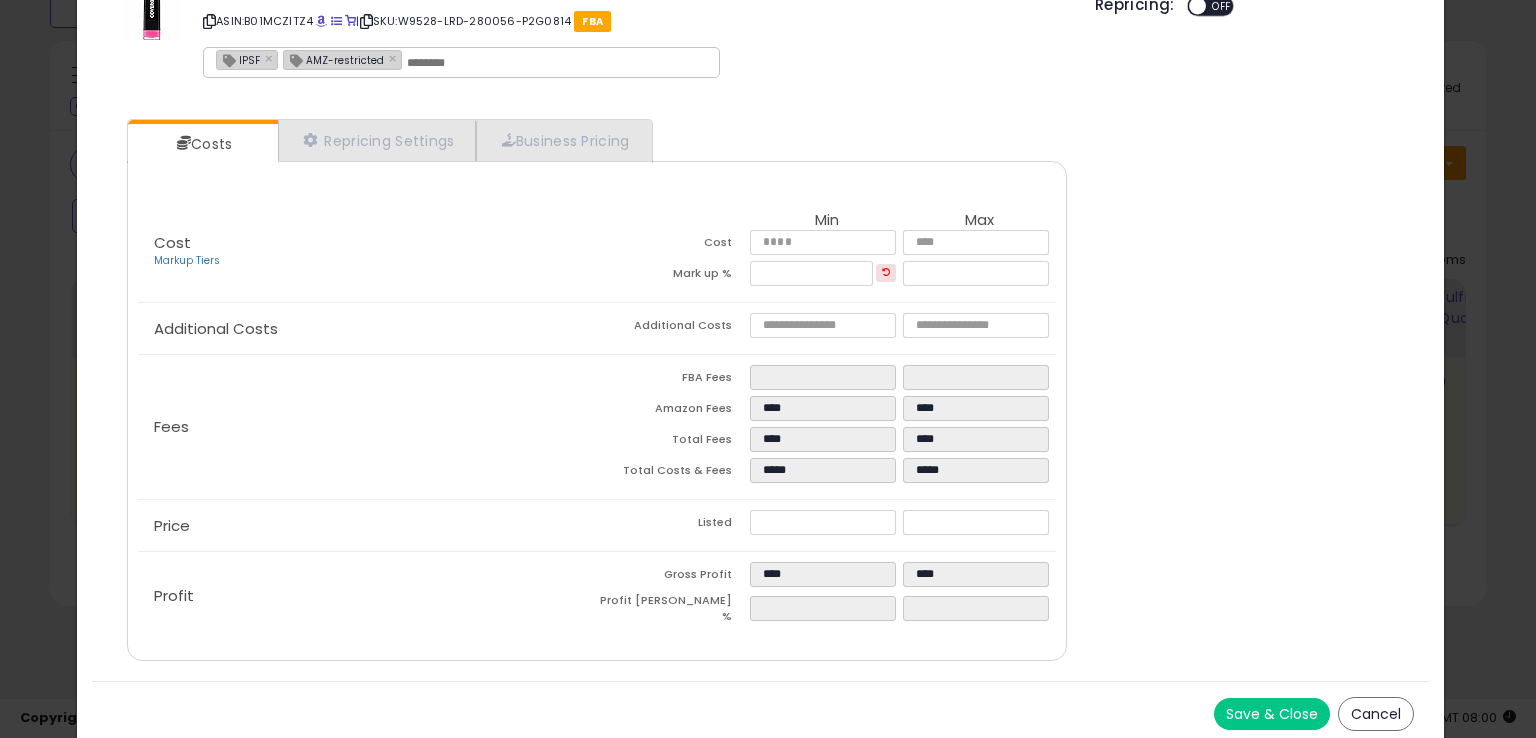 click on "Save & Close" at bounding box center [1272, 714] 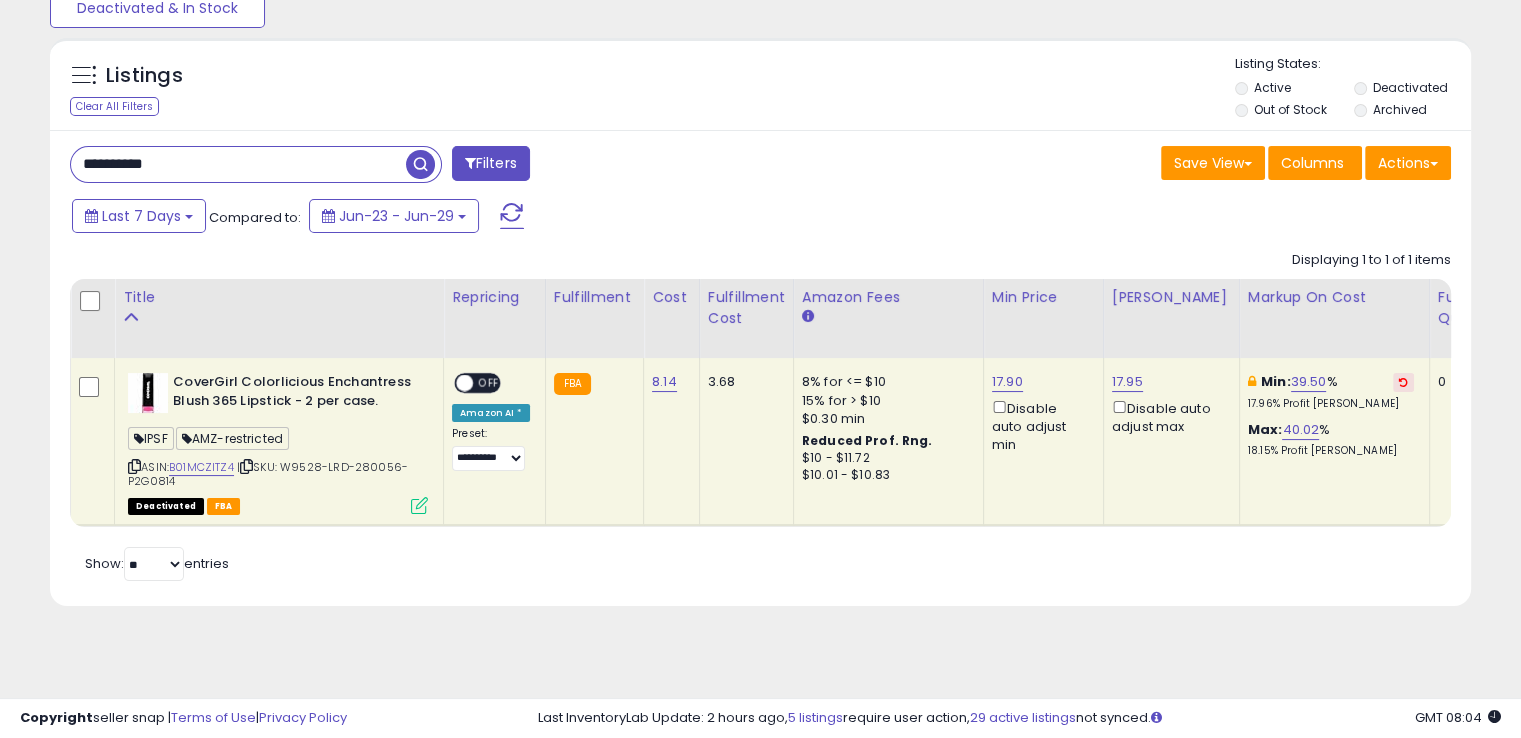 click on "**********" at bounding box center (238, 164) 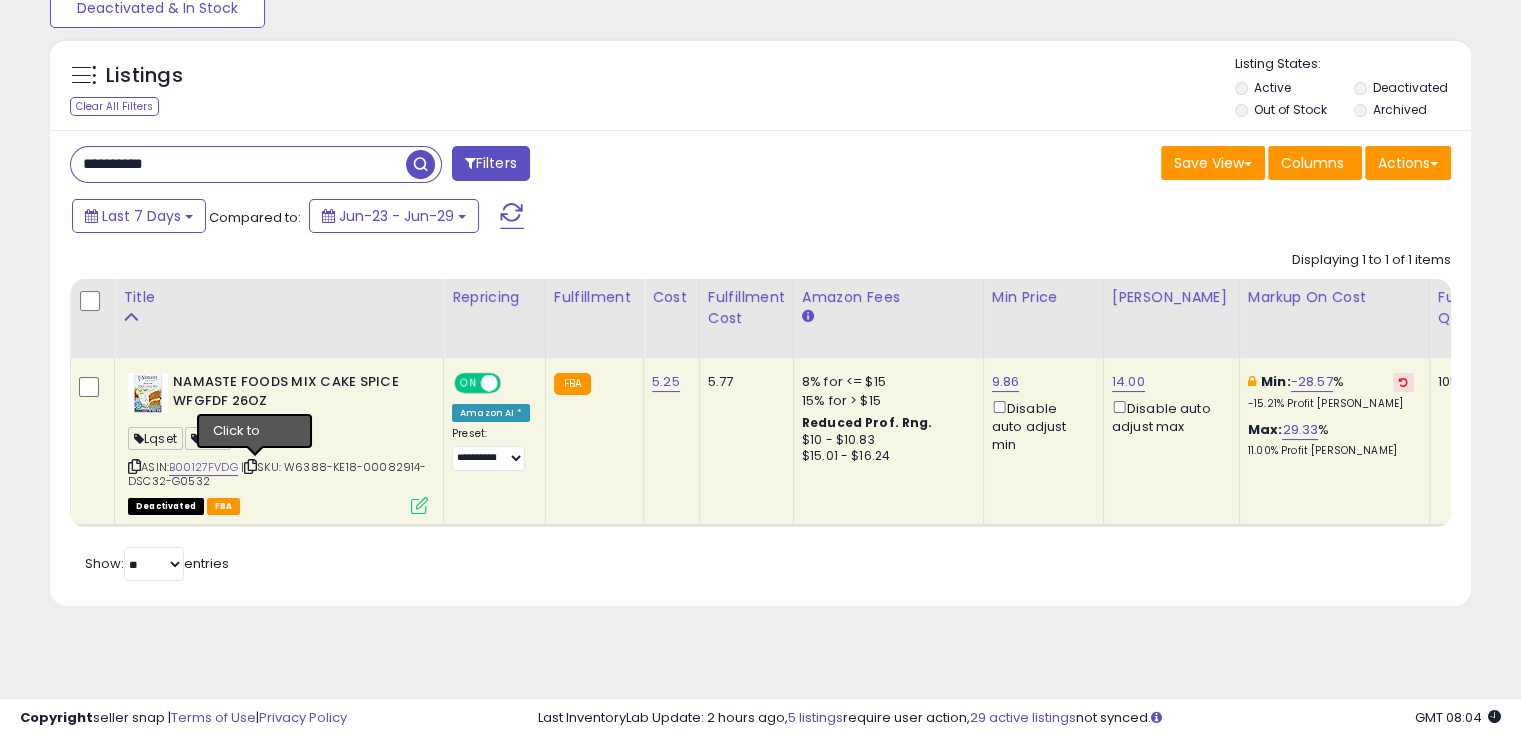 click at bounding box center (250, 466) 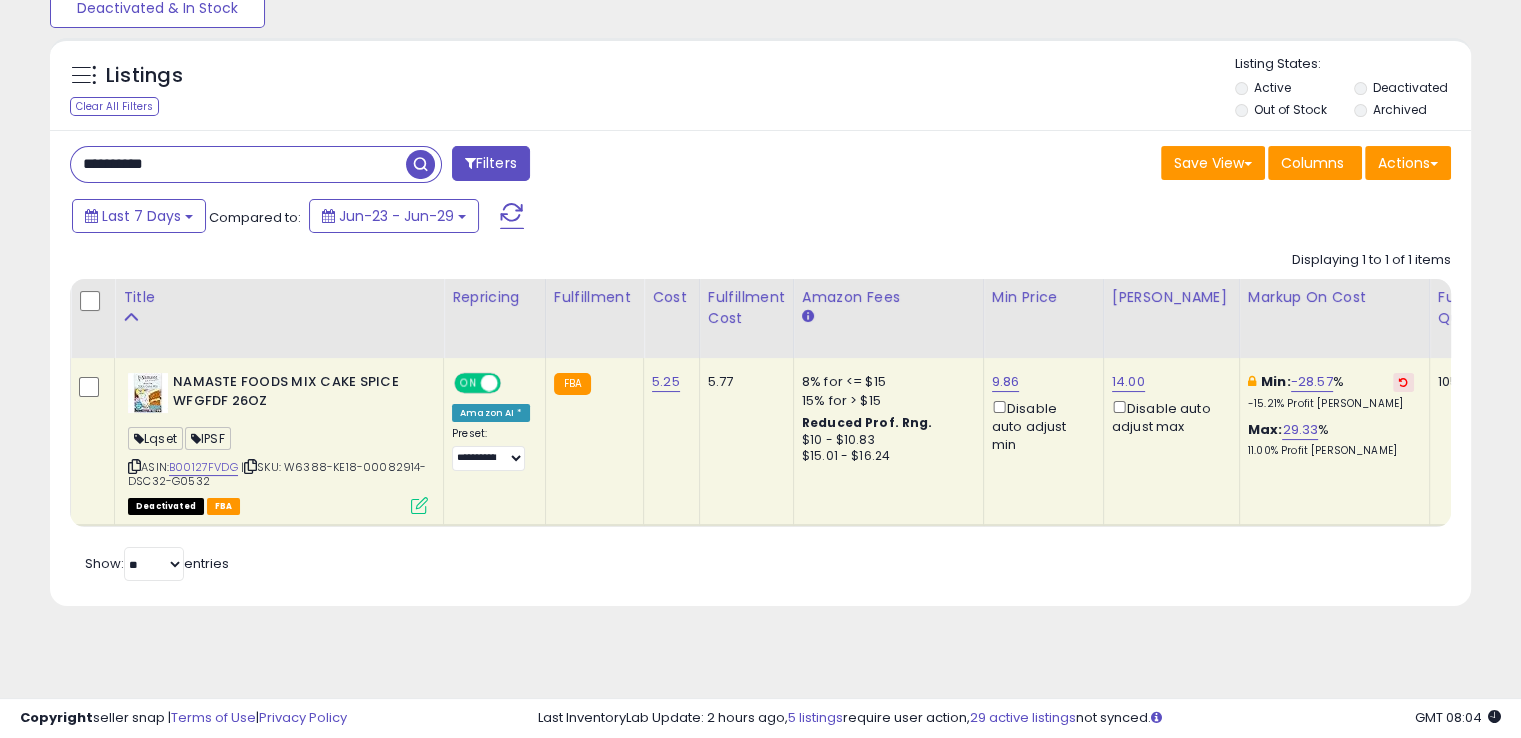 click at bounding box center [250, 466] 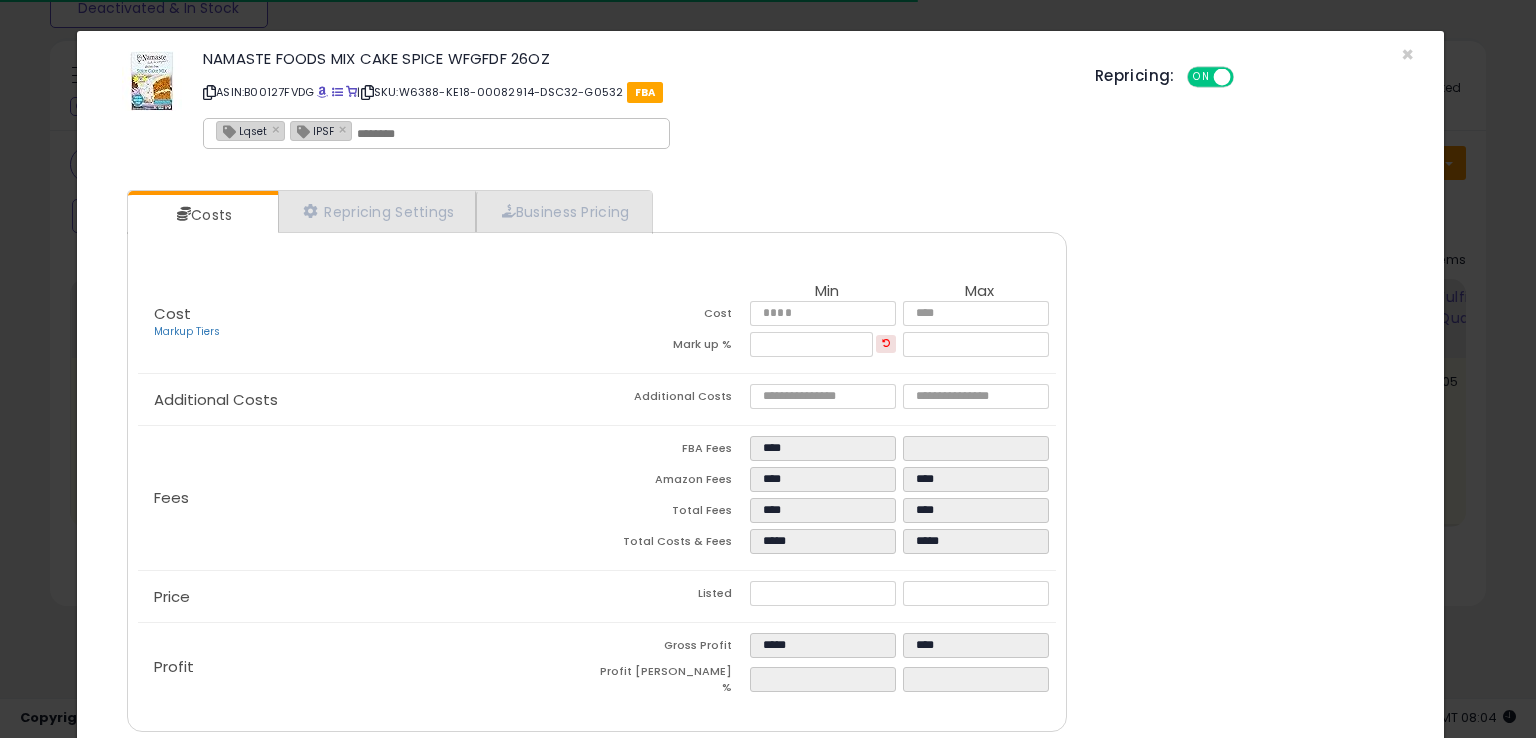 click on "NAMASTE FOODS MIX CAKE SPICE WFGFDF 26OZ
ASIN:  B00127FVDG
|
SKU:  W6388-KE18-00082914-DSC32-G0532
FBA
Lqset × IPSF ×" 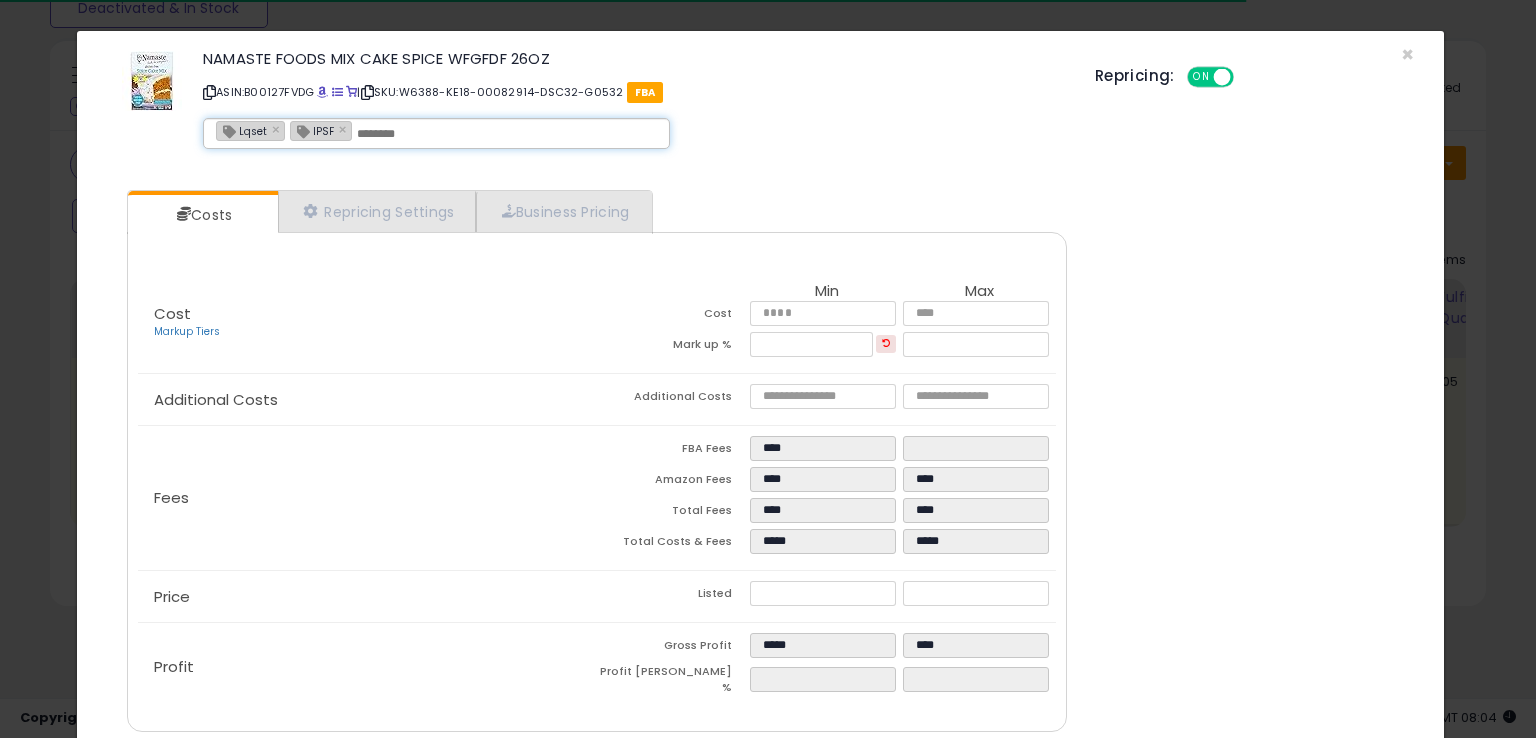 click at bounding box center (507, 134) 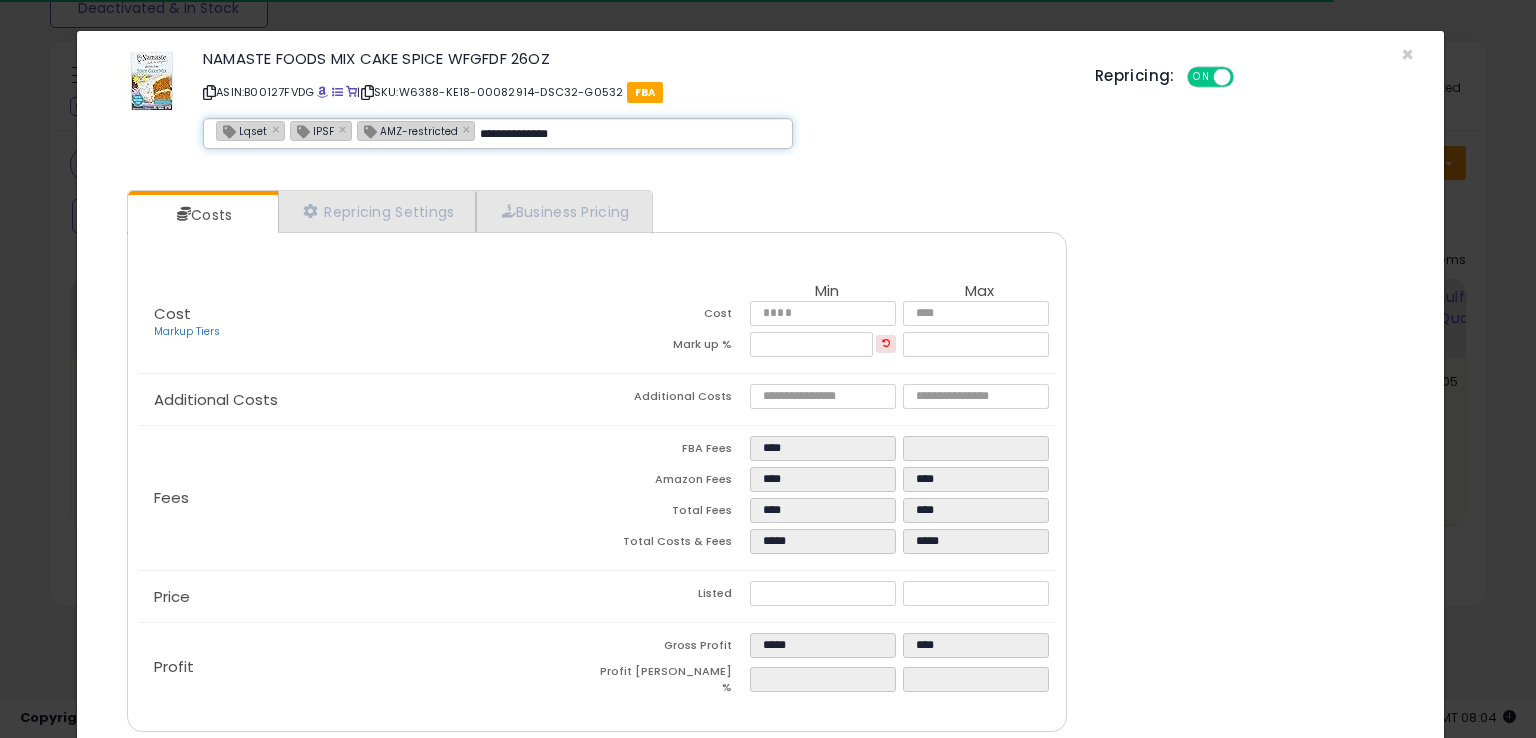 type on "**********" 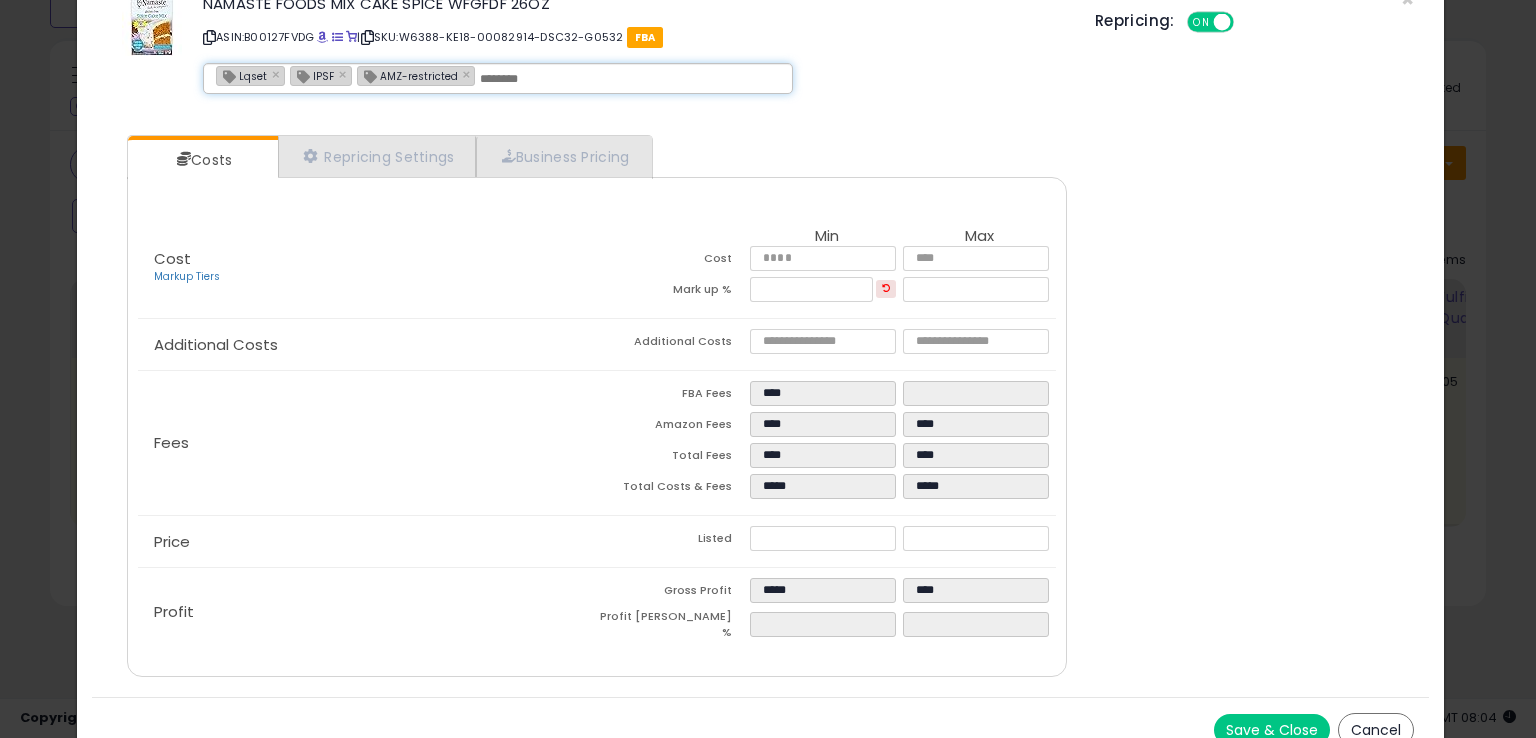 scroll, scrollTop: 71, scrollLeft: 0, axis: vertical 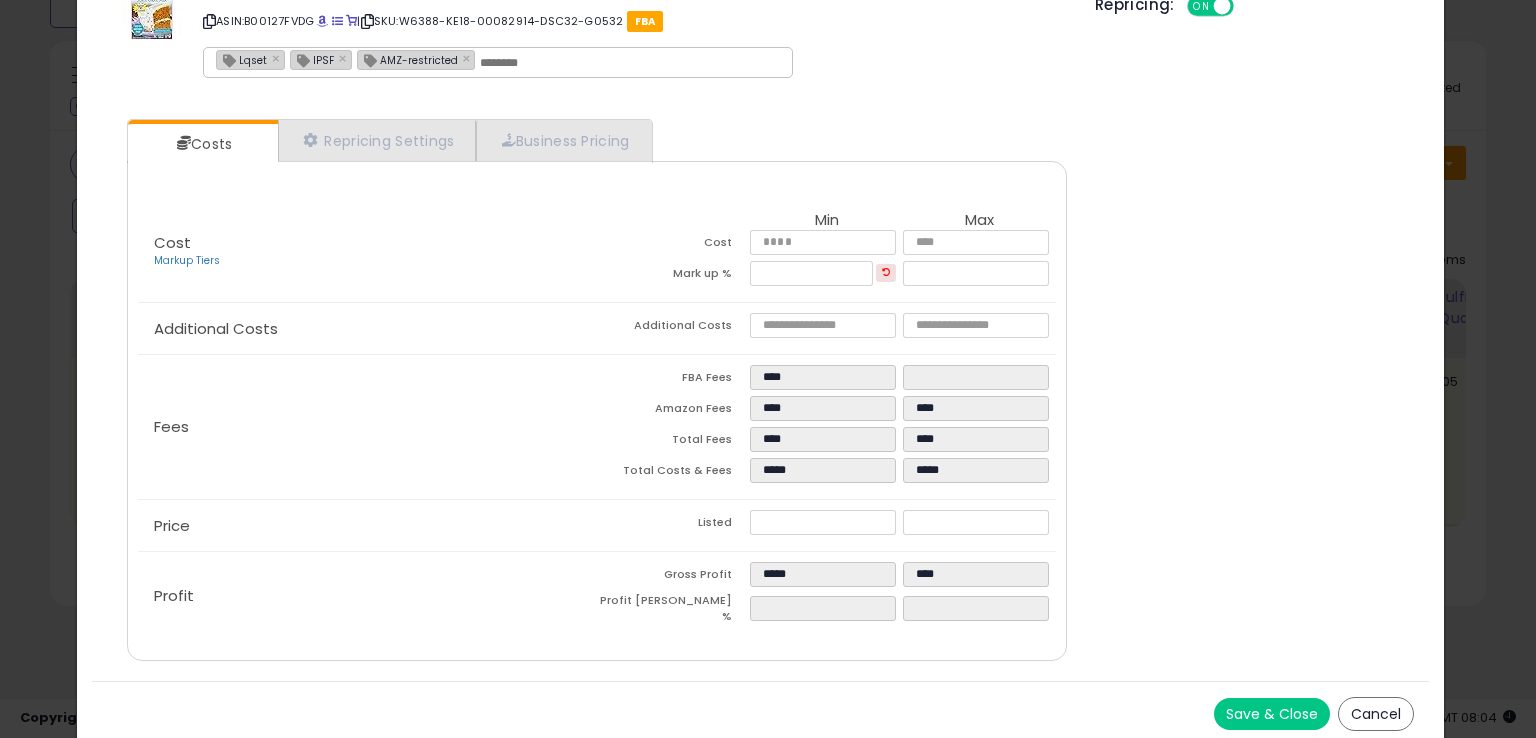 click on "Save & Close" at bounding box center (1272, 714) 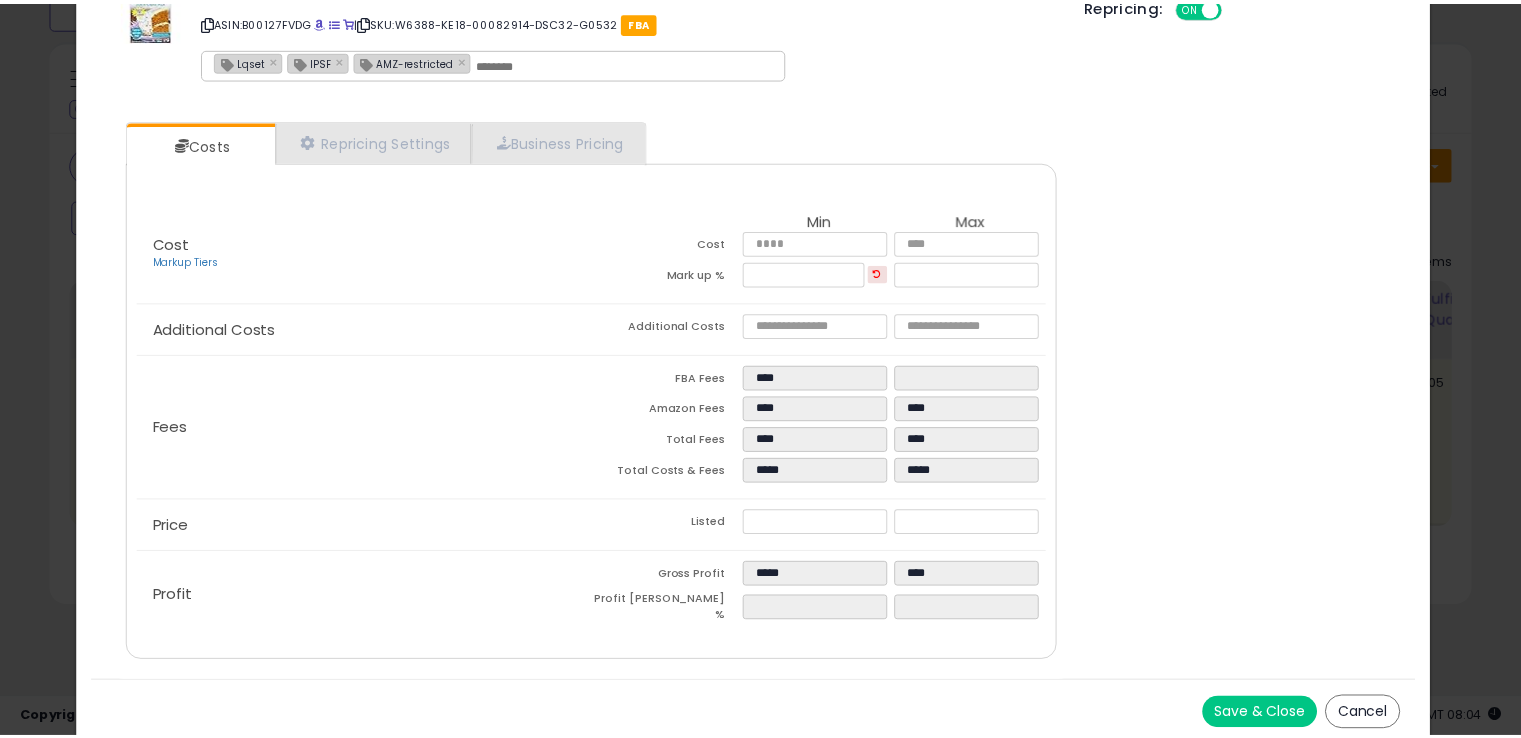scroll, scrollTop: 0, scrollLeft: 0, axis: both 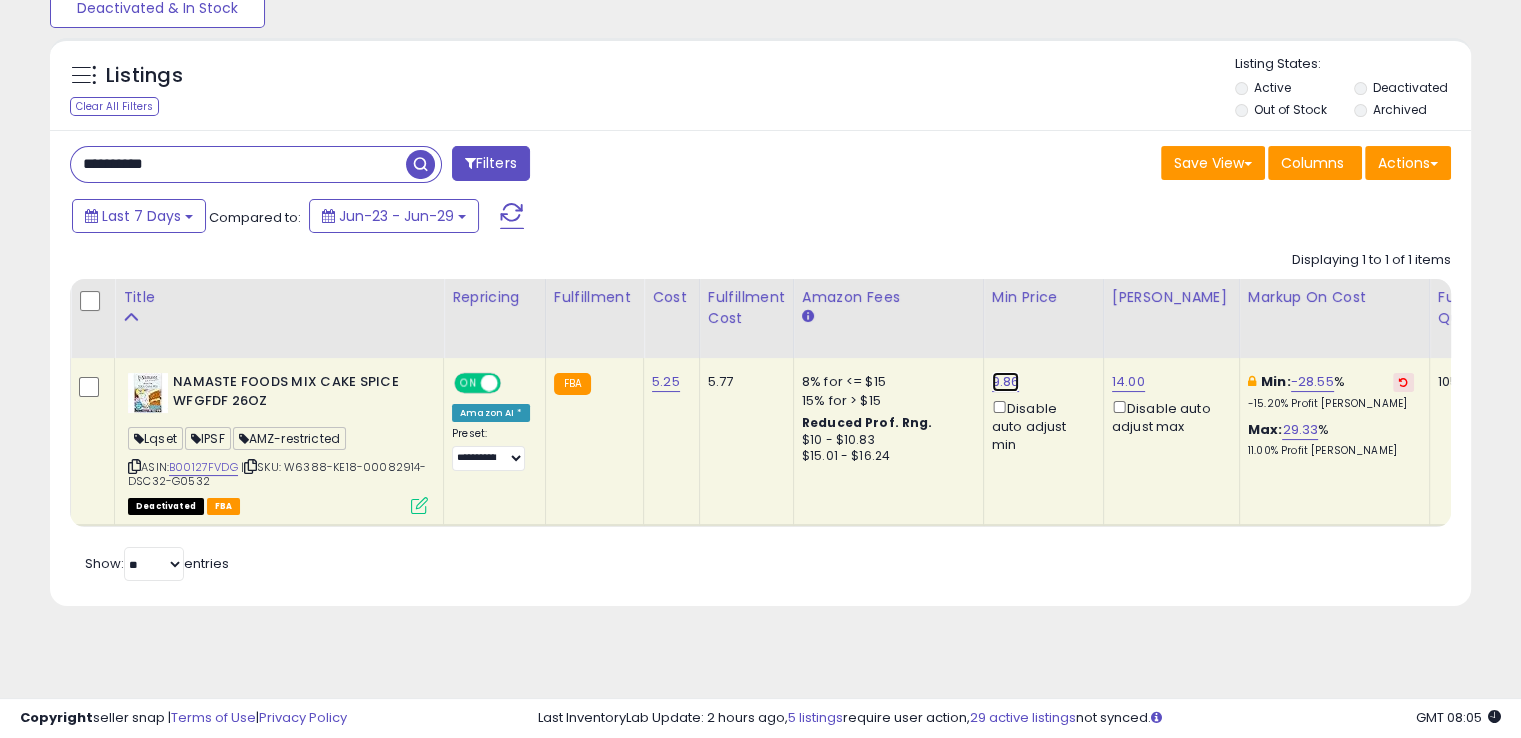 click on "9.86" at bounding box center (1006, 382) 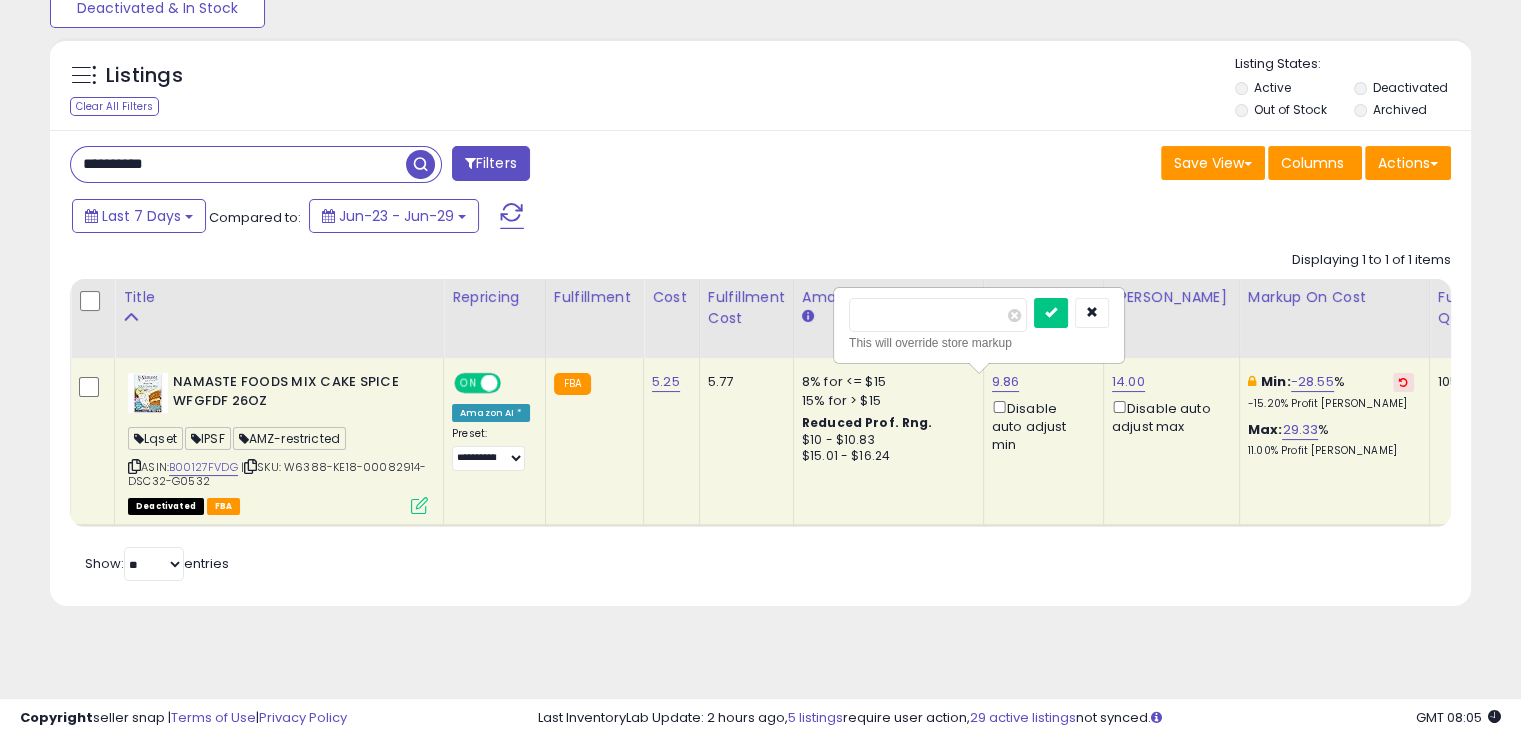 drag, startPoint x: 912, startPoint y: 312, endPoint x: 828, endPoint y: 306, distance: 84.21401 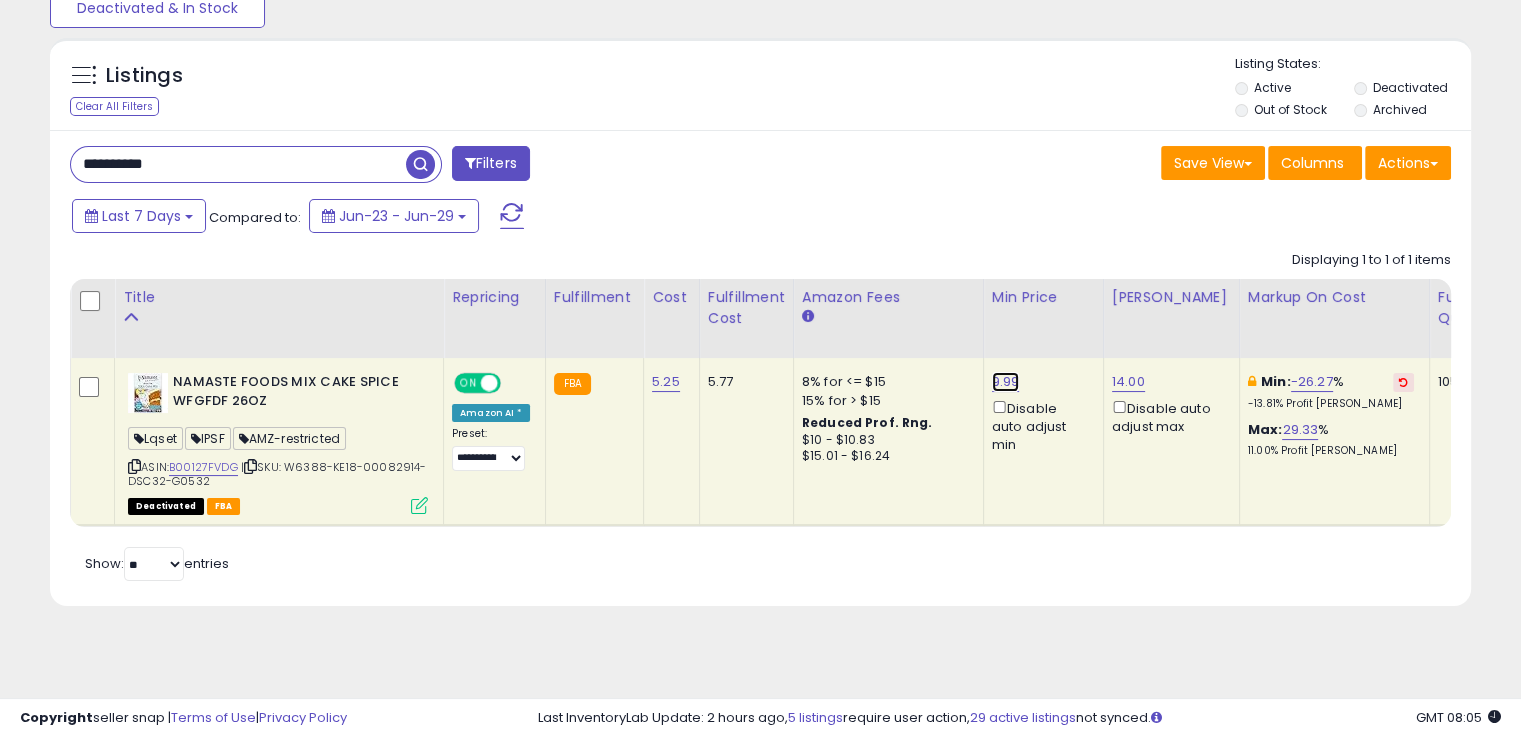click on "9.99" at bounding box center (1006, 382) 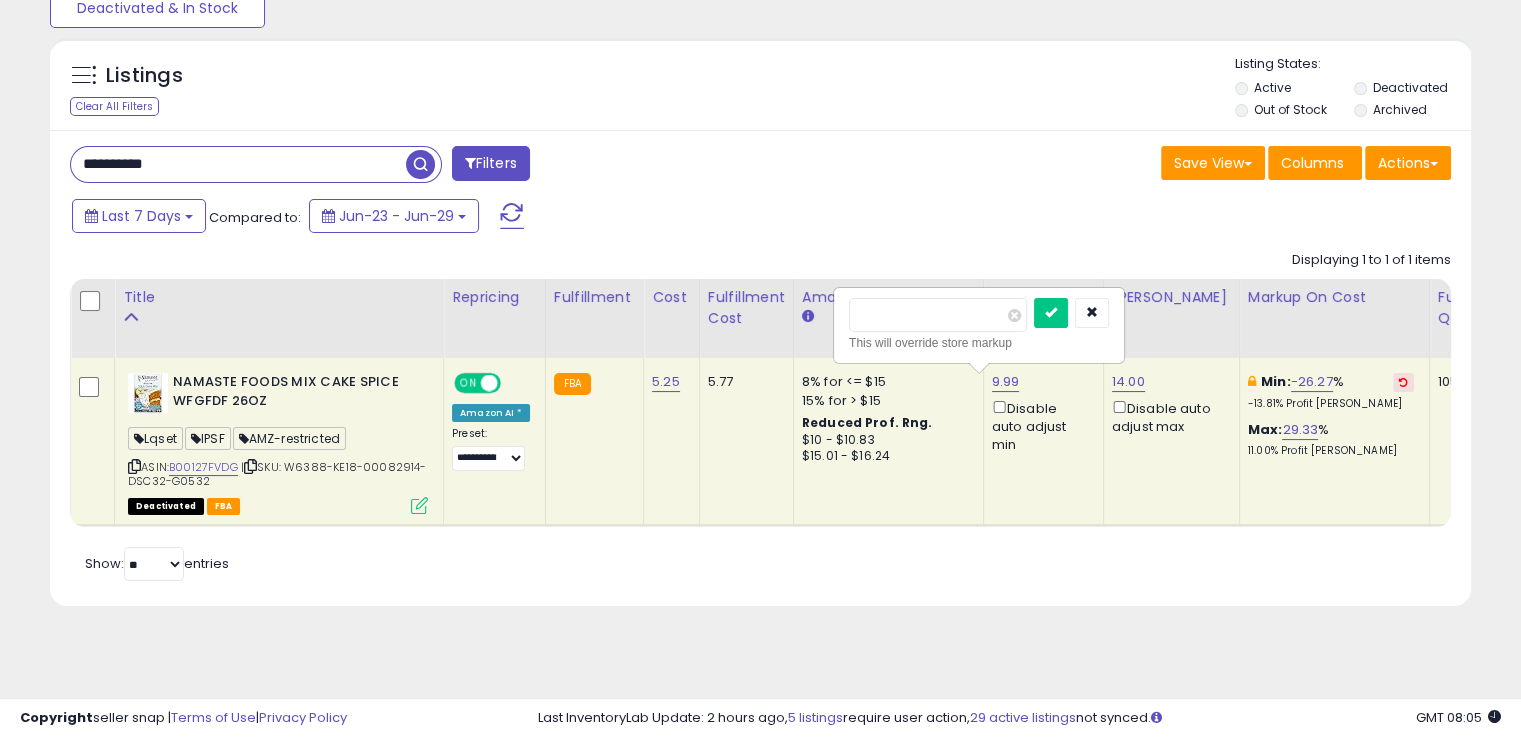 drag, startPoint x: 939, startPoint y: 326, endPoint x: 820, endPoint y: 293, distance: 123.49089 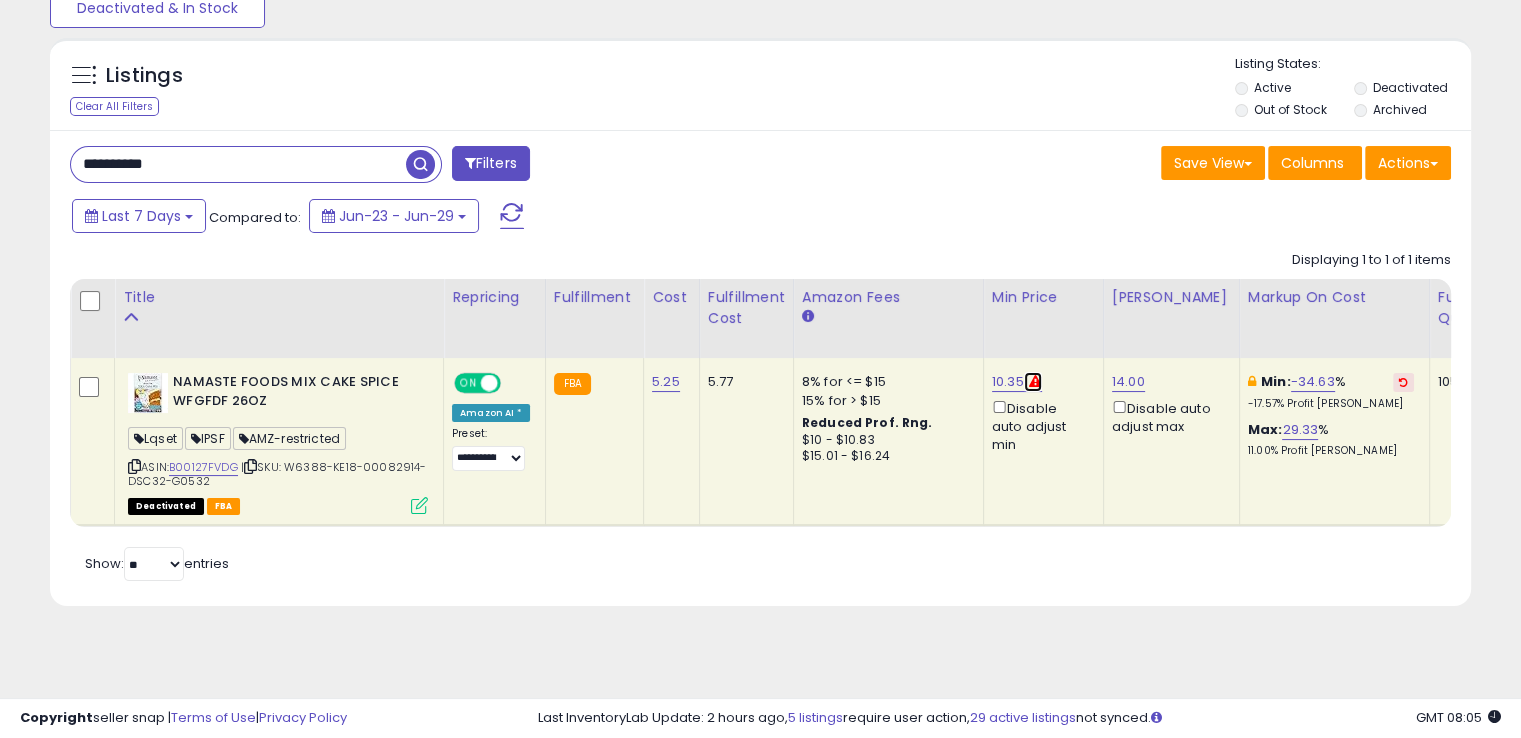 click at bounding box center [1035, 381] 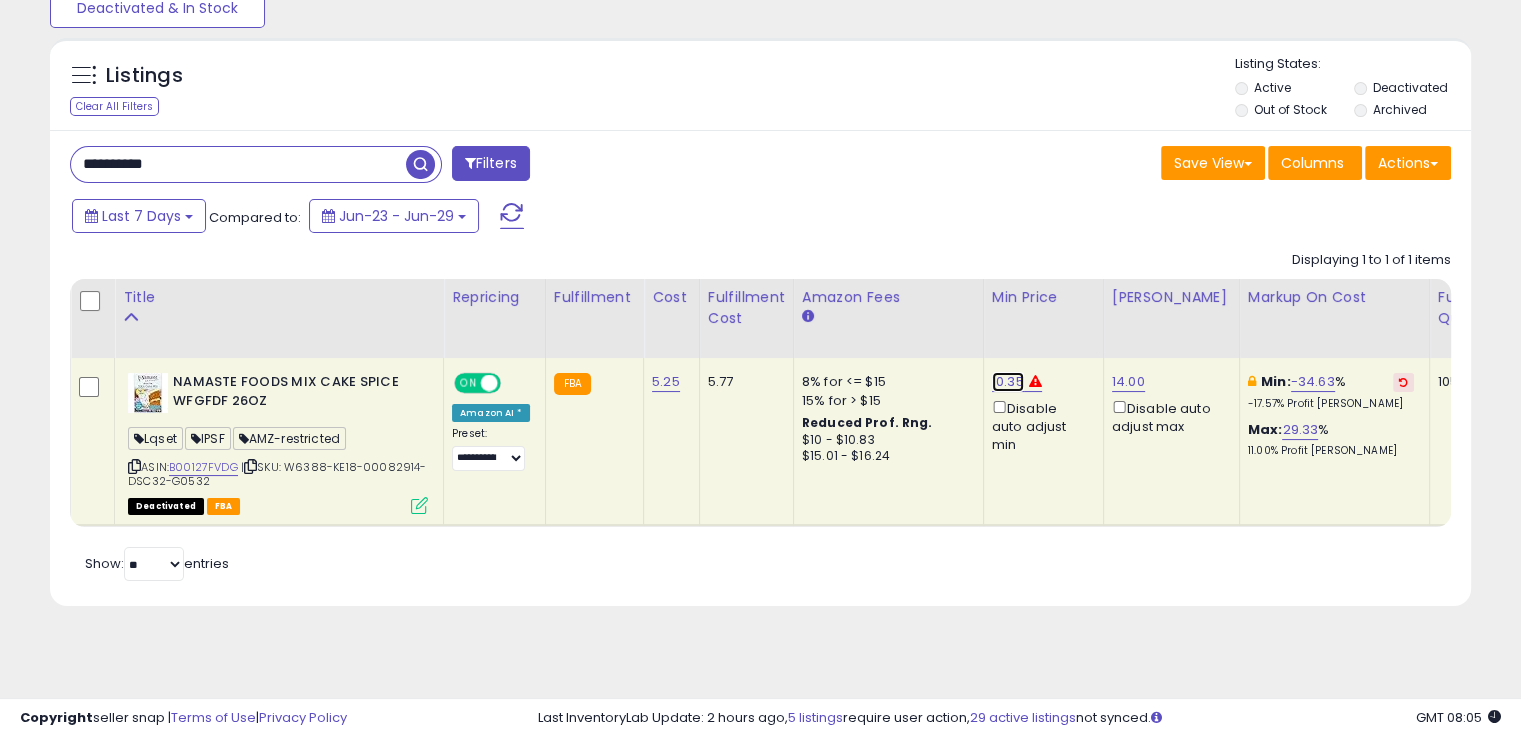 click on "10.35" at bounding box center [1008, 382] 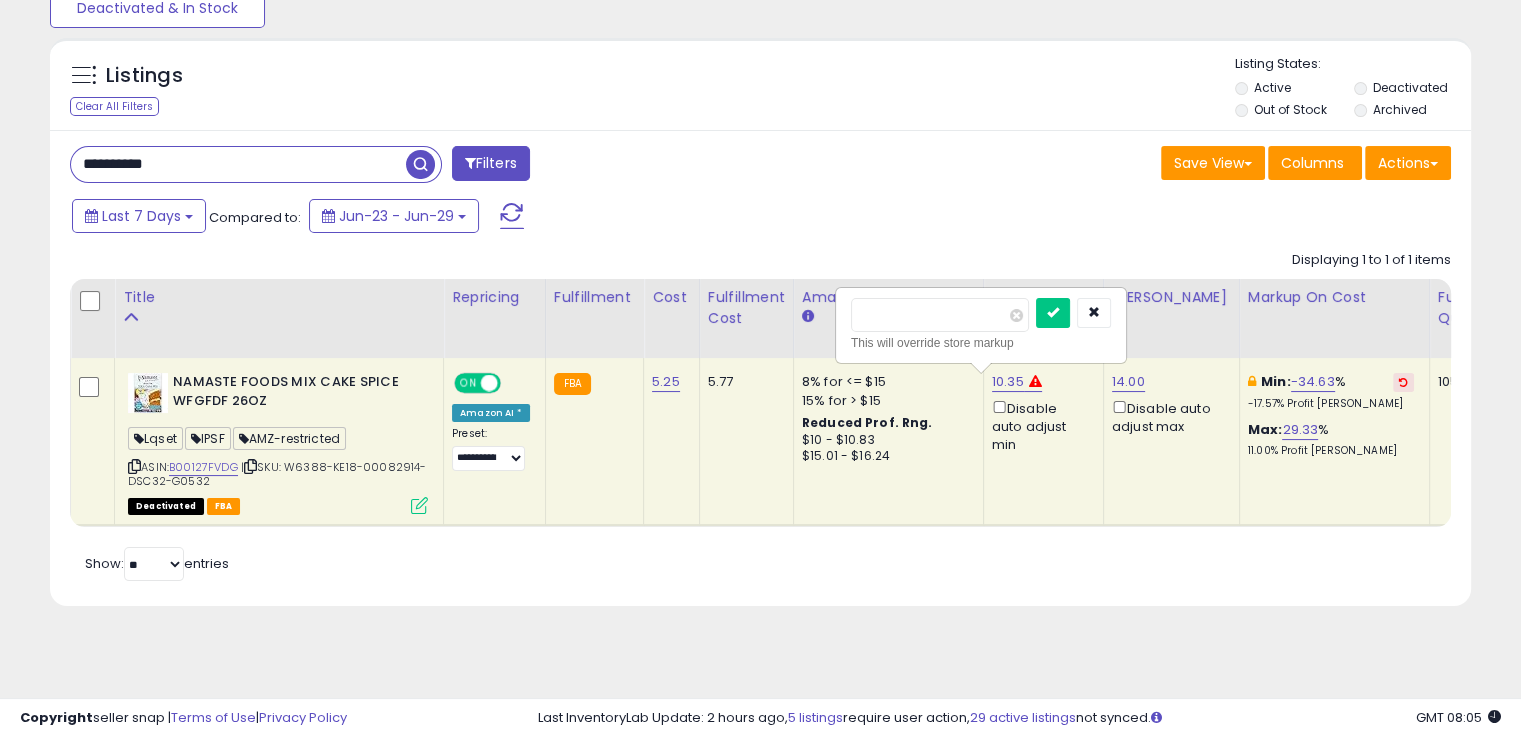 click on "Title
Repricing" at bounding box center [1595, 403] 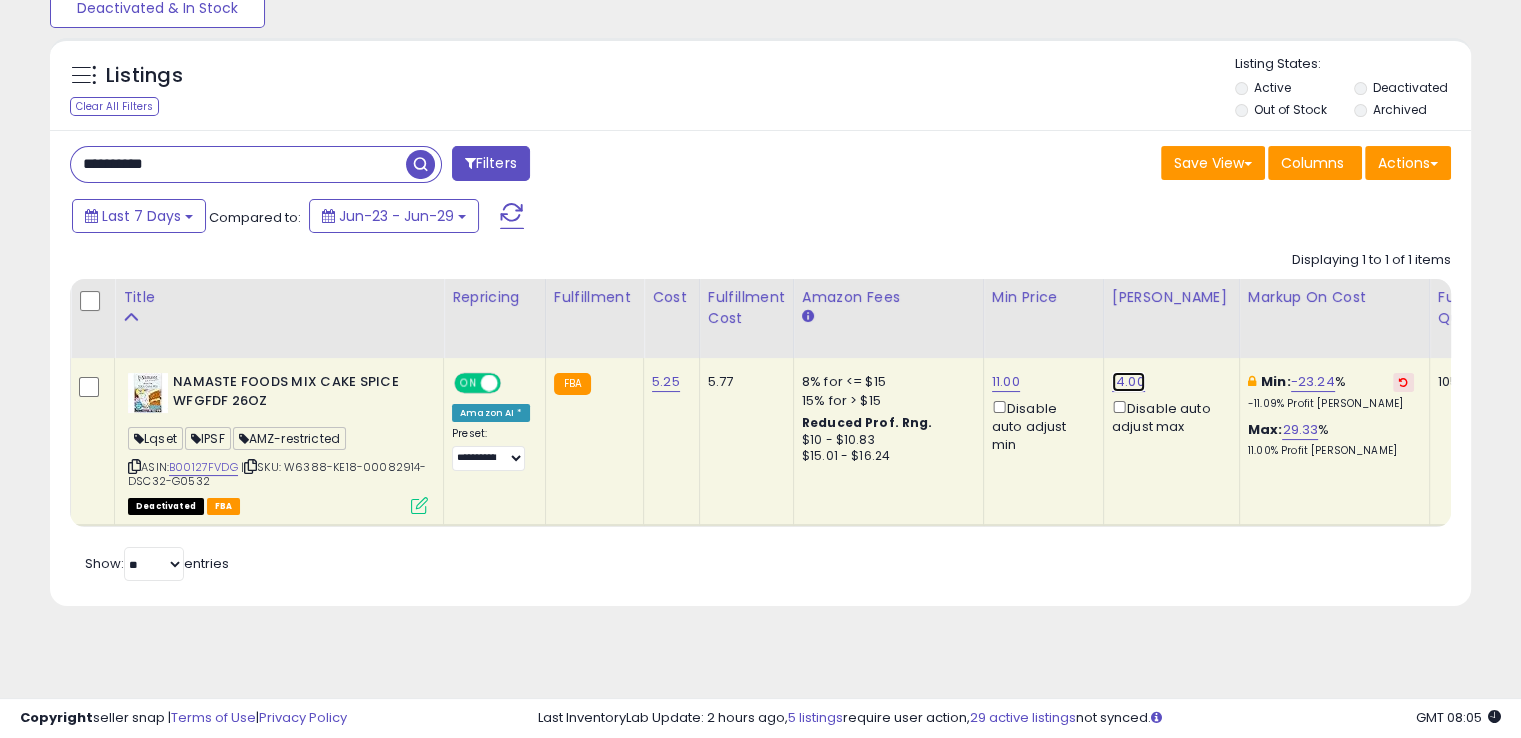 click on "14.00" at bounding box center [1128, 382] 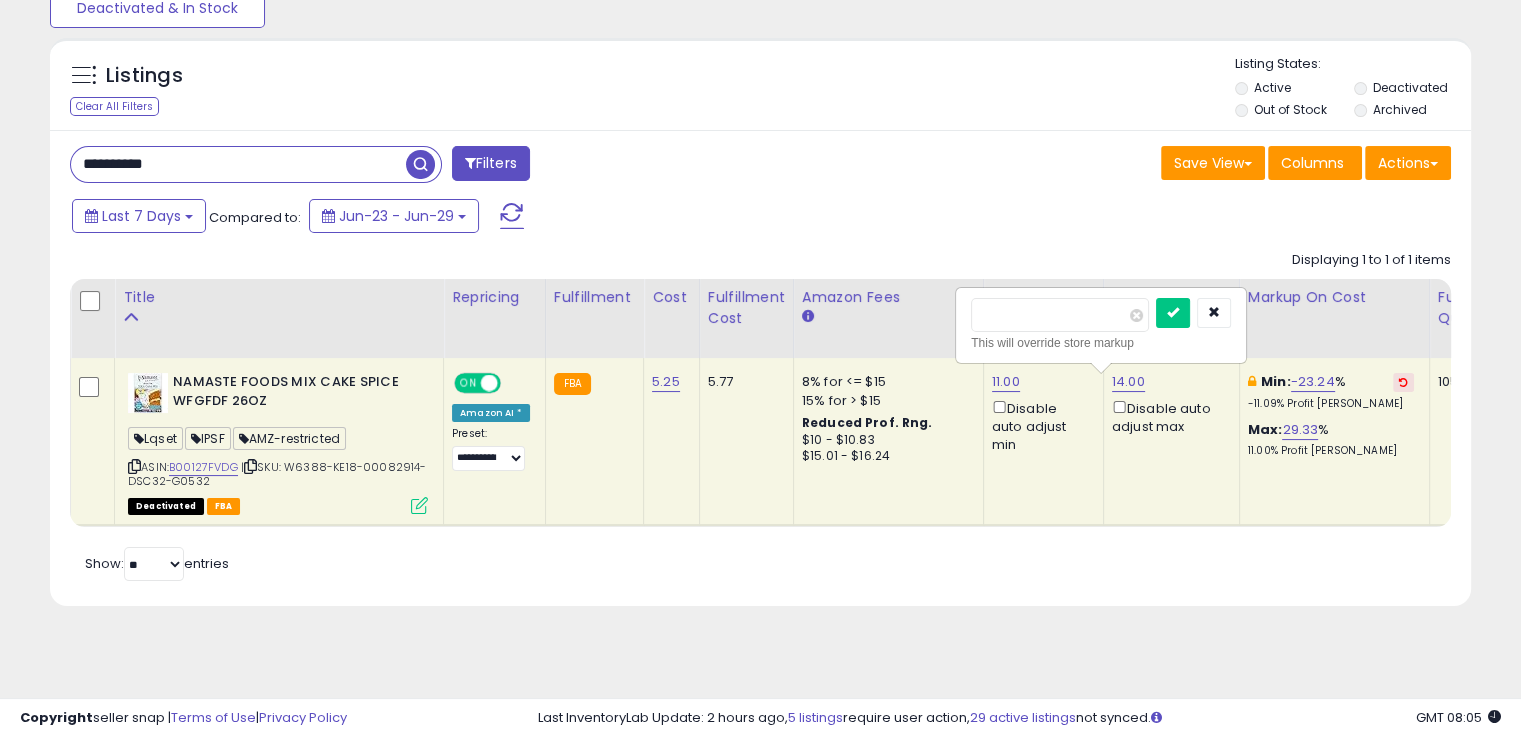 drag, startPoint x: 1056, startPoint y: 319, endPoint x: 980, endPoint y: 321, distance: 76.02631 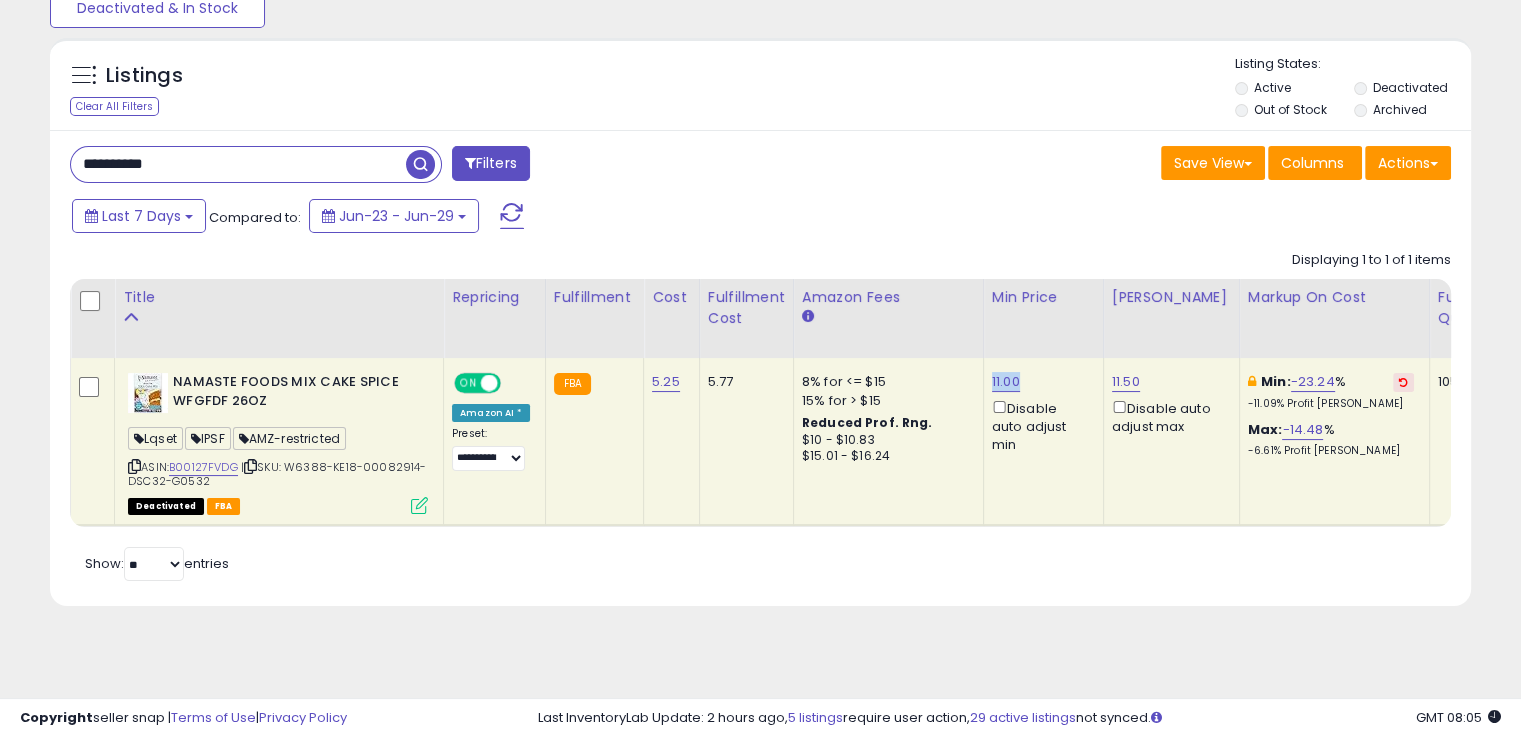 drag, startPoint x: 1007, startPoint y: 381, endPoint x: 980, endPoint y: 379, distance: 27.073973 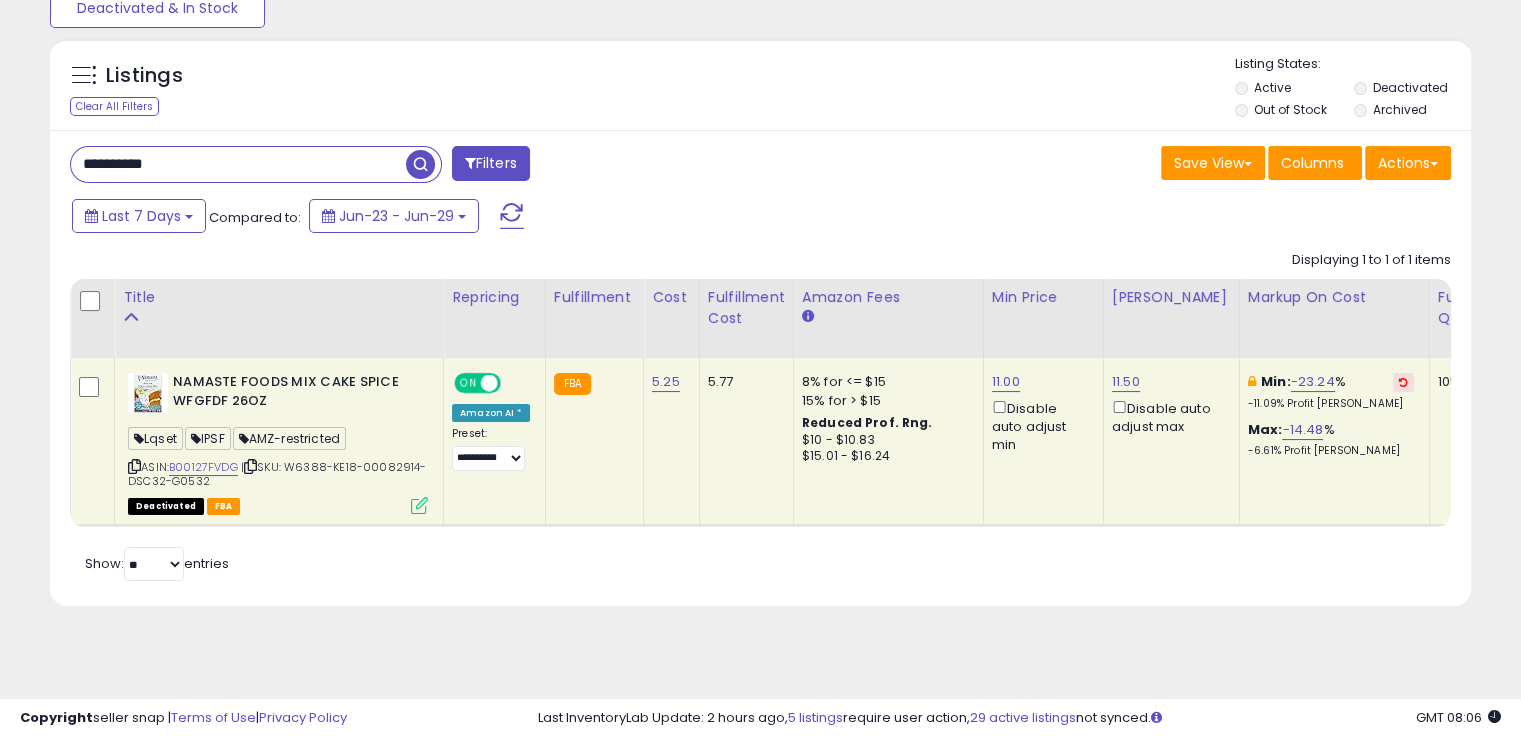 click on "**********" at bounding box center (238, 164) 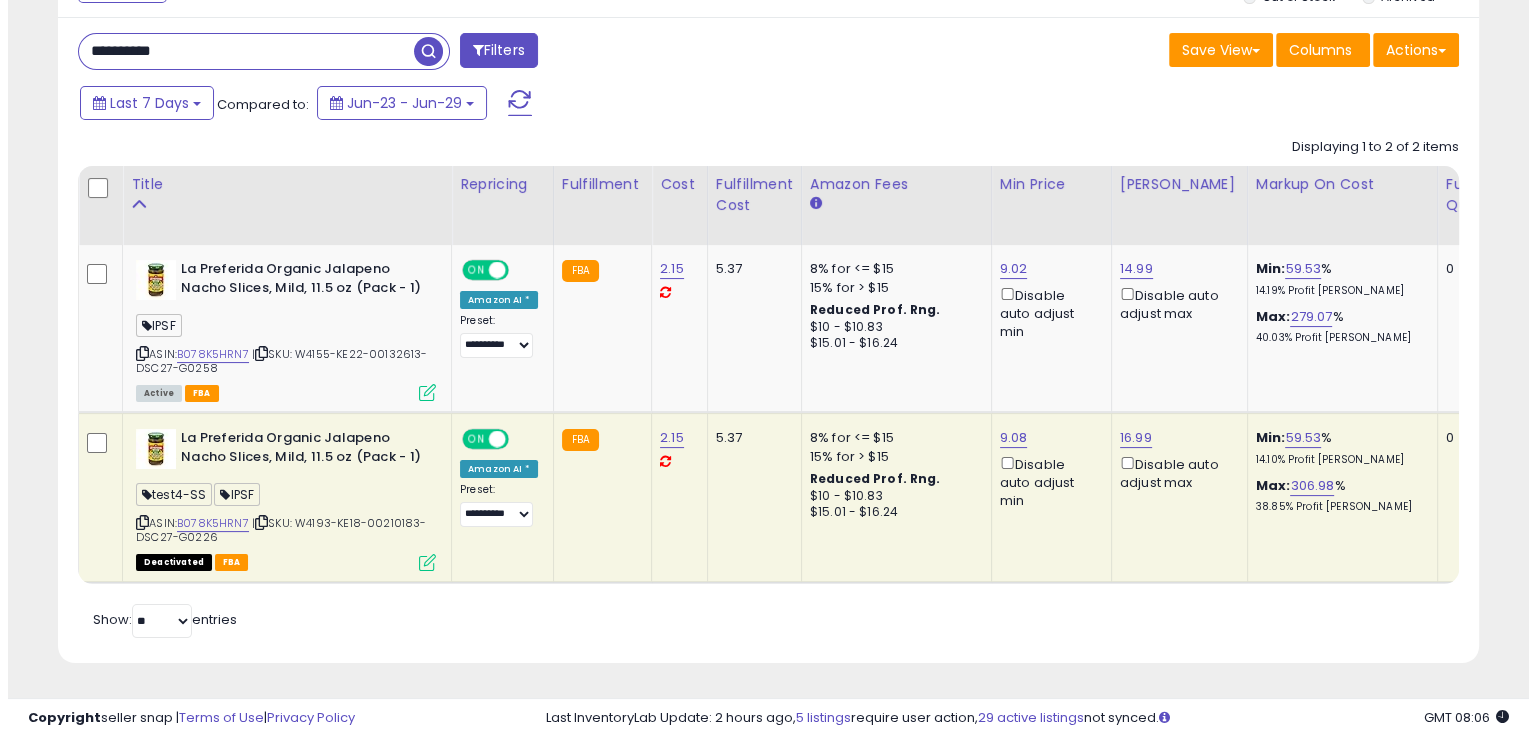 scroll, scrollTop: 284, scrollLeft: 0, axis: vertical 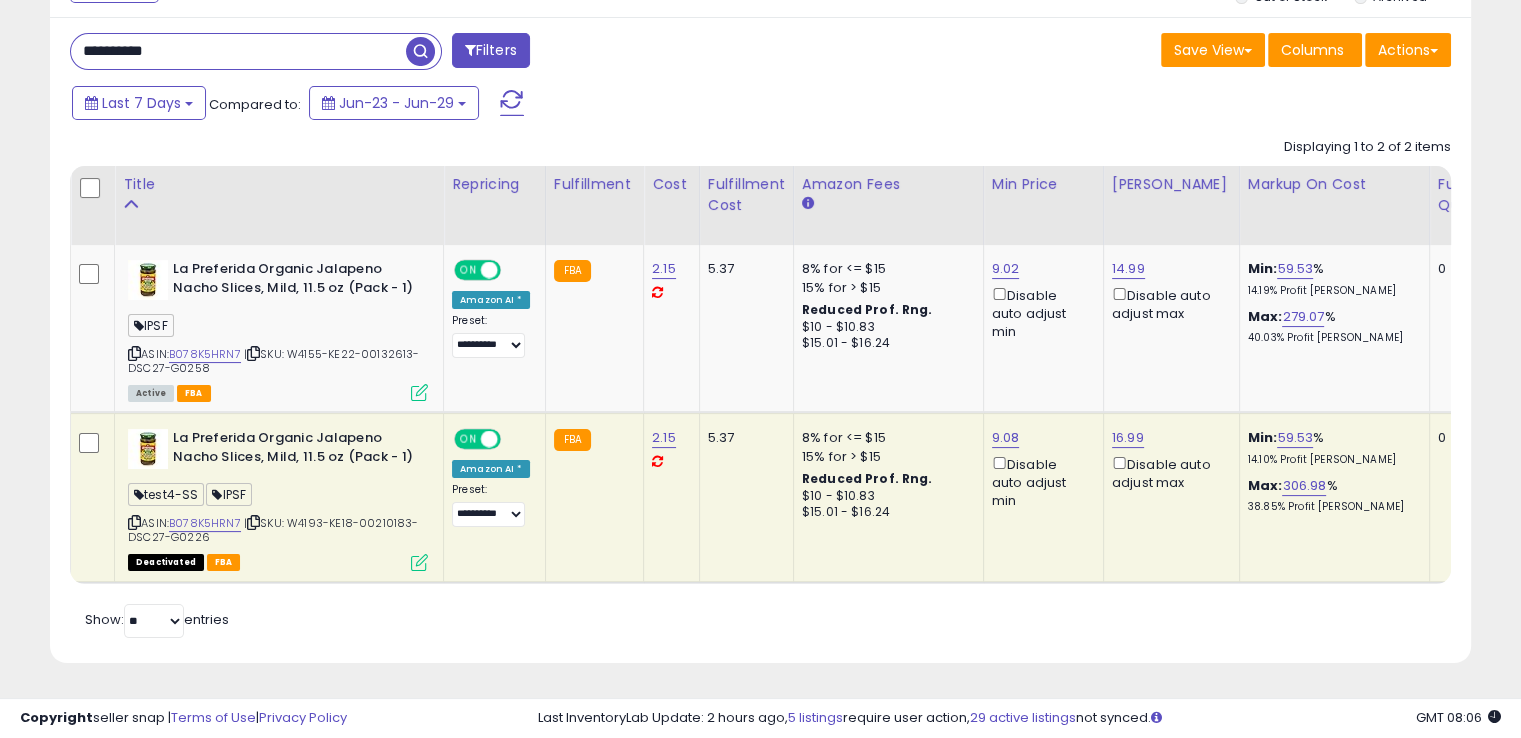 click at bounding box center [419, 562] 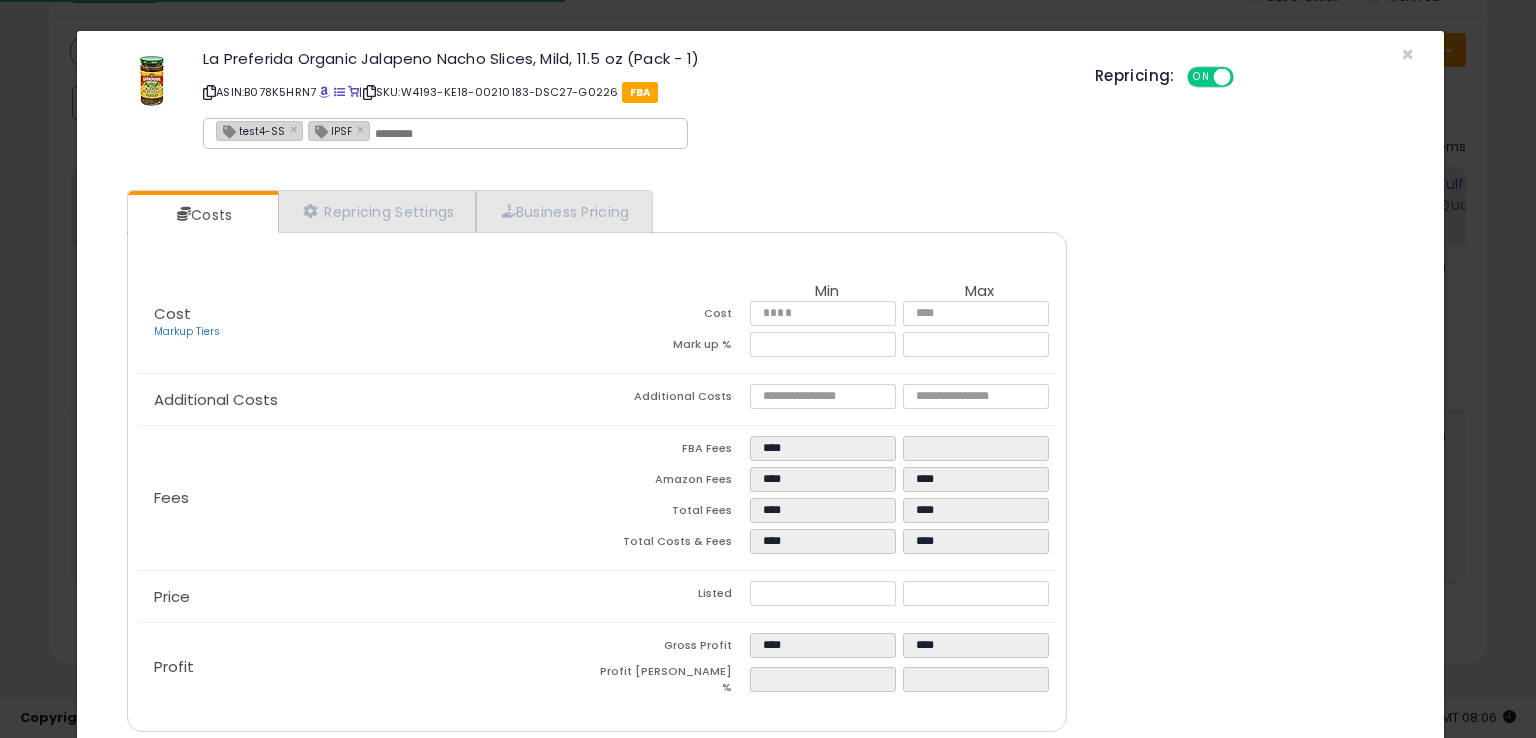 click on "Repricing:
ON   OFF" at bounding box center [1254, 74] 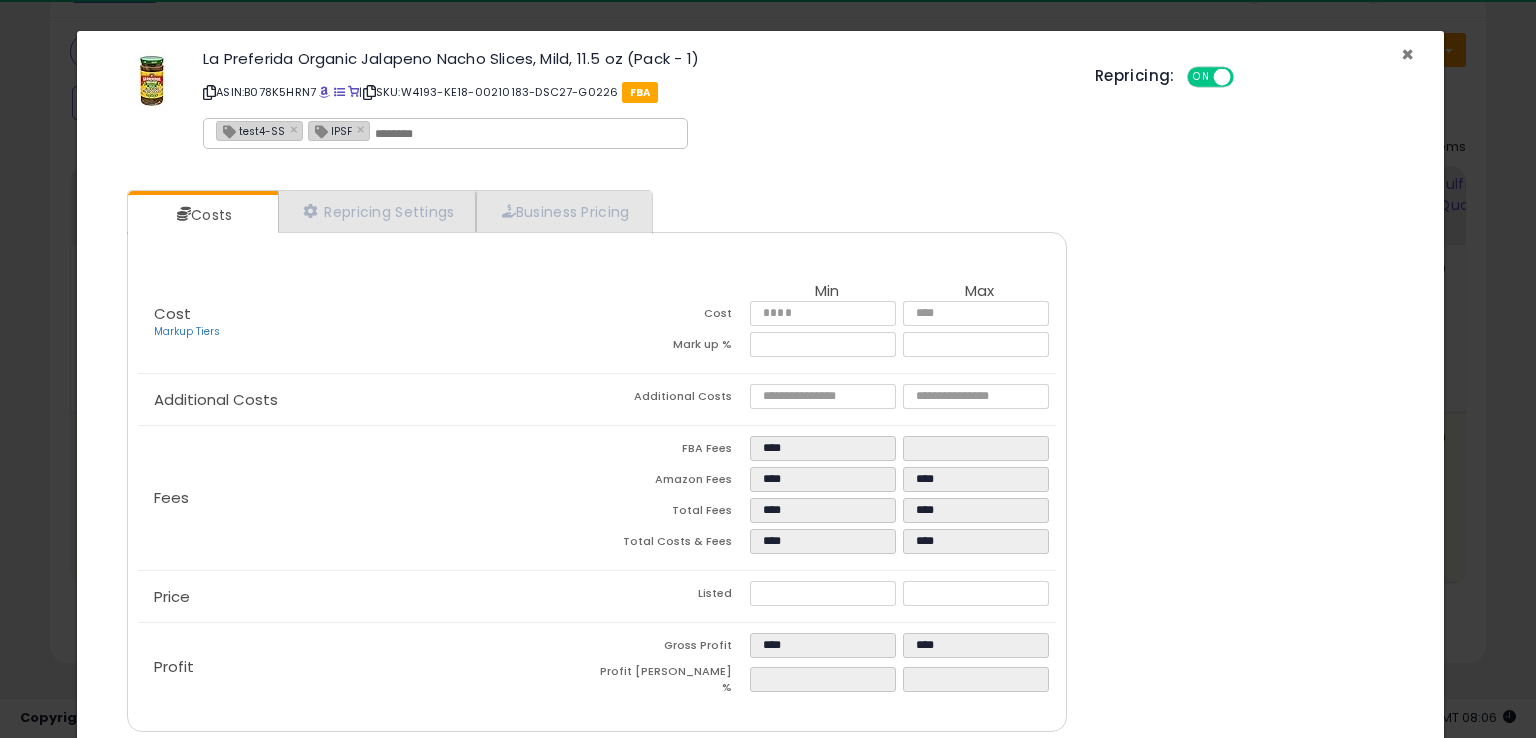 click on "×" at bounding box center (1407, 54) 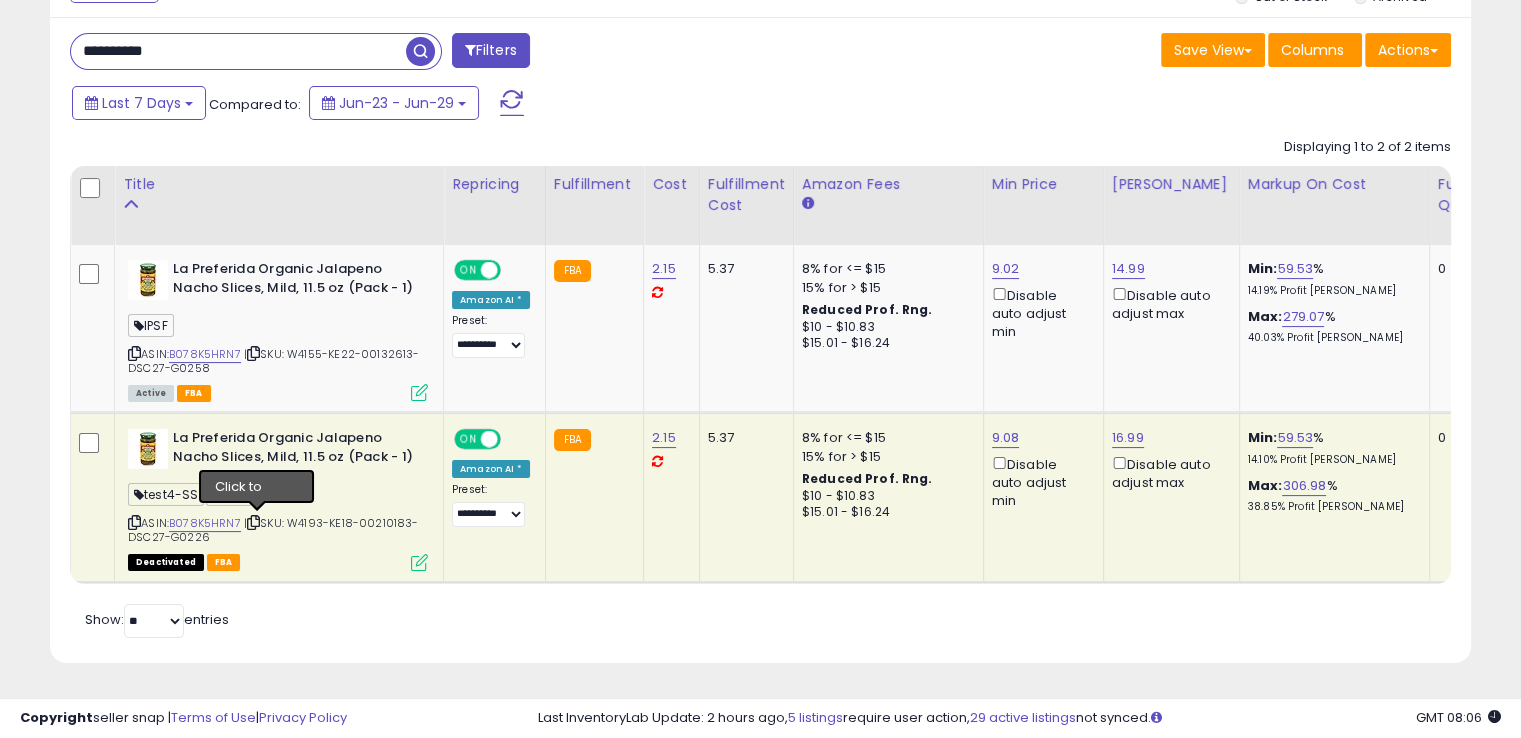 click at bounding box center (253, 522) 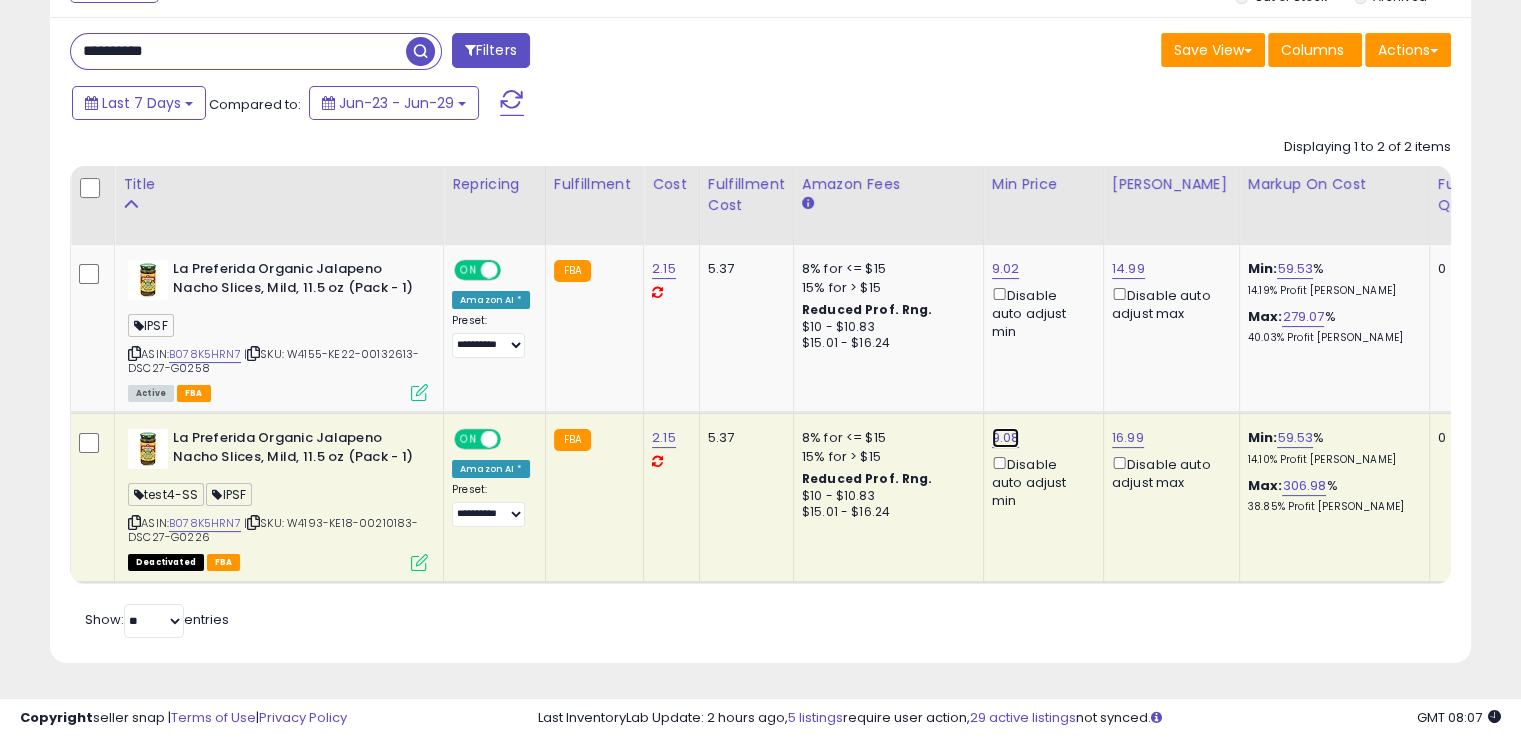 click on "9.08" at bounding box center (1006, 438) 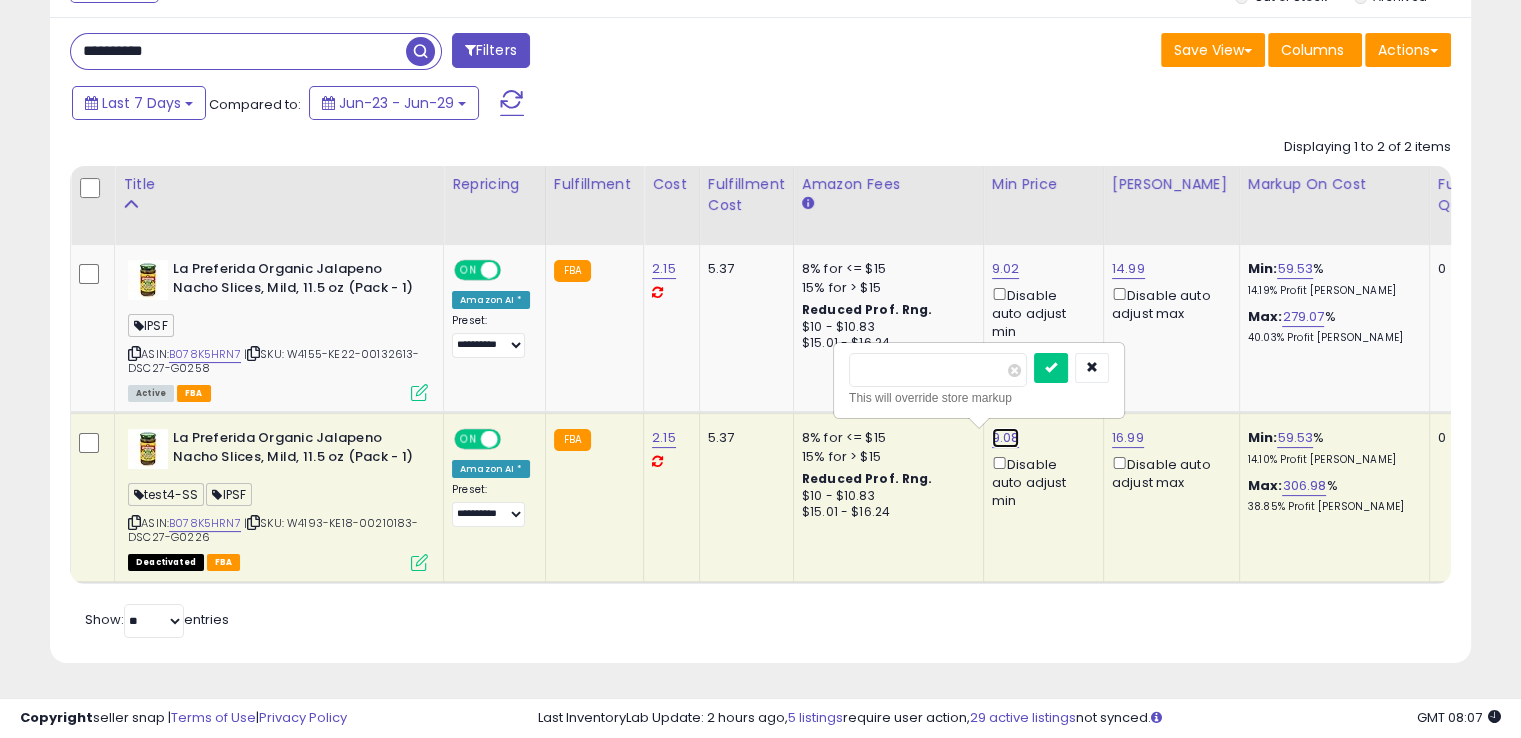 click on "9.08" at bounding box center (1006, 438) 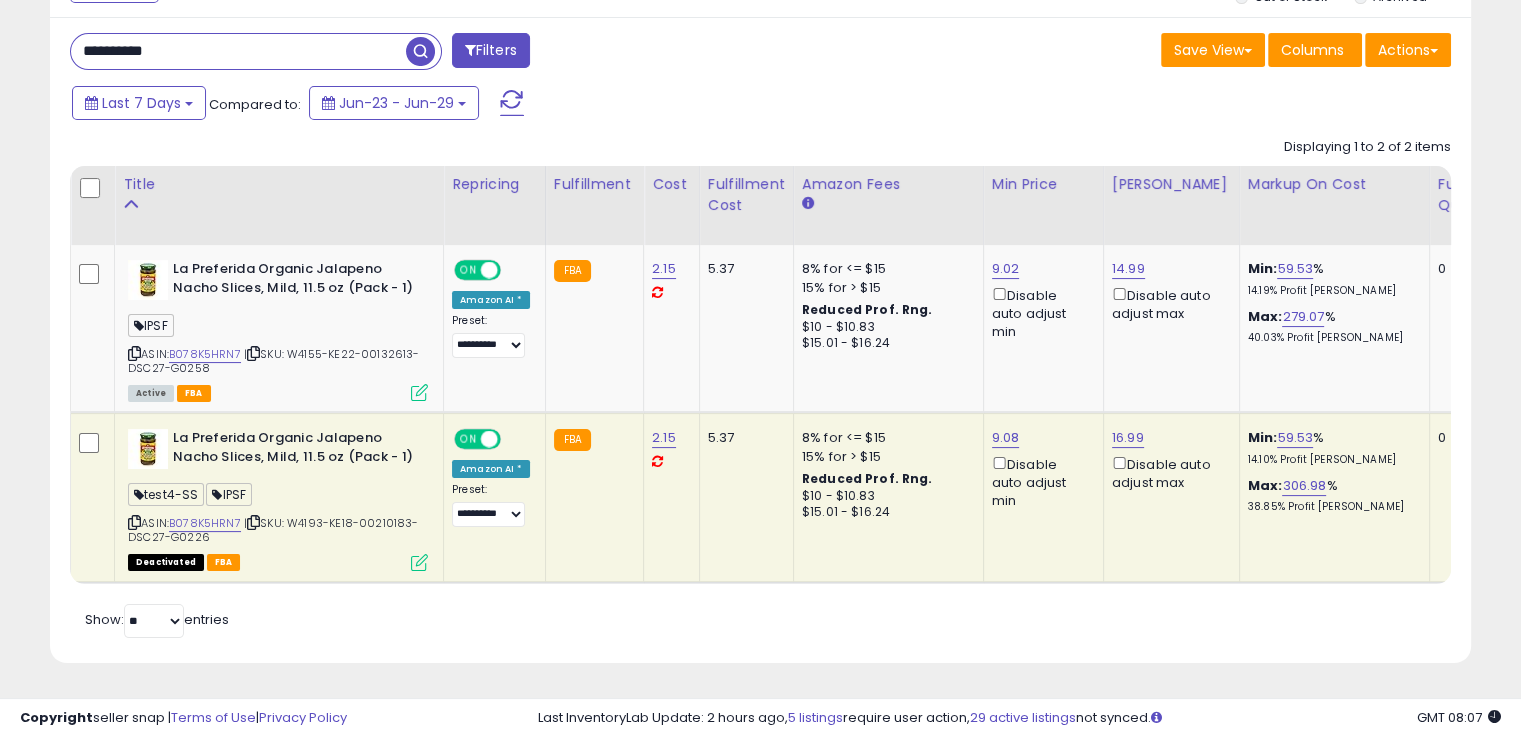 click on "9.08  Disable auto adjust min" 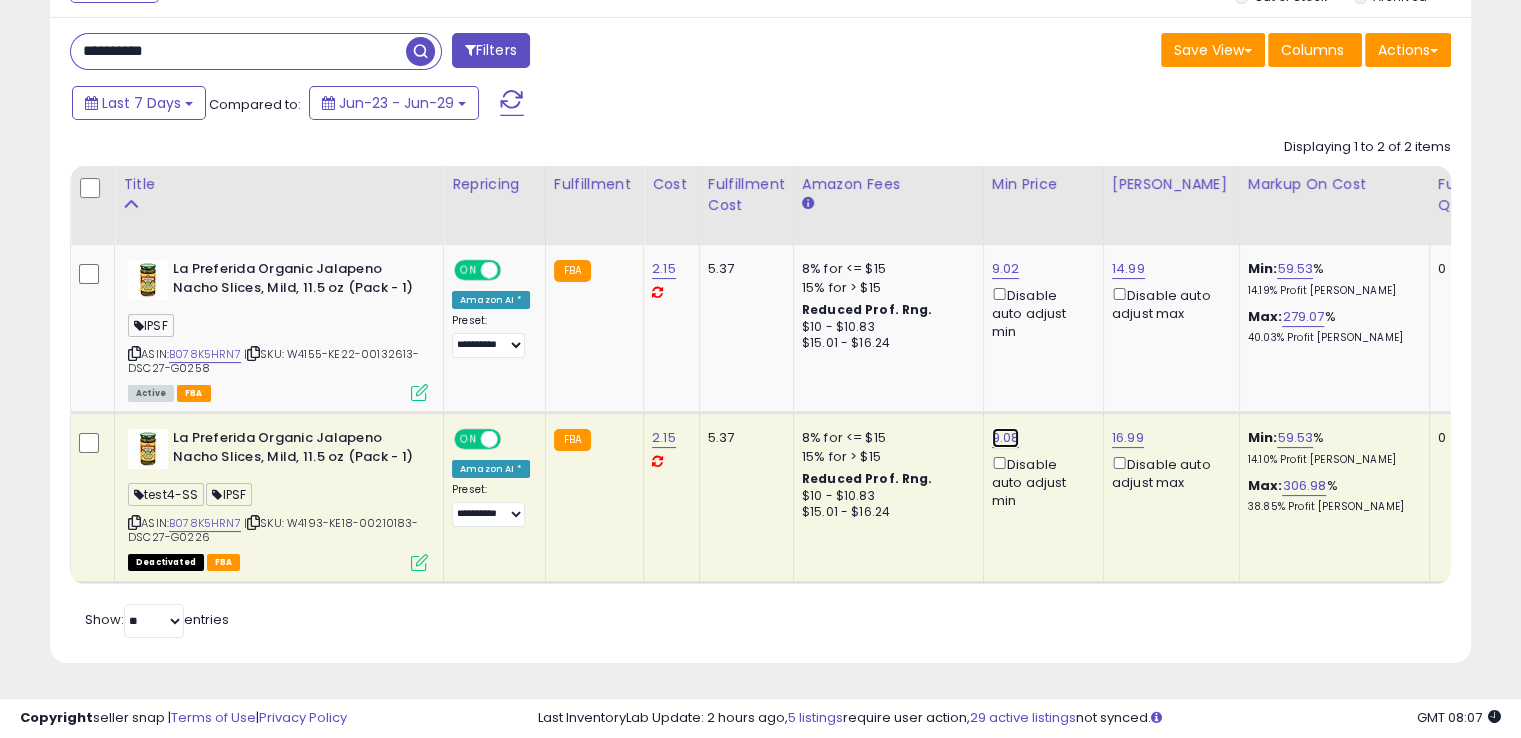 click on "9.08" at bounding box center (1006, 438) 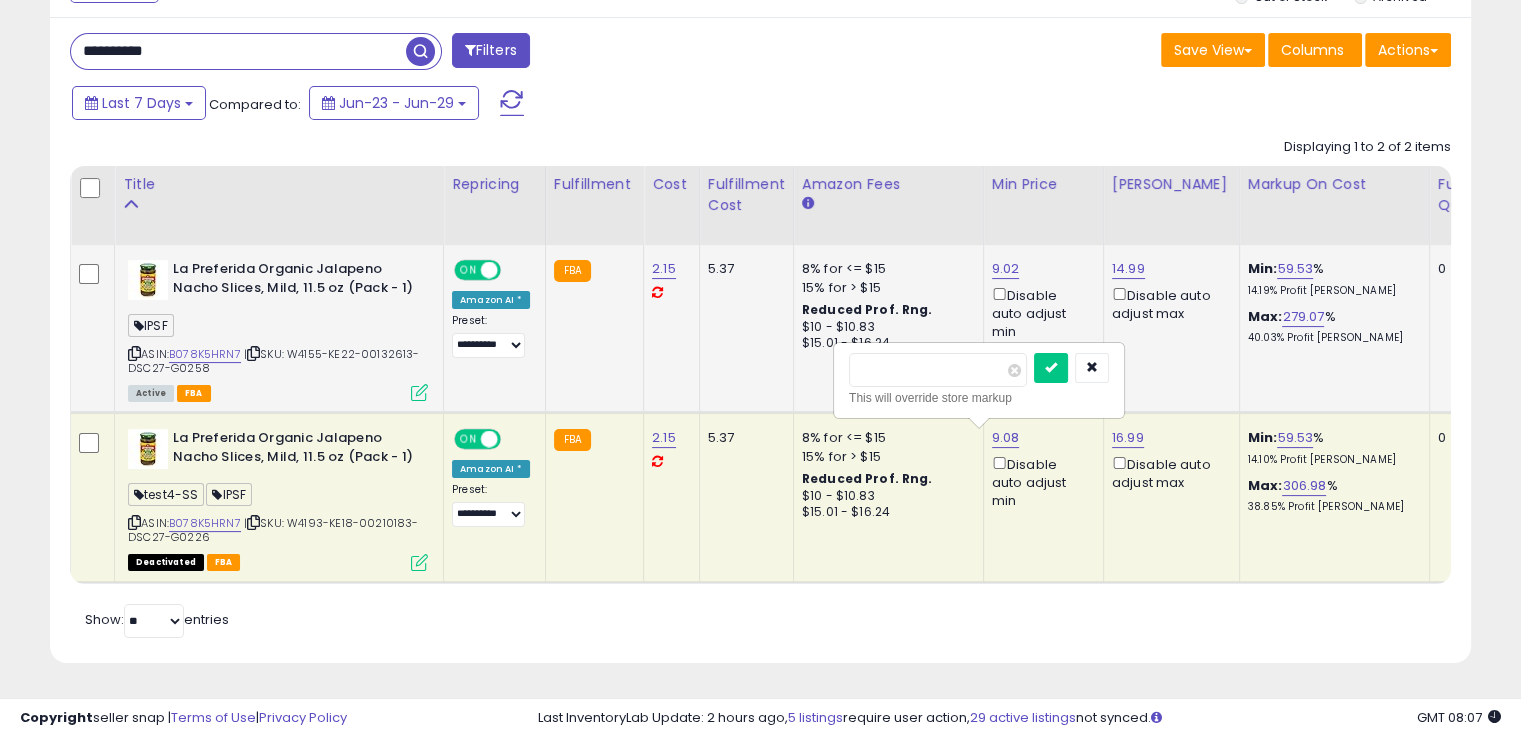 drag, startPoint x: 932, startPoint y: 353, endPoint x: 763, endPoint y: 361, distance: 169.18924 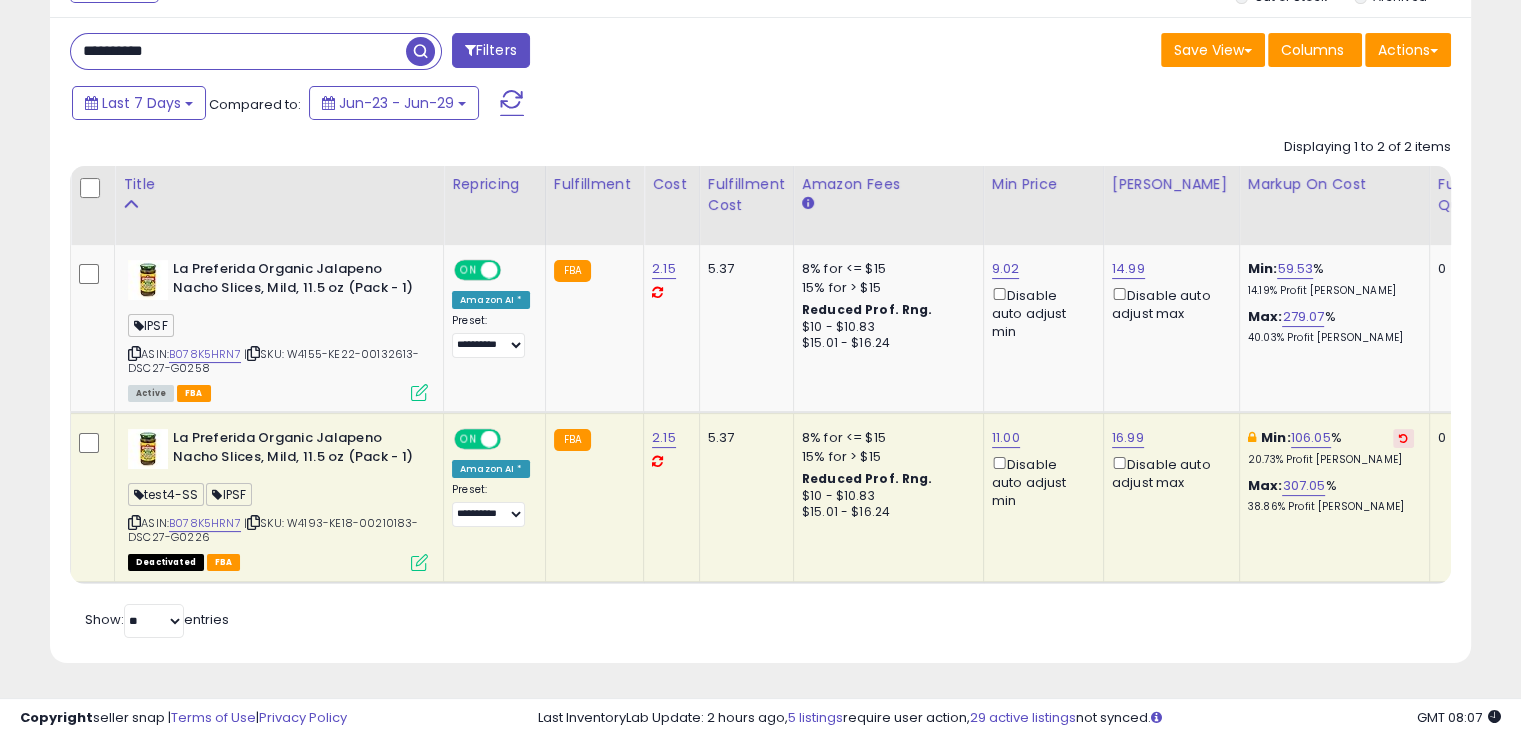 drag, startPoint x: 1136, startPoint y: 421, endPoint x: 1120, endPoint y: 418, distance: 16.27882 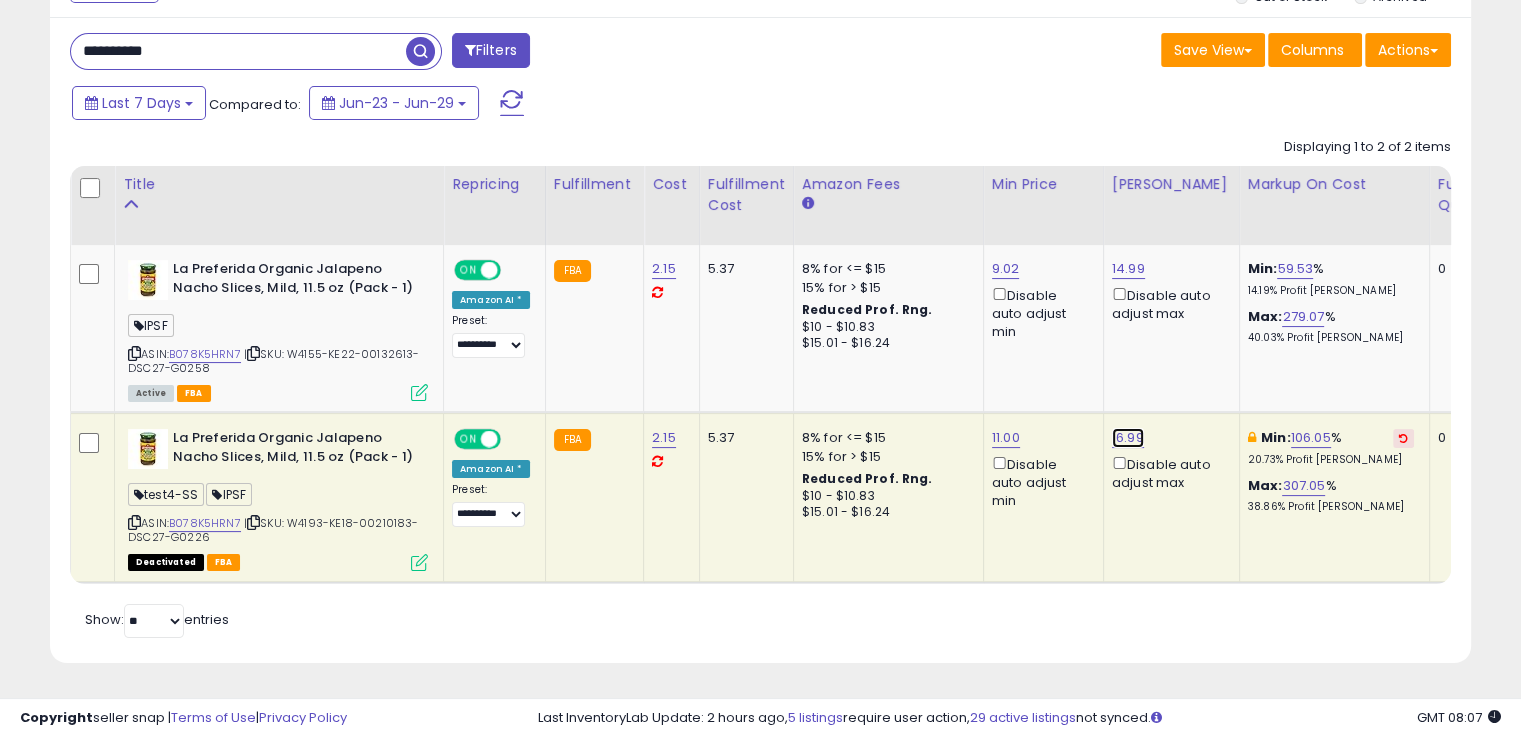 click on "16.99" at bounding box center [1128, 438] 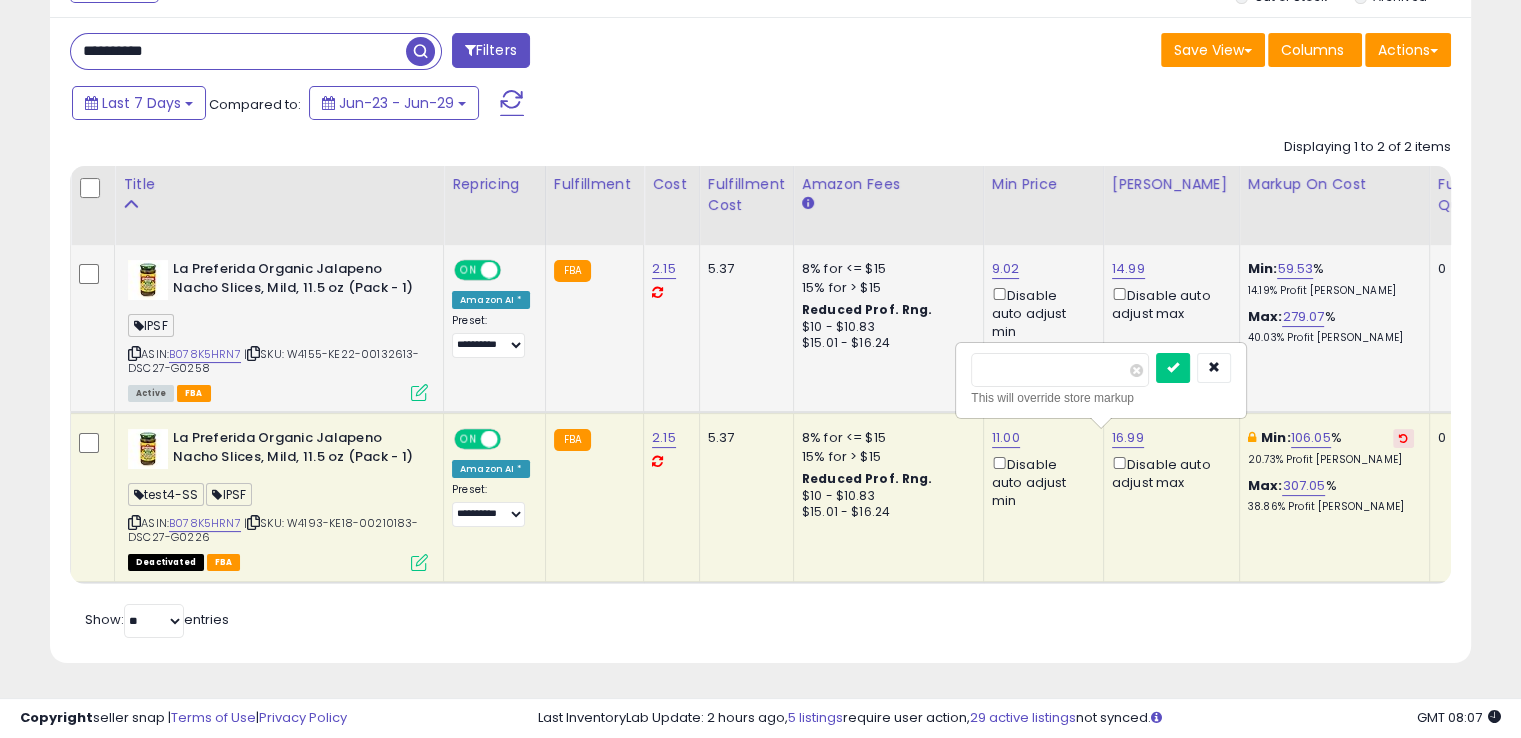 drag, startPoint x: 953, startPoint y: 341, endPoint x: 907, endPoint y: 344, distance: 46.09772 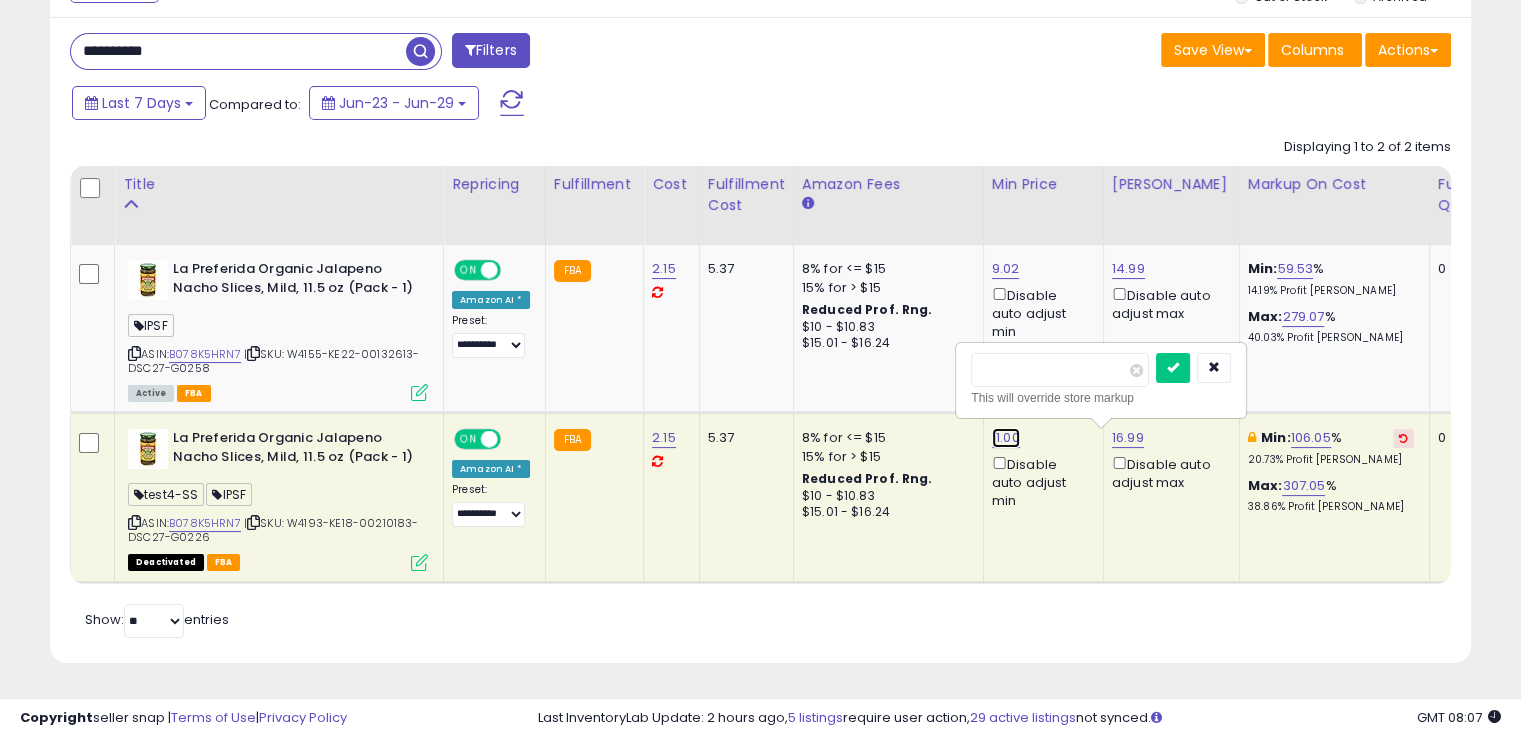 click on "11.00" at bounding box center [1006, 438] 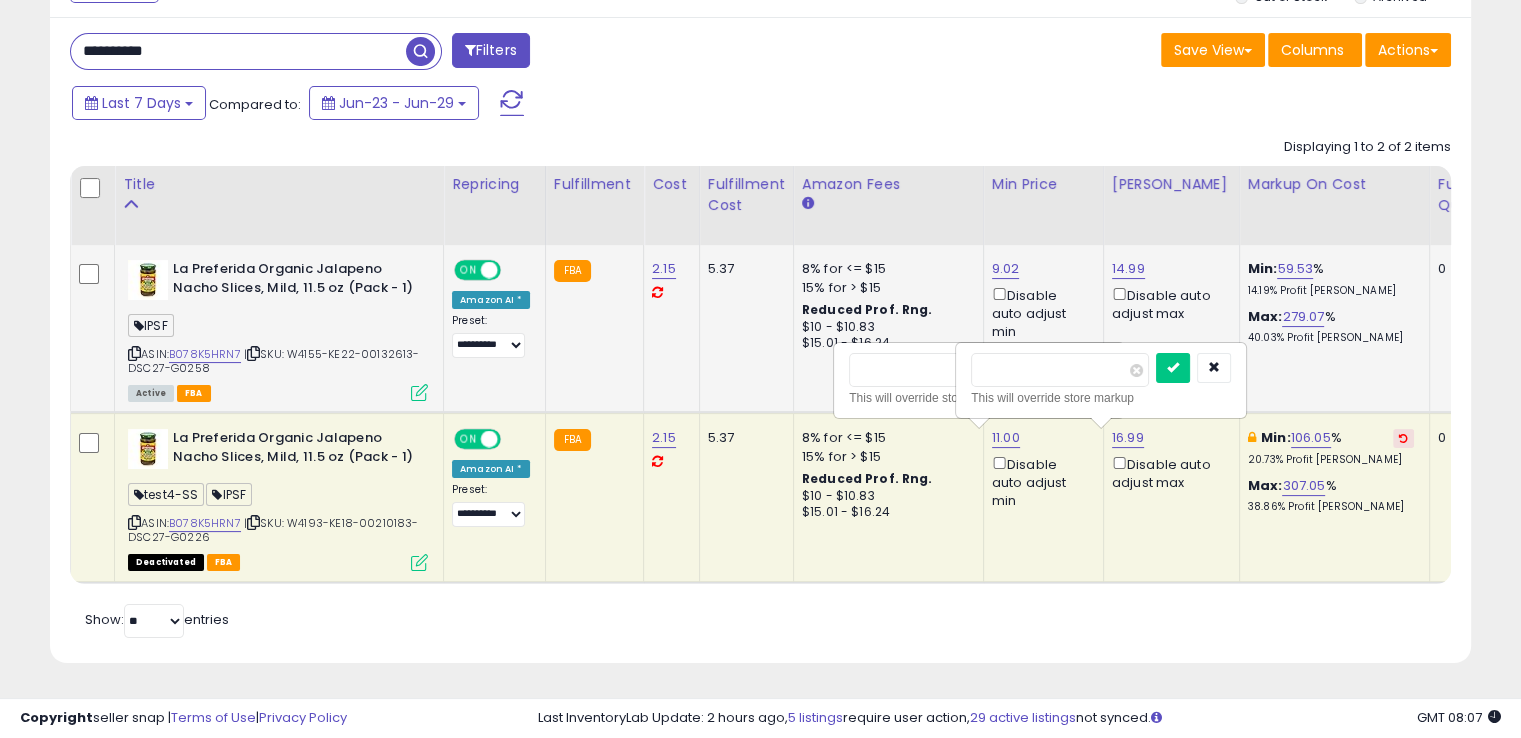 drag, startPoint x: 875, startPoint y: 360, endPoint x: 826, endPoint y: 351, distance: 49.819675 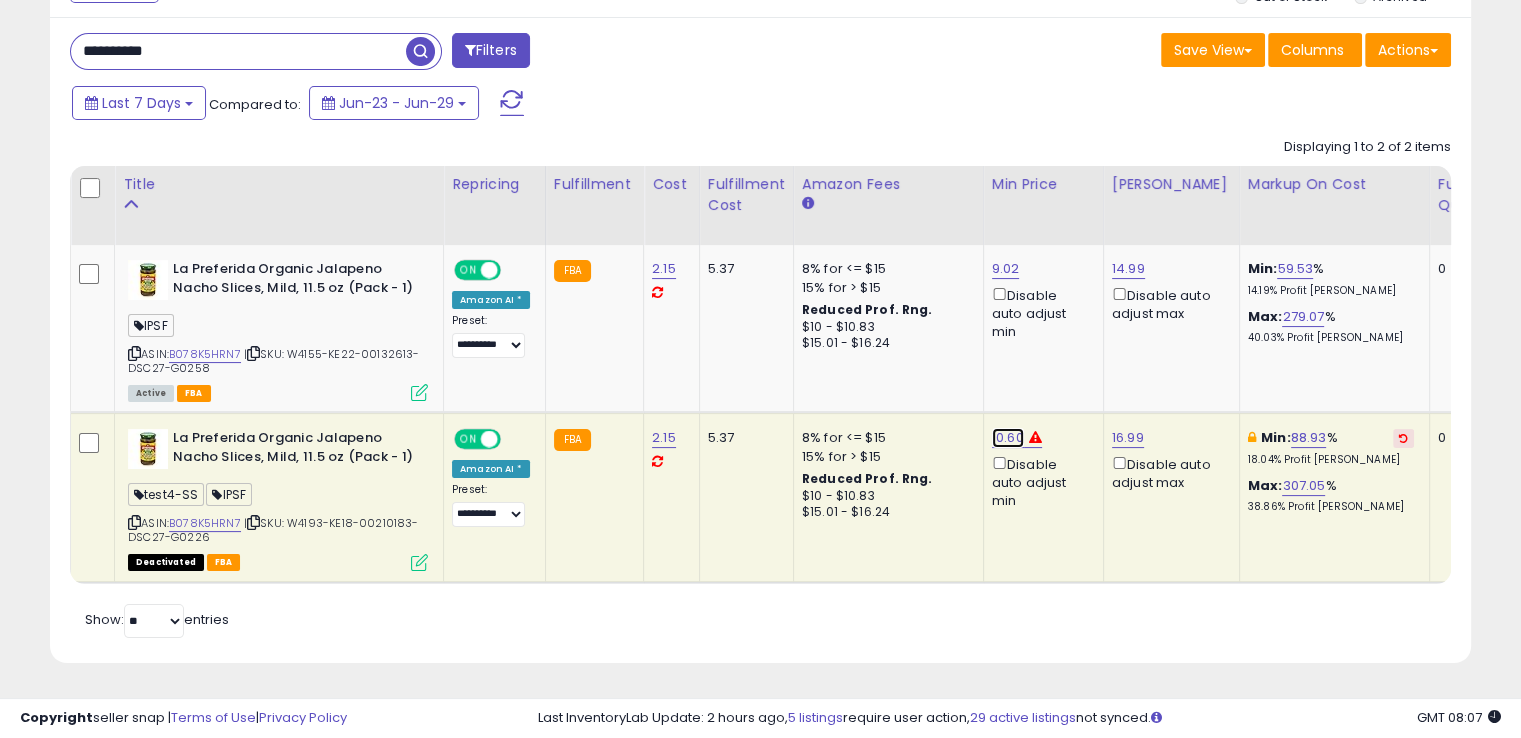 click on "10.60" at bounding box center [1008, 438] 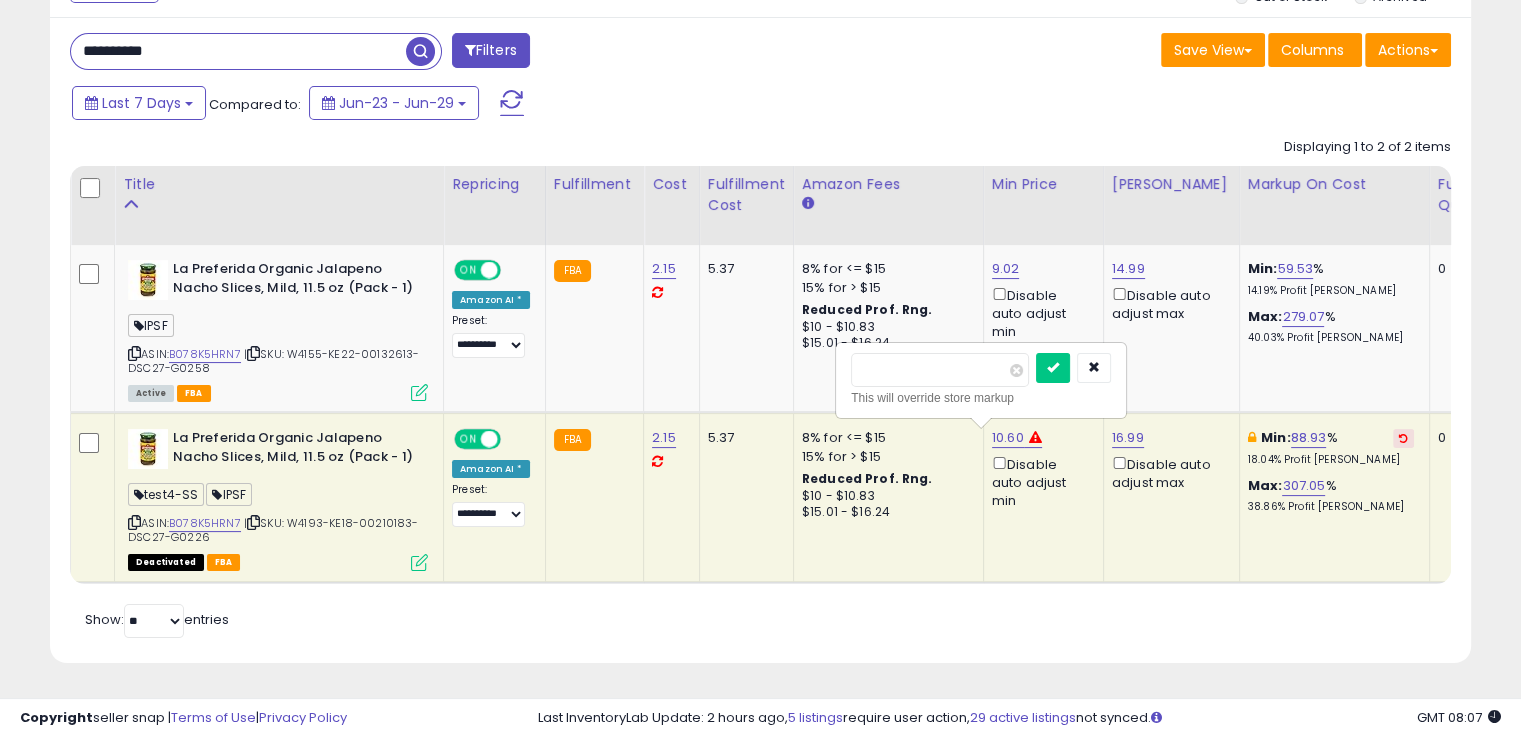 click on "***** This will override store markup" at bounding box center (981, 380) 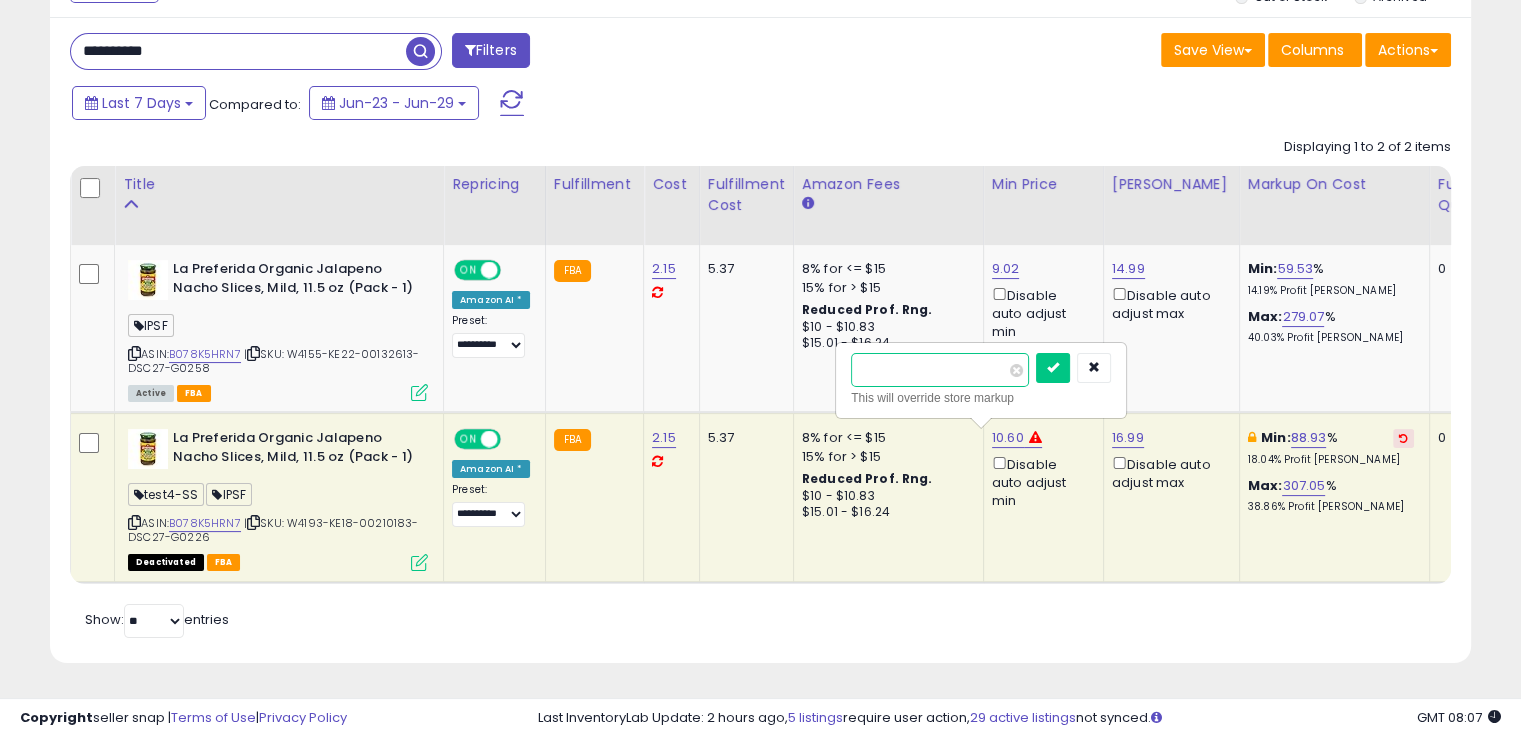 click on "*****" at bounding box center (940, 370) 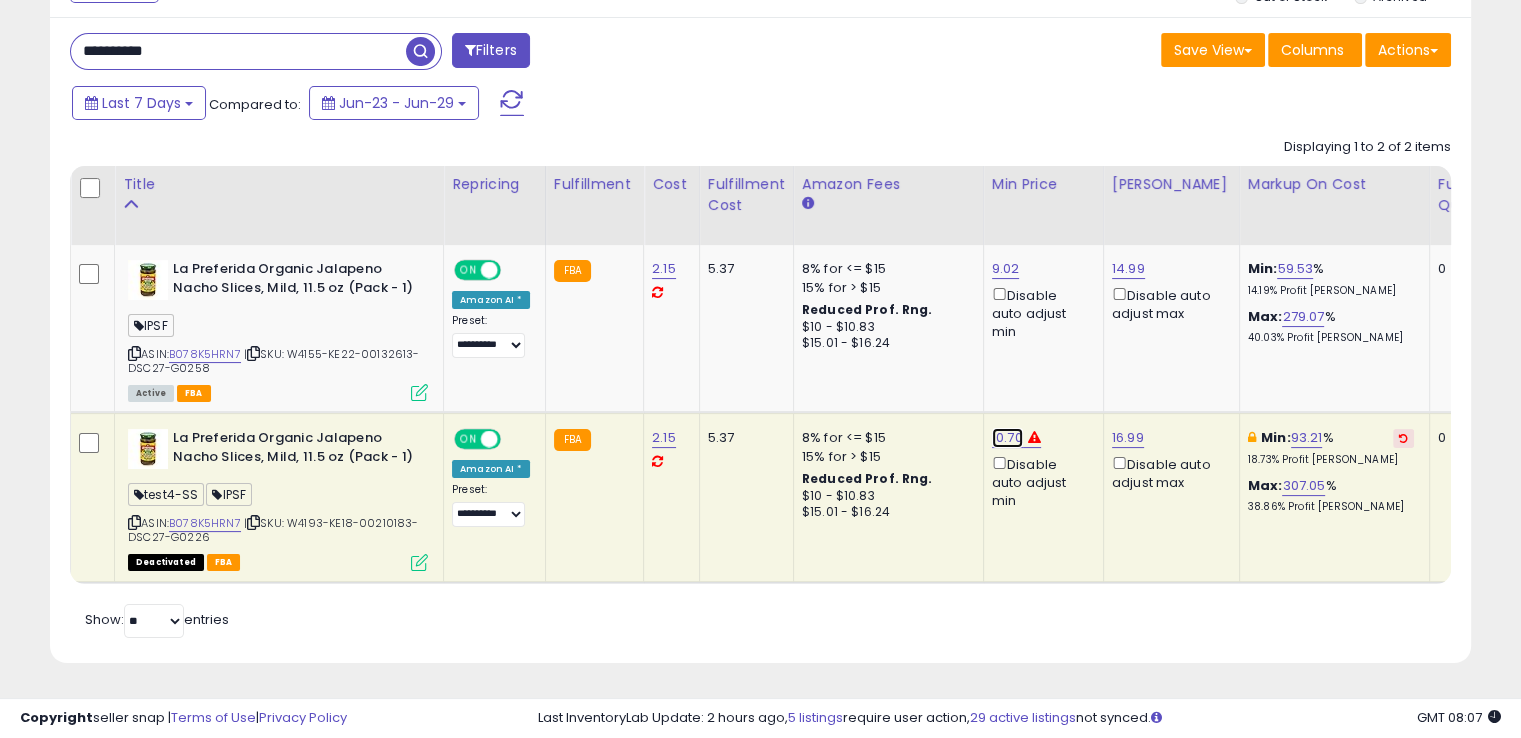 click on "10.70" at bounding box center [1007, 438] 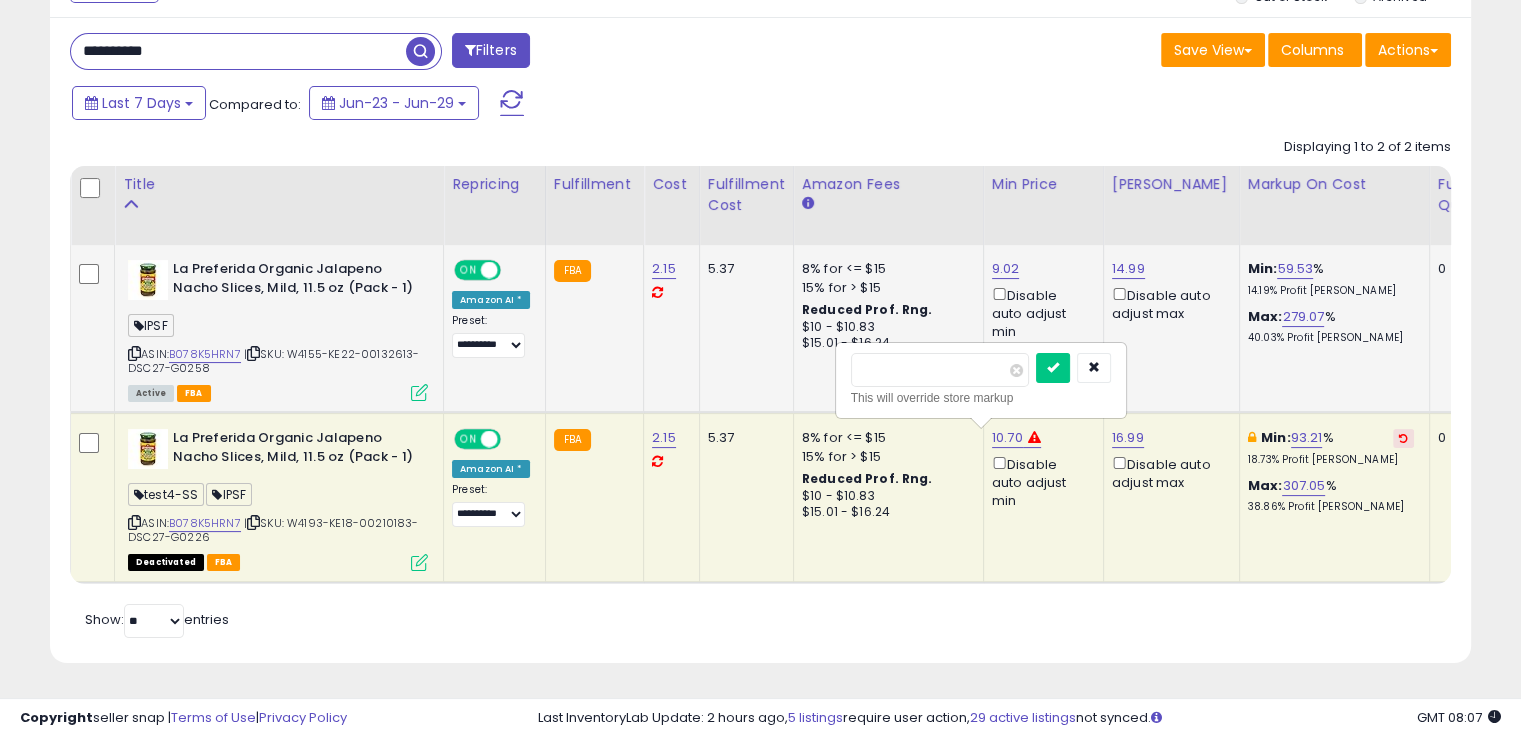 drag, startPoint x: 926, startPoint y: 346, endPoint x: 788, endPoint y: 373, distance: 140.6165 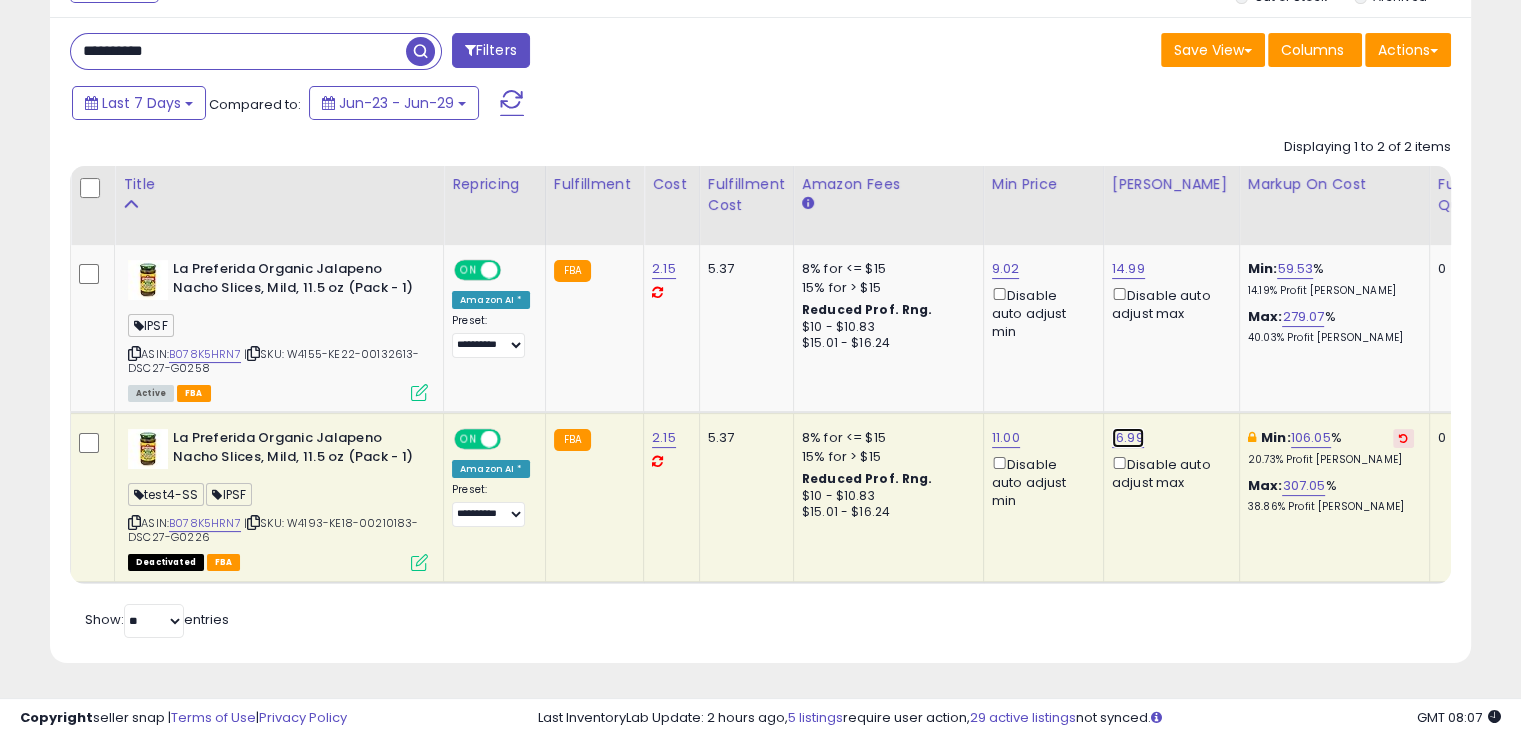 click on "16.99" at bounding box center (1128, 438) 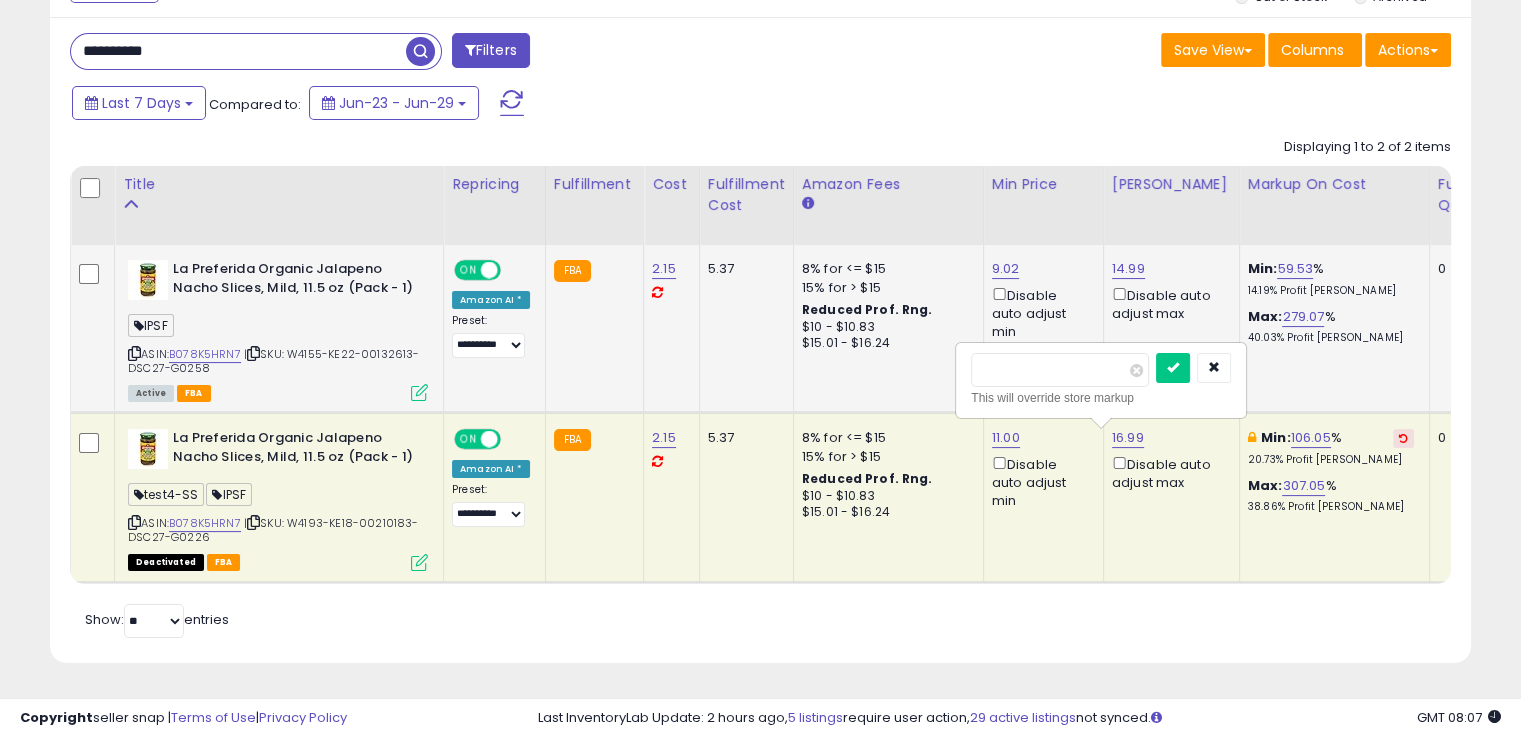 drag, startPoint x: 999, startPoint y: 345, endPoint x: 865, endPoint y: 288, distance: 145.61937 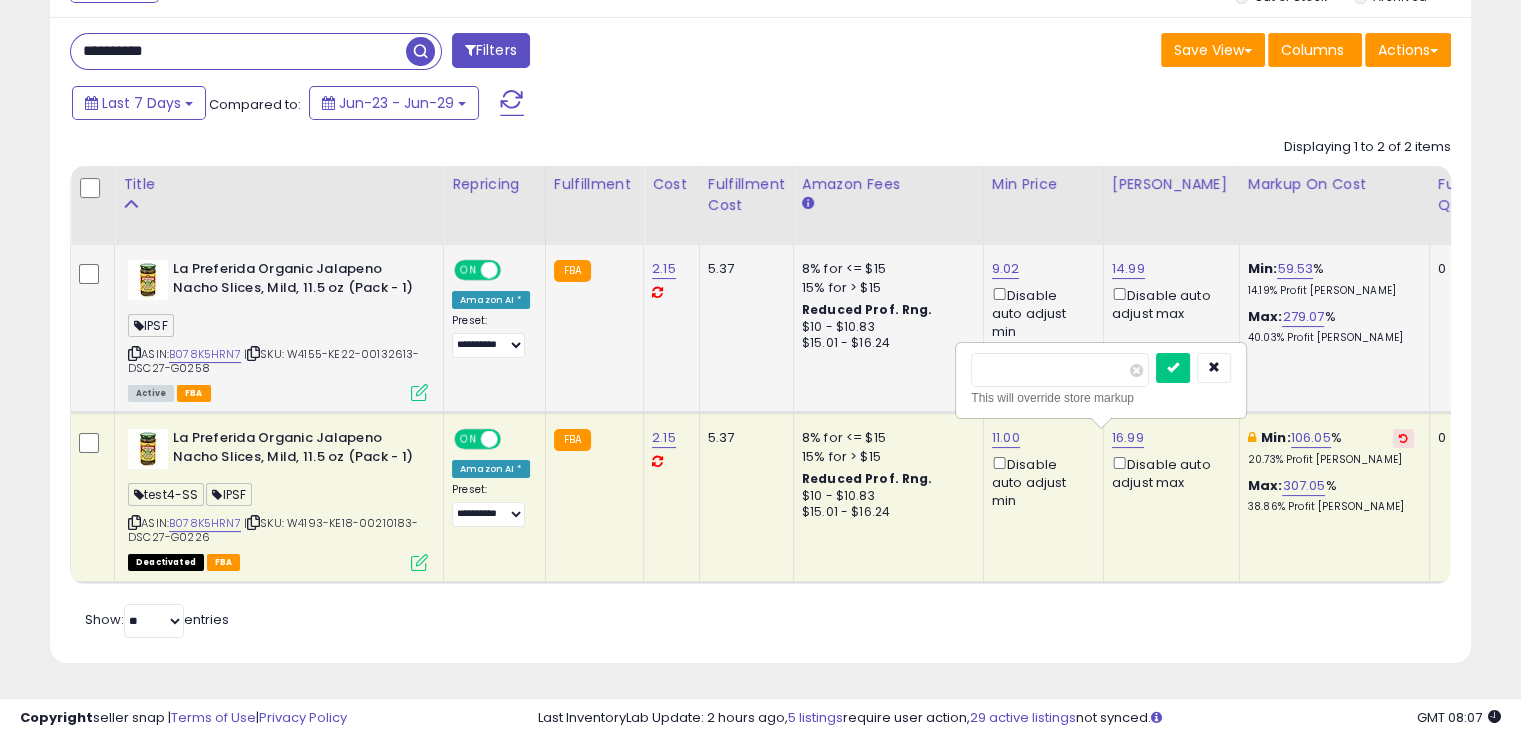 type on "**" 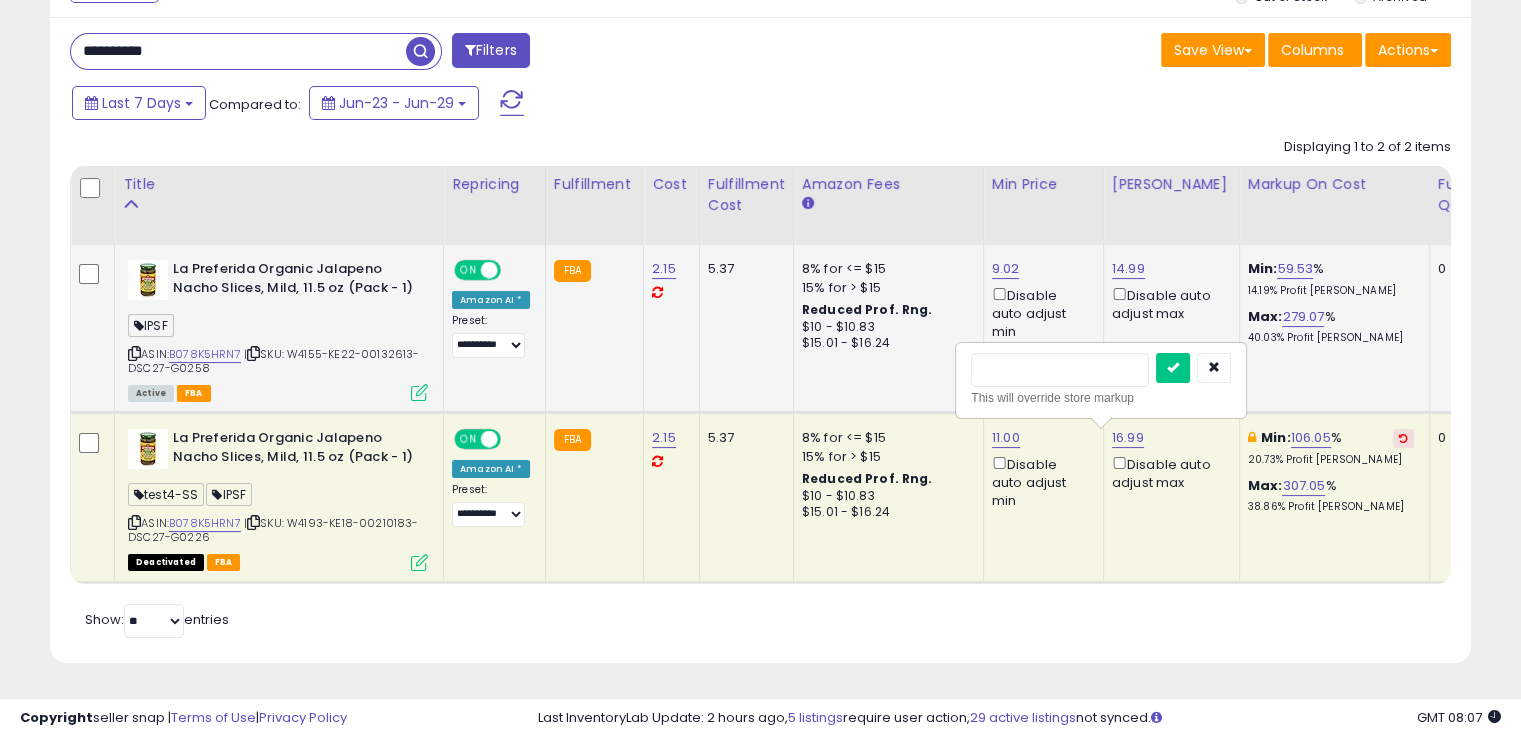 type on "*****" 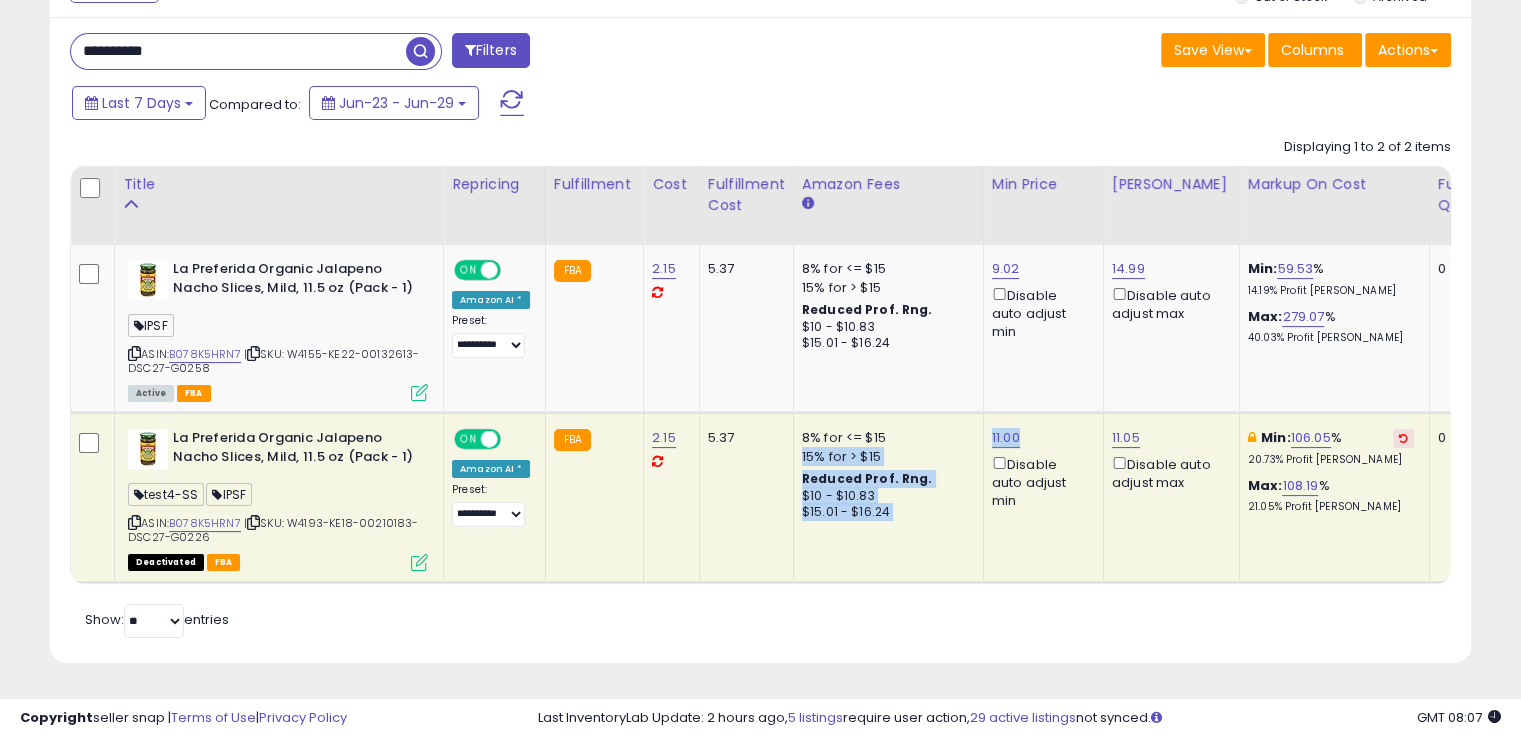 drag, startPoint x: 1016, startPoint y: 418, endPoint x: 961, endPoint y: 420, distance: 55.03635 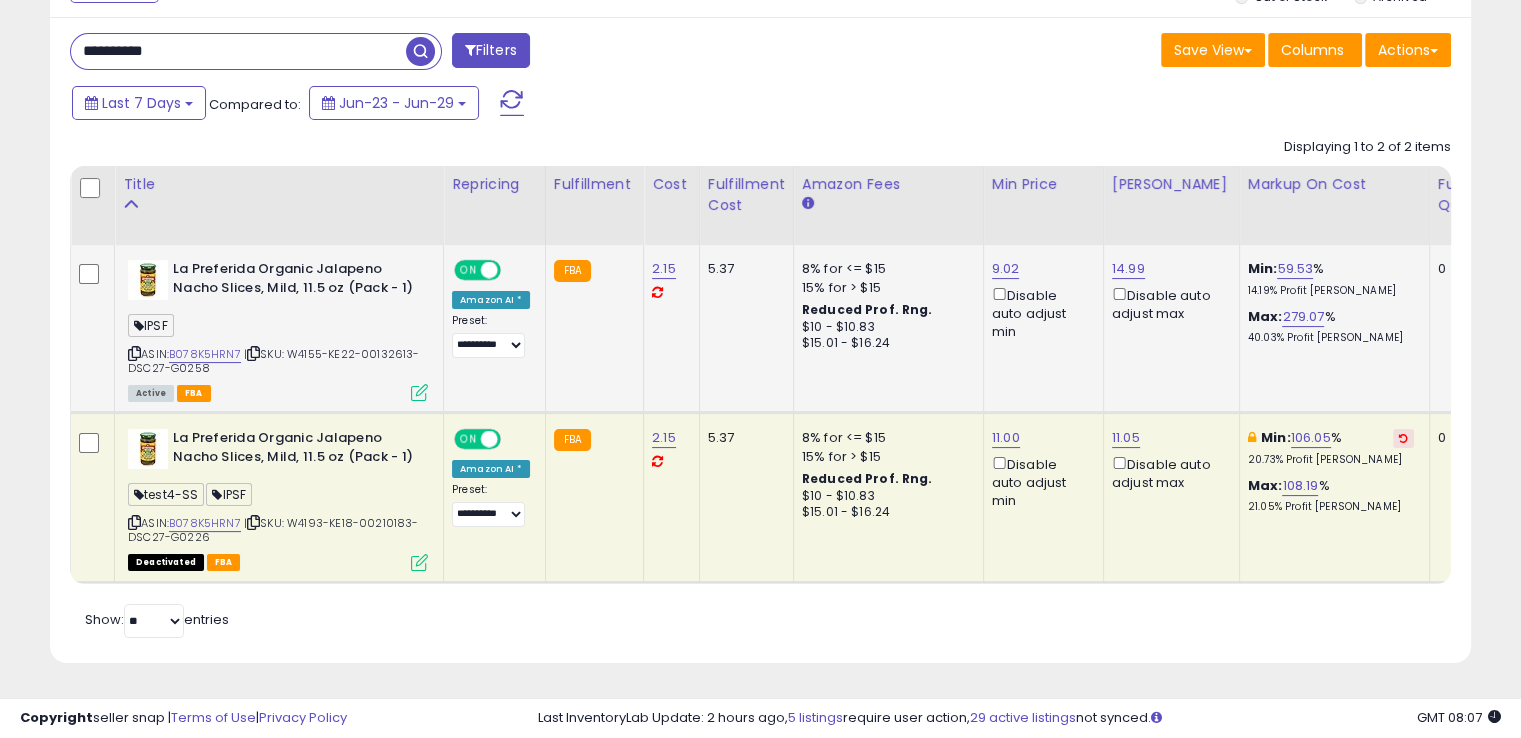 click on "9.02  Disable auto adjust min" 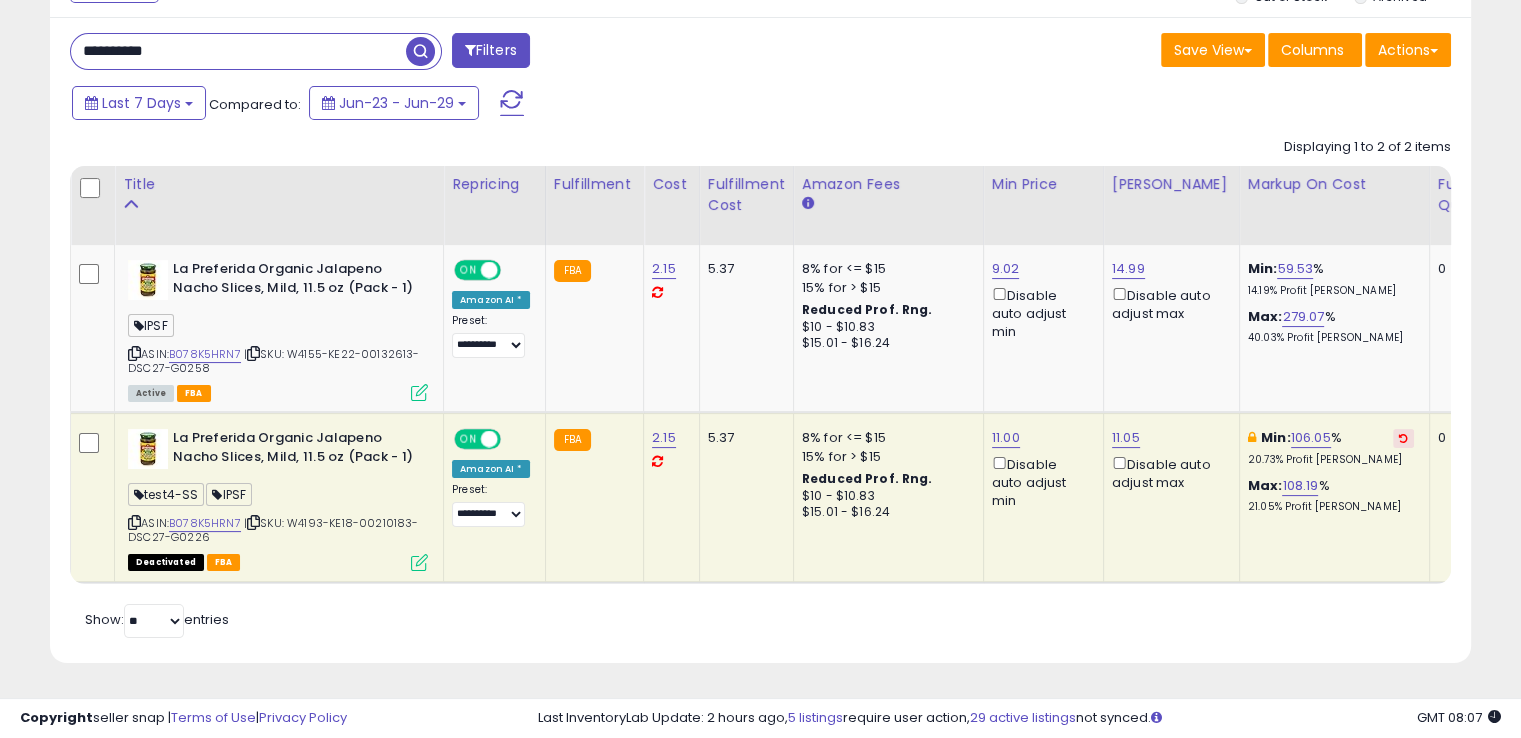 click on "ON" at bounding box center [468, 439] 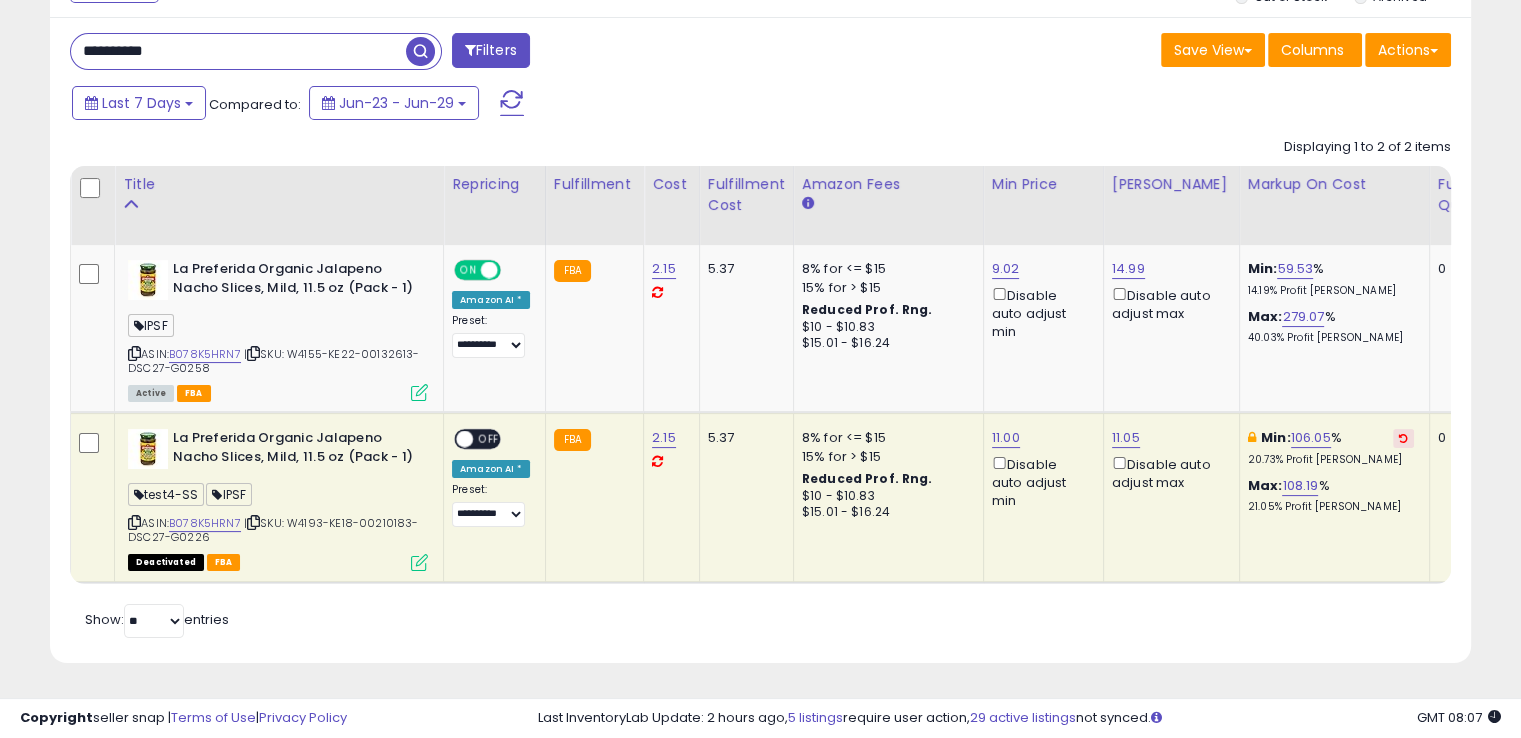click at bounding box center (419, 562) 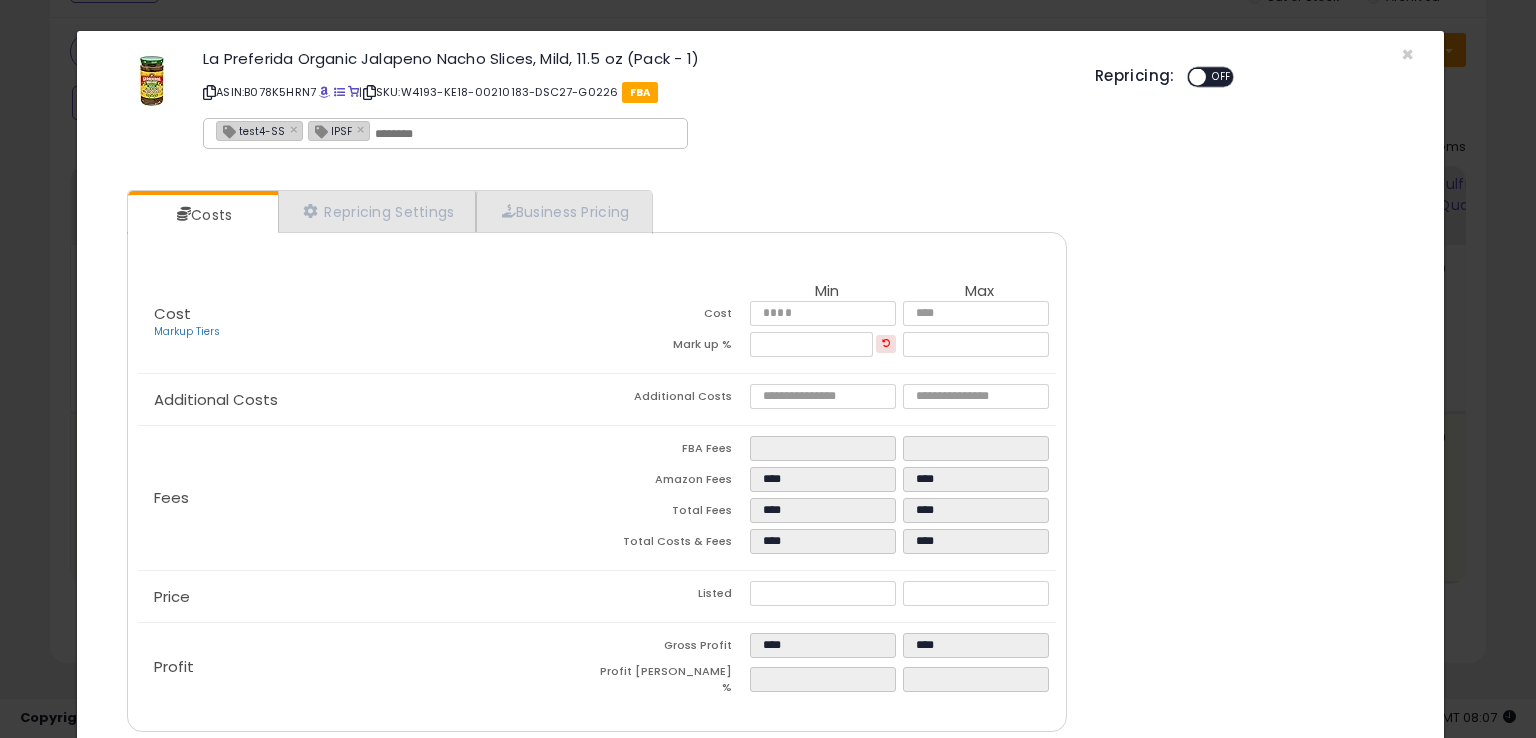click at bounding box center (525, 134) 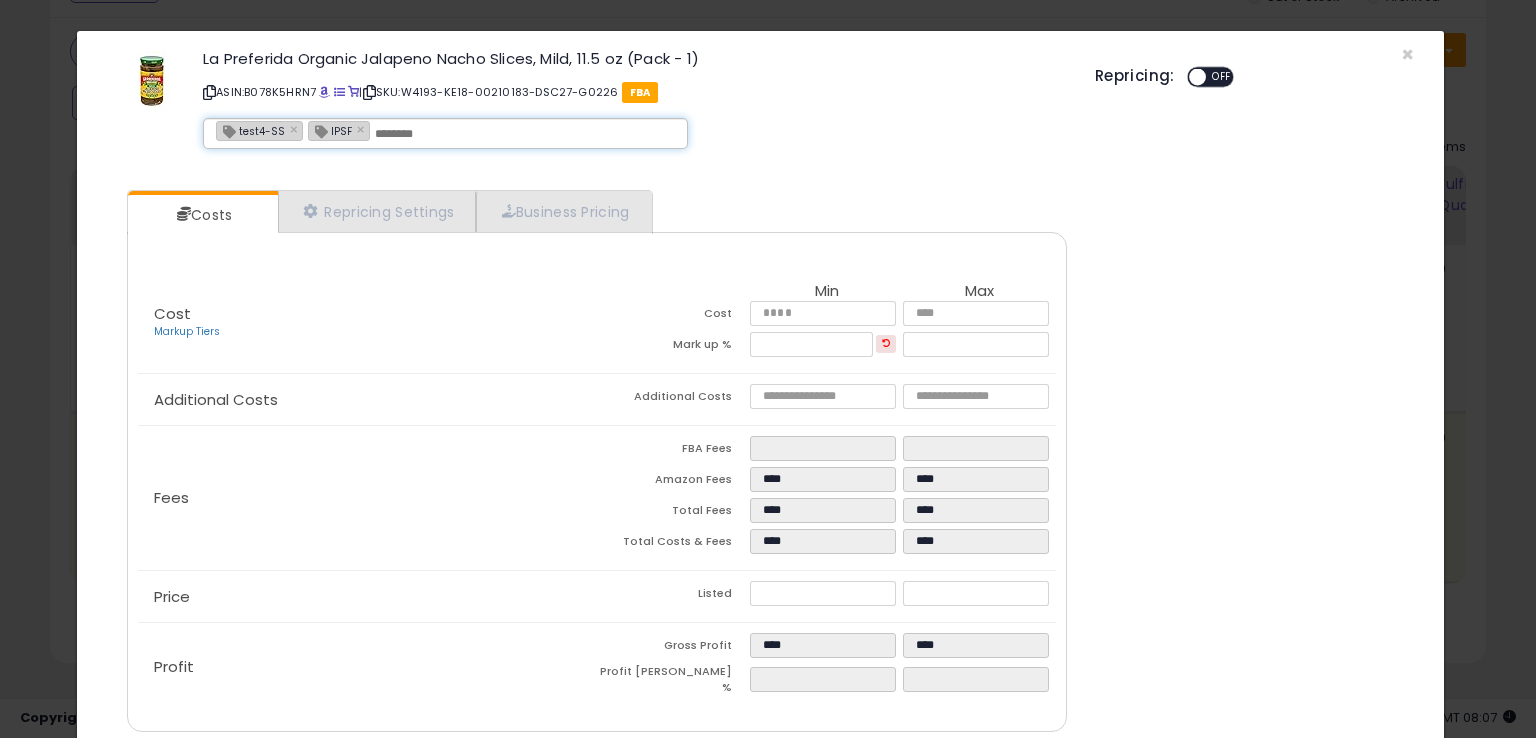 paste on "**********" 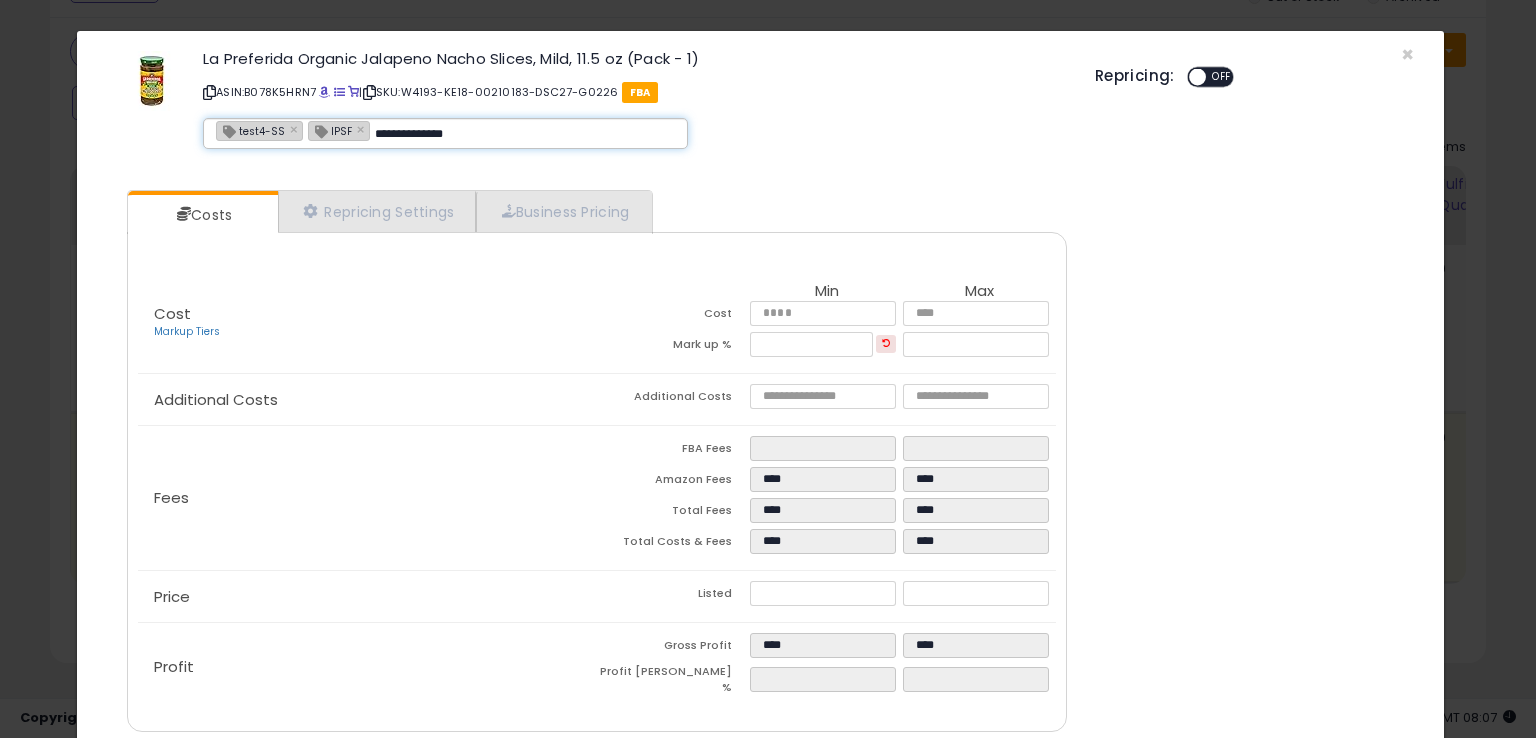type on "**********" 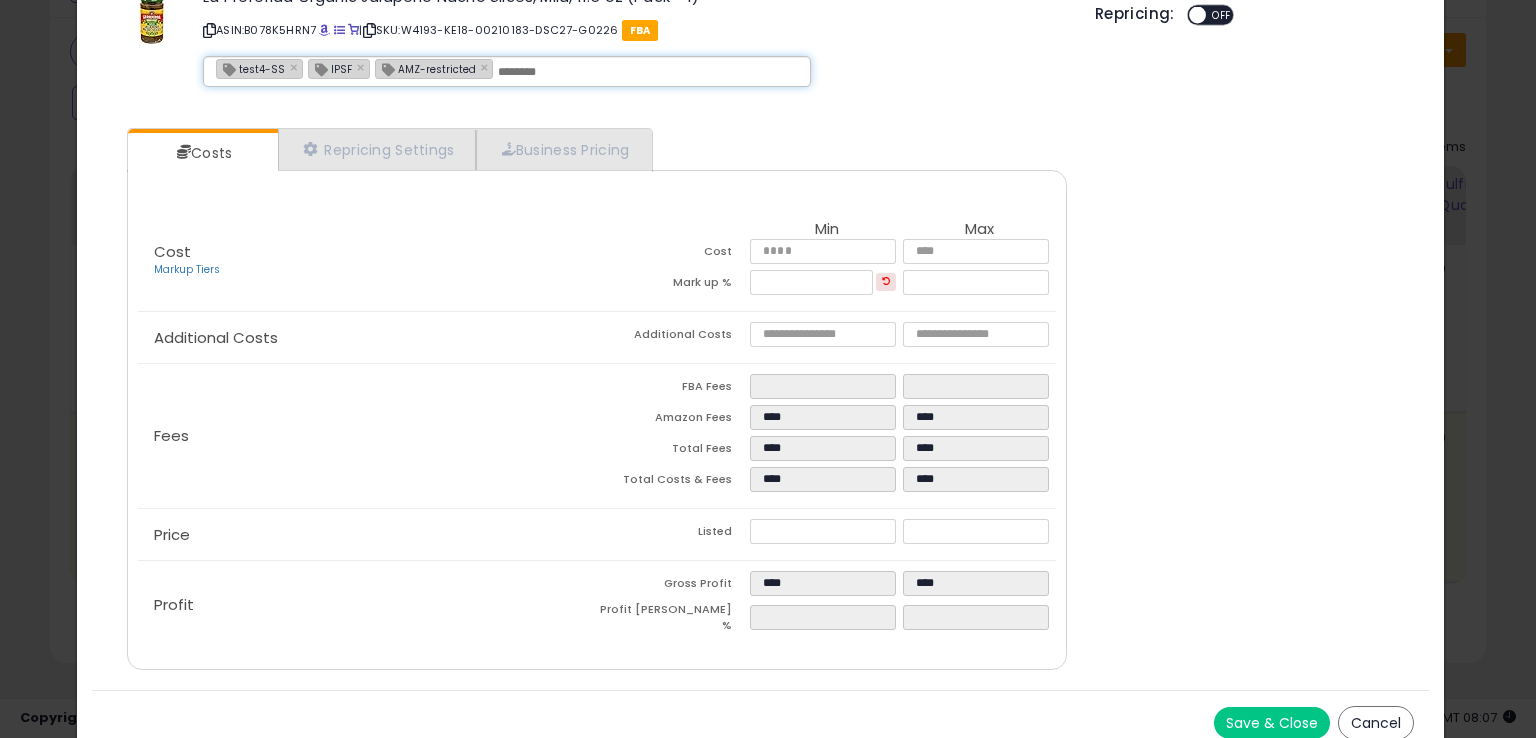 scroll, scrollTop: 71, scrollLeft: 0, axis: vertical 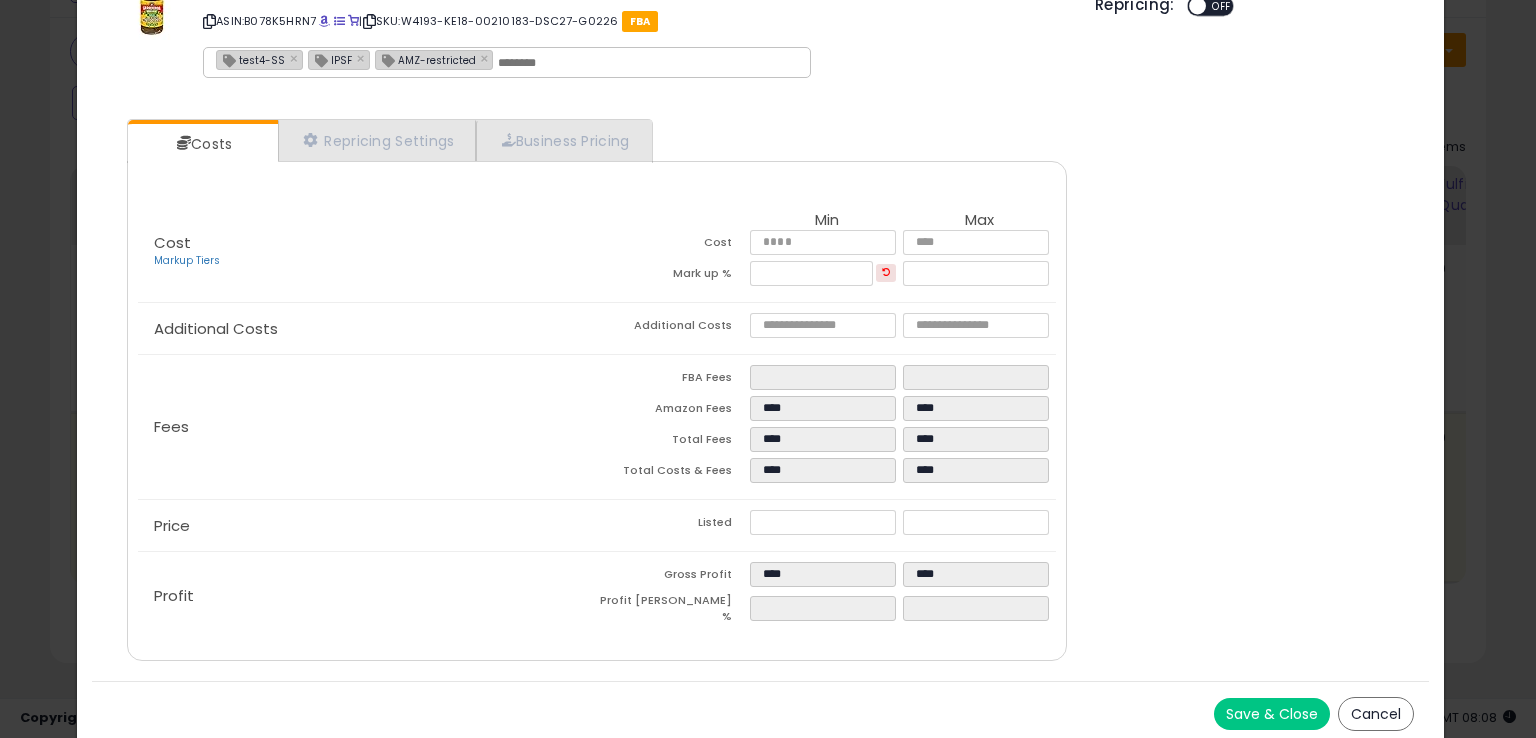 click on "Save & Close" at bounding box center [1272, 714] 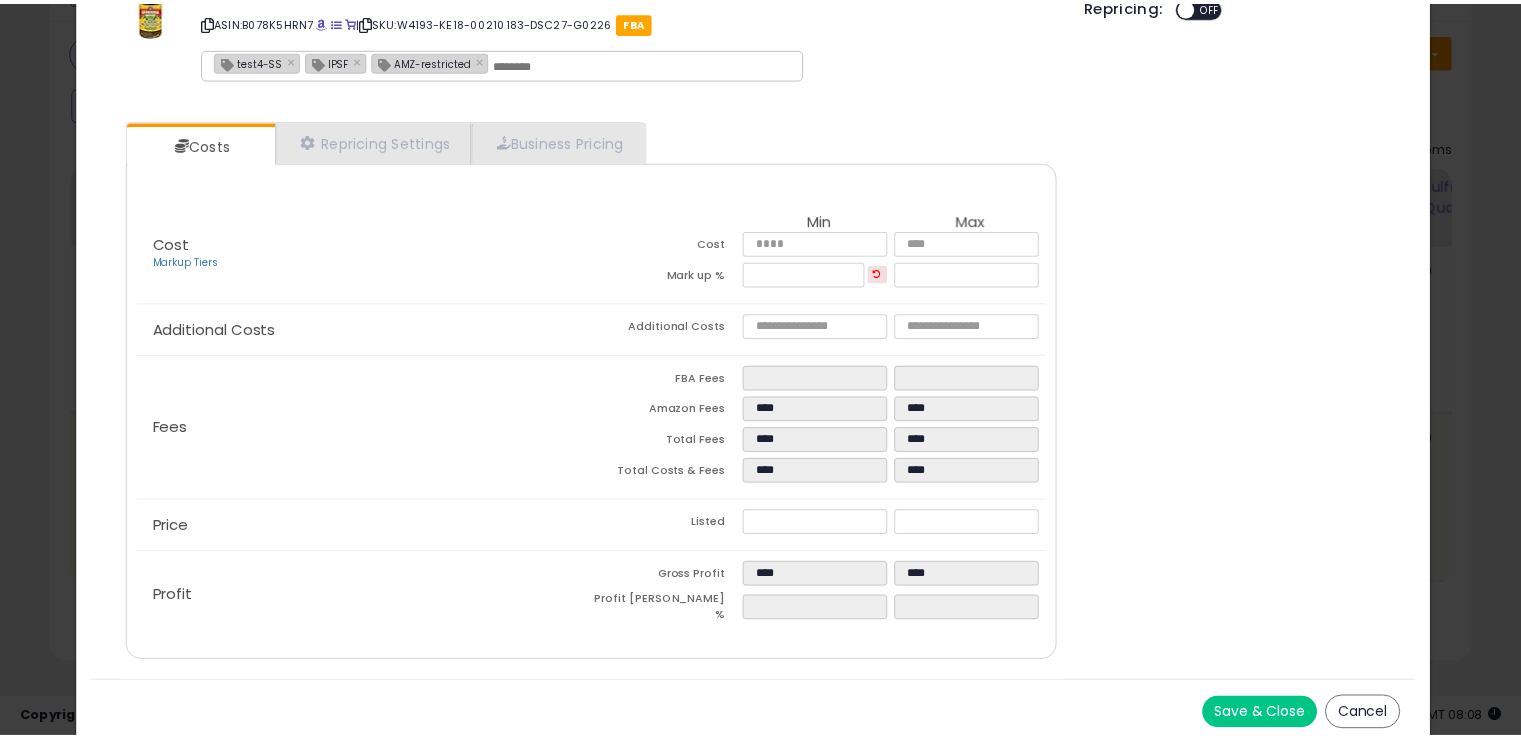 scroll, scrollTop: 0, scrollLeft: 0, axis: both 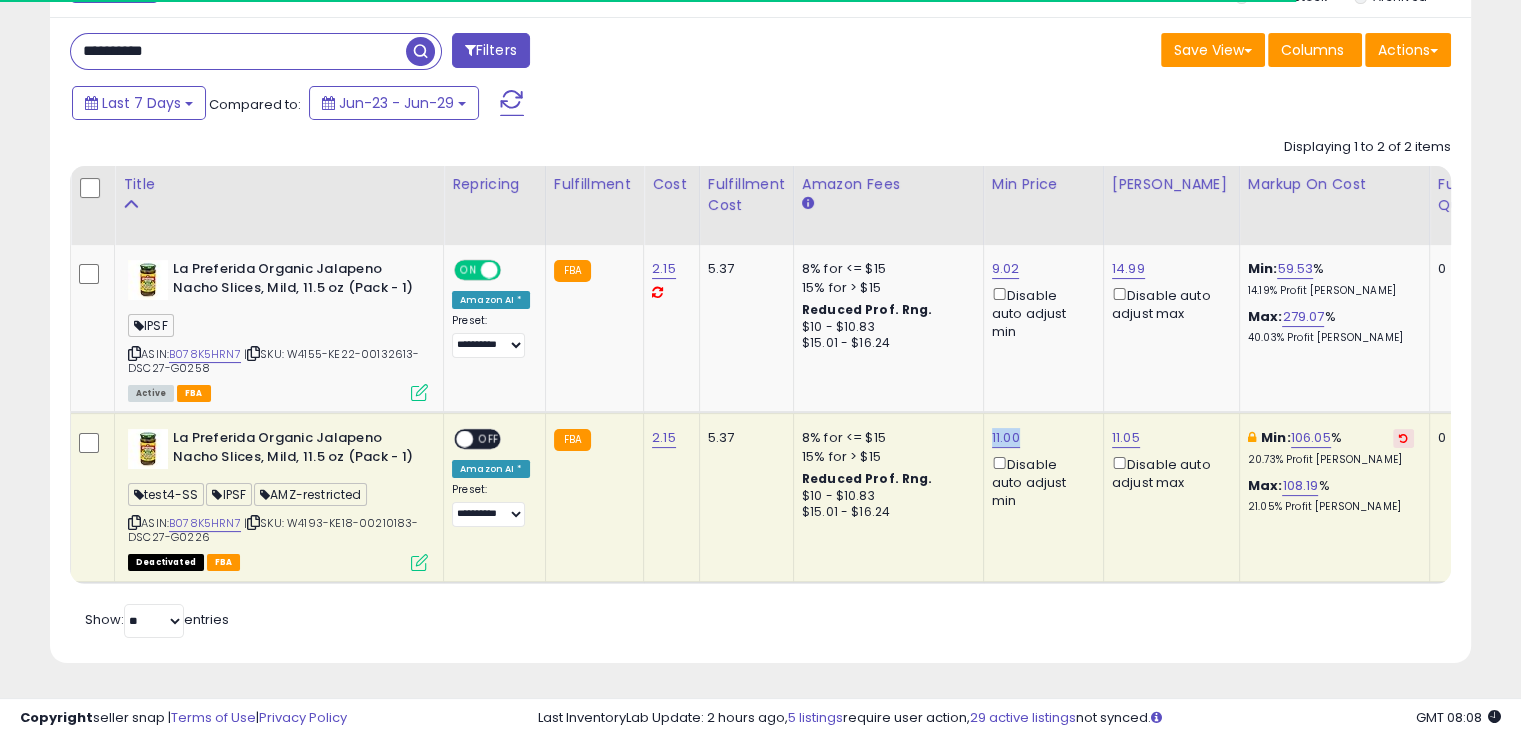 drag, startPoint x: 1010, startPoint y: 417, endPoint x: 980, endPoint y: 412, distance: 30.413813 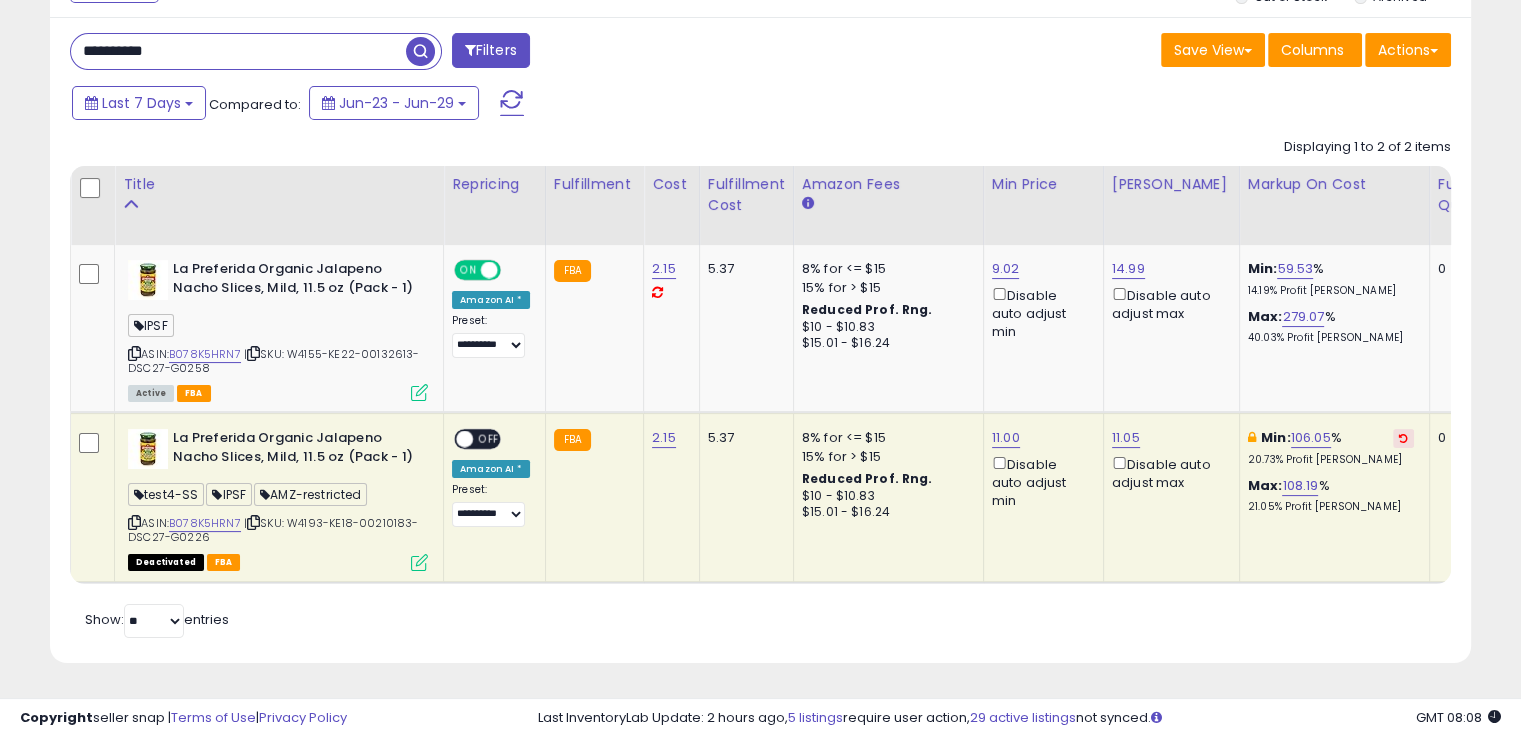 click on "**********" at bounding box center [238, 51] 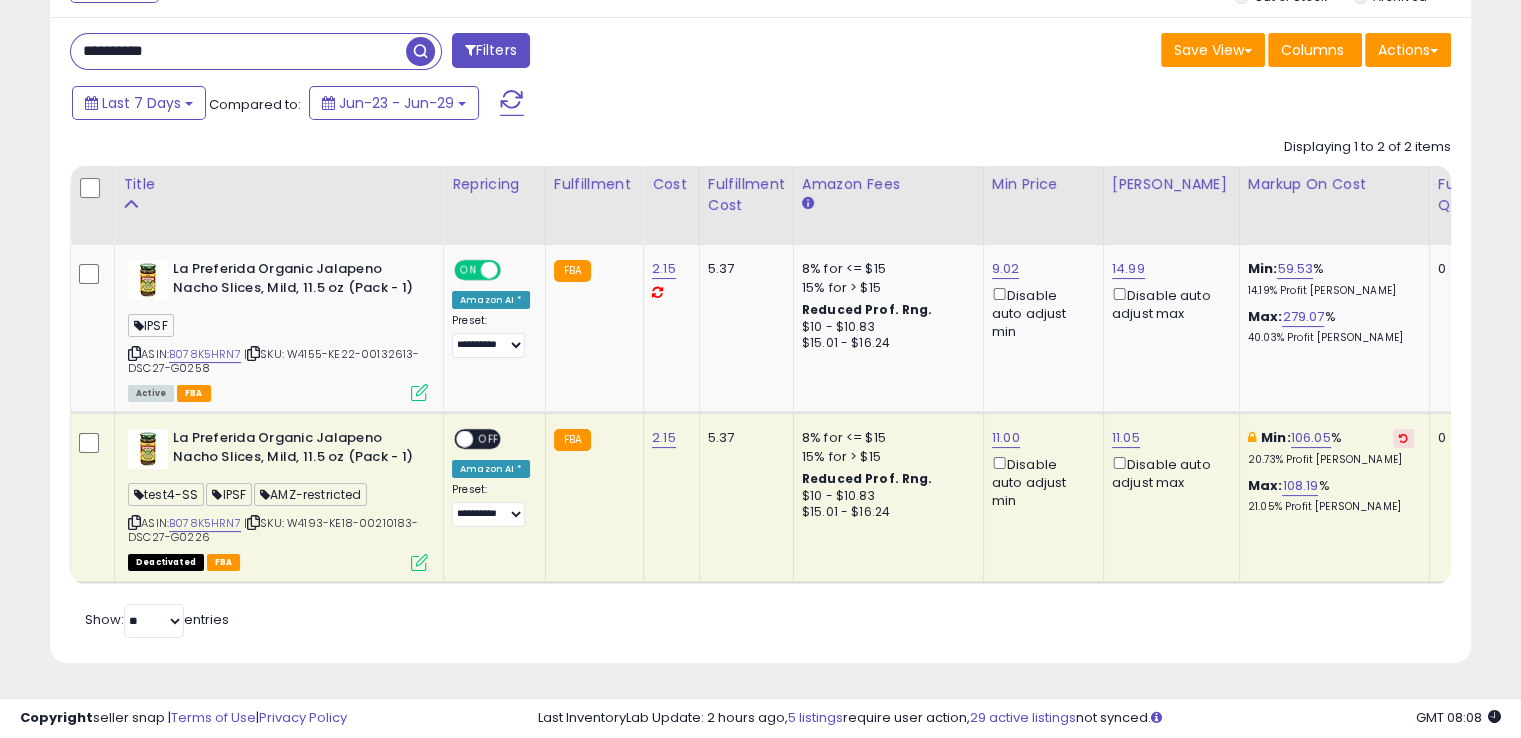 paste 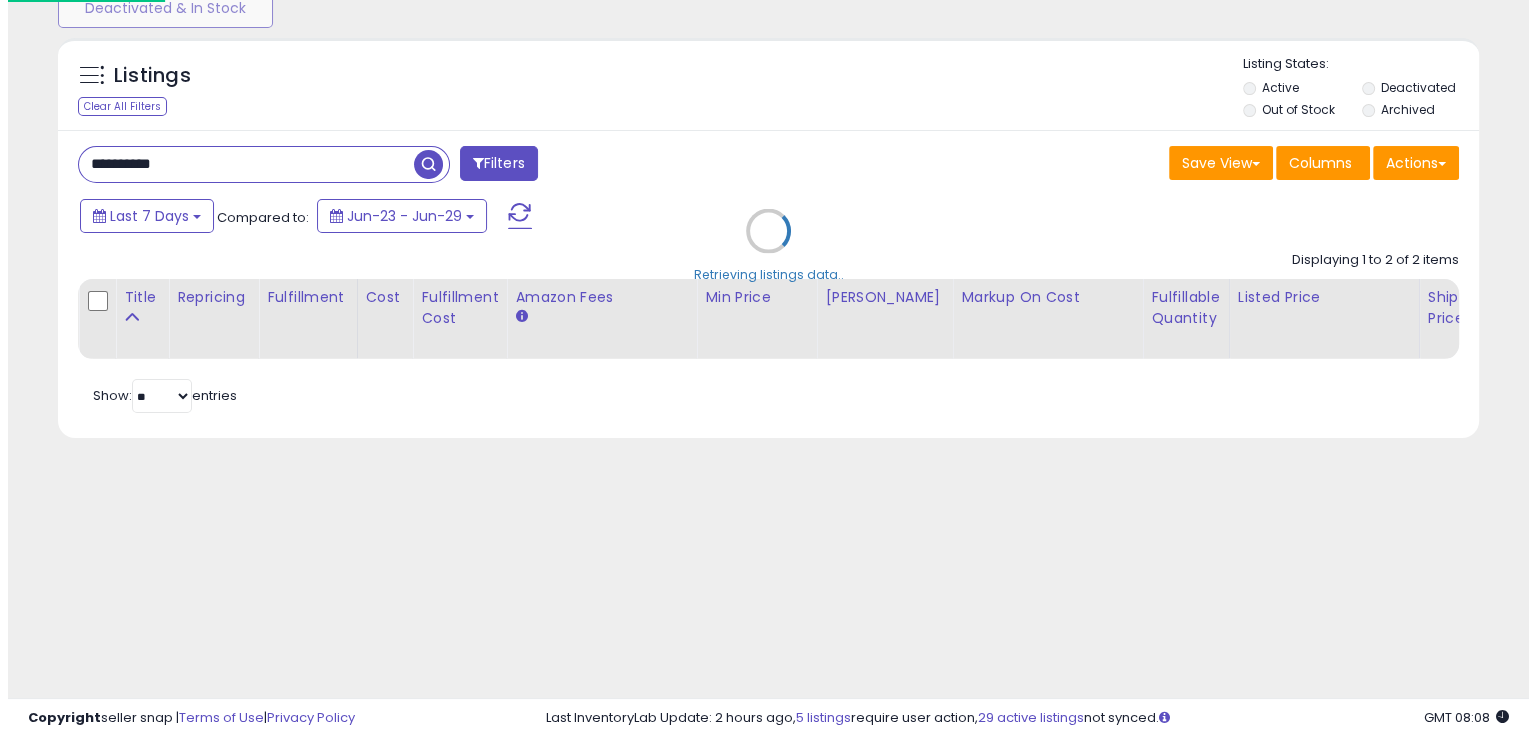 scroll, scrollTop: 157, scrollLeft: 0, axis: vertical 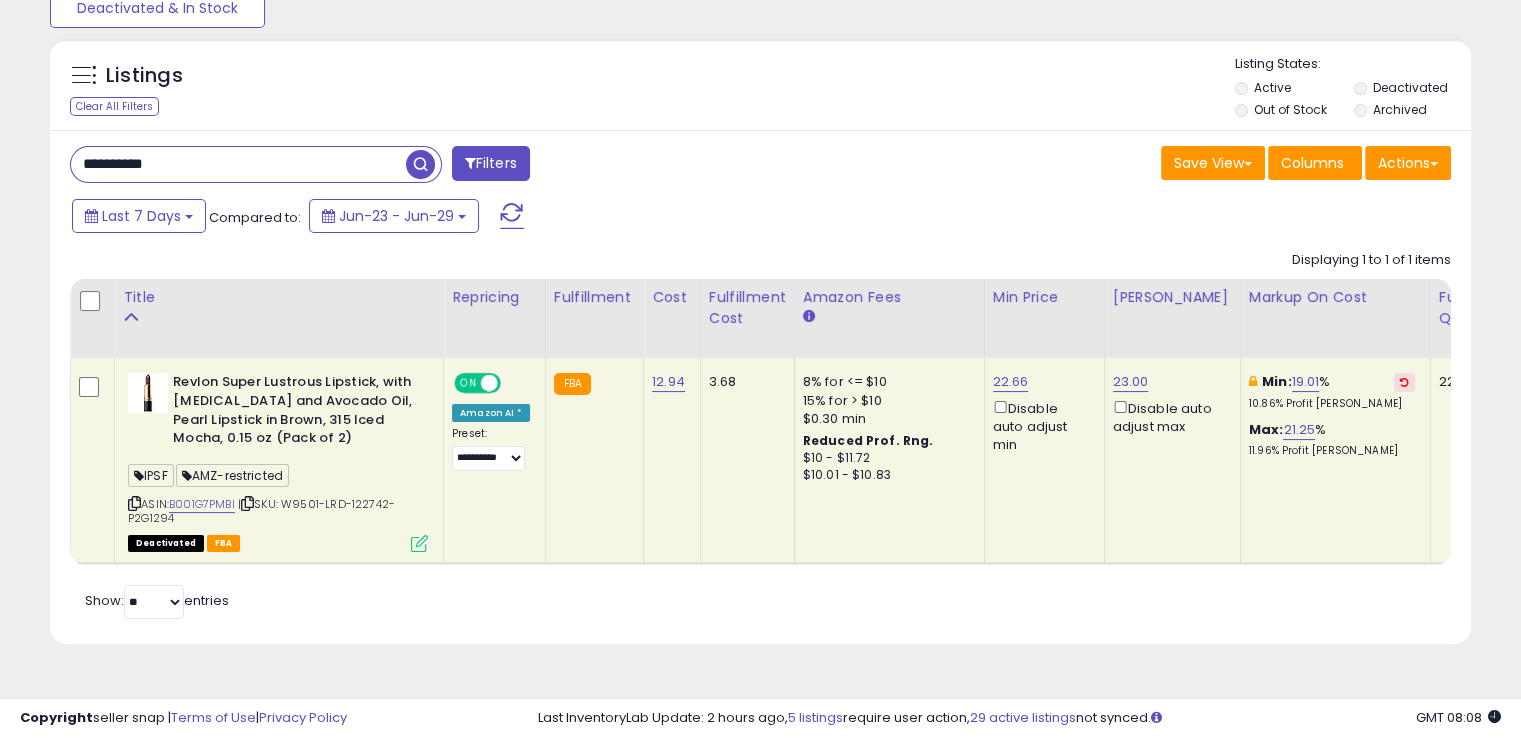 click at bounding box center [247, 503] 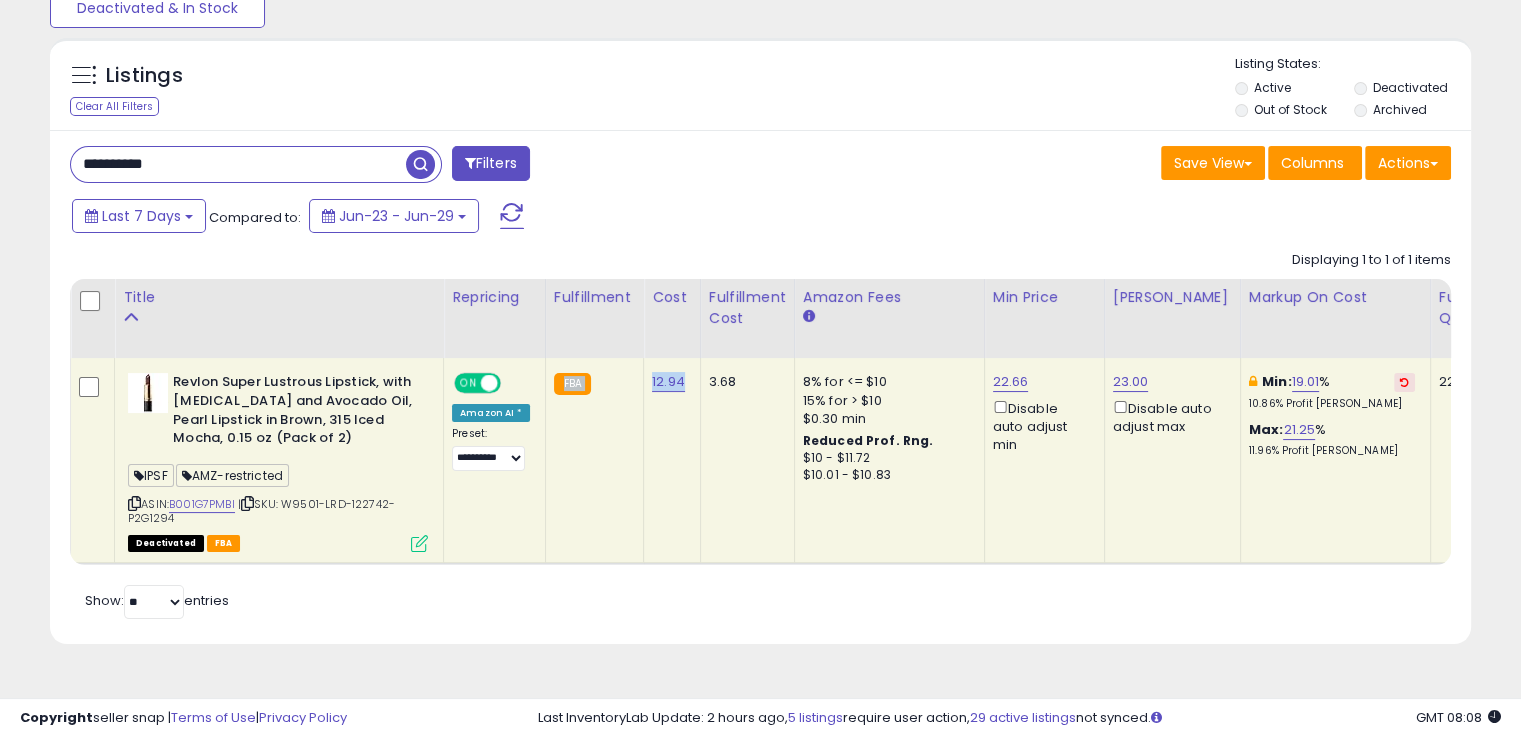 drag, startPoint x: 643, startPoint y: 370, endPoint x: 629, endPoint y: 370, distance: 14 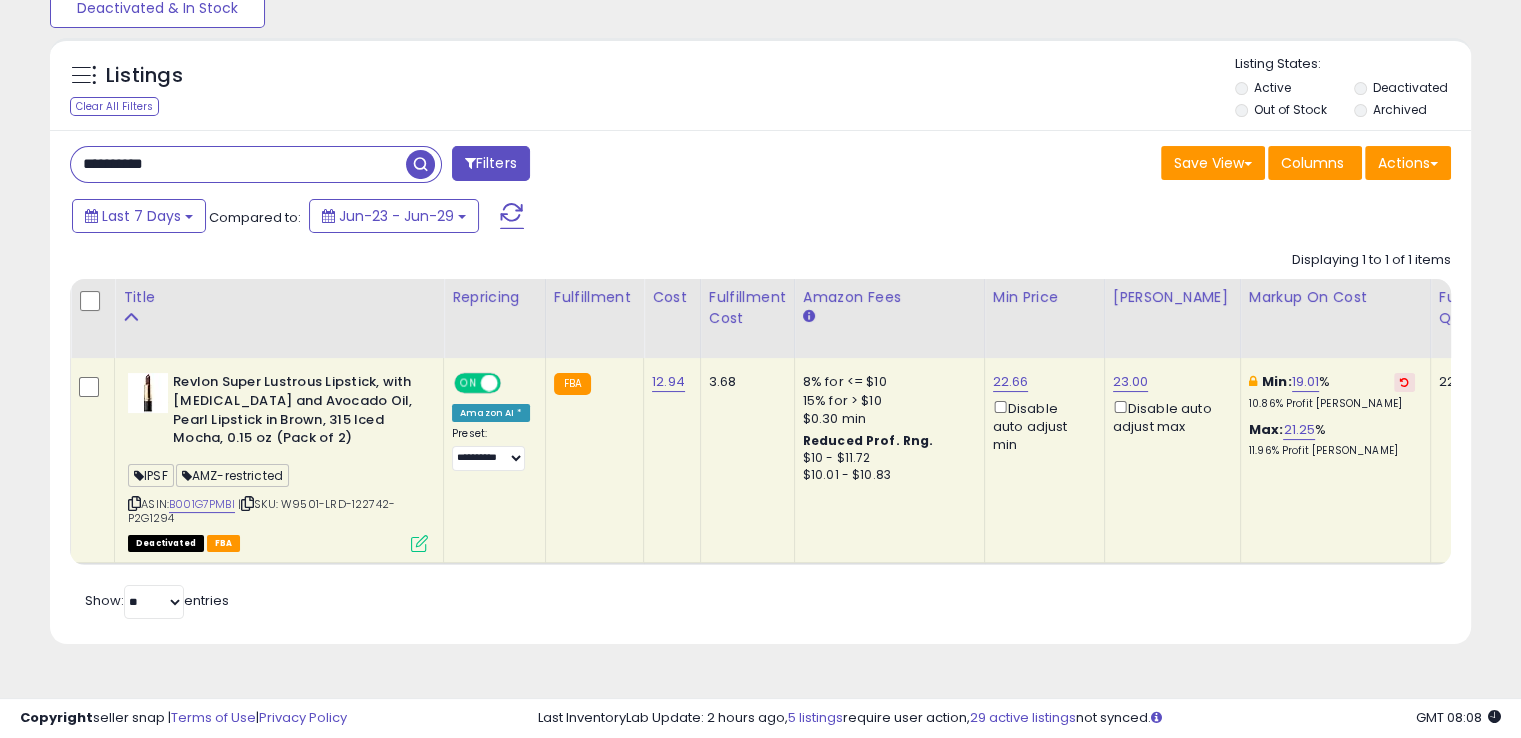 click on "**********" at bounding box center (408, 166) 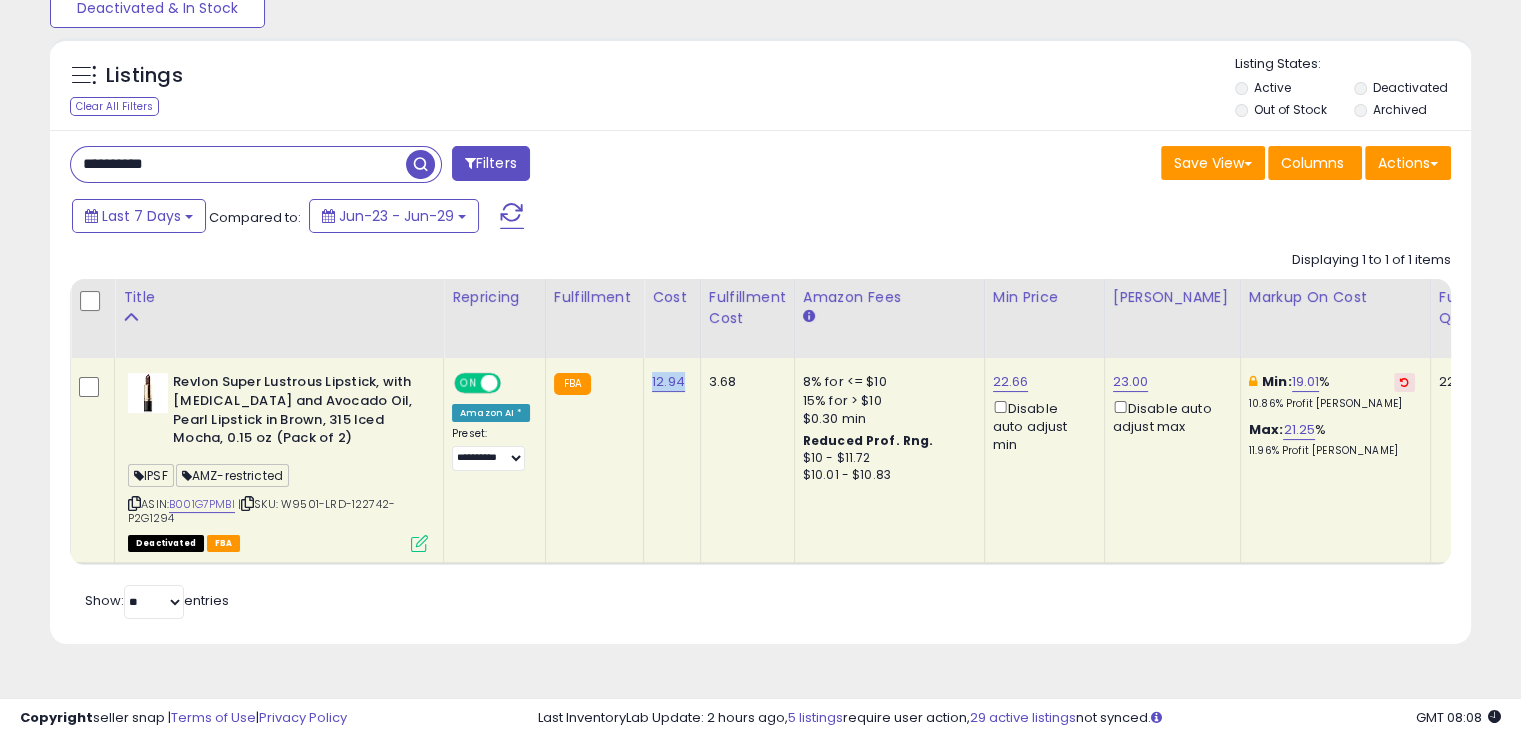 drag, startPoint x: 682, startPoint y: 369, endPoint x: 644, endPoint y: 369, distance: 38 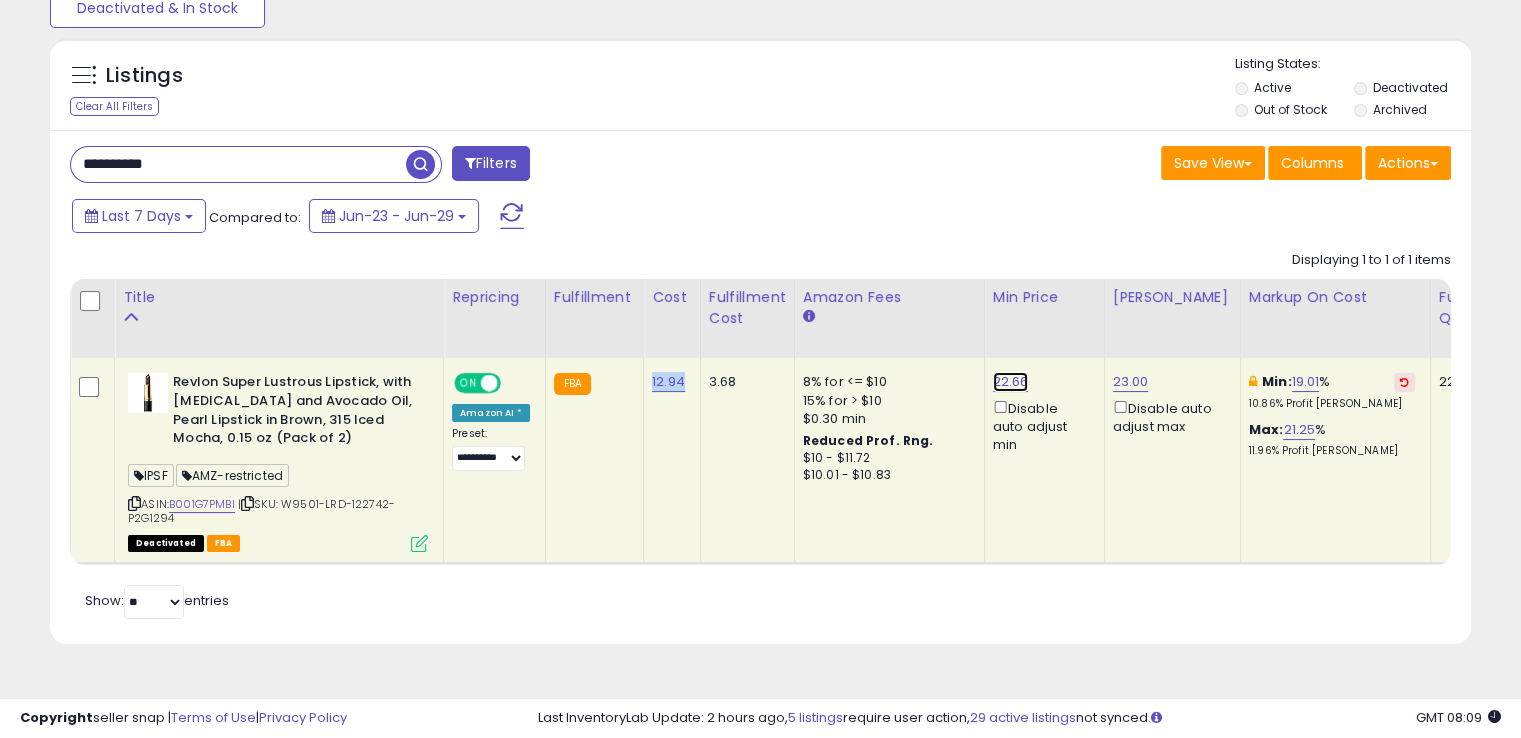 click on "22.66" at bounding box center [1011, 382] 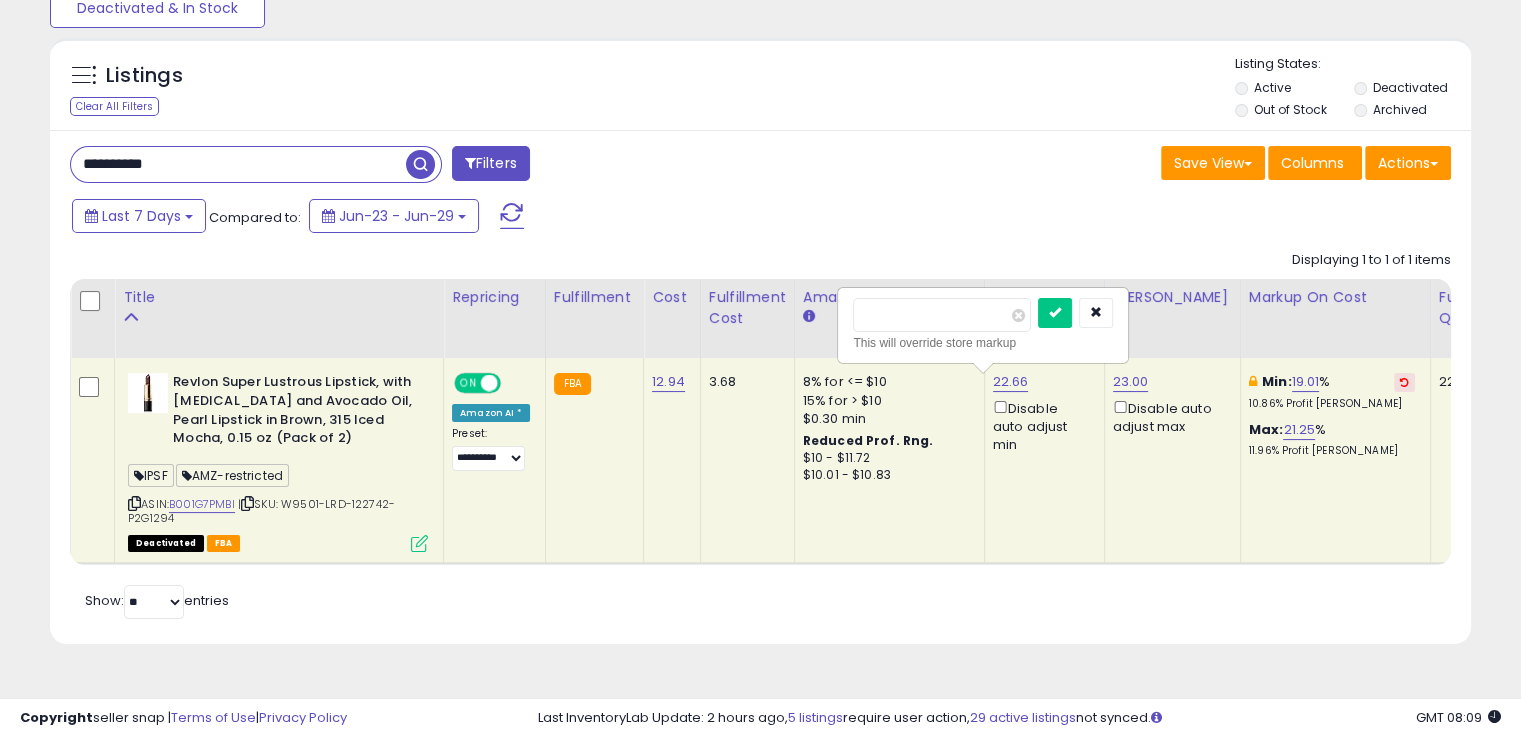 drag, startPoint x: 939, startPoint y: 324, endPoint x: 779, endPoint y: 339, distance: 160.70158 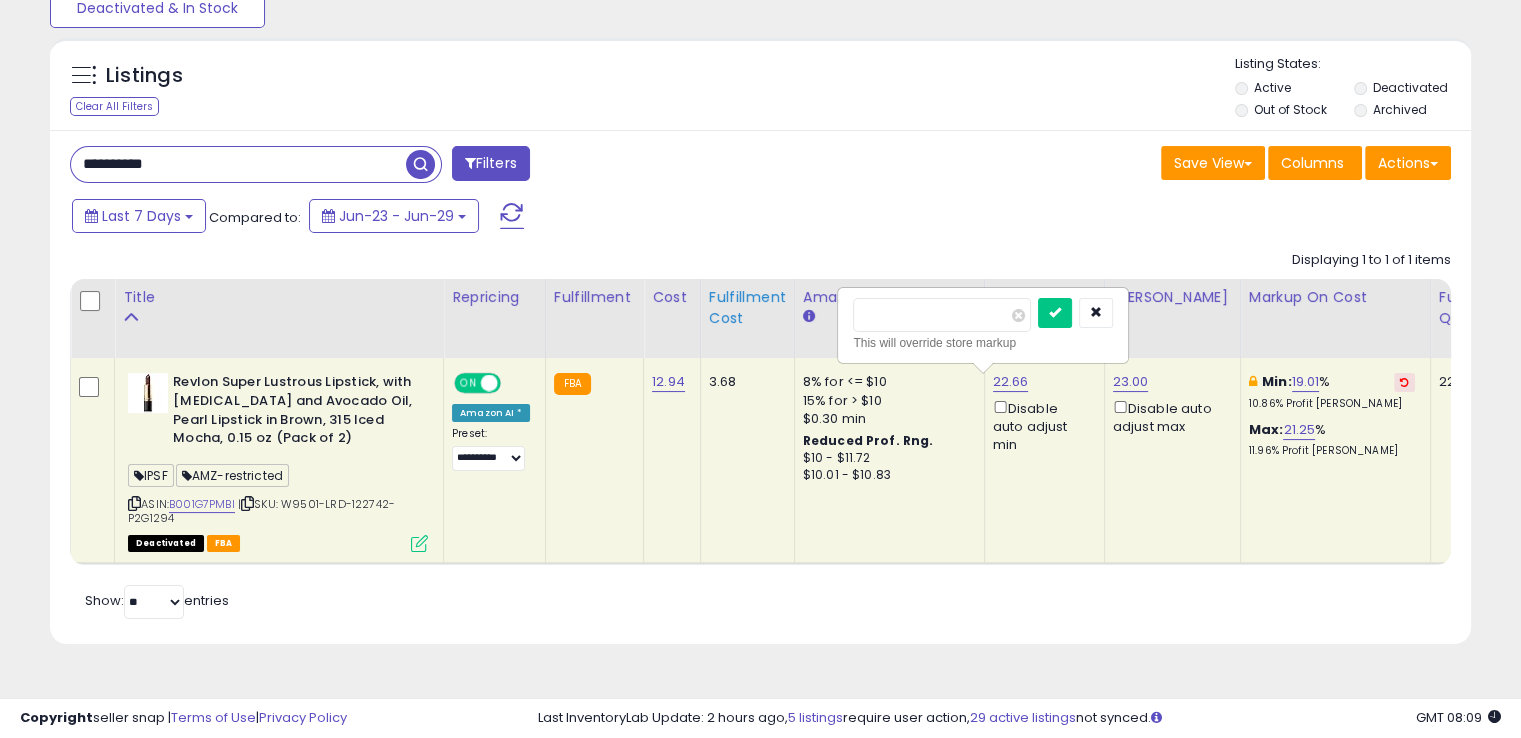 type on "**" 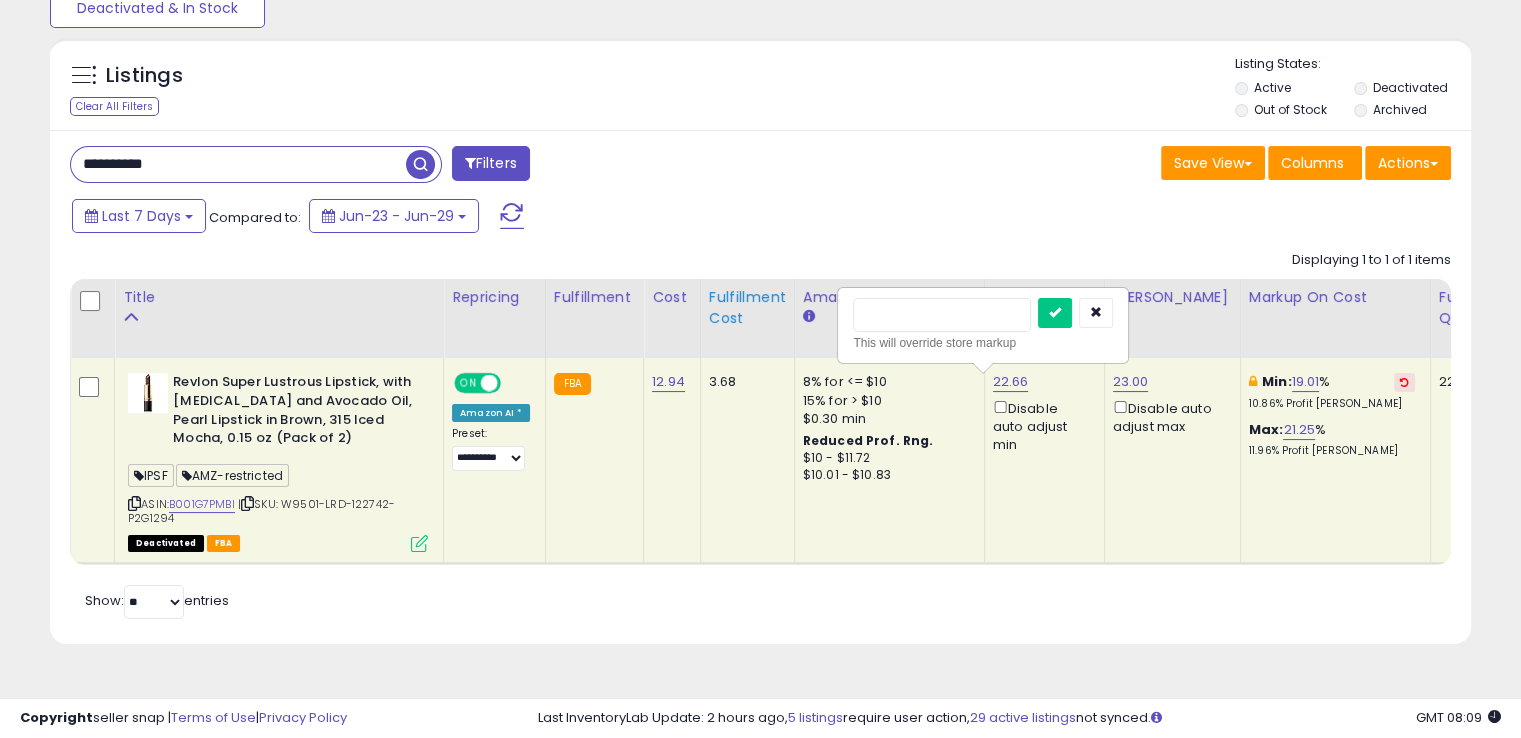 type on "*****" 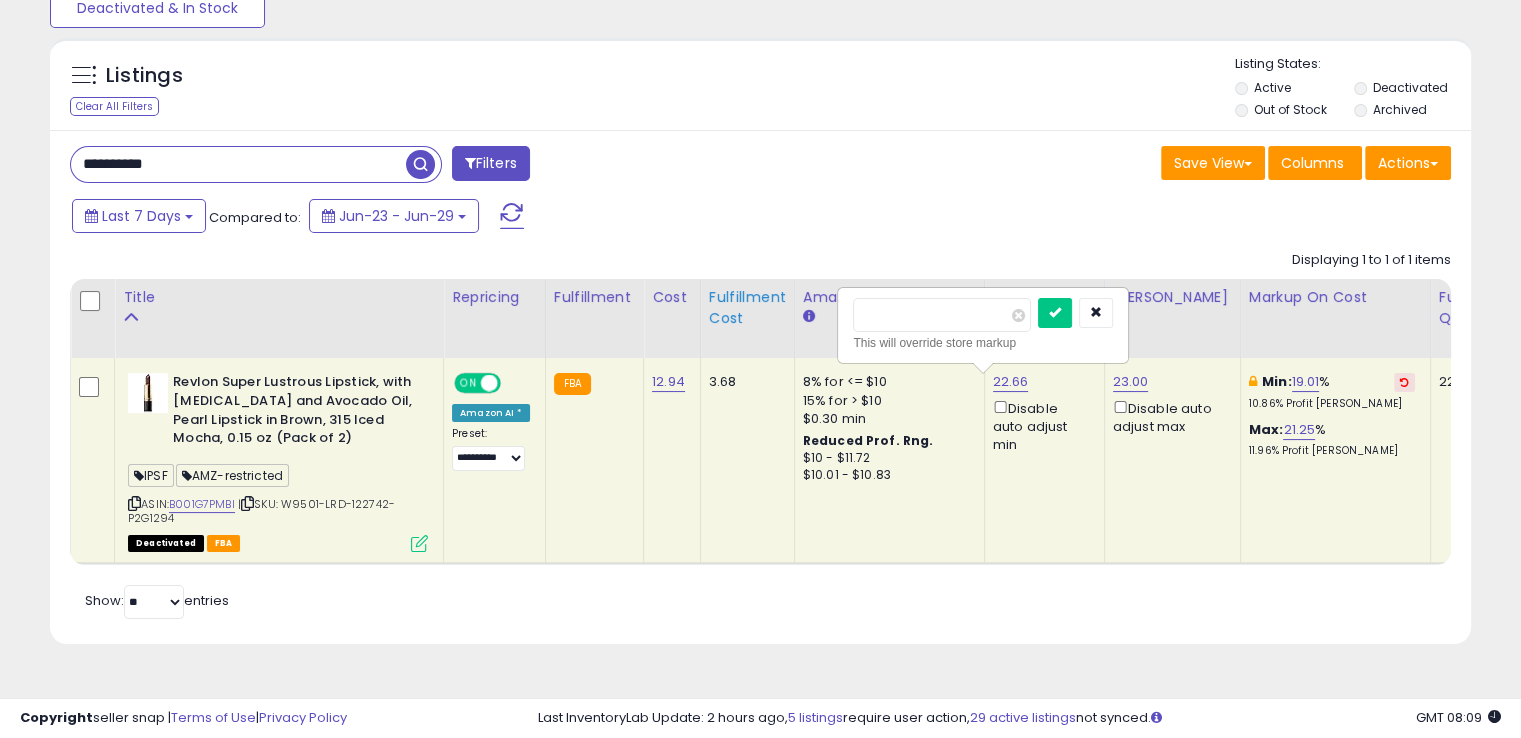click at bounding box center [1055, 313] 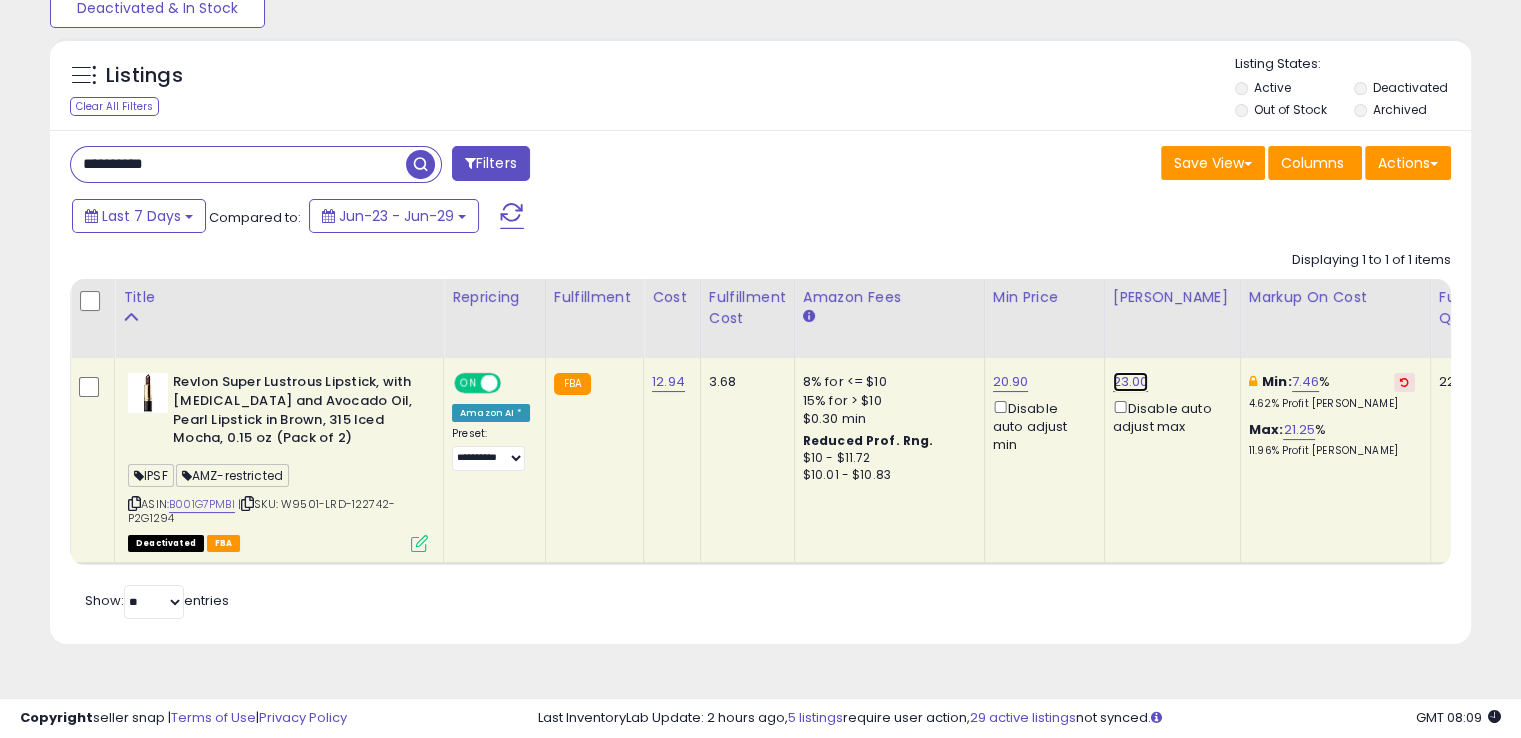 click on "23.00" at bounding box center [1131, 382] 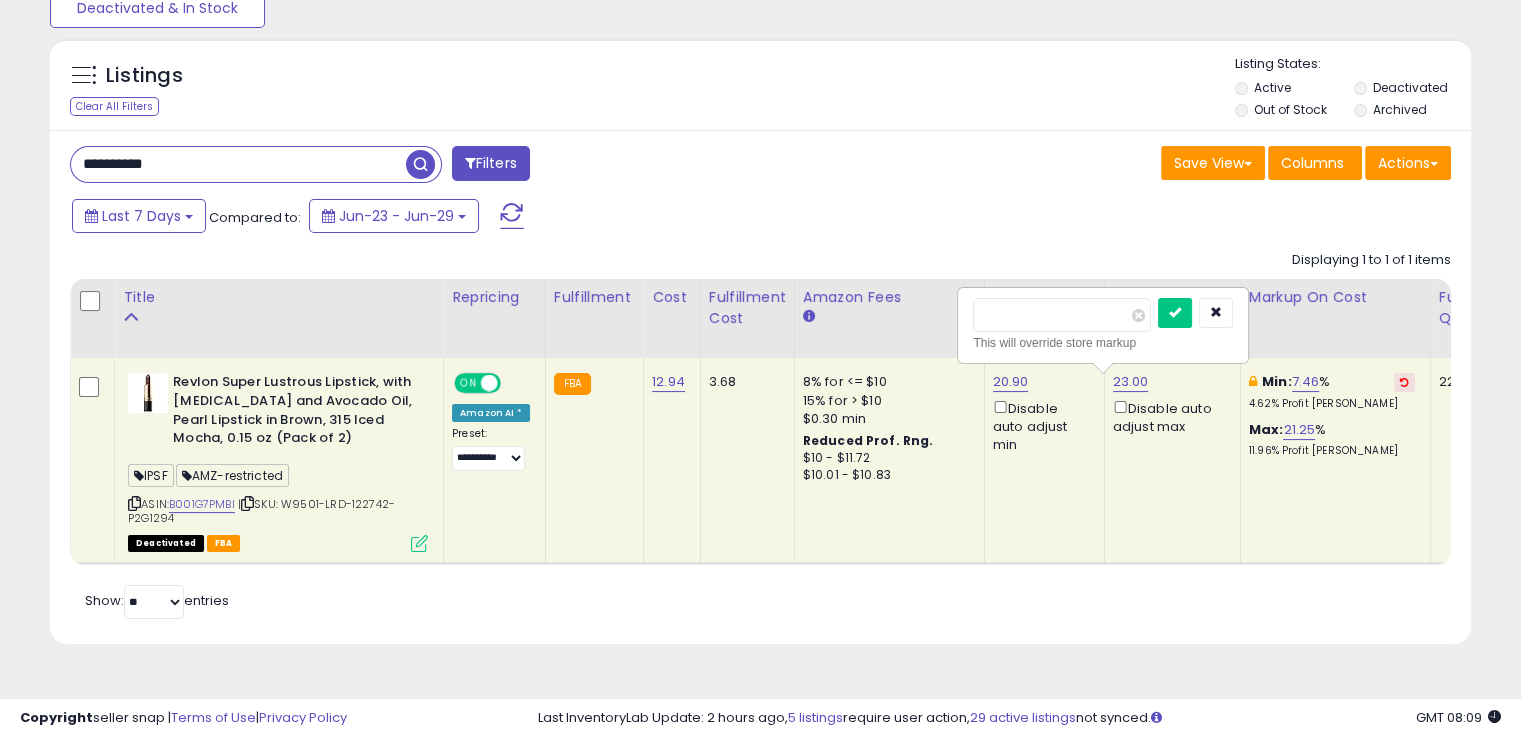 drag, startPoint x: 988, startPoint y: 296, endPoint x: 944, endPoint y: 301, distance: 44.28318 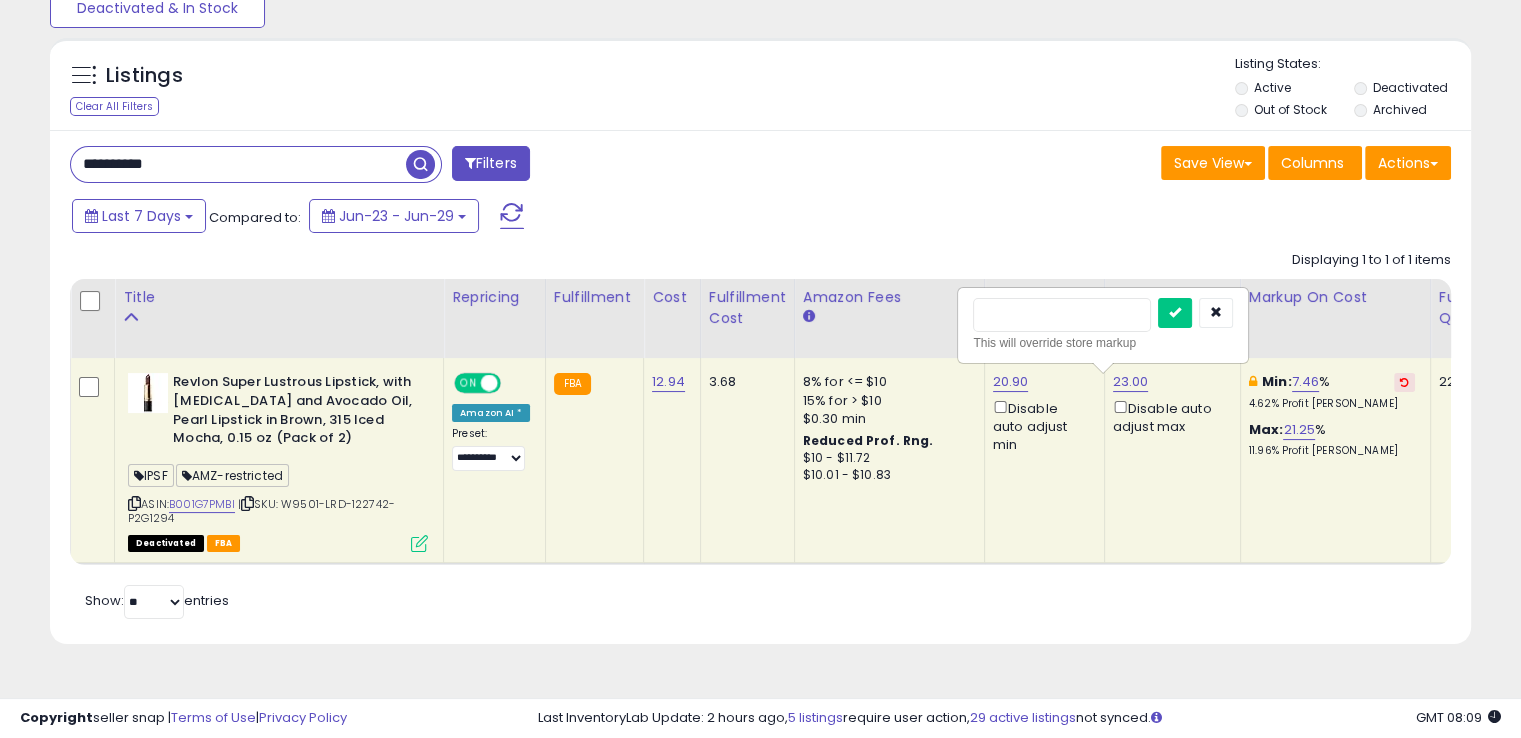 type on "*****" 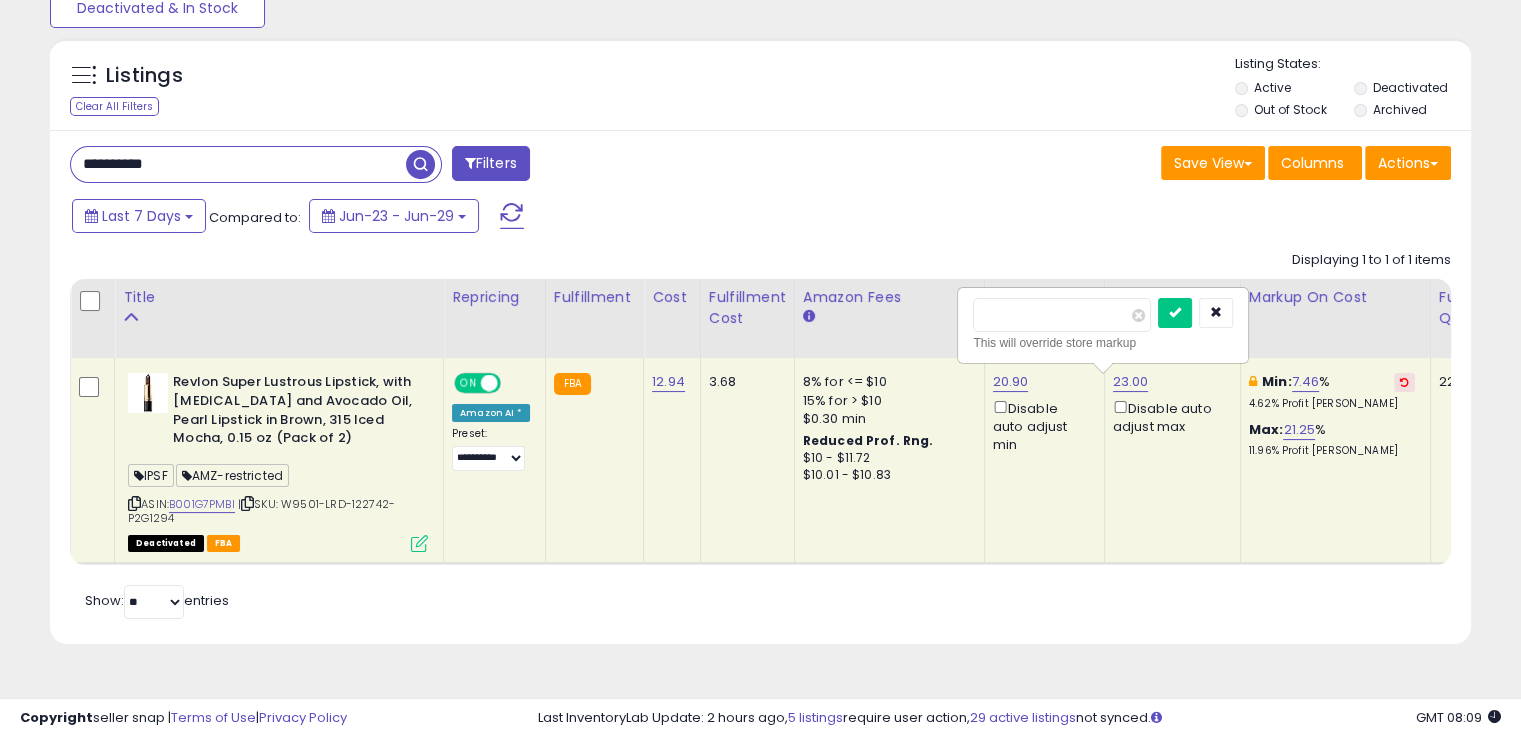 click at bounding box center [1175, 313] 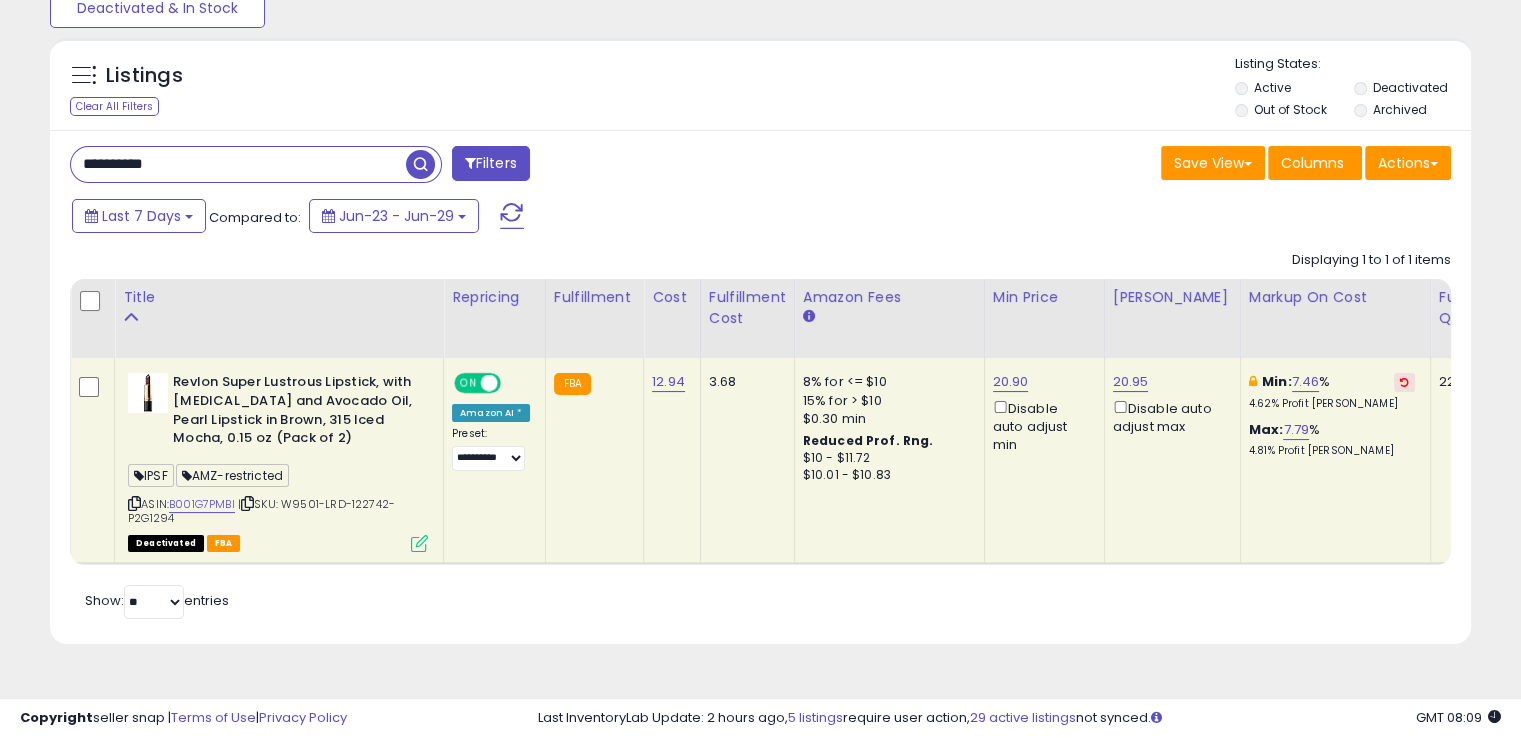 click at bounding box center (419, 543) 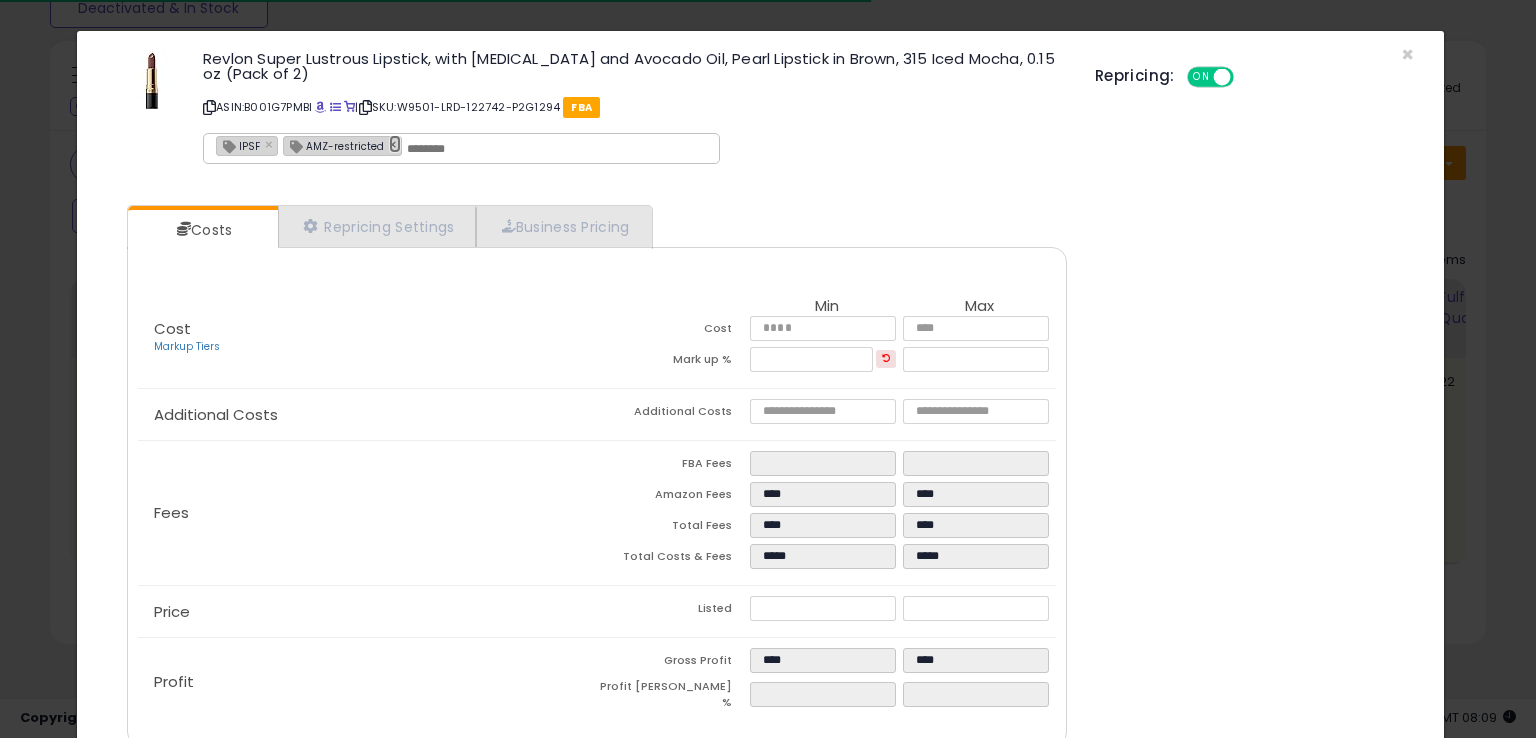 click on "×" at bounding box center [395, 144] 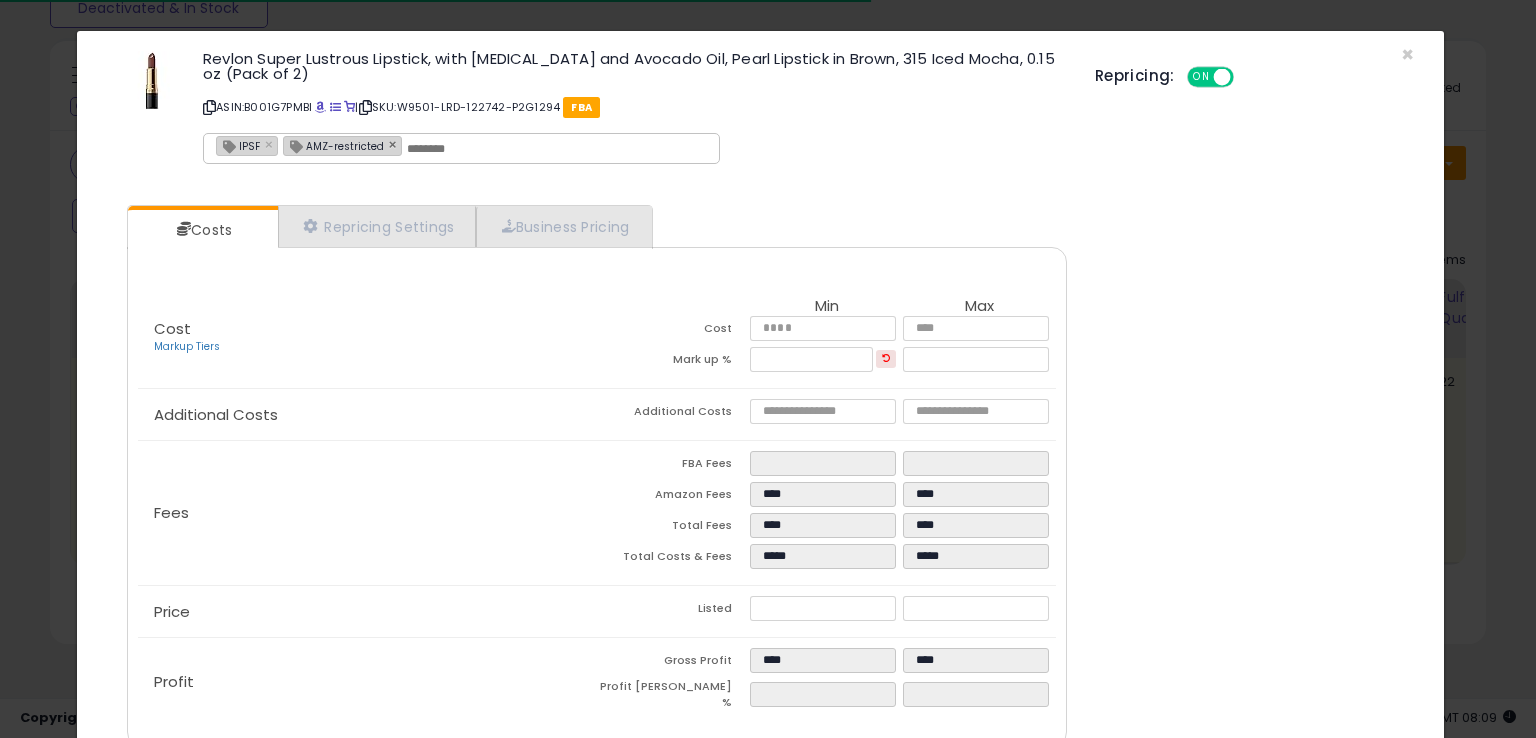 type on "****" 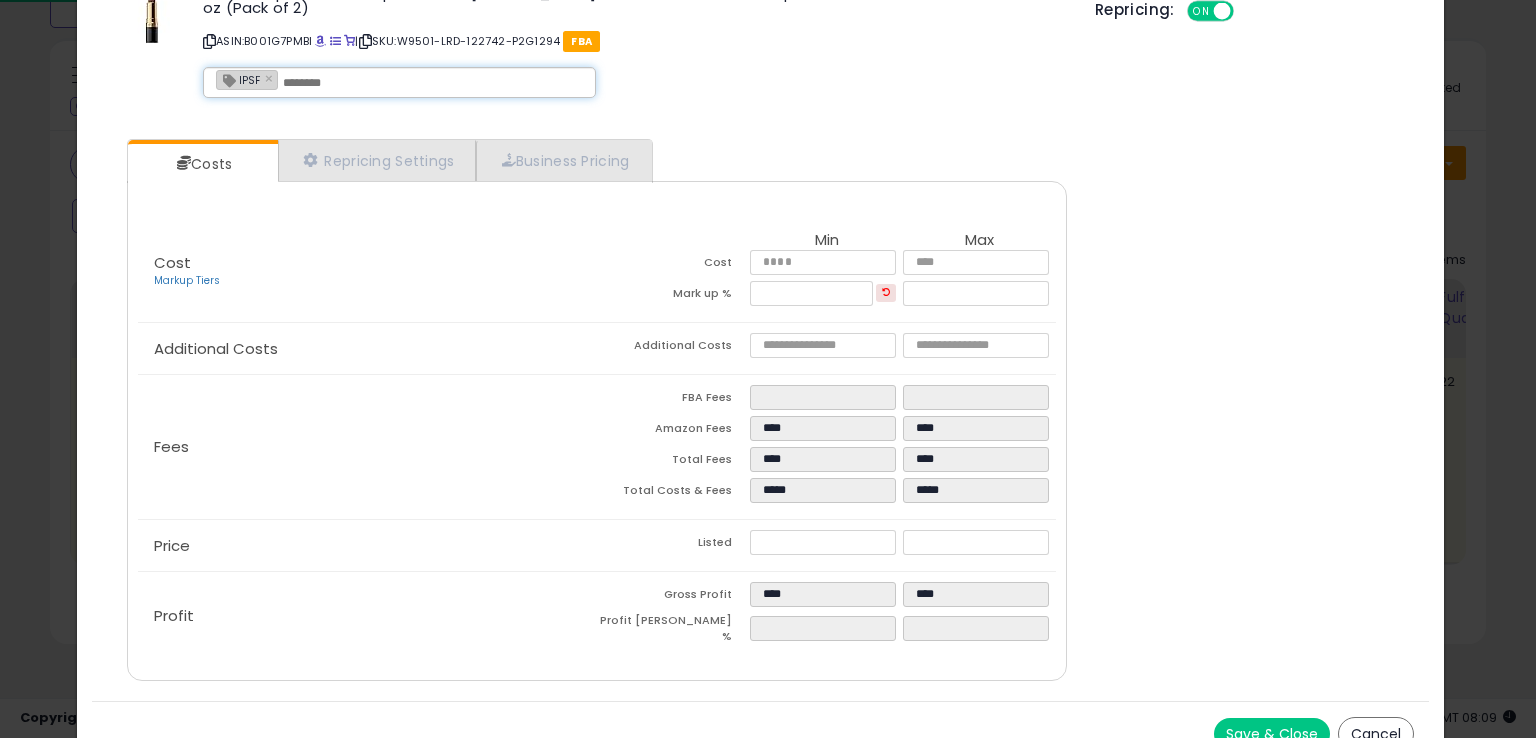 scroll, scrollTop: 86, scrollLeft: 0, axis: vertical 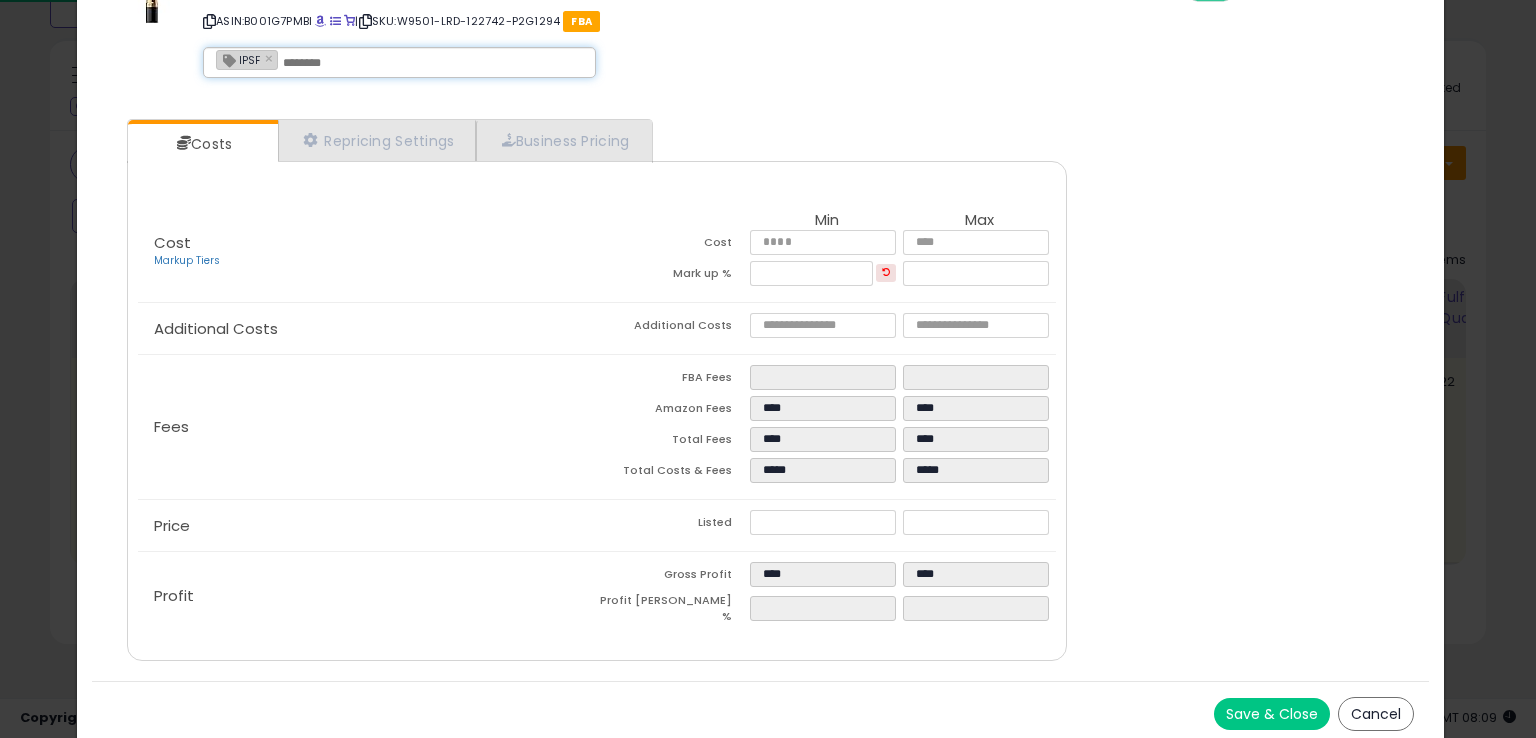 click on "Save & Close" at bounding box center [1272, 714] 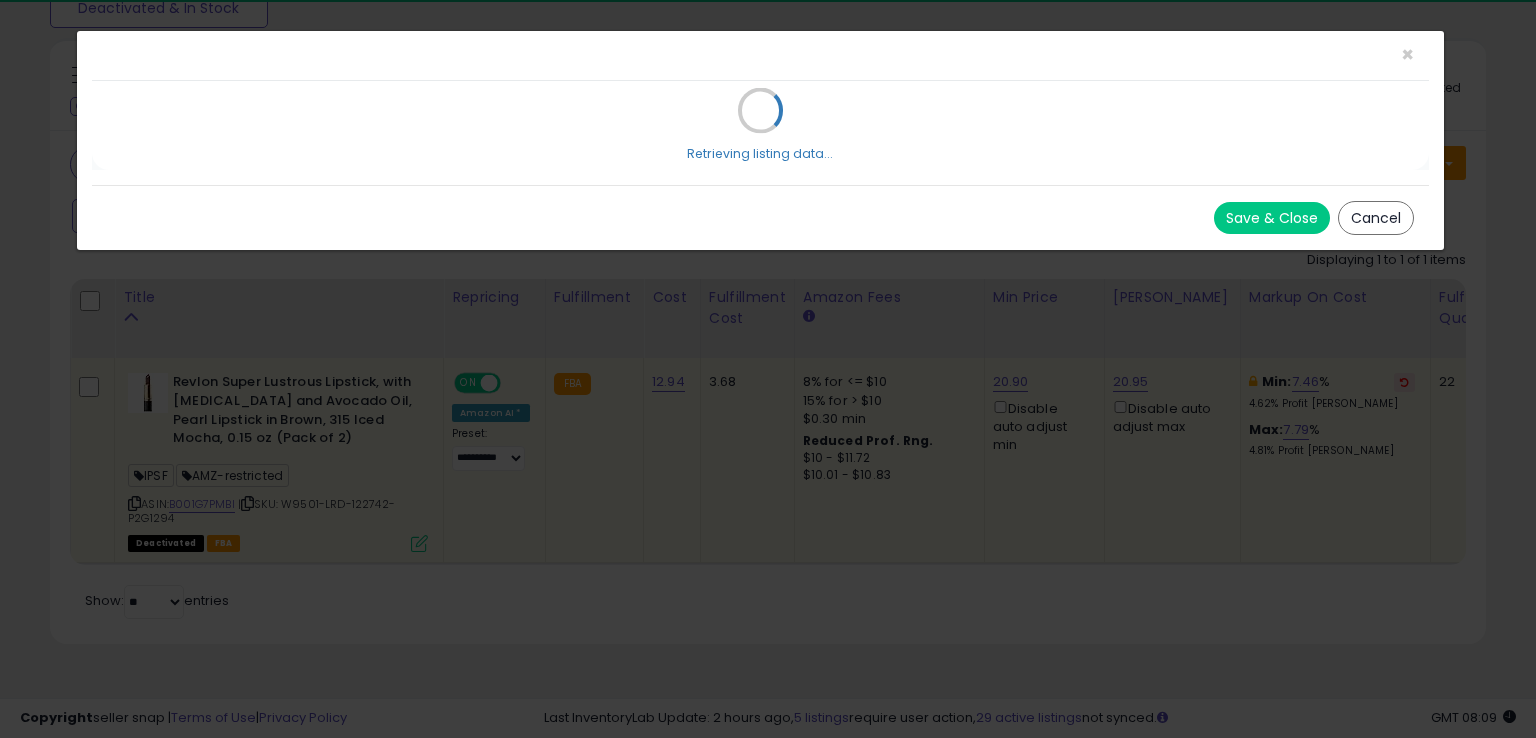 scroll, scrollTop: 0, scrollLeft: 0, axis: both 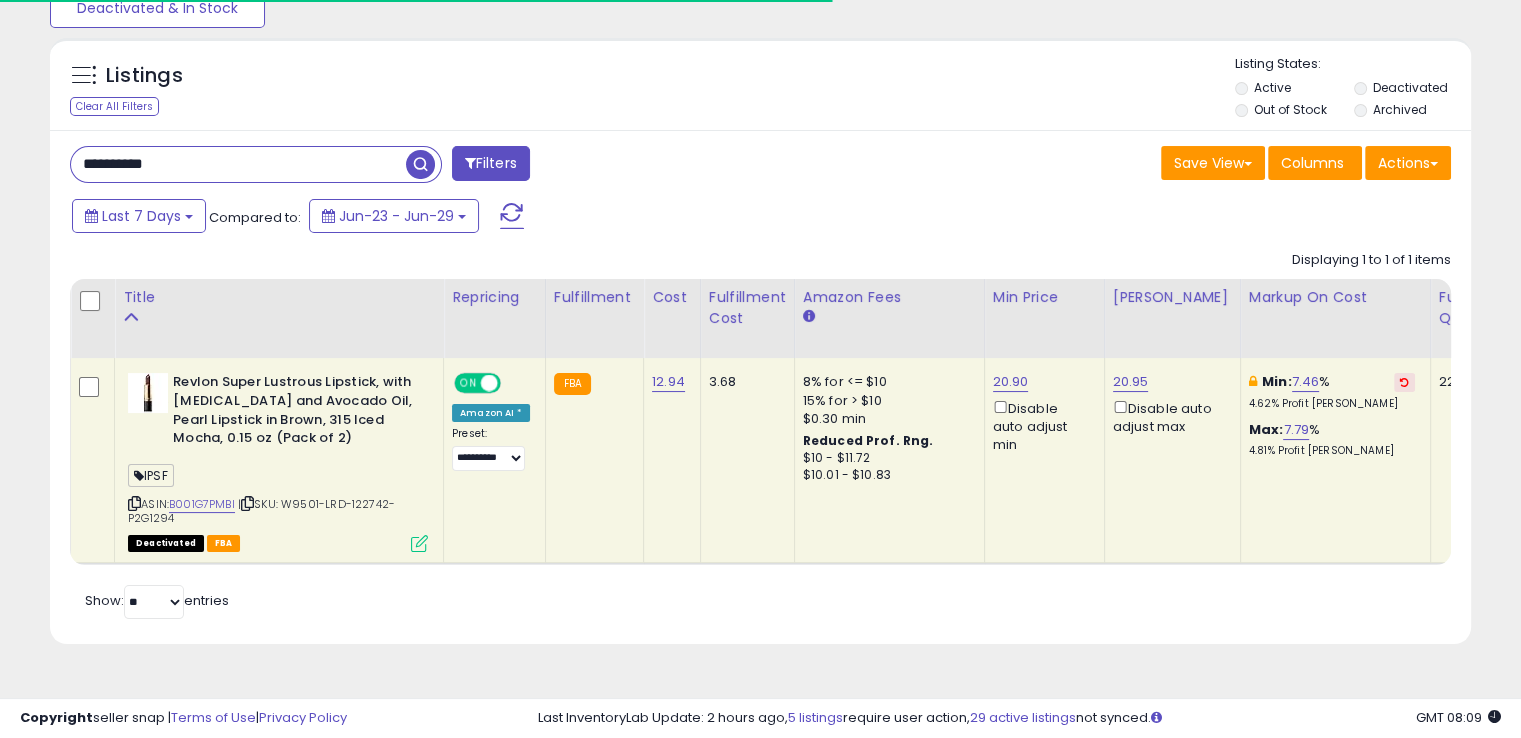 click on "Retrieving listings data..
Displaying 1 to 1 of 1 items
Title
Repricing" at bounding box center (760, 432) 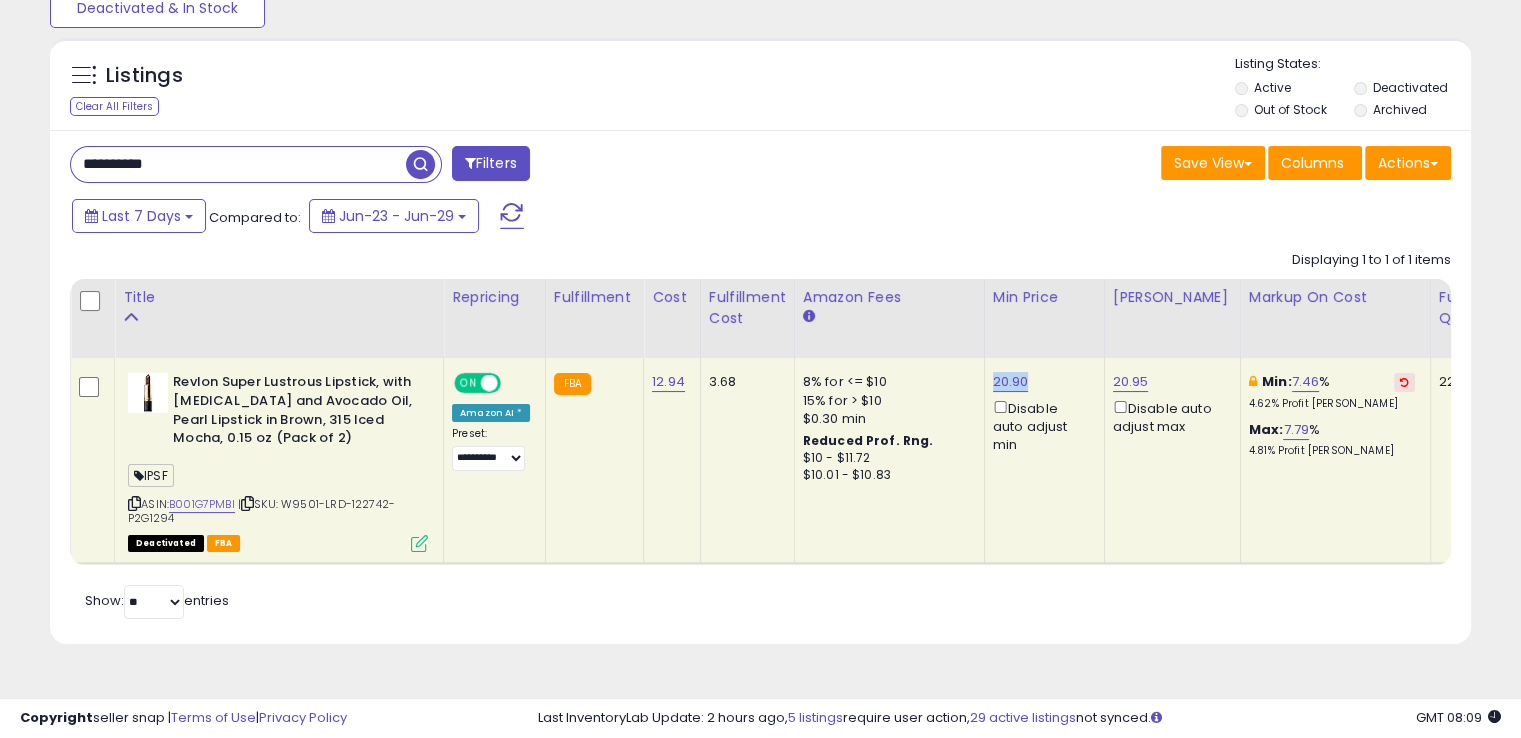 drag, startPoint x: 1022, startPoint y: 371, endPoint x: 985, endPoint y: 374, distance: 37.12142 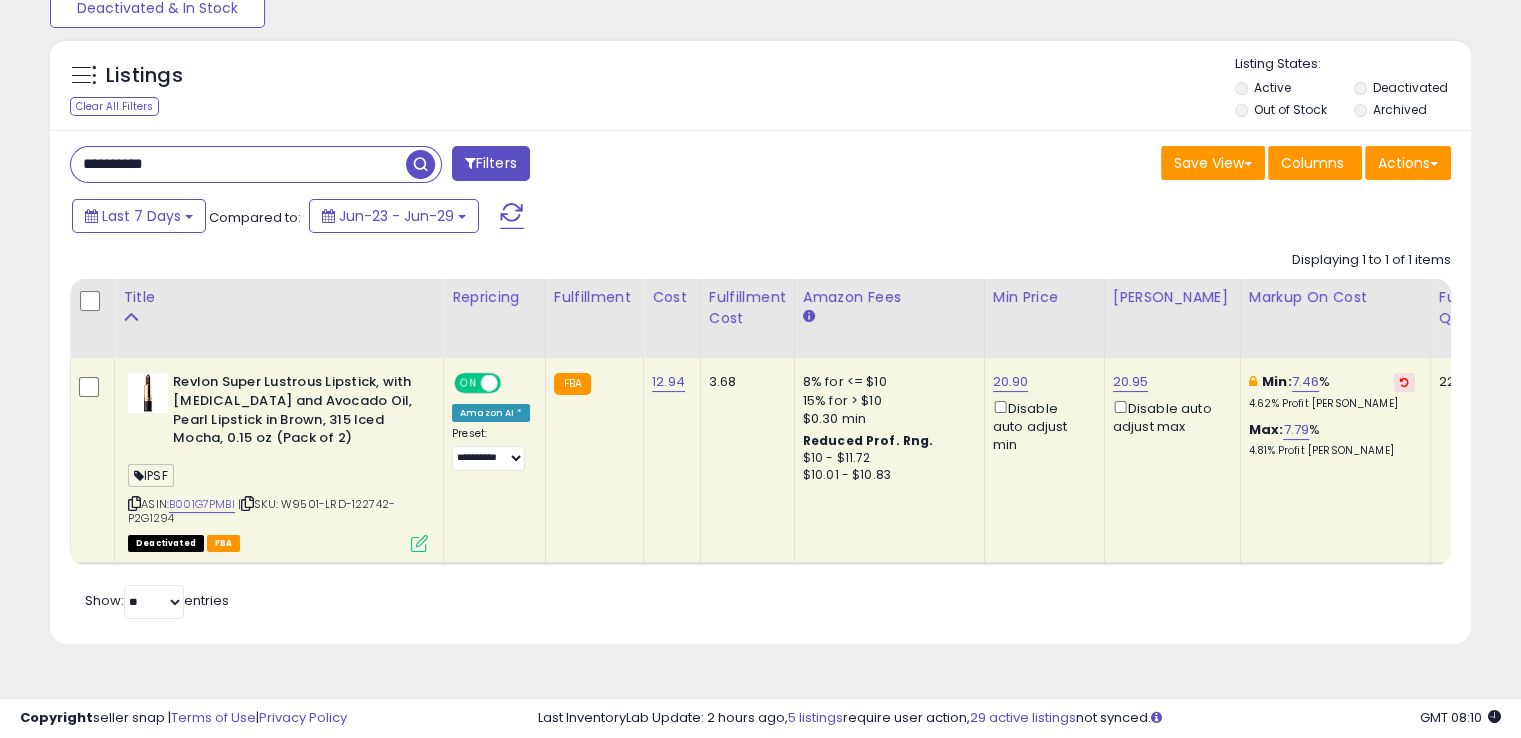 click on "**********" at bounding box center (238, 164) 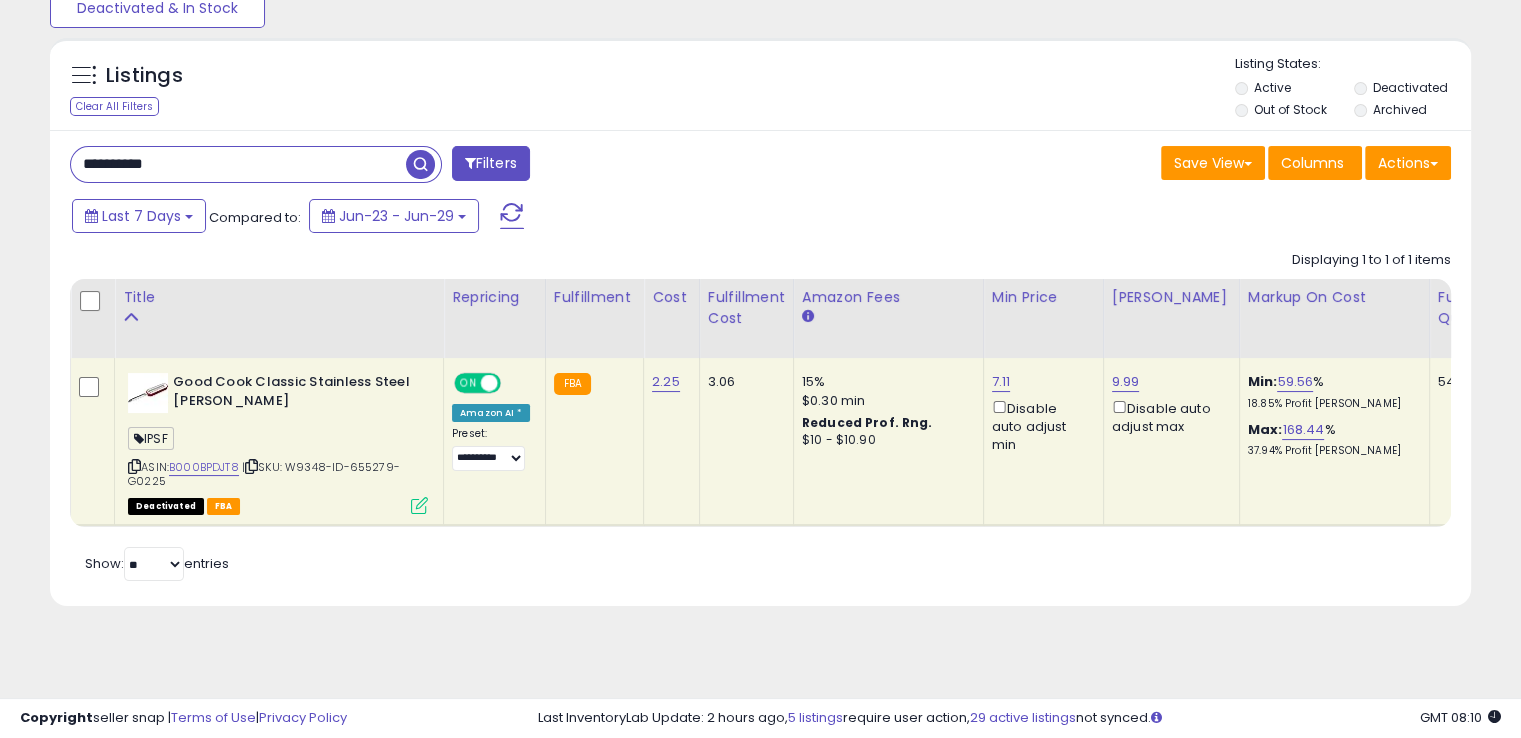click at bounding box center [251, 466] 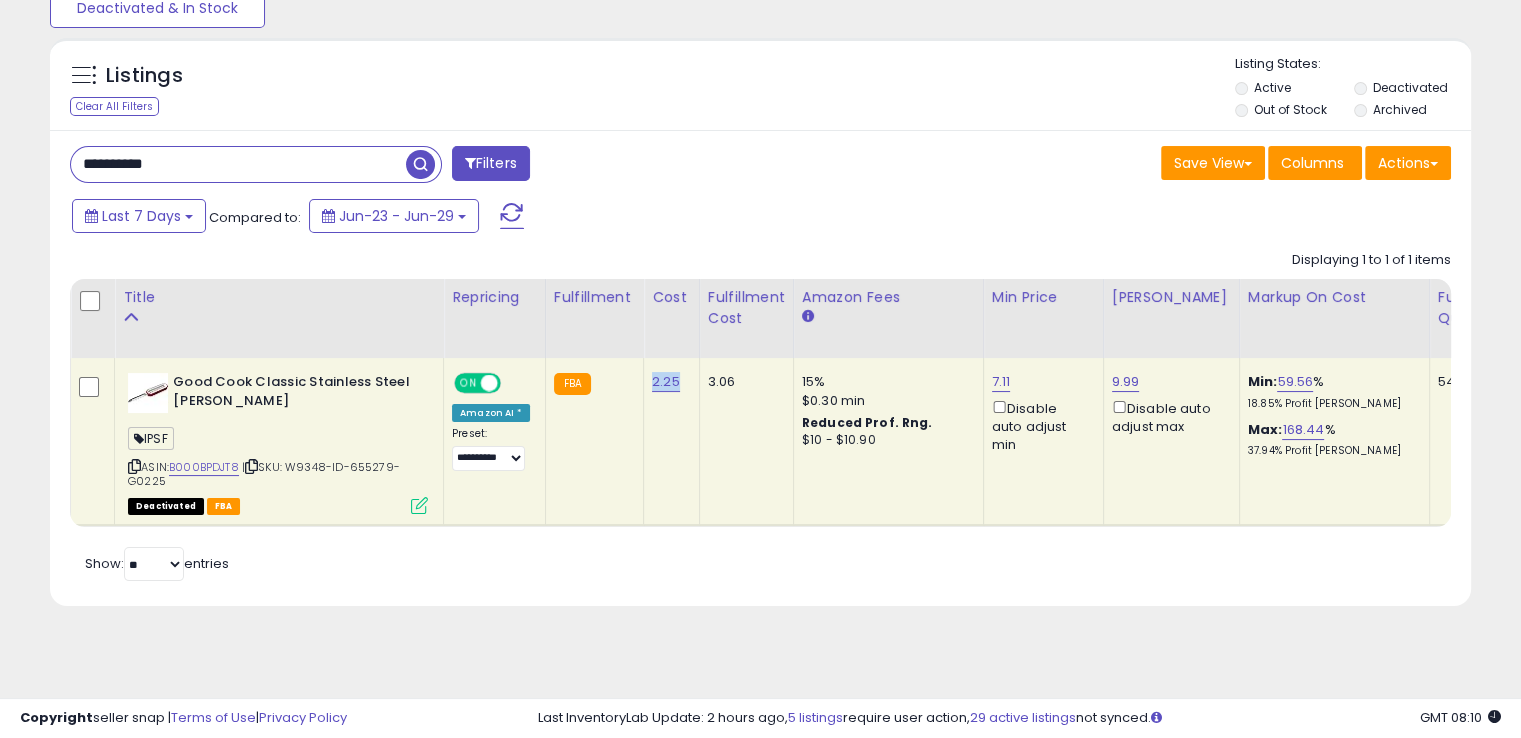 drag, startPoint x: 675, startPoint y: 379, endPoint x: 645, endPoint y: 379, distance: 30 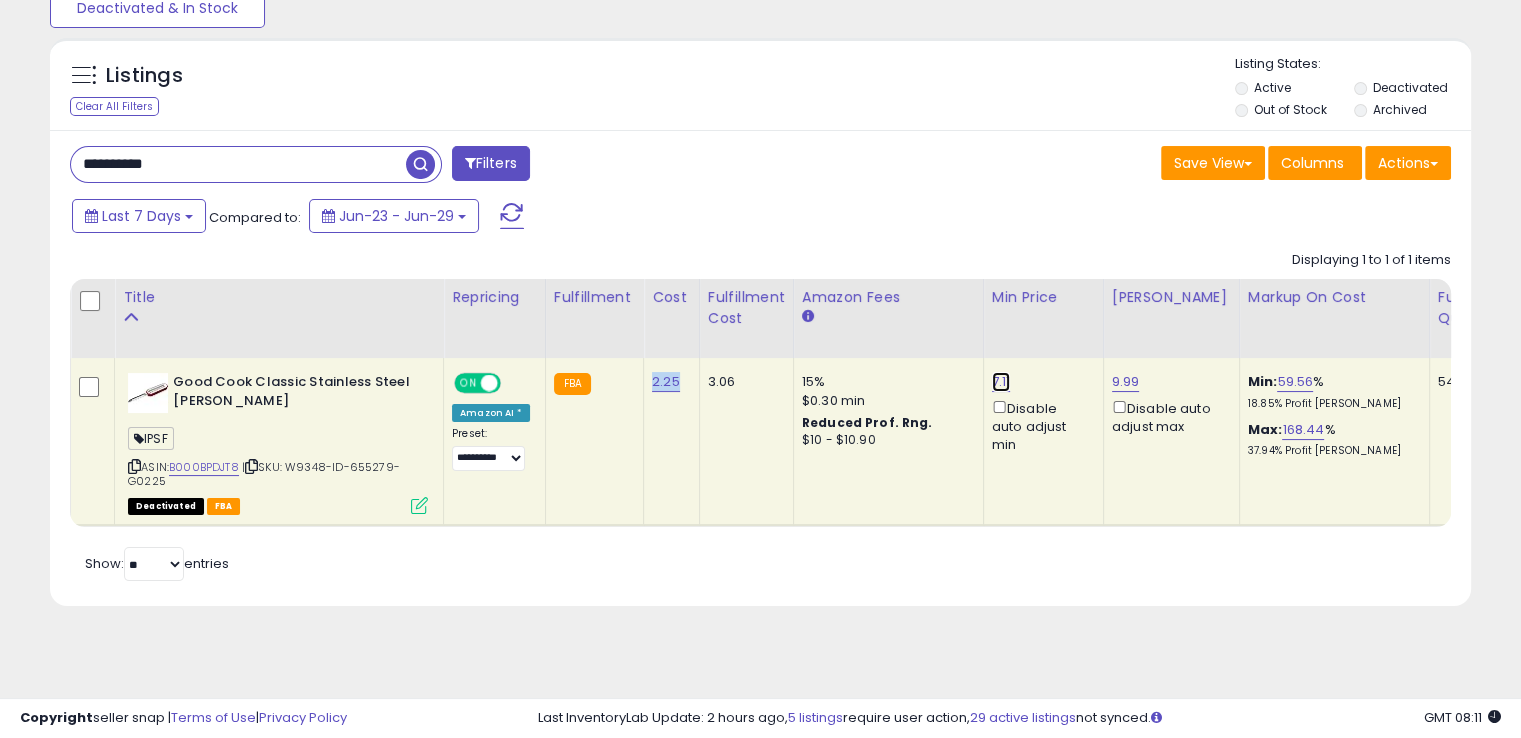 click on "7.11" at bounding box center (1001, 382) 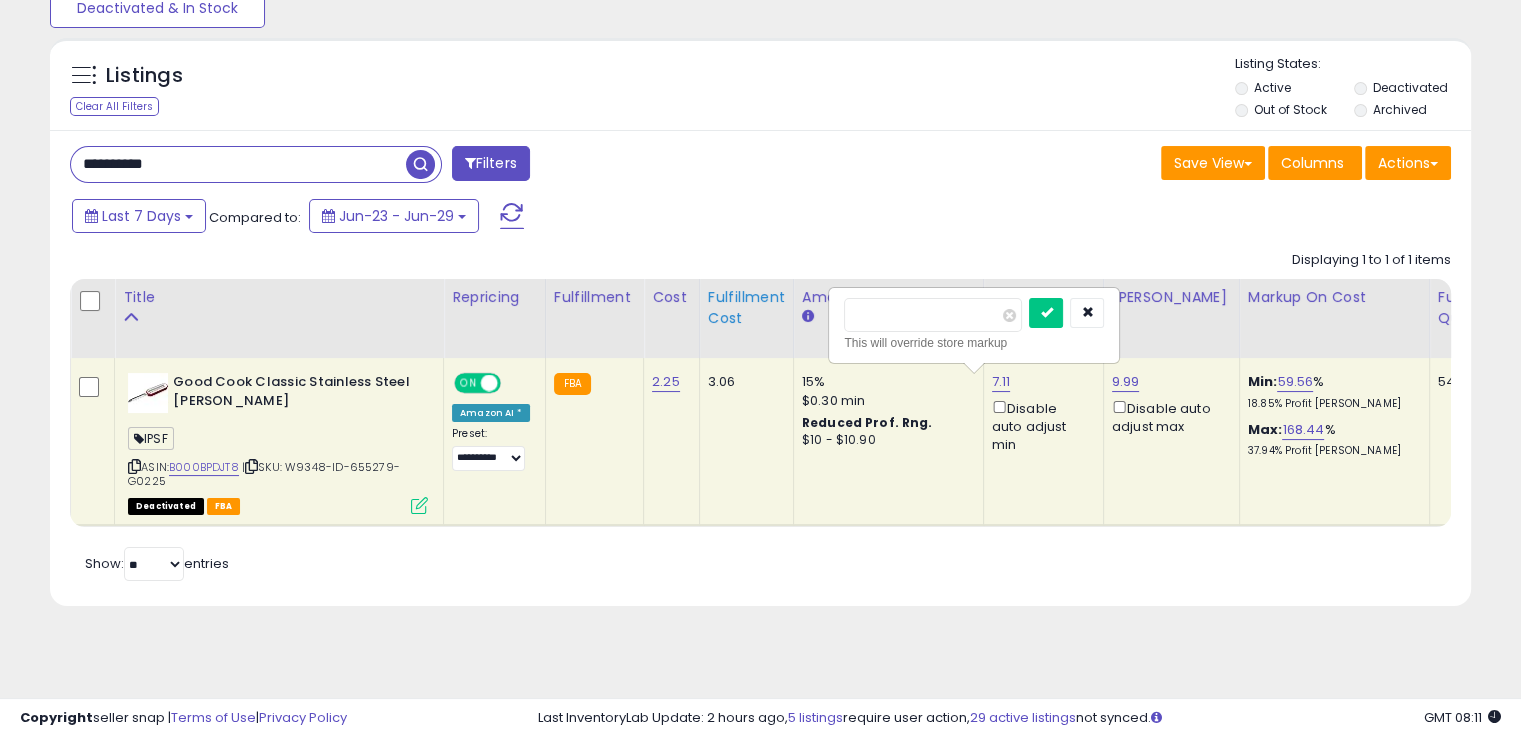 drag, startPoint x: 912, startPoint y: 321, endPoint x: 779, endPoint y: 339, distance: 134.21252 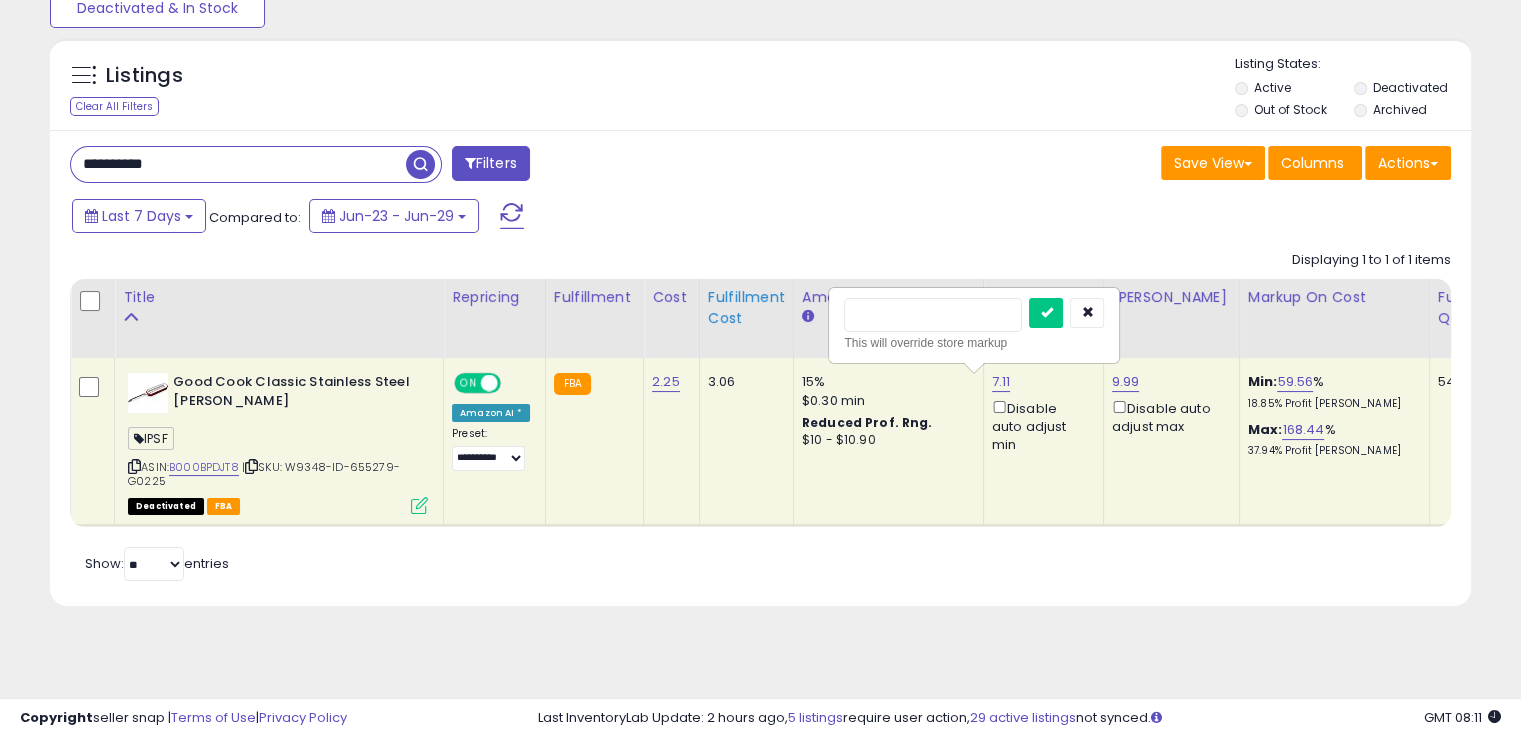 type on "****" 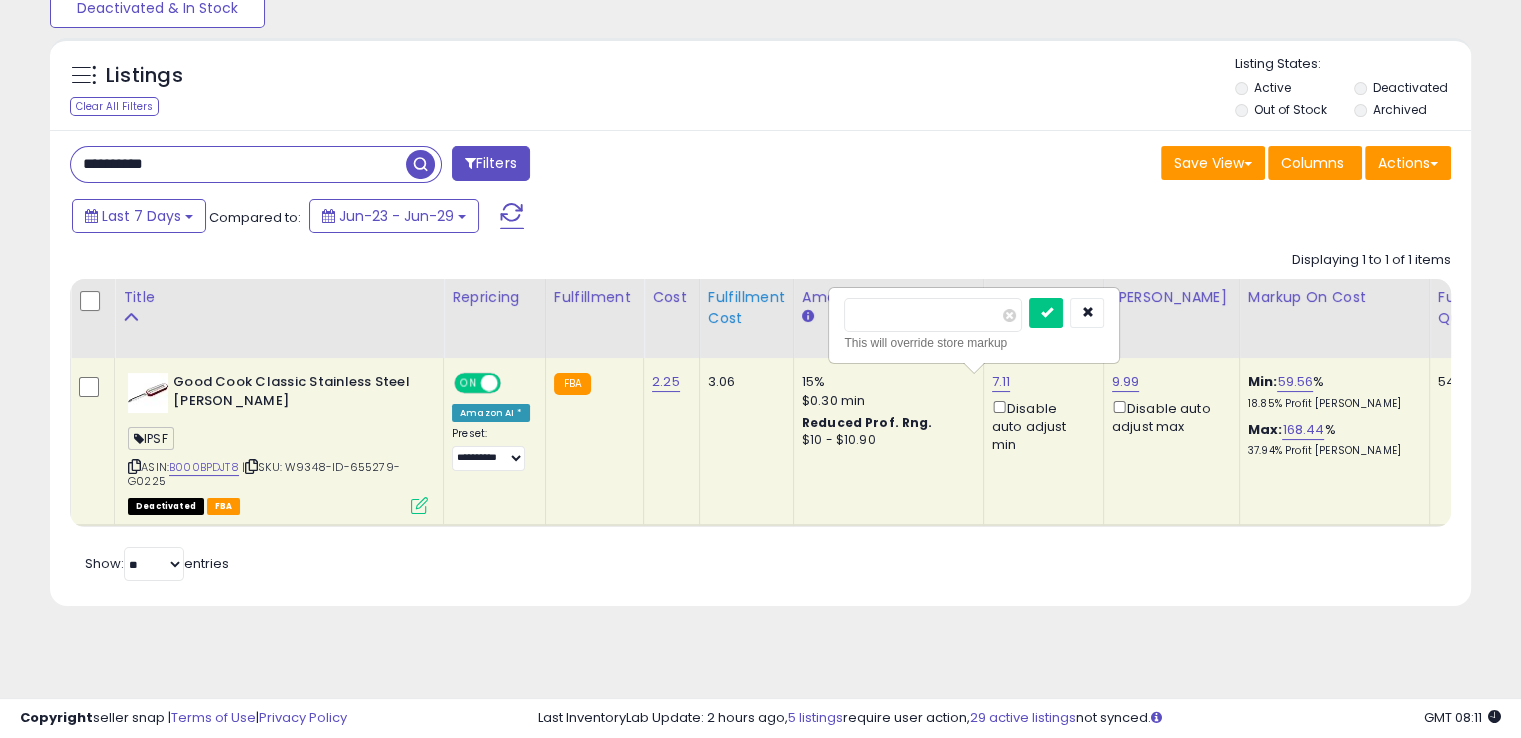 click at bounding box center (1046, 313) 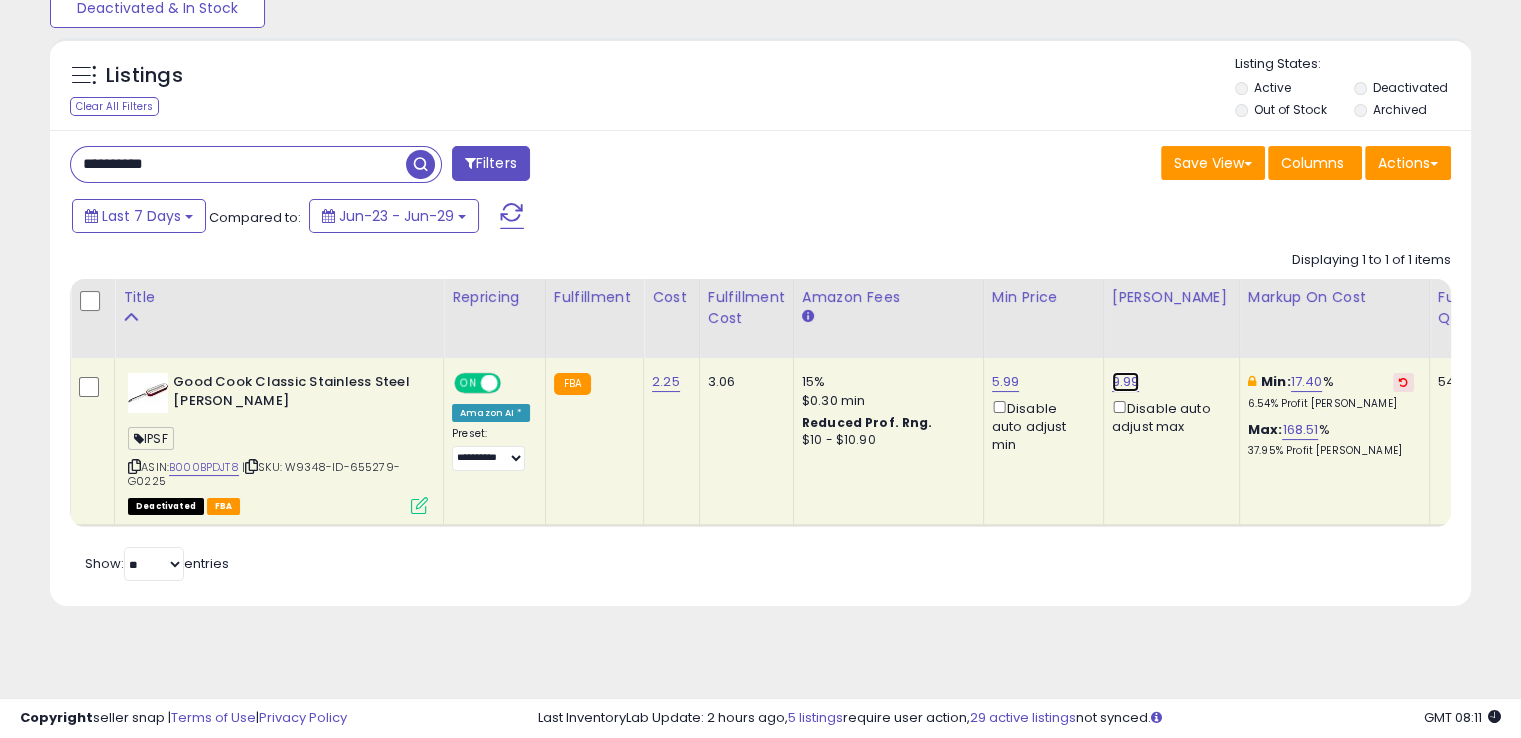 click on "9.99" at bounding box center [1126, 382] 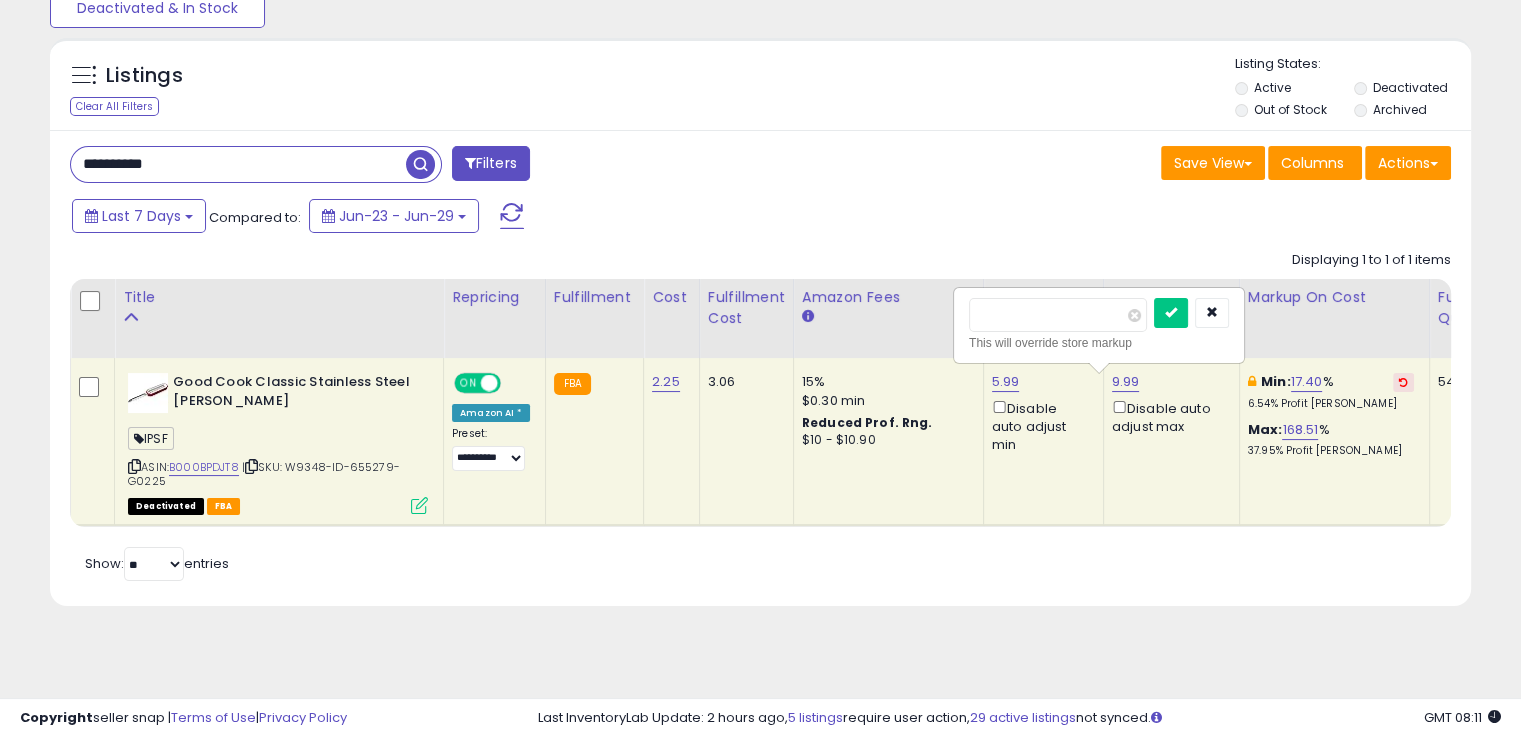 drag, startPoint x: 988, startPoint y: 318, endPoint x: 918, endPoint y: 322, distance: 70.11419 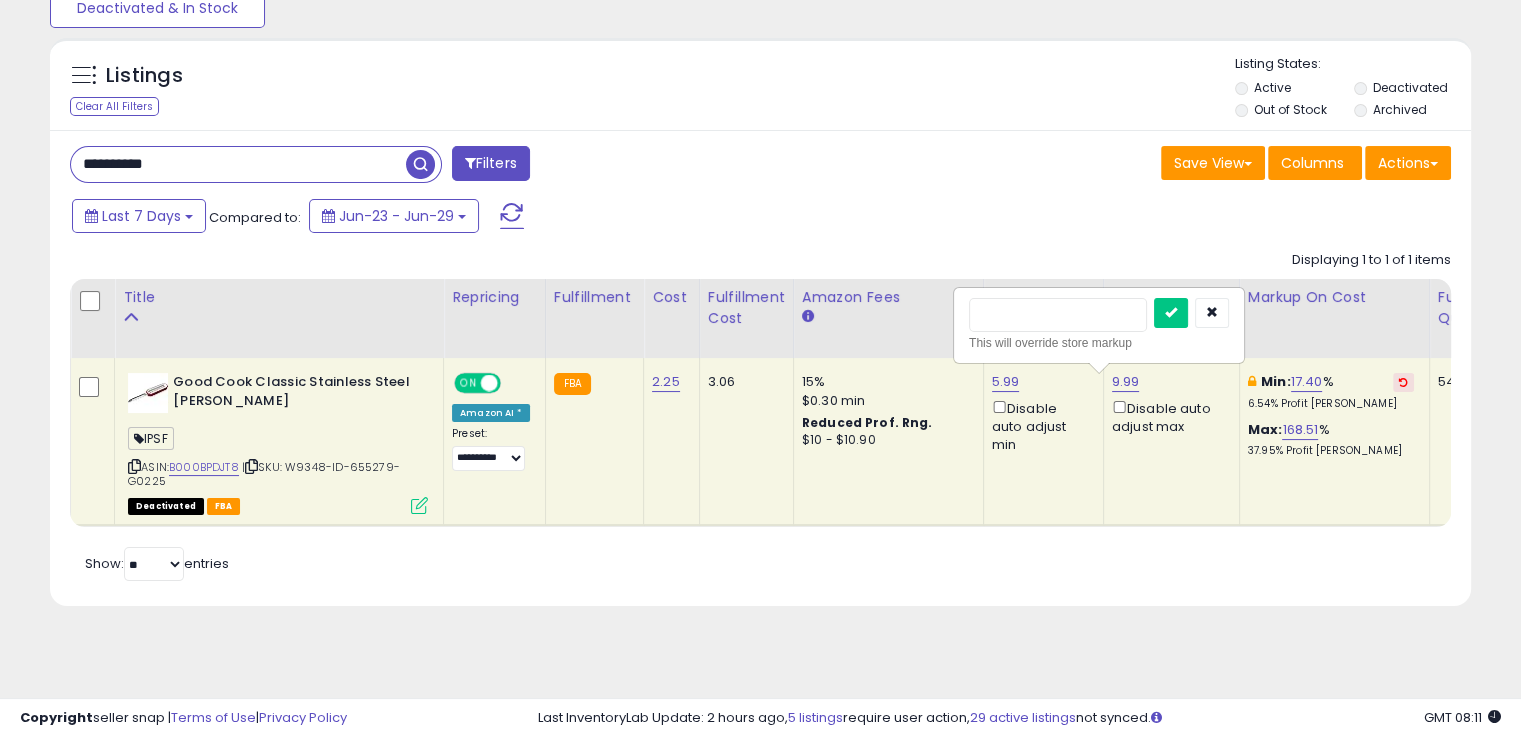 type on "****" 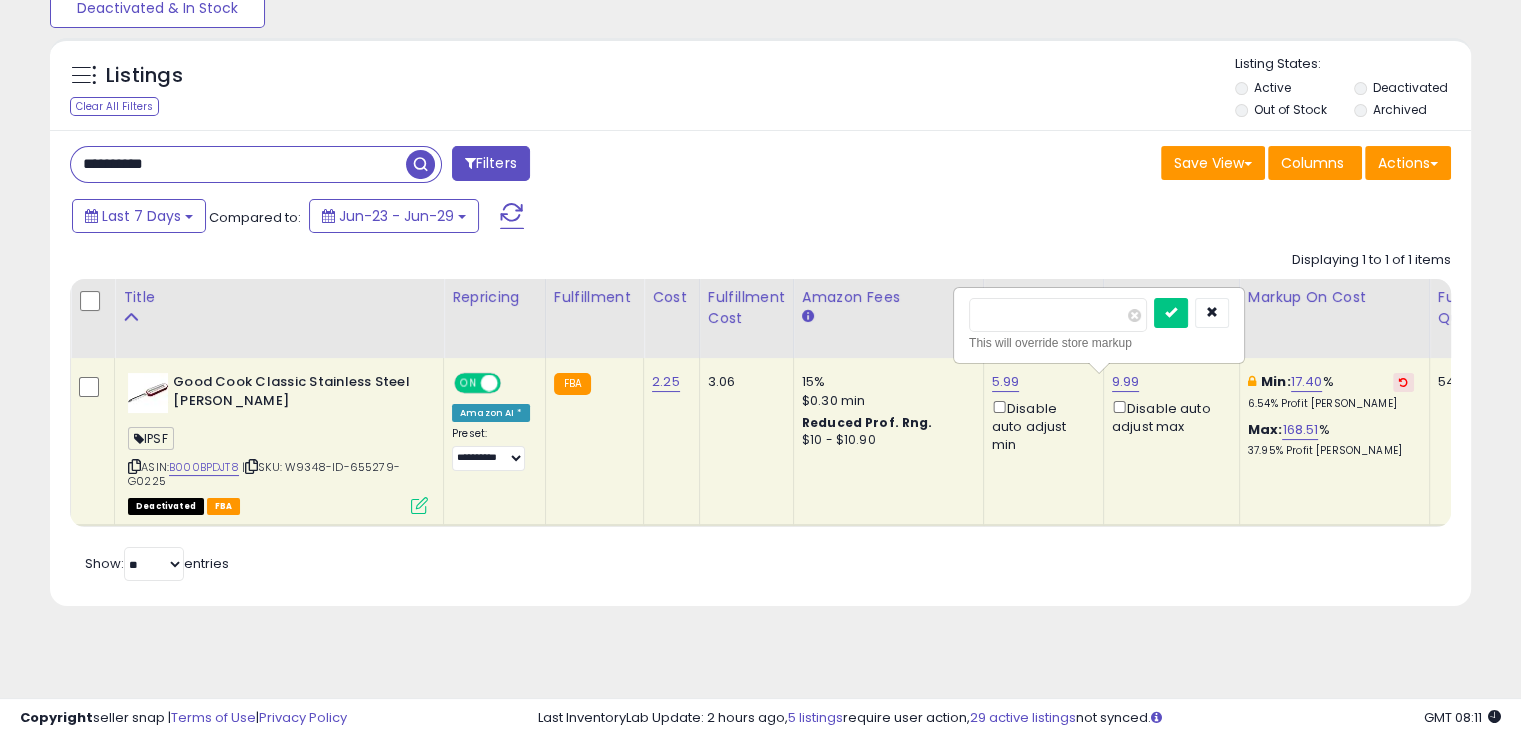 click at bounding box center (1171, 313) 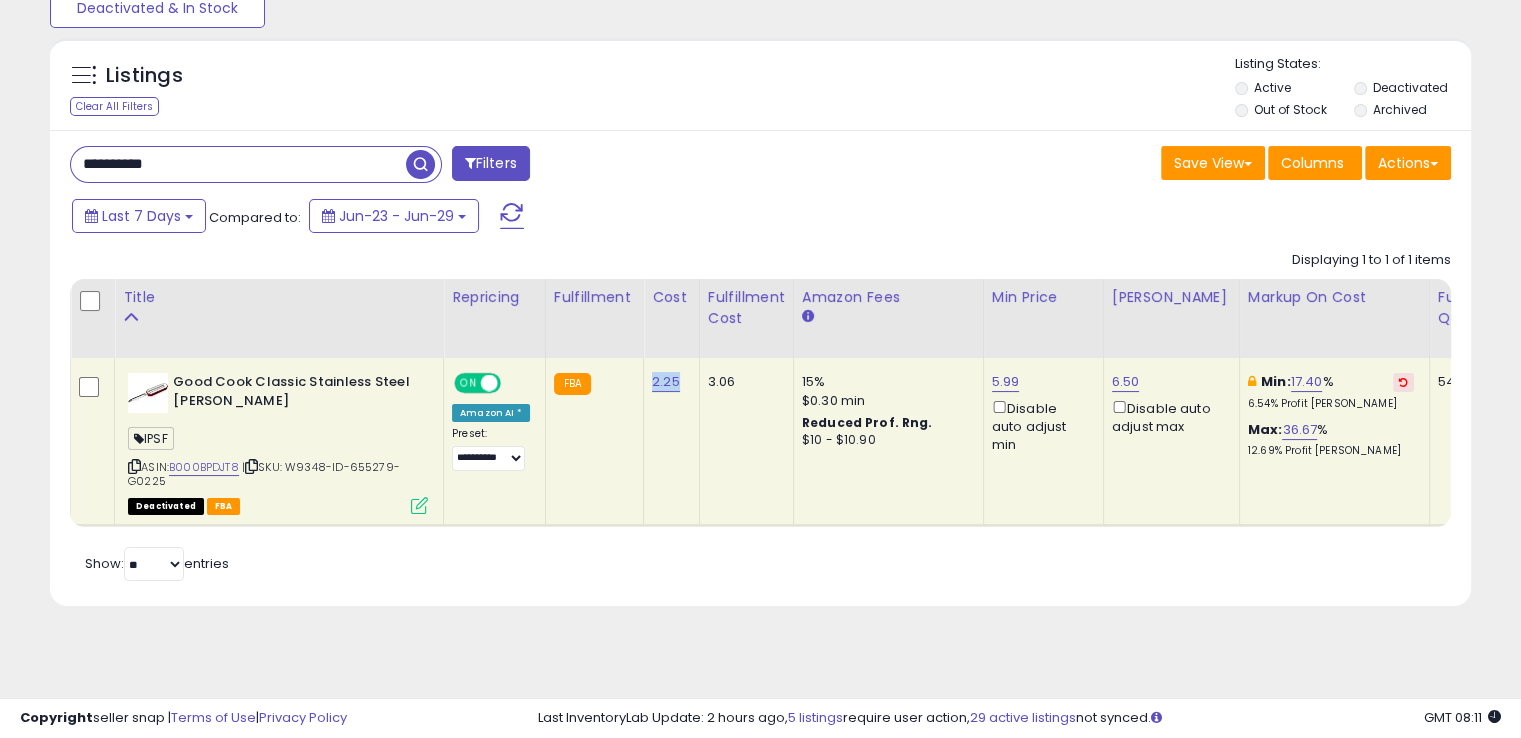 drag, startPoint x: 673, startPoint y: 375, endPoint x: 1013, endPoint y: 365, distance: 340.14703 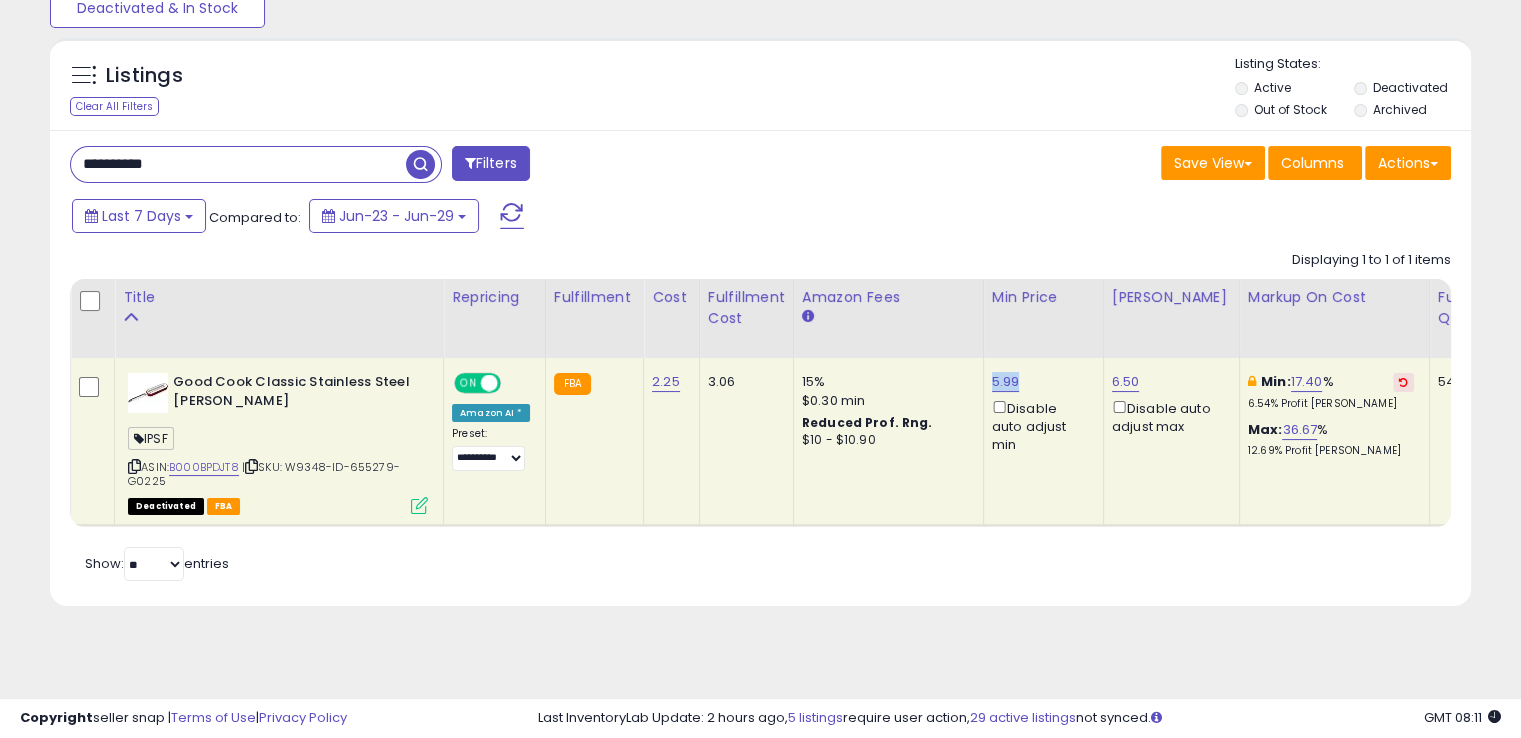 drag, startPoint x: 1012, startPoint y: 381, endPoint x: 979, endPoint y: 373, distance: 33.955853 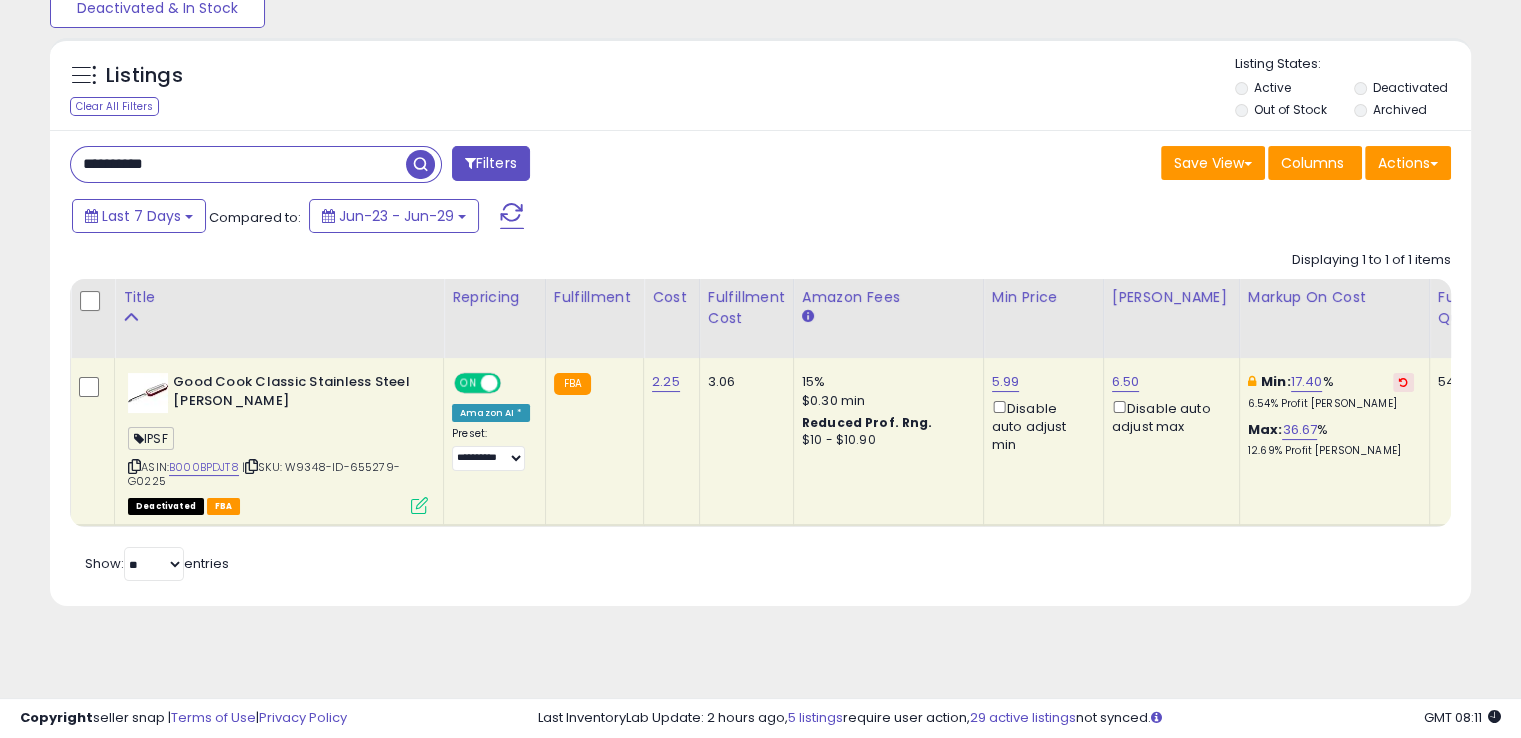 click at bounding box center [419, 505] 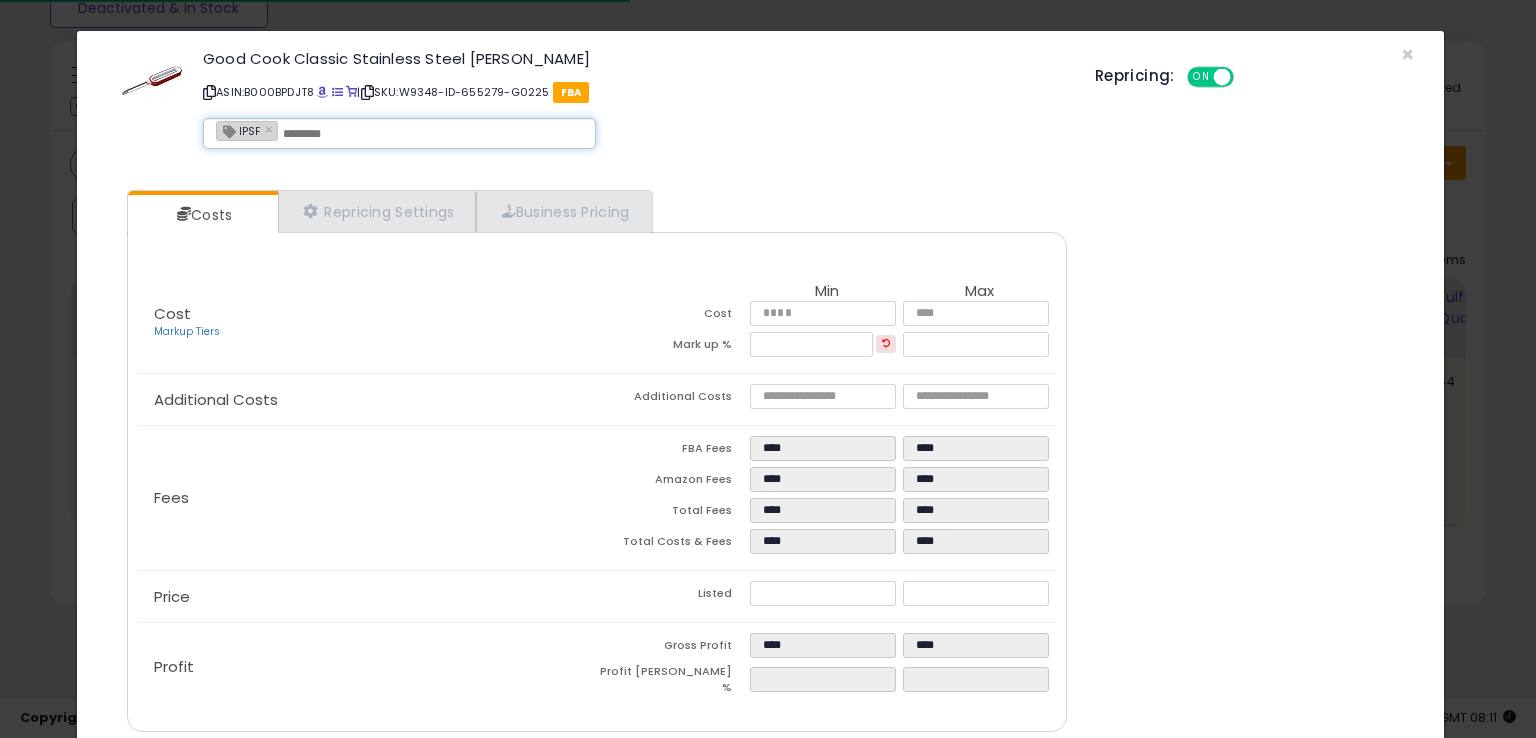 click at bounding box center [433, 134] 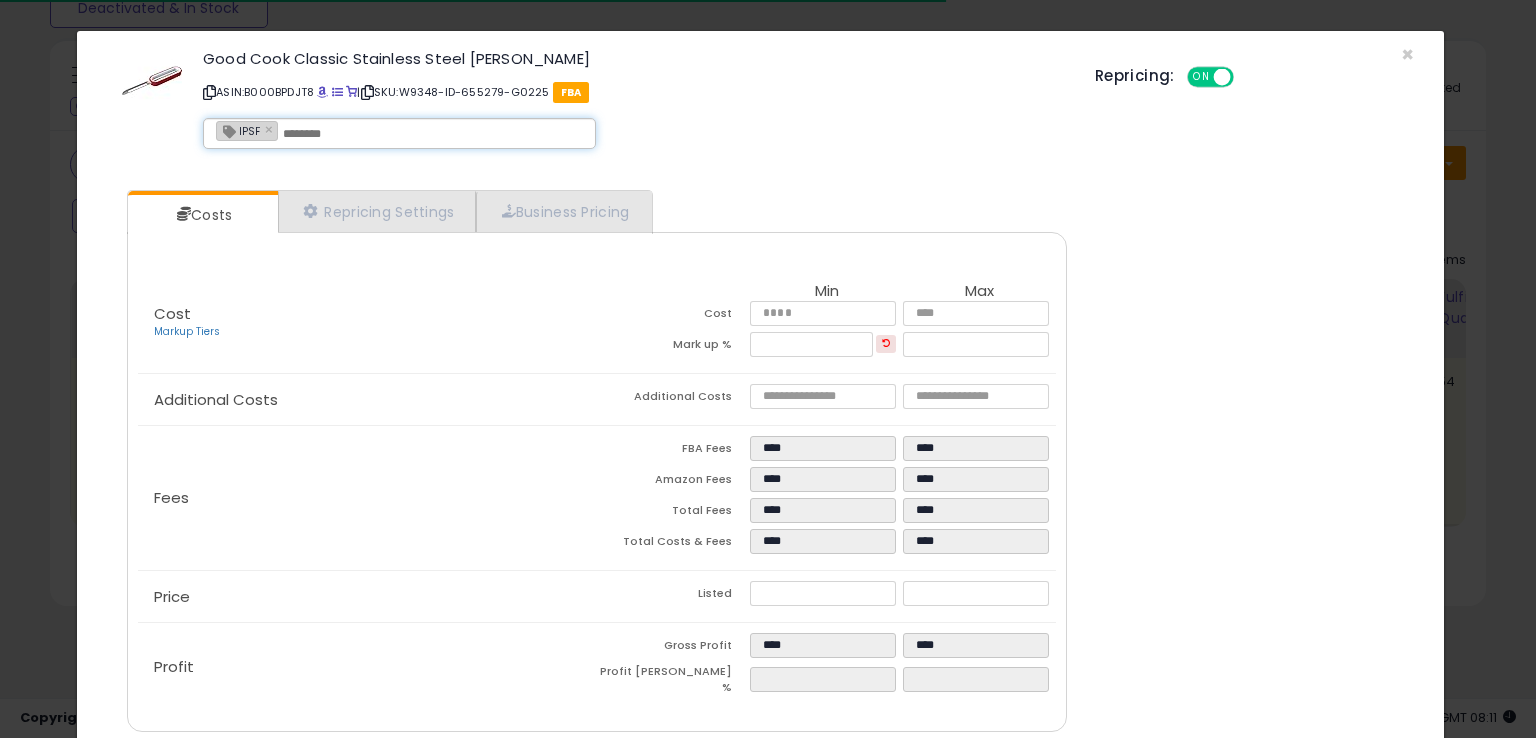 paste on "**********" 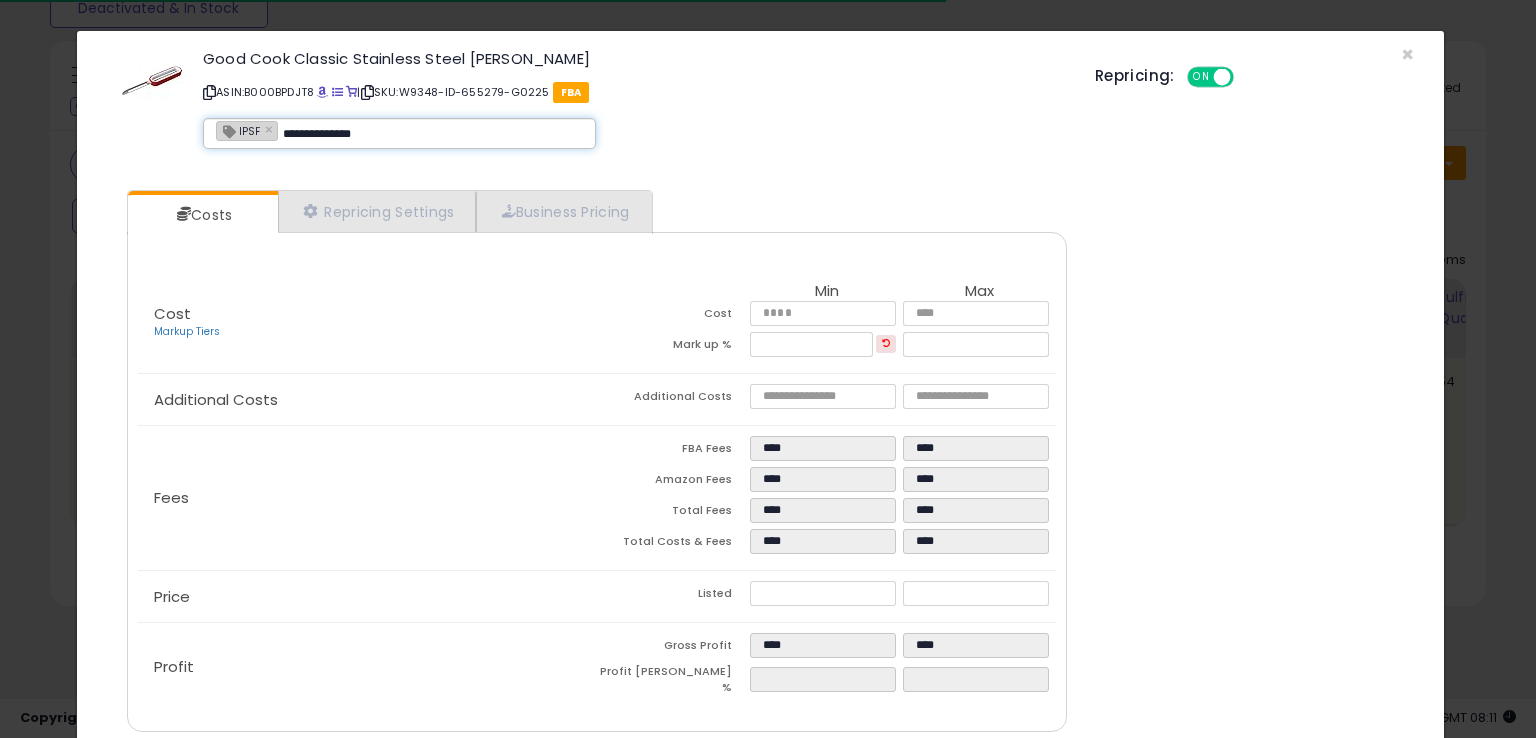 type on "**********" 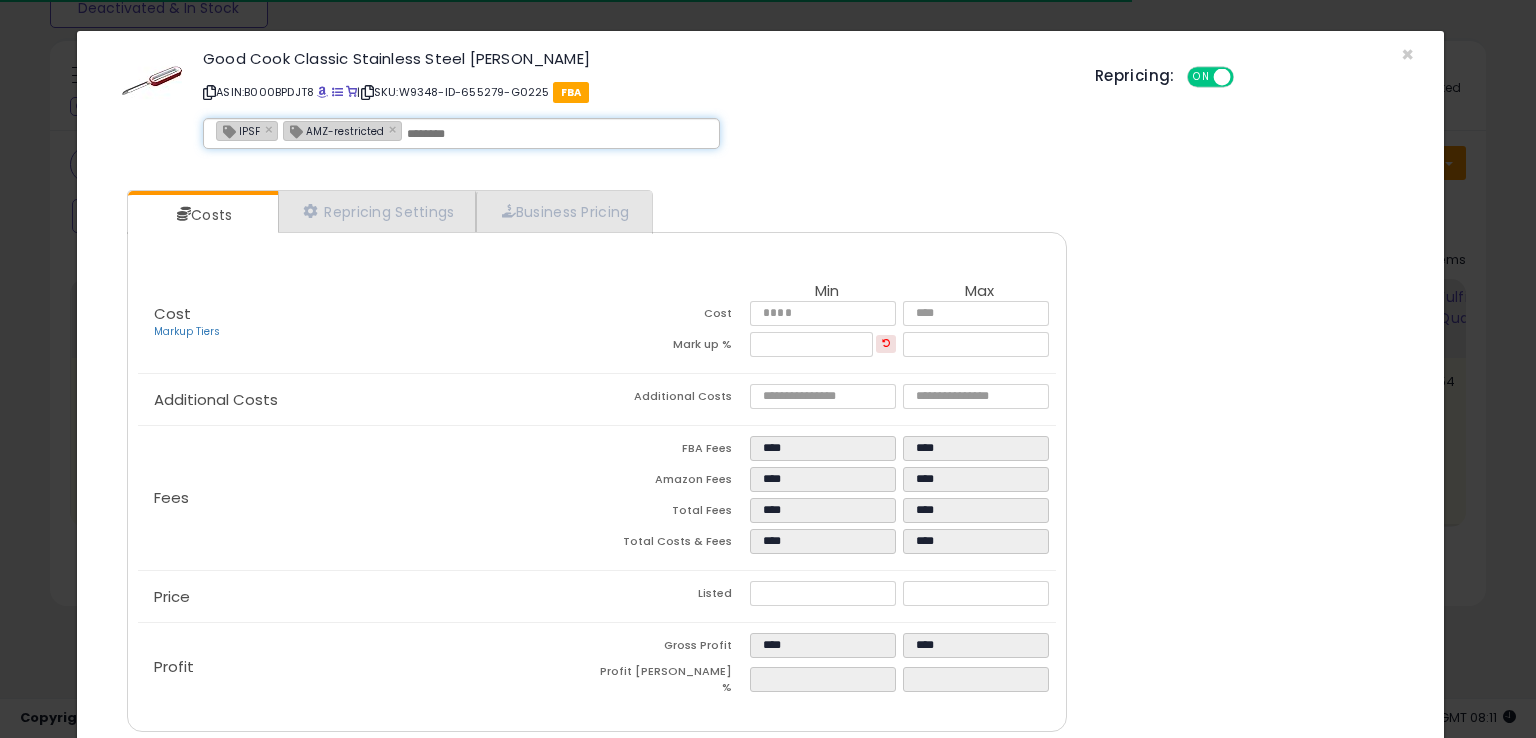 scroll, scrollTop: 71, scrollLeft: 0, axis: vertical 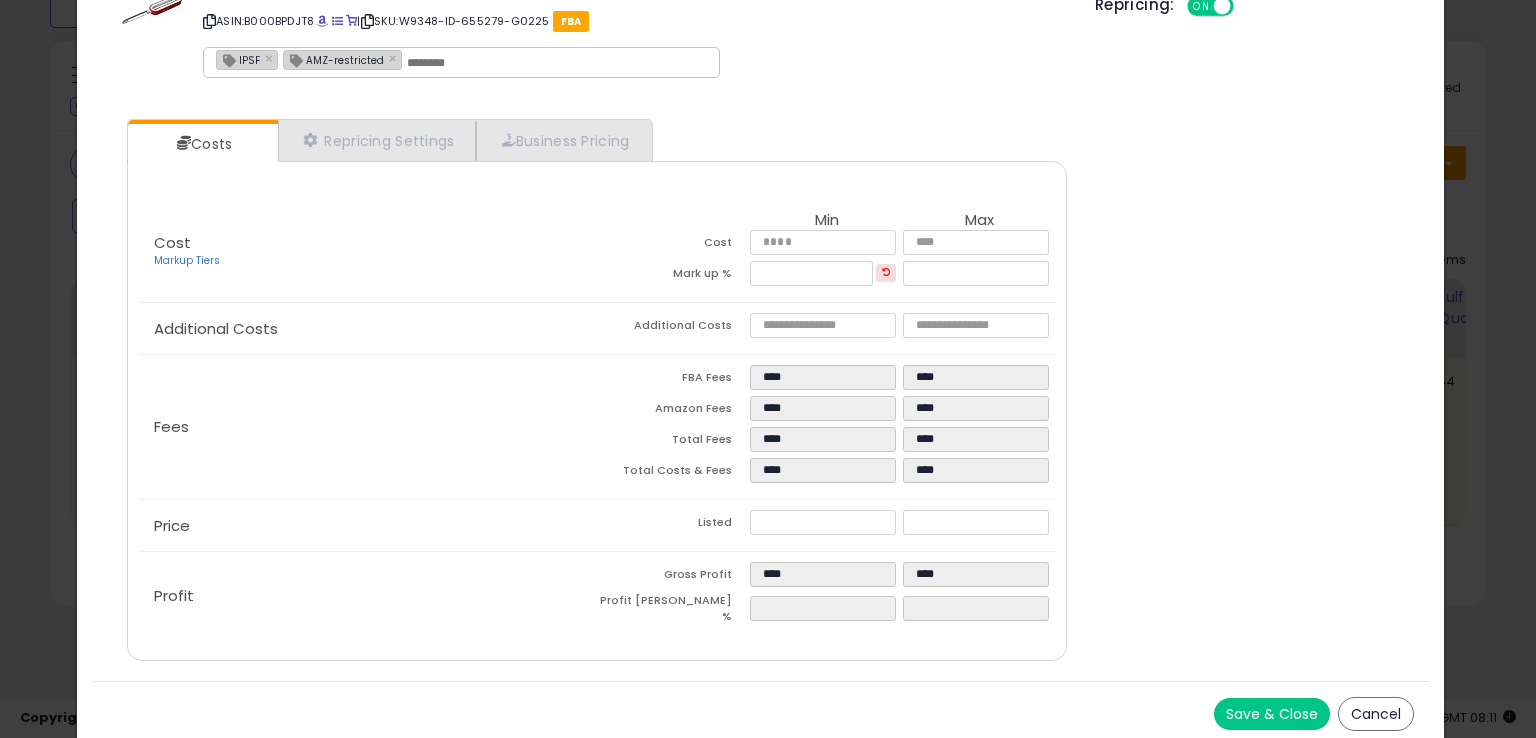 click on "Save & Close" at bounding box center (1272, 714) 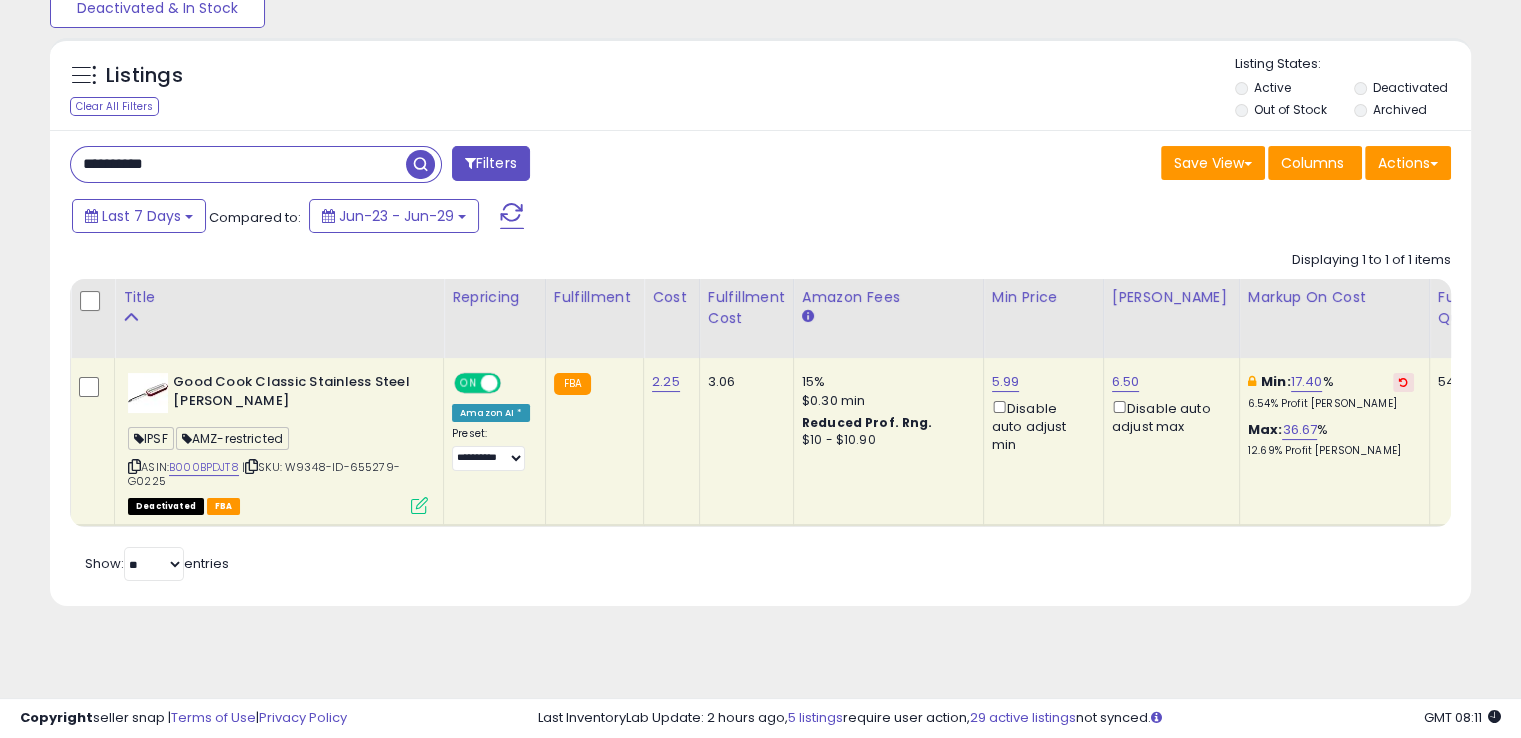 click on "**********" at bounding box center (238, 164) 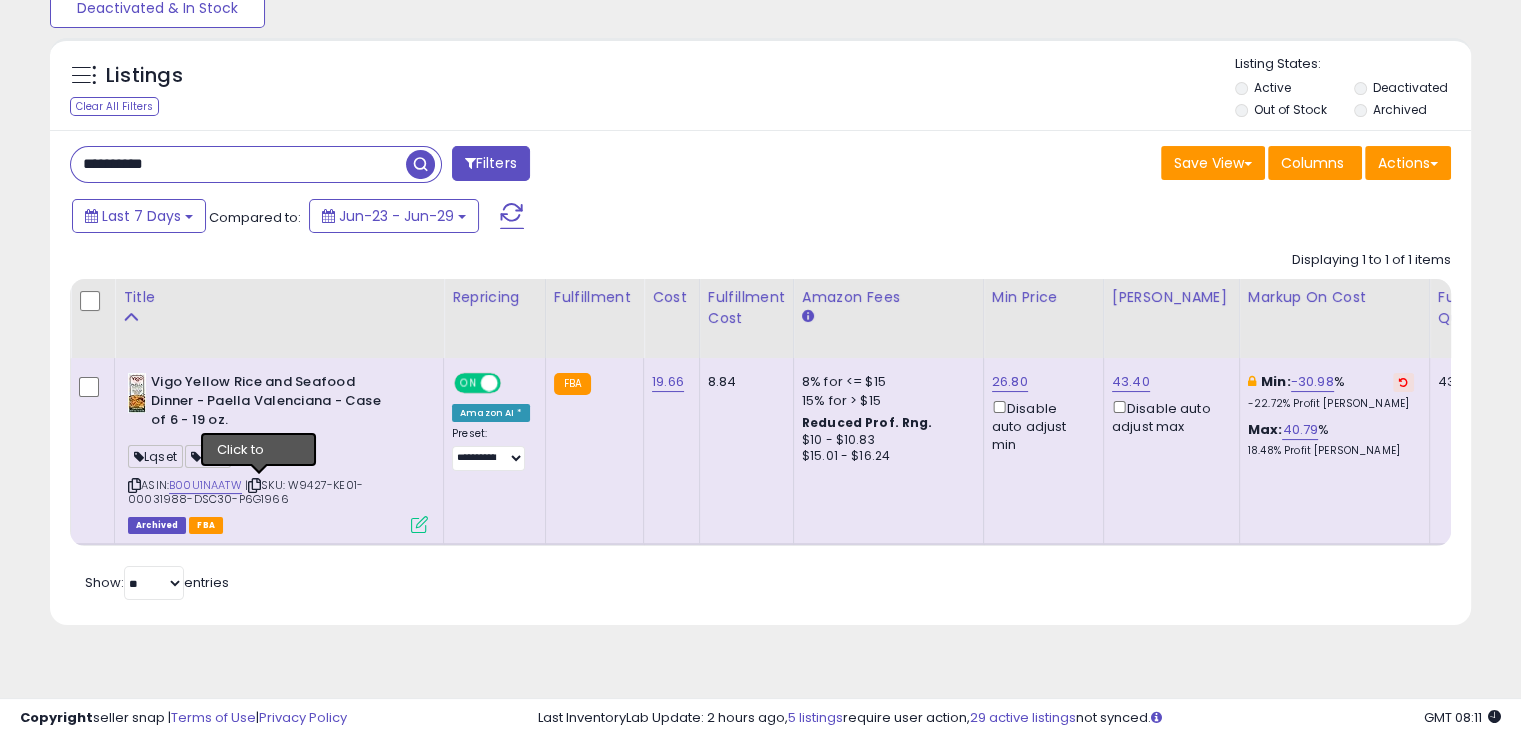click at bounding box center [254, 485] 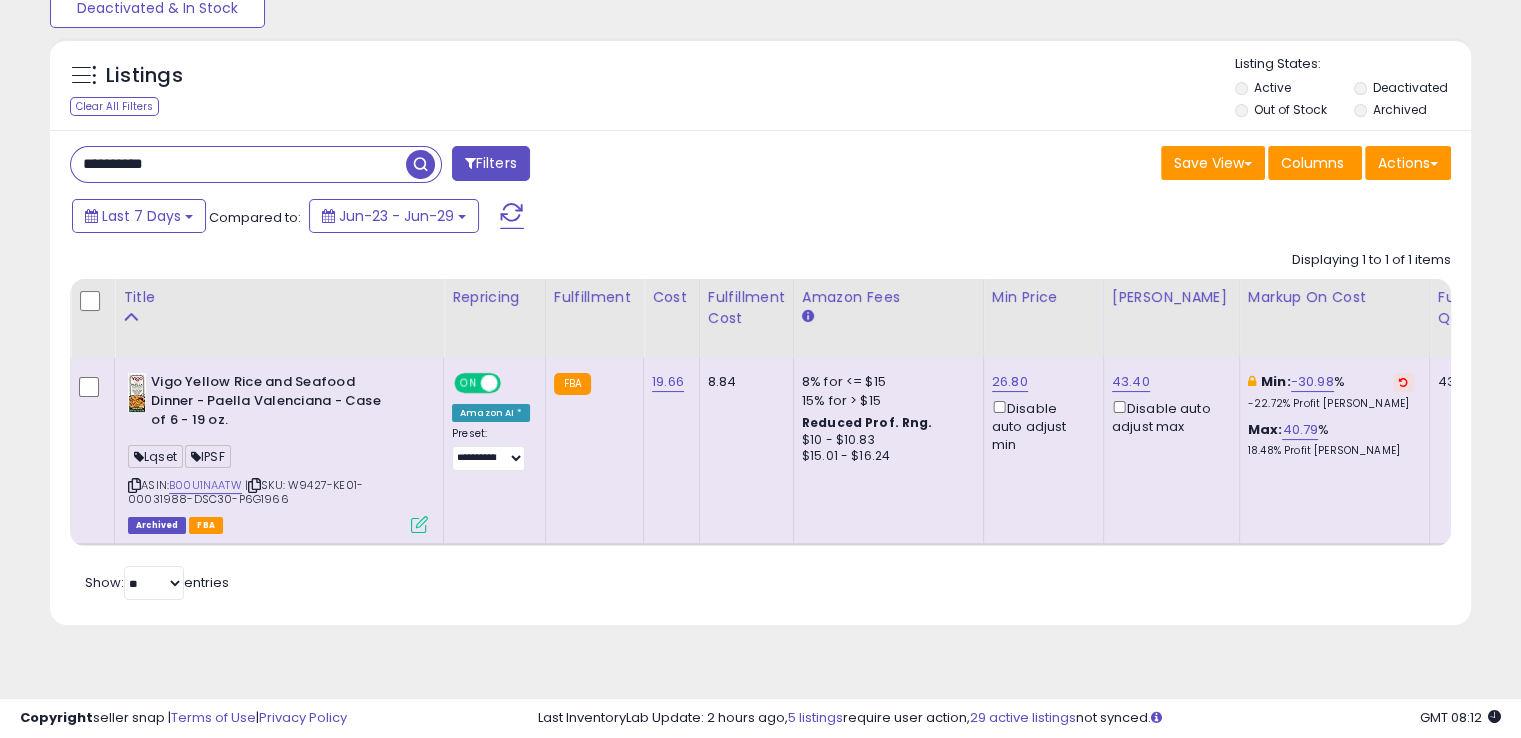 click at bounding box center [419, 524] 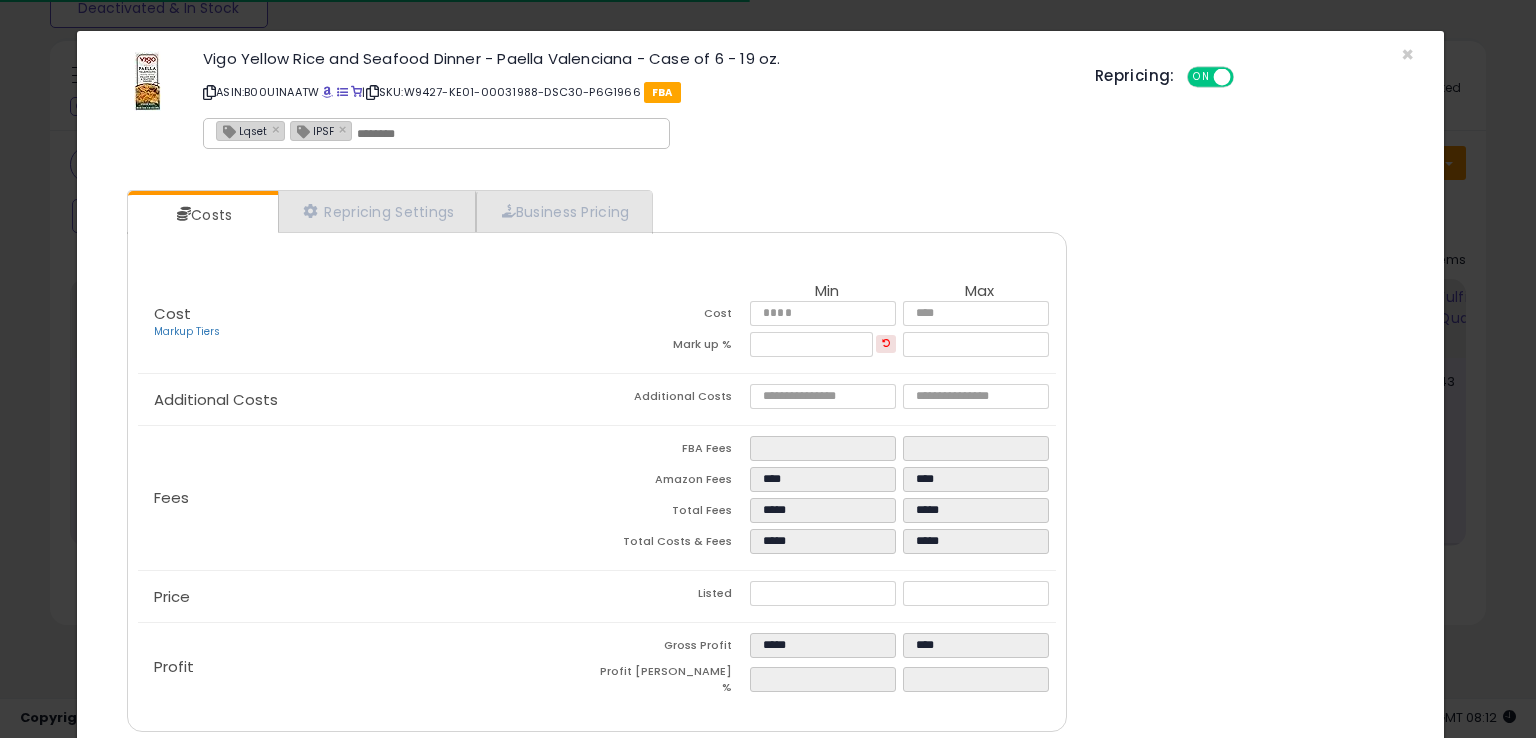 click at bounding box center [507, 134] 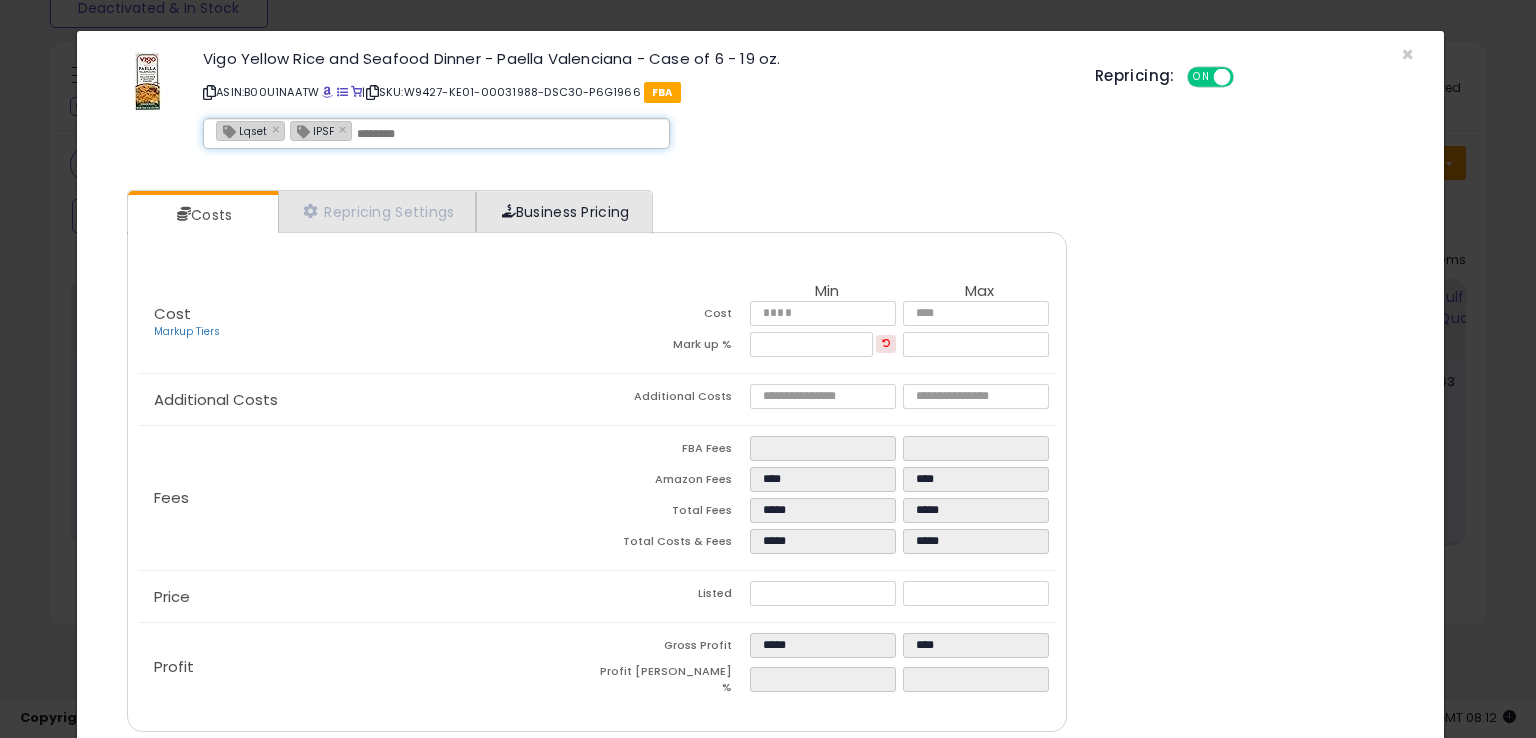 paste on "**********" 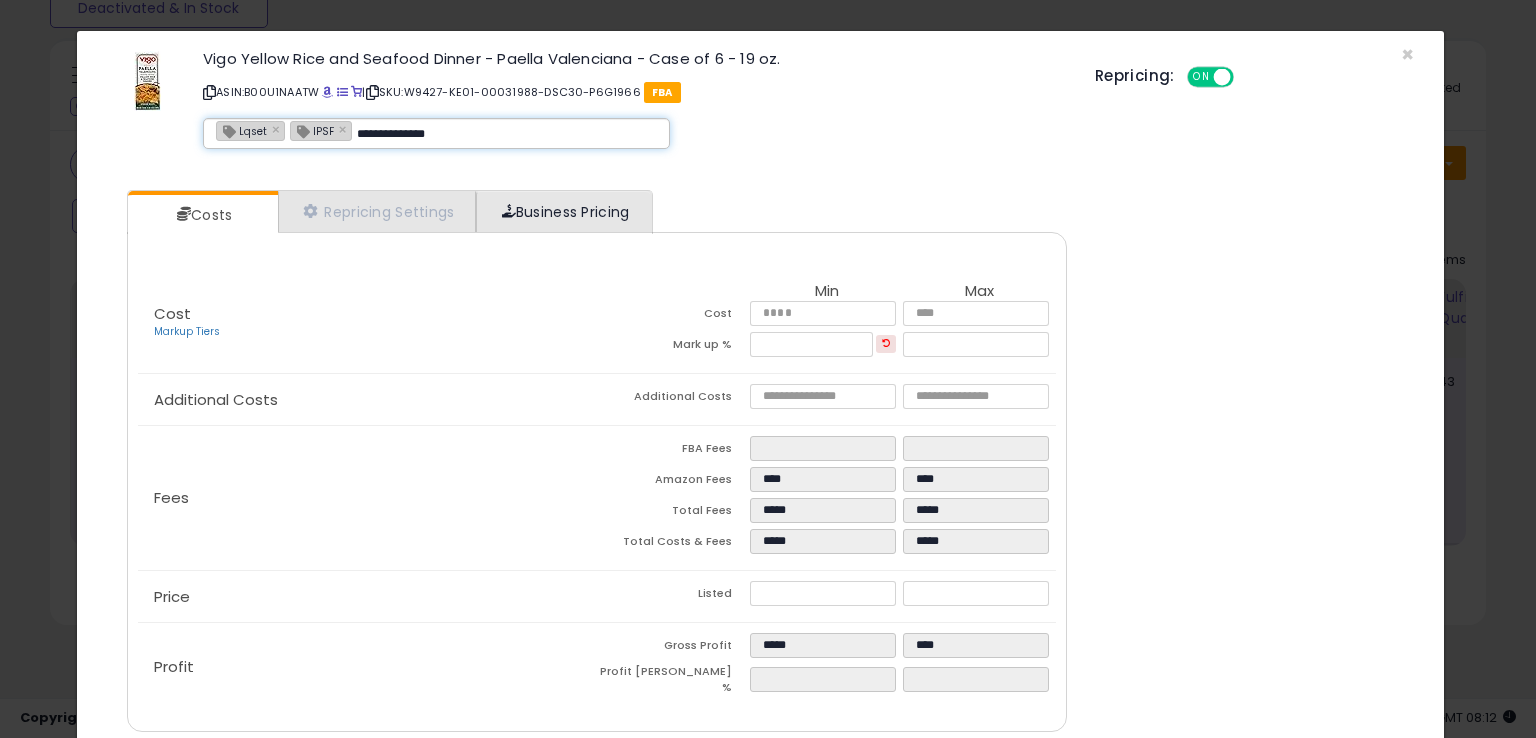 type 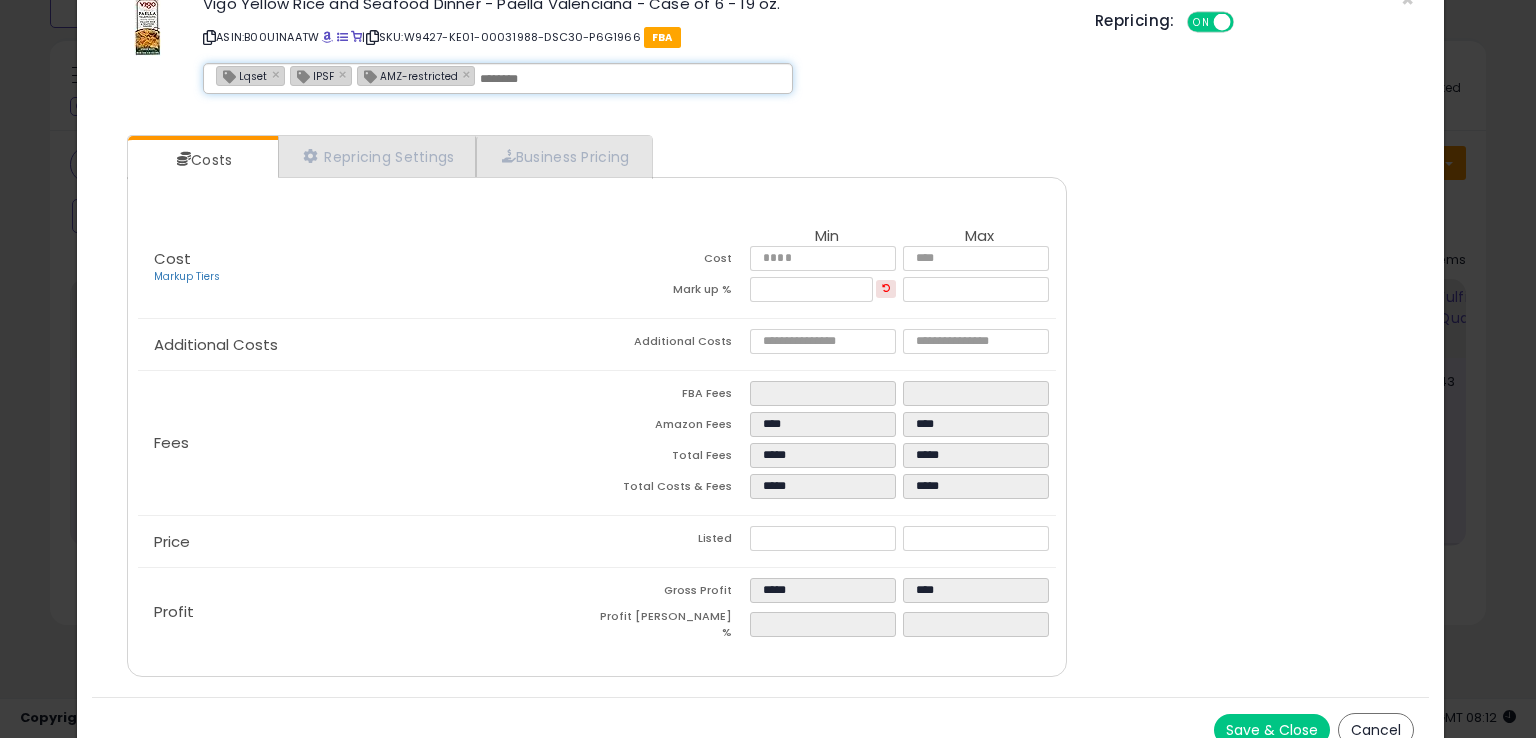 scroll, scrollTop: 71, scrollLeft: 0, axis: vertical 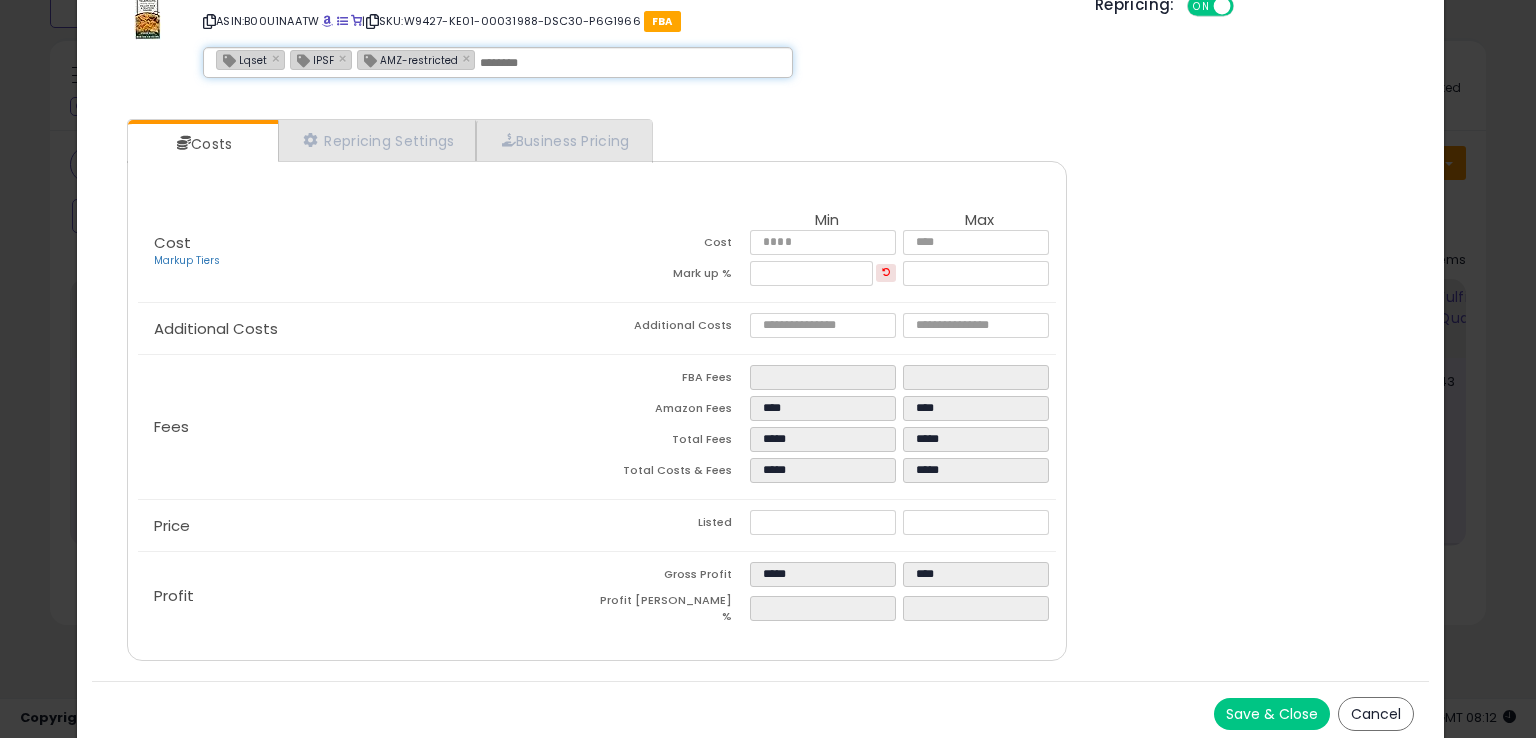 click on "Save & Close" at bounding box center (1272, 714) 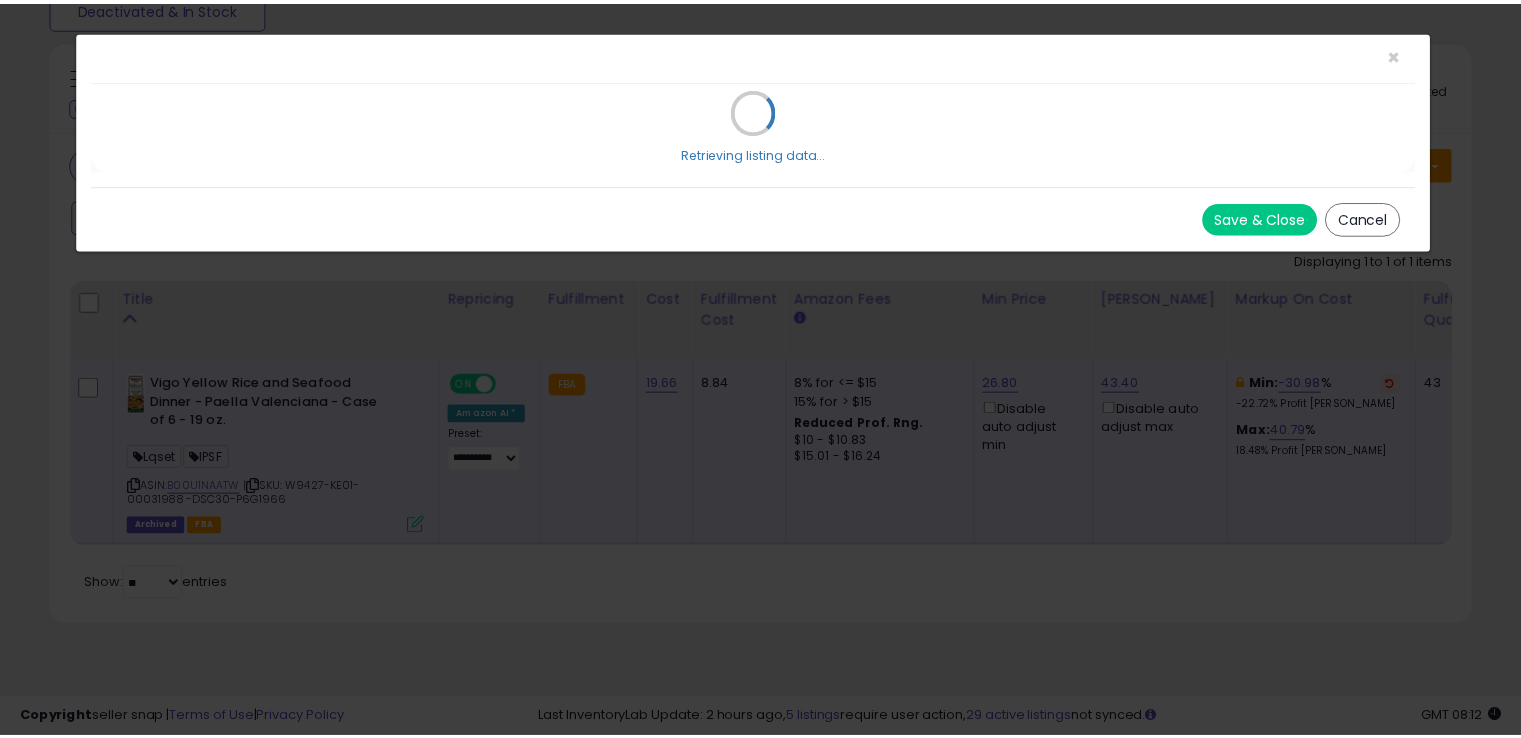 scroll, scrollTop: 0, scrollLeft: 0, axis: both 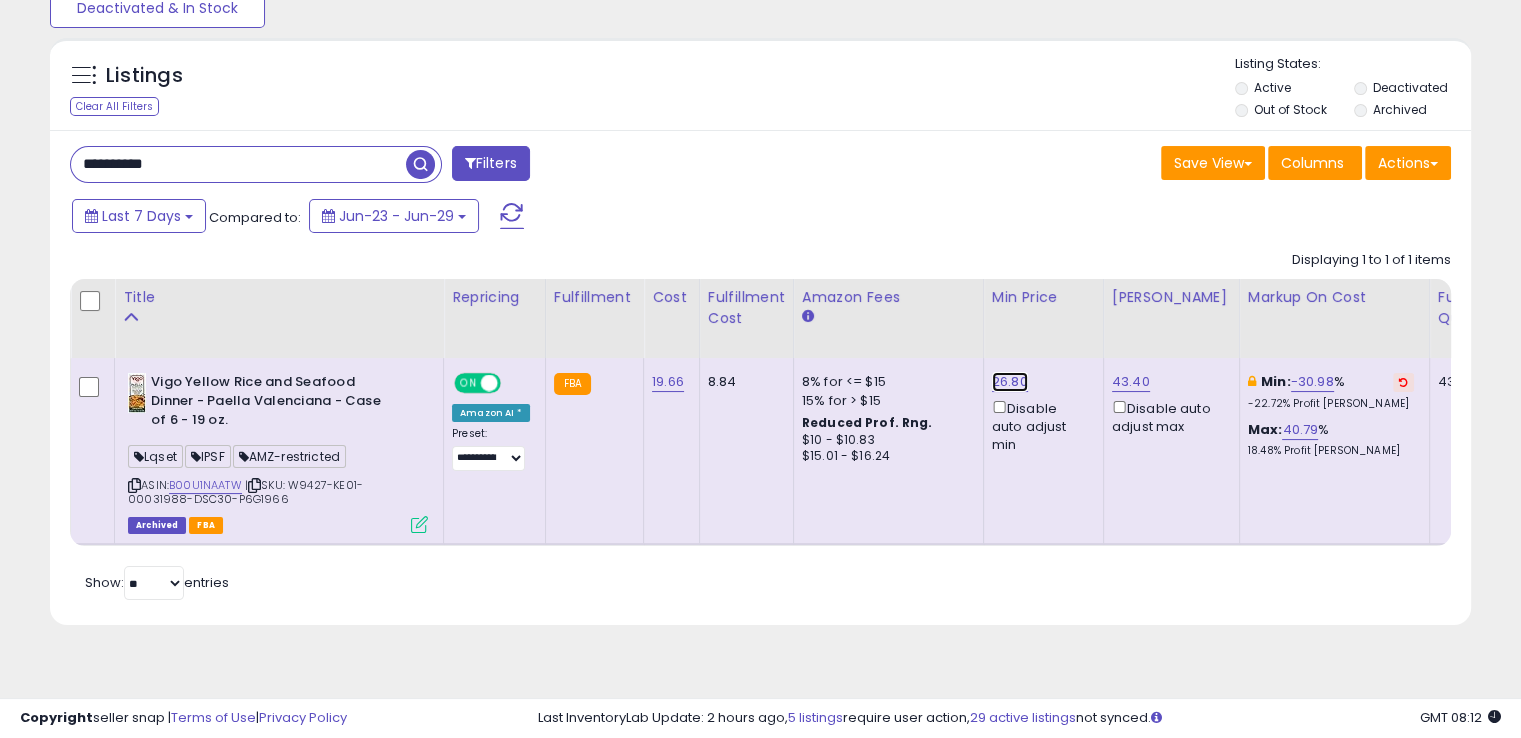 click on "26.80" at bounding box center [1010, 382] 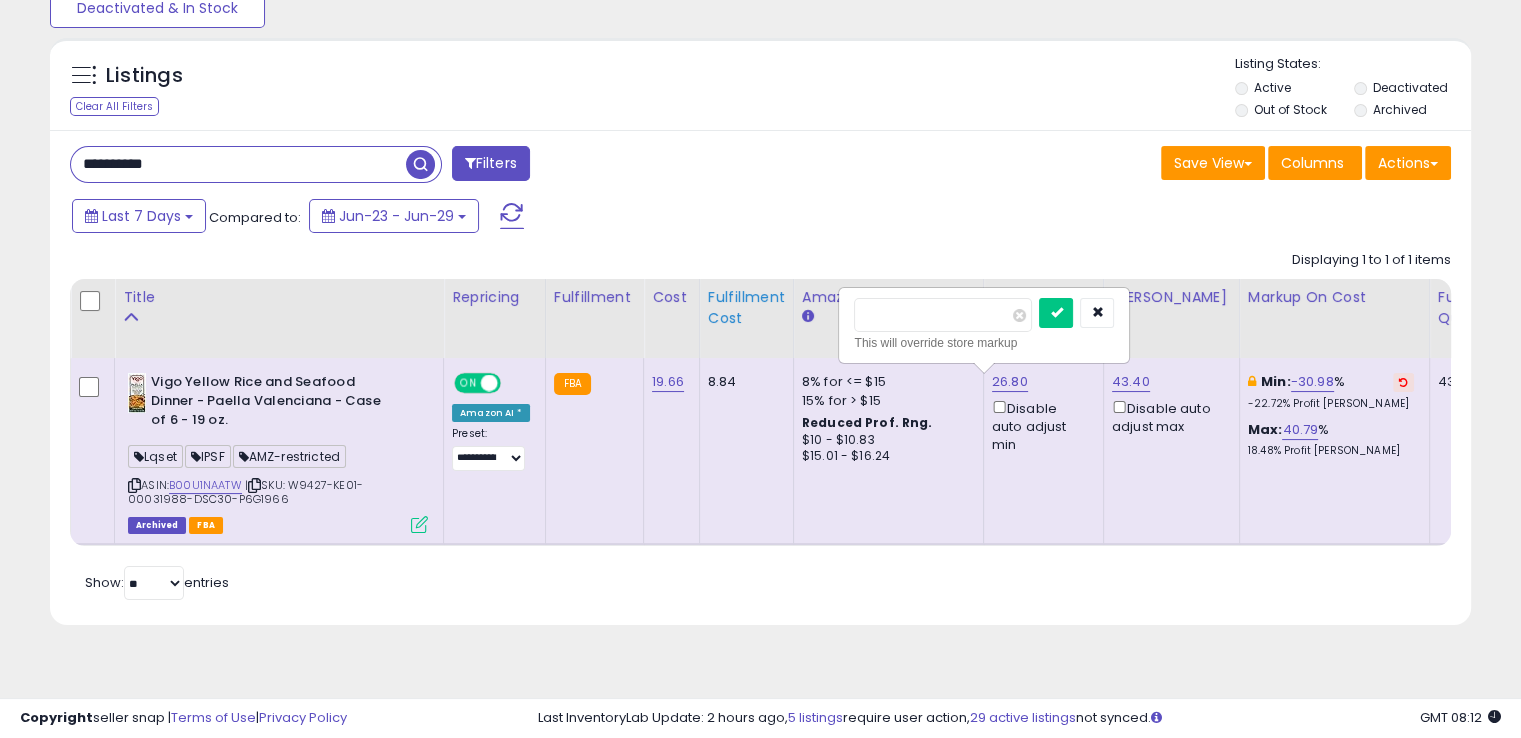drag, startPoint x: 788, startPoint y: 322, endPoint x: 731, endPoint y: 322, distance: 57 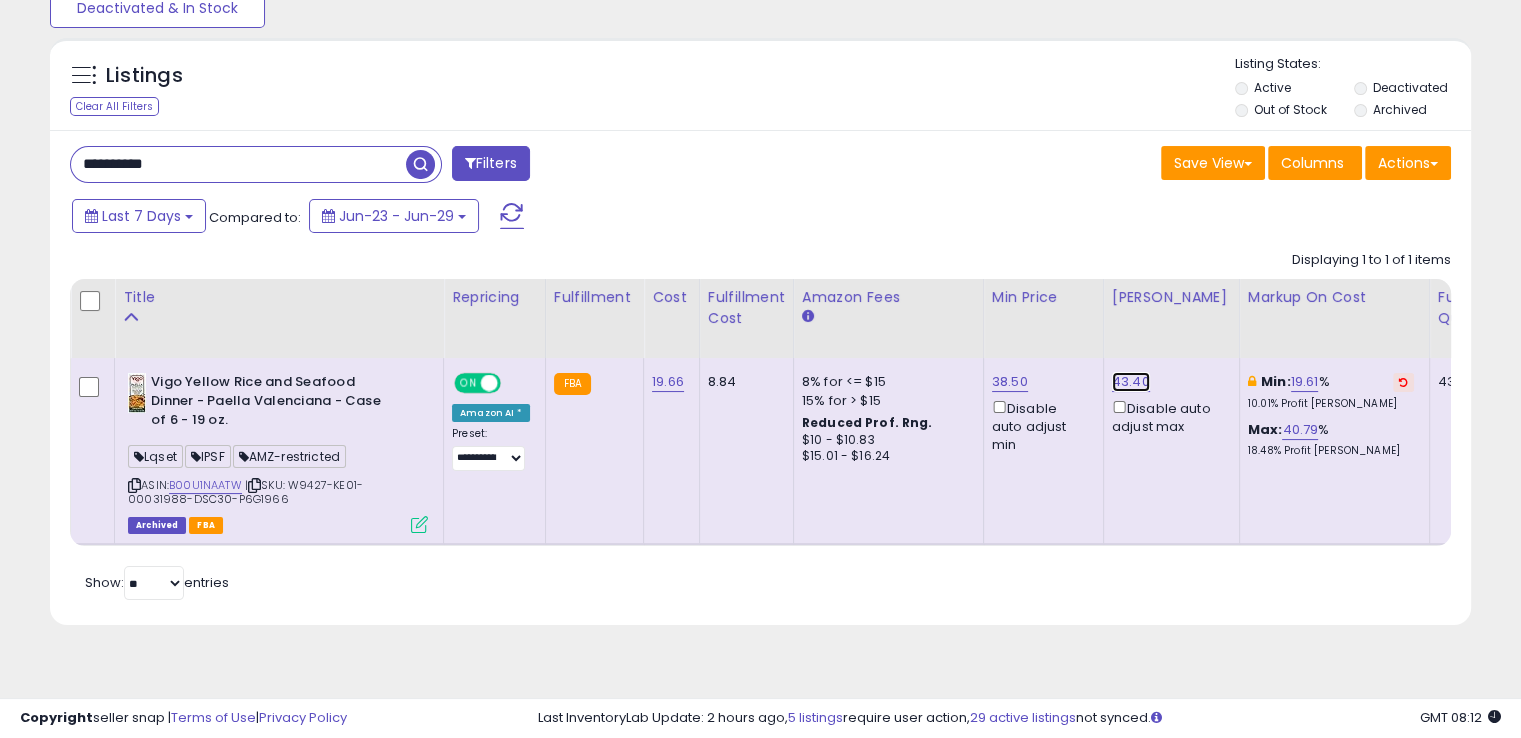 click on "43.40" at bounding box center (1131, 382) 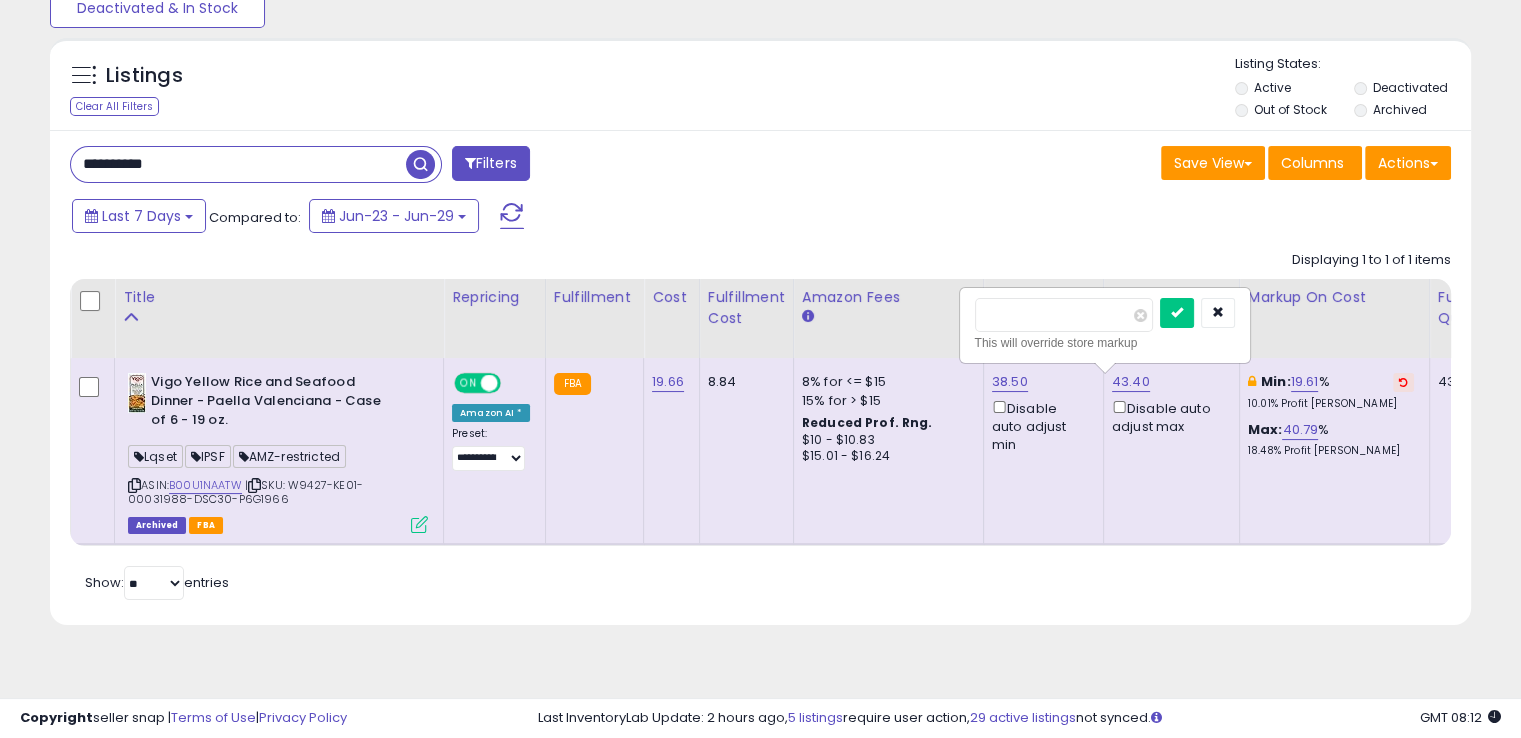 drag, startPoint x: 1061, startPoint y: 319, endPoint x: 941, endPoint y: 330, distance: 120.50311 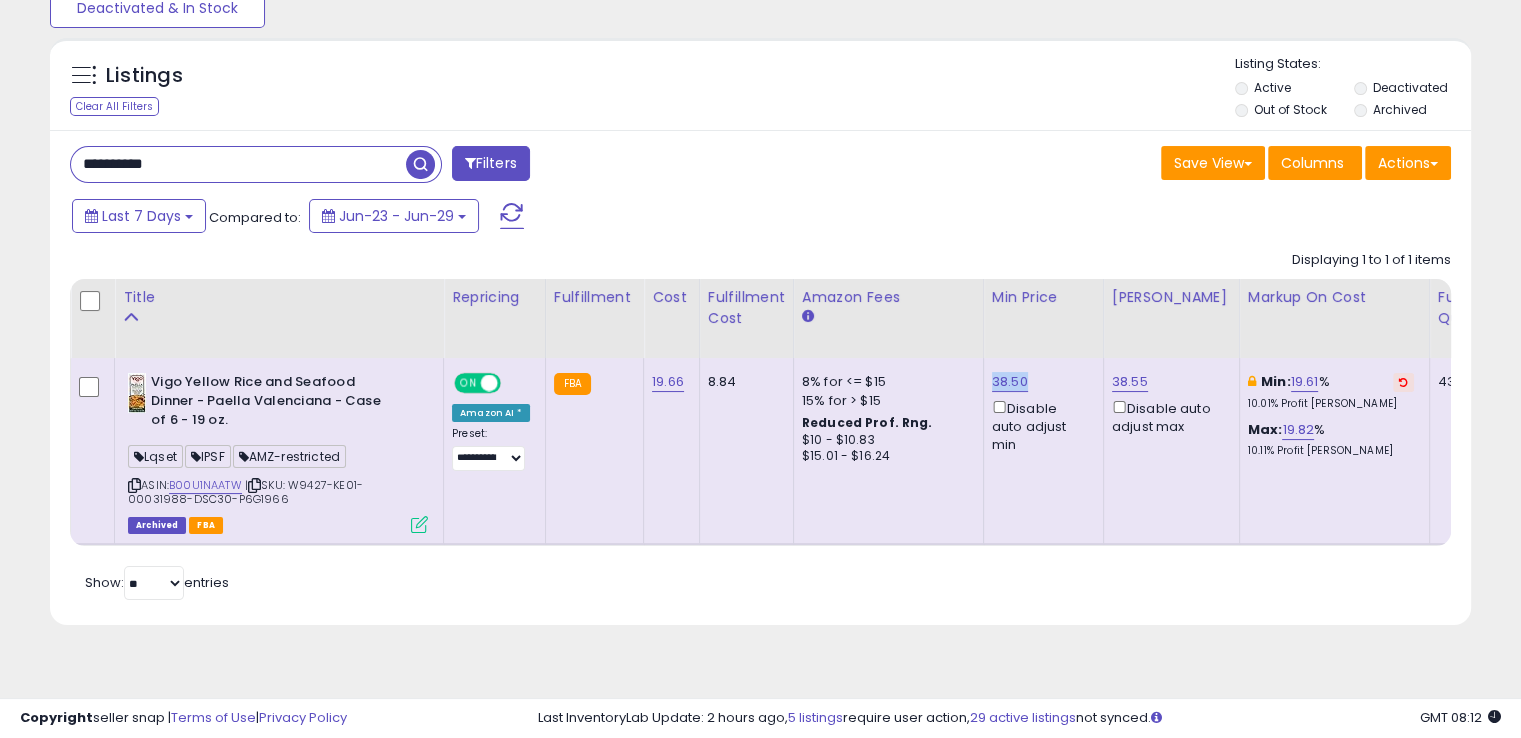 drag, startPoint x: 1025, startPoint y: 377, endPoint x: 982, endPoint y: 361, distance: 45.88028 